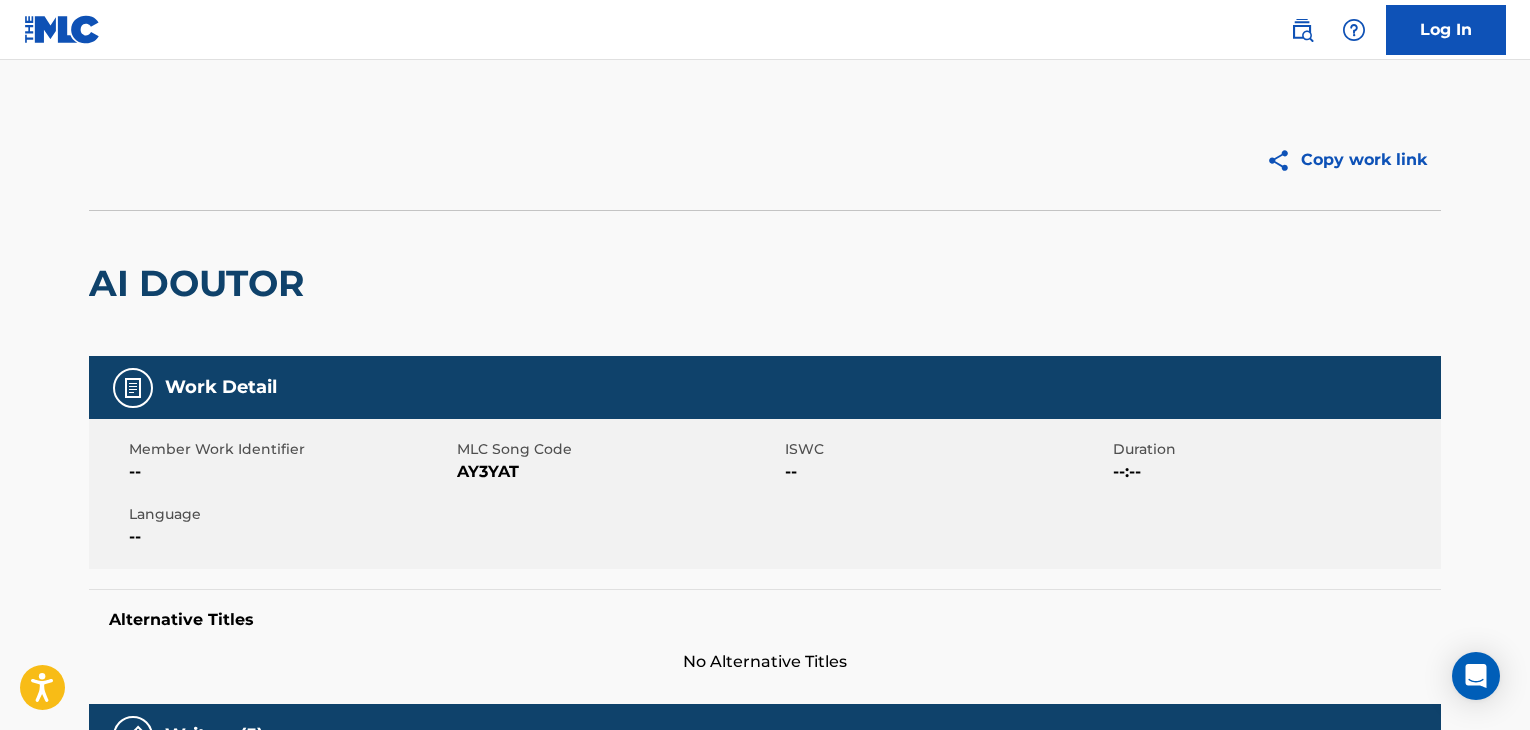 scroll, scrollTop: 0, scrollLeft: 0, axis: both 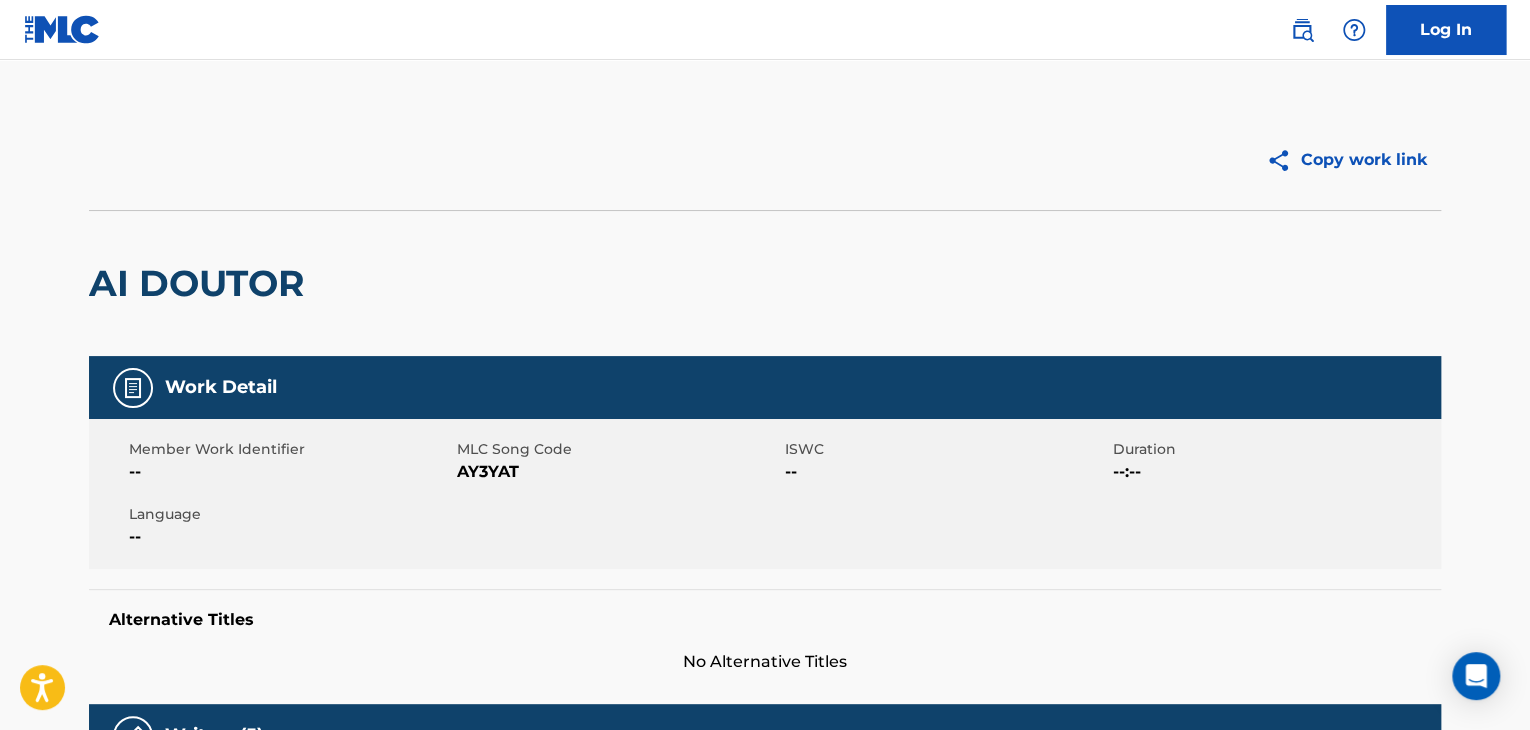 click at bounding box center [1302, 30] 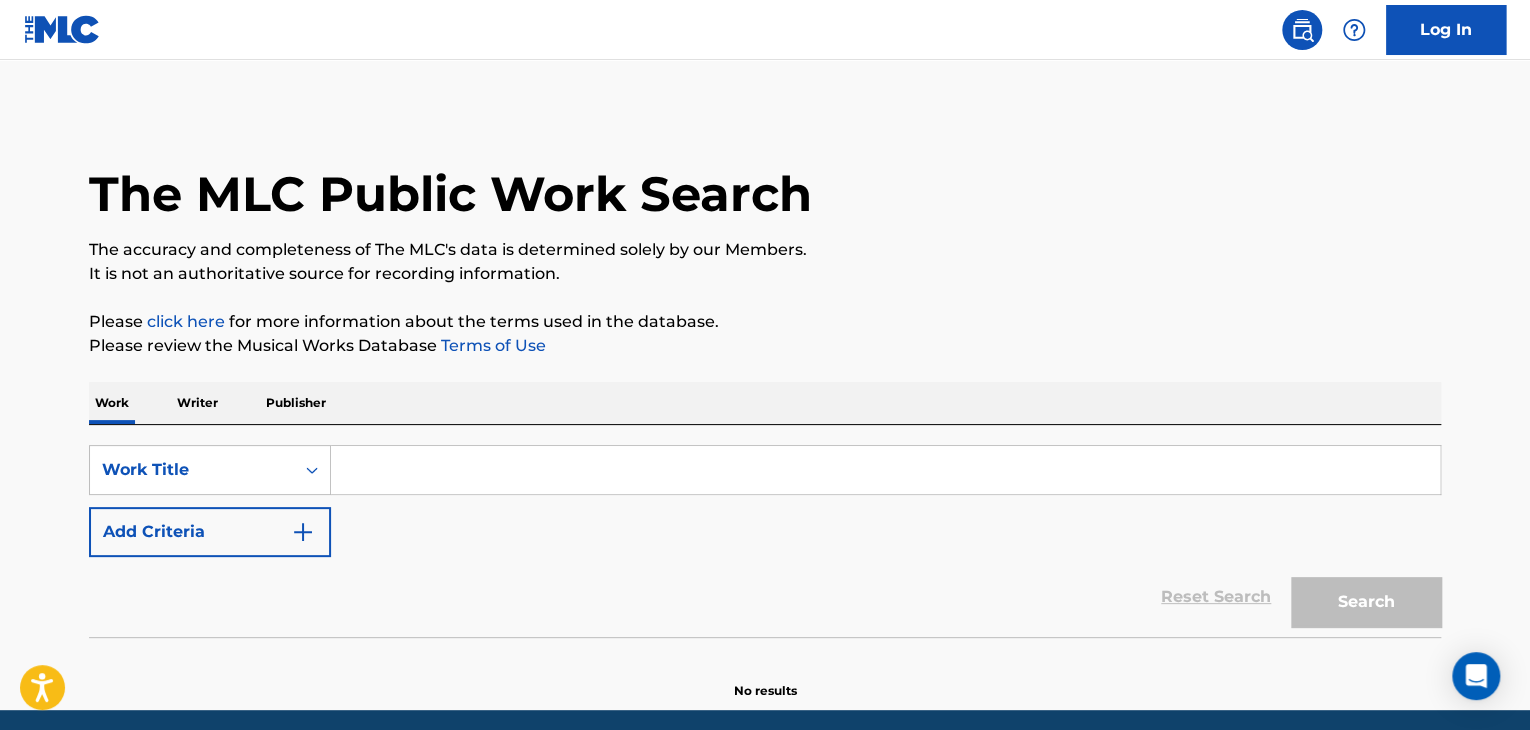 click at bounding box center [885, 470] 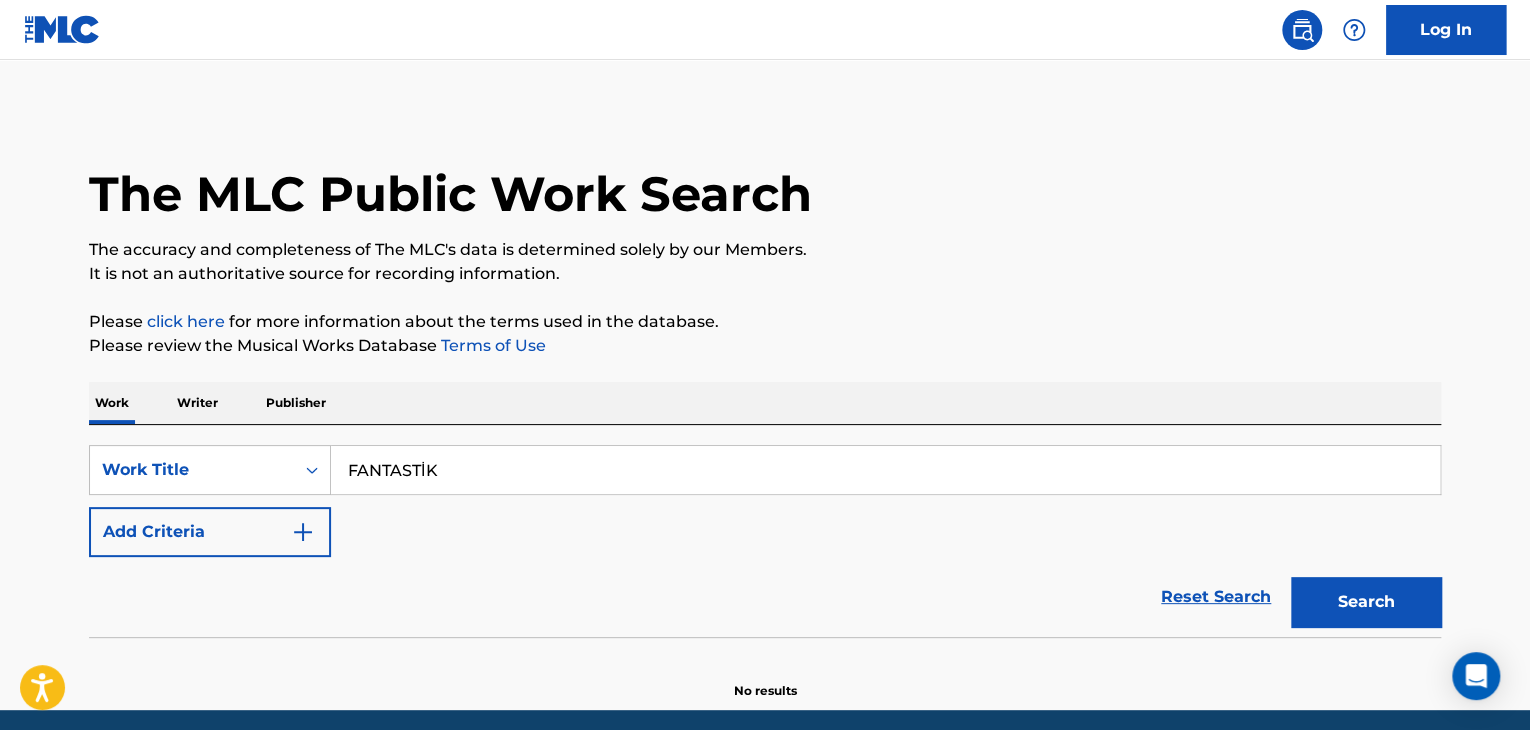 type on "FANTASTİK" 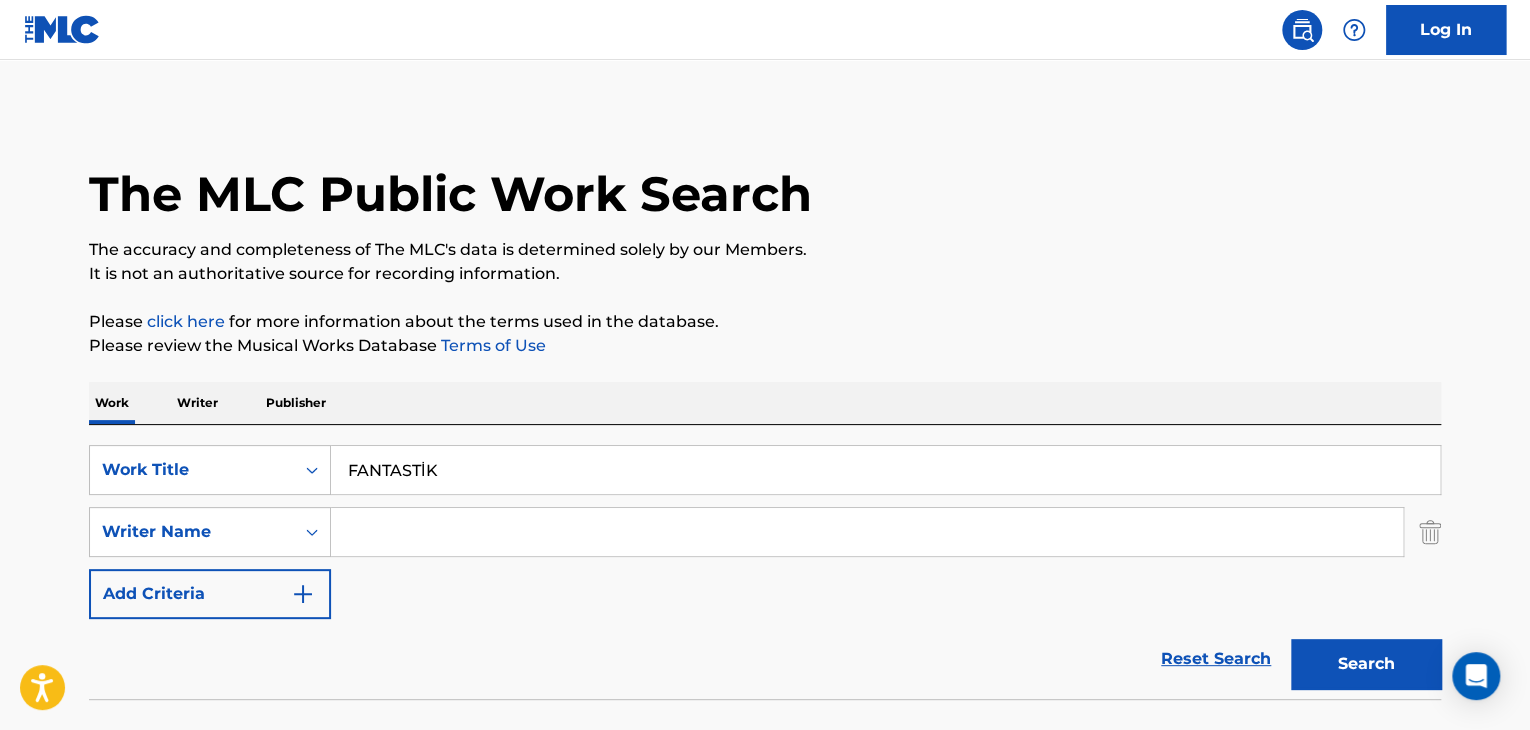 click at bounding box center [867, 532] 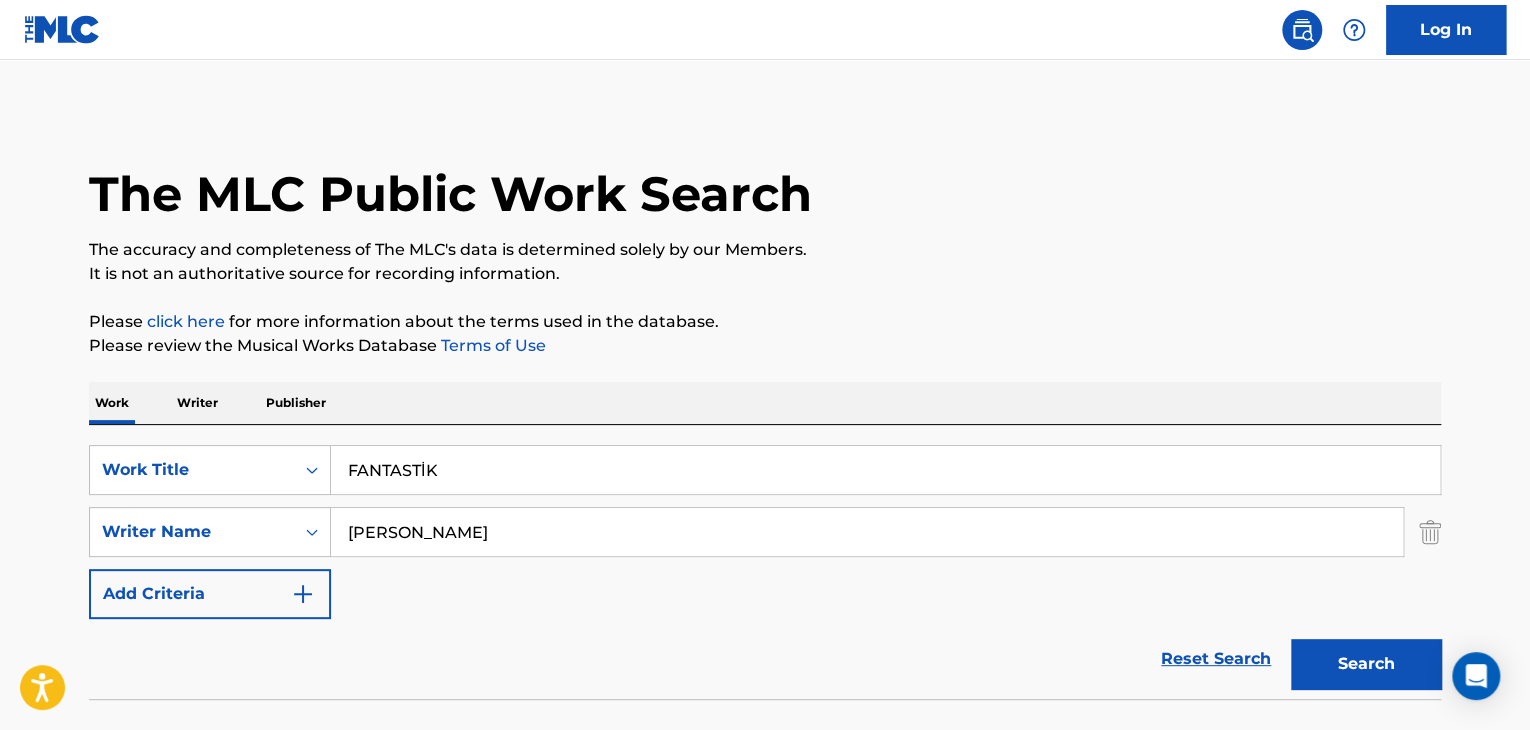type on "[PERSON_NAME]" 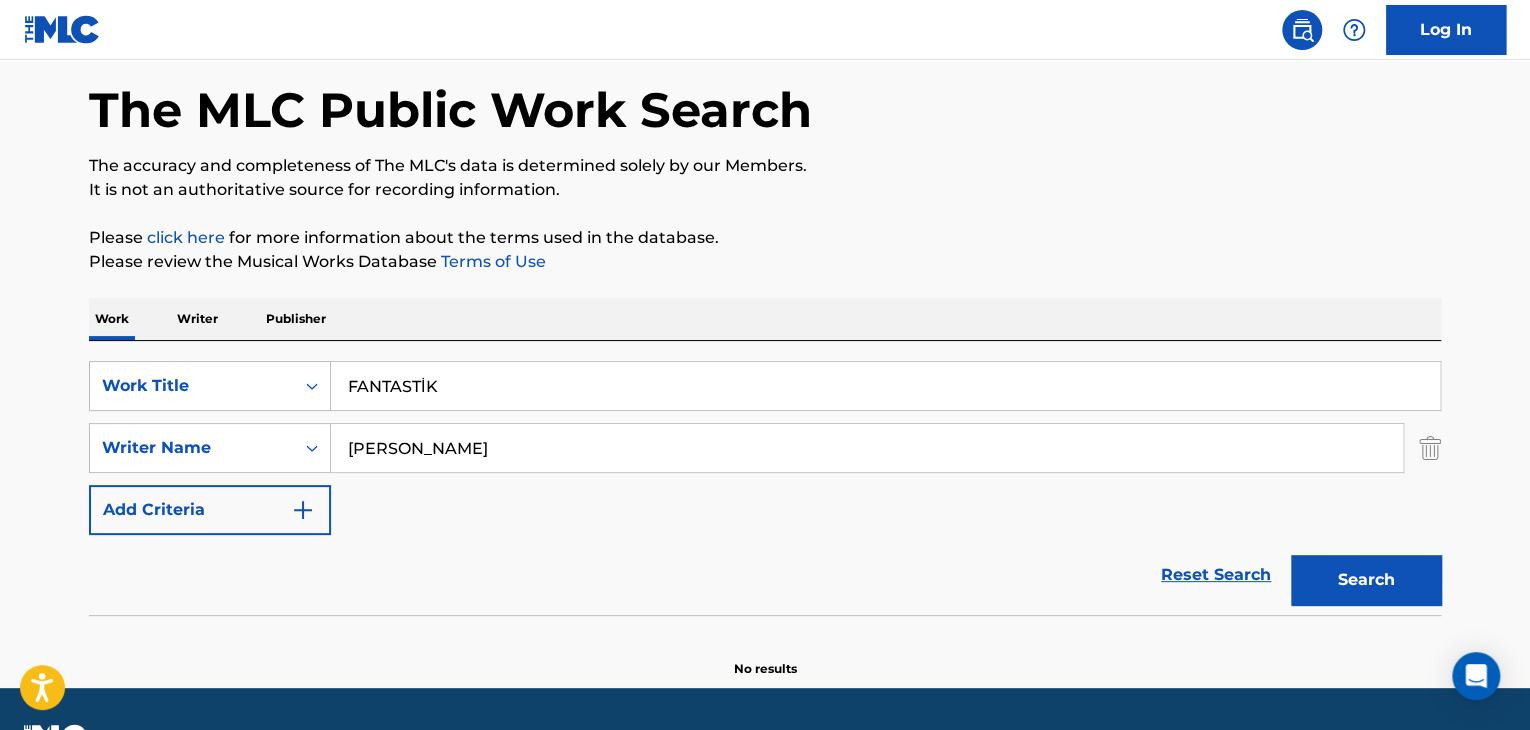 scroll, scrollTop: 138, scrollLeft: 0, axis: vertical 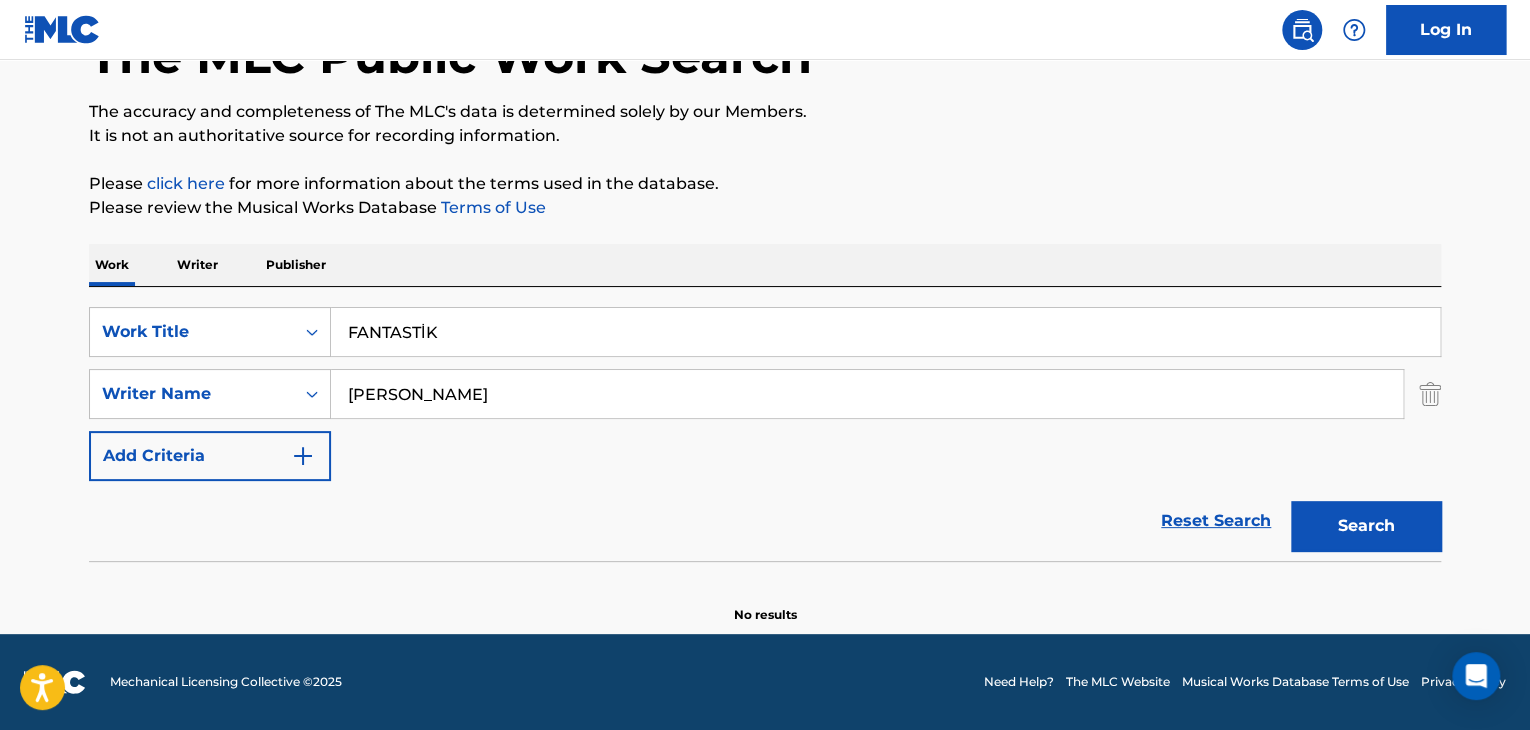 click on "Writer" at bounding box center [197, 265] 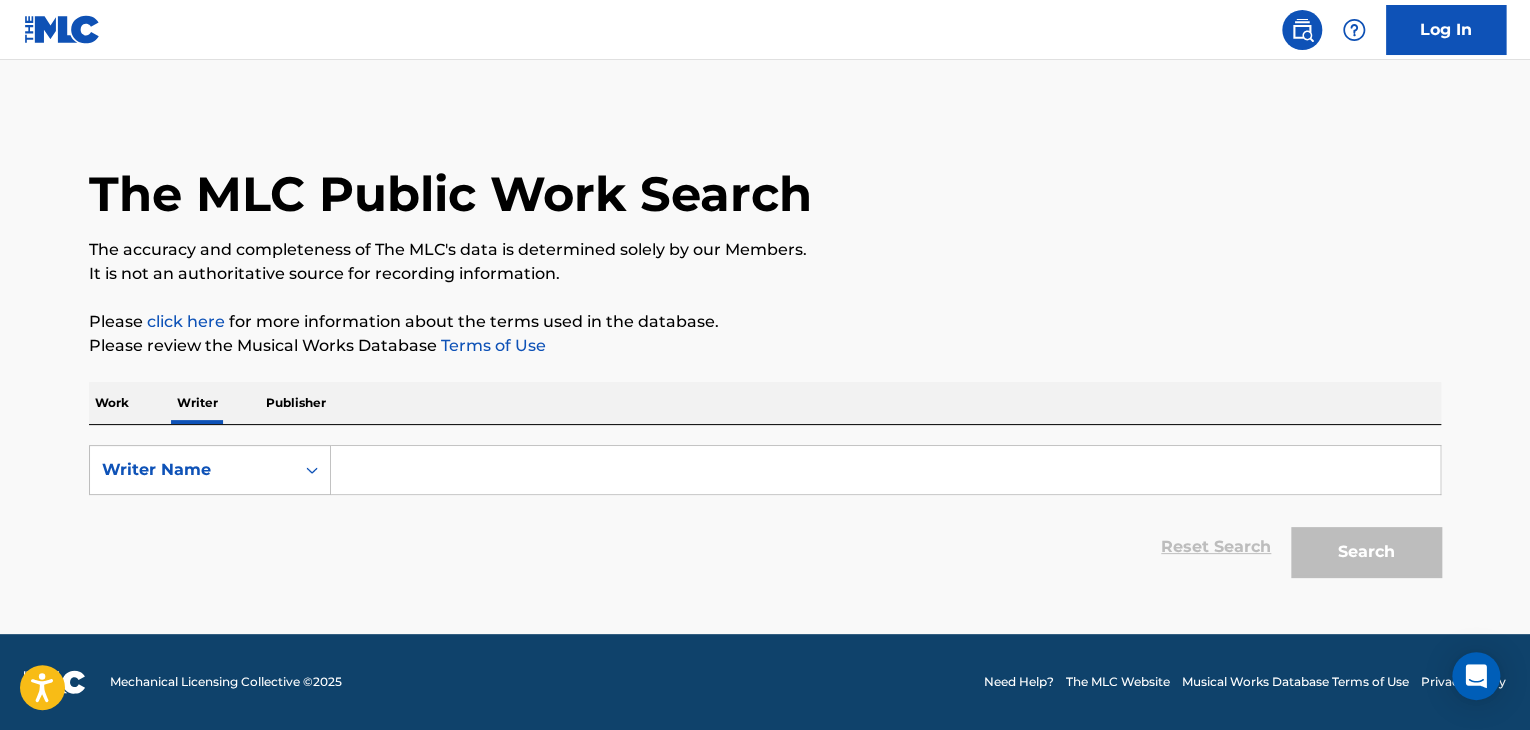 scroll, scrollTop: 0, scrollLeft: 0, axis: both 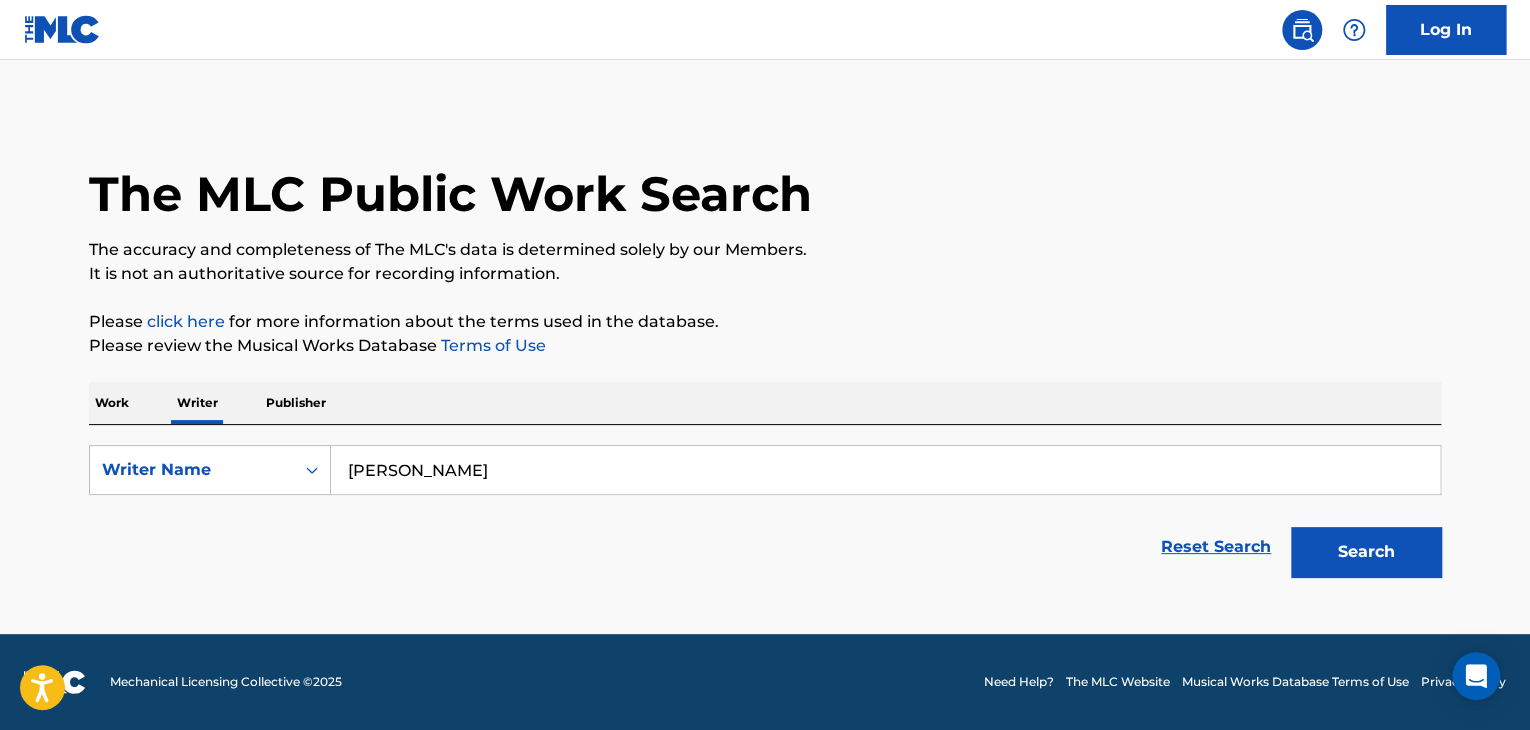 type on "[PERSON_NAME]" 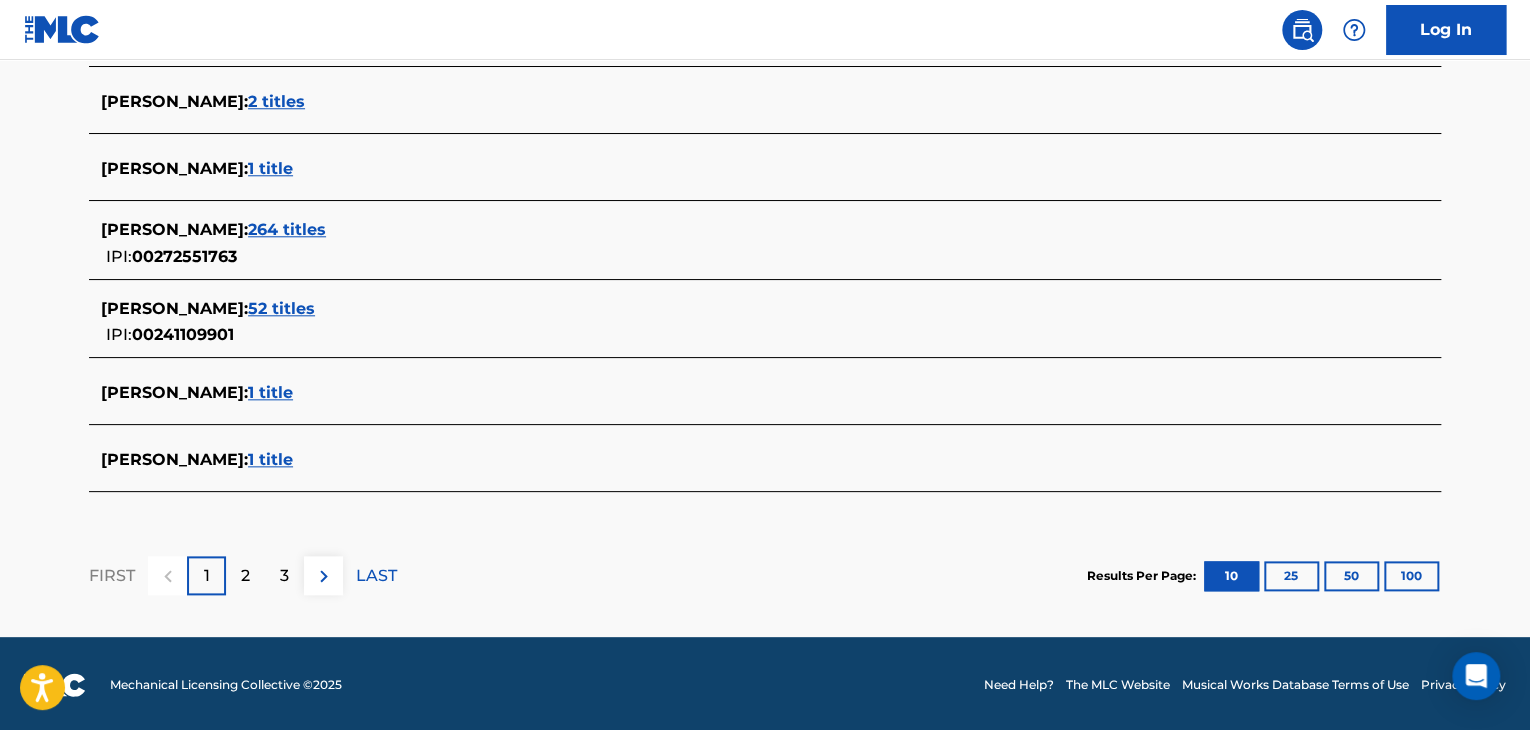 scroll, scrollTop: 894, scrollLeft: 0, axis: vertical 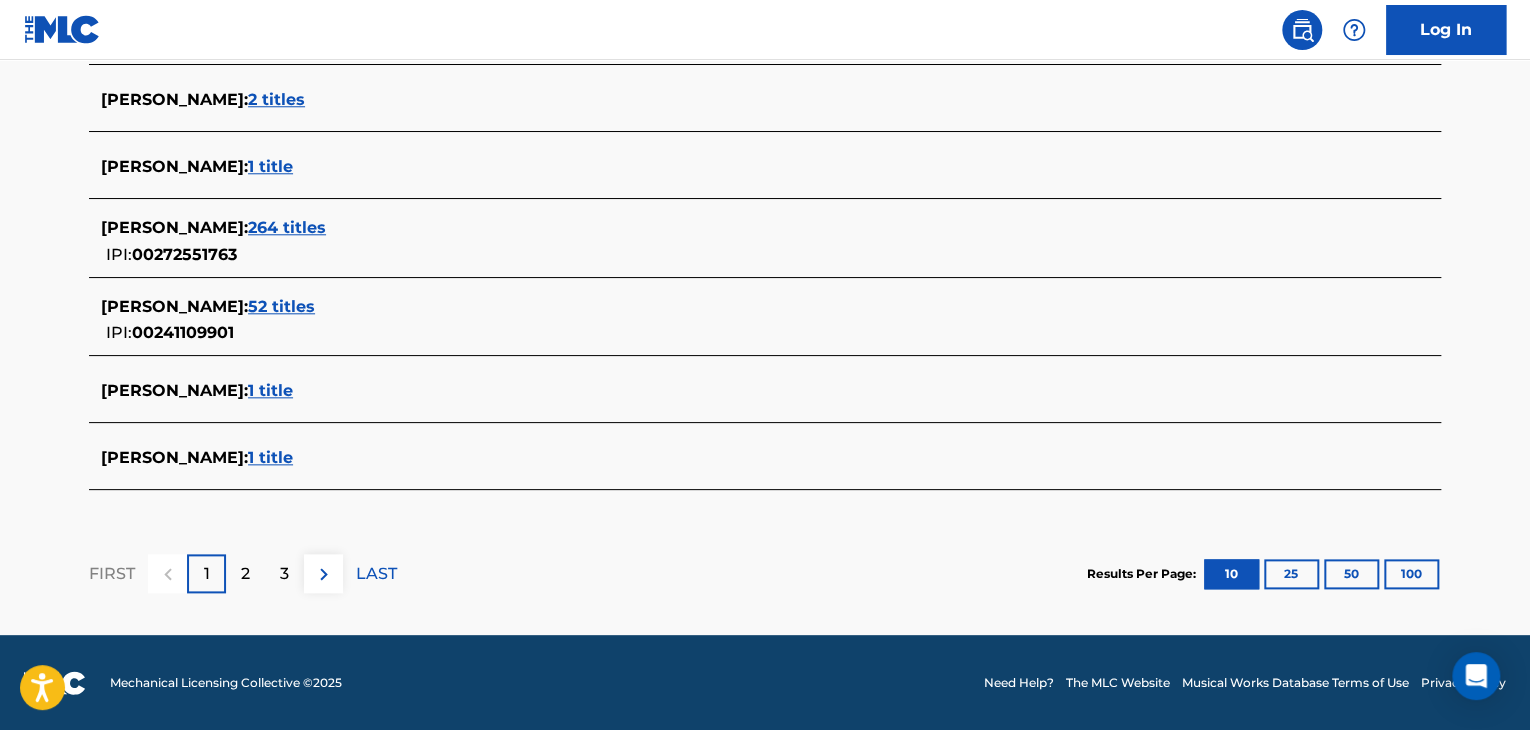 click on "1 title" at bounding box center [270, 390] 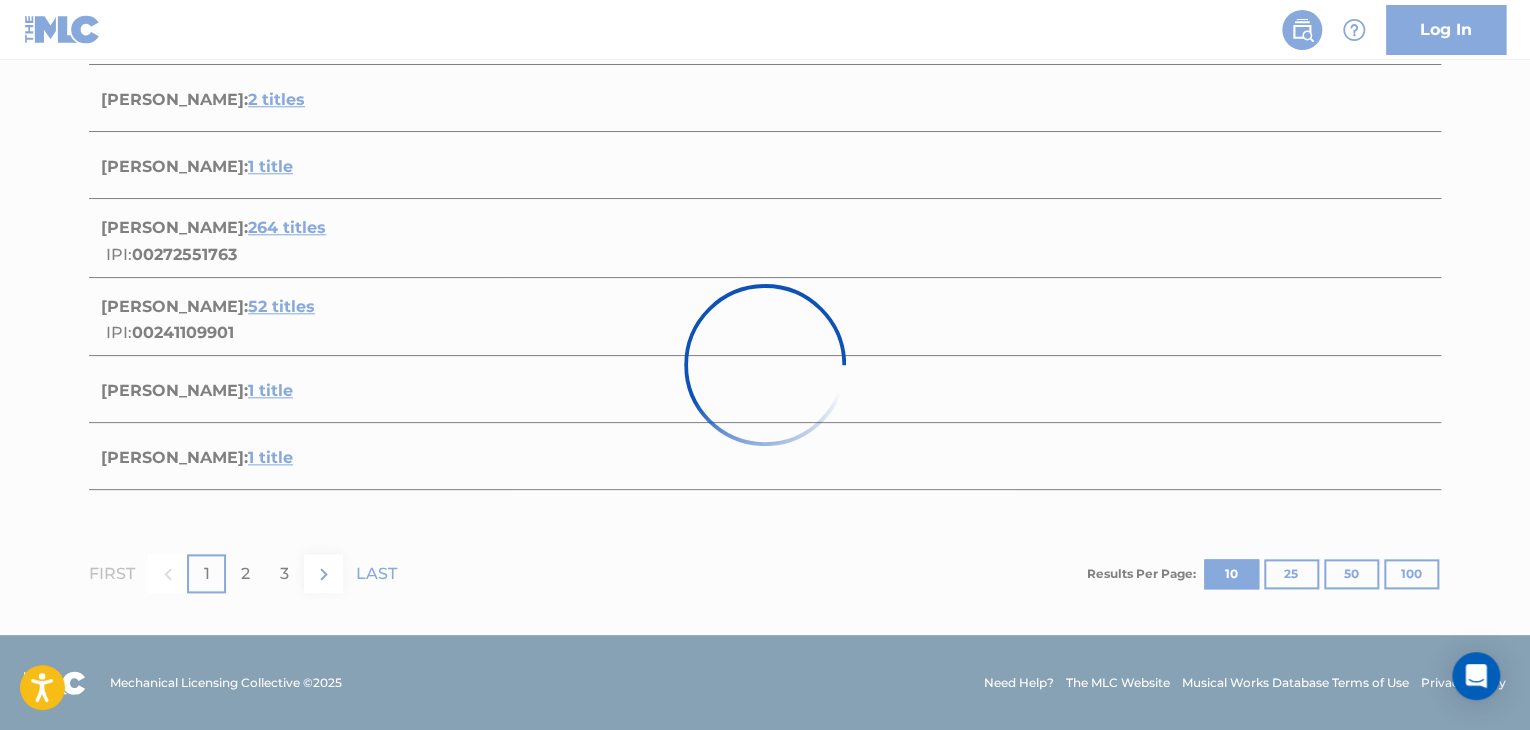 scroll, scrollTop: 376, scrollLeft: 0, axis: vertical 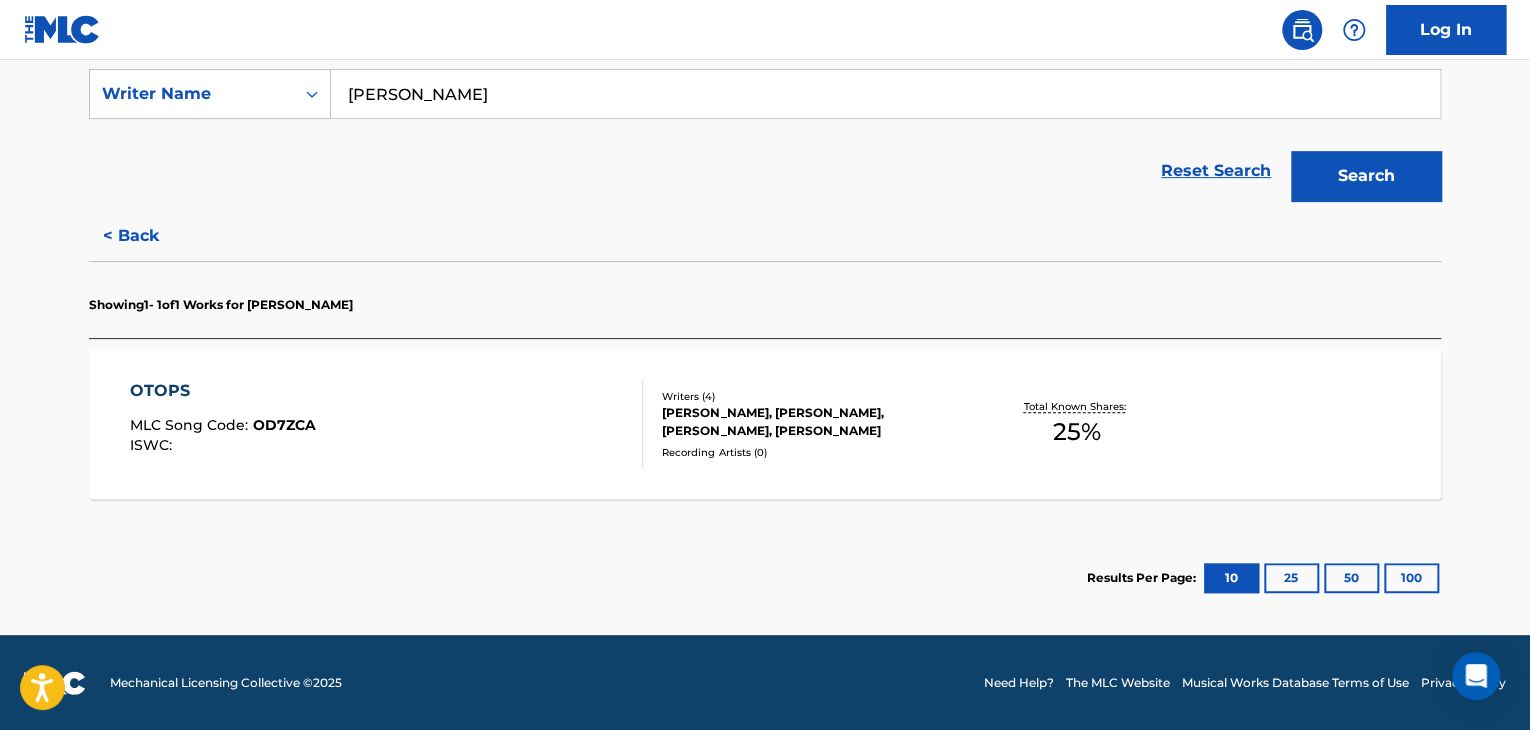 click on "OTOPS MLC Song Code : OD7ZCA ISWC :" at bounding box center [387, 424] 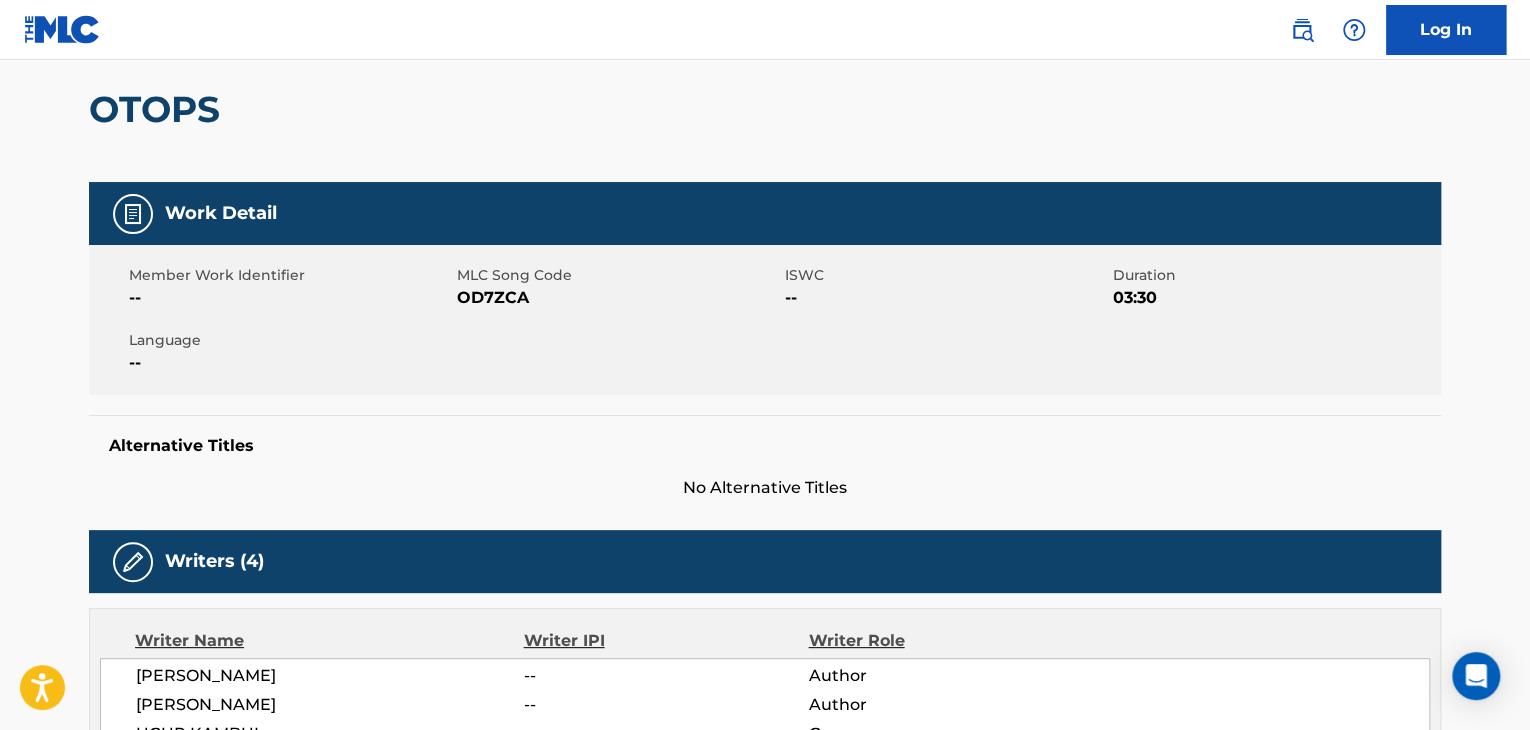 scroll, scrollTop: 0, scrollLeft: 0, axis: both 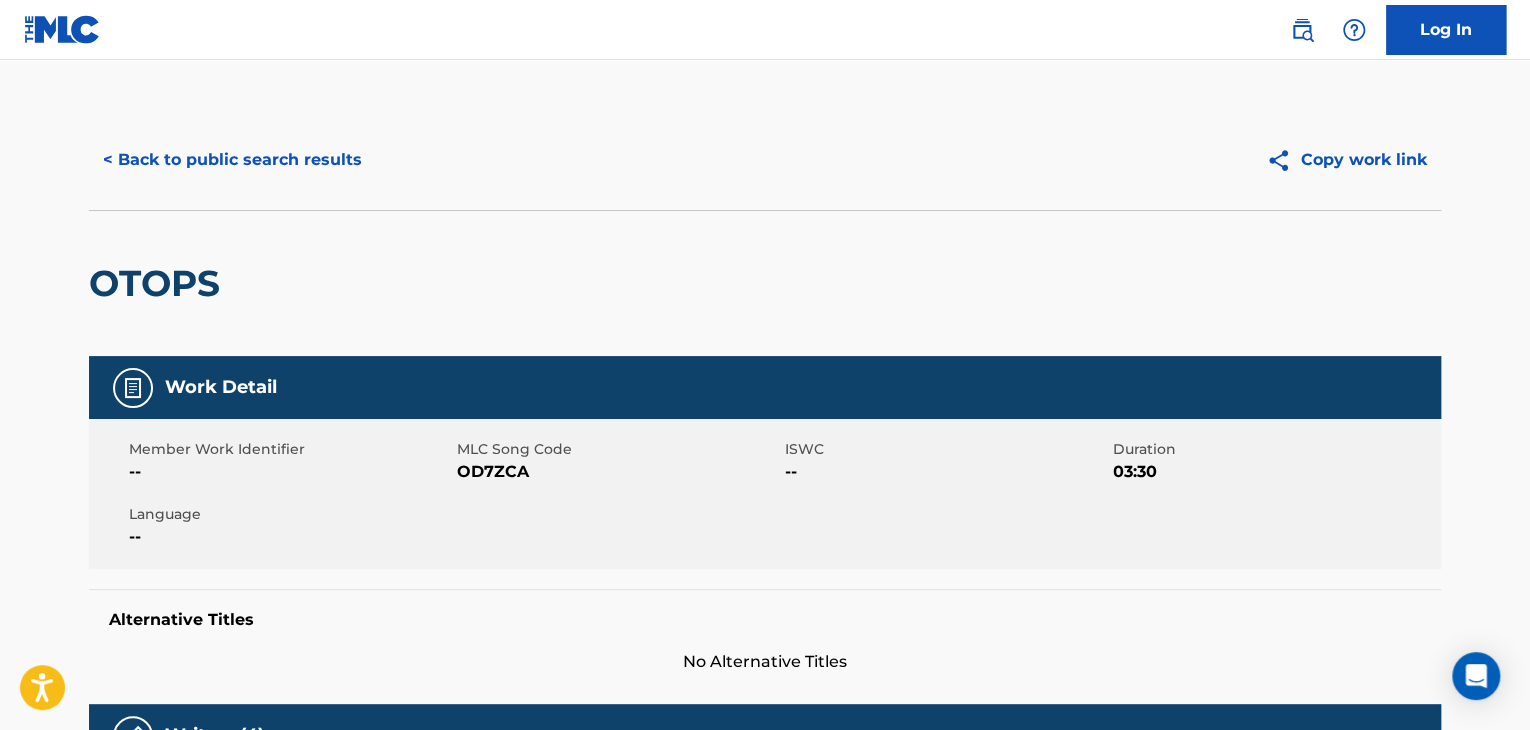 click on "< Back to public search results" at bounding box center [232, 160] 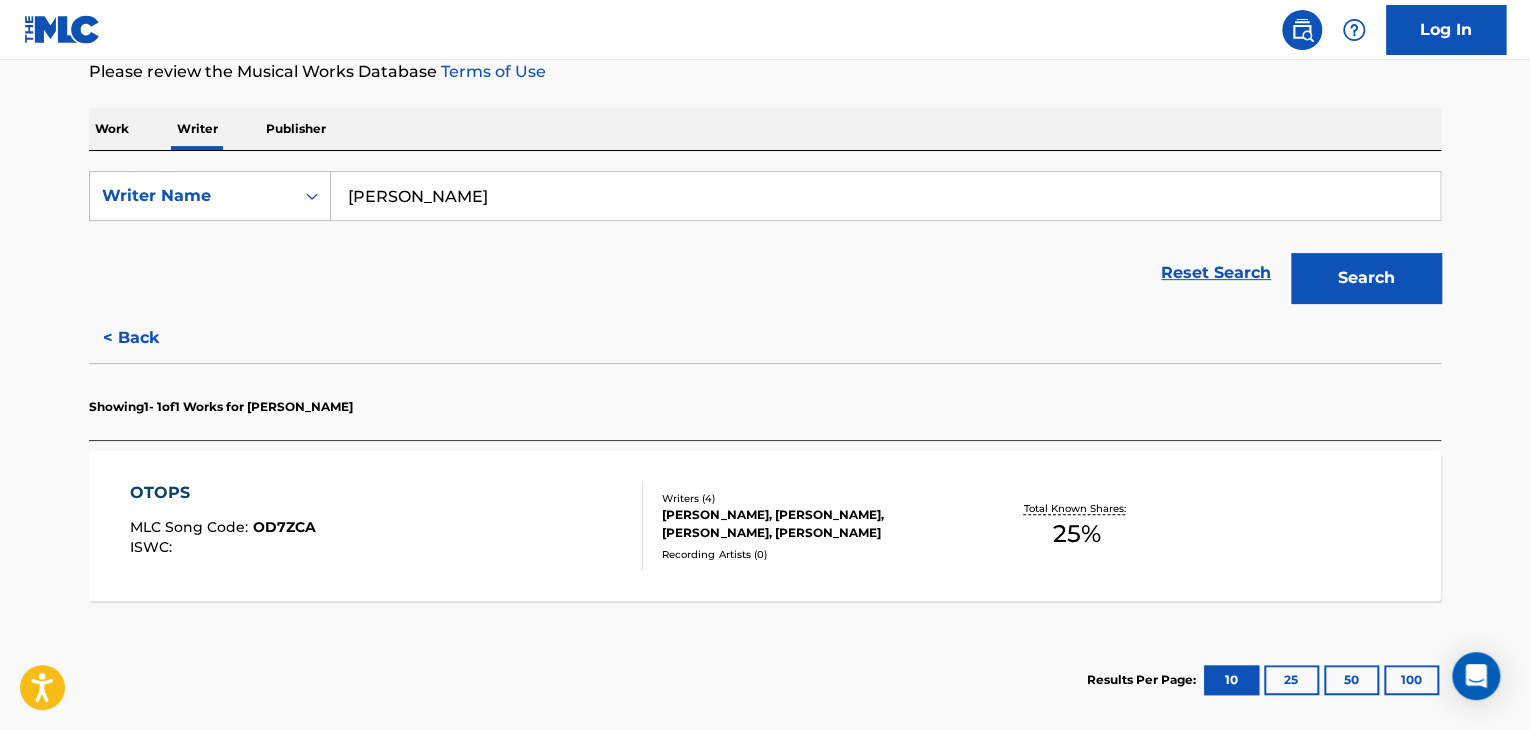 scroll, scrollTop: 376, scrollLeft: 0, axis: vertical 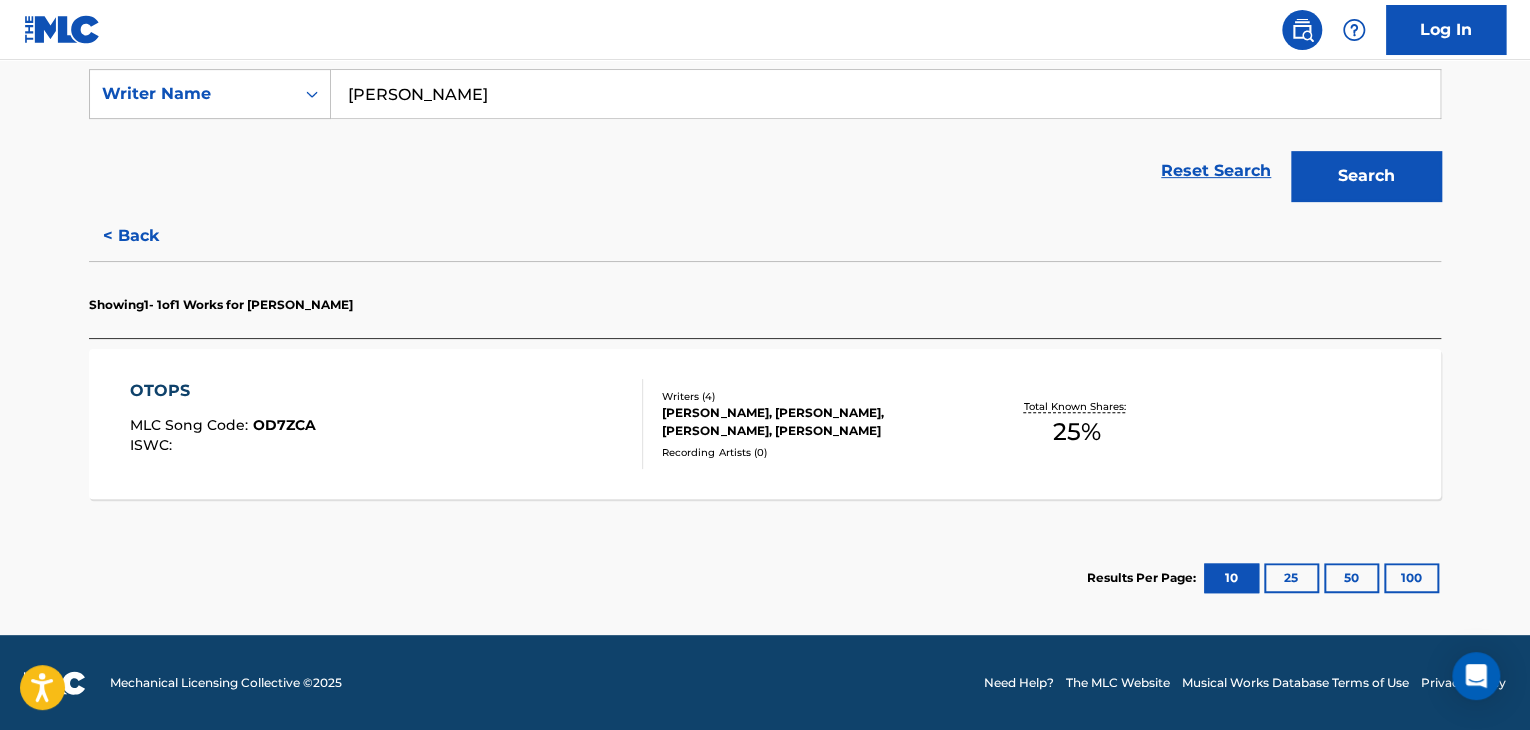 click on "< Back" at bounding box center (149, 236) 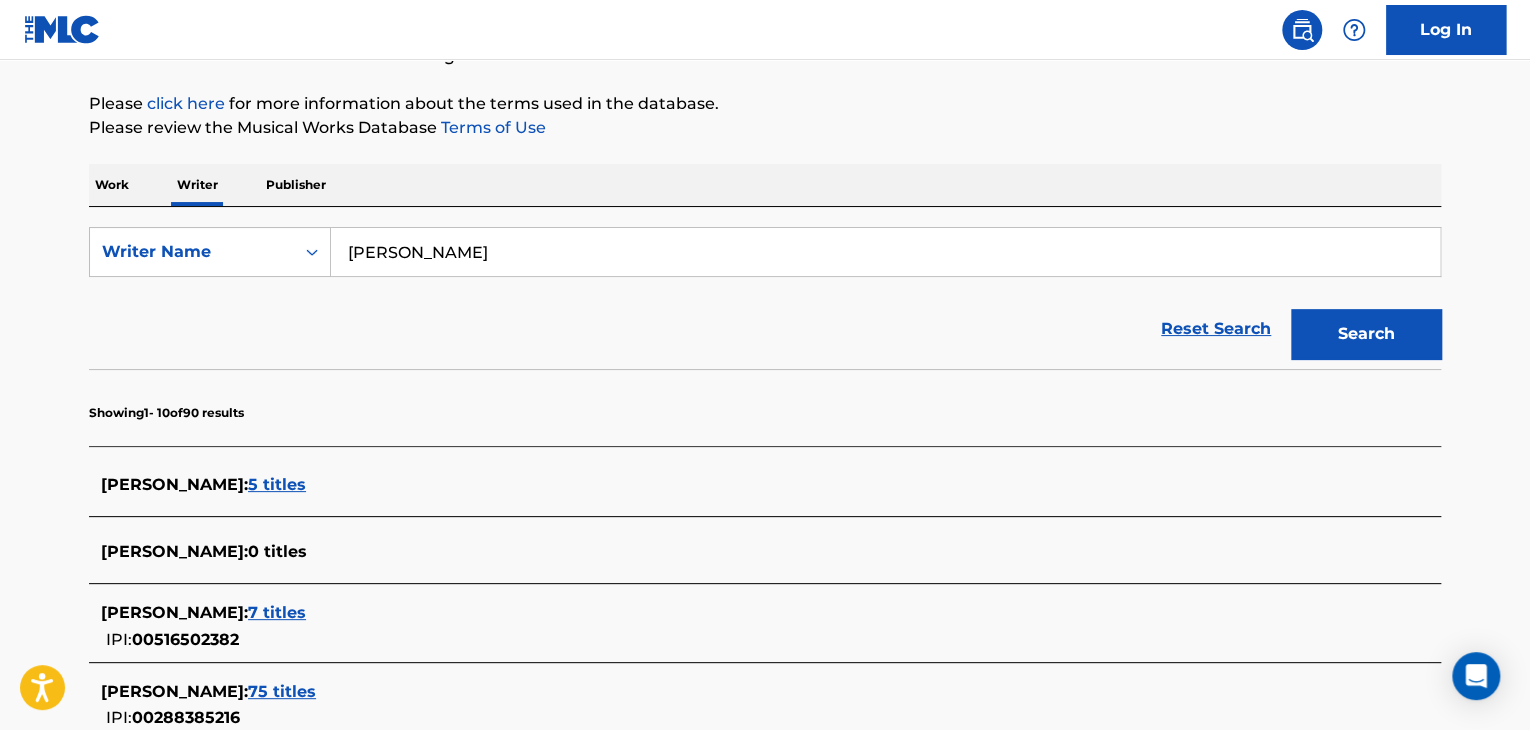 scroll, scrollTop: 76, scrollLeft: 0, axis: vertical 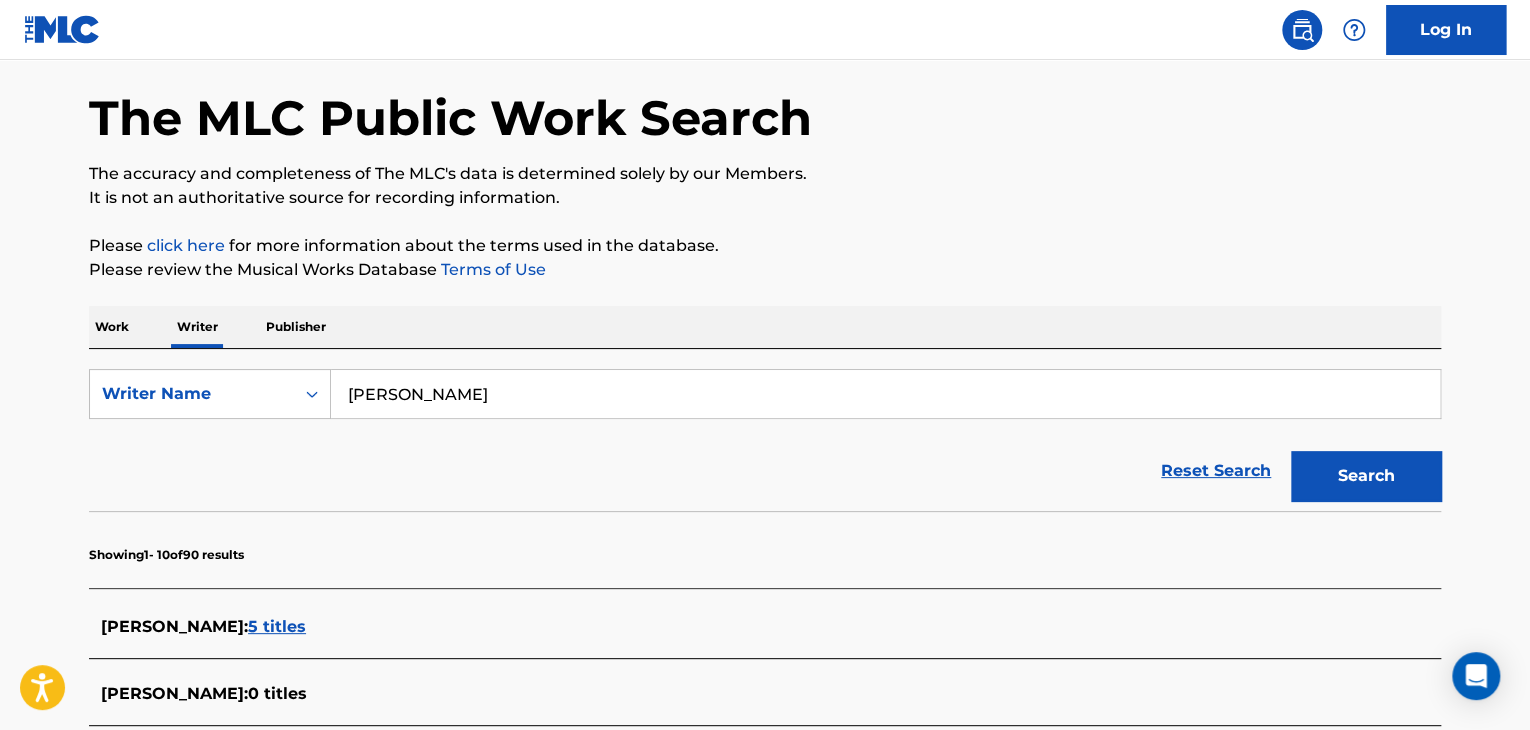click on "[PERSON_NAME]" at bounding box center (885, 394) 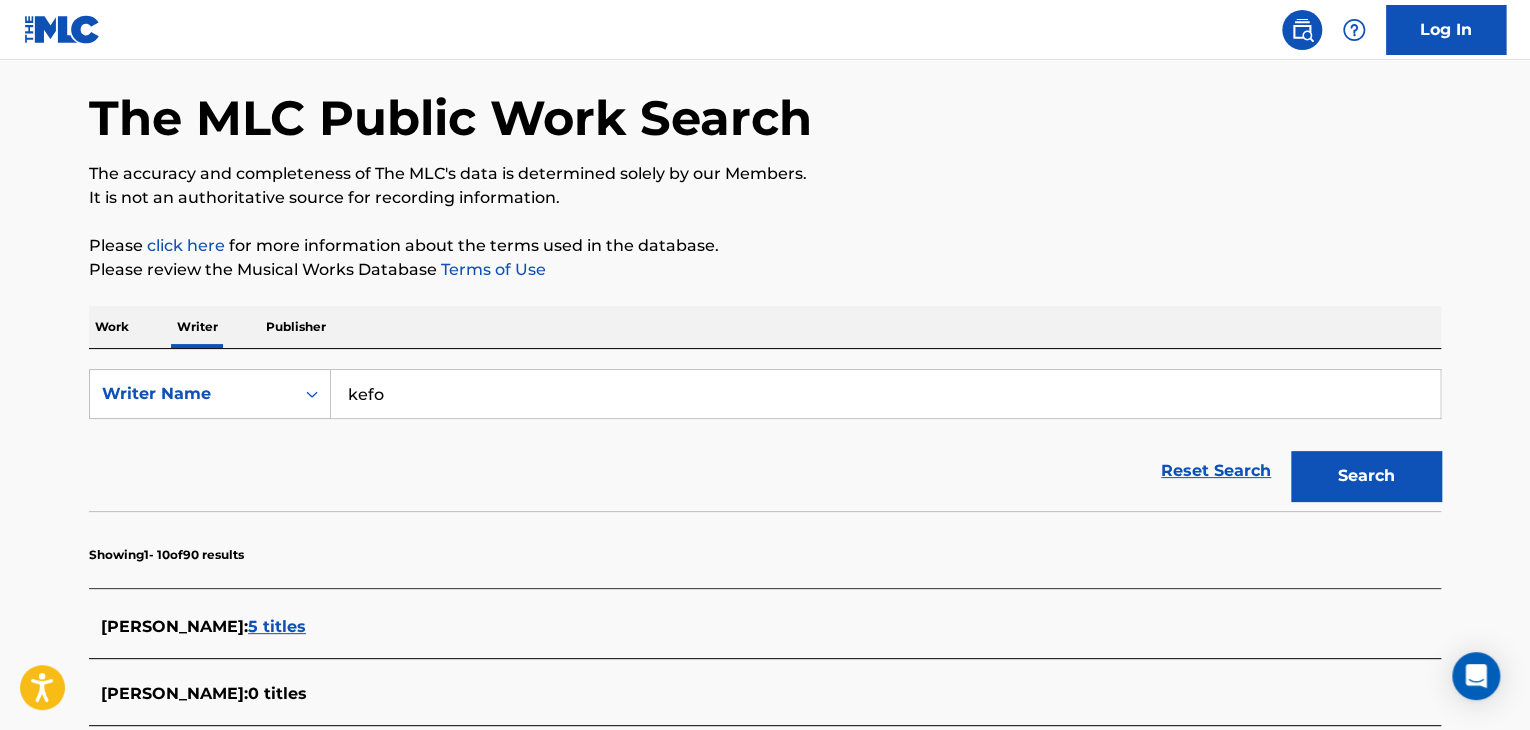 click on "Search" at bounding box center [1366, 476] 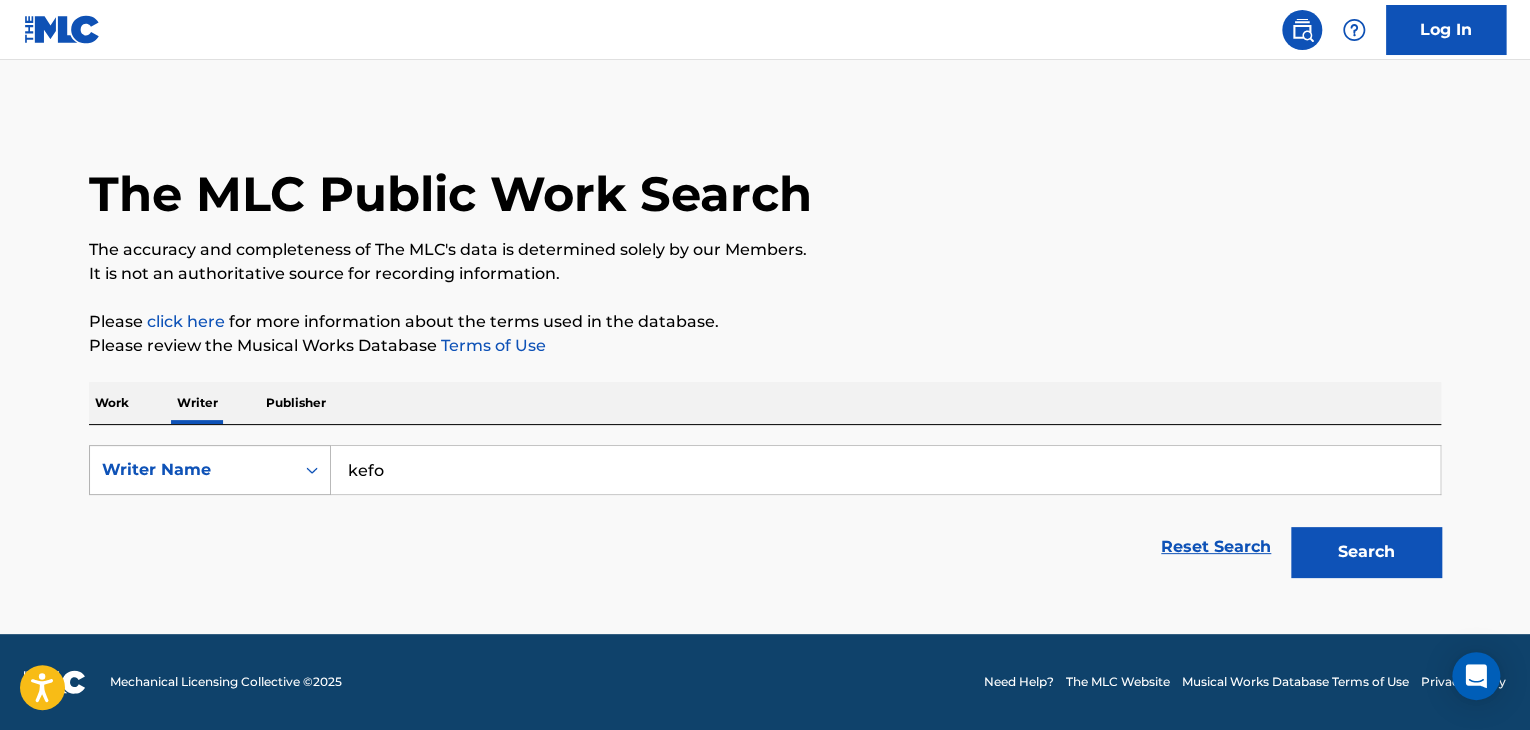 scroll, scrollTop: 0, scrollLeft: 0, axis: both 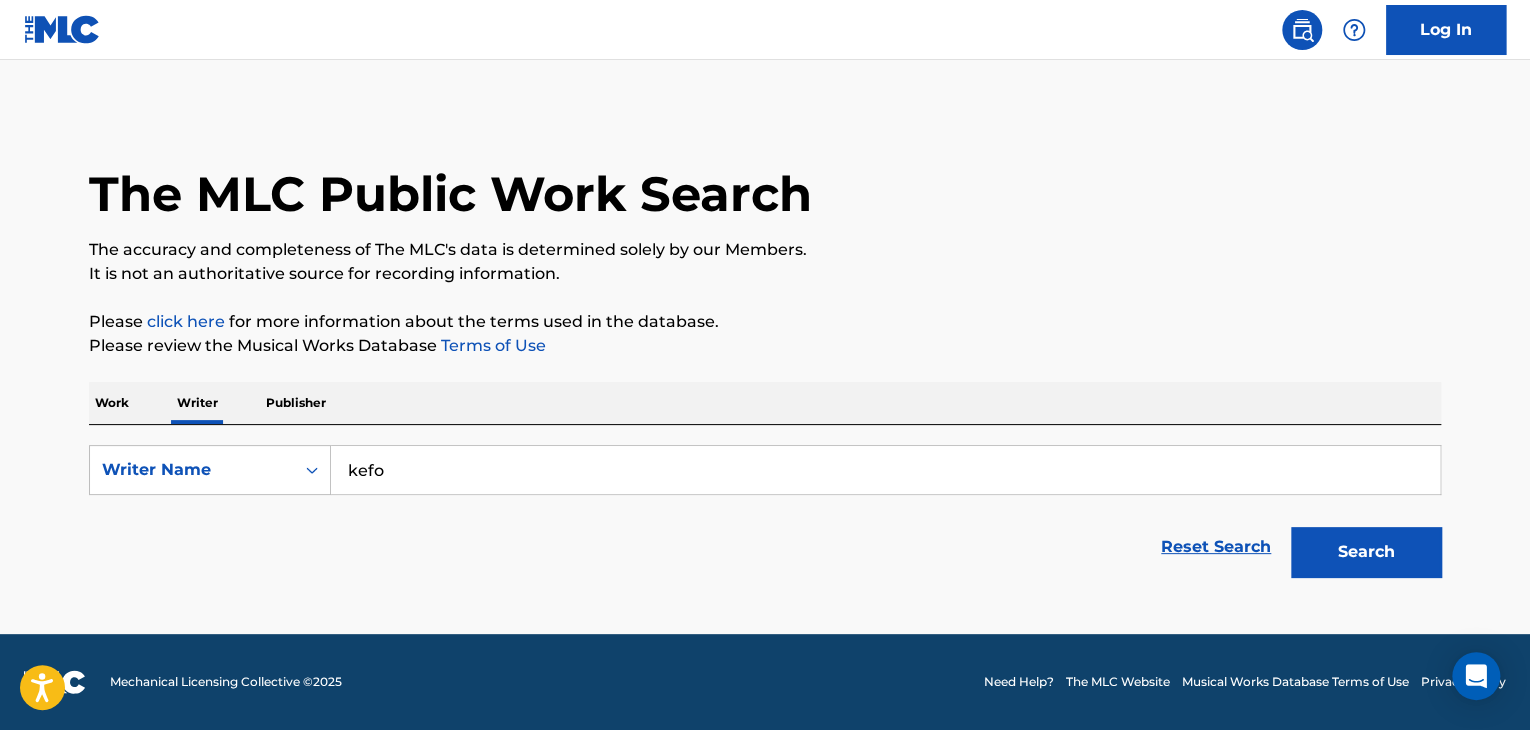 click on "kefo" at bounding box center [886, 470] 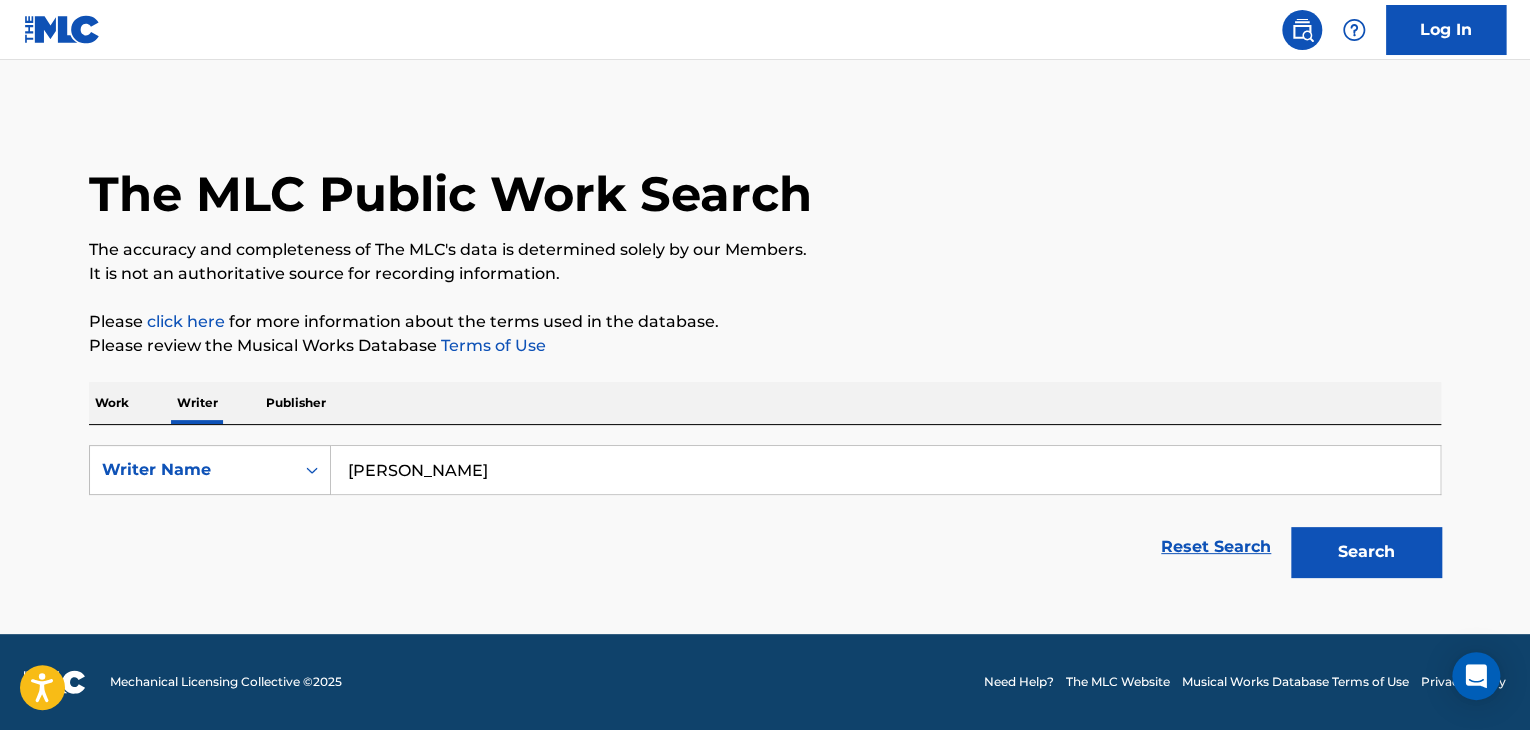 click on "Search" at bounding box center [1366, 552] 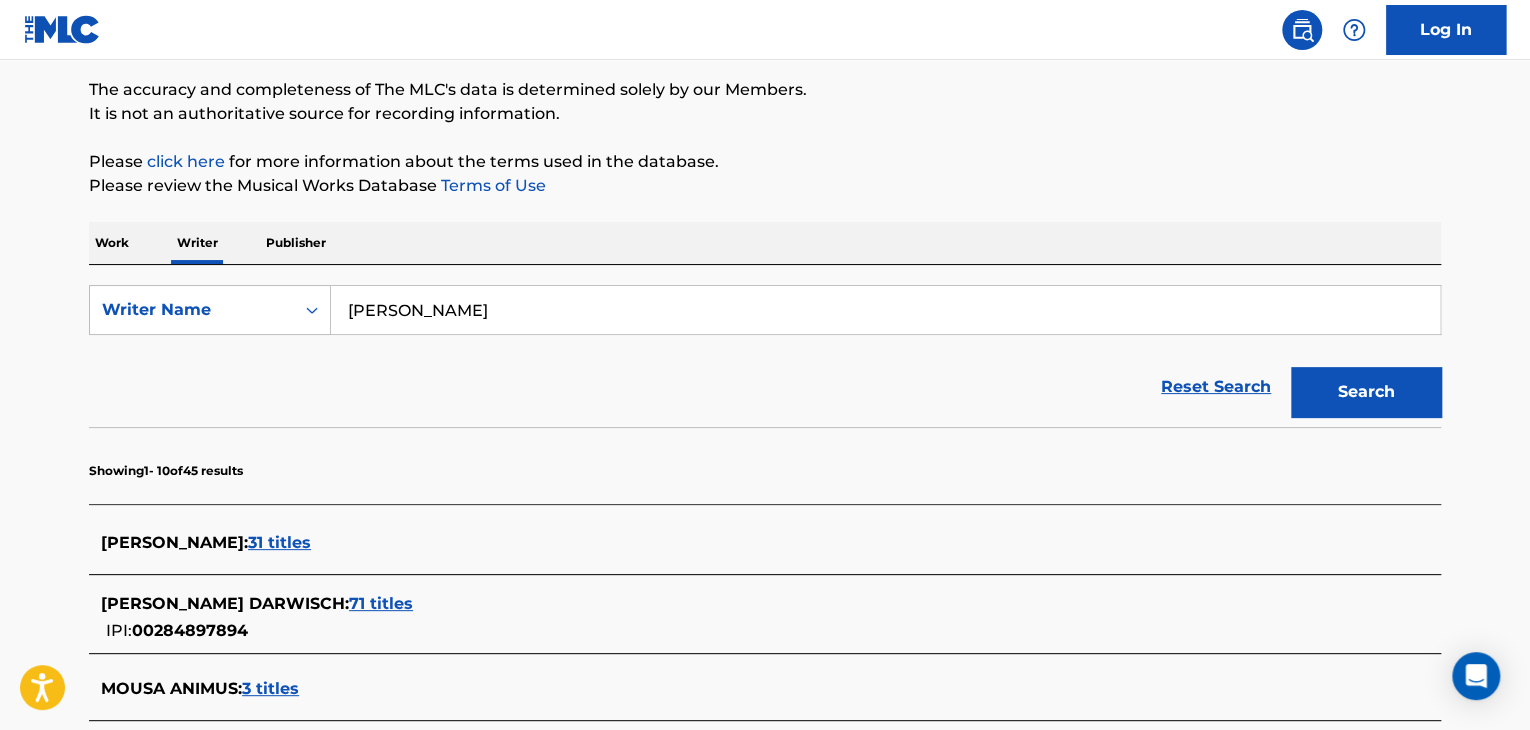 scroll, scrollTop: 0, scrollLeft: 0, axis: both 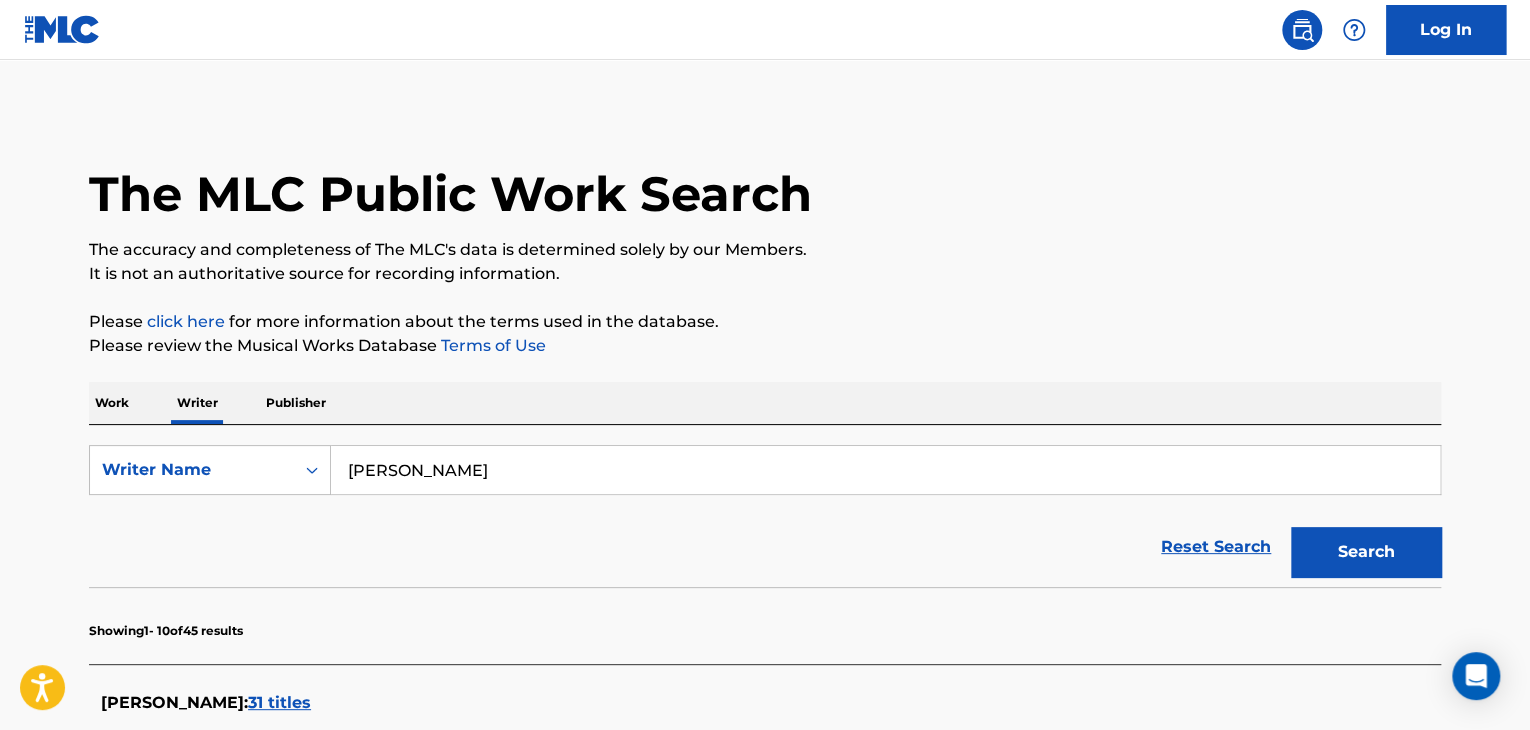click on "SearchWithCriteriaf3853033-8d69-476a-b9e3-3f7ee086f263 Writer Name [PERSON_NAME] Sayej Reset Search Search" at bounding box center (765, 506) 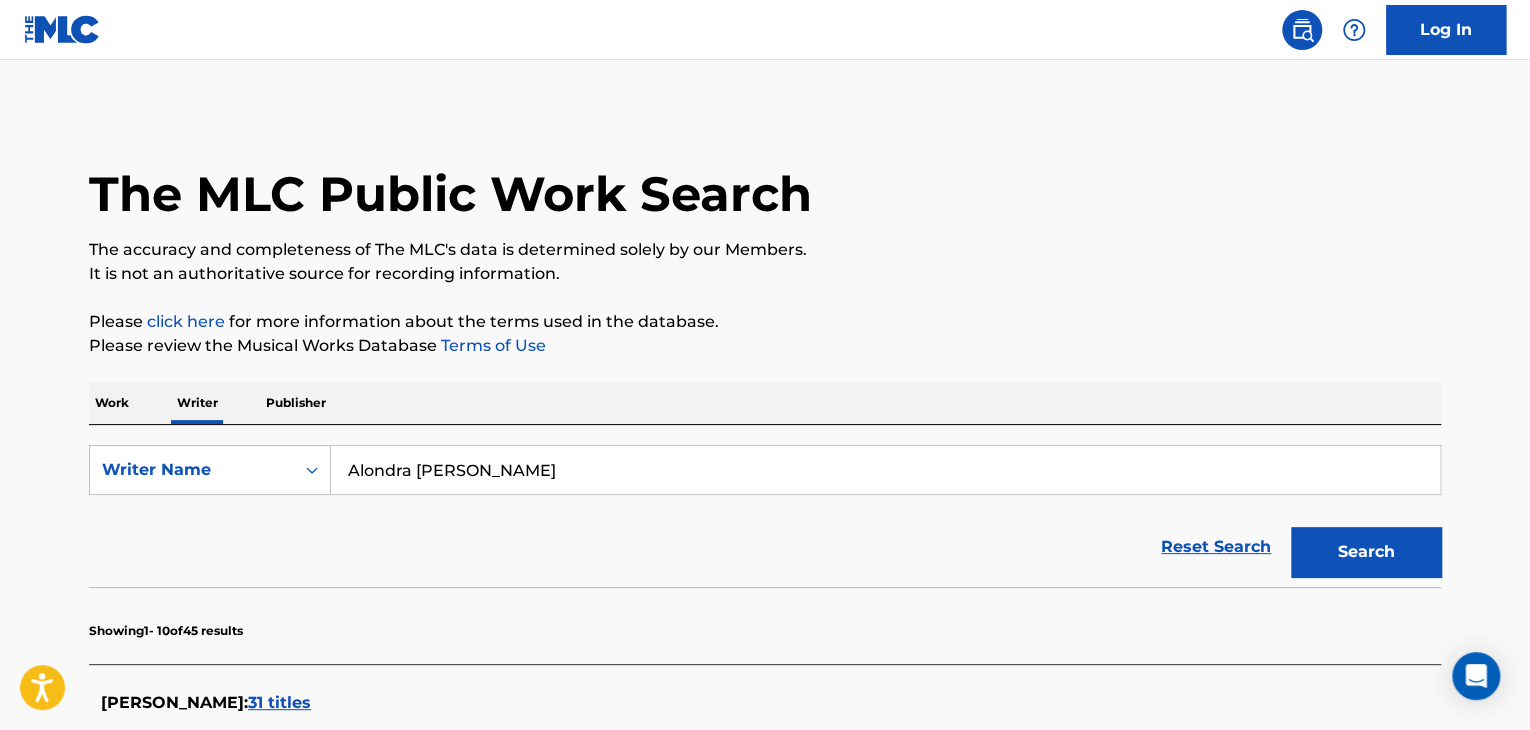click on "Search" at bounding box center [1366, 552] 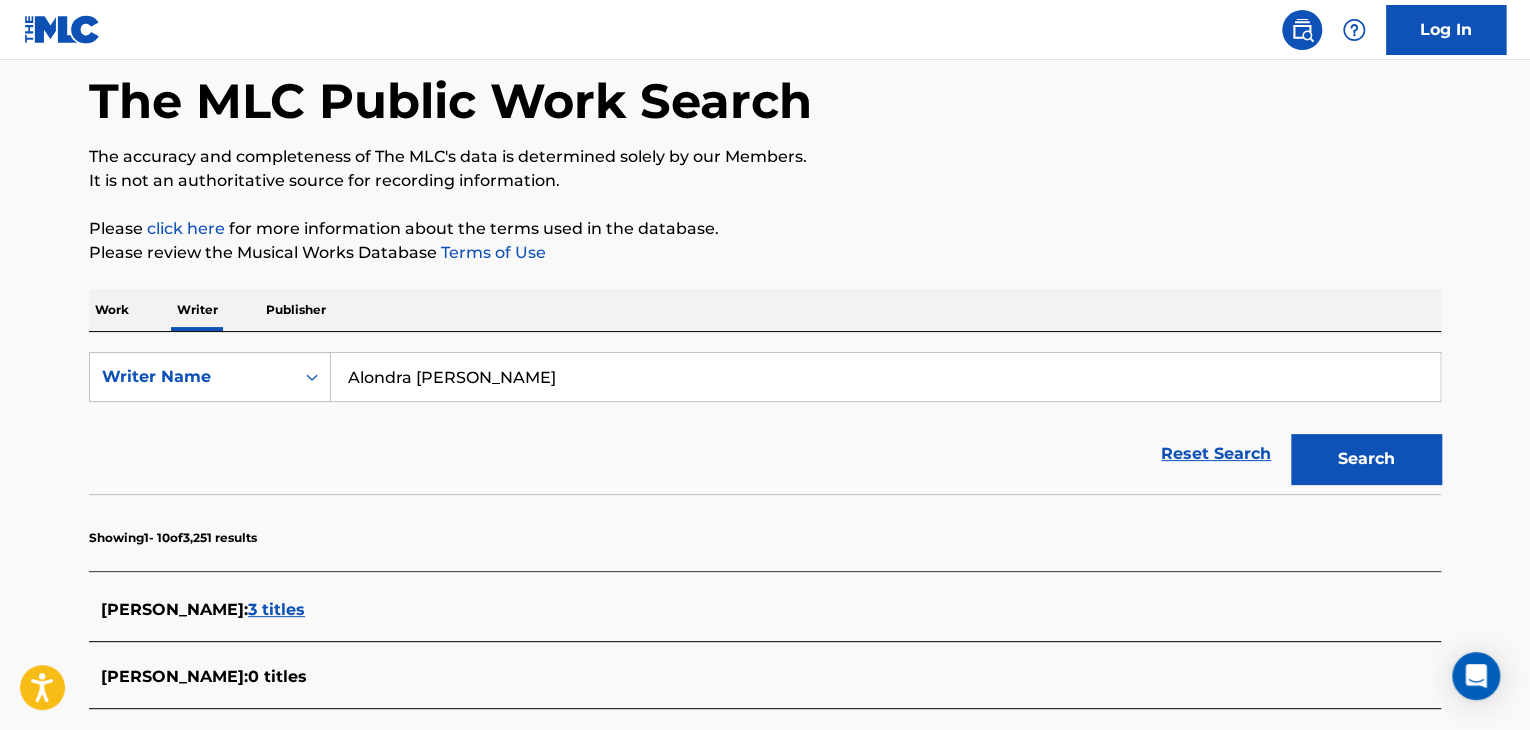 scroll, scrollTop: 91, scrollLeft: 0, axis: vertical 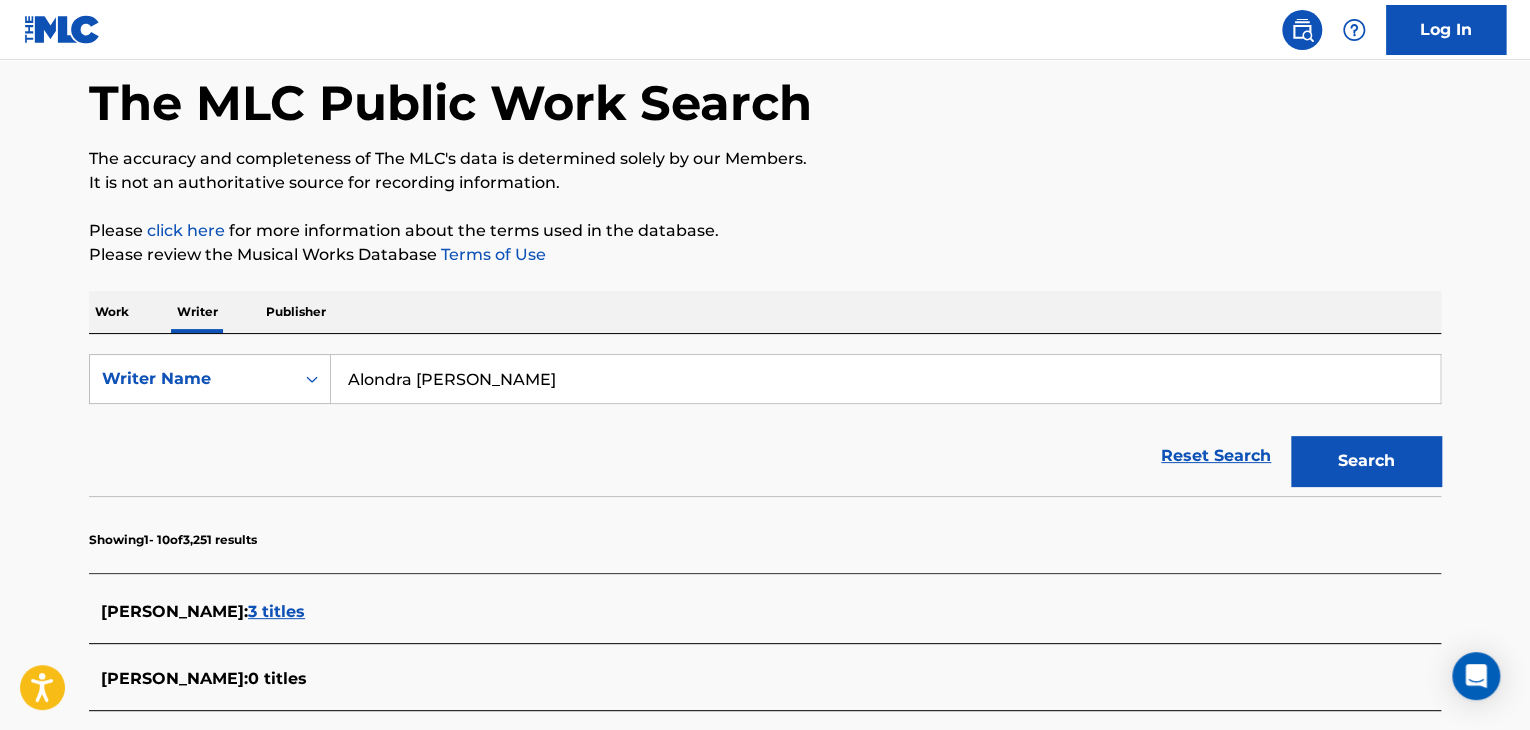 click on "Alondra [PERSON_NAME]" at bounding box center [885, 379] 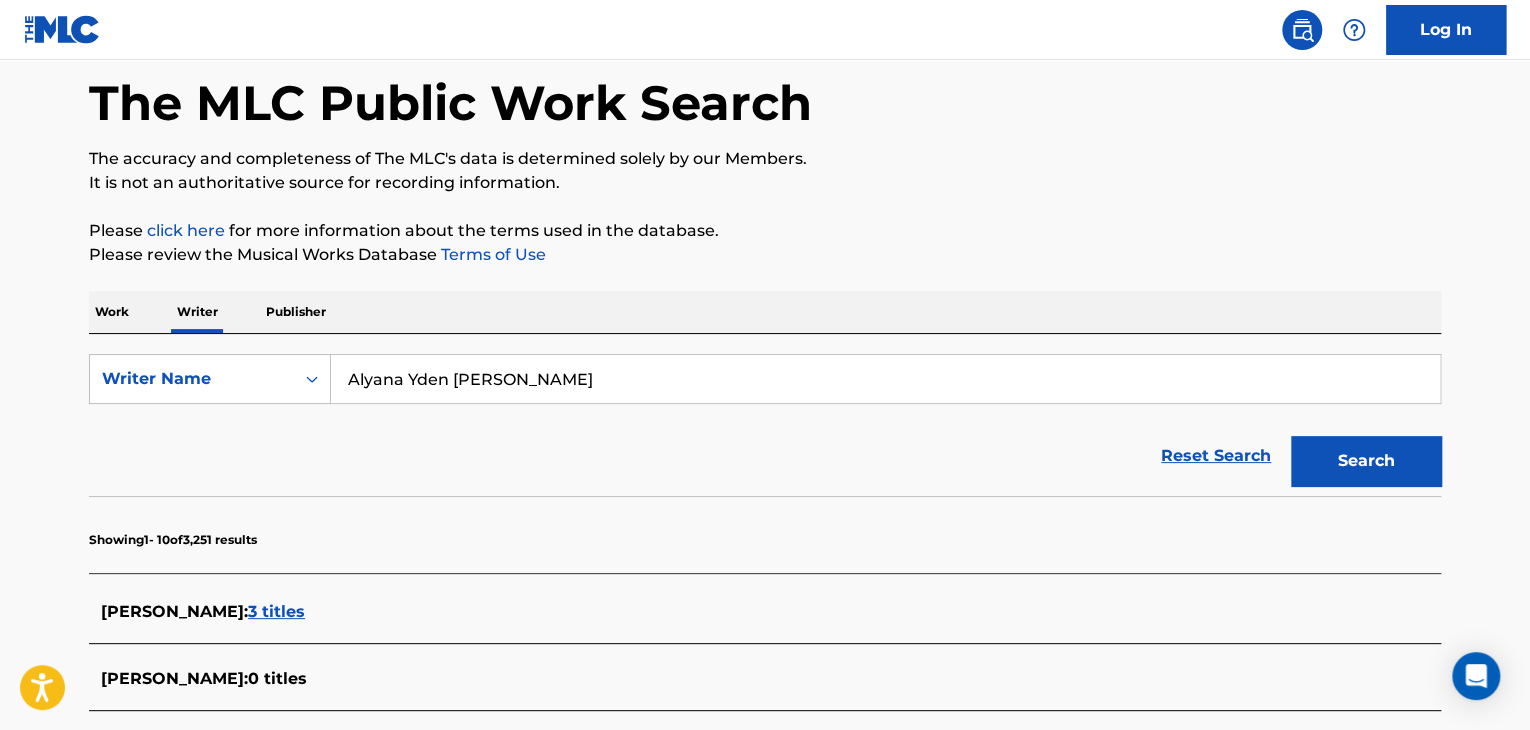 type on "Alyana Yden [PERSON_NAME]" 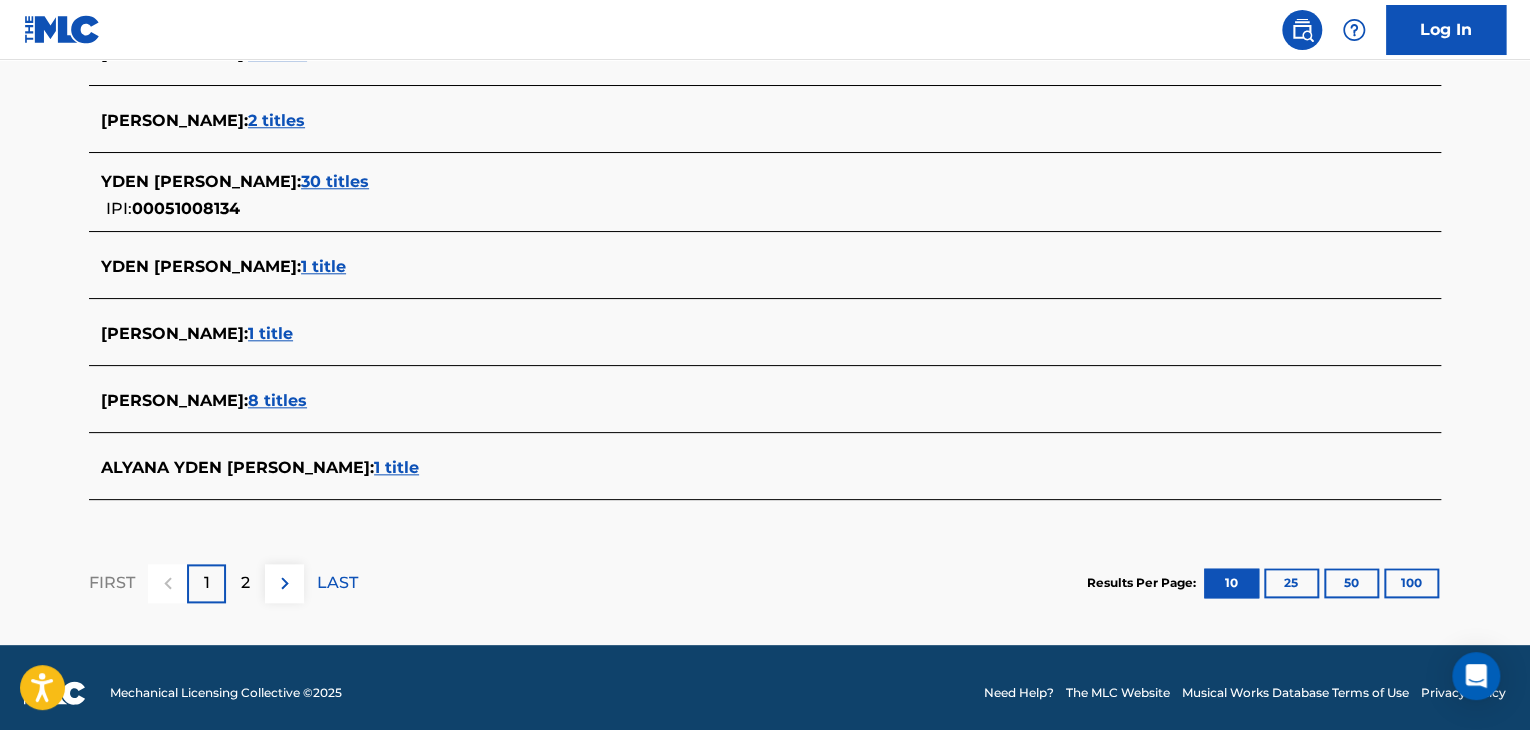 scroll, scrollTop: 882, scrollLeft: 0, axis: vertical 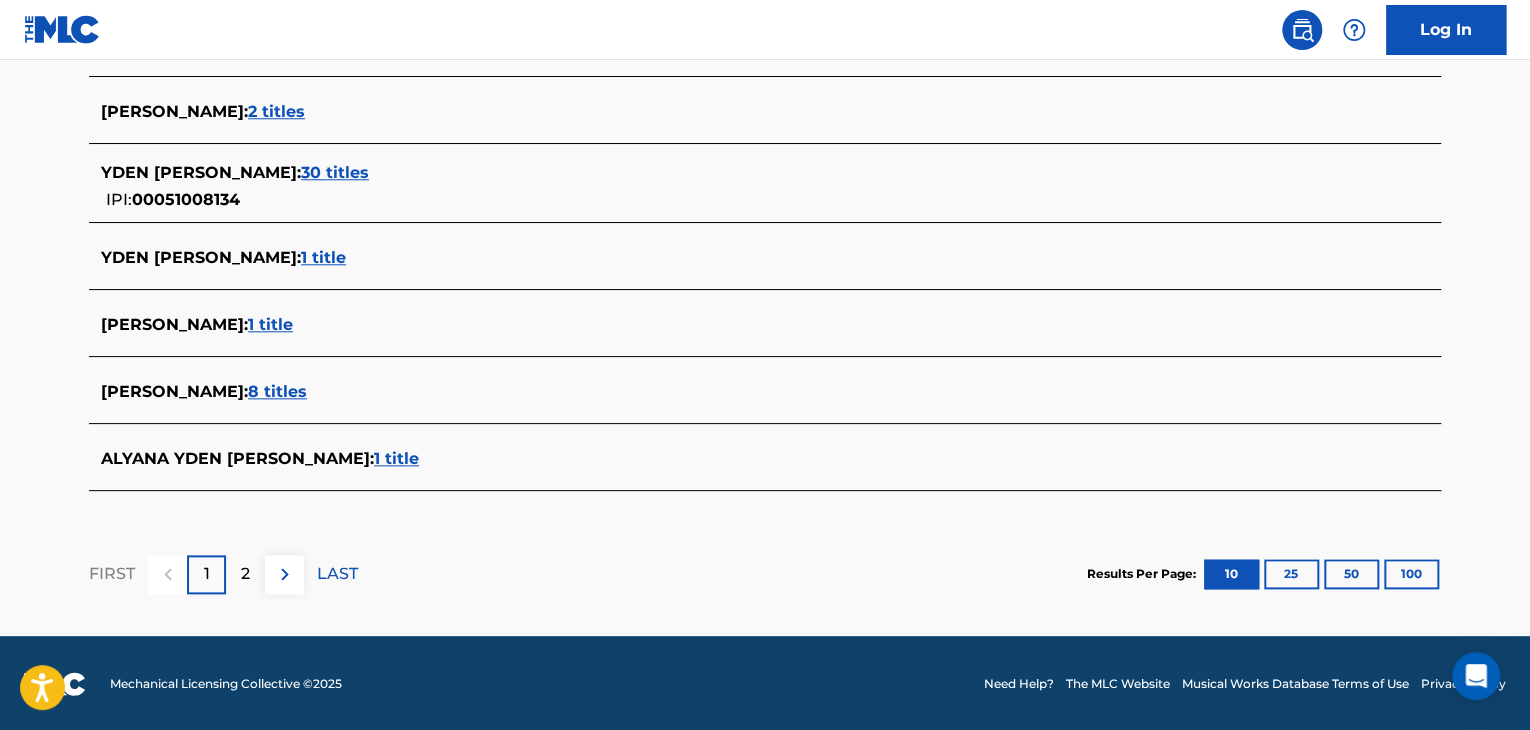 click on "1 title" at bounding box center (396, 458) 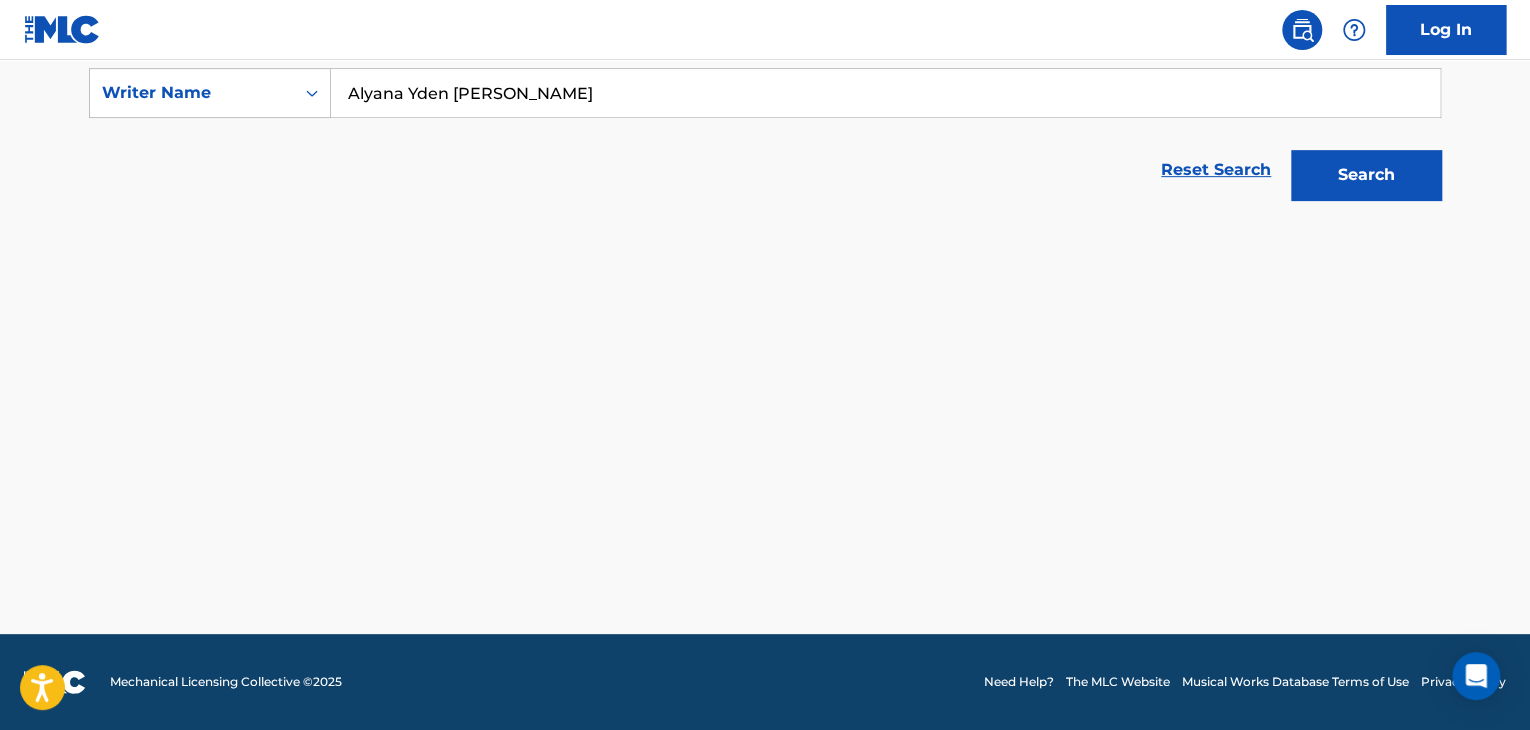 scroll, scrollTop: 376, scrollLeft: 0, axis: vertical 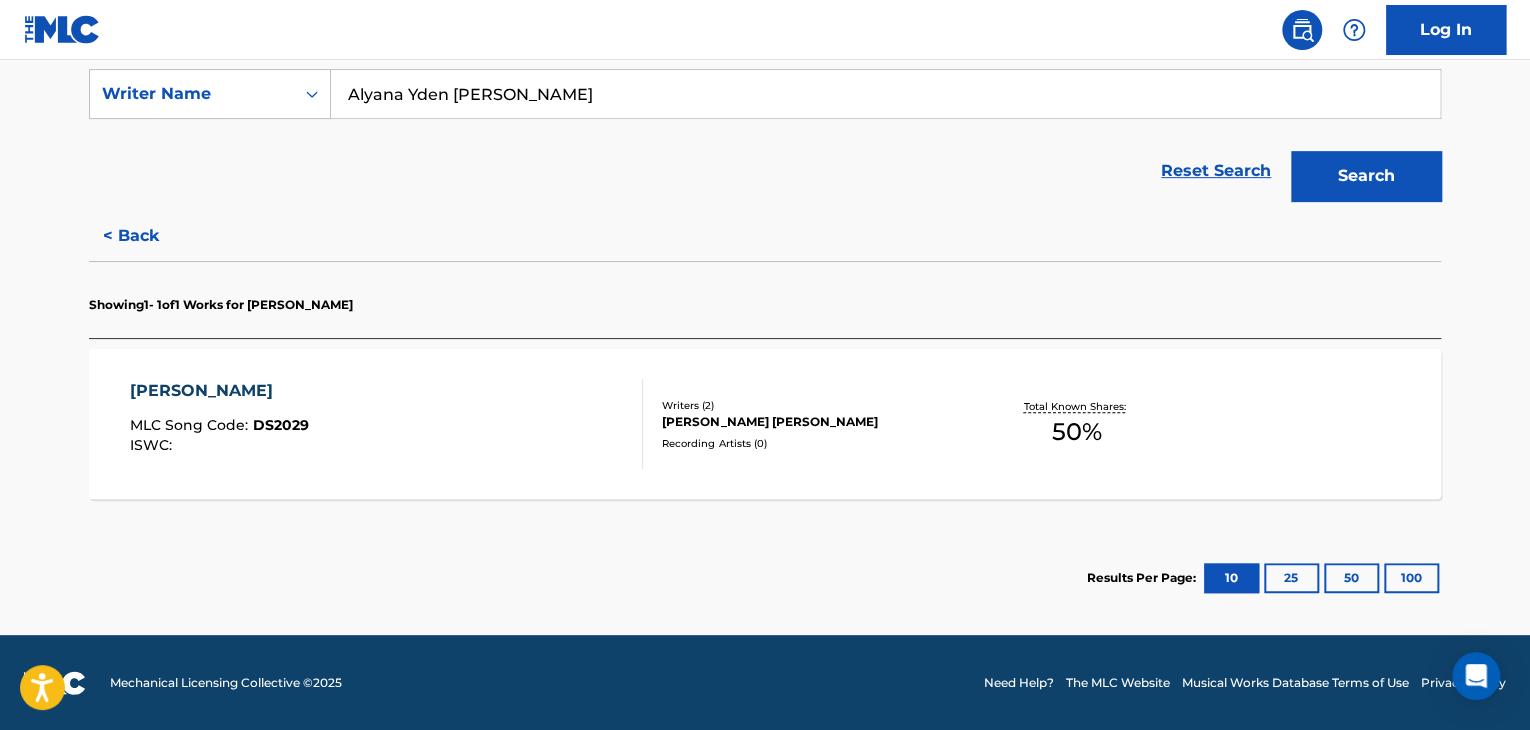 click on "DI MAWARI MLC Song Code : DS2029 ISWC :" at bounding box center (387, 424) 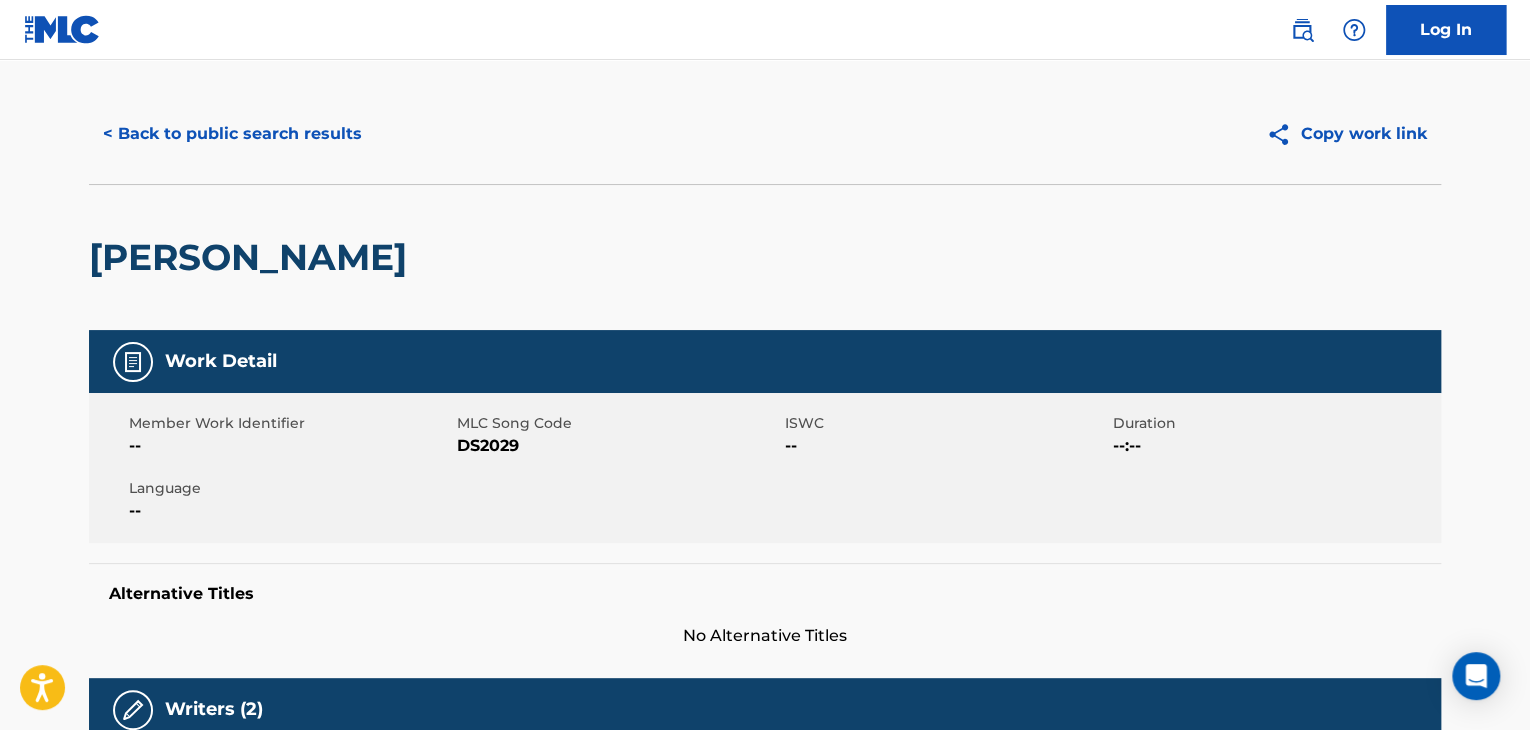 scroll, scrollTop: 0, scrollLeft: 0, axis: both 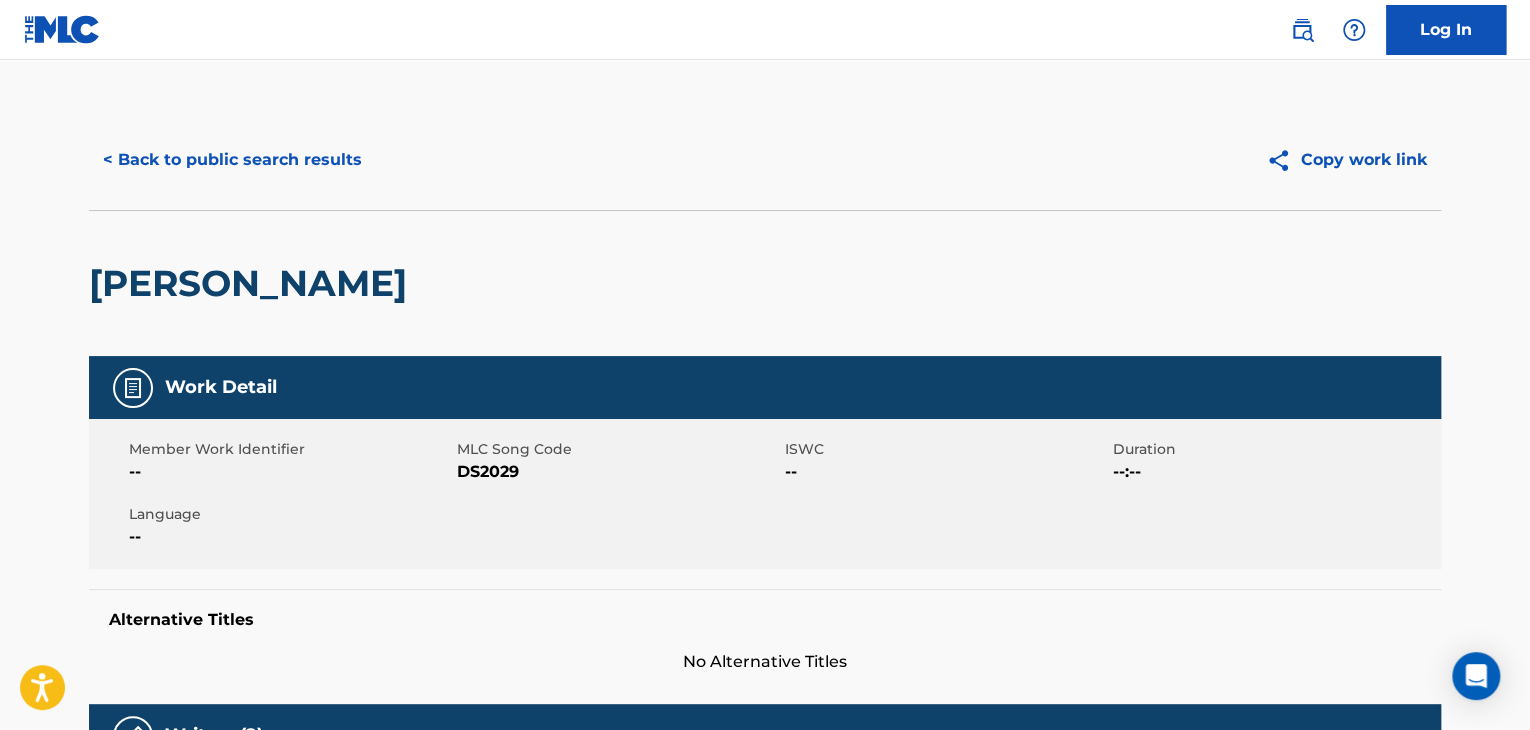 click on "< Back to public search results" at bounding box center [232, 160] 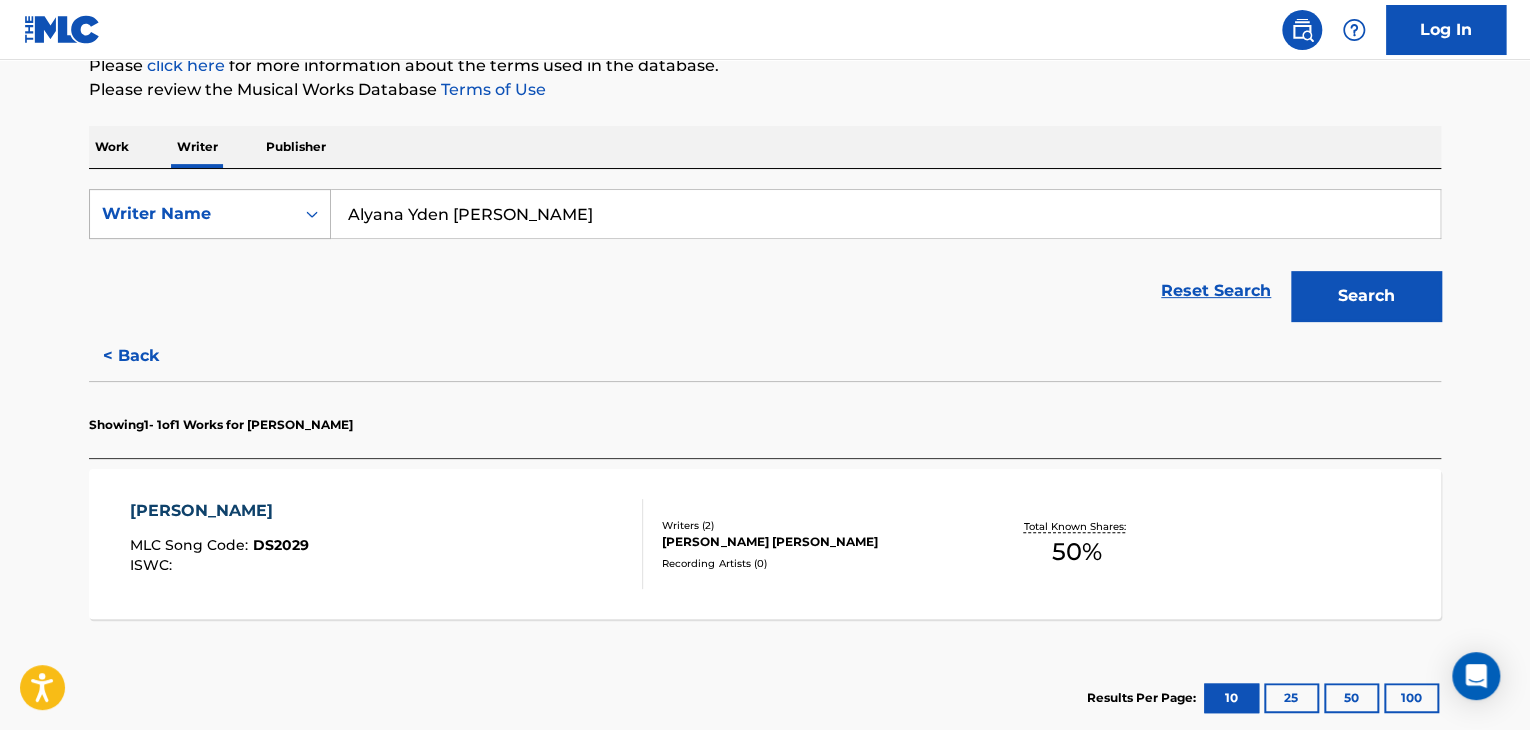 scroll, scrollTop: 324, scrollLeft: 0, axis: vertical 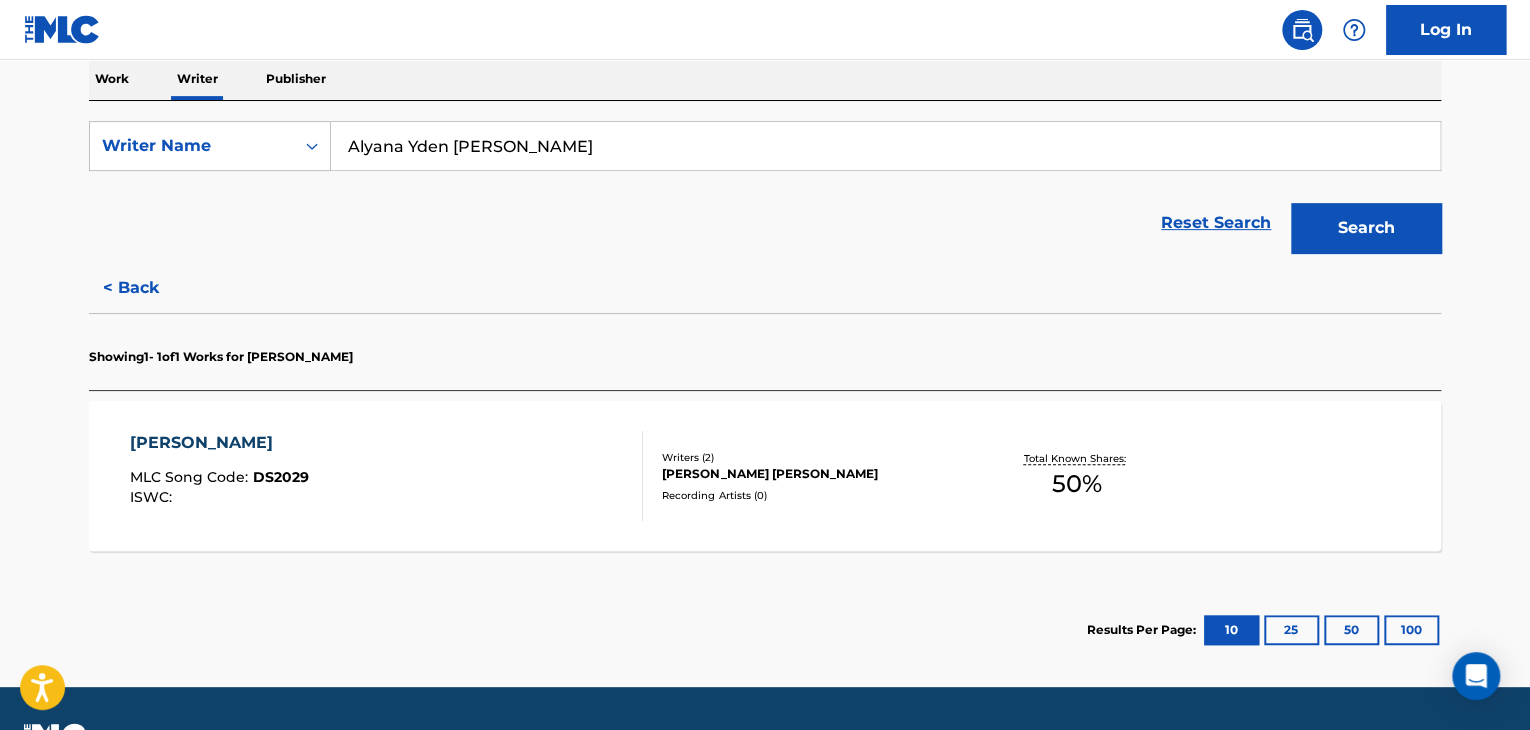 click on "< Back" at bounding box center [149, 288] 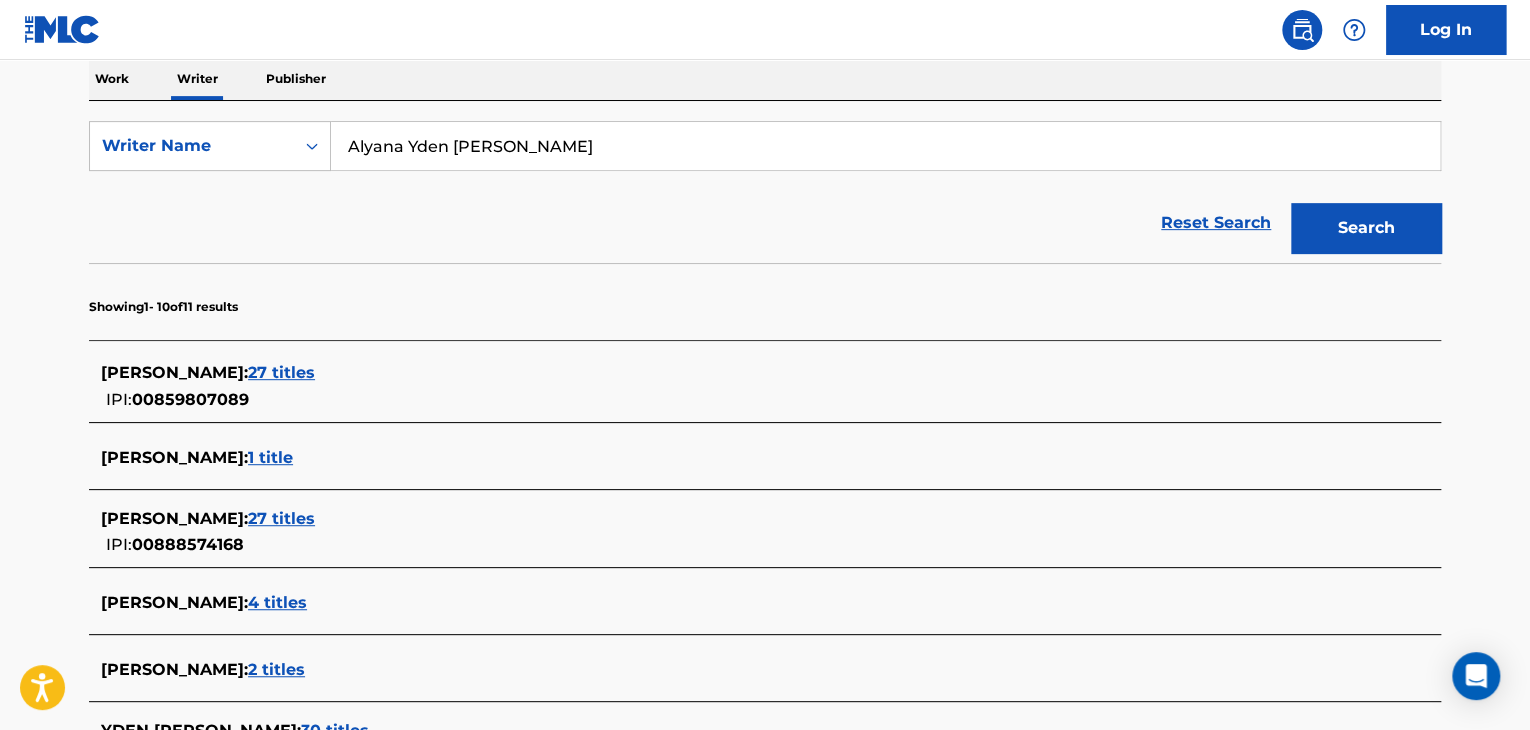 drag, startPoint x: 448, startPoint y: 149, endPoint x: 563, endPoint y: 150, distance: 115.00435 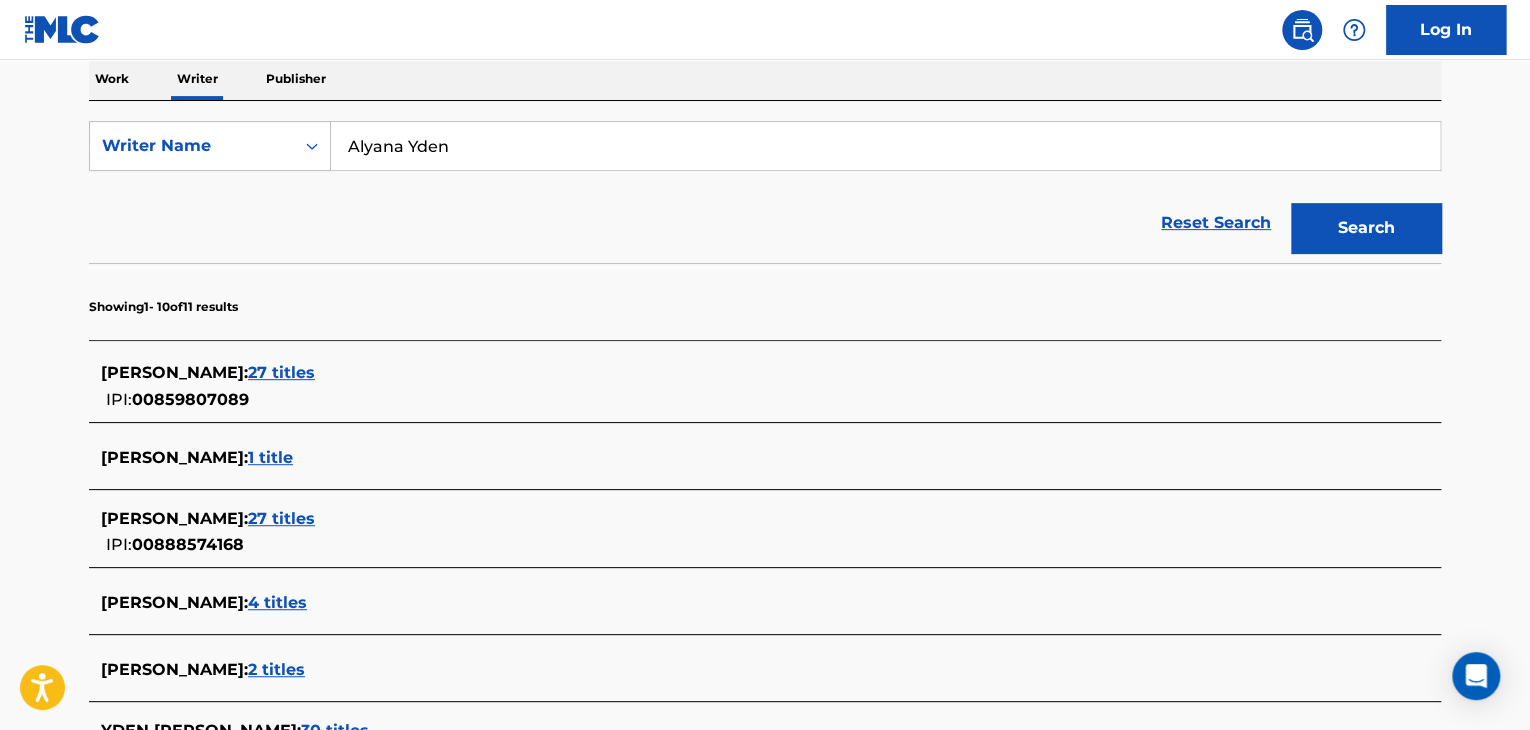 click on "Search" at bounding box center (1366, 228) 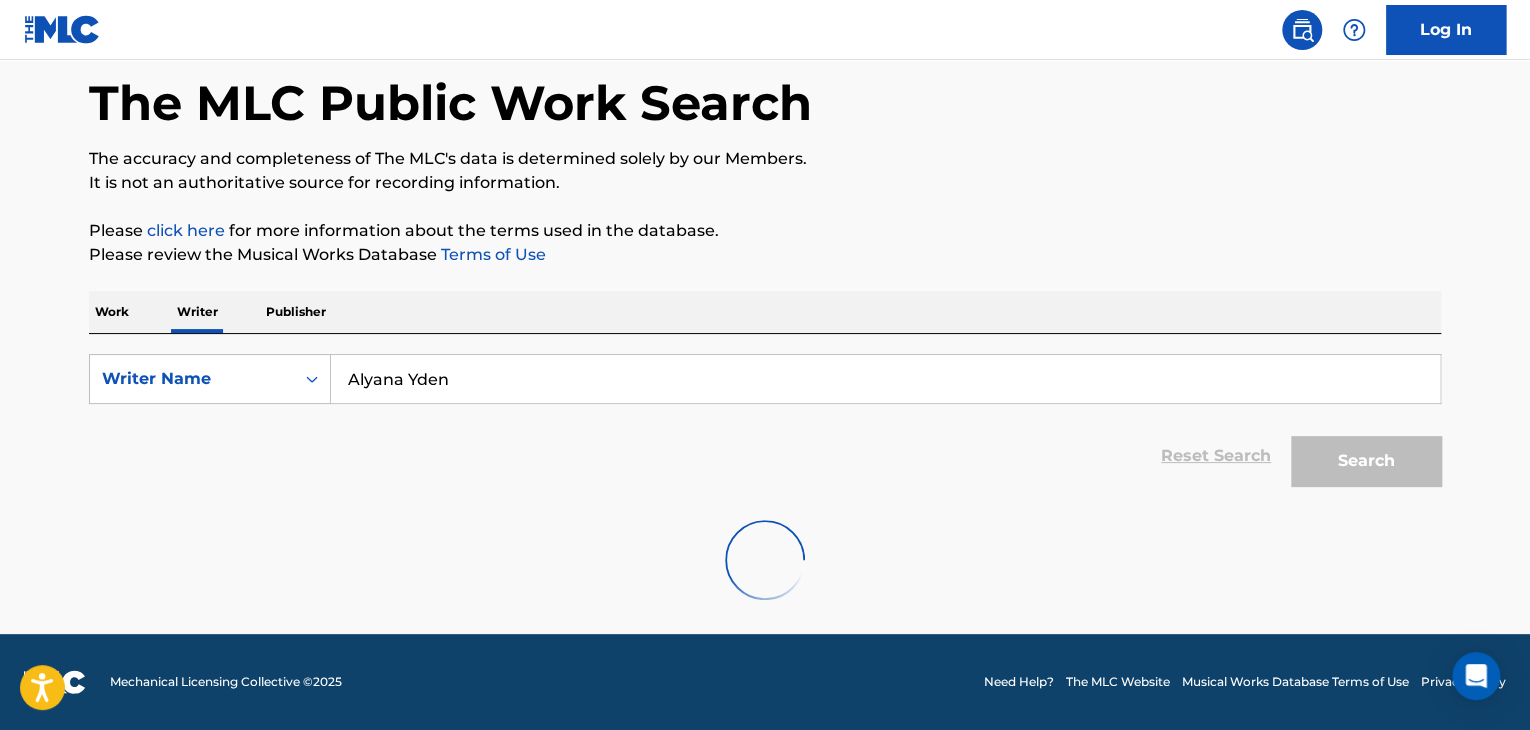 scroll, scrollTop: 324, scrollLeft: 0, axis: vertical 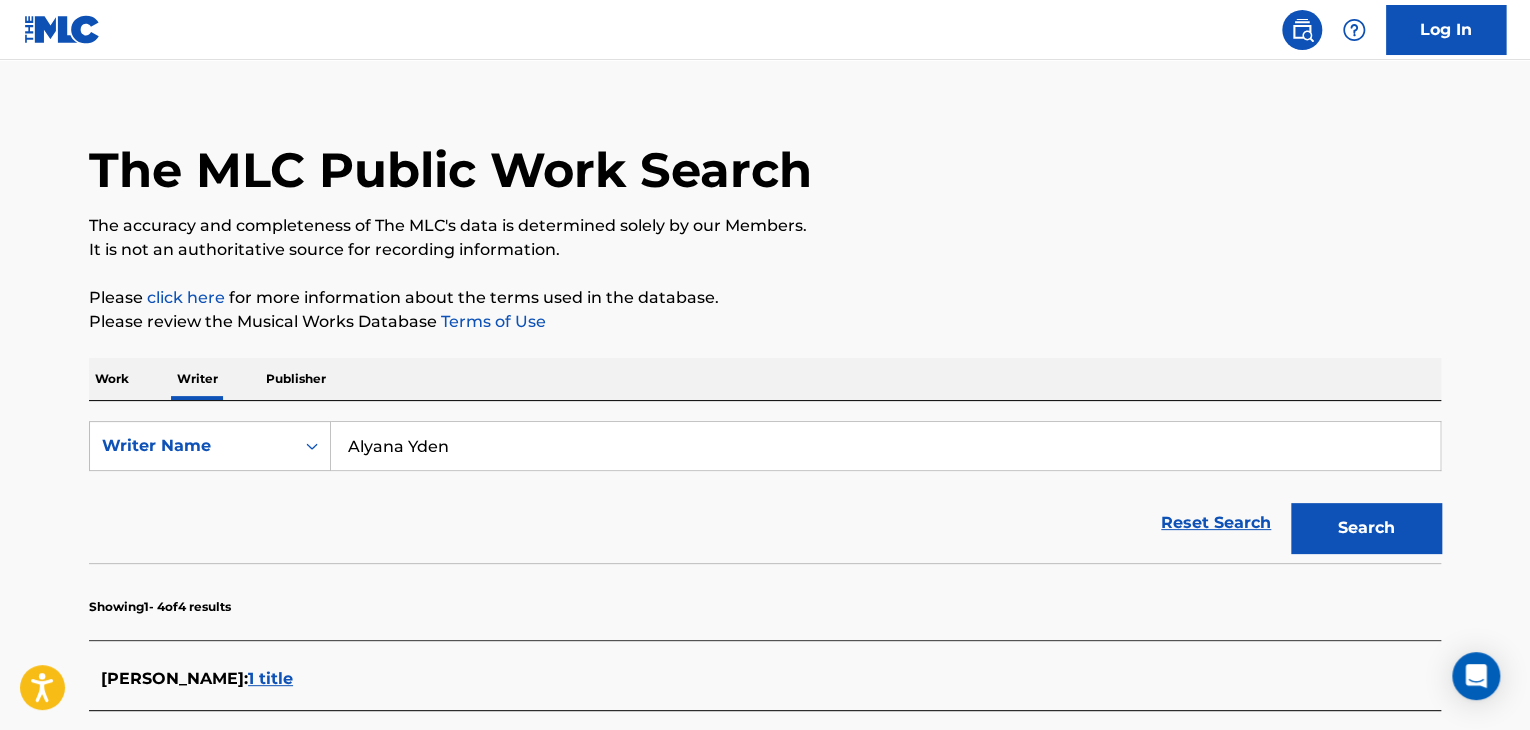 click on "Alyana Yden" at bounding box center (885, 446) 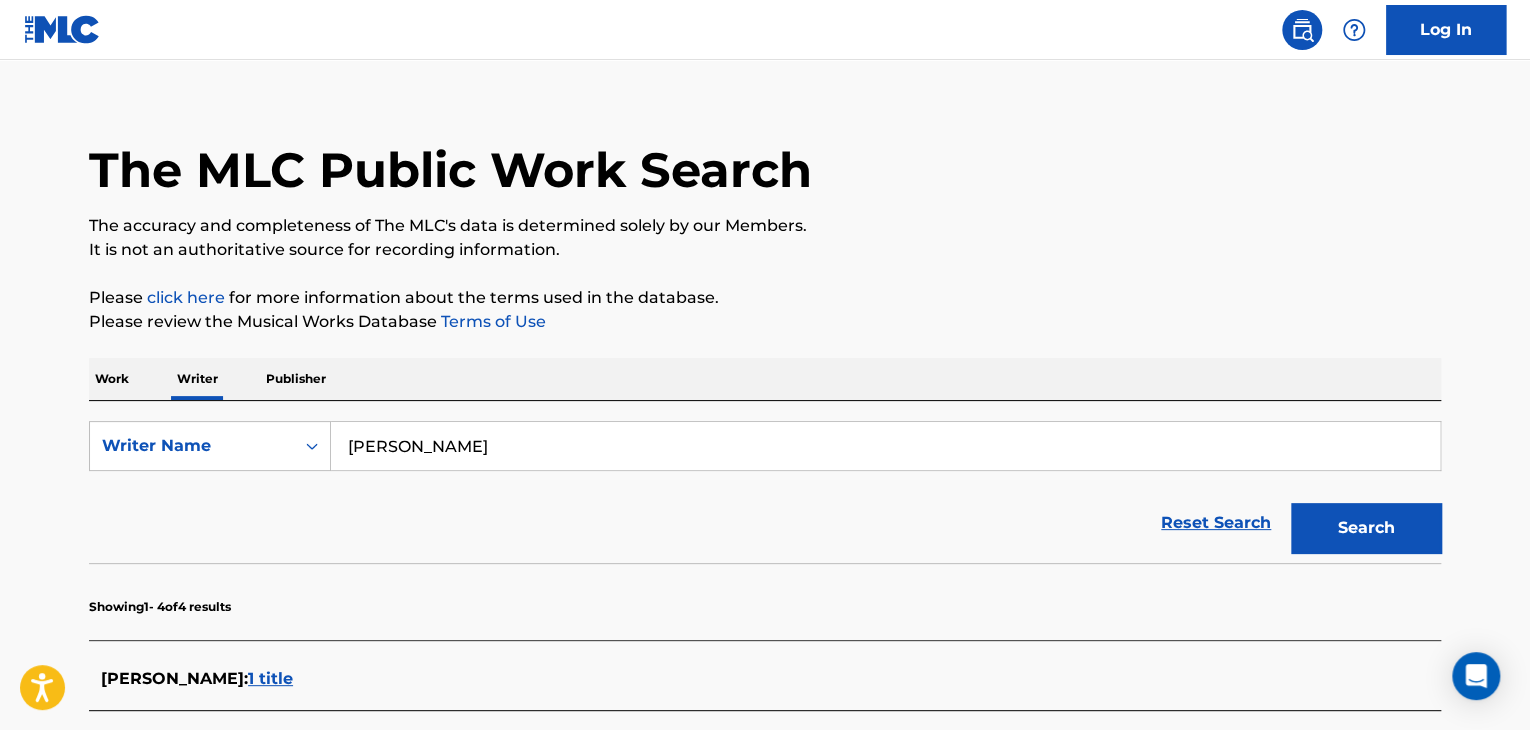 click on "Search" at bounding box center [1366, 528] 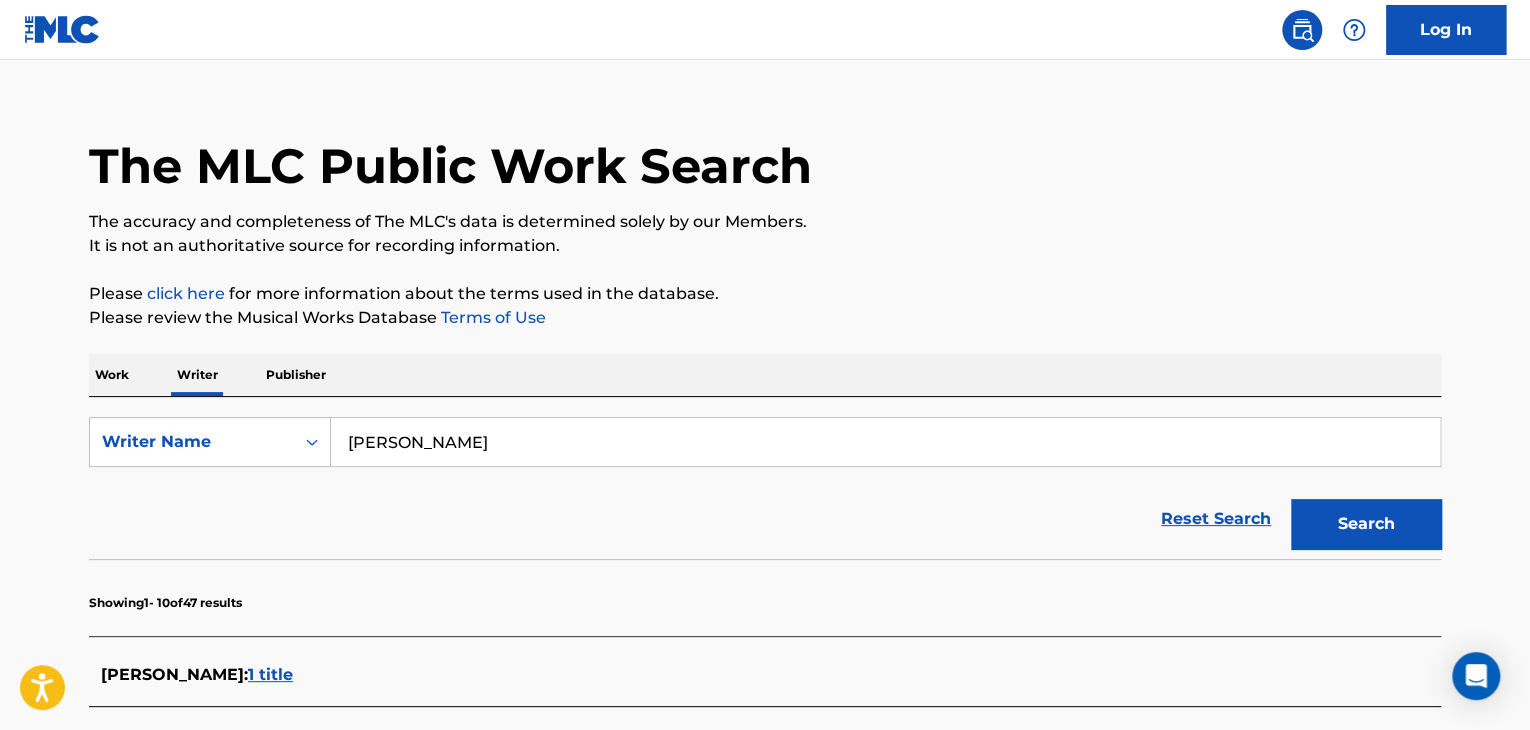 scroll, scrollTop: 0, scrollLeft: 0, axis: both 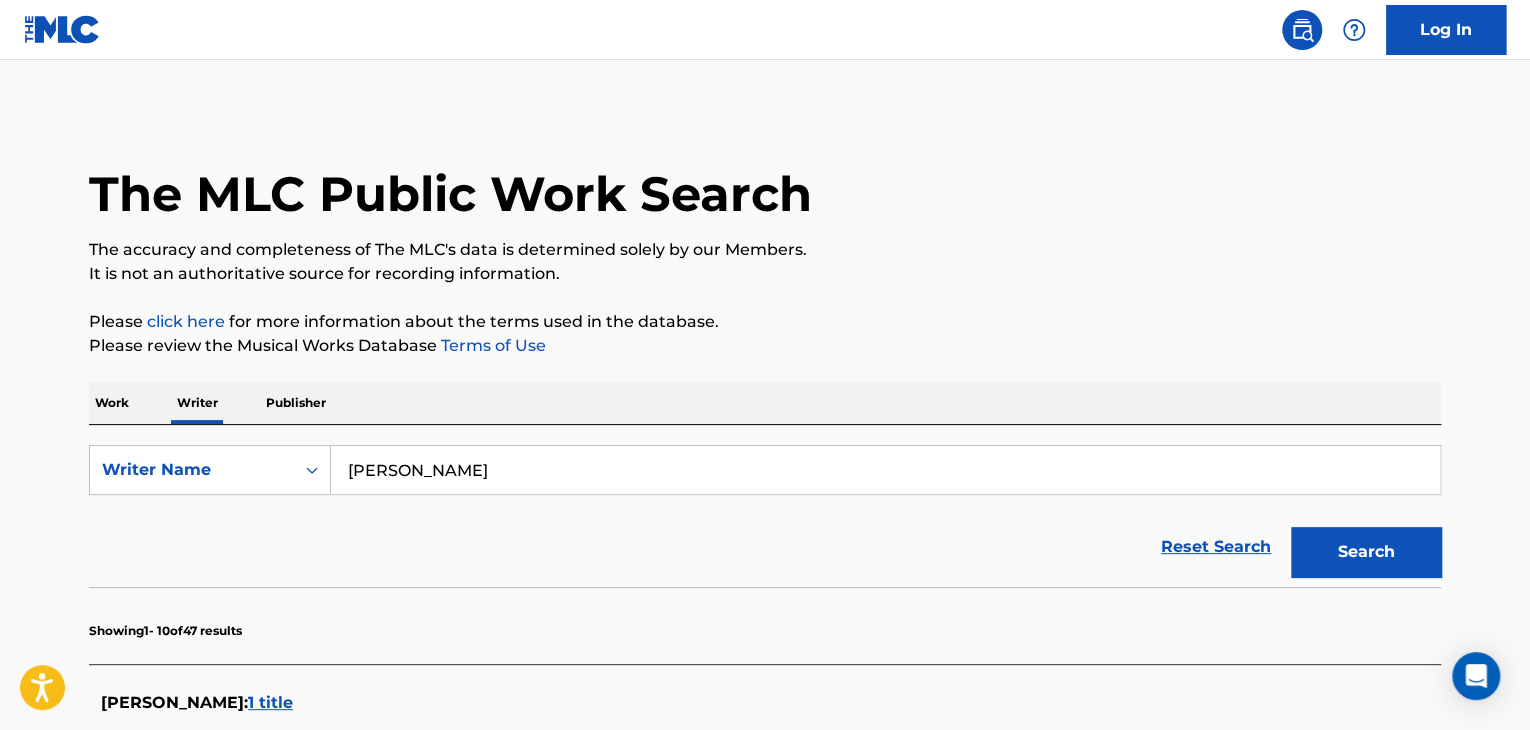 click on "[PERSON_NAME]" at bounding box center [885, 470] 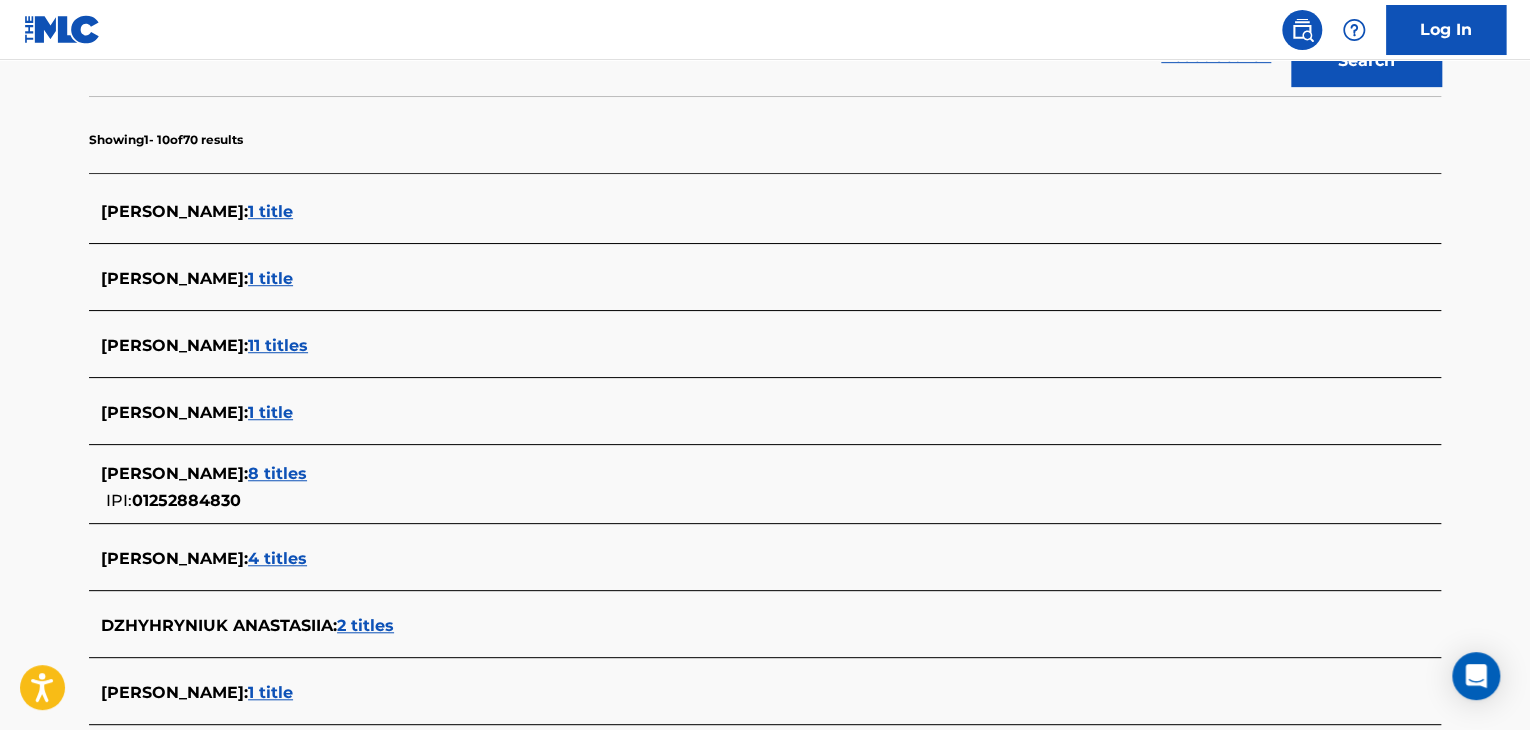 scroll, scrollTop: 191, scrollLeft: 0, axis: vertical 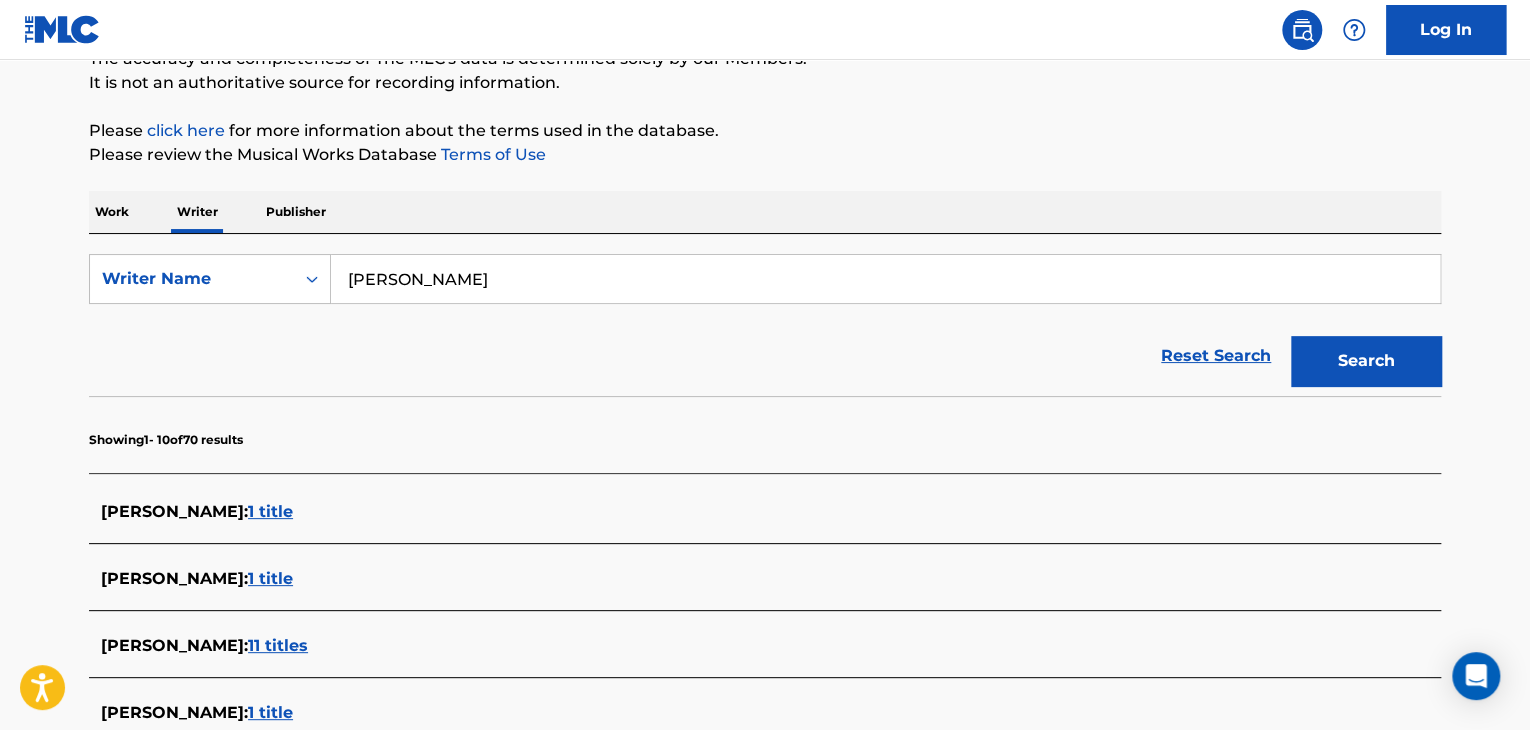 click on "Work" at bounding box center (112, 212) 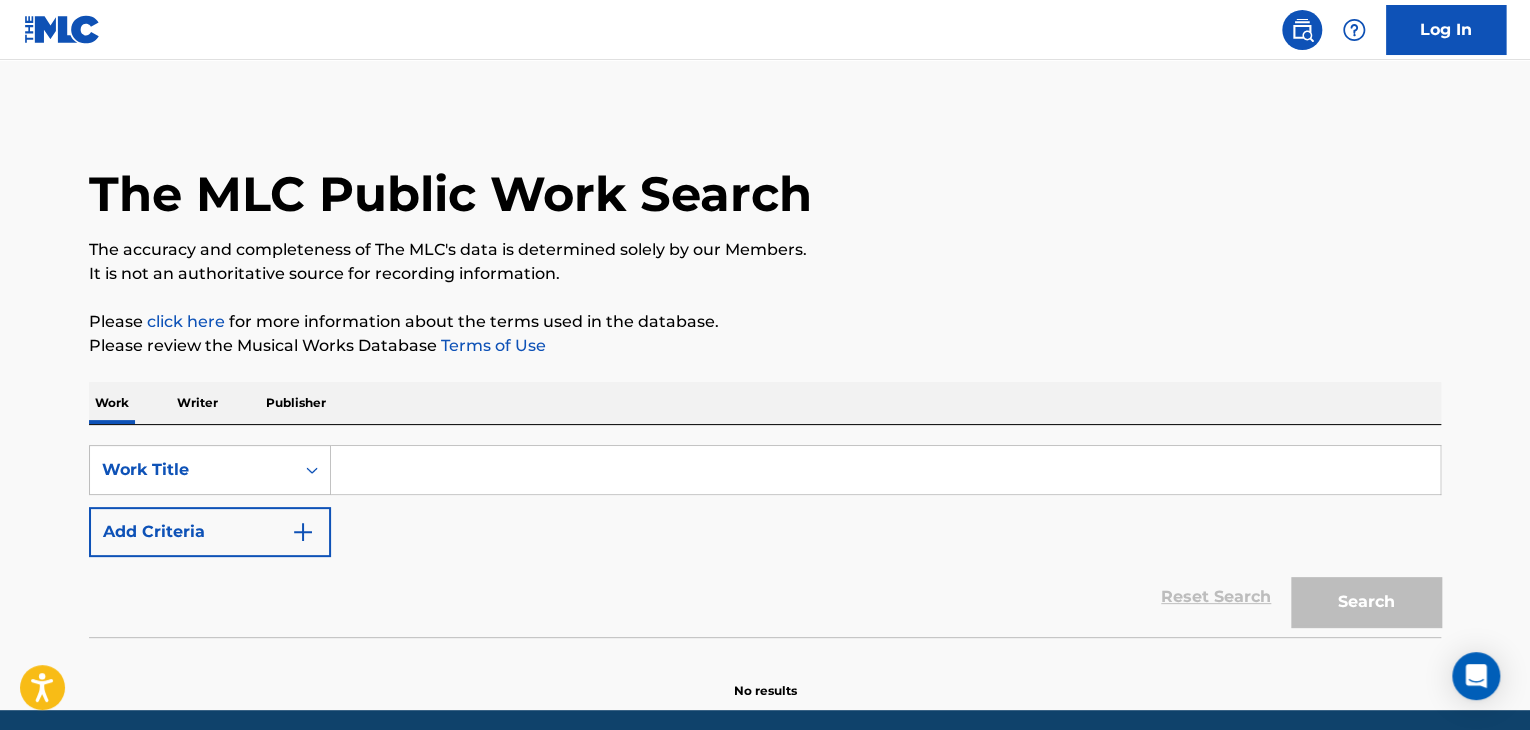 click at bounding box center [885, 470] 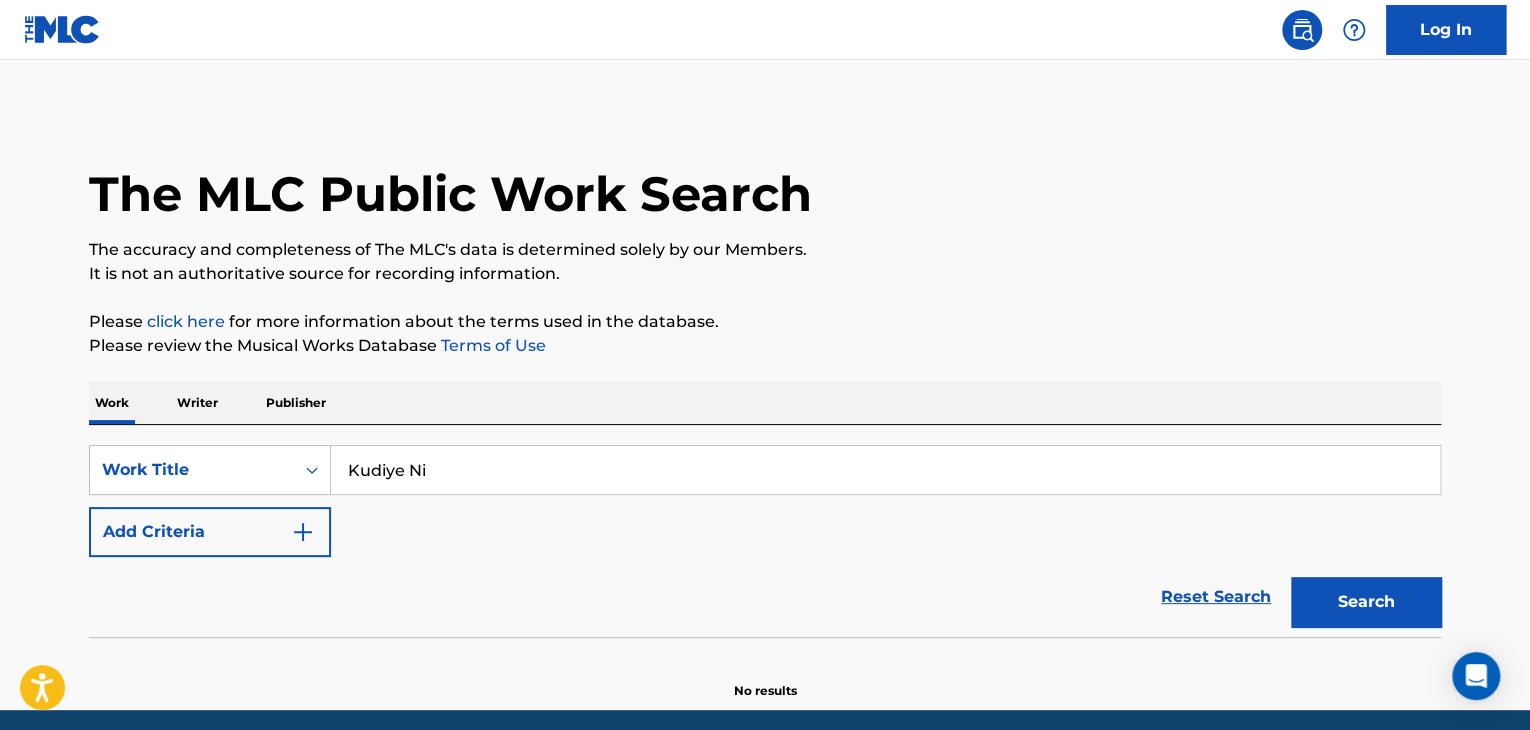 type on "Kudiye Ni" 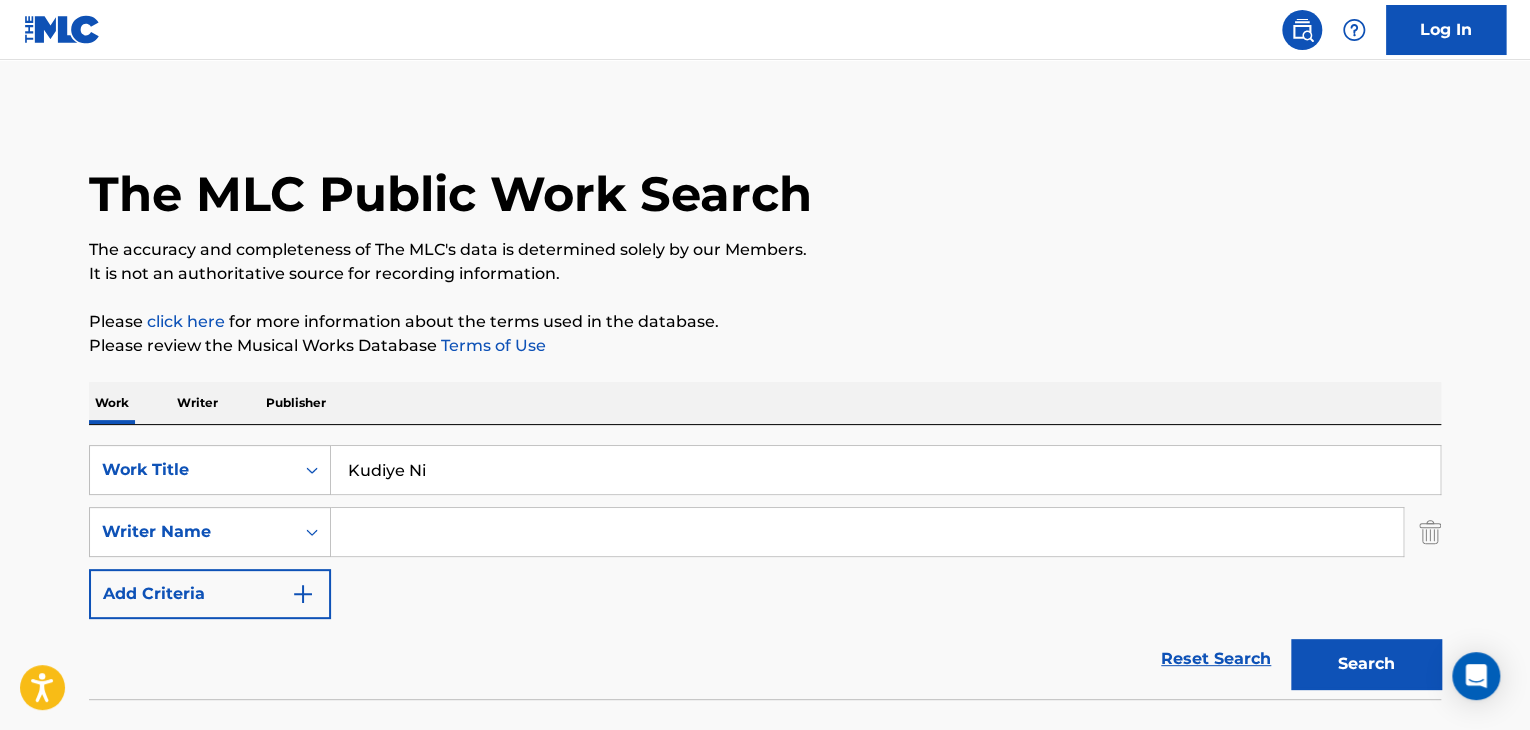 drag, startPoint x: 281, startPoint y: 529, endPoint x: 387, endPoint y: 529, distance: 106 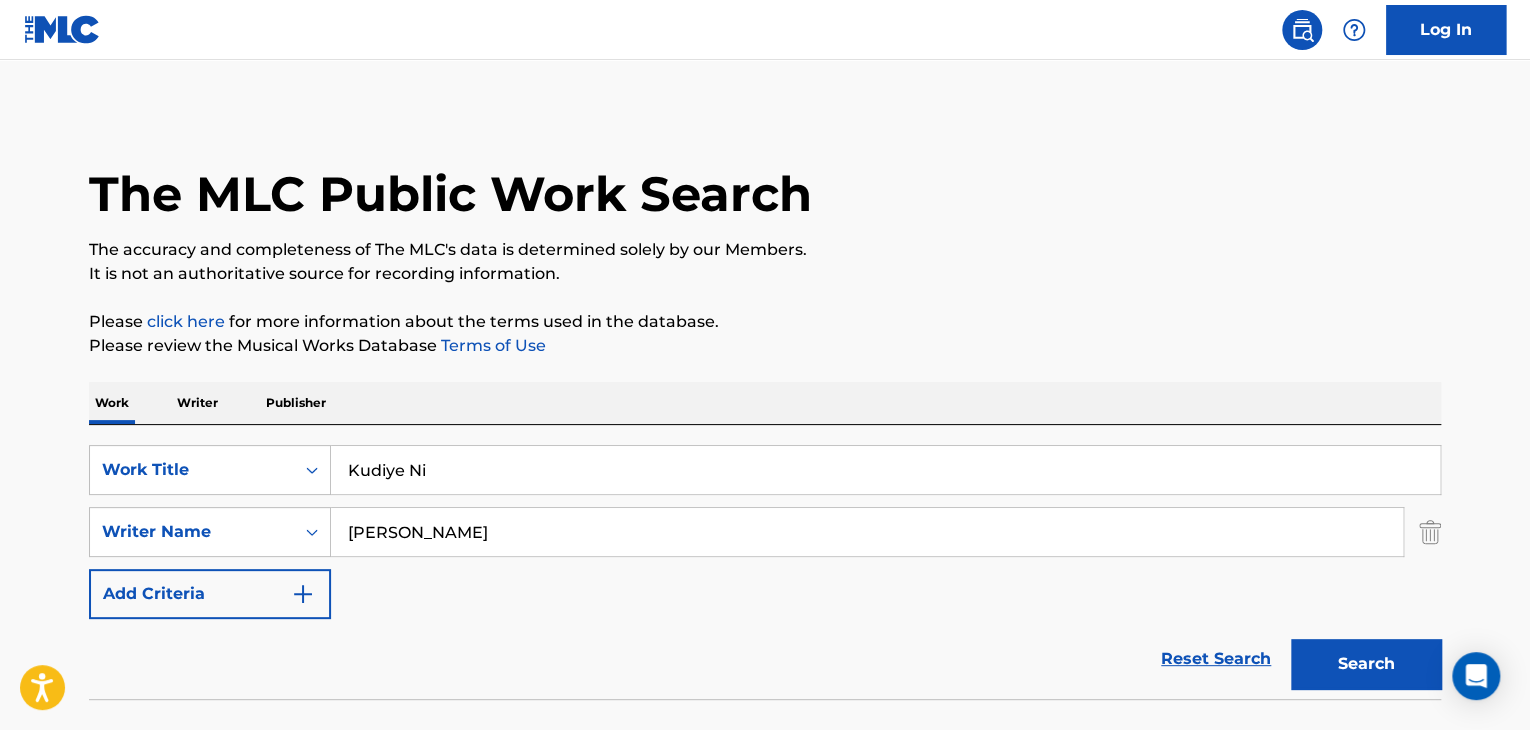 type on "[PERSON_NAME]" 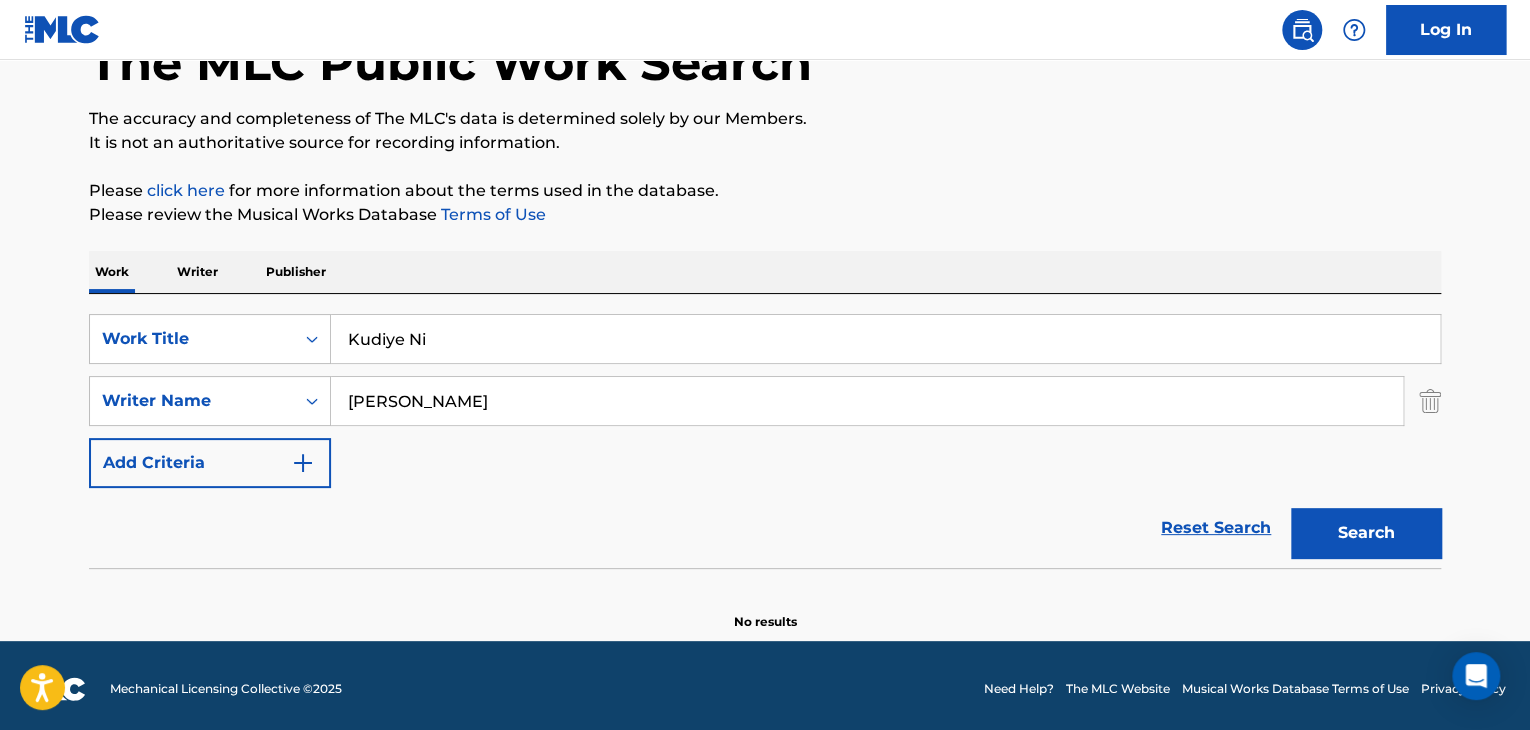 scroll, scrollTop: 138, scrollLeft: 0, axis: vertical 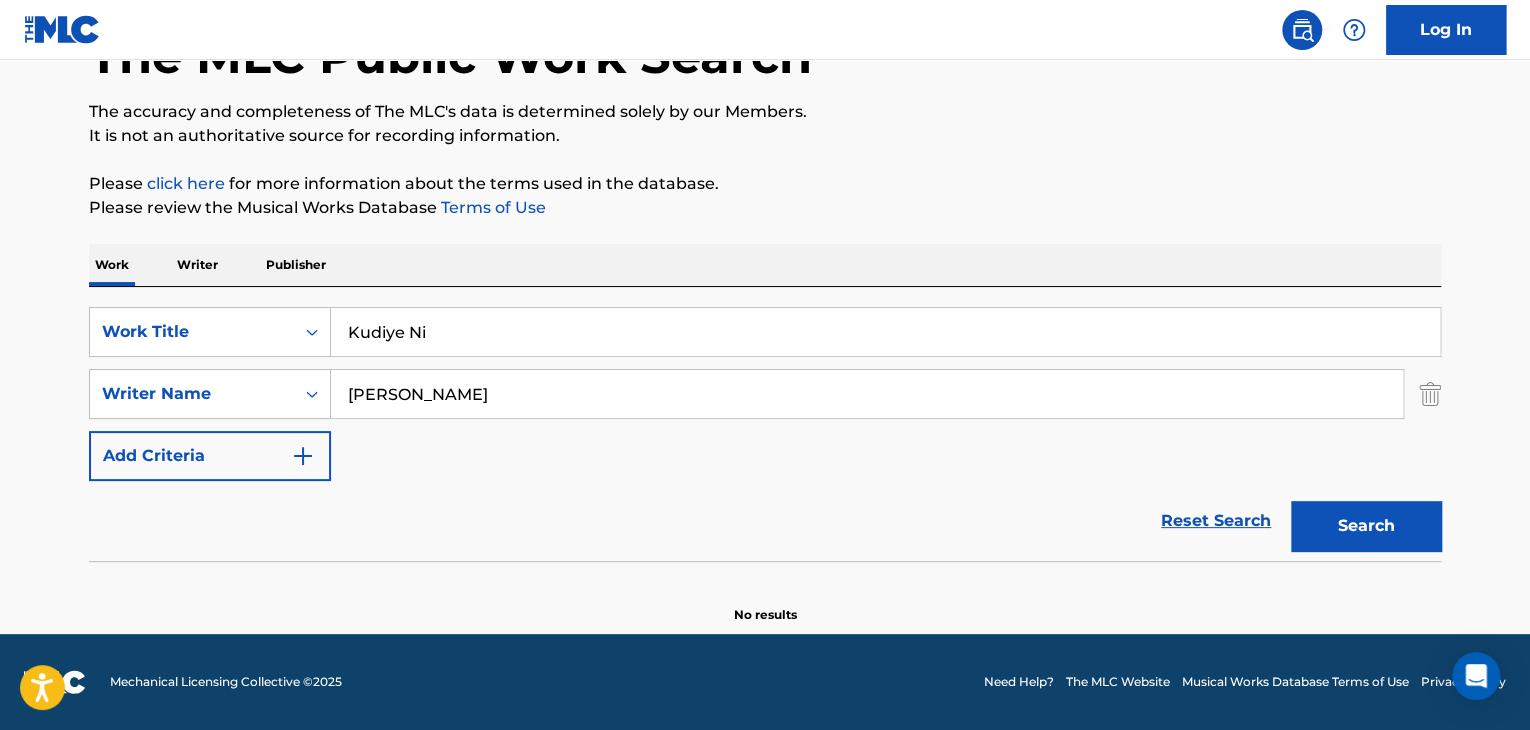 click on "Writer" at bounding box center (197, 265) 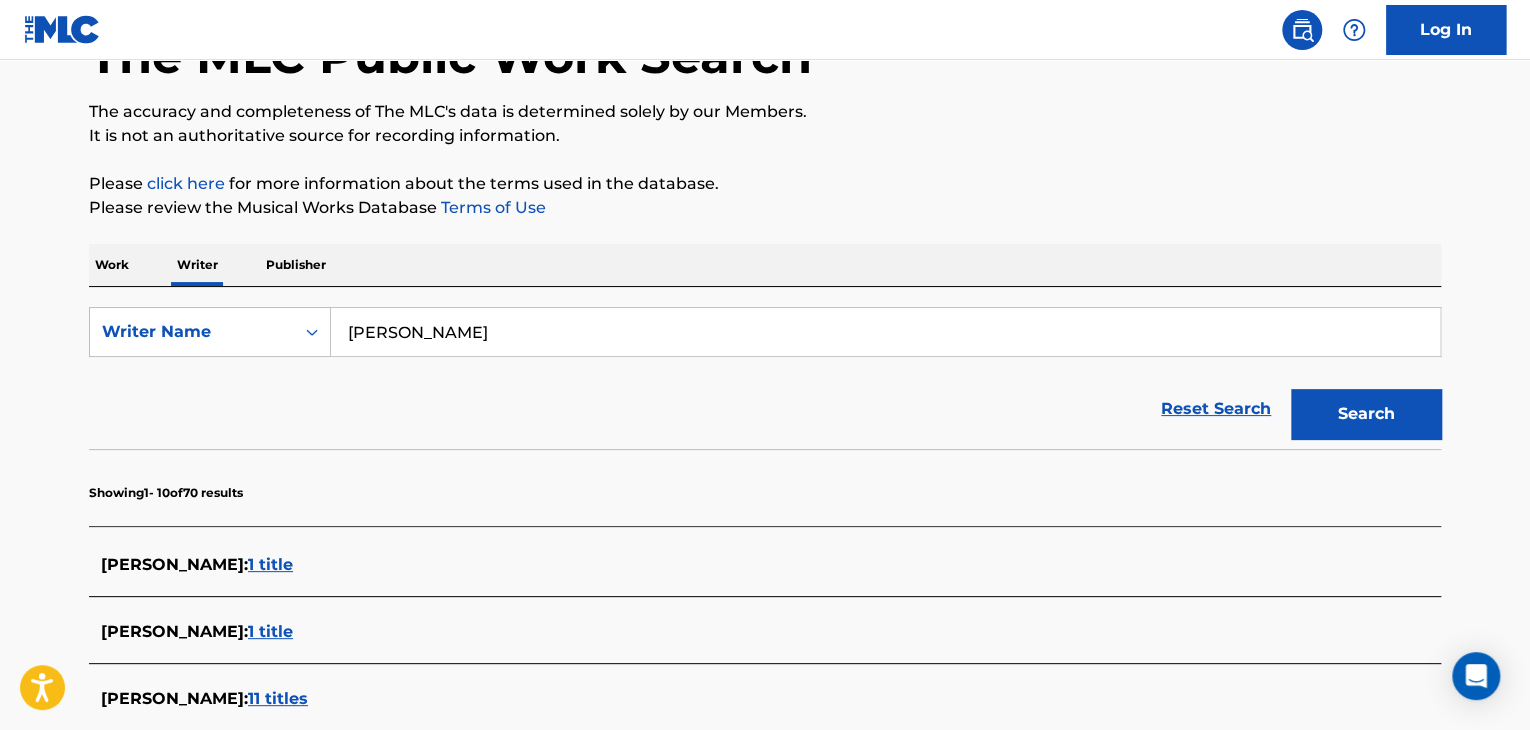 scroll, scrollTop: 0, scrollLeft: 0, axis: both 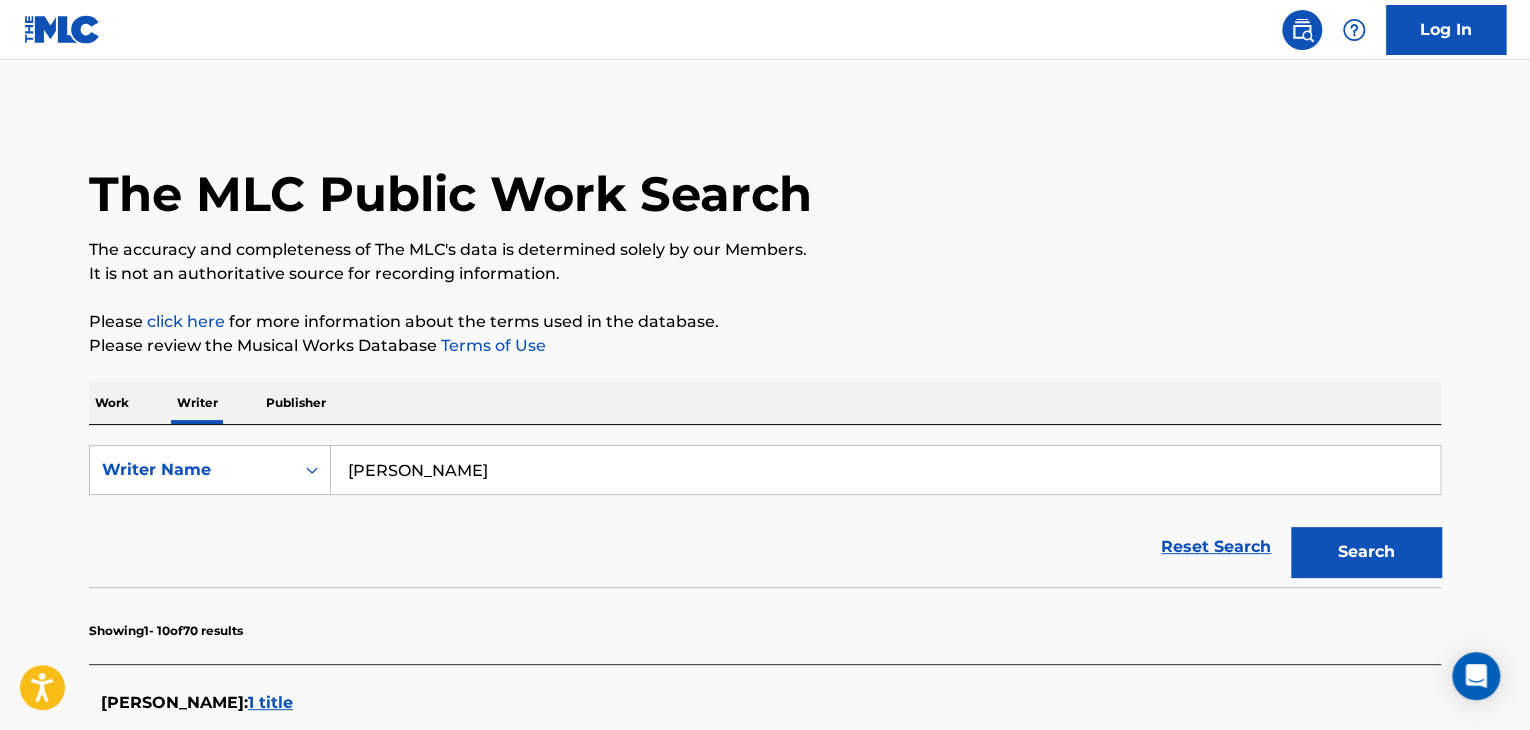 click on "[PERSON_NAME]" at bounding box center (885, 470) 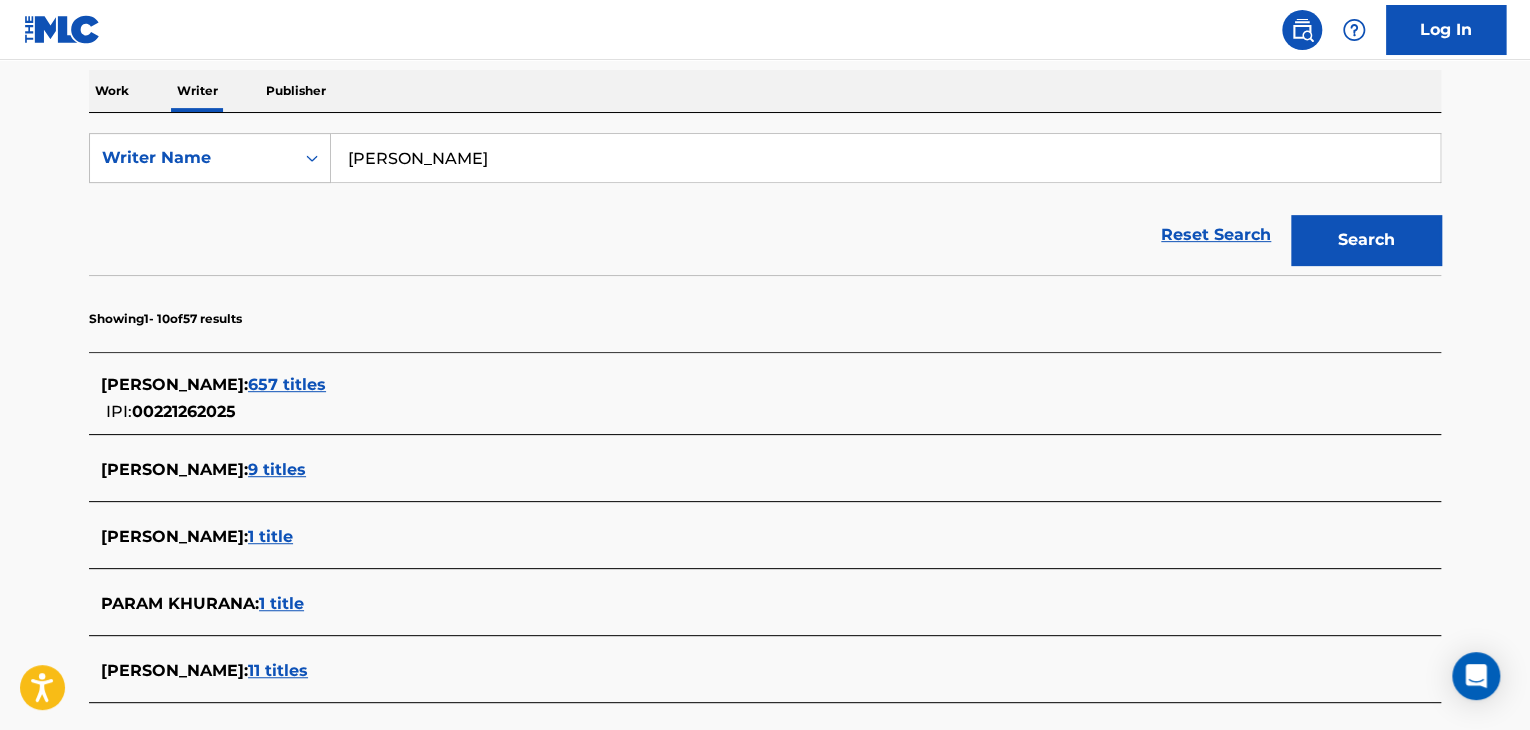 scroll, scrollTop: 100, scrollLeft: 0, axis: vertical 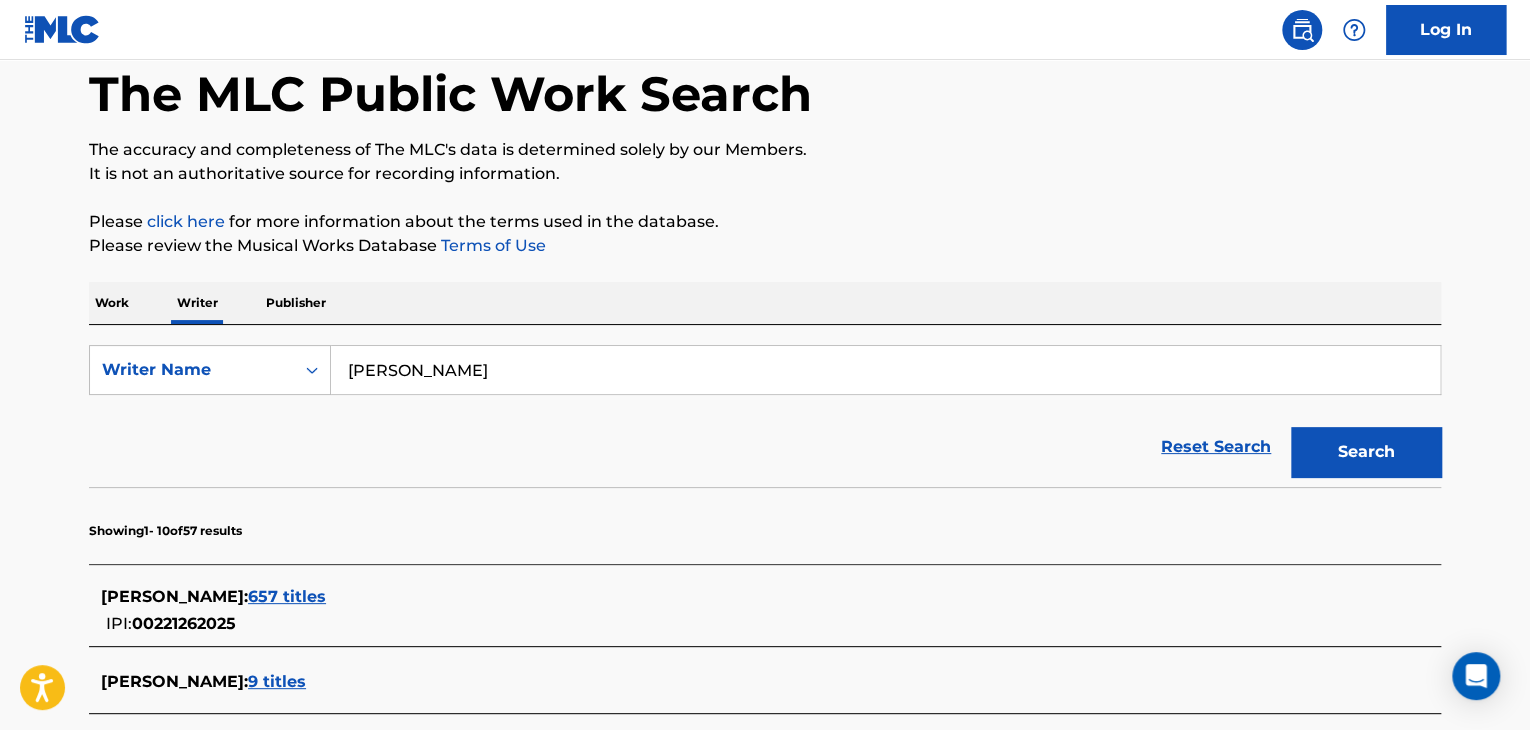 click on "[PERSON_NAME]" at bounding box center [885, 370] 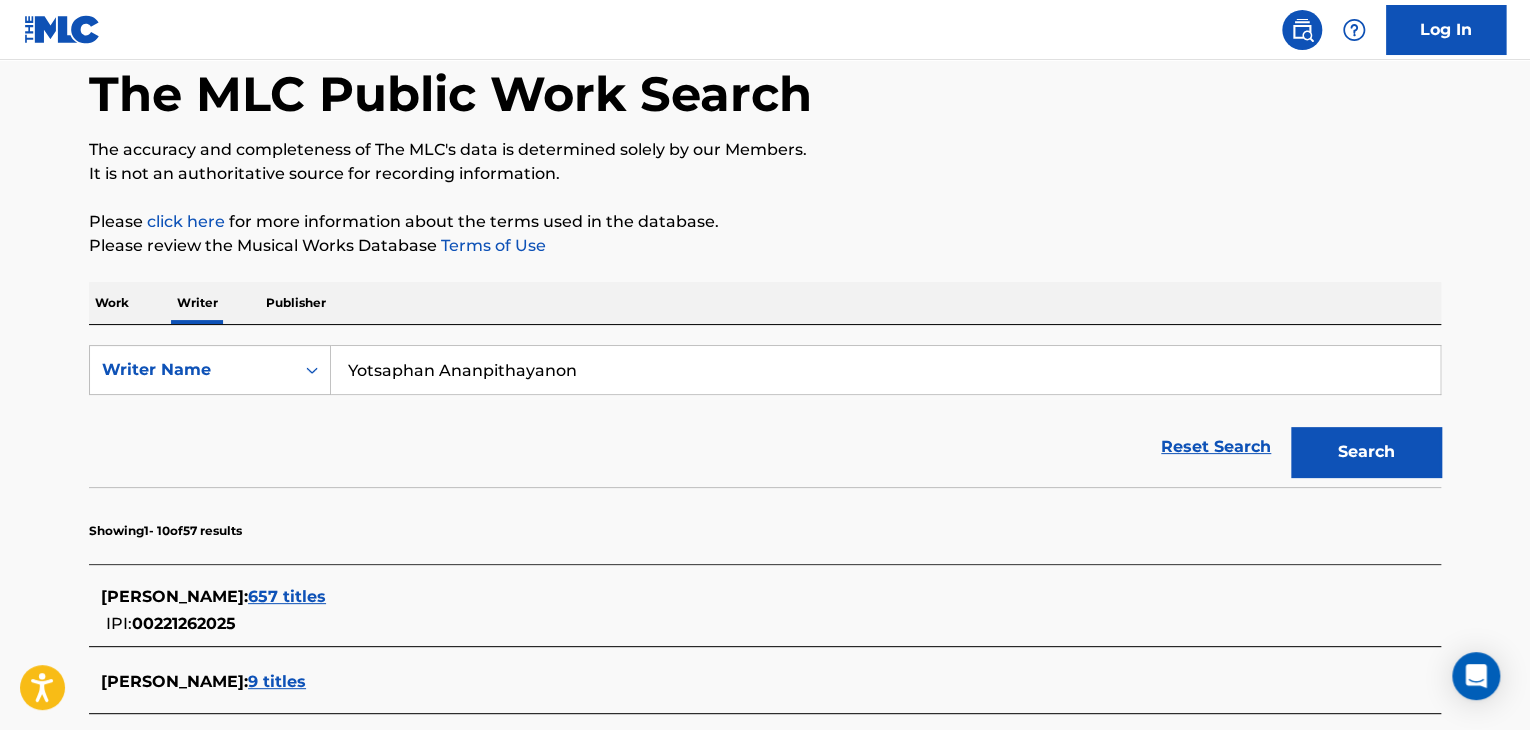 click on "Search" at bounding box center (1366, 452) 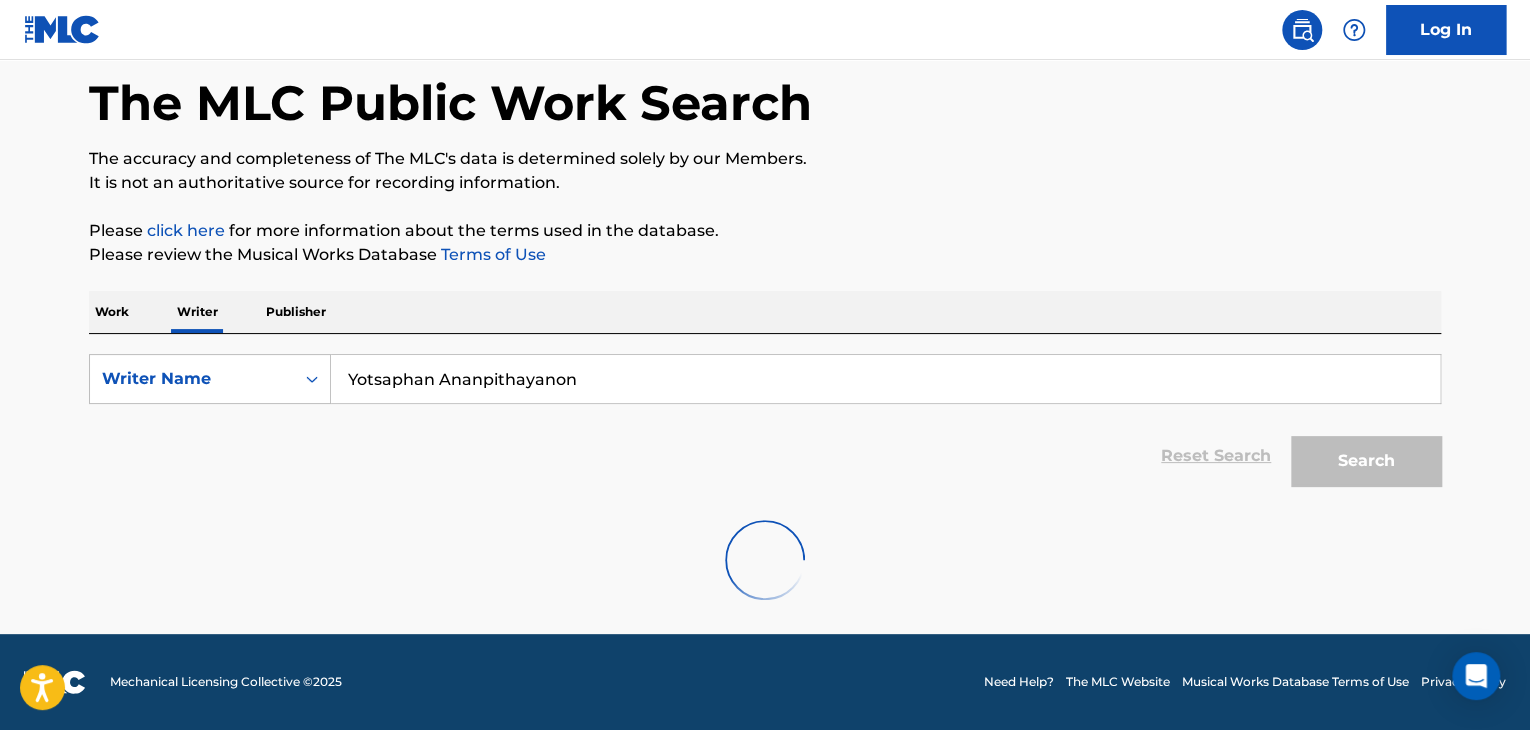 scroll, scrollTop: 0, scrollLeft: 0, axis: both 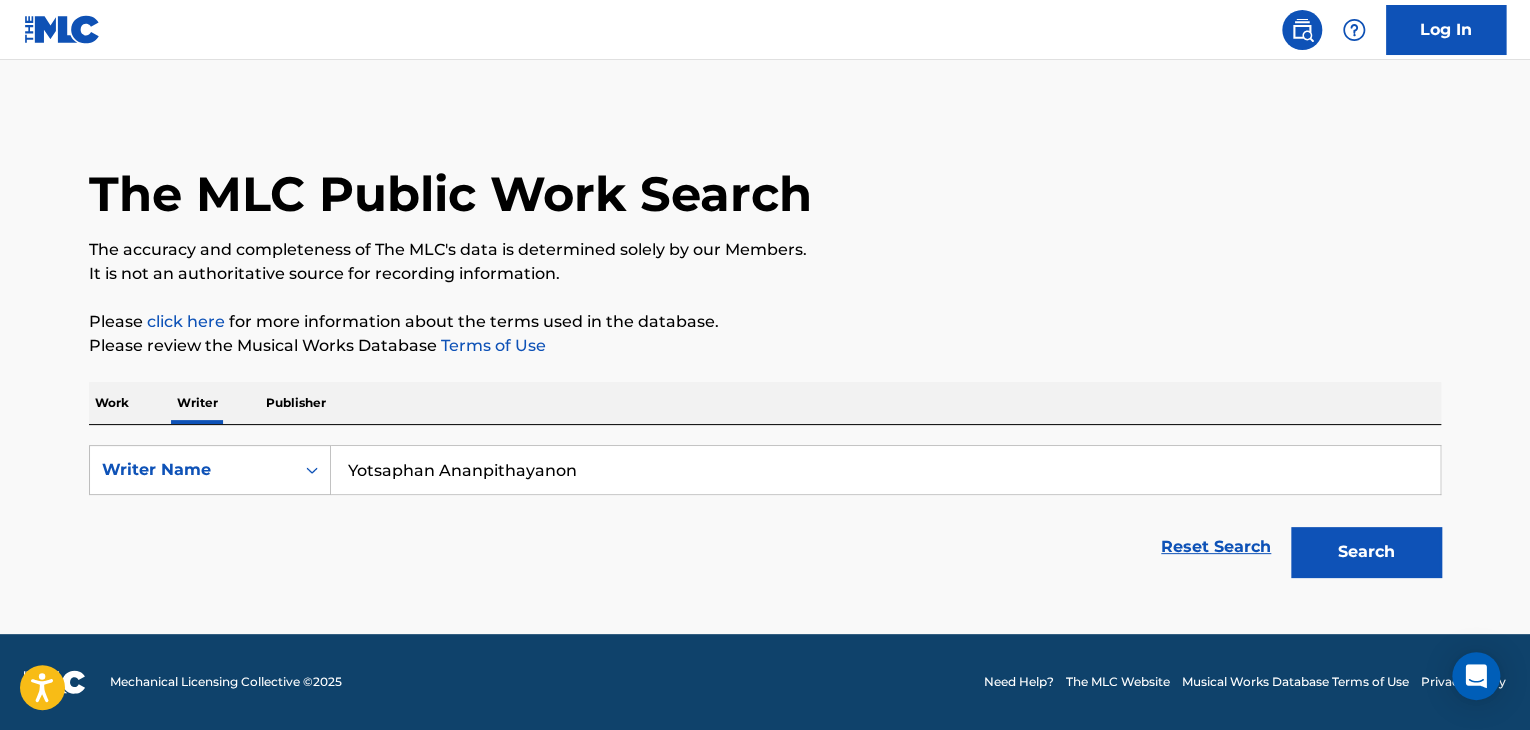 click on "Yotsaphan Ananpithayanon" at bounding box center [885, 470] 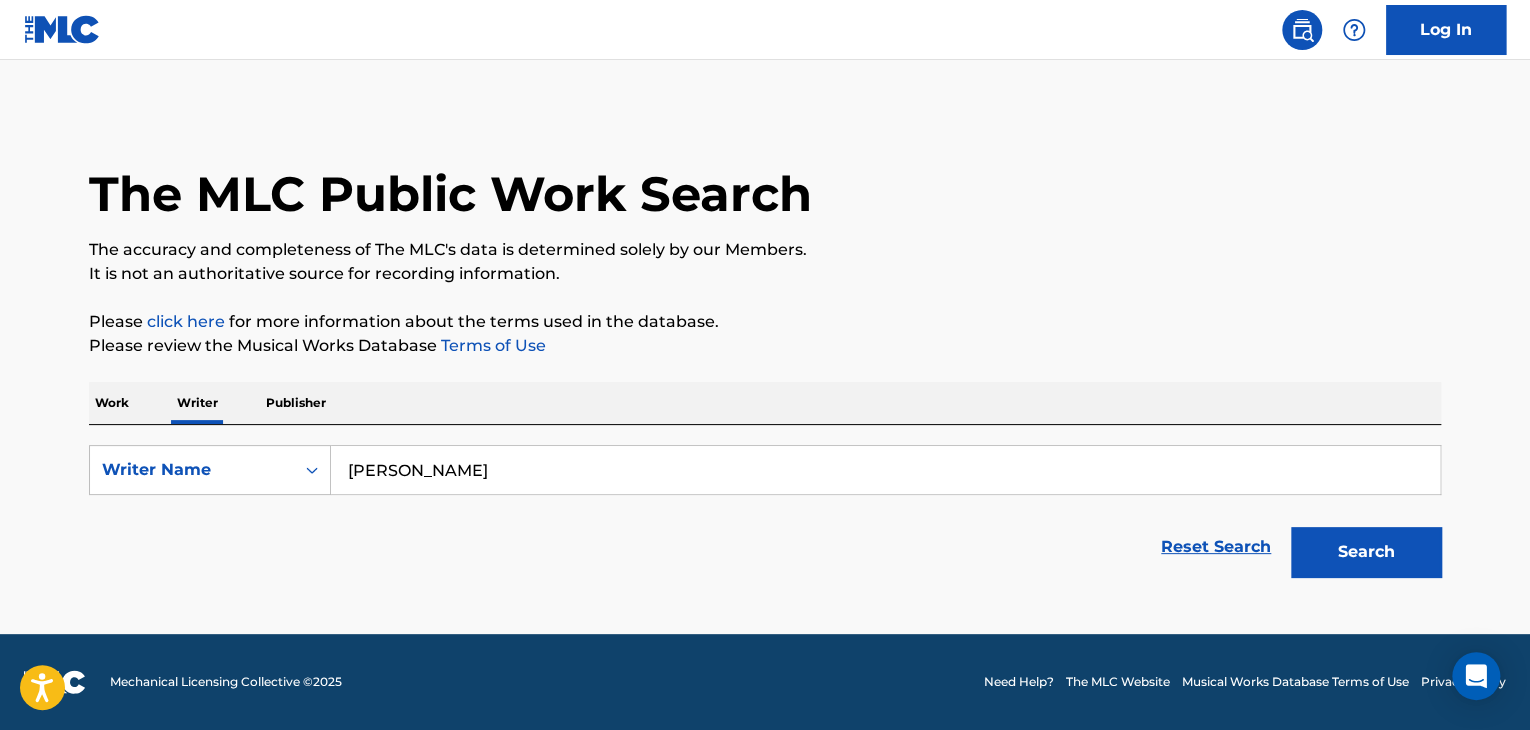 type on "[PERSON_NAME]" 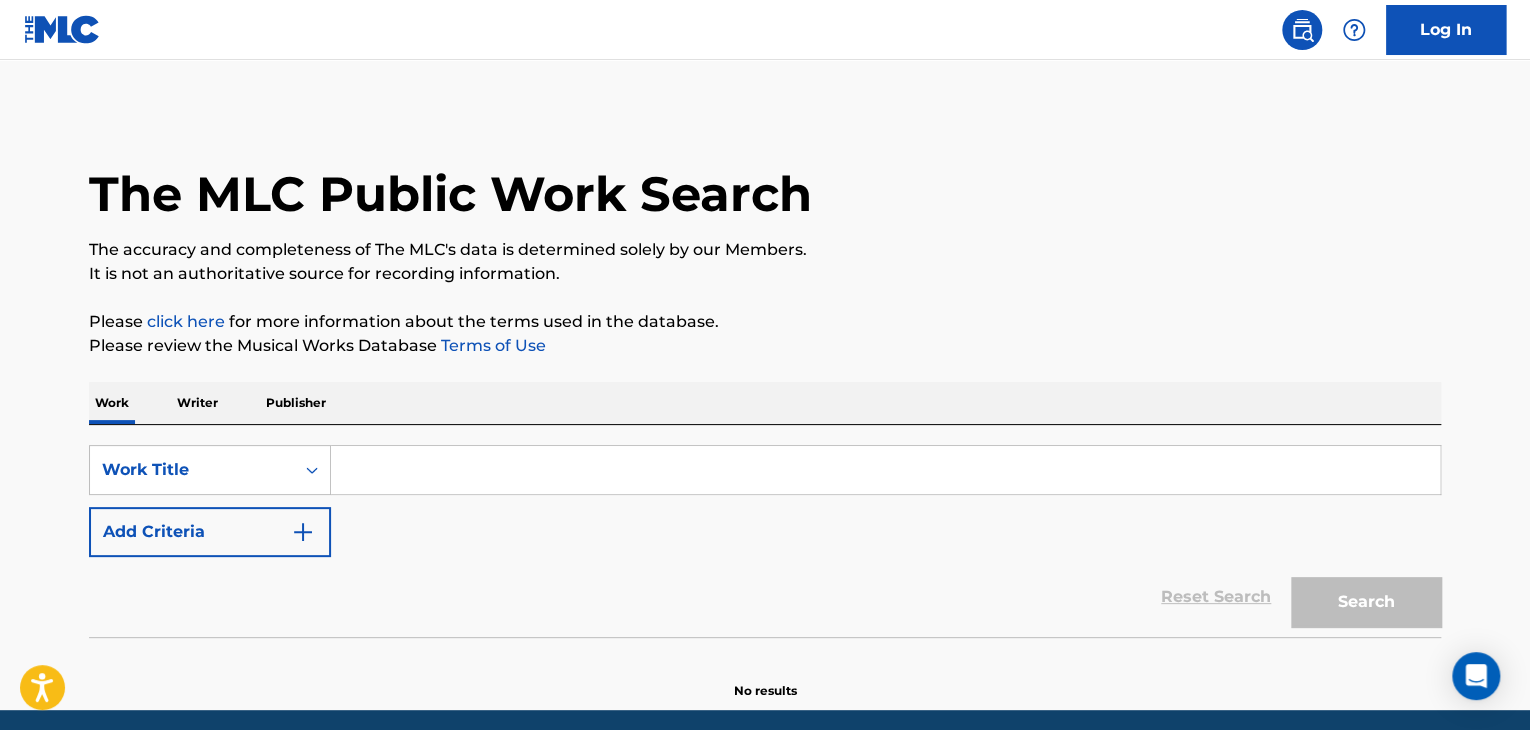click at bounding box center (885, 470) 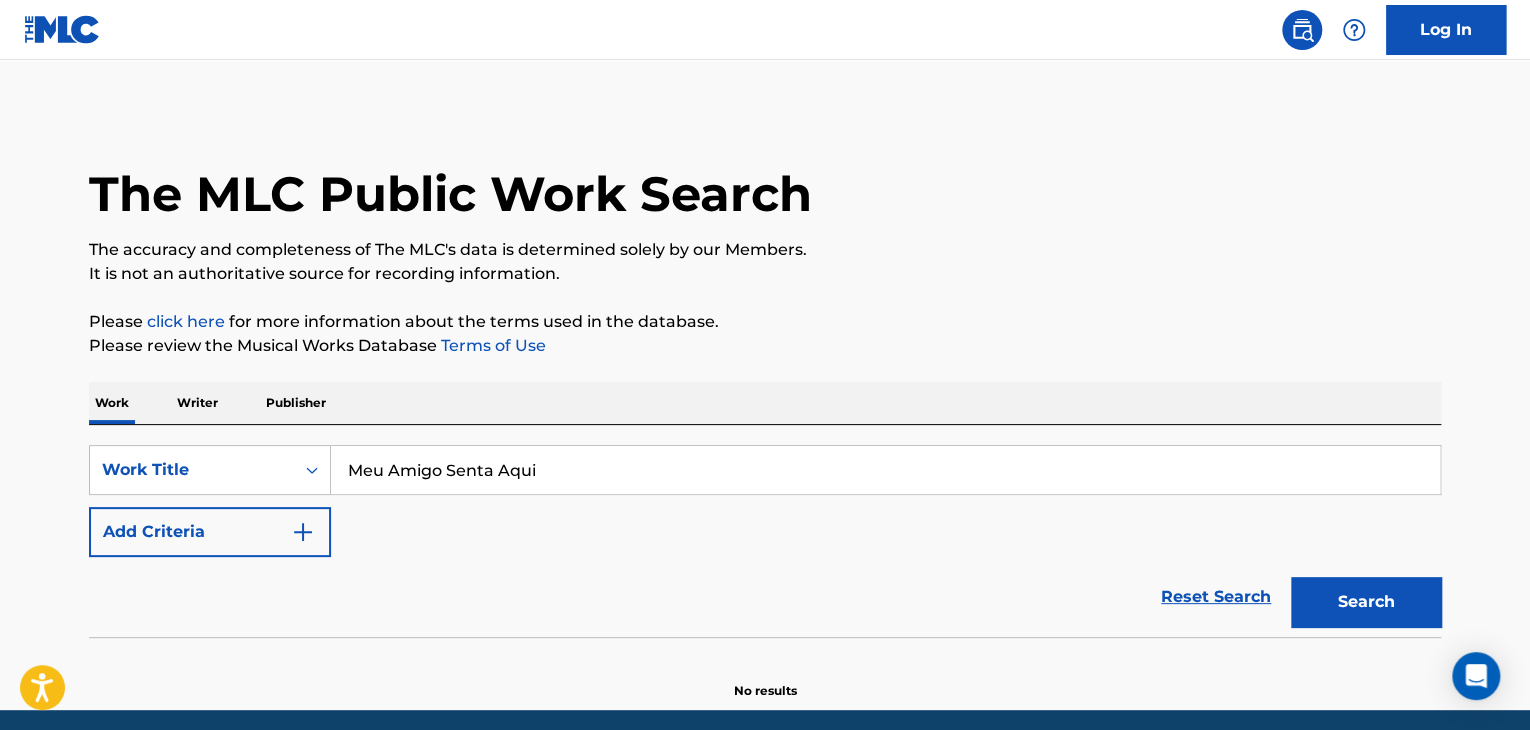 type on "Meu Amigo Senta Aqui" 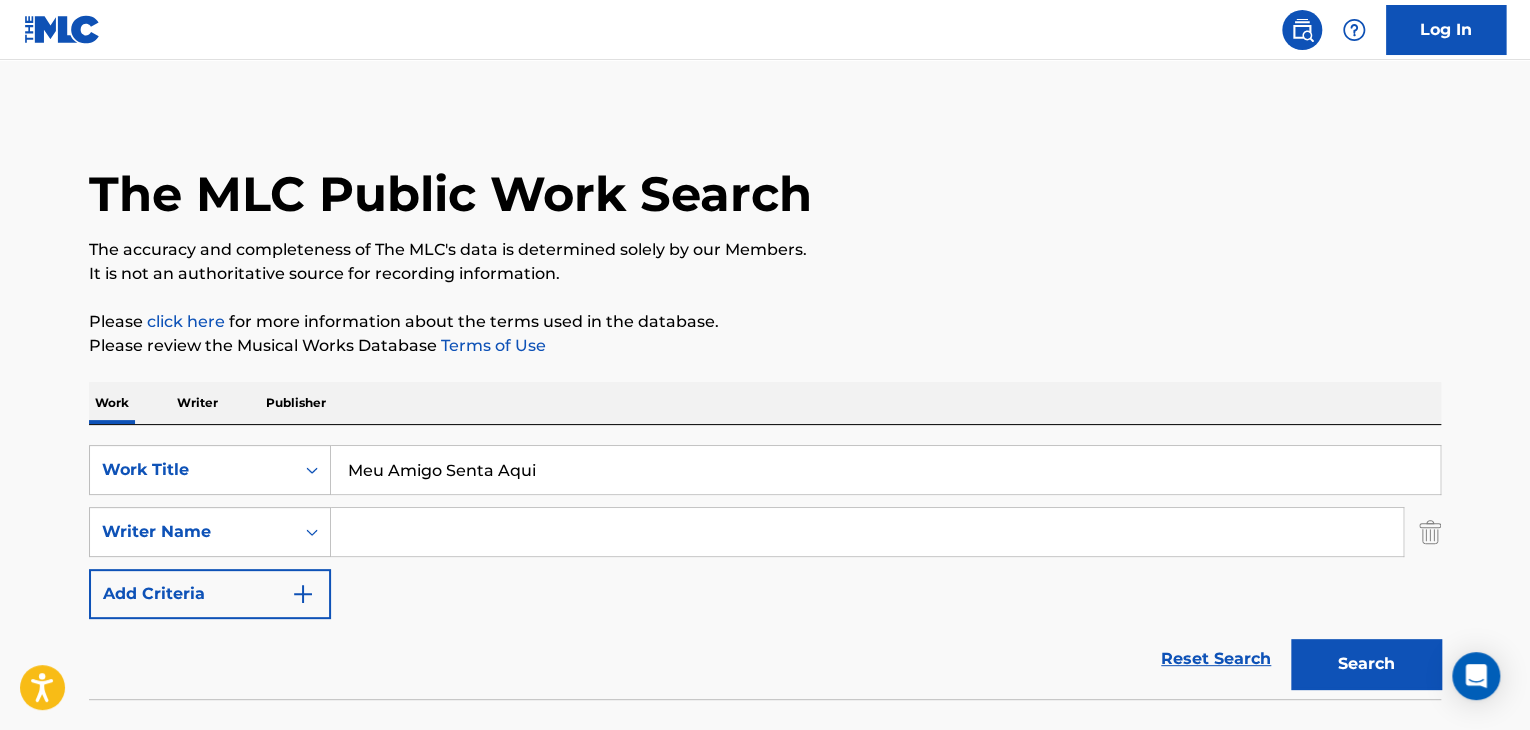click at bounding box center (867, 532) 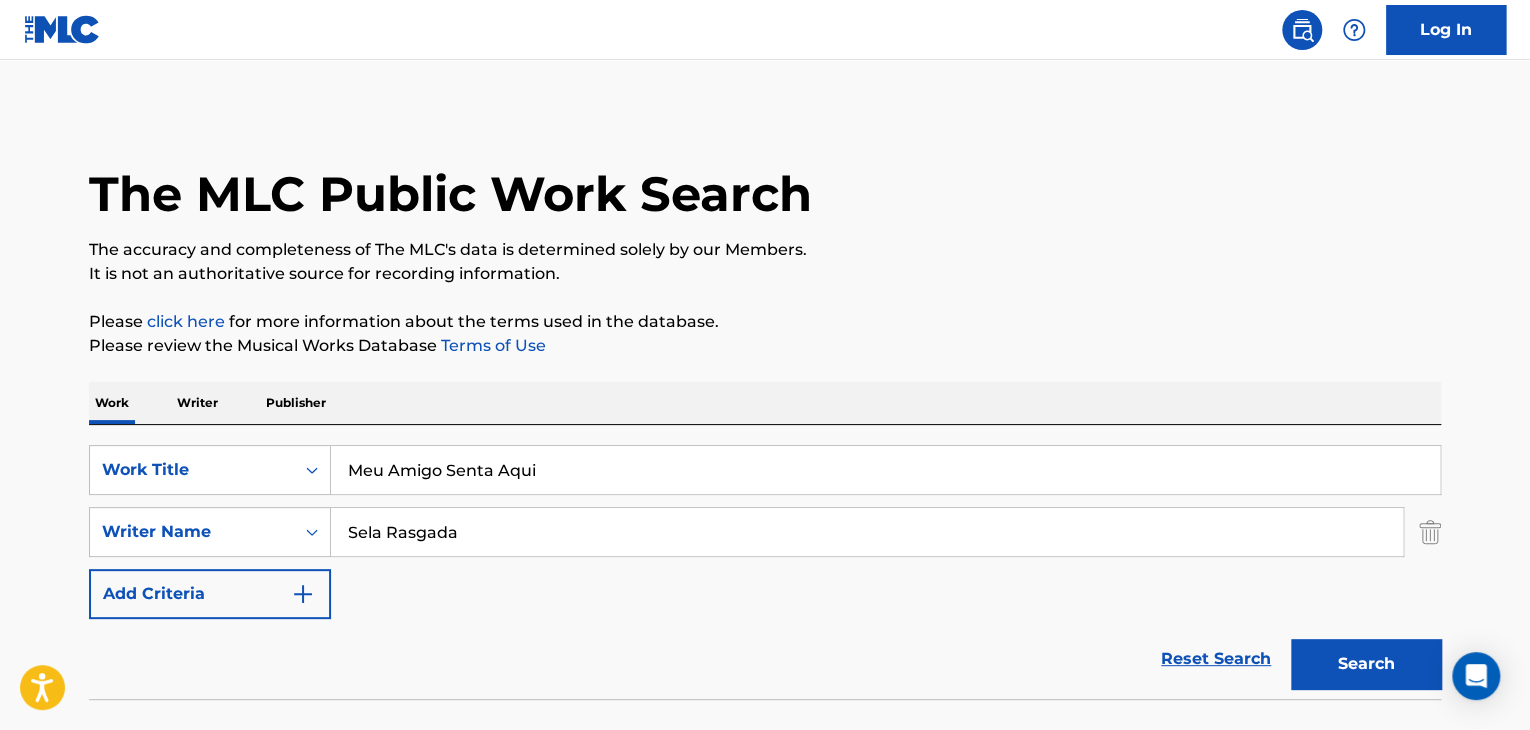 type on "Sela Rasgada" 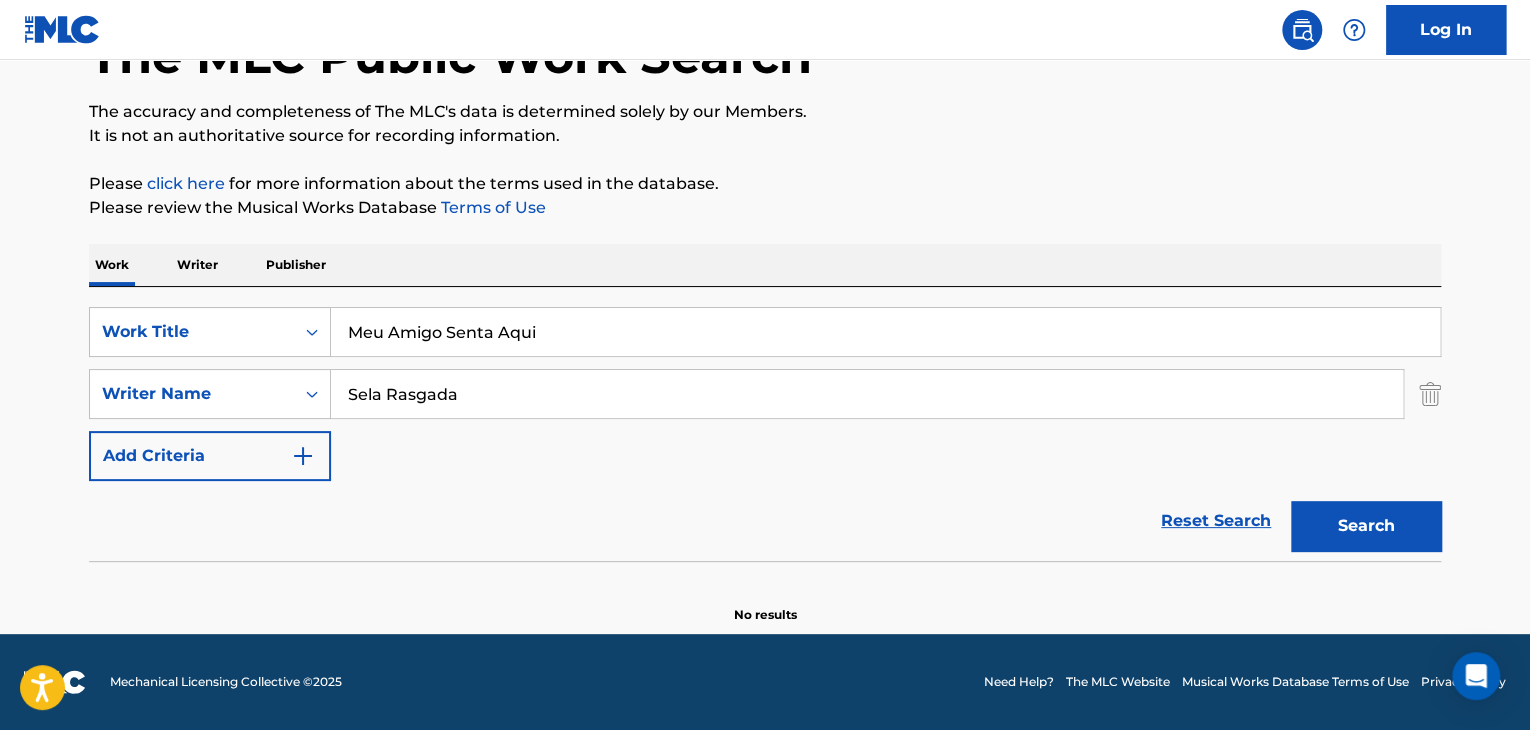 click on "Writer" at bounding box center (197, 265) 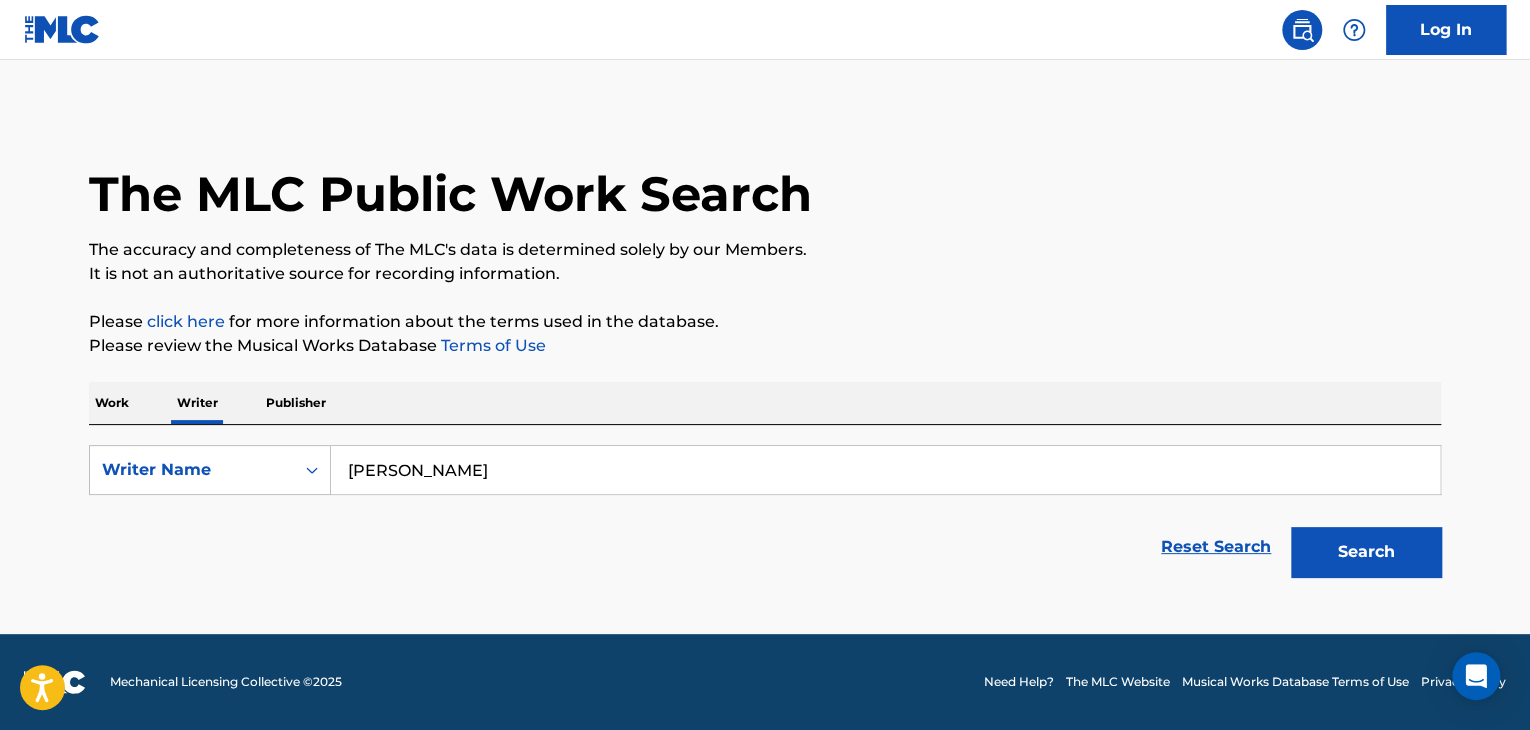 scroll, scrollTop: 0, scrollLeft: 0, axis: both 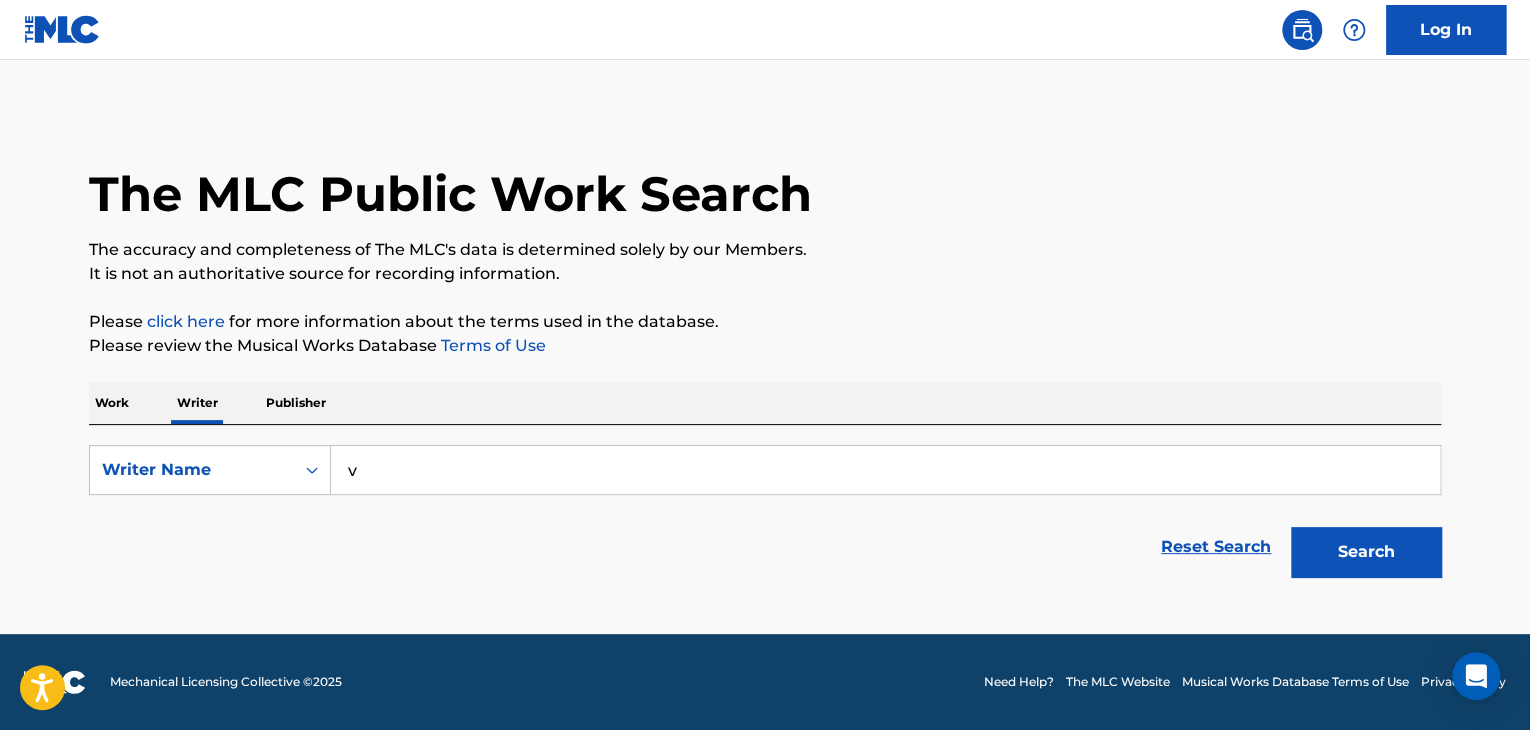 click on "v" at bounding box center (885, 470) 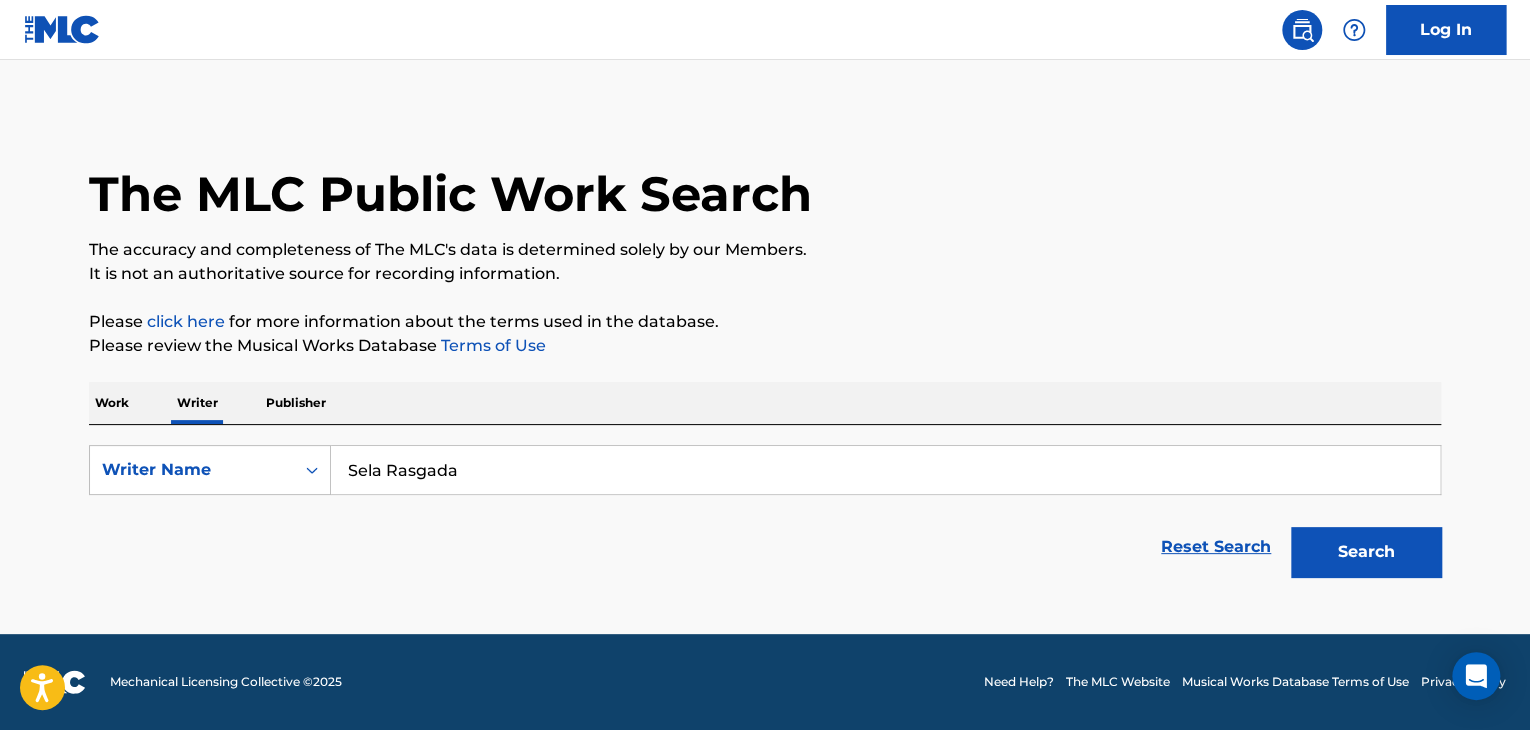 type on "Sela Rasgada" 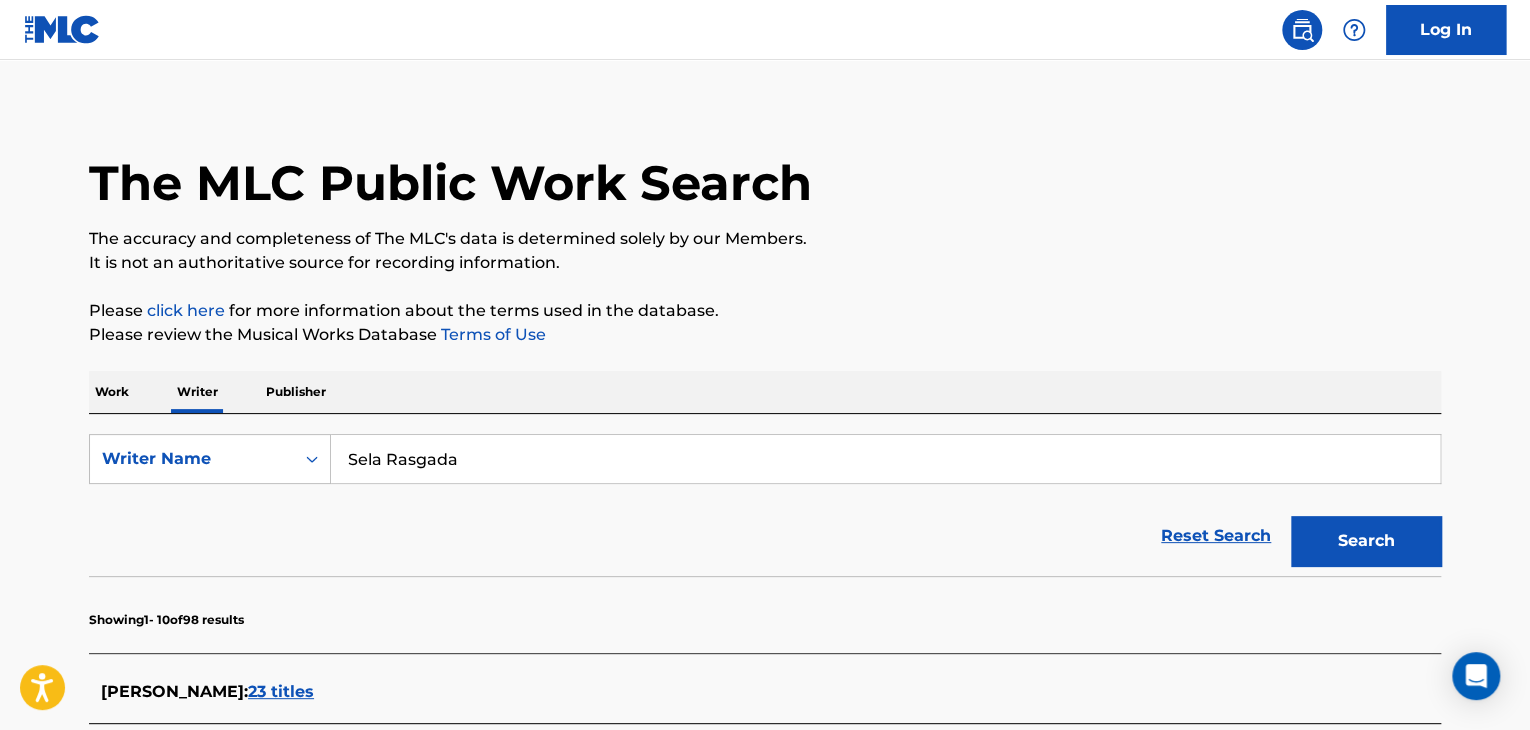 scroll, scrollTop: 0, scrollLeft: 0, axis: both 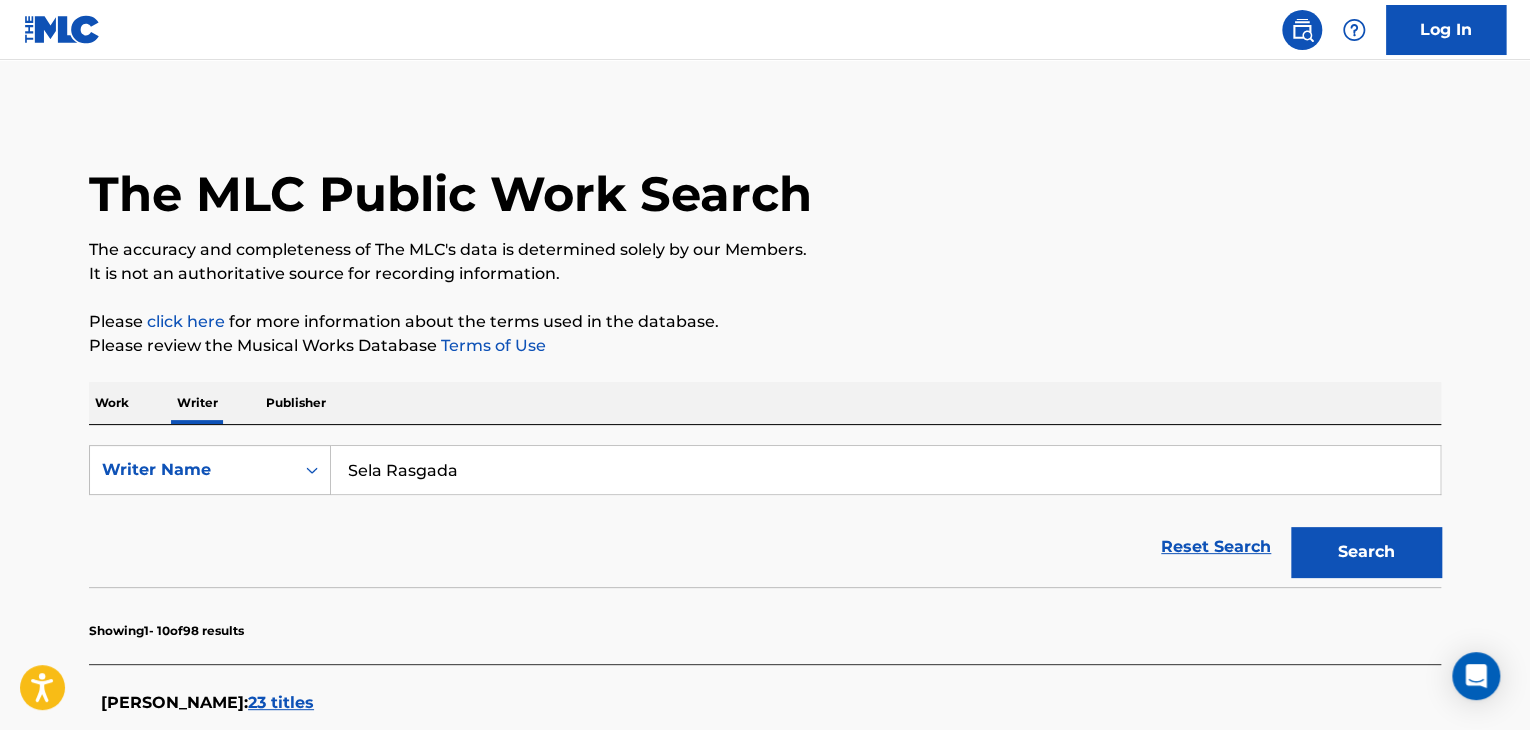 click on "Work" at bounding box center (112, 403) 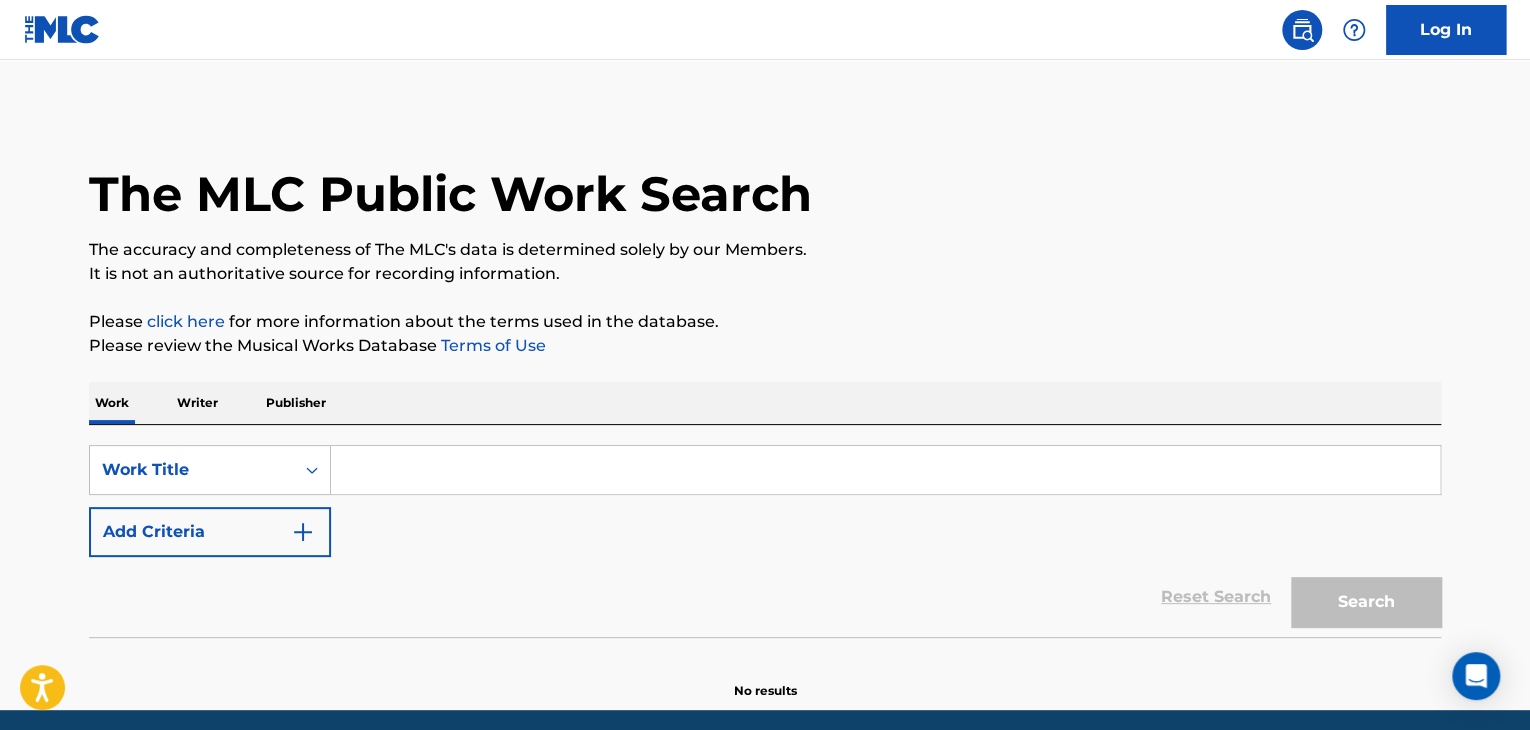 click at bounding box center (885, 470) 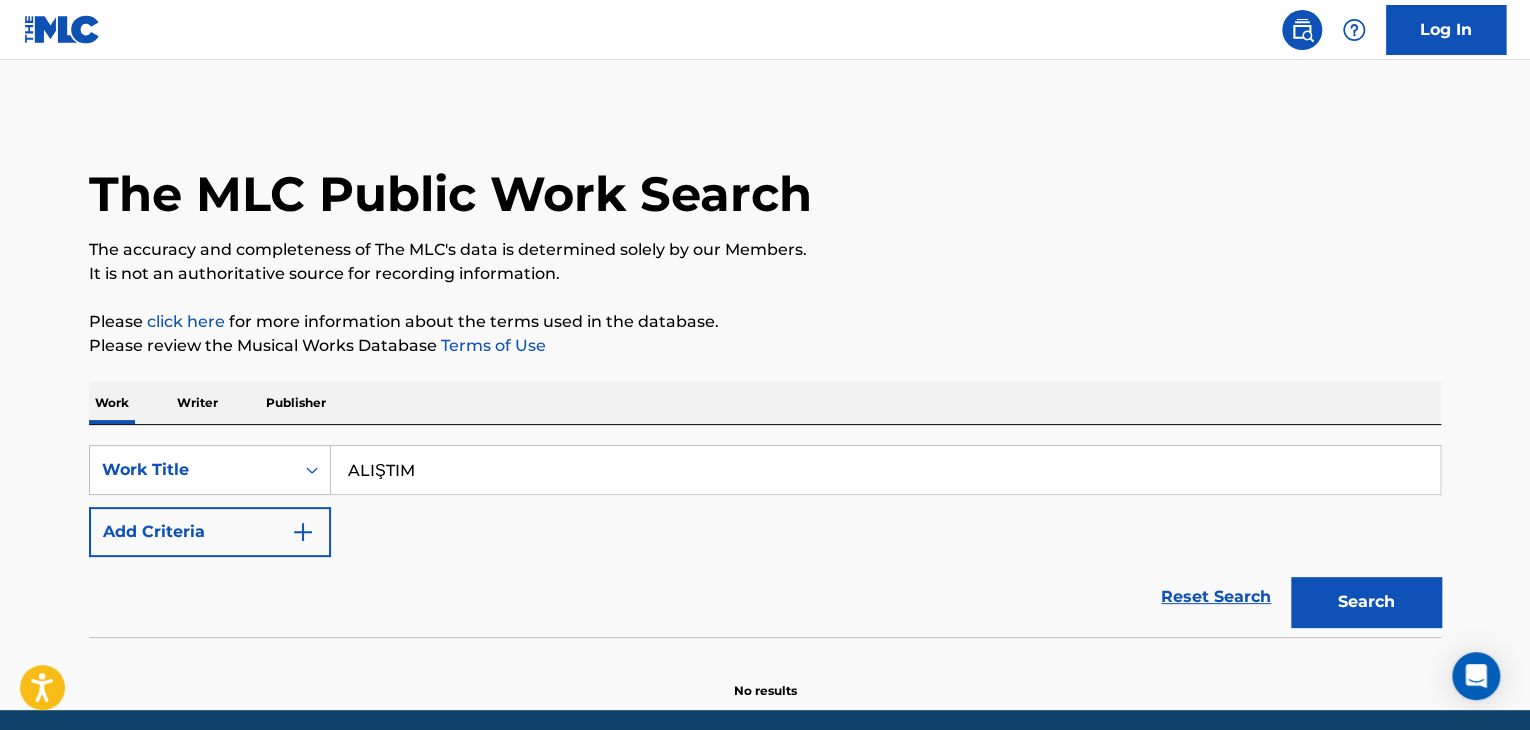 type on "ALIŞTIM" 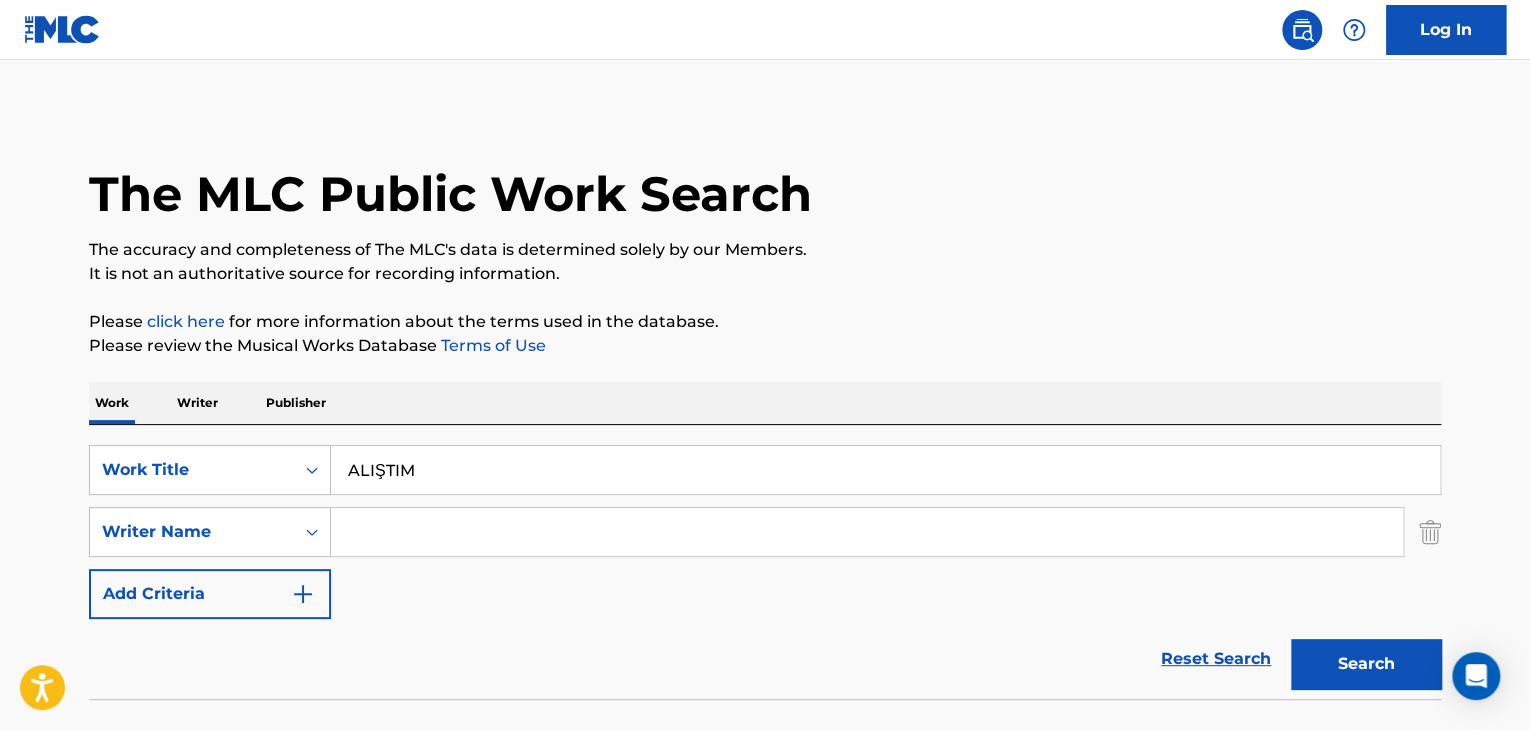 click at bounding box center (867, 532) 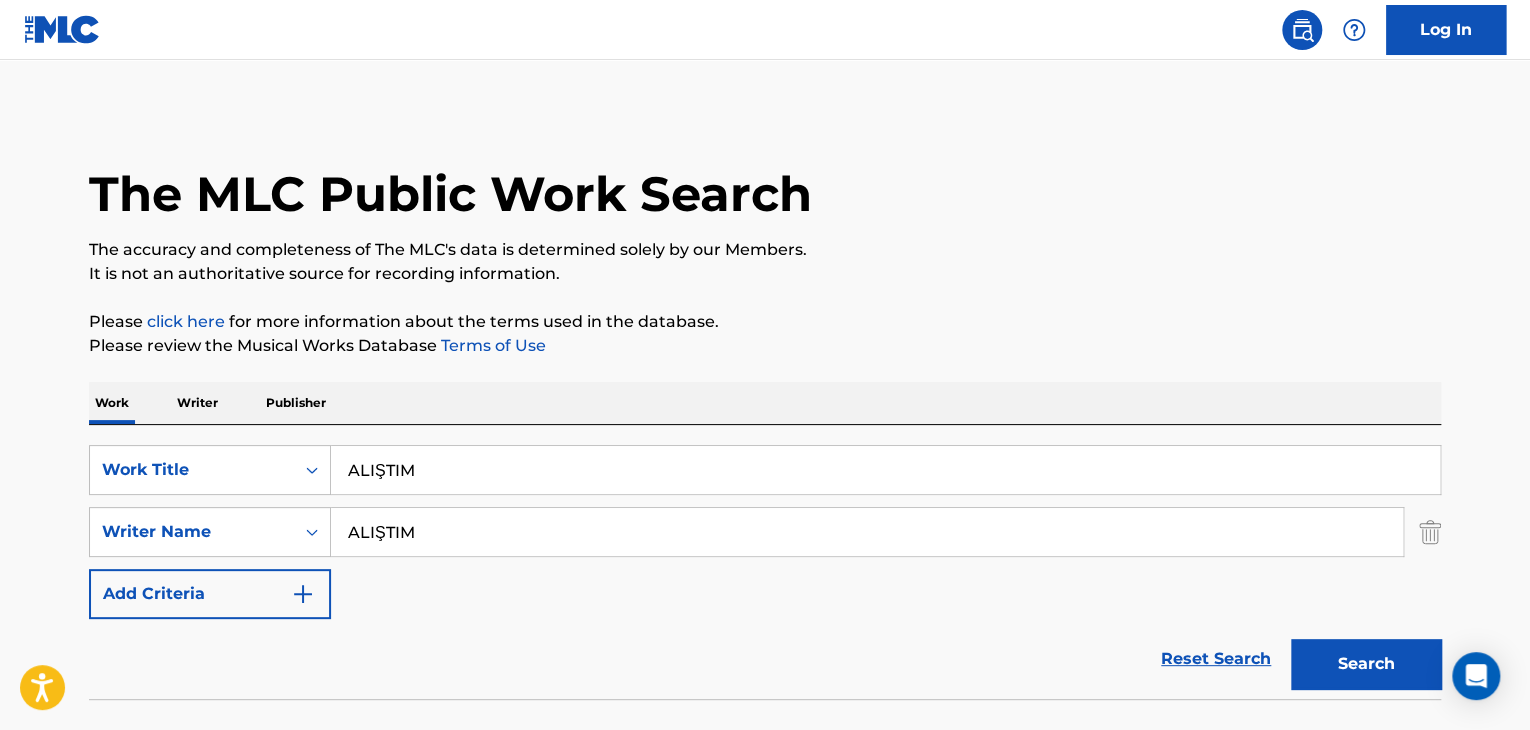 click on "ALIŞTIM" at bounding box center (867, 532) 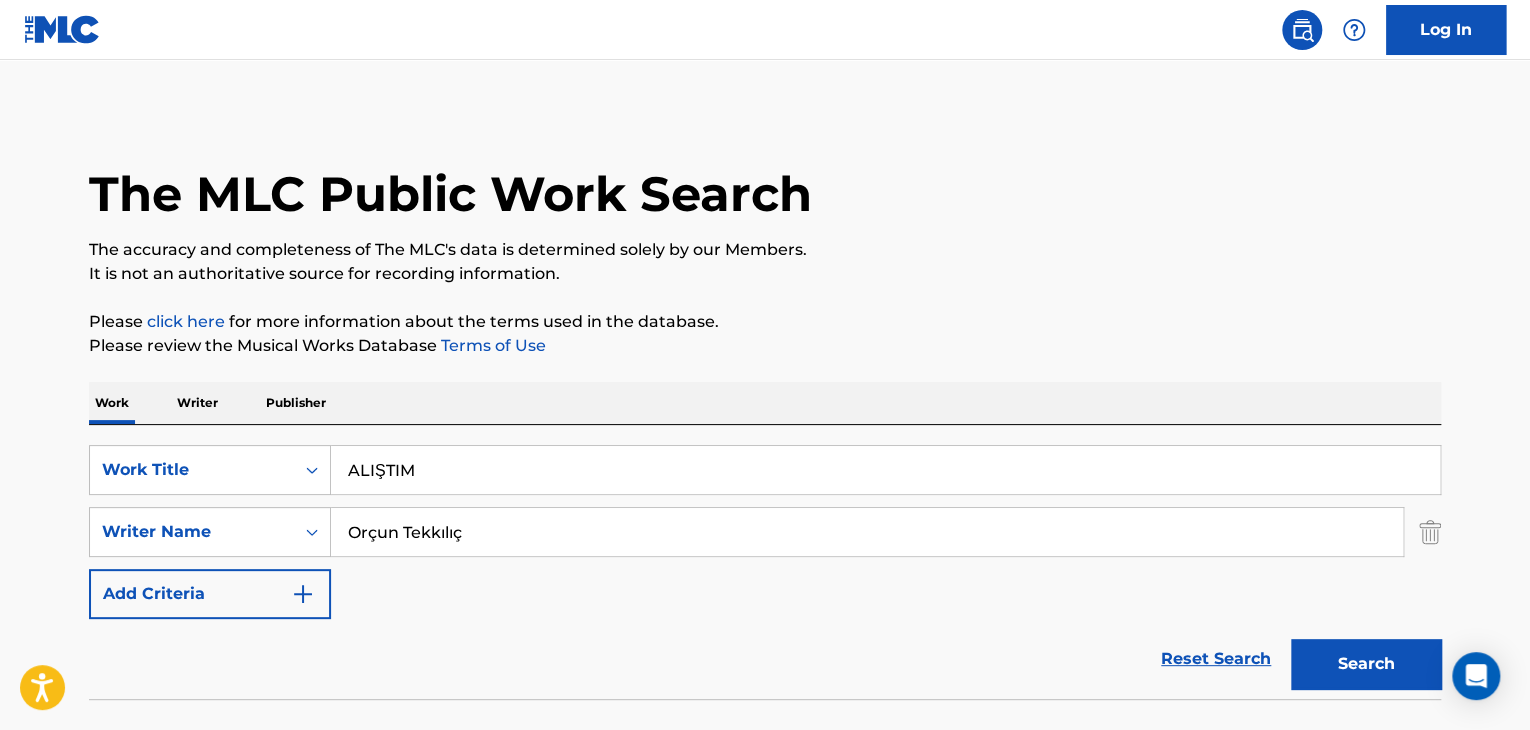 type on "Orçun Tekkılıç" 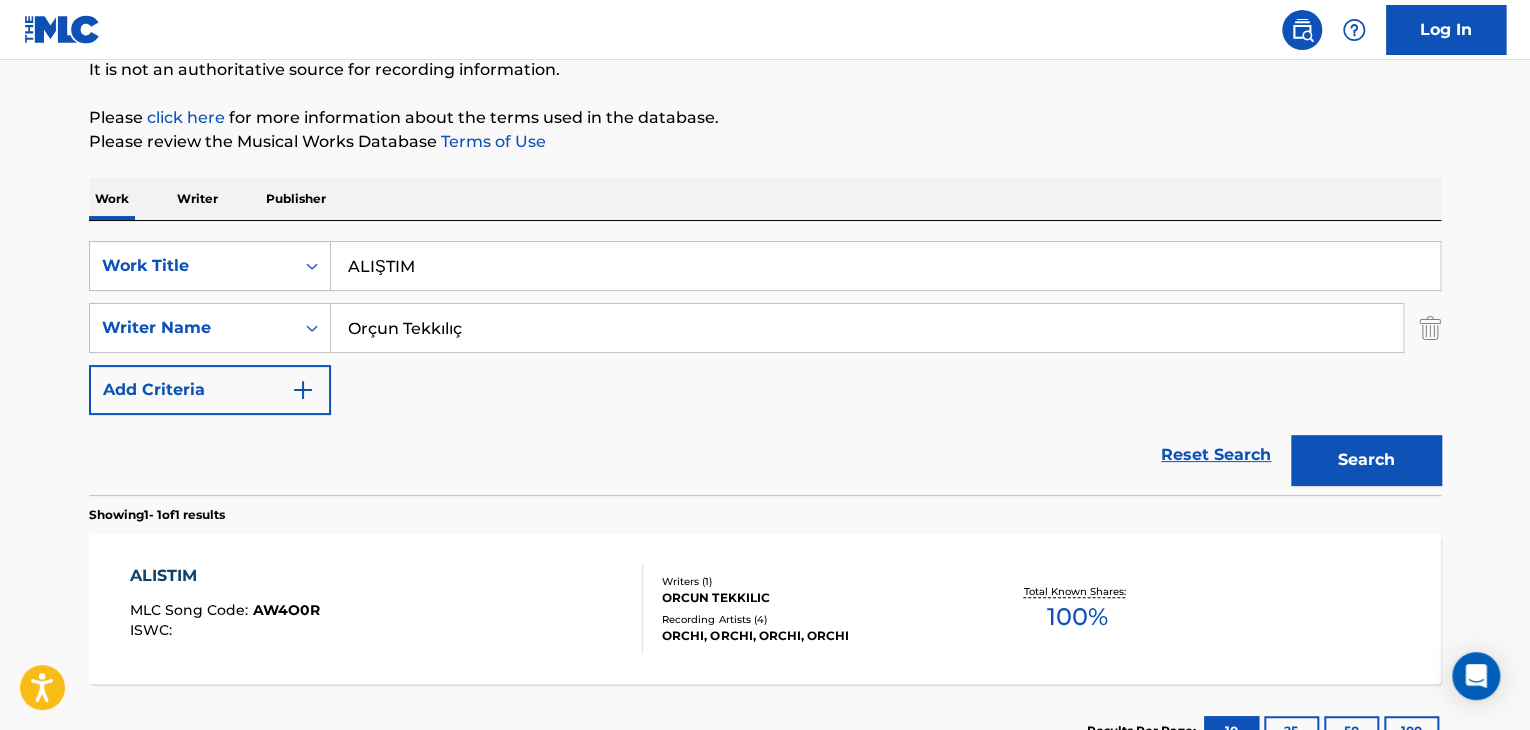 scroll, scrollTop: 300, scrollLeft: 0, axis: vertical 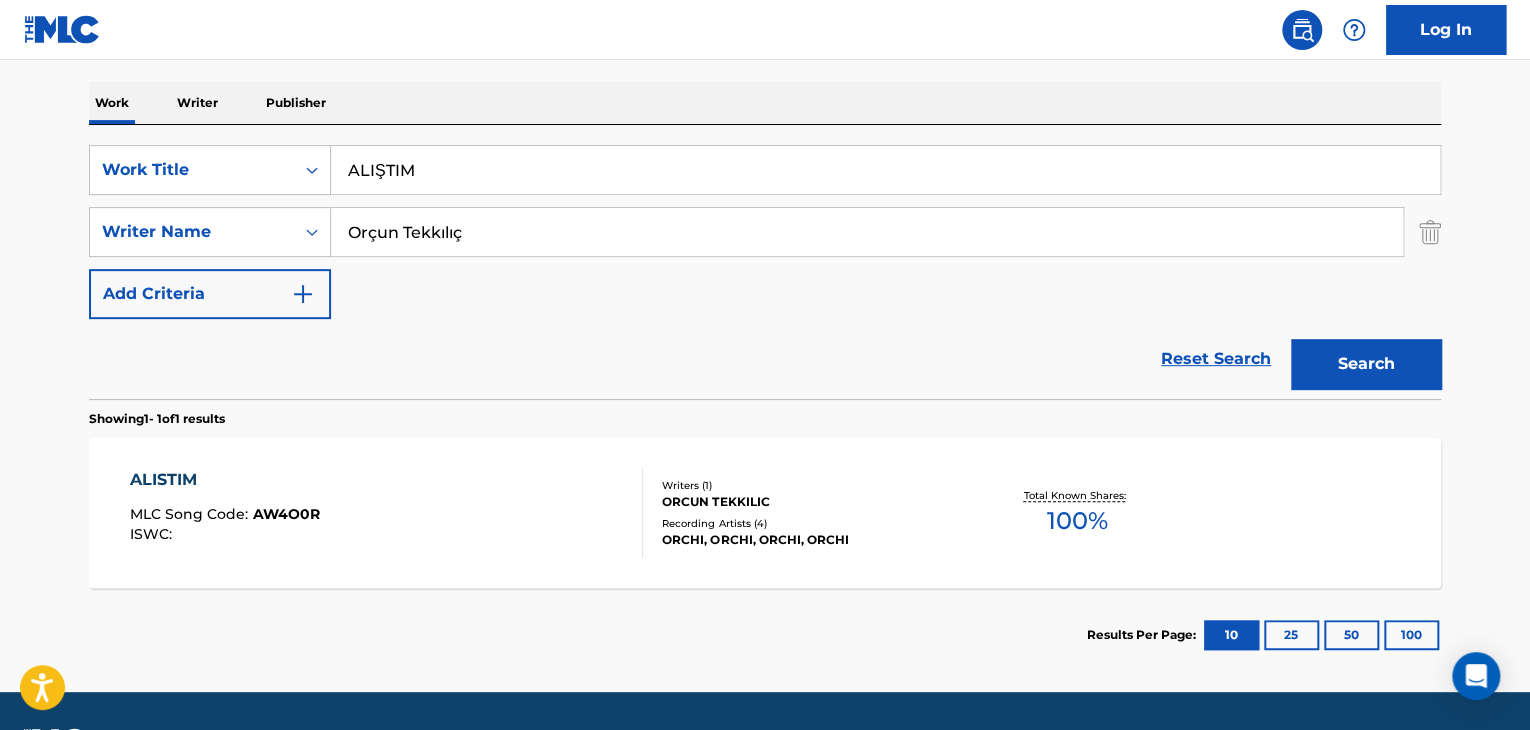 click on "ALISTIM MLC Song Code : AW4O0R ISWC :" at bounding box center (387, 513) 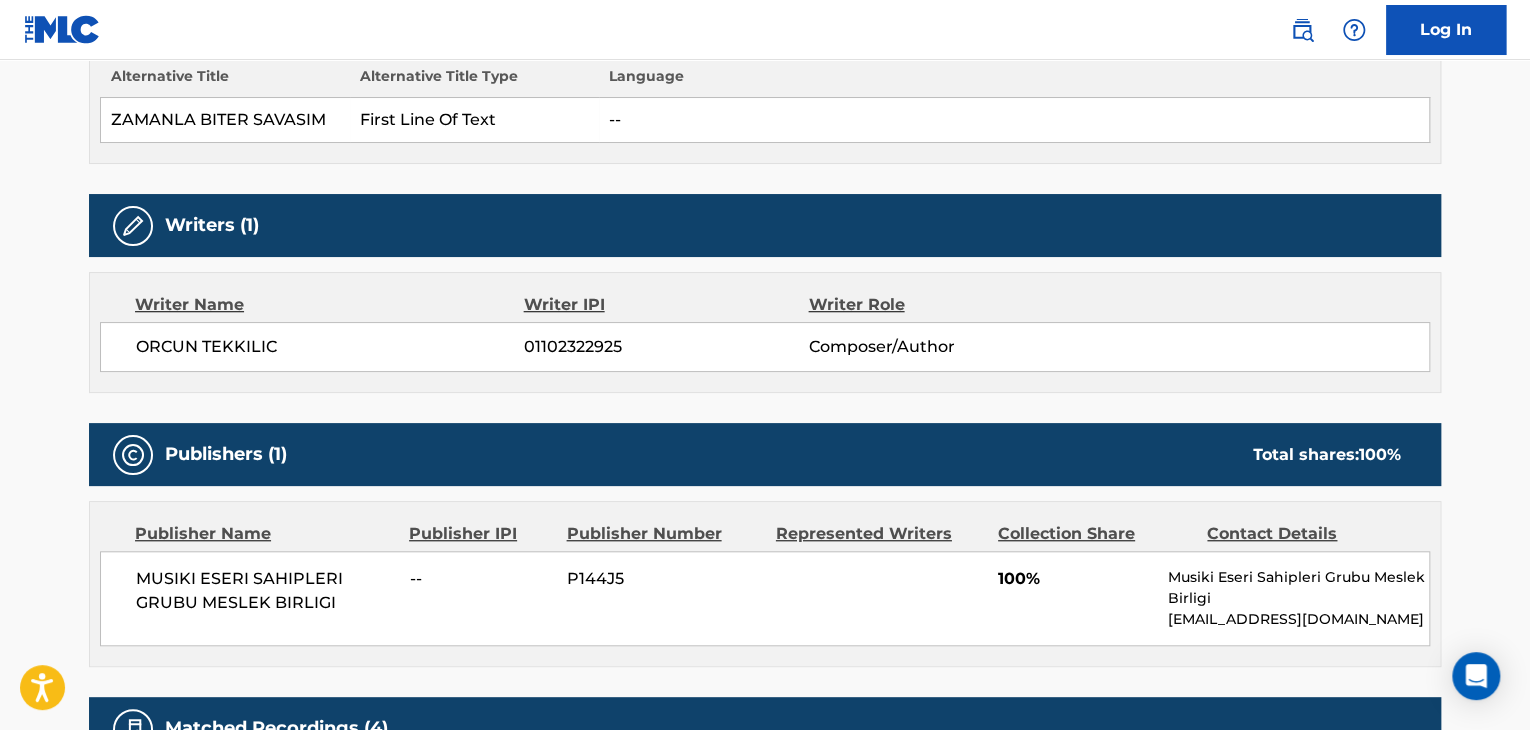 scroll, scrollTop: 700, scrollLeft: 0, axis: vertical 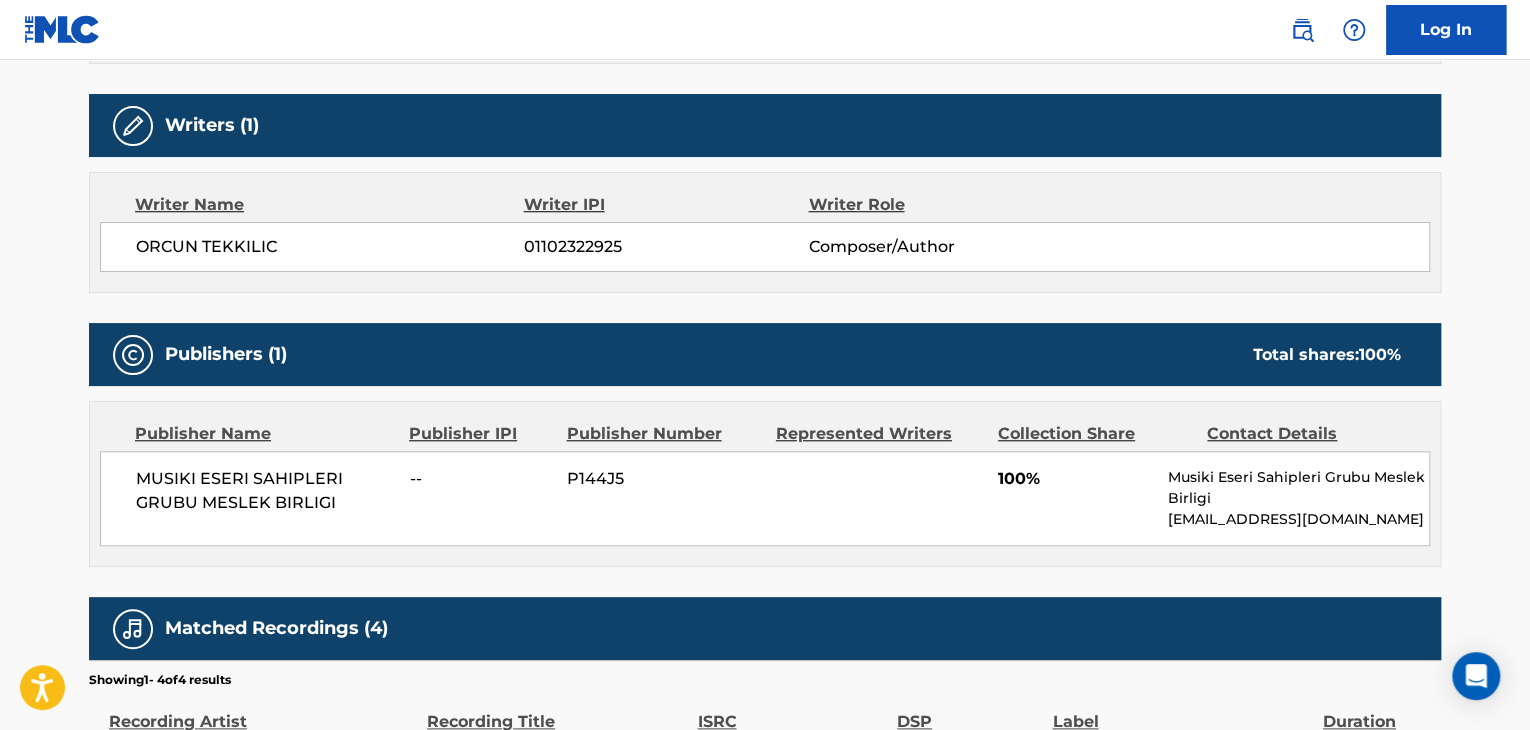 click on "01102322925" at bounding box center (666, 247) 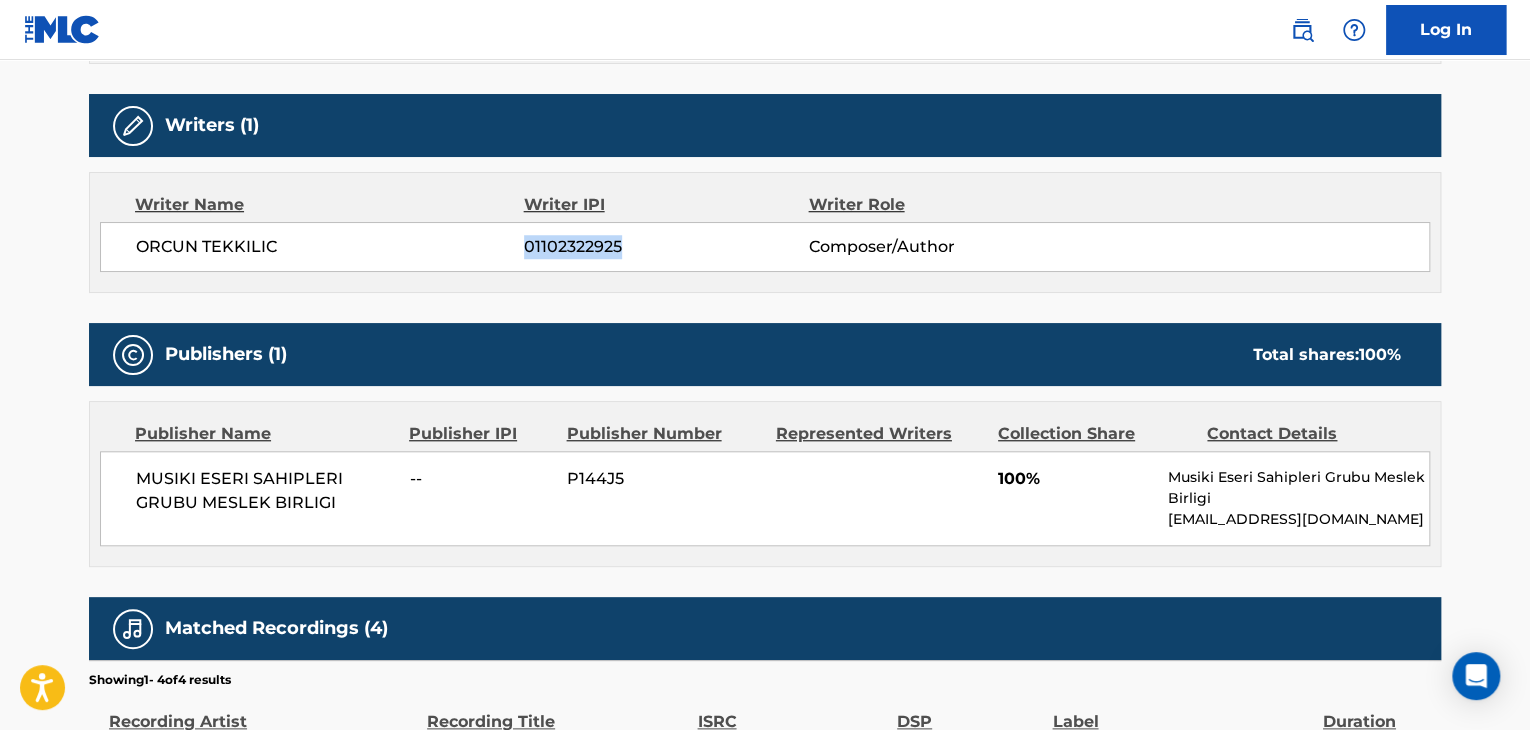 click on "01102322925" at bounding box center (666, 247) 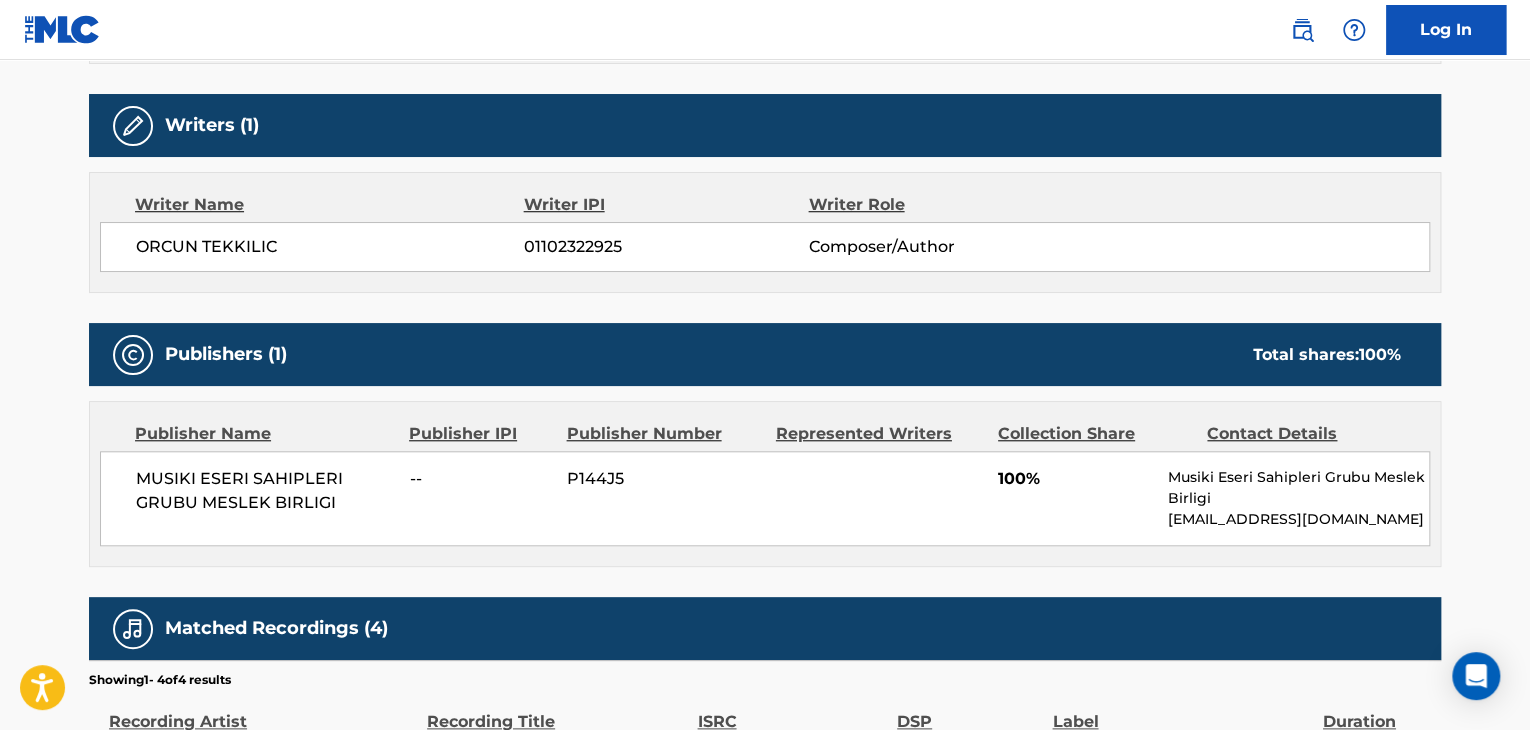 click on "MUSIKI ESERI SAHIPLERI GRUBU MESLEK BIRLIGI" at bounding box center (265, 491) 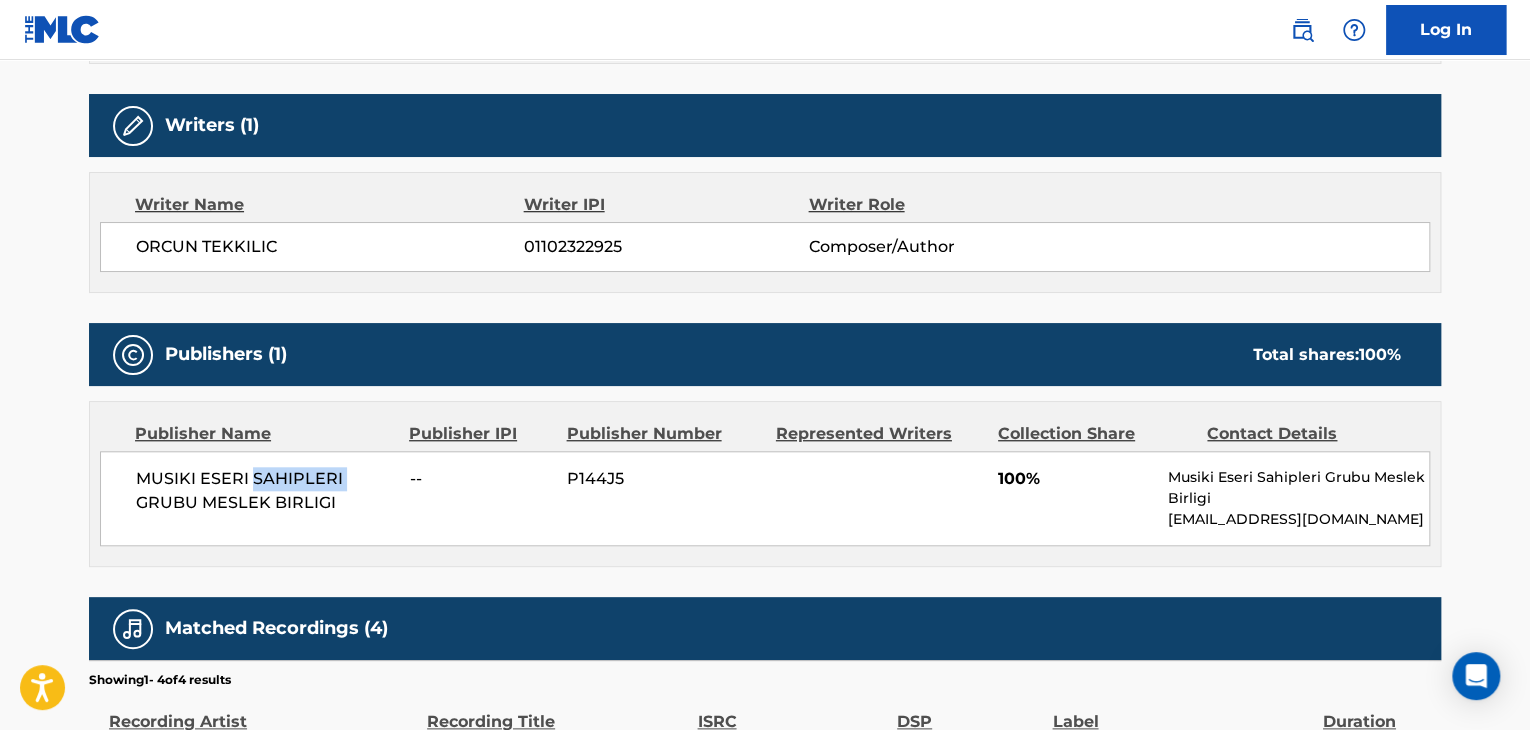 click on "MUSIKI ESERI SAHIPLERI GRUBU MESLEK BIRLIGI" at bounding box center (265, 491) 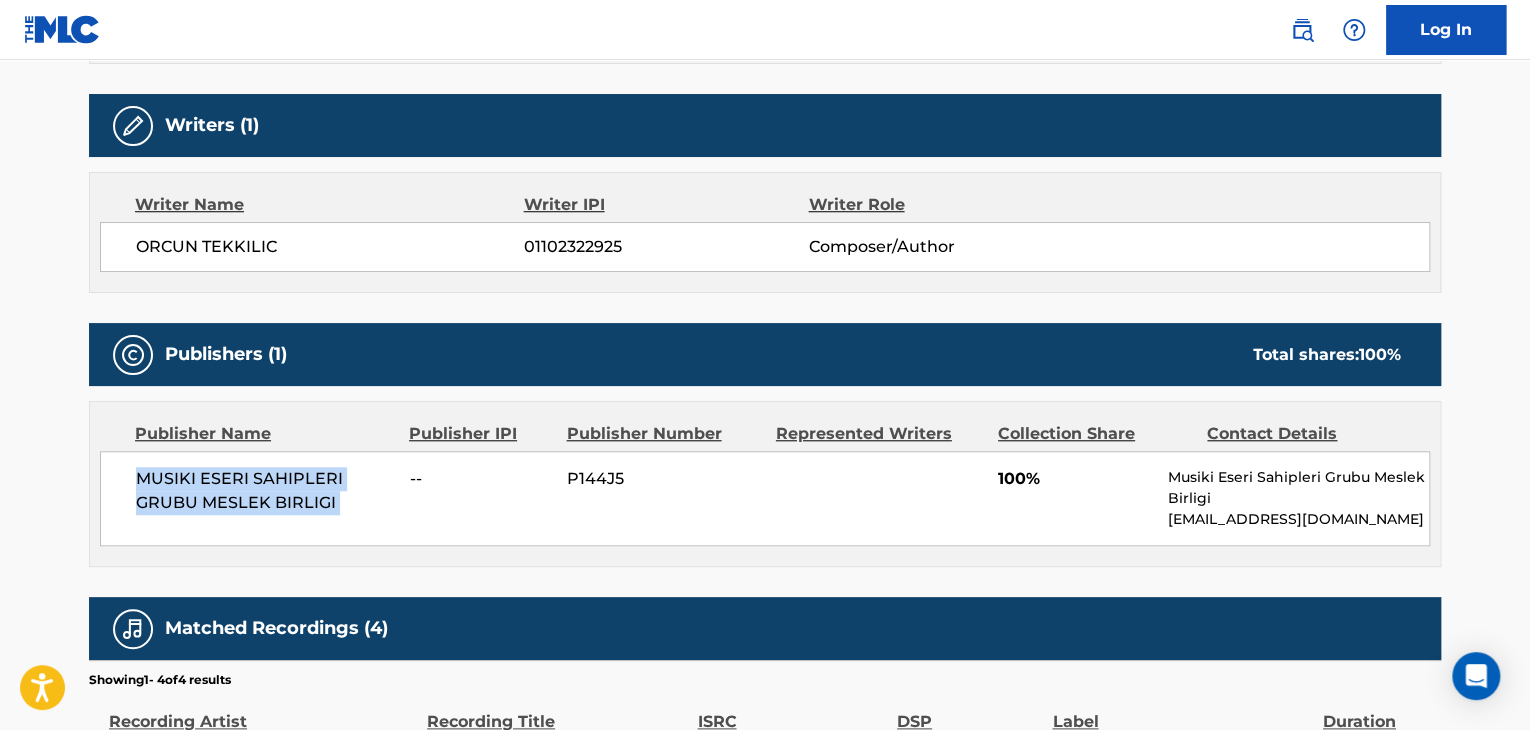 click on "MUSIKI ESERI SAHIPLERI GRUBU MESLEK BIRLIGI" at bounding box center [265, 491] 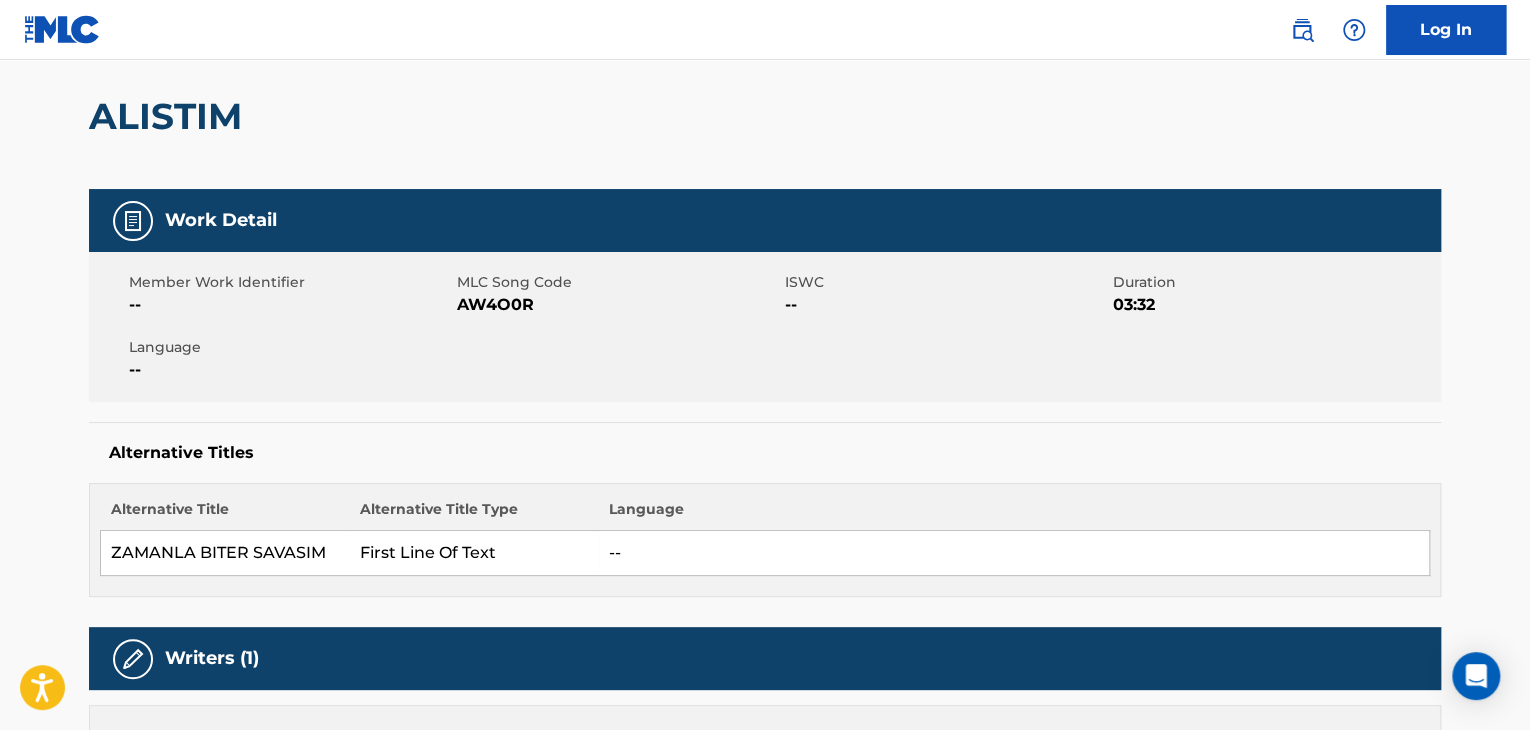 scroll, scrollTop: 0, scrollLeft: 0, axis: both 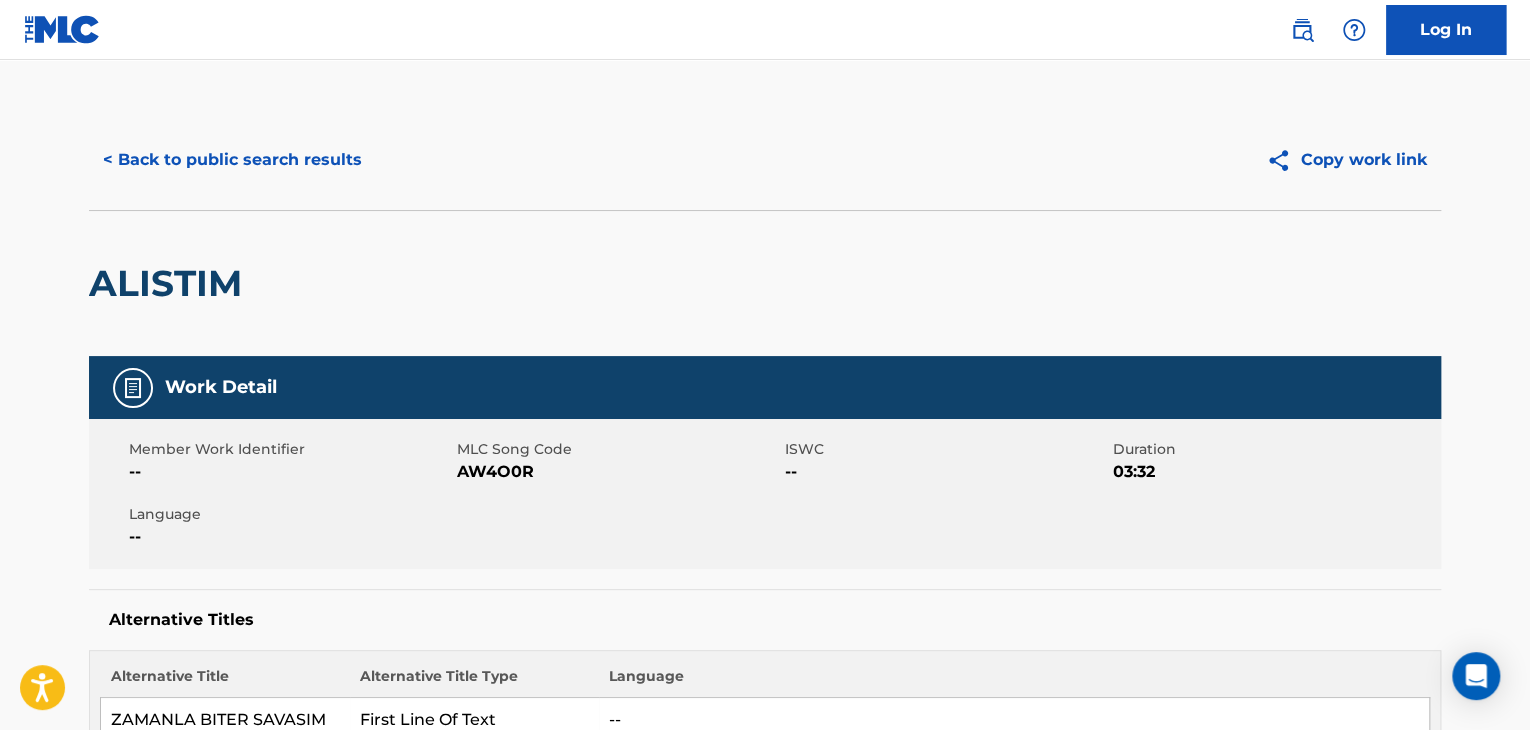 click on "AW4O0R" at bounding box center (618, 472) 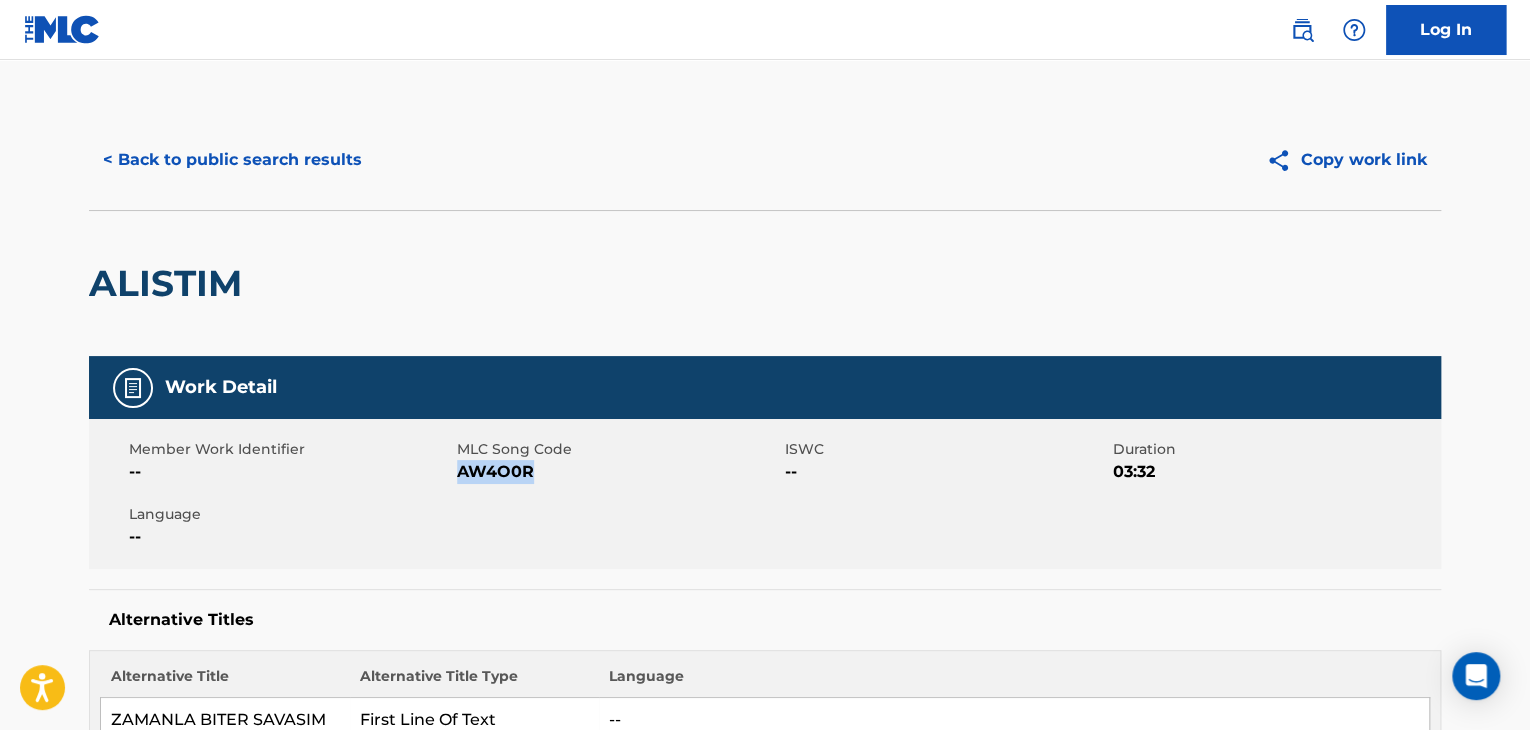 click on "AW4O0R" at bounding box center (618, 472) 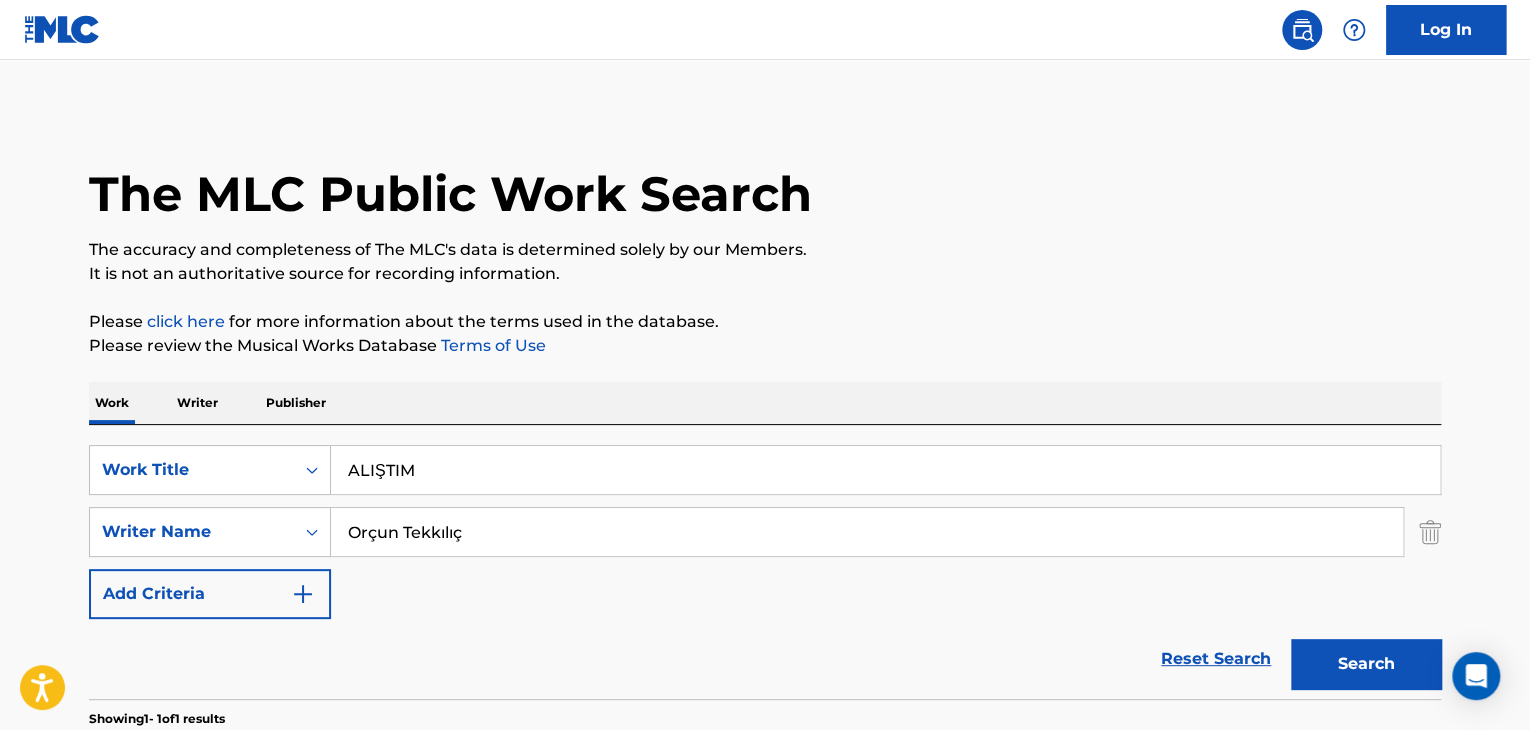 scroll, scrollTop: 244, scrollLeft: 0, axis: vertical 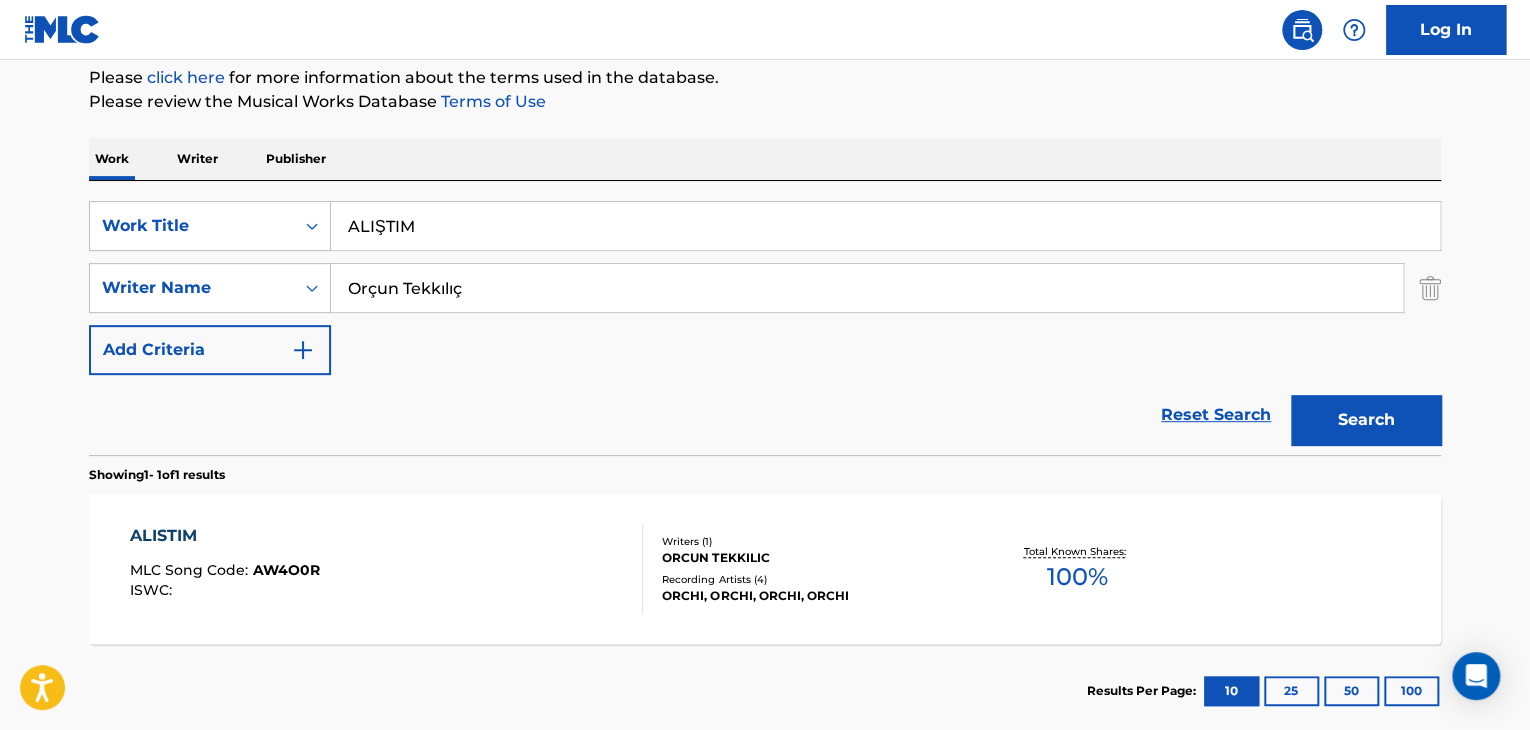click on "Writer" at bounding box center (197, 159) 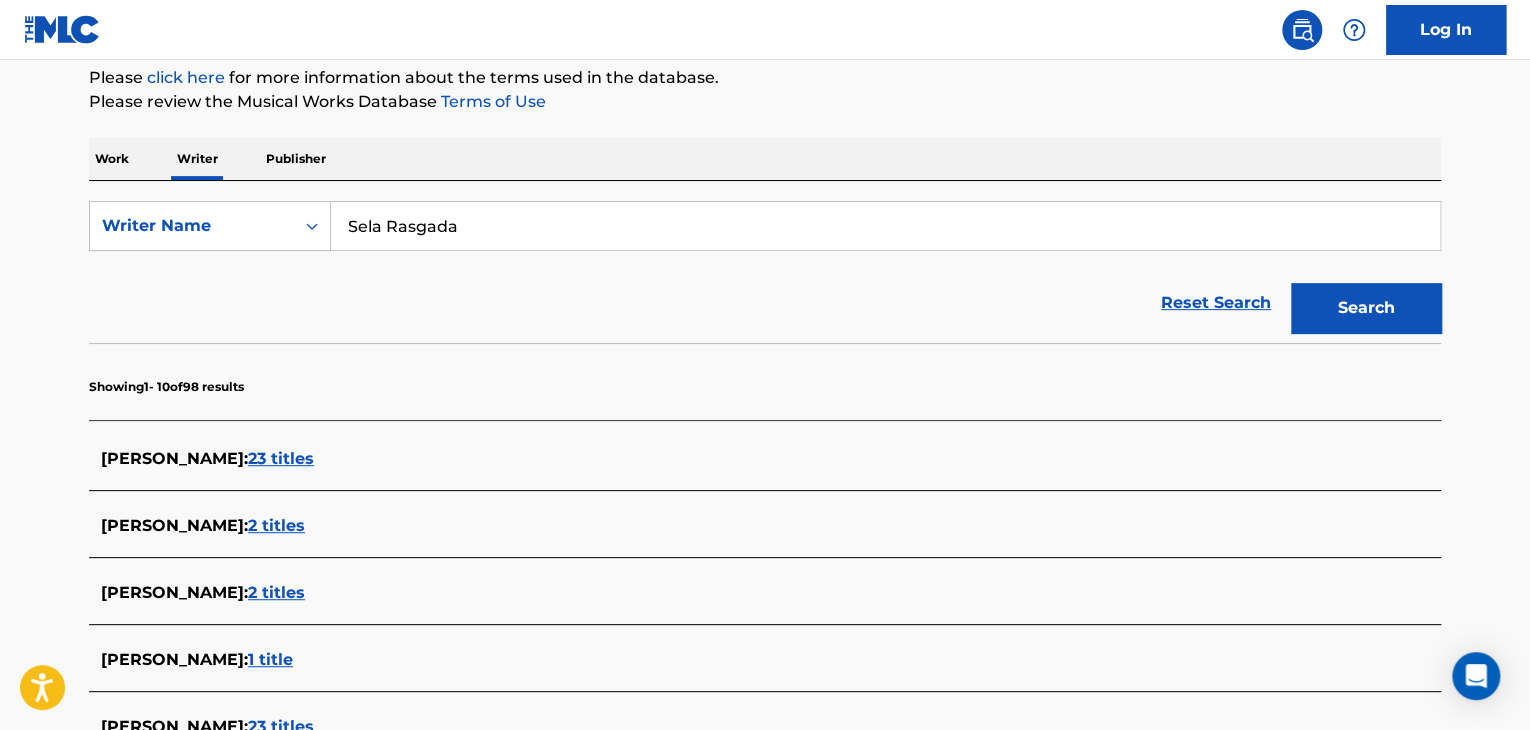 scroll, scrollTop: 0, scrollLeft: 0, axis: both 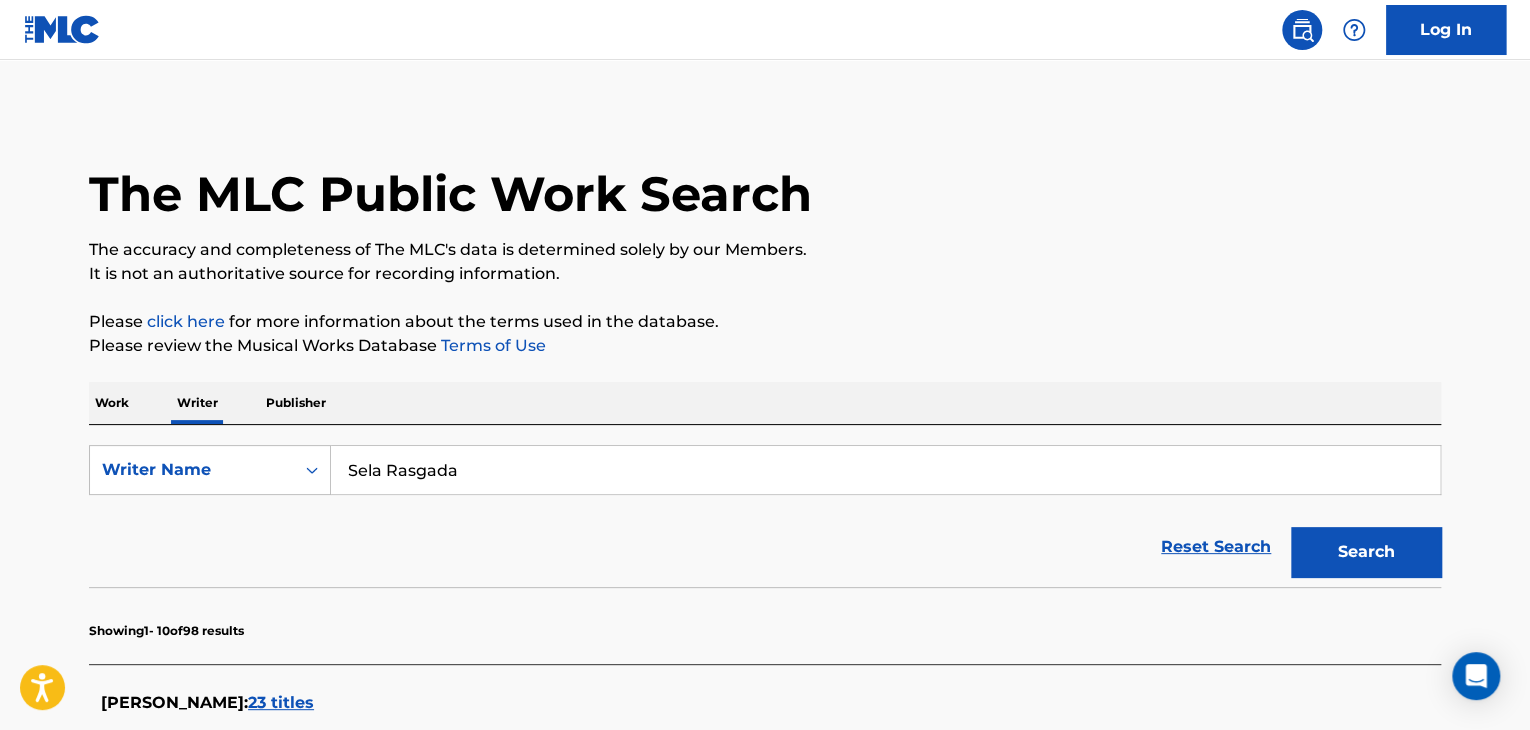 click on "Sela Rasgada" at bounding box center [885, 470] 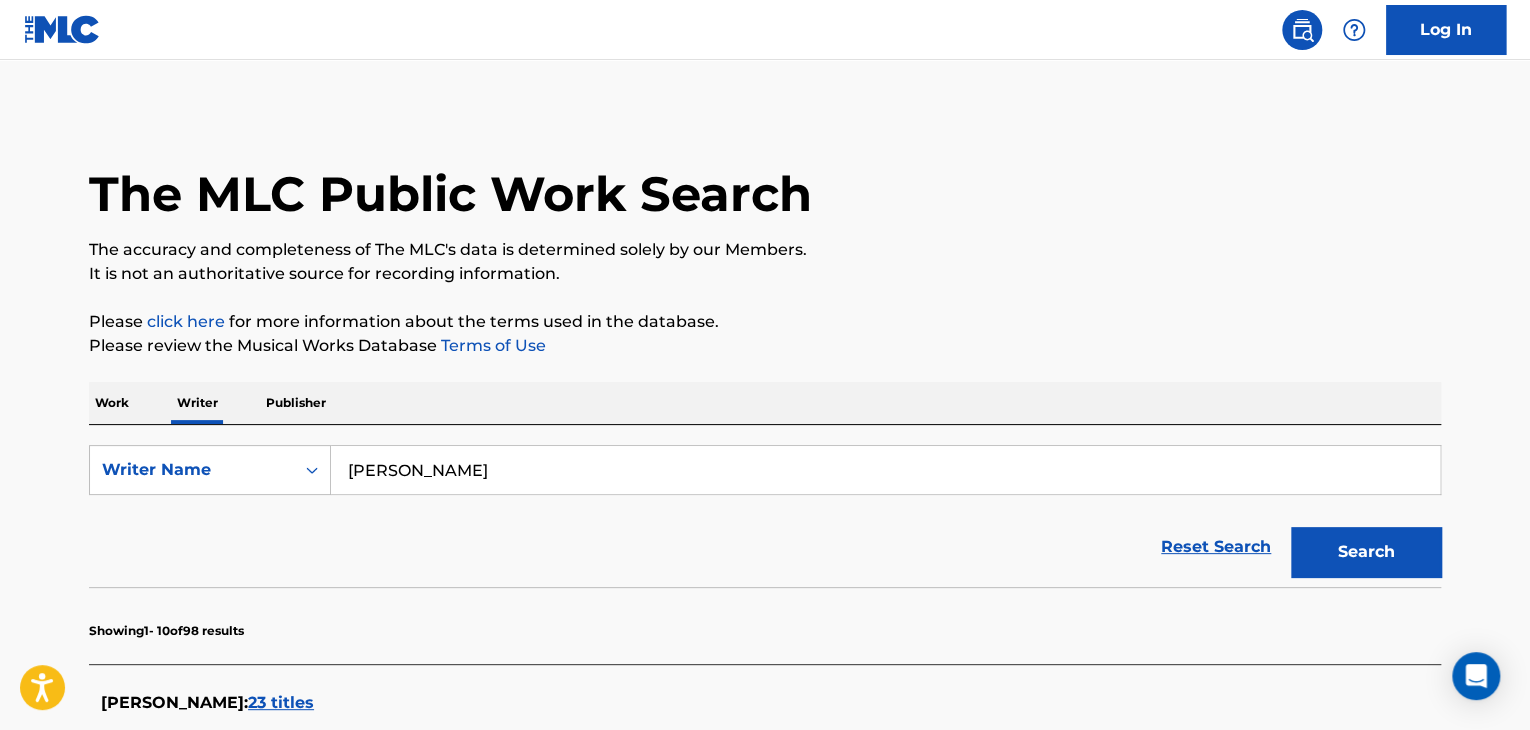 type on "[PERSON_NAME]" 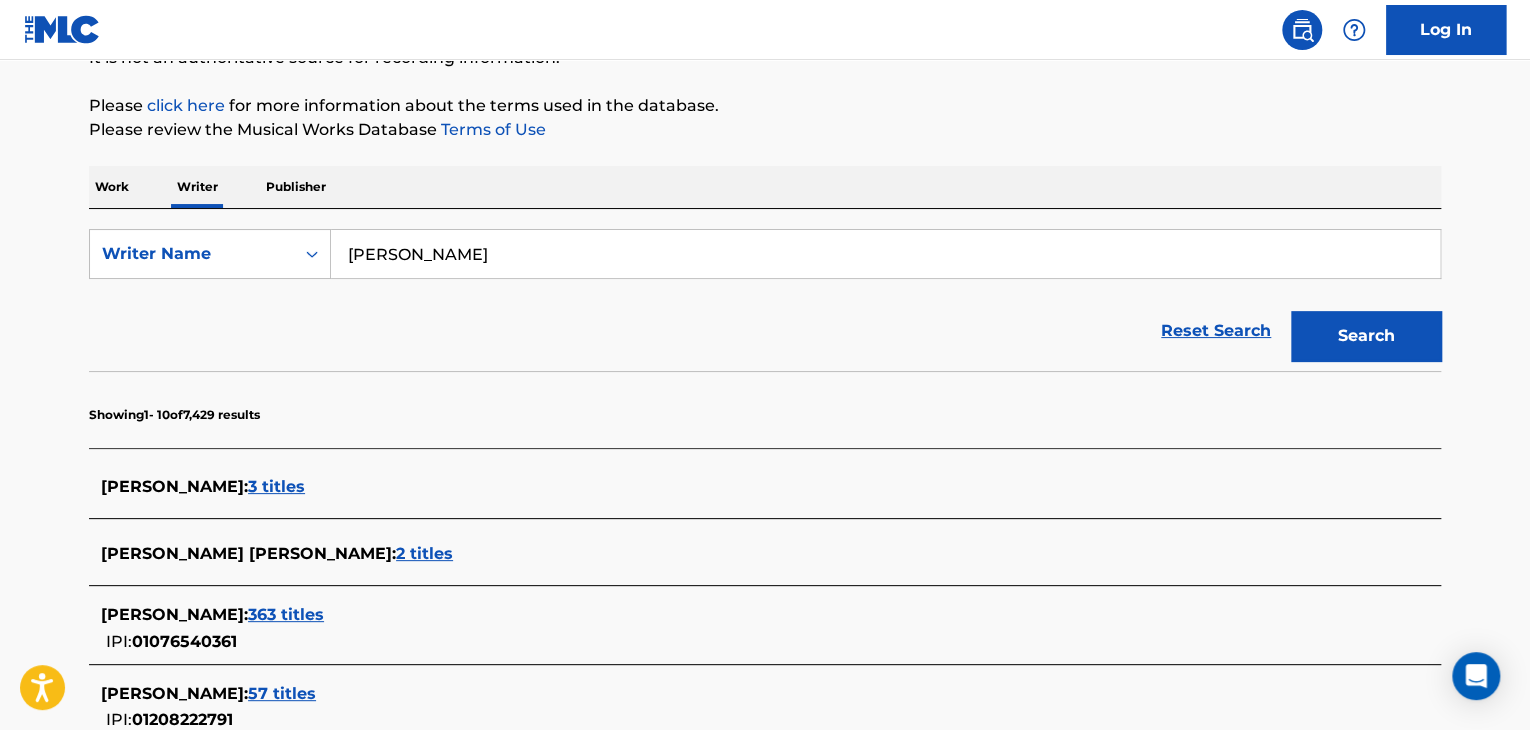 scroll, scrollTop: 71, scrollLeft: 0, axis: vertical 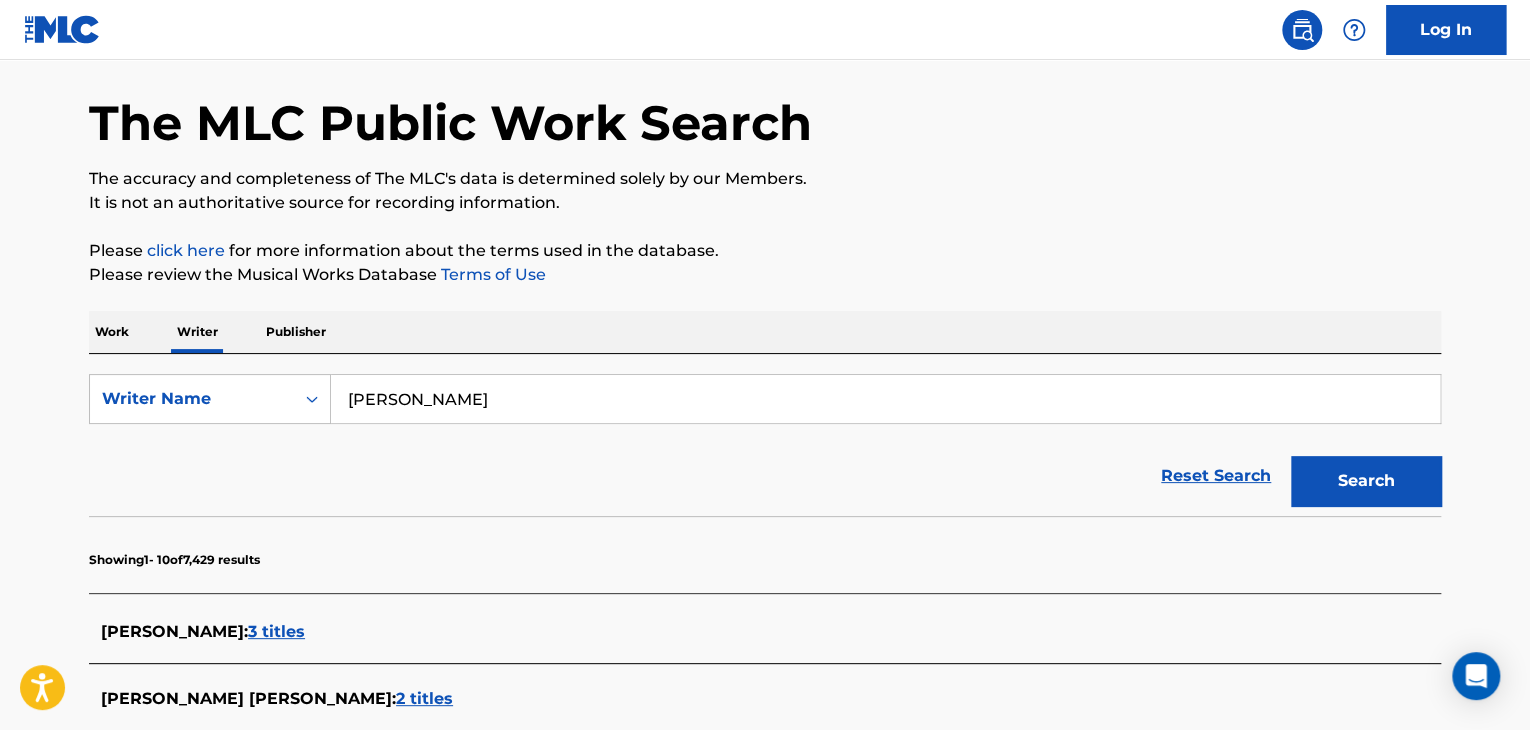 click on "The MLC Public Work Search The accuracy and completeness of The MLC's data is determined solely by our Members. It is not an authoritative source for recording information. Please   click here   for more information about the terms used in the database. Please review the Musical Works Database   Terms of Use Work Writer Publisher SearchWithCriteriaf3853033-8d69-476a-b9e3-3f7ee086f263 Writer Name [PERSON_NAME] Reset Search Search Showing  1  -   10  of  7,429   results   [PERSON_NAME] :  3 titles [PERSON_NAME] [PERSON_NAME] :  2 titles [PERSON_NAME] :  363 titles IPI:  01076540361 [PERSON_NAME] :  57 titles IPI:  01208222791 [PERSON_NAME] :  25 titles [PERSON_NAME] :  1 title [PERSON_NAME] :  1 title [PERSON_NAME] :  38 titles [PERSON_NAME] :  1 title [PERSON_NAME] :  1 title FIRST 1 2 3 LAST Results Per Page: 10 25 50 100" at bounding box center (765, 732) 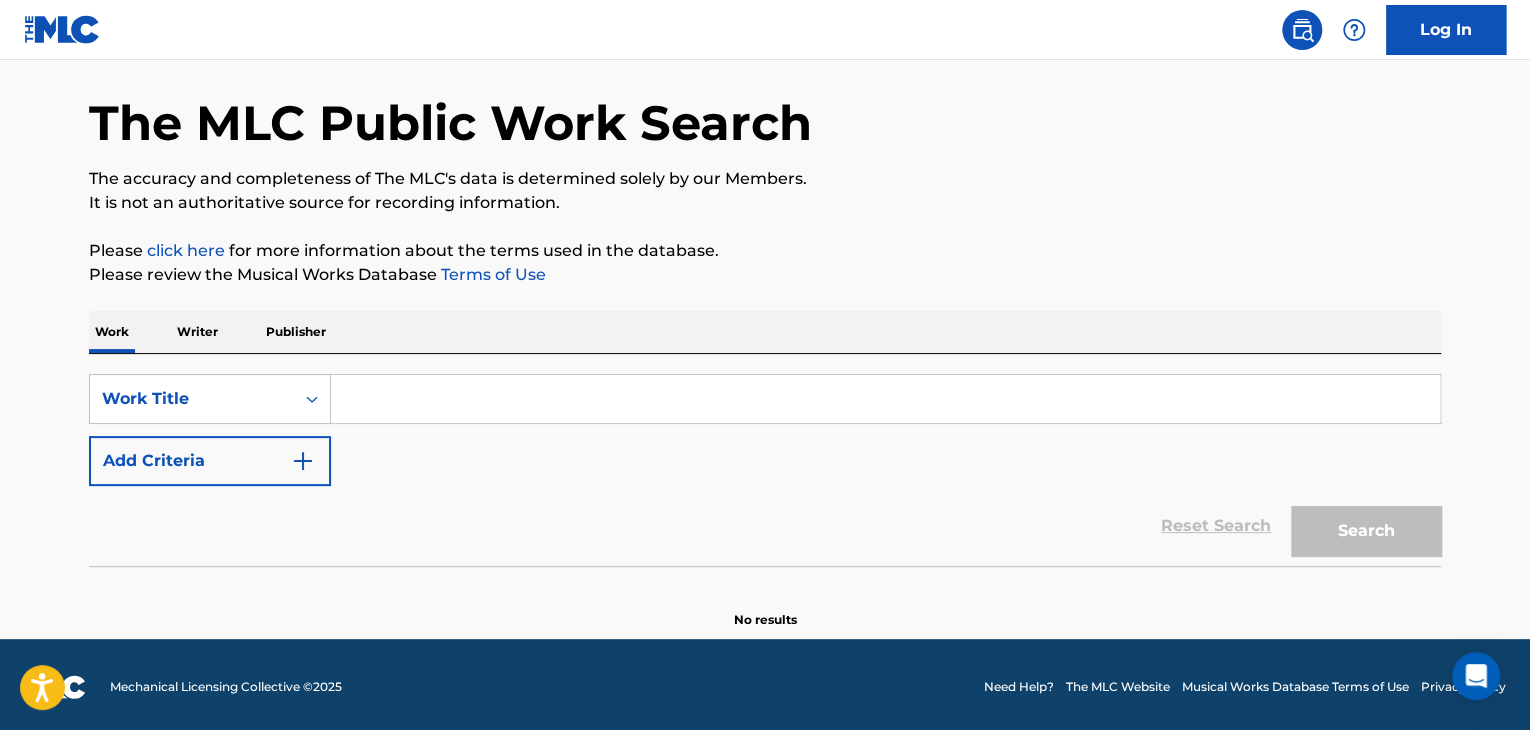scroll, scrollTop: 0, scrollLeft: 0, axis: both 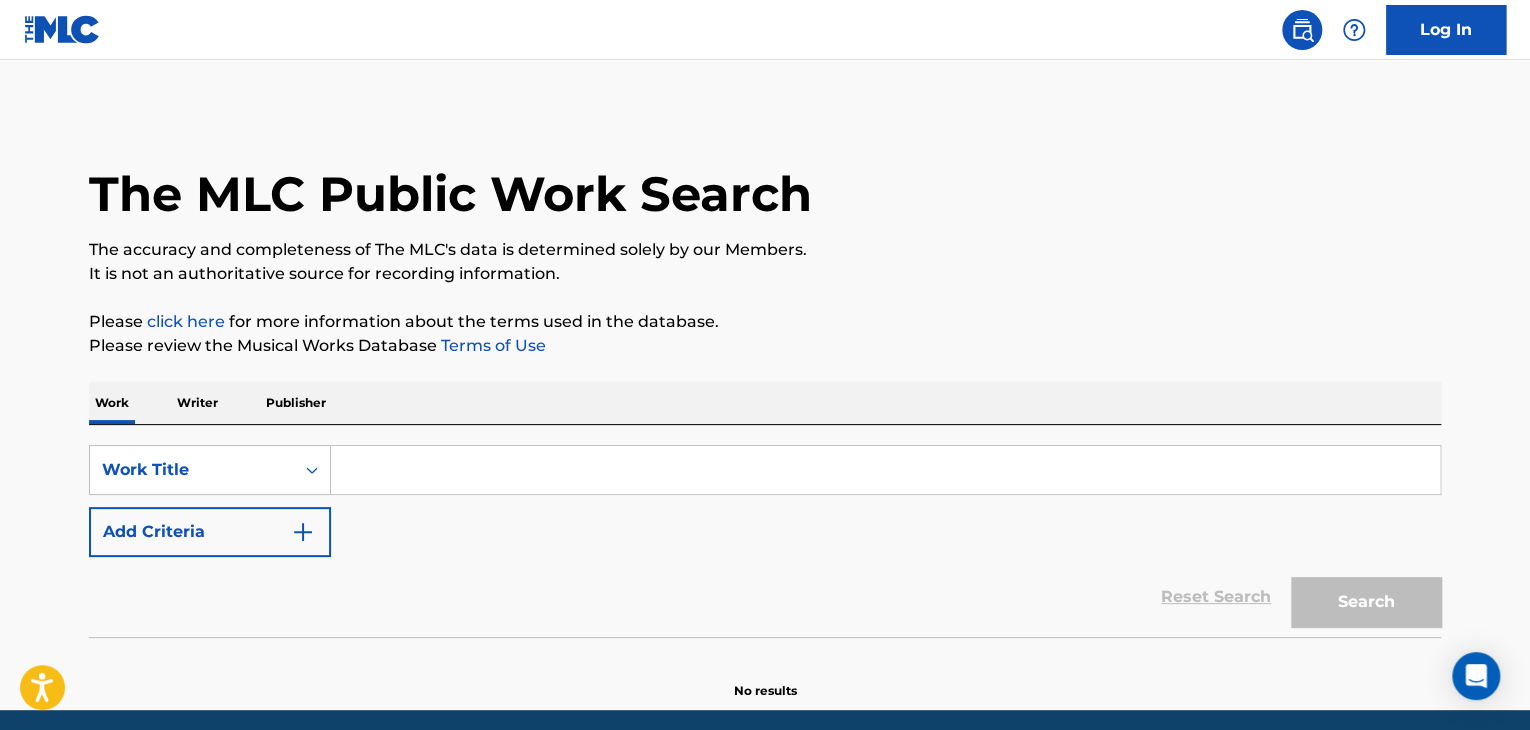 click at bounding box center (885, 470) 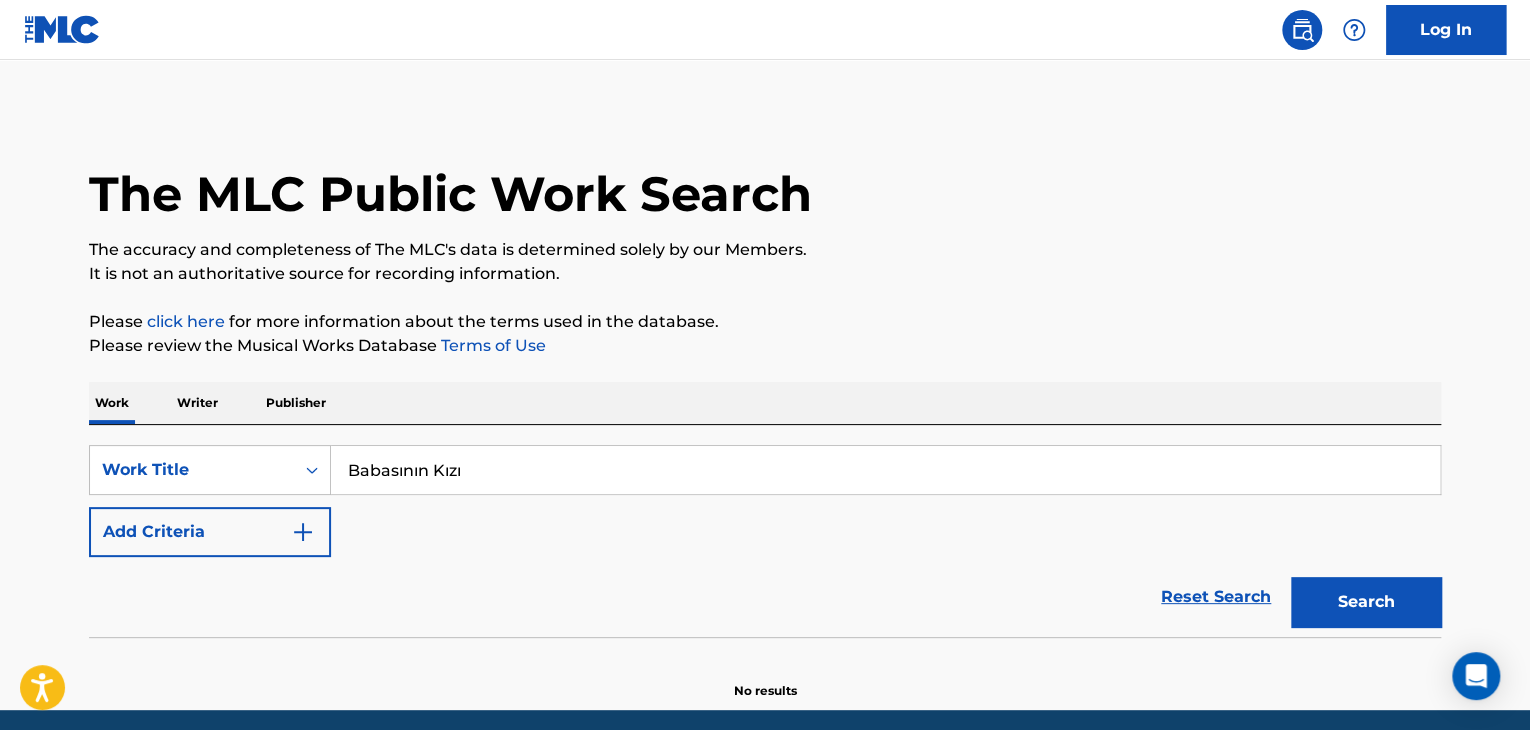 click on "Babasının Kızı" at bounding box center (885, 470) 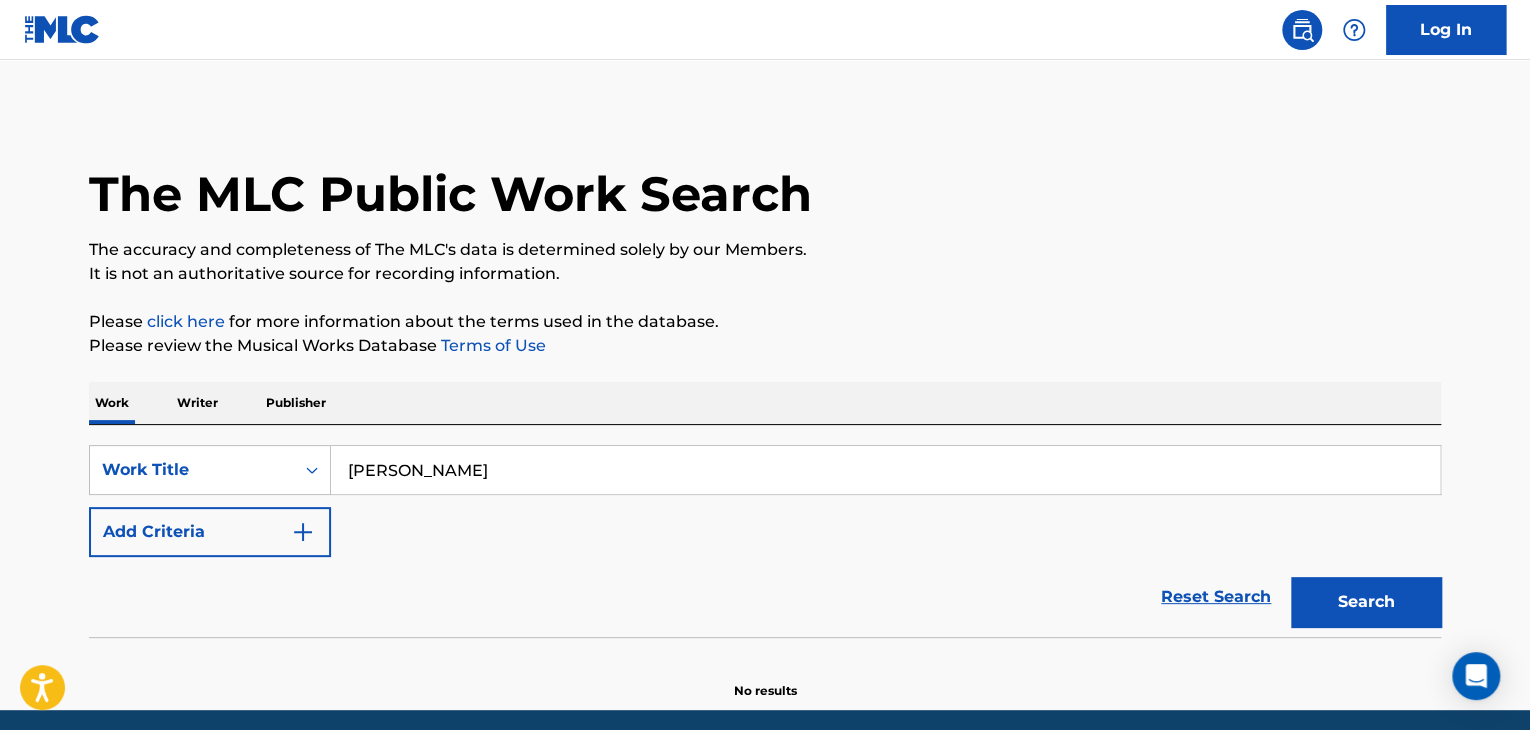 click at bounding box center (303, 532) 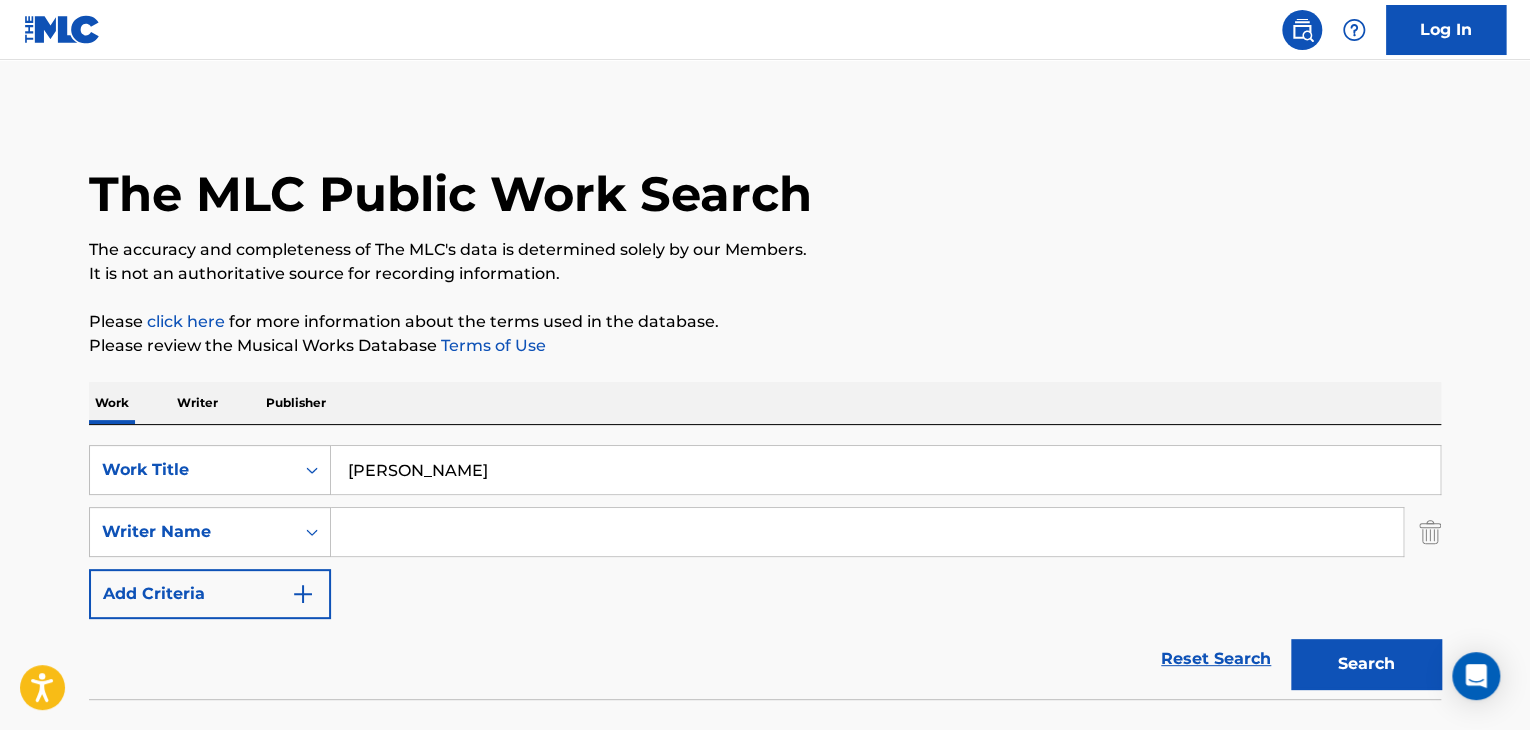 click on "[PERSON_NAME]" at bounding box center (885, 470) 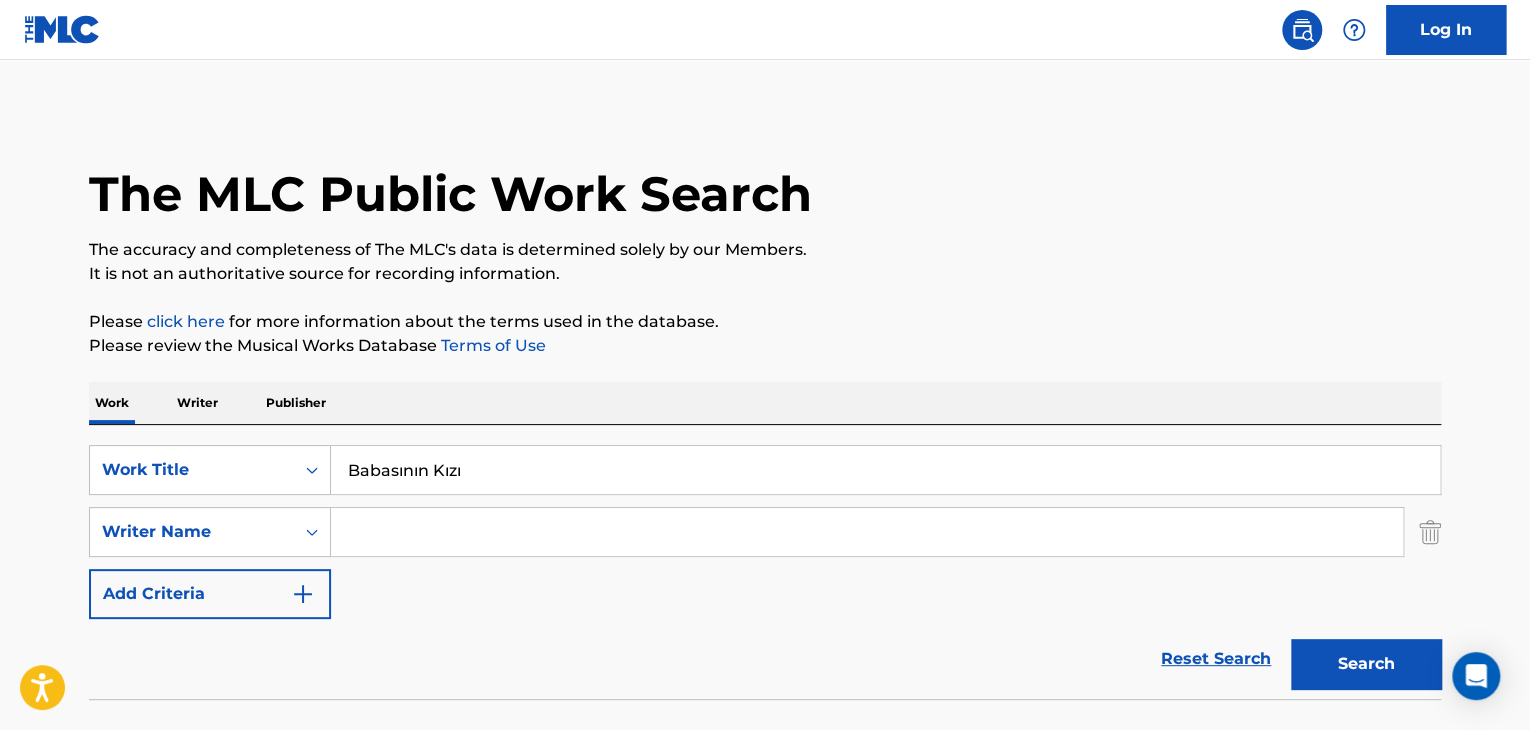 type on "Babasının Kızı" 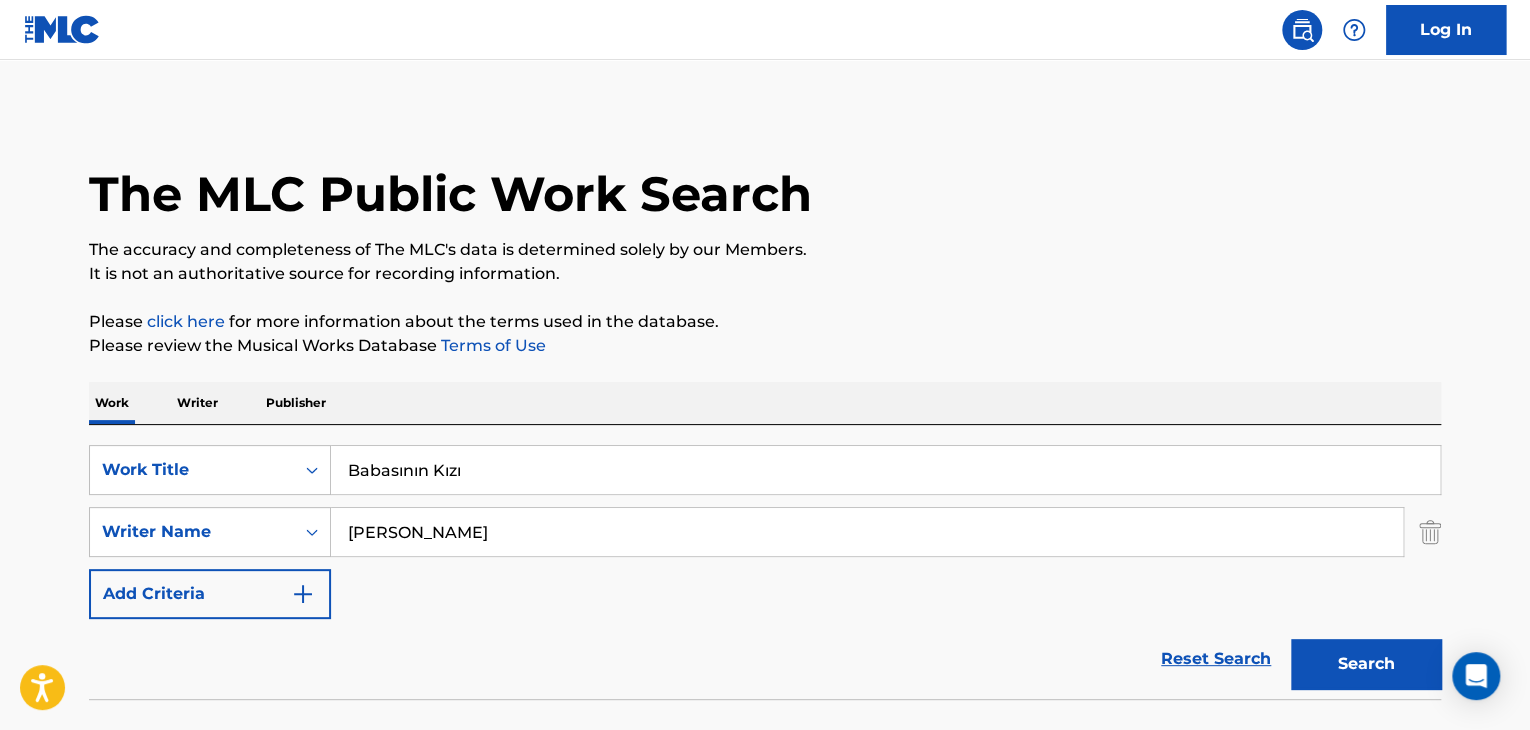 type on "[PERSON_NAME]" 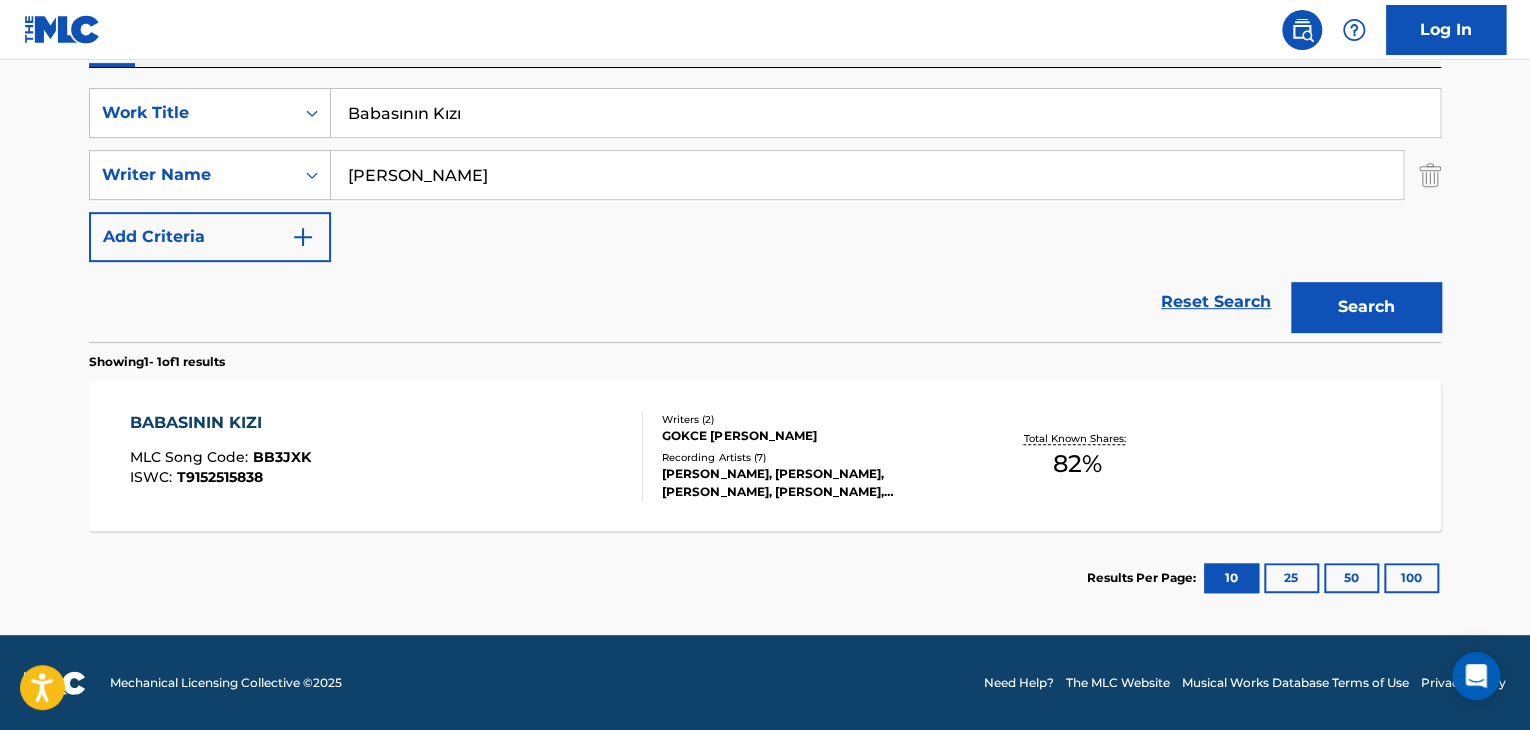 scroll, scrollTop: 358, scrollLeft: 0, axis: vertical 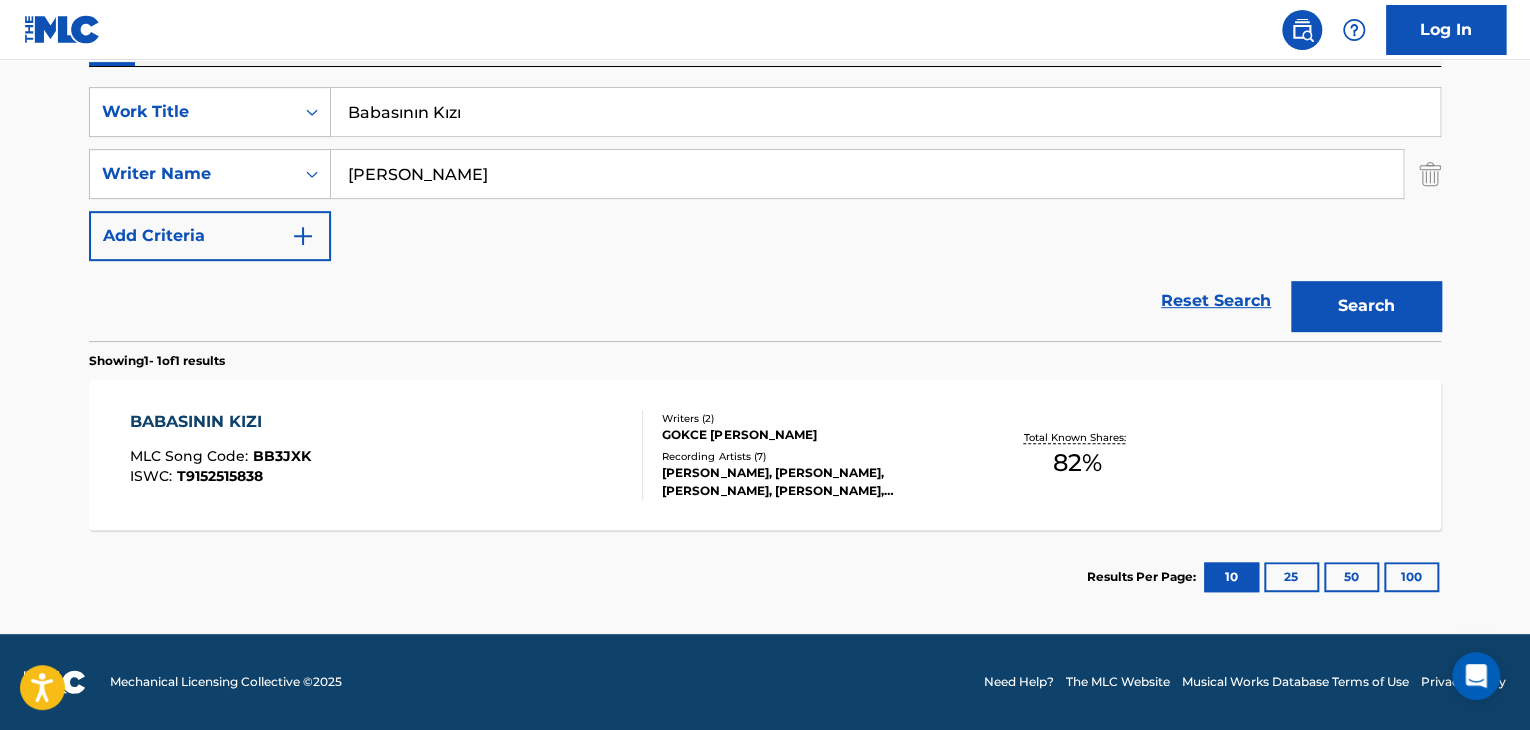 click on "BABASININ KIZI MLC Song Code : BB3JXK ISWC : T9152515838" at bounding box center (387, 455) 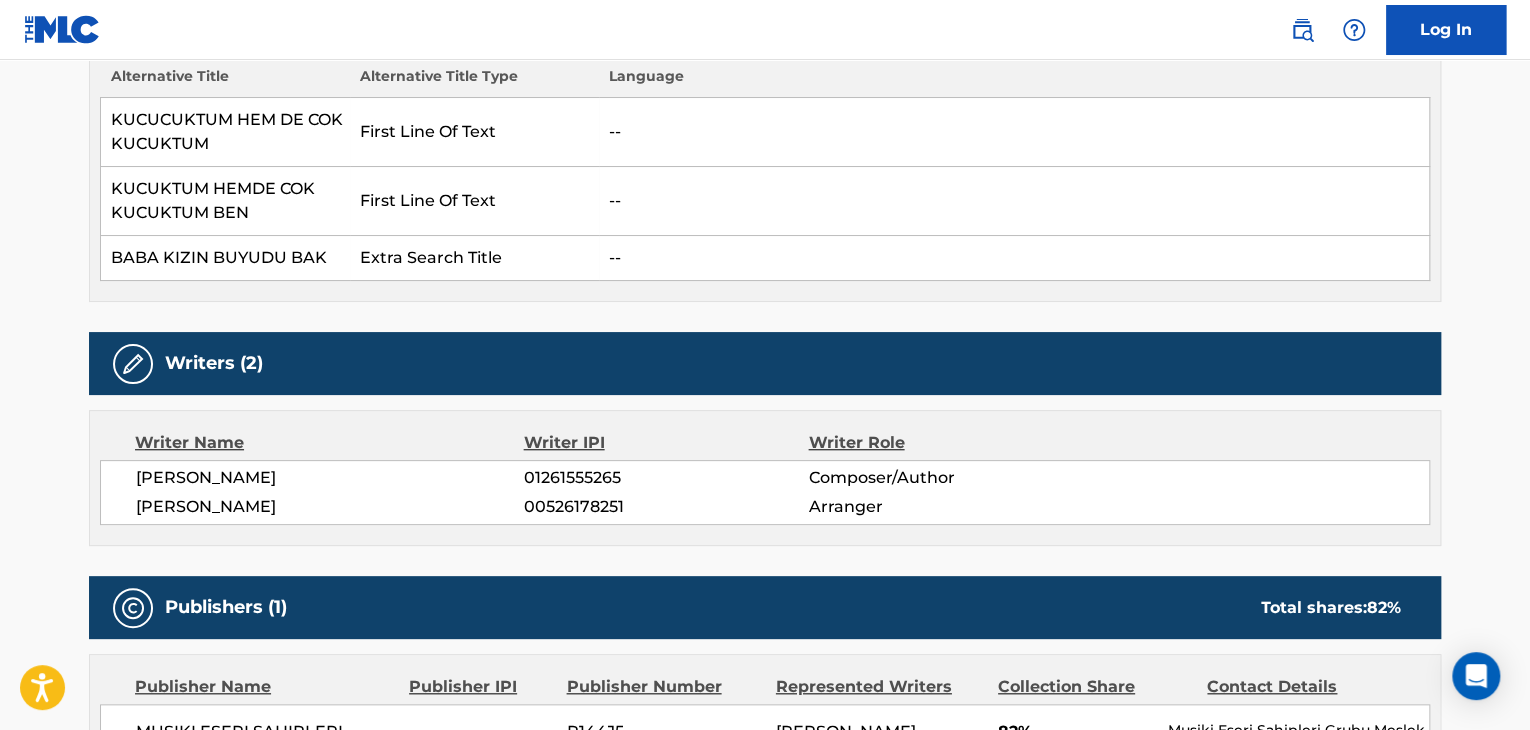 scroll, scrollTop: 800, scrollLeft: 0, axis: vertical 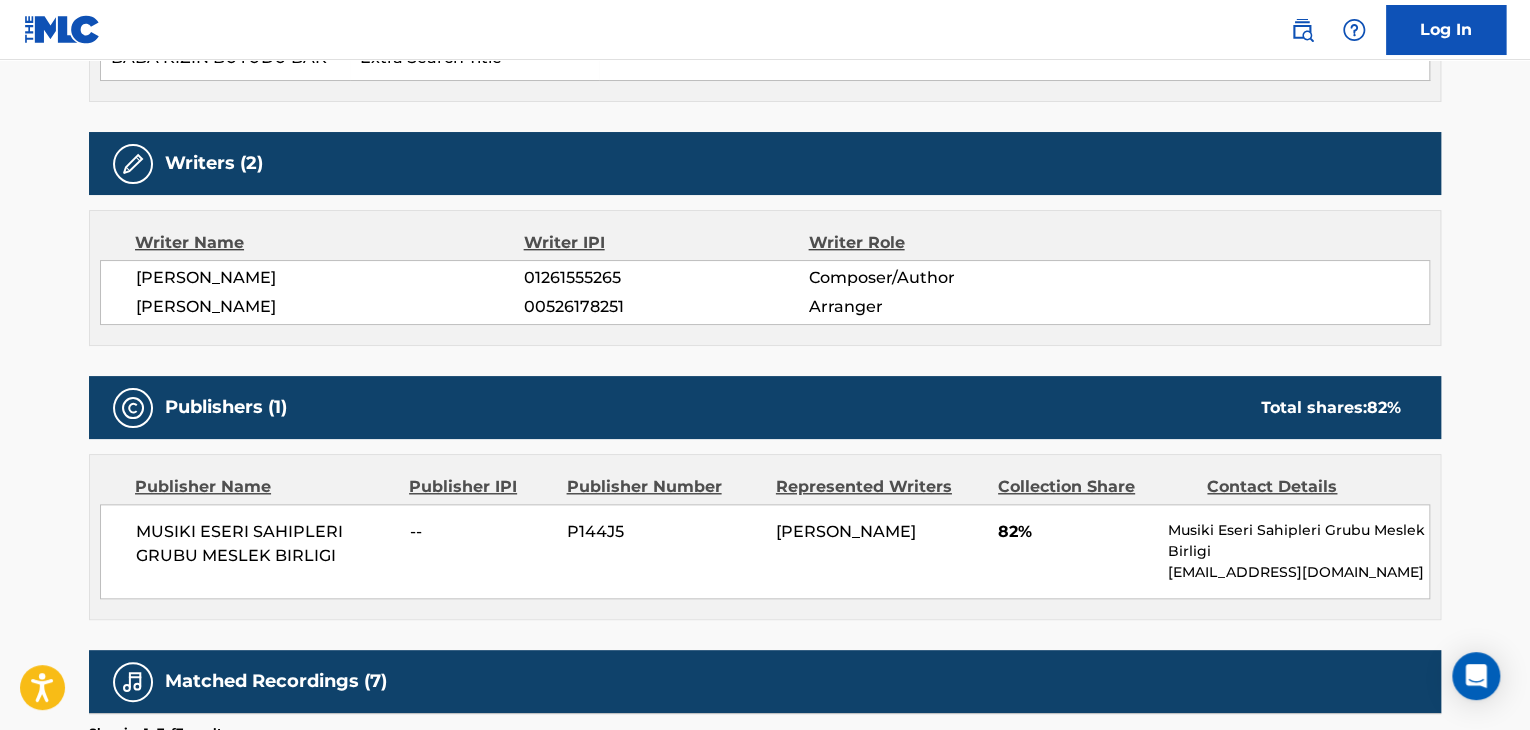 click on "[PERSON_NAME]" at bounding box center [330, 278] 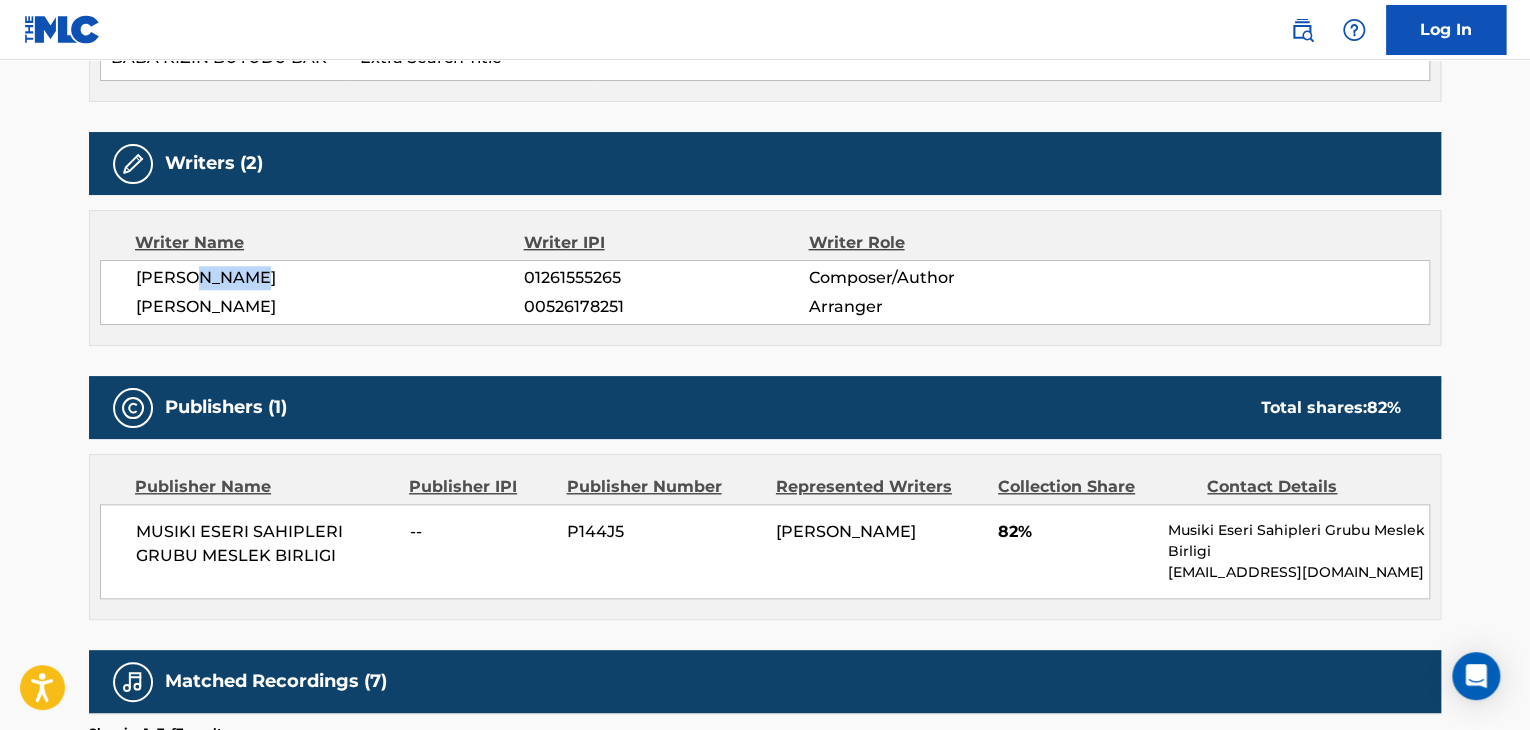 click on "[PERSON_NAME]" at bounding box center (330, 278) 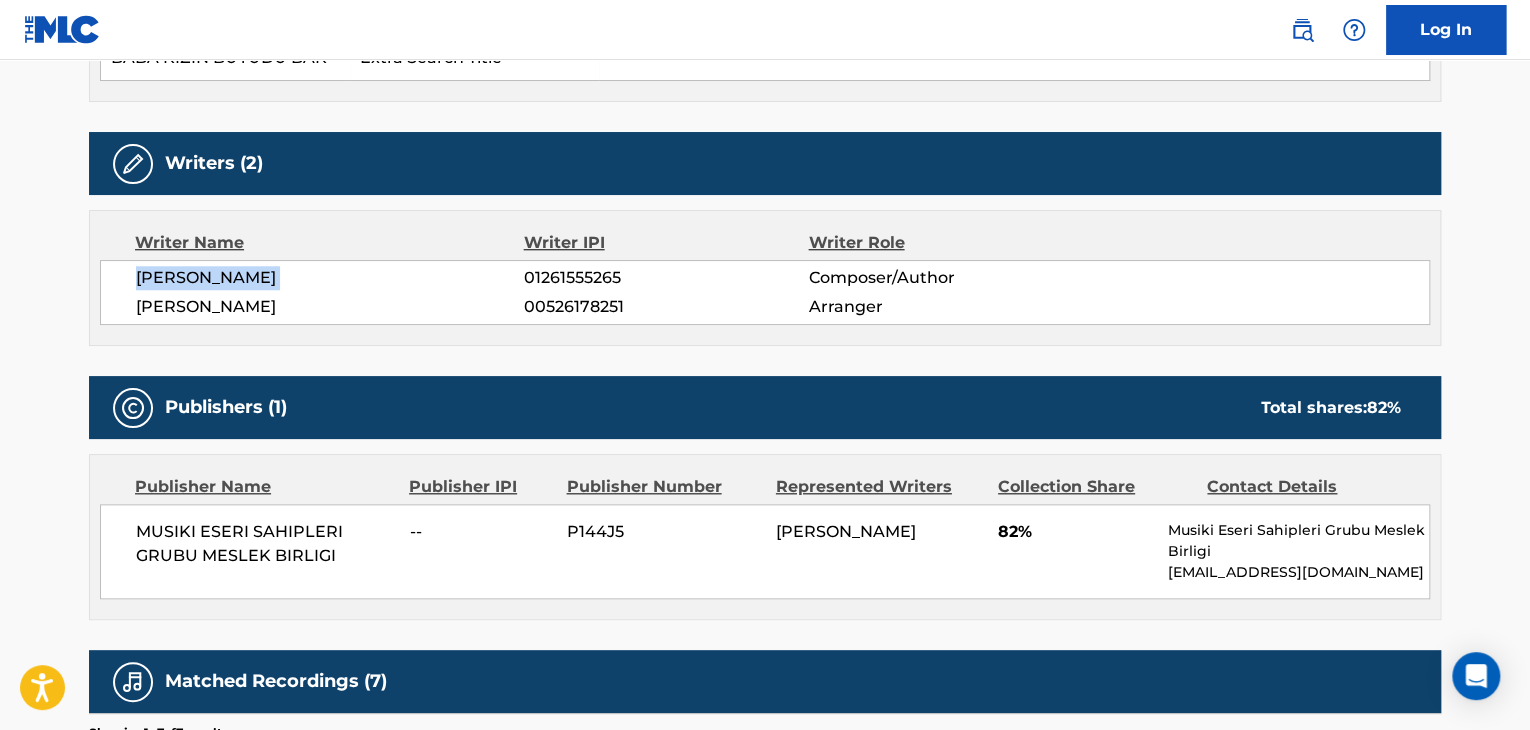 click on "[PERSON_NAME]" at bounding box center (330, 278) 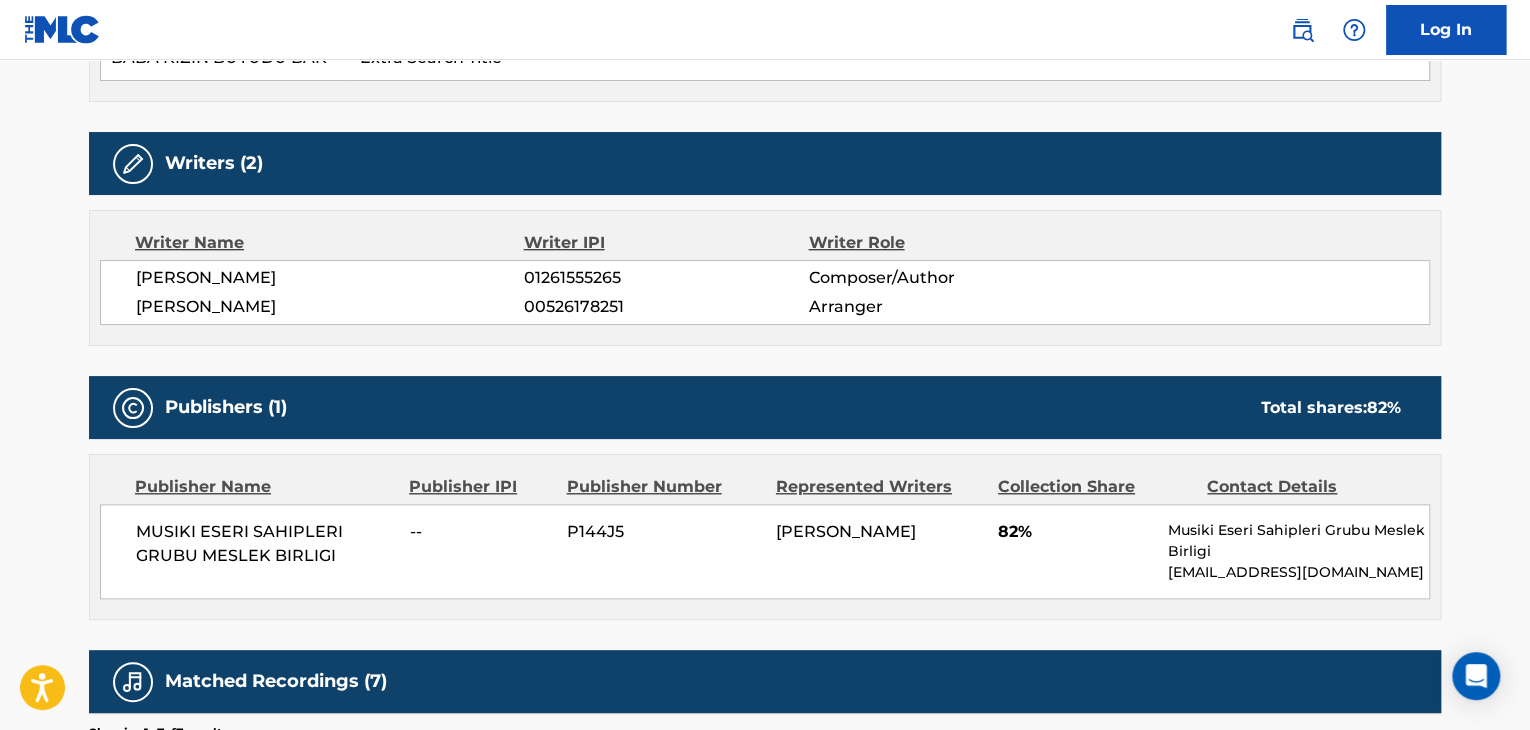 click on "01261555265" at bounding box center [666, 278] 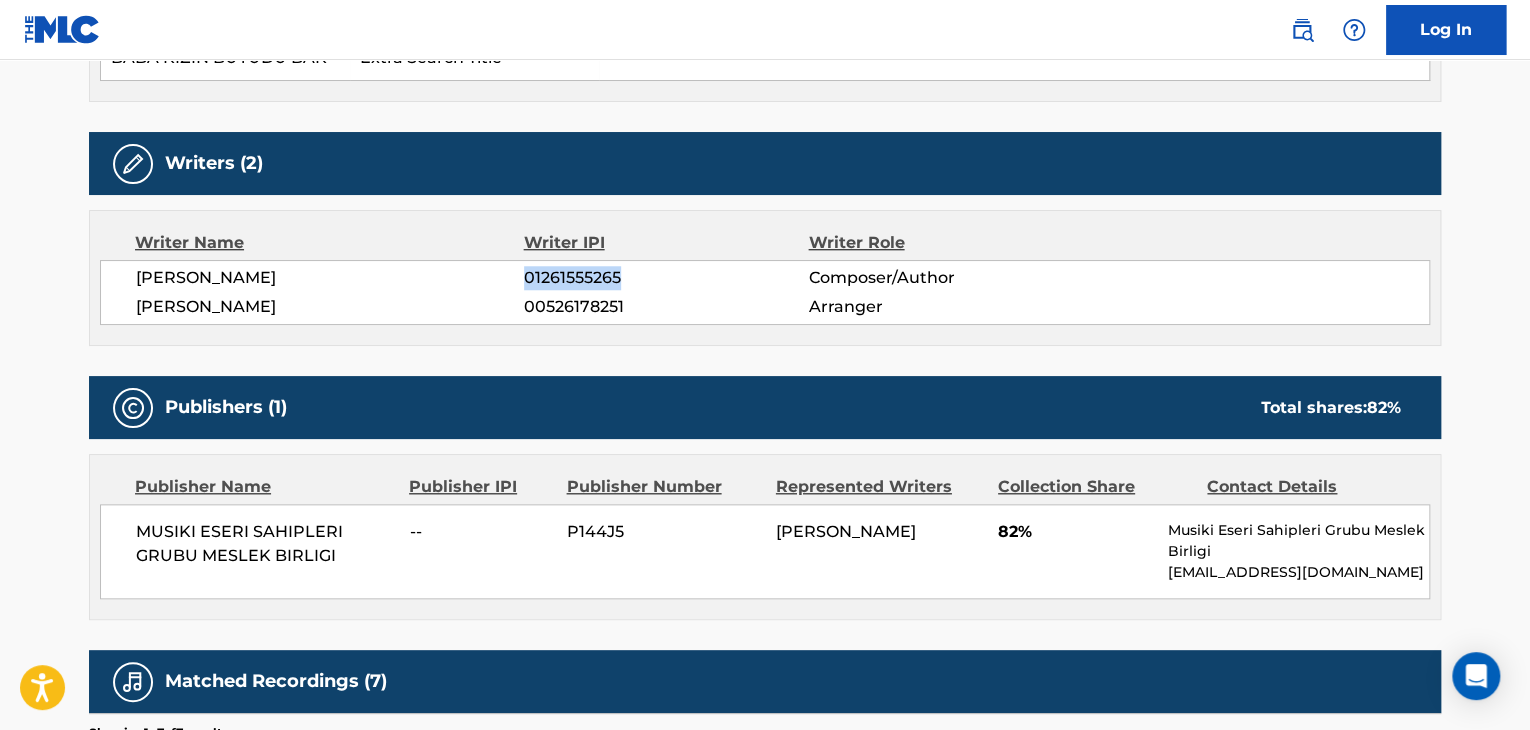 click on "01261555265" at bounding box center (666, 278) 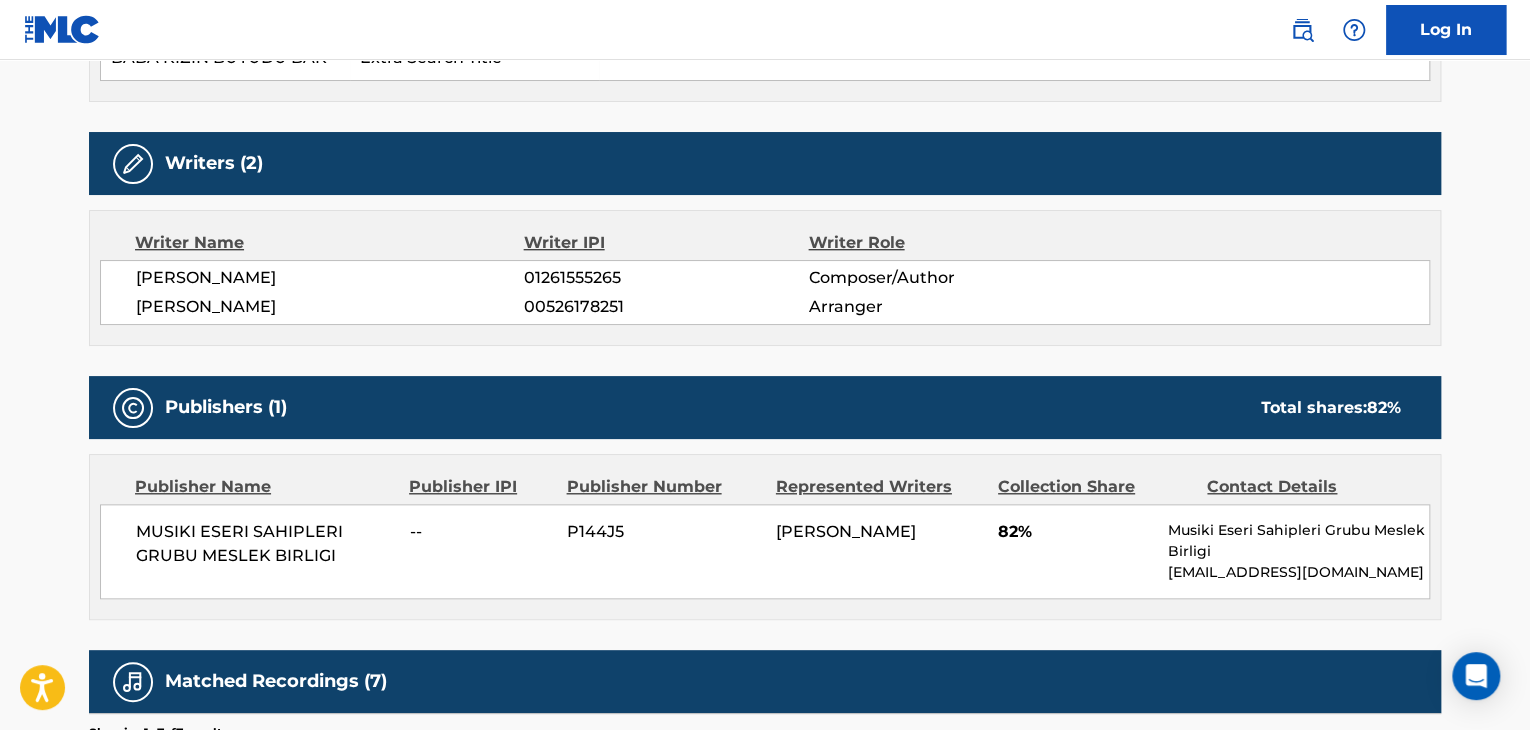click on "[PERSON_NAME] 01261555265 Composer/Author [PERSON_NAME] 00526178251 Arranger" at bounding box center [765, 292] 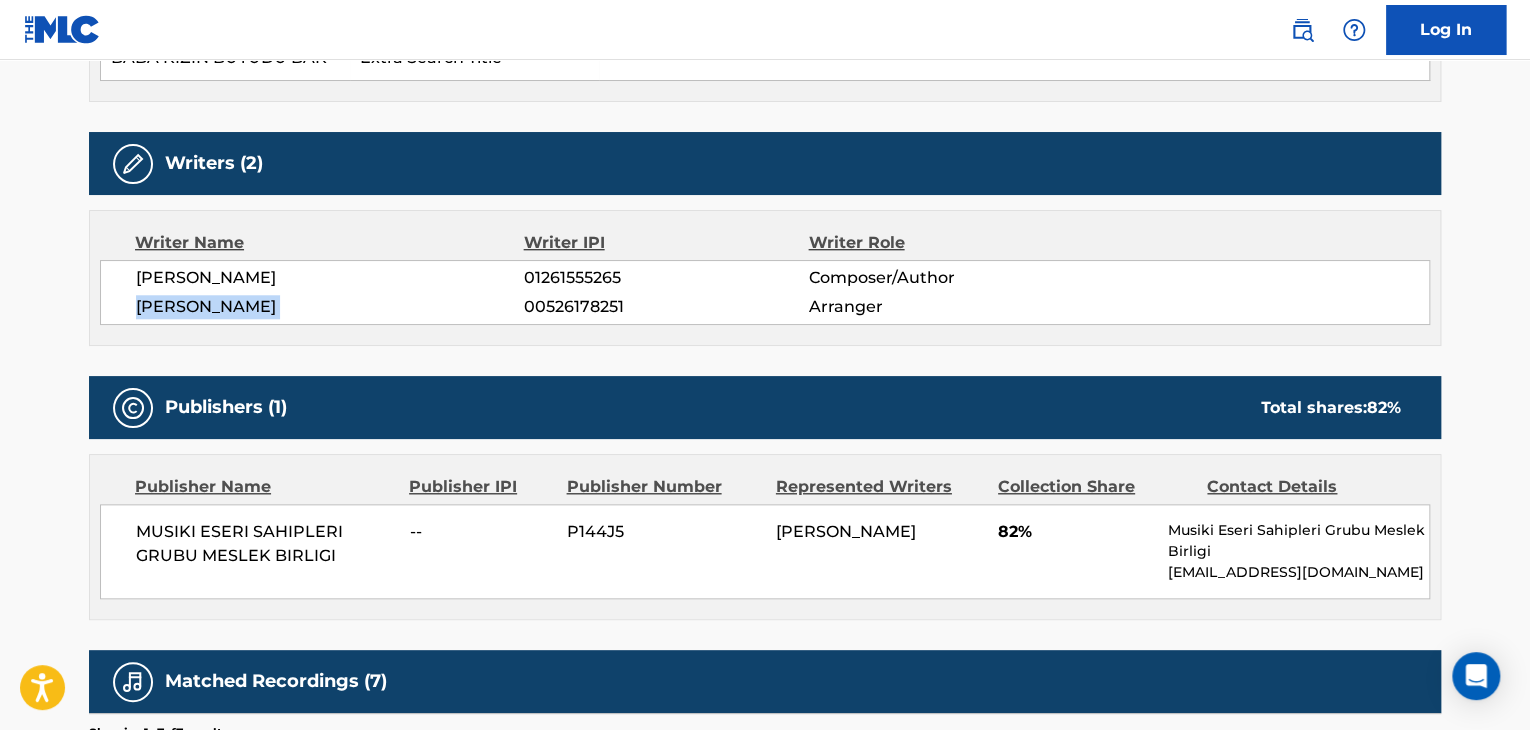 click on "[PERSON_NAME] 01261555265 Composer/Author [PERSON_NAME] 00526178251 Arranger" at bounding box center (765, 292) 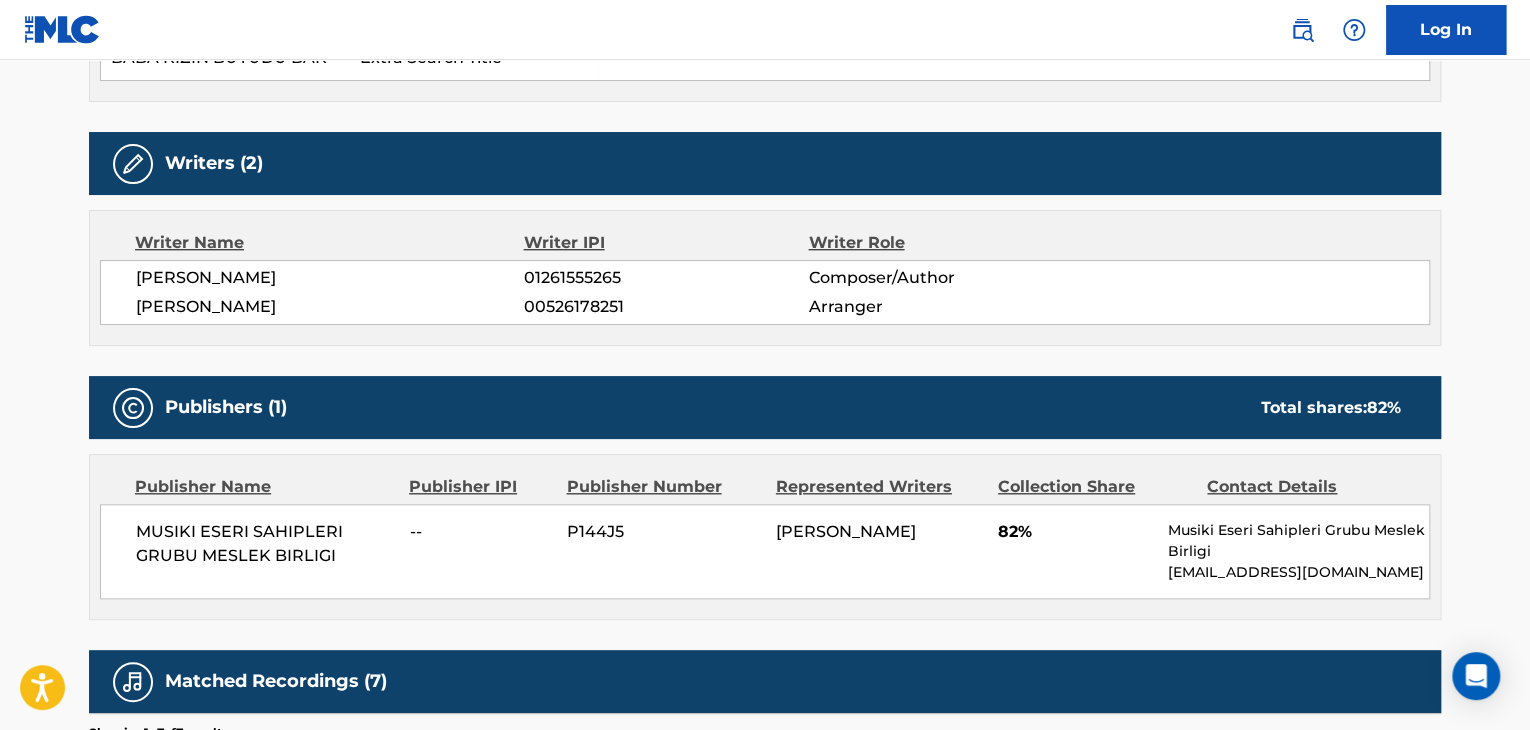 click on "00526178251" at bounding box center [666, 307] 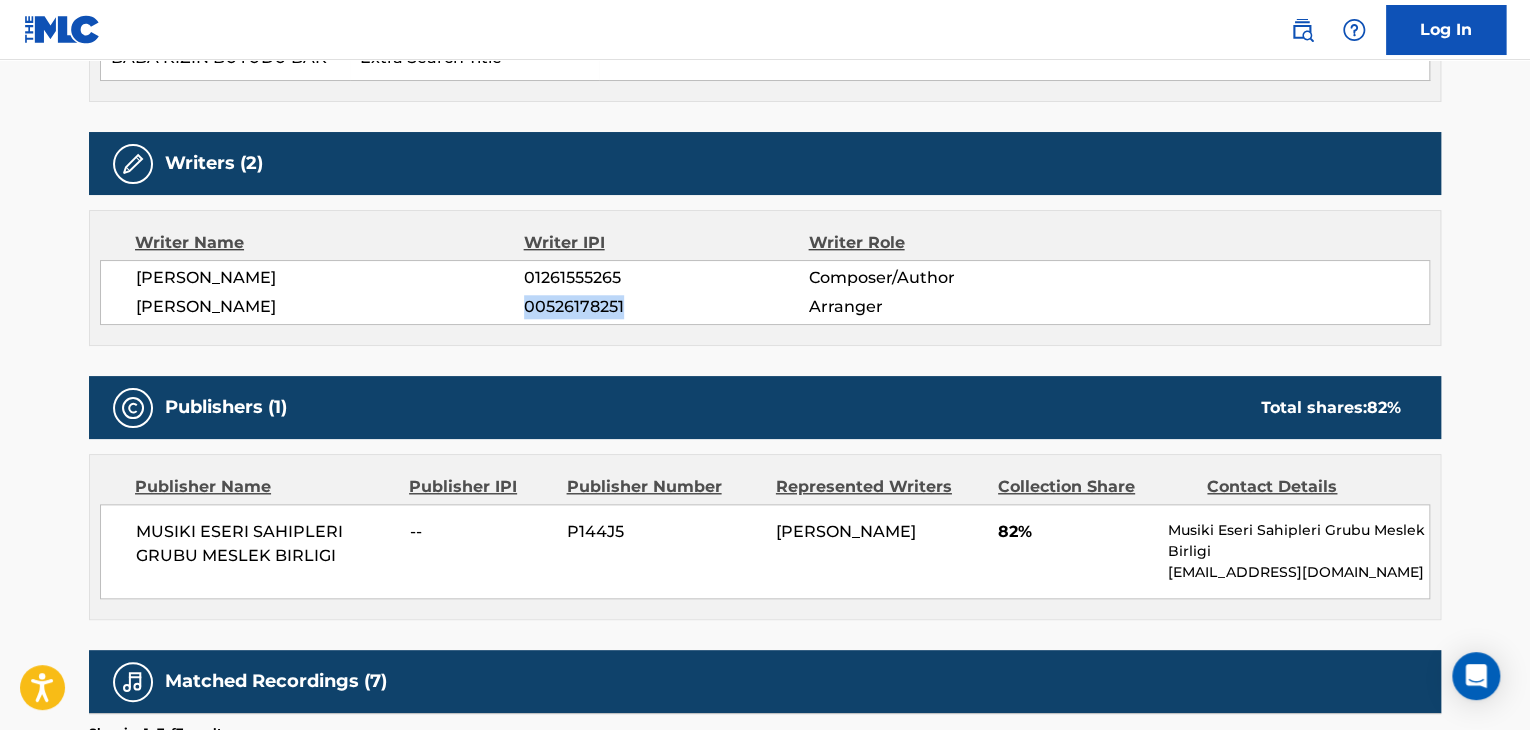 click on "00526178251" at bounding box center (666, 307) 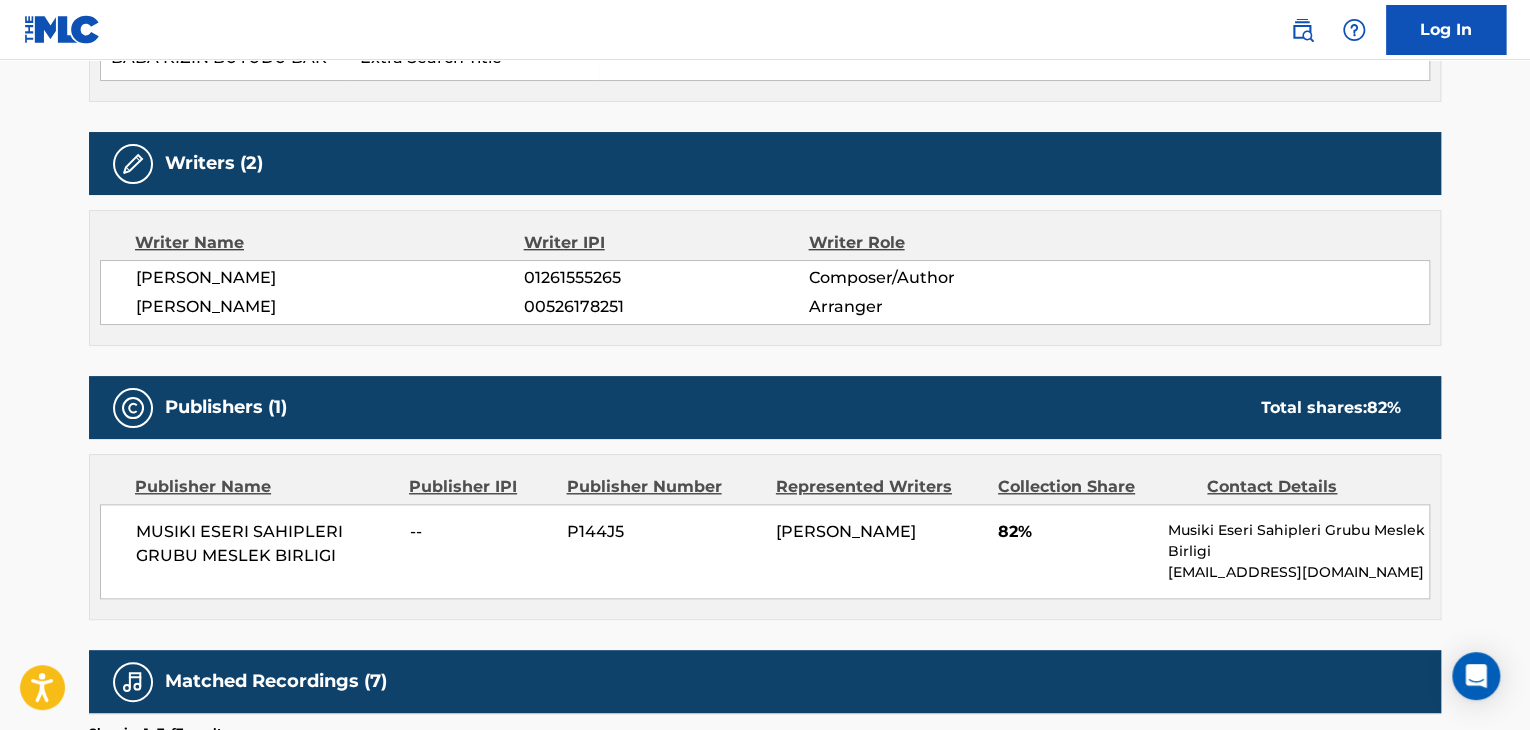 click on "MUSIKI ESERI SAHIPLERI GRUBU MESLEK BIRLIGI" at bounding box center [265, 544] 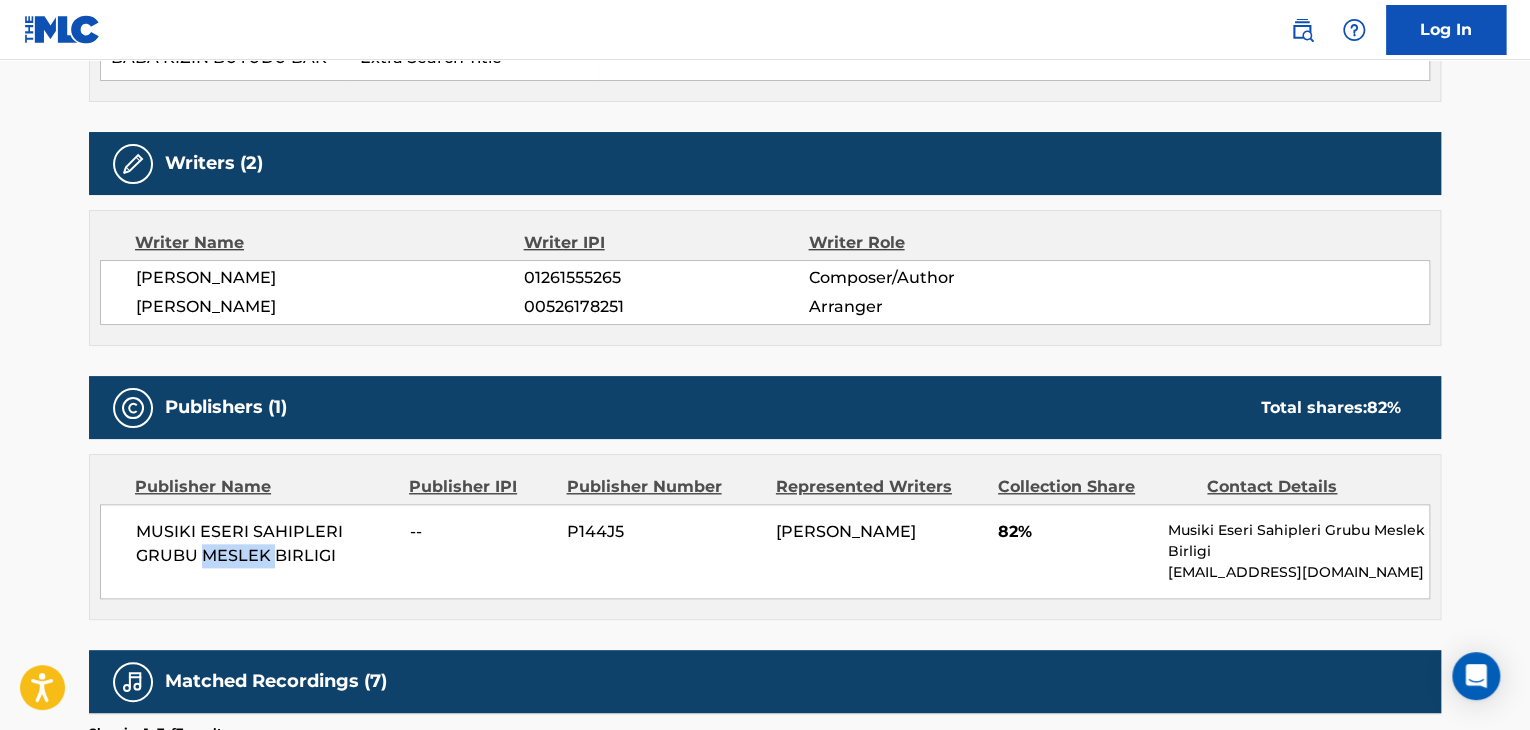 click on "MUSIKI ESERI SAHIPLERI GRUBU MESLEK BIRLIGI" at bounding box center [265, 544] 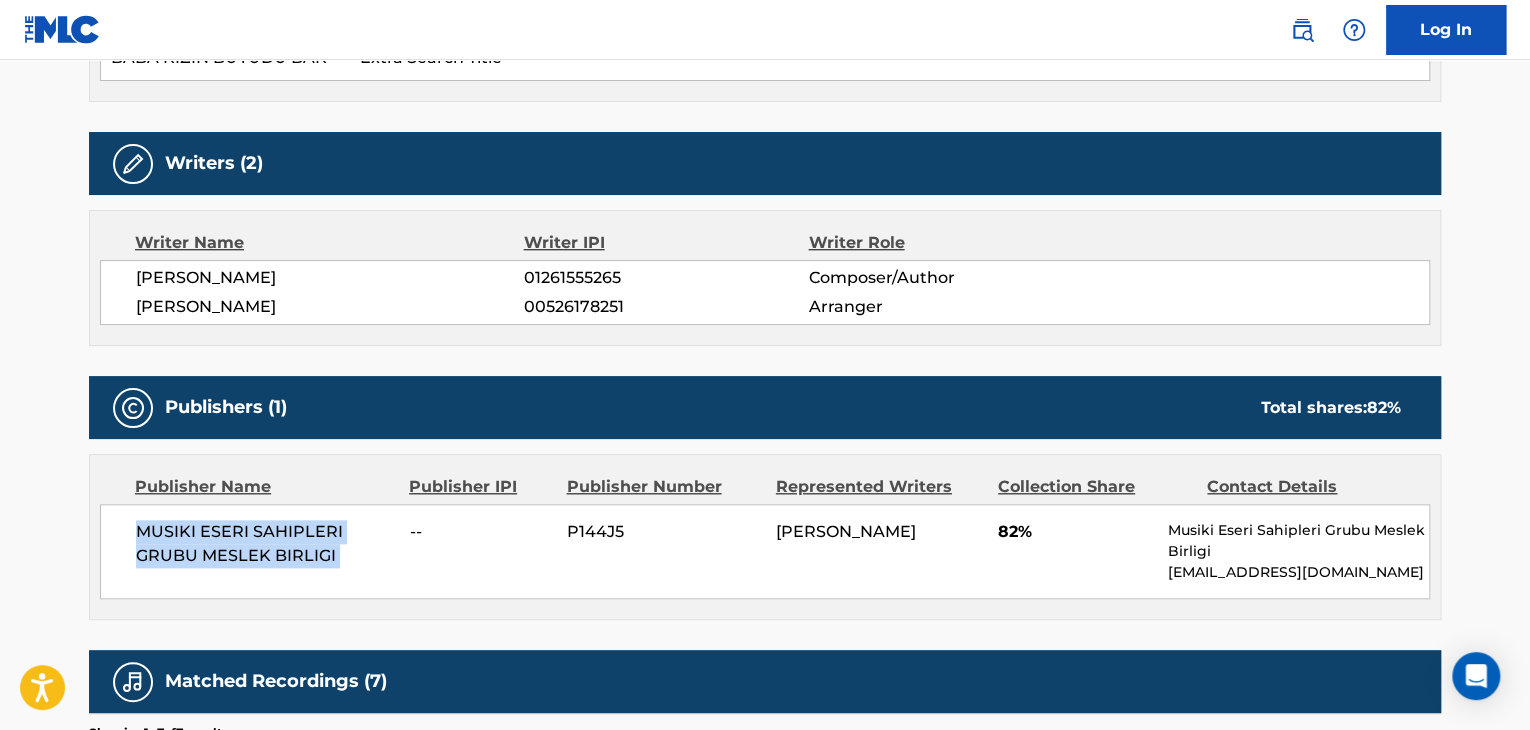 click on "MUSIKI ESERI SAHIPLERI GRUBU MESLEK BIRLIGI" at bounding box center [265, 544] 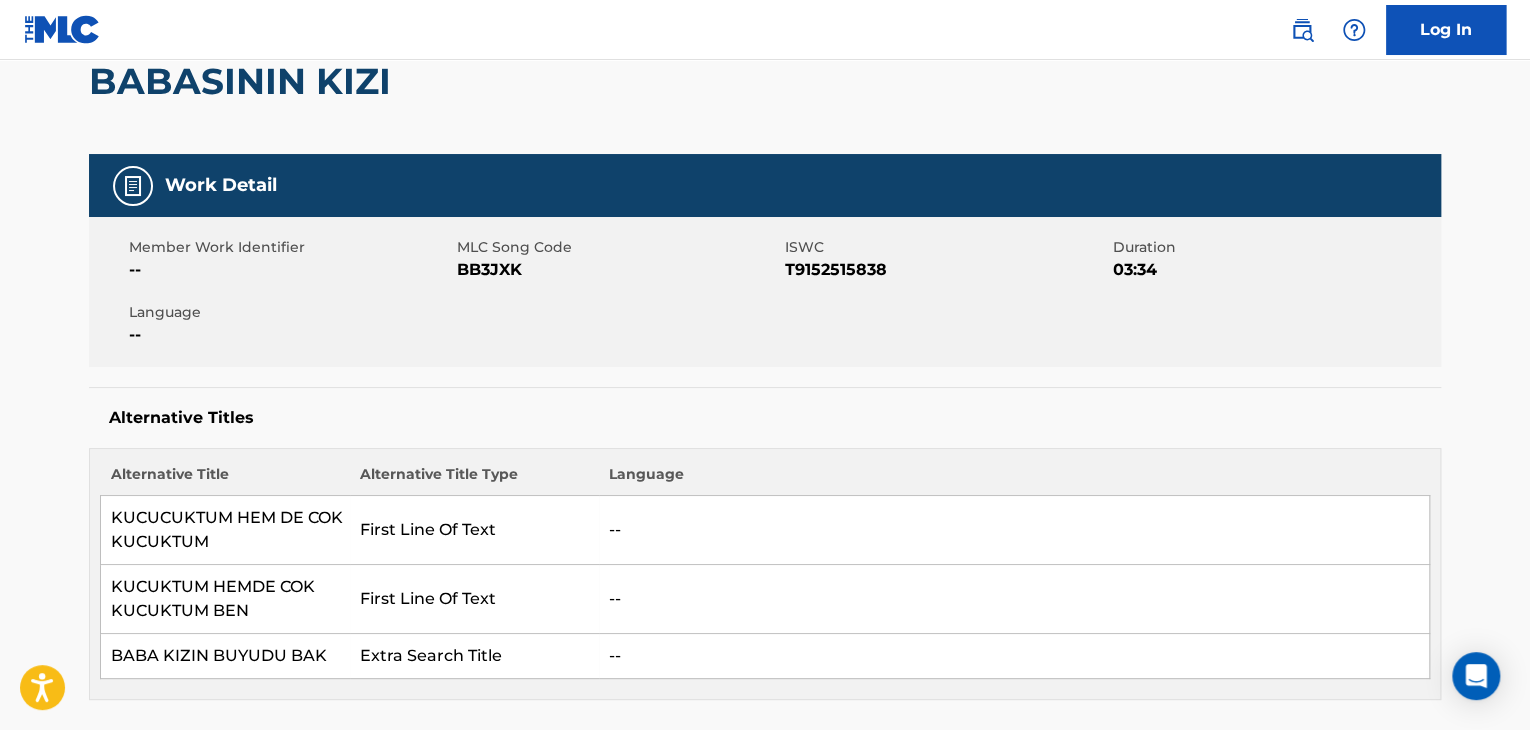 scroll, scrollTop: 200, scrollLeft: 0, axis: vertical 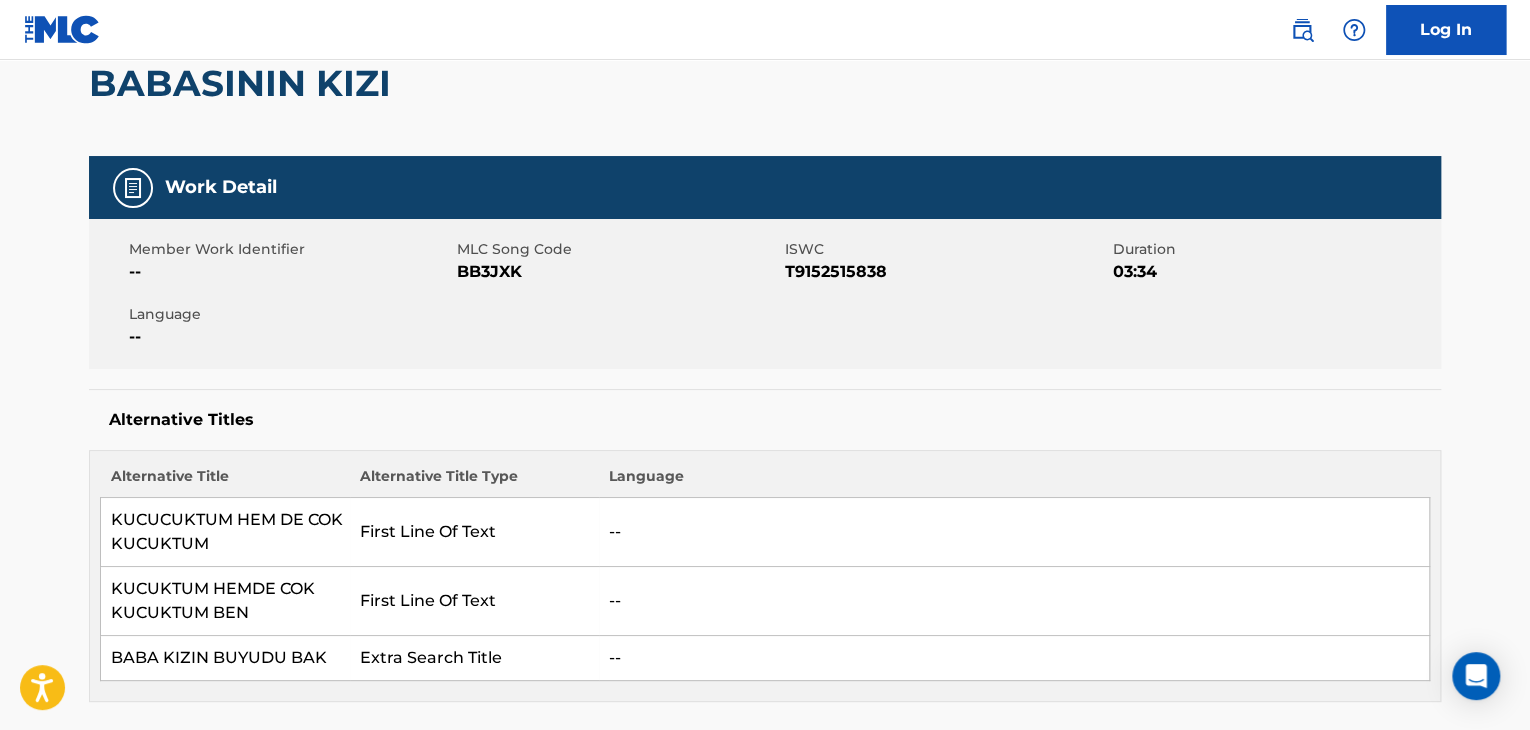 click on "BB3JXK" at bounding box center [618, 272] 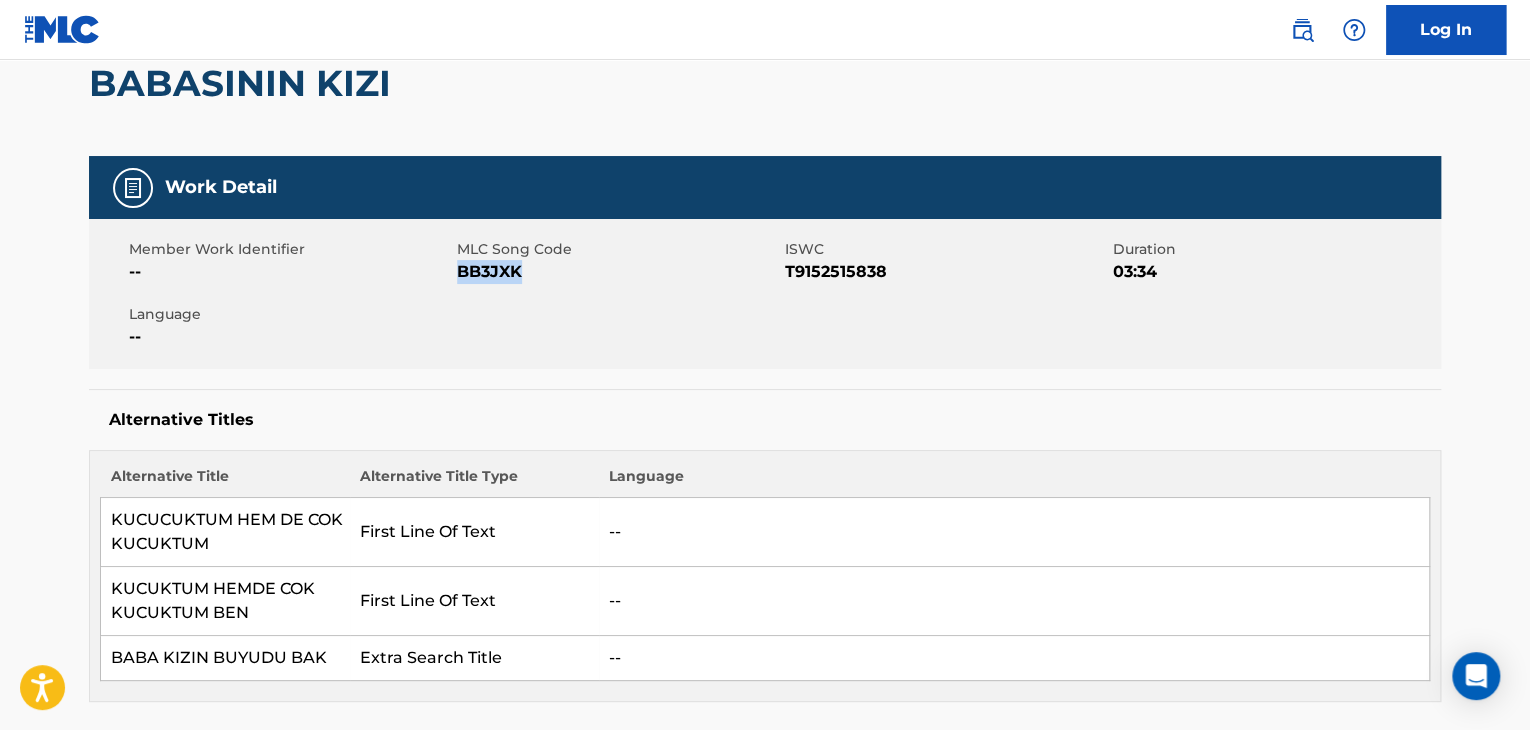 click on "BB3JXK" at bounding box center [618, 272] 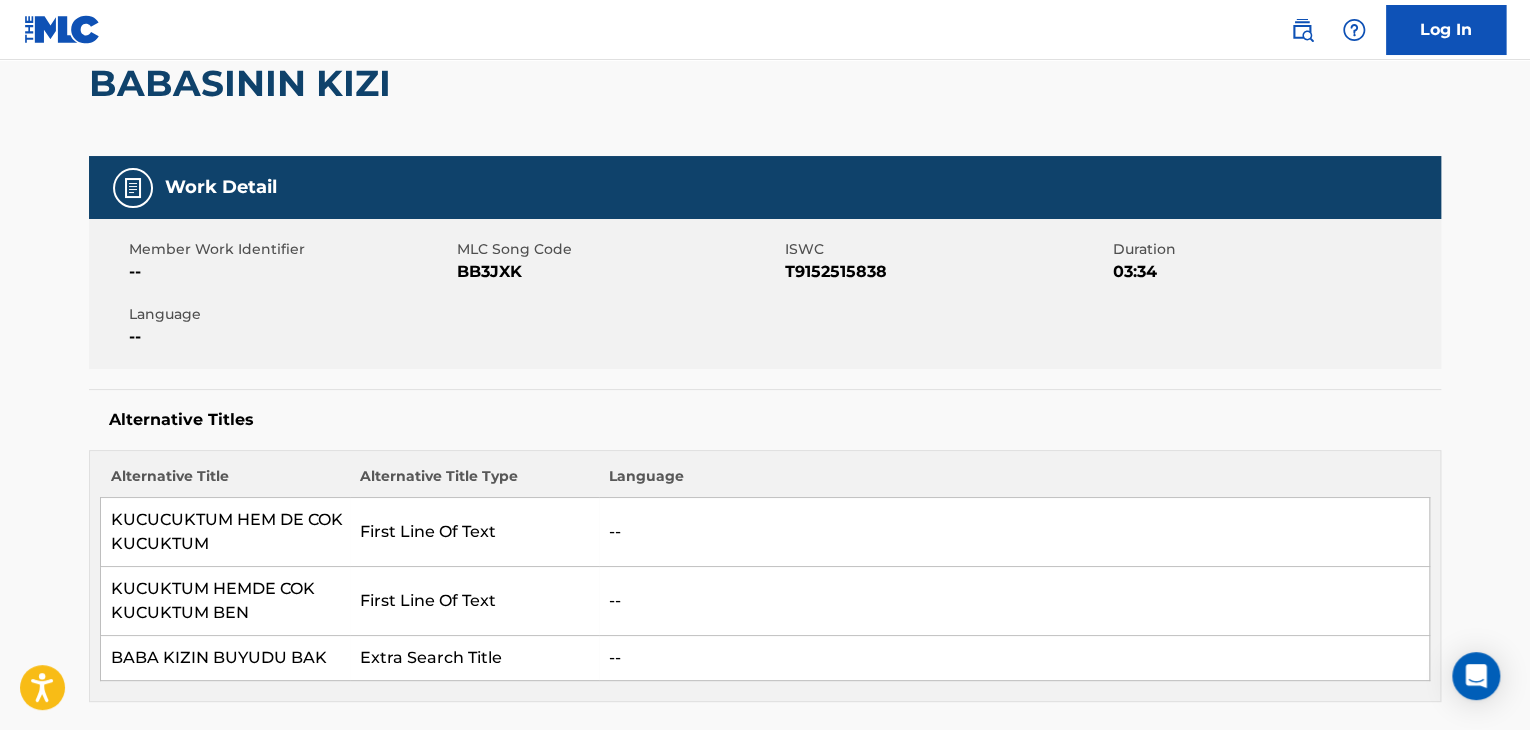 click on "T9152515838" at bounding box center (946, 272) 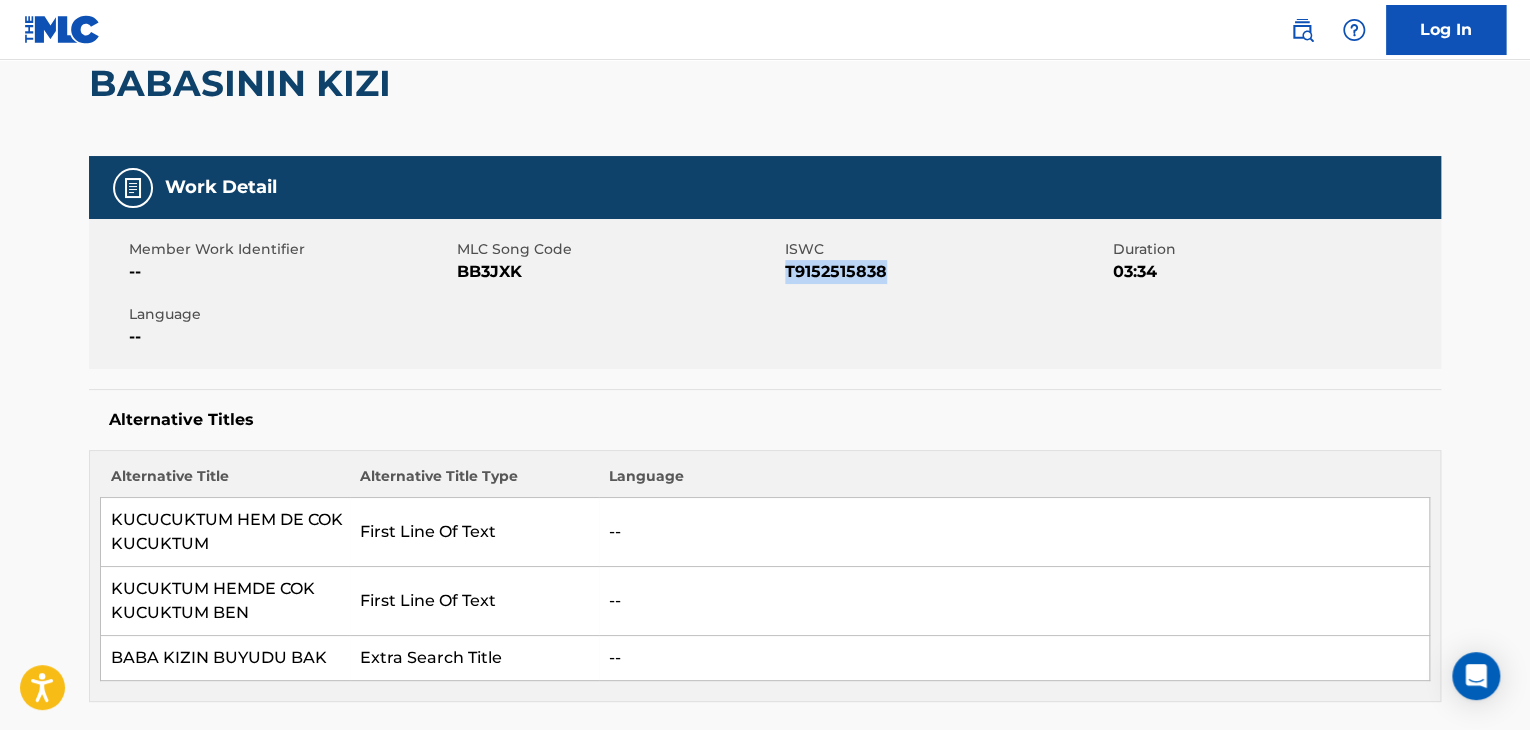 click on "T9152515838" at bounding box center [946, 272] 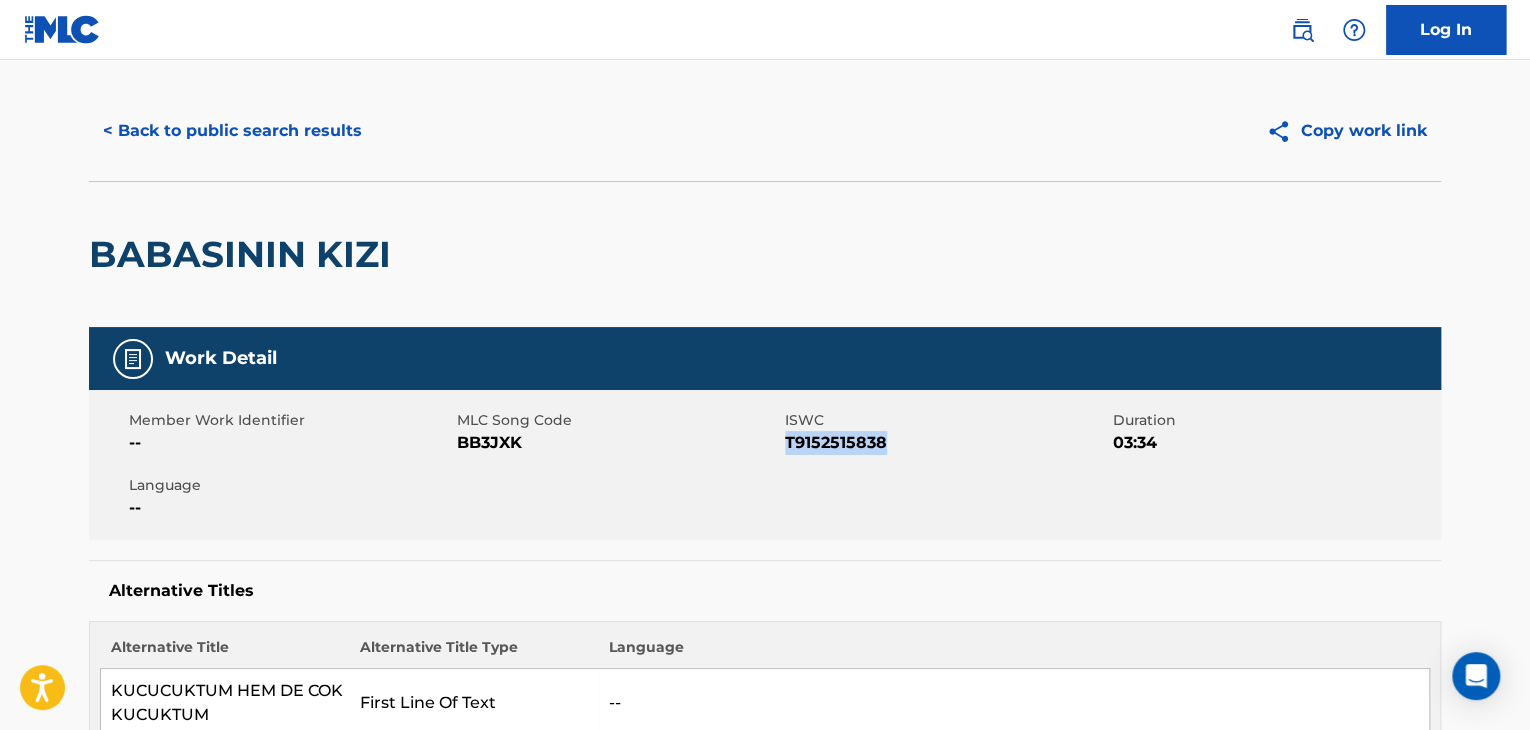 scroll, scrollTop: 0, scrollLeft: 0, axis: both 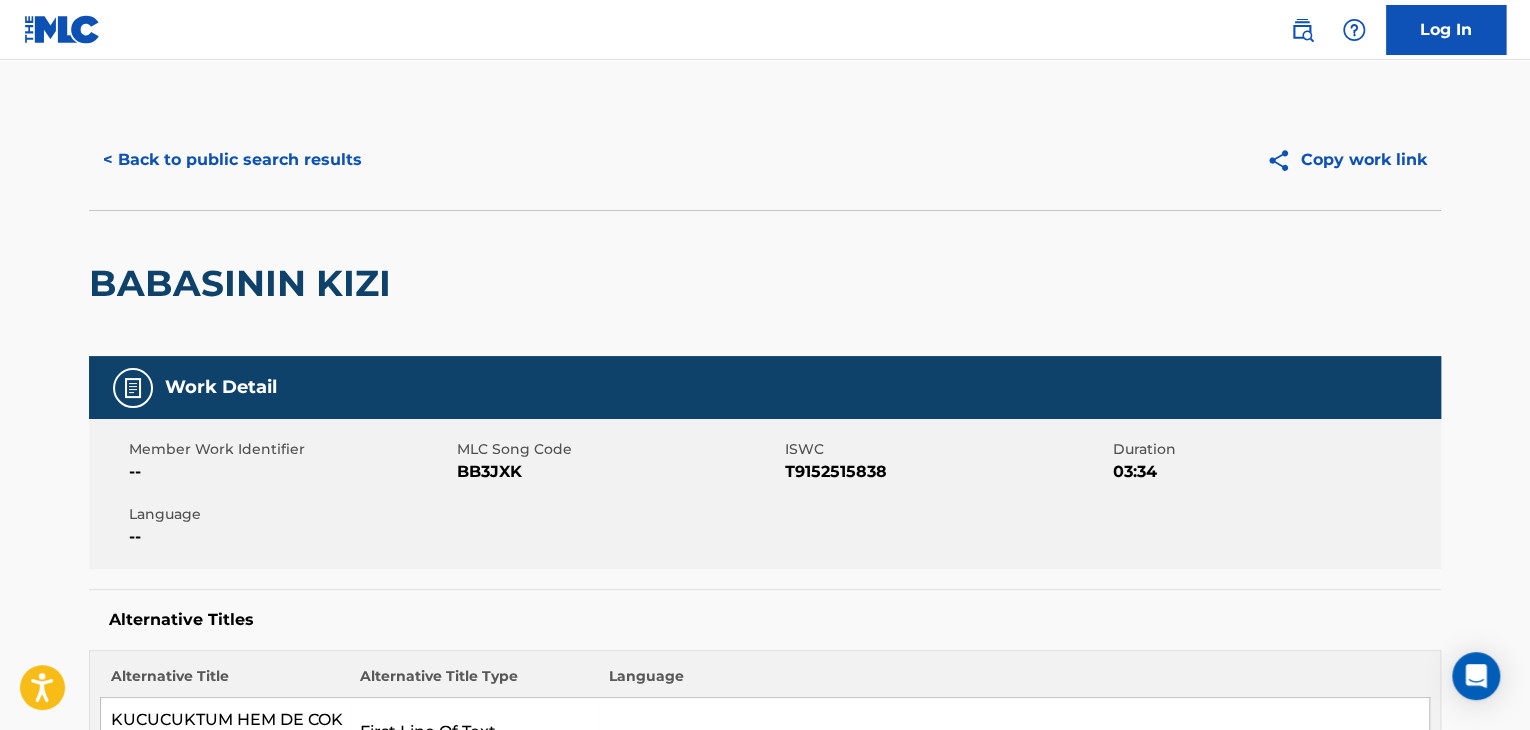 click on "< Back to public search results Copy work link" at bounding box center (765, 160) 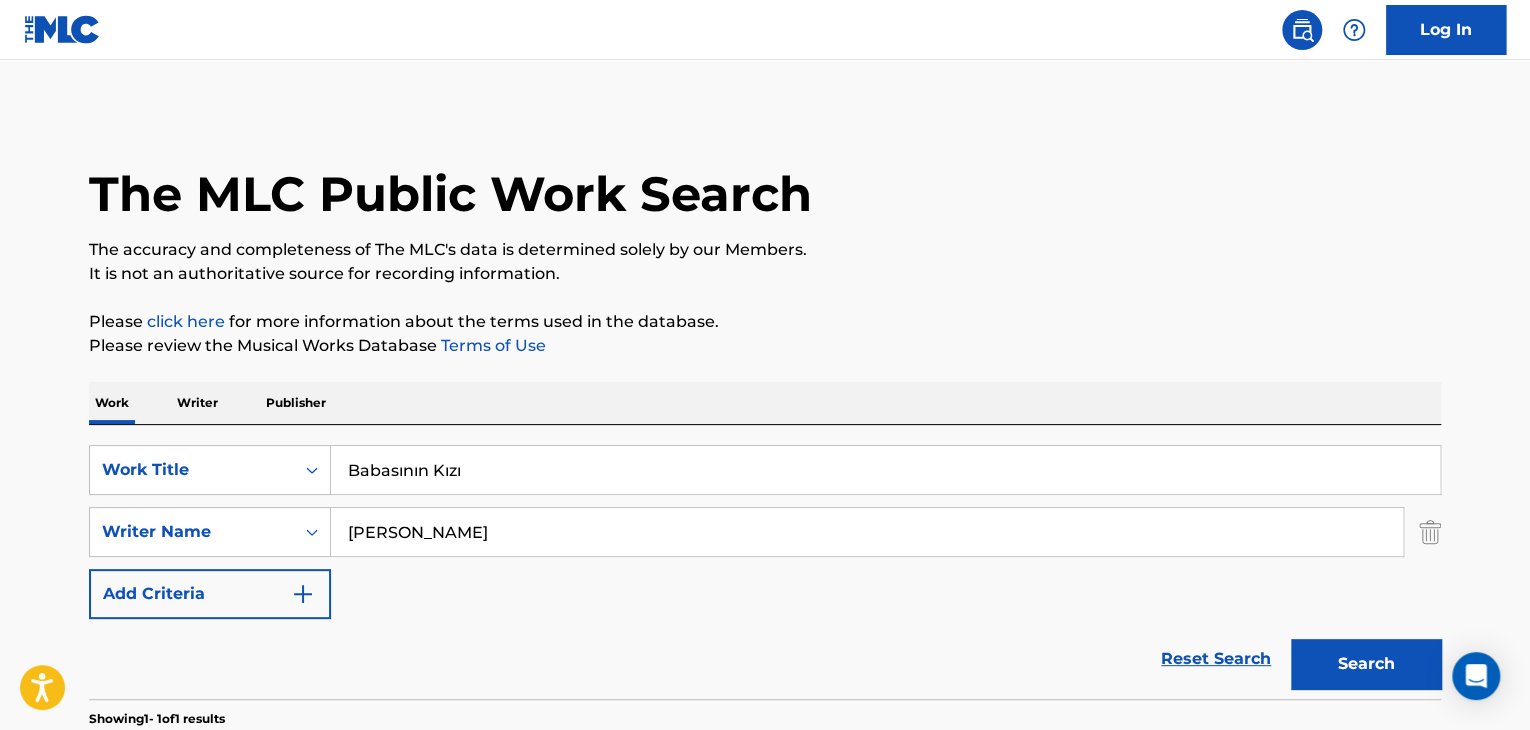 scroll, scrollTop: 244, scrollLeft: 0, axis: vertical 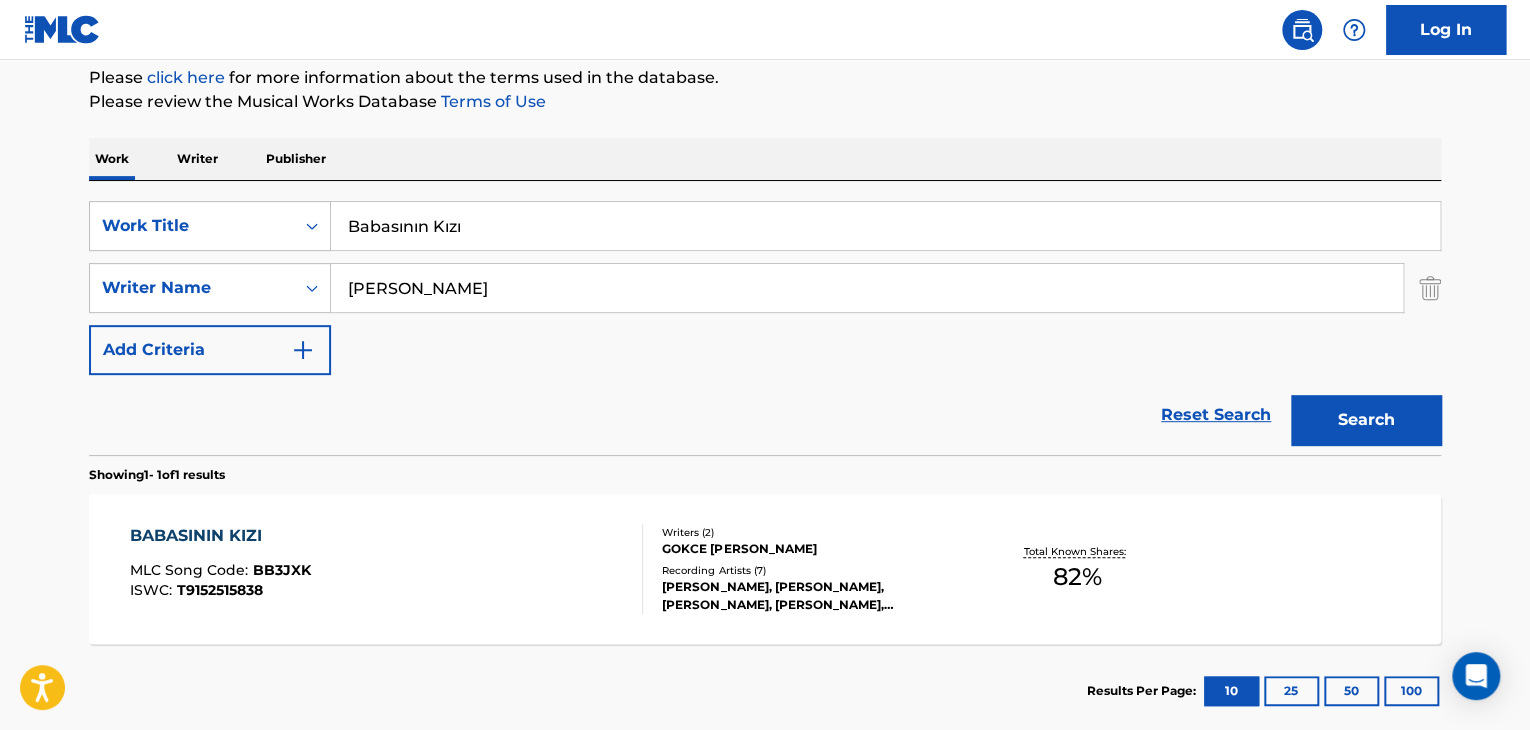 click on "Writer" at bounding box center [197, 159] 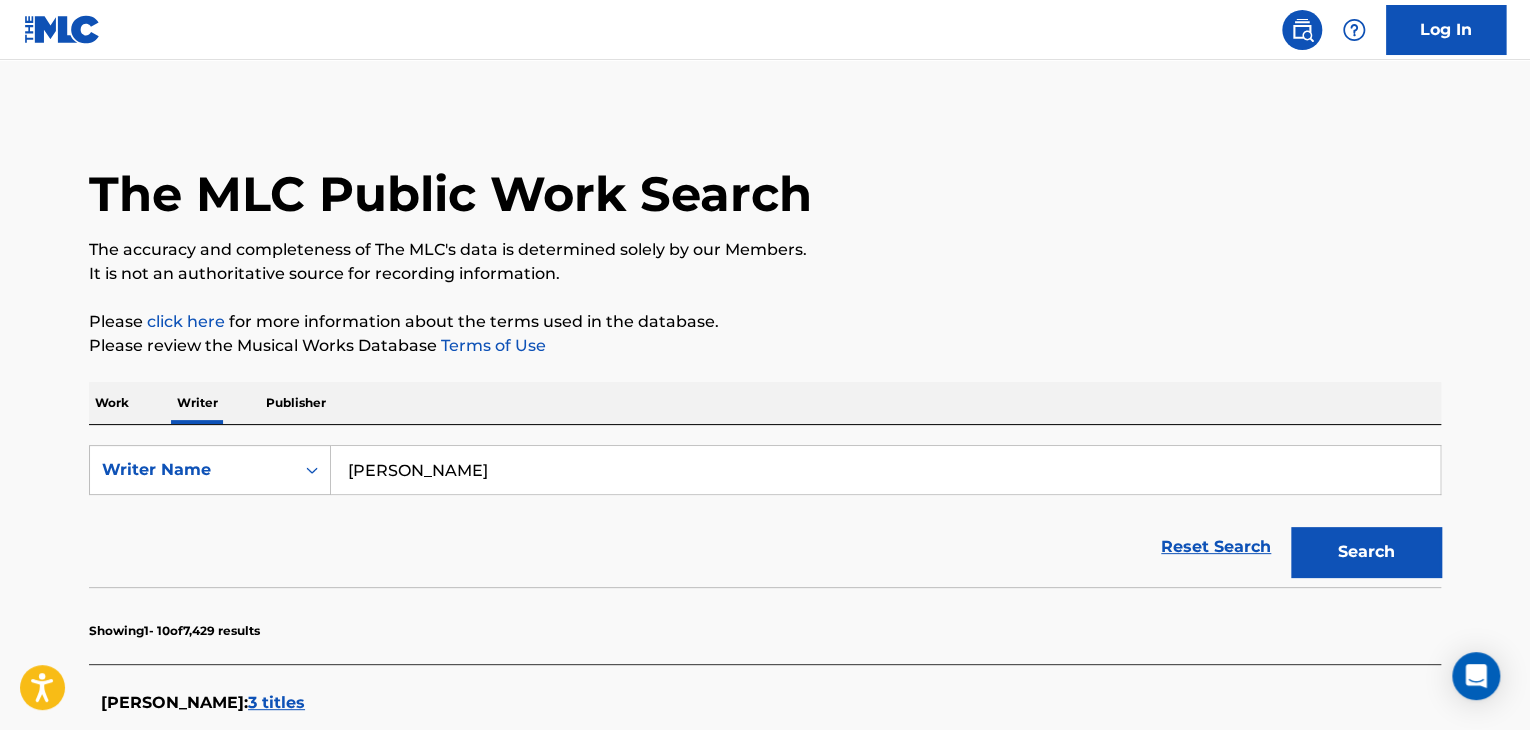 click on "[PERSON_NAME]" at bounding box center [885, 470] 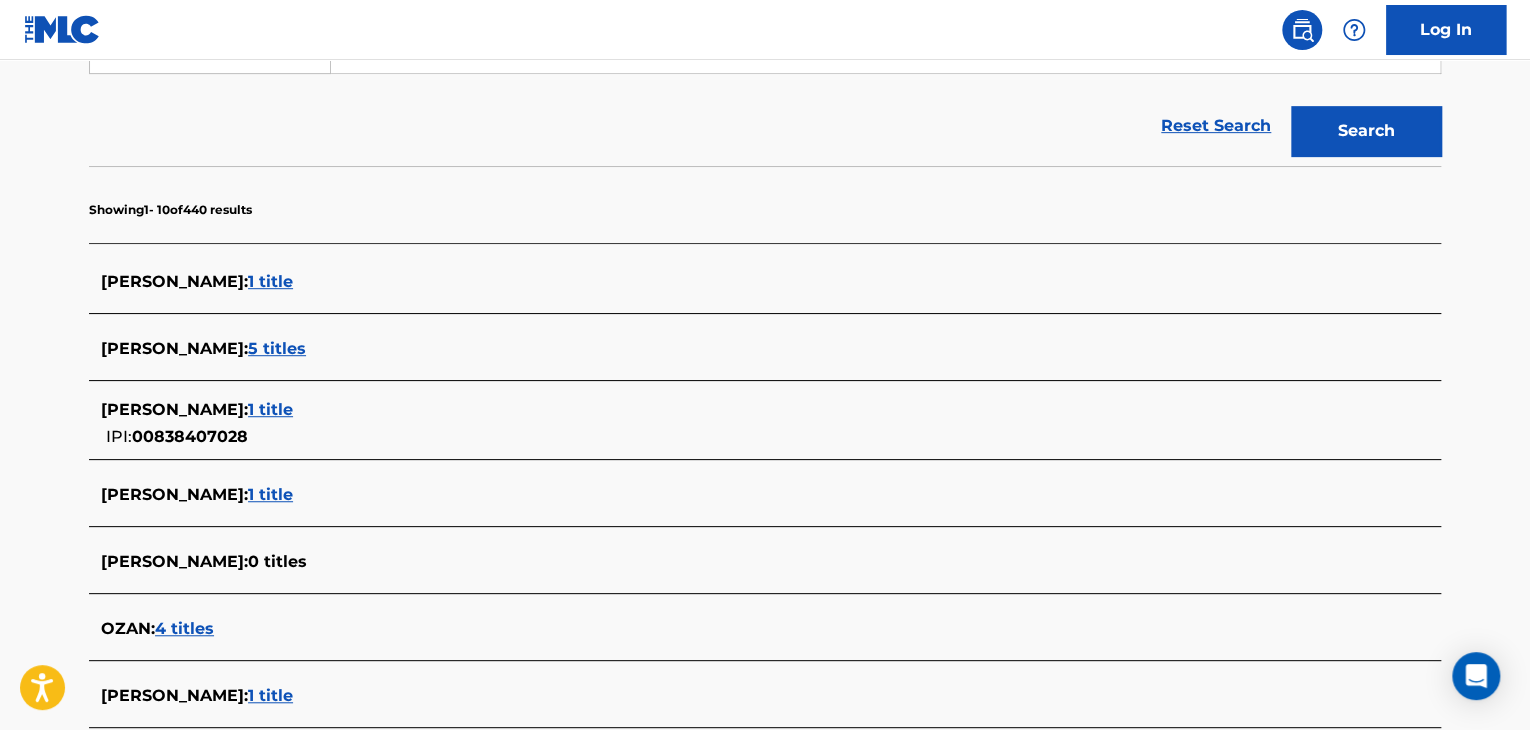 scroll, scrollTop: 300, scrollLeft: 0, axis: vertical 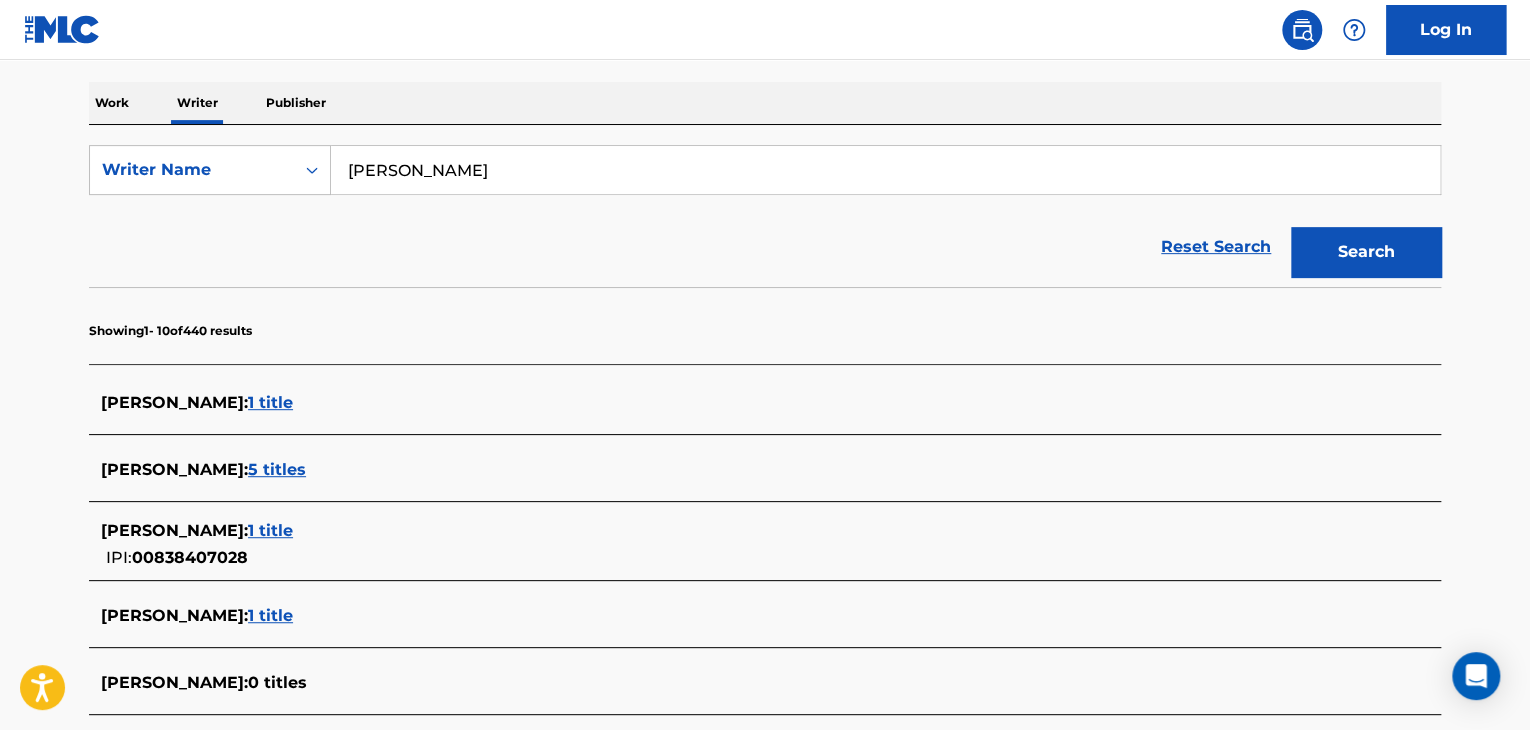 click on "[PERSON_NAME]" at bounding box center (885, 170) 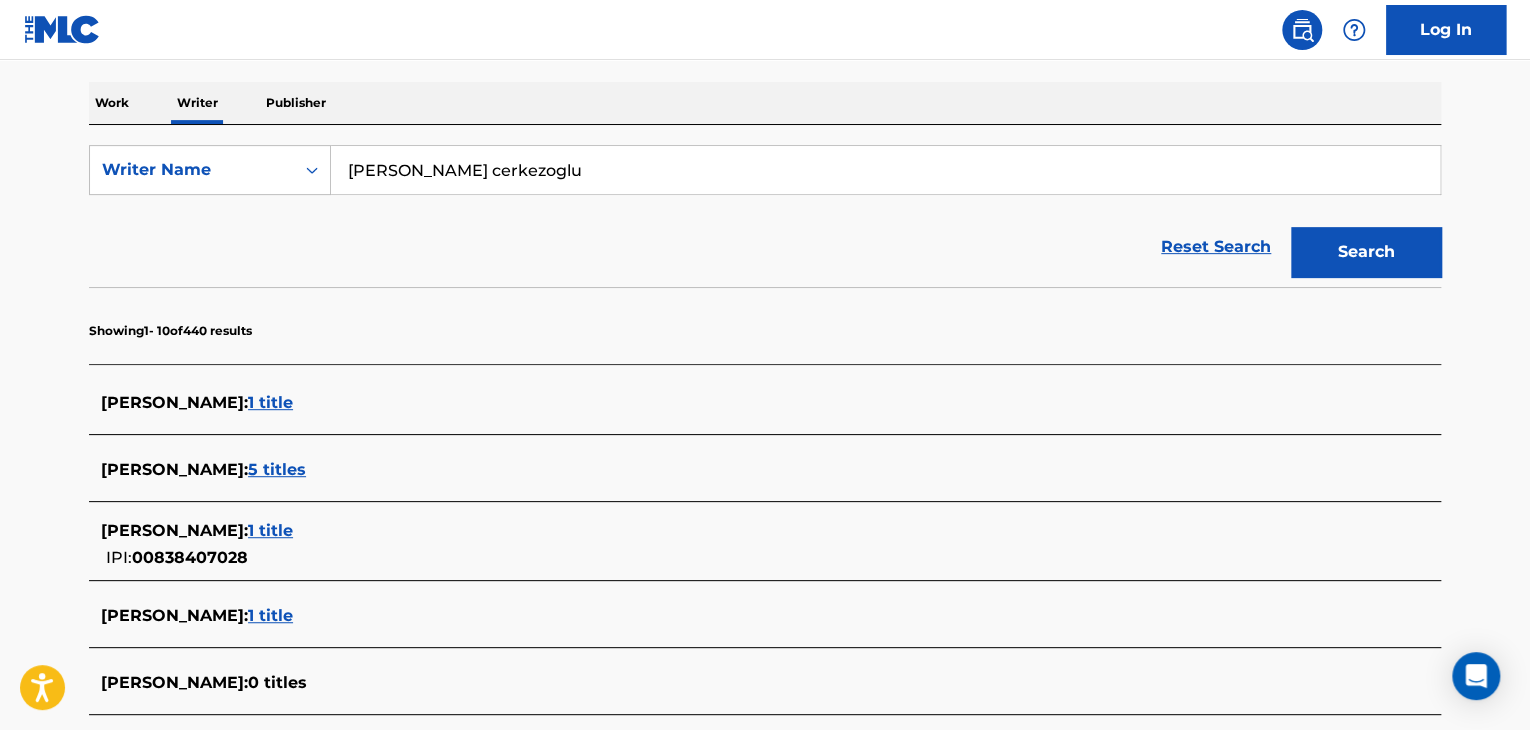 type on "[PERSON_NAME] cerkezoglu" 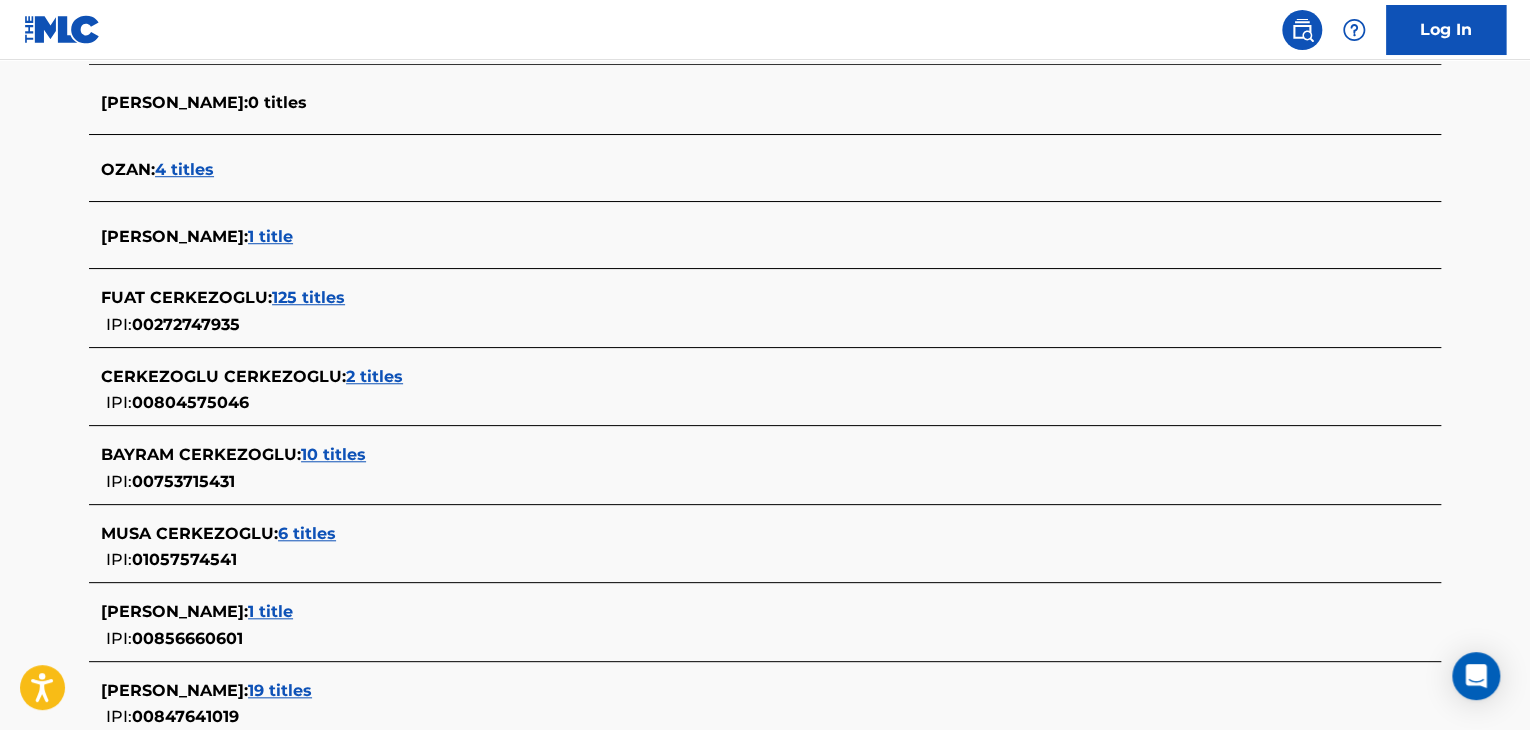 scroll, scrollTop: 400, scrollLeft: 0, axis: vertical 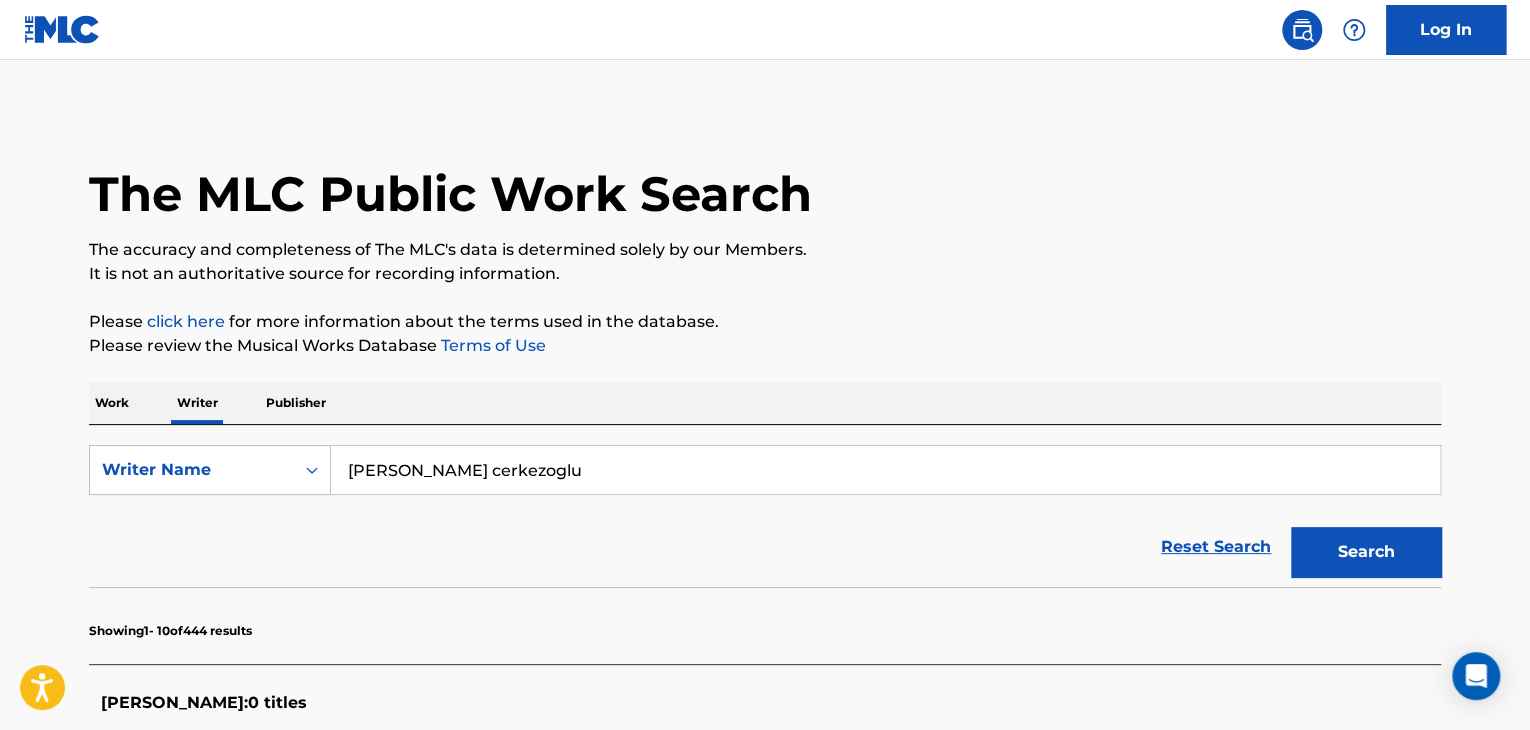 click on "Work" at bounding box center [112, 403] 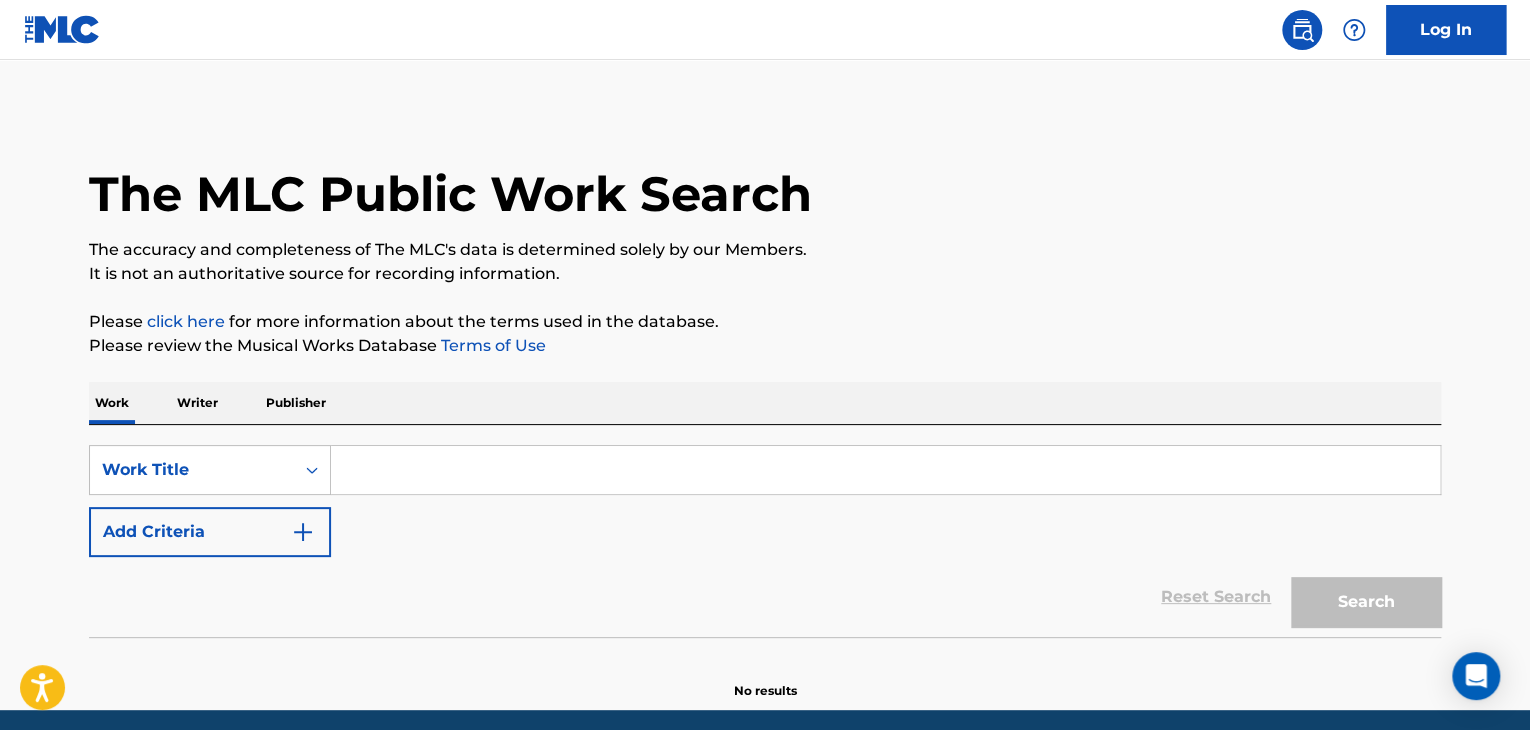 click at bounding box center (885, 470) 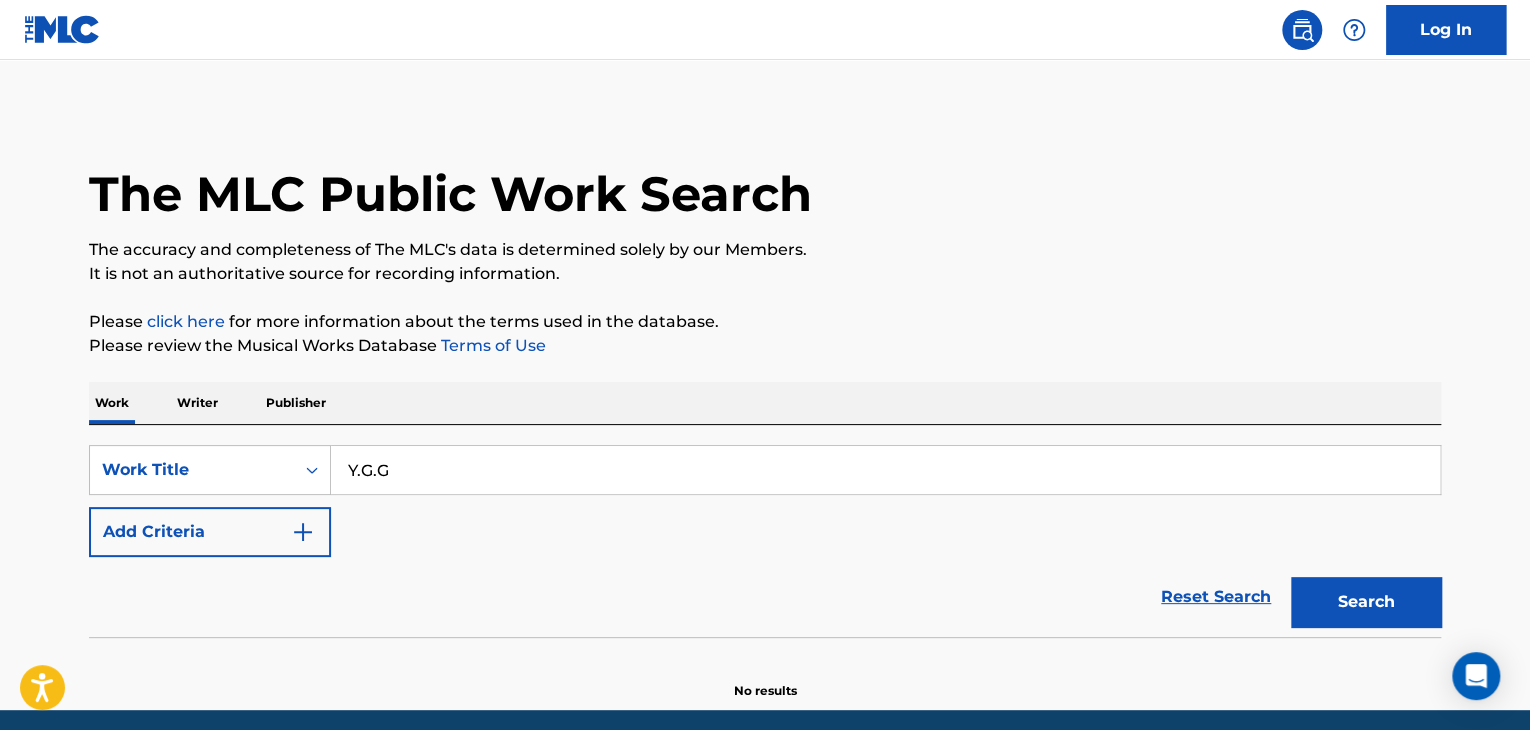 type on "Y.G.G" 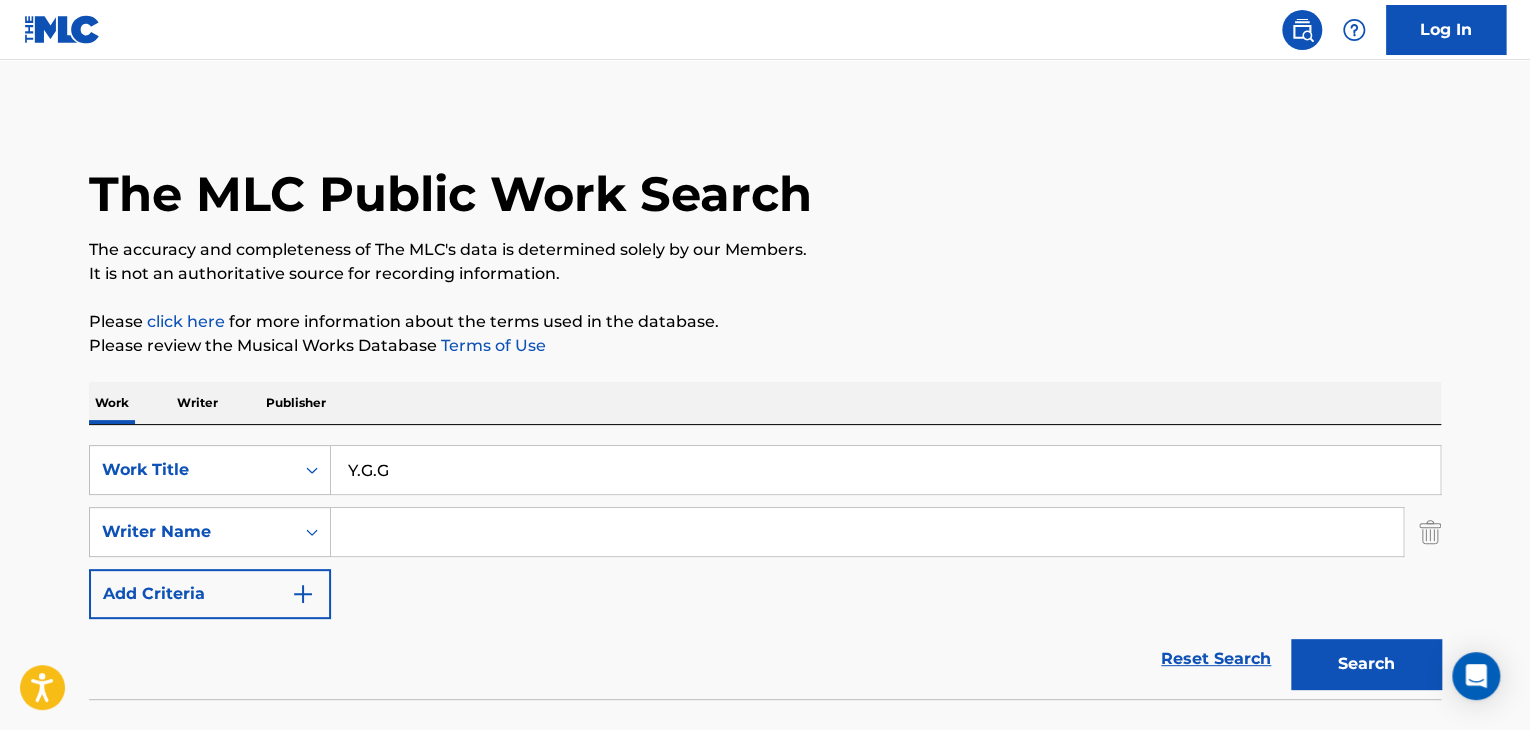 click at bounding box center (867, 532) 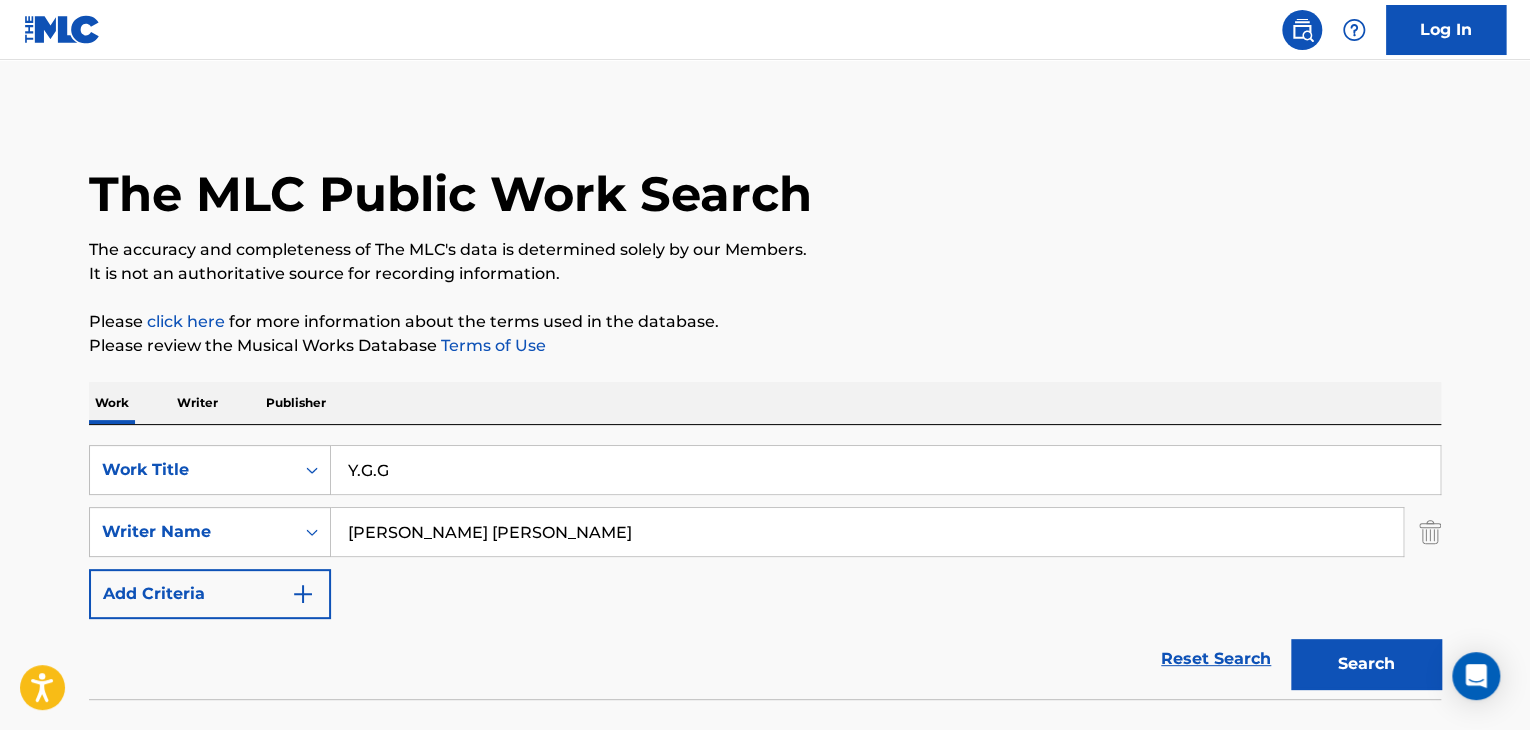 type on "[PERSON_NAME] [PERSON_NAME]" 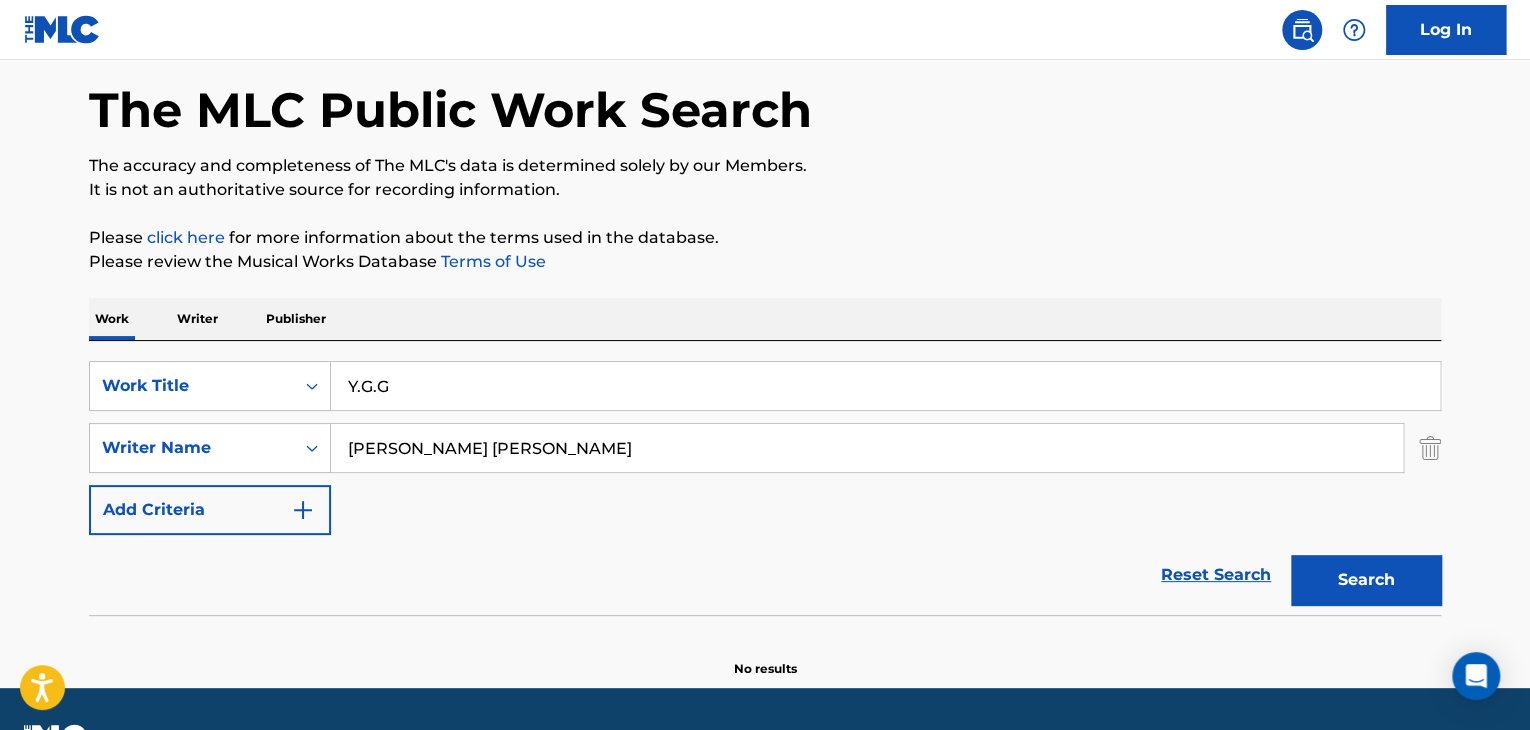 scroll, scrollTop: 138, scrollLeft: 0, axis: vertical 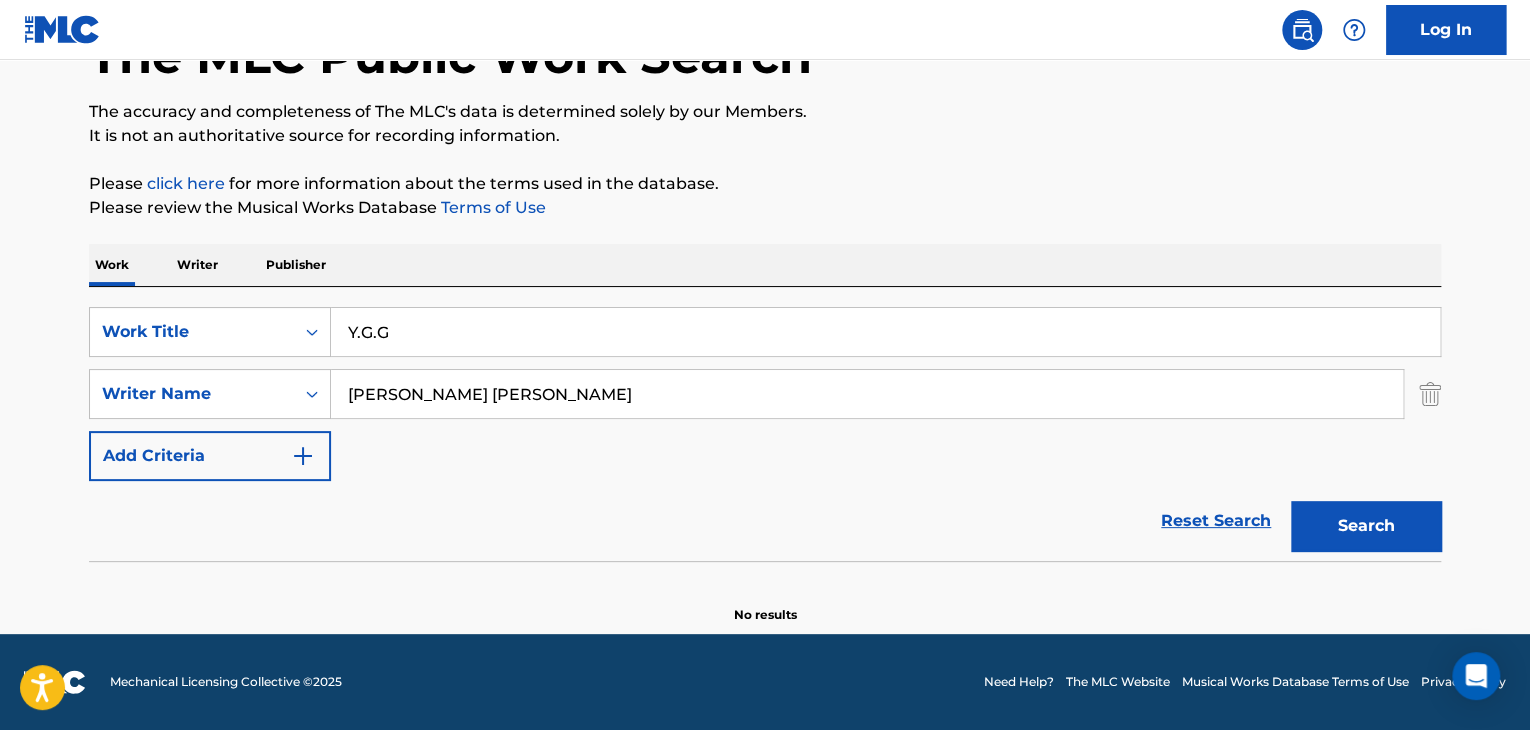 click on "Writer" at bounding box center (197, 265) 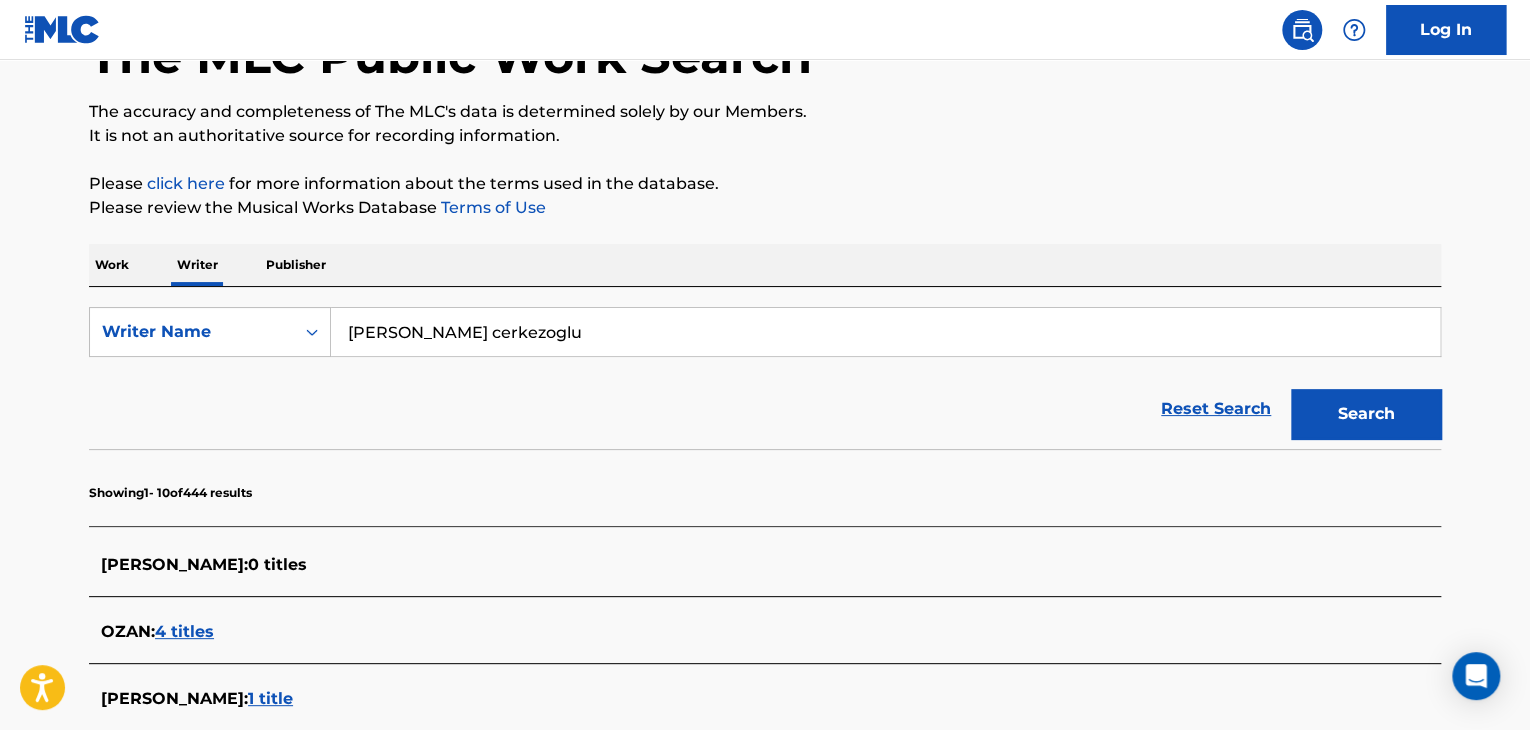 scroll, scrollTop: 0, scrollLeft: 0, axis: both 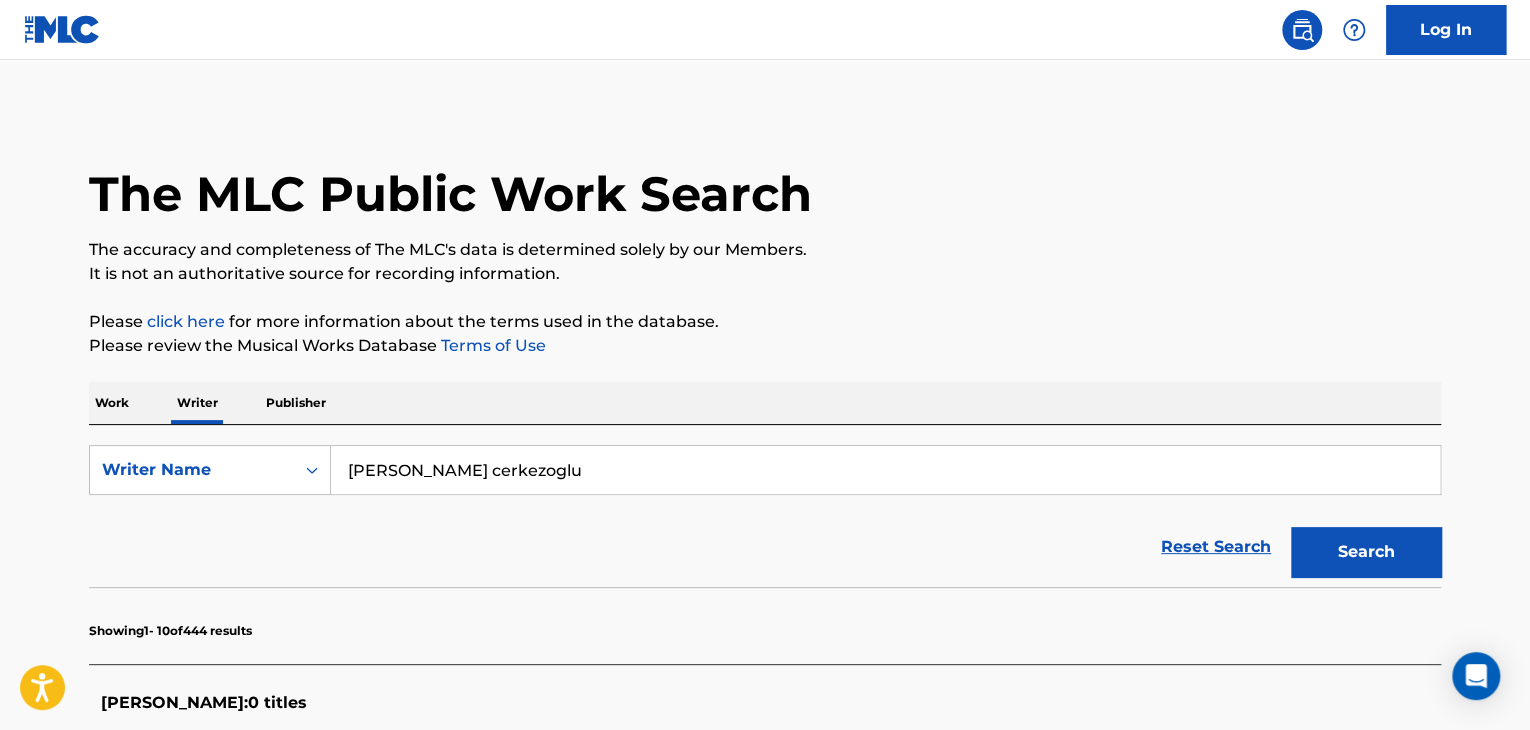 click on "[PERSON_NAME] cerkezoglu" at bounding box center (885, 470) 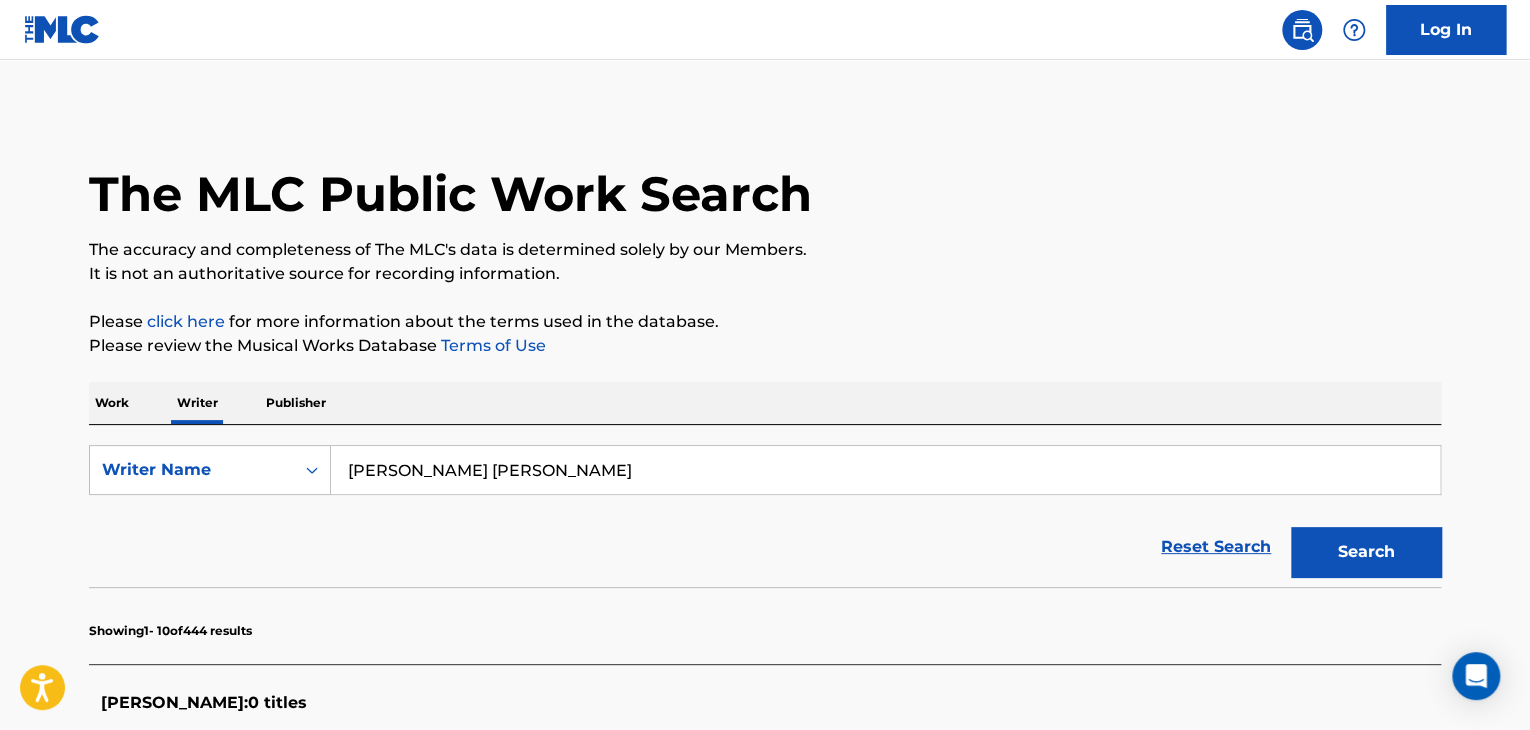 type on "[PERSON_NAME] [PERSON_NAME]" 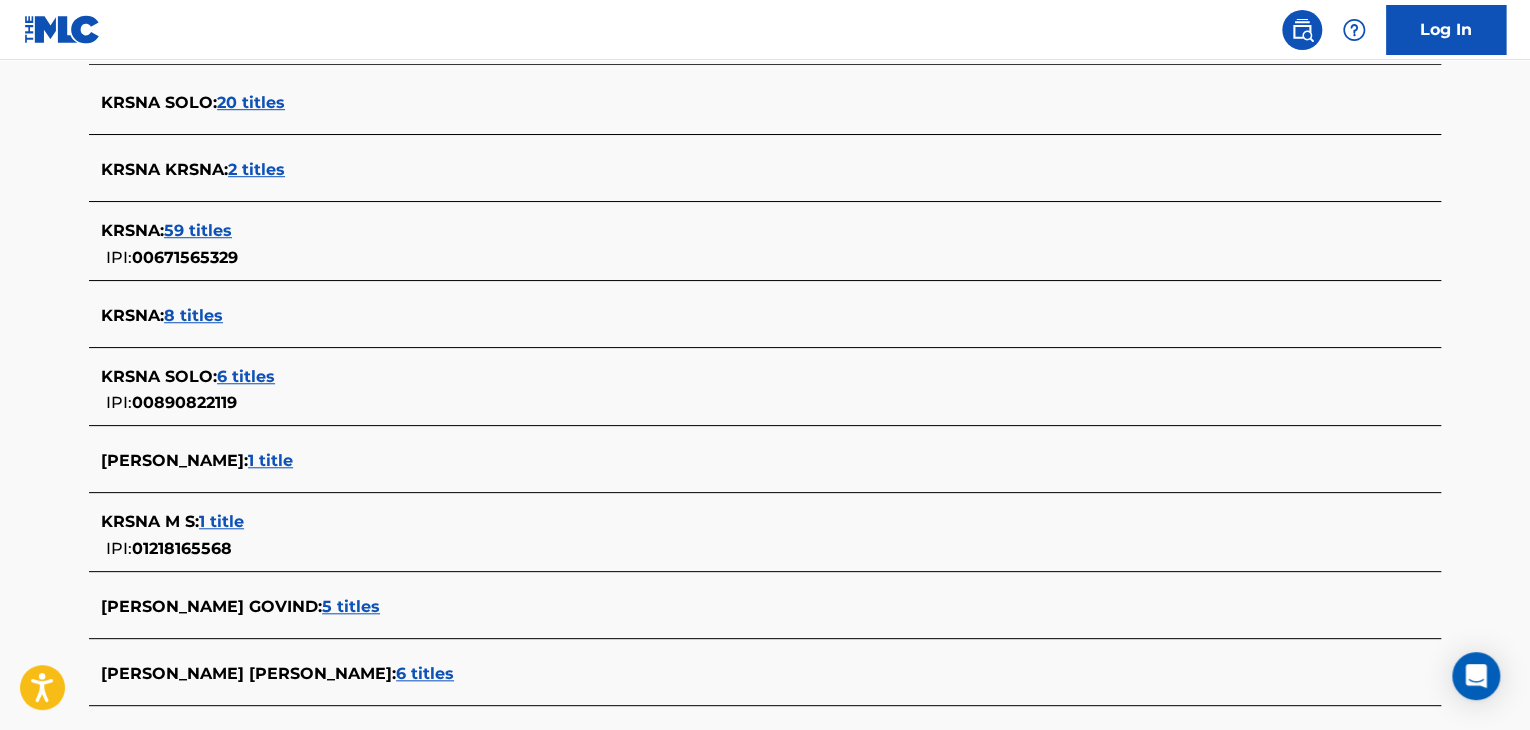 scroll, scrollTop: 700, scrollLeft: 0, axis: vertical 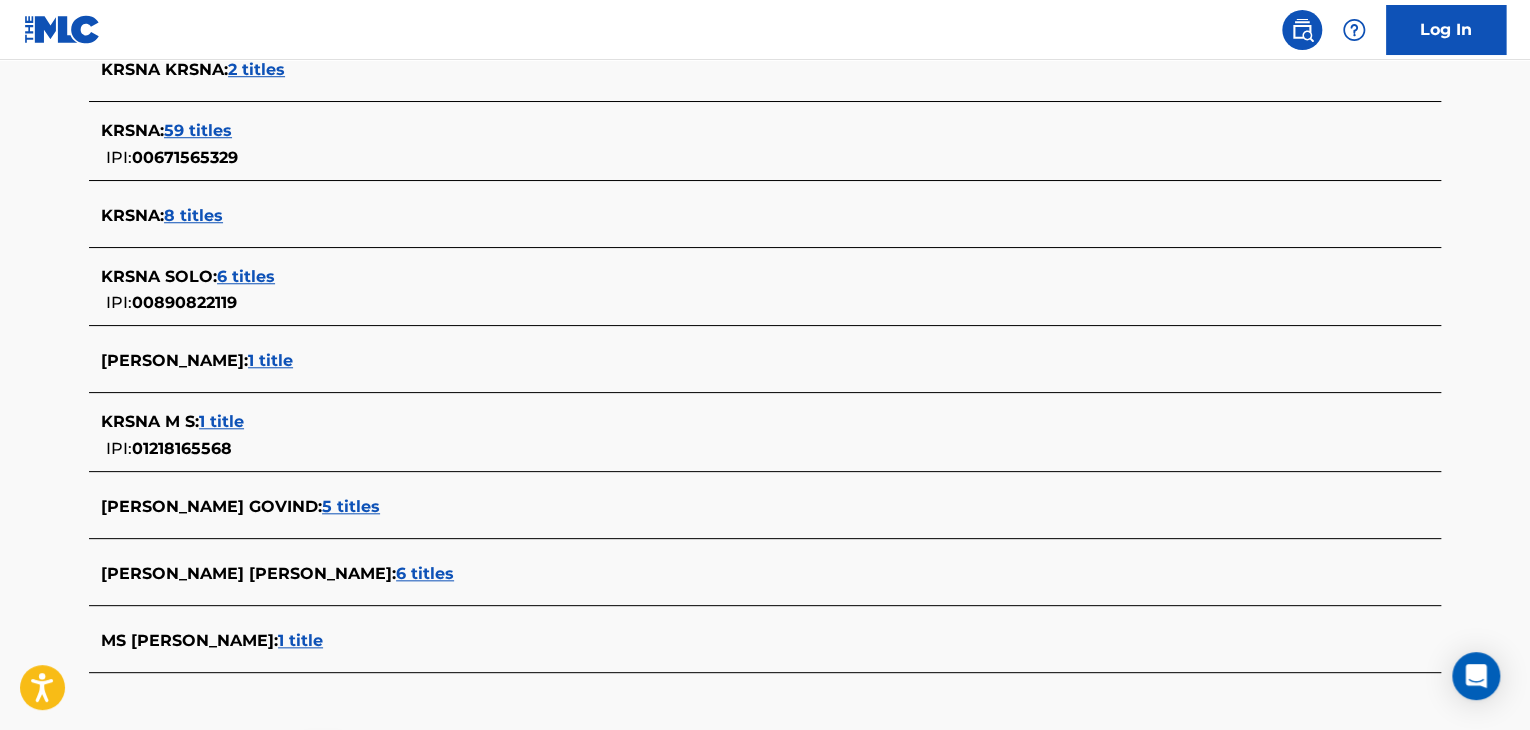 click on "6 titles" at bounding box center (425, 573) 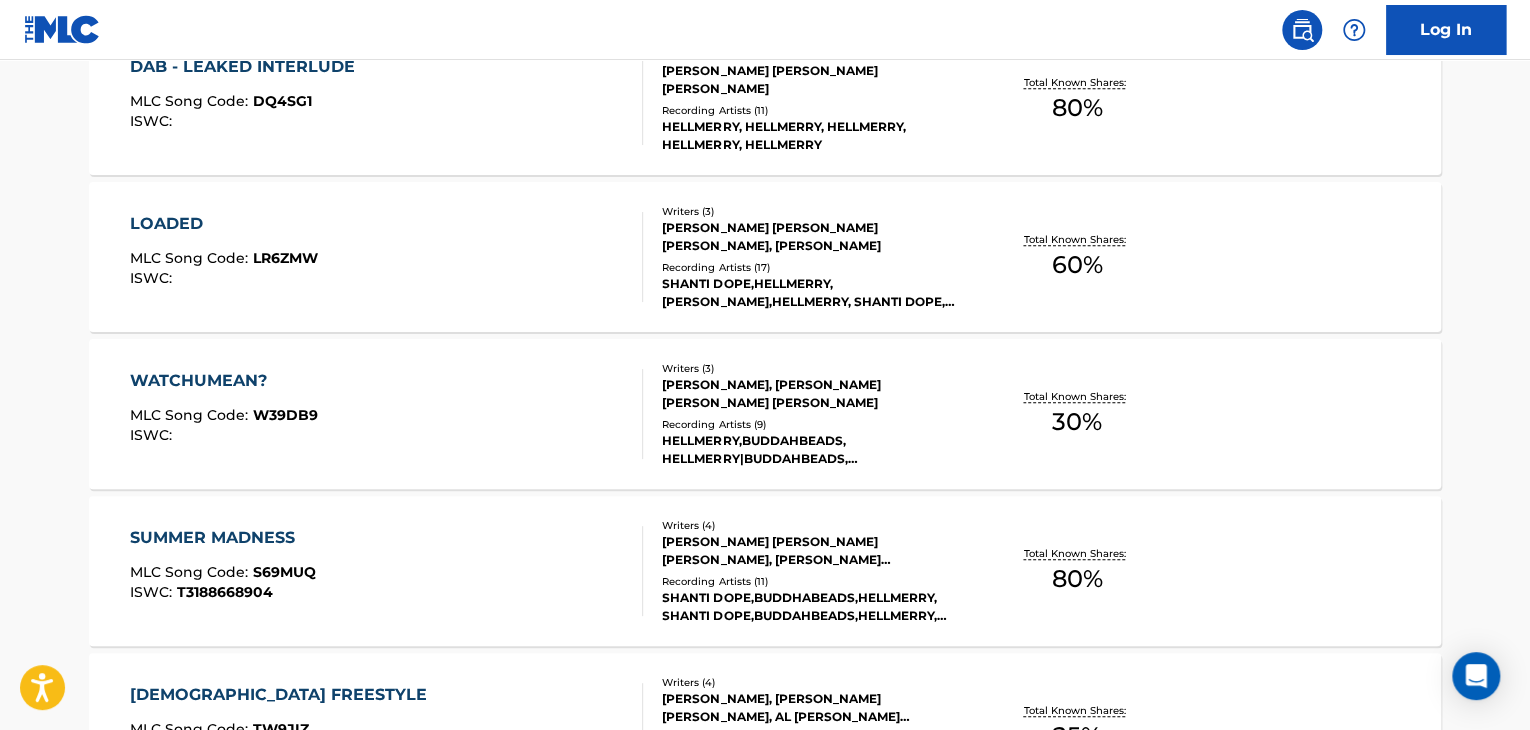 click on "SUMMER MADNESS MLC Song Code : S69MUQ ISWC : T3188668904" at bounding box center (387, 571) 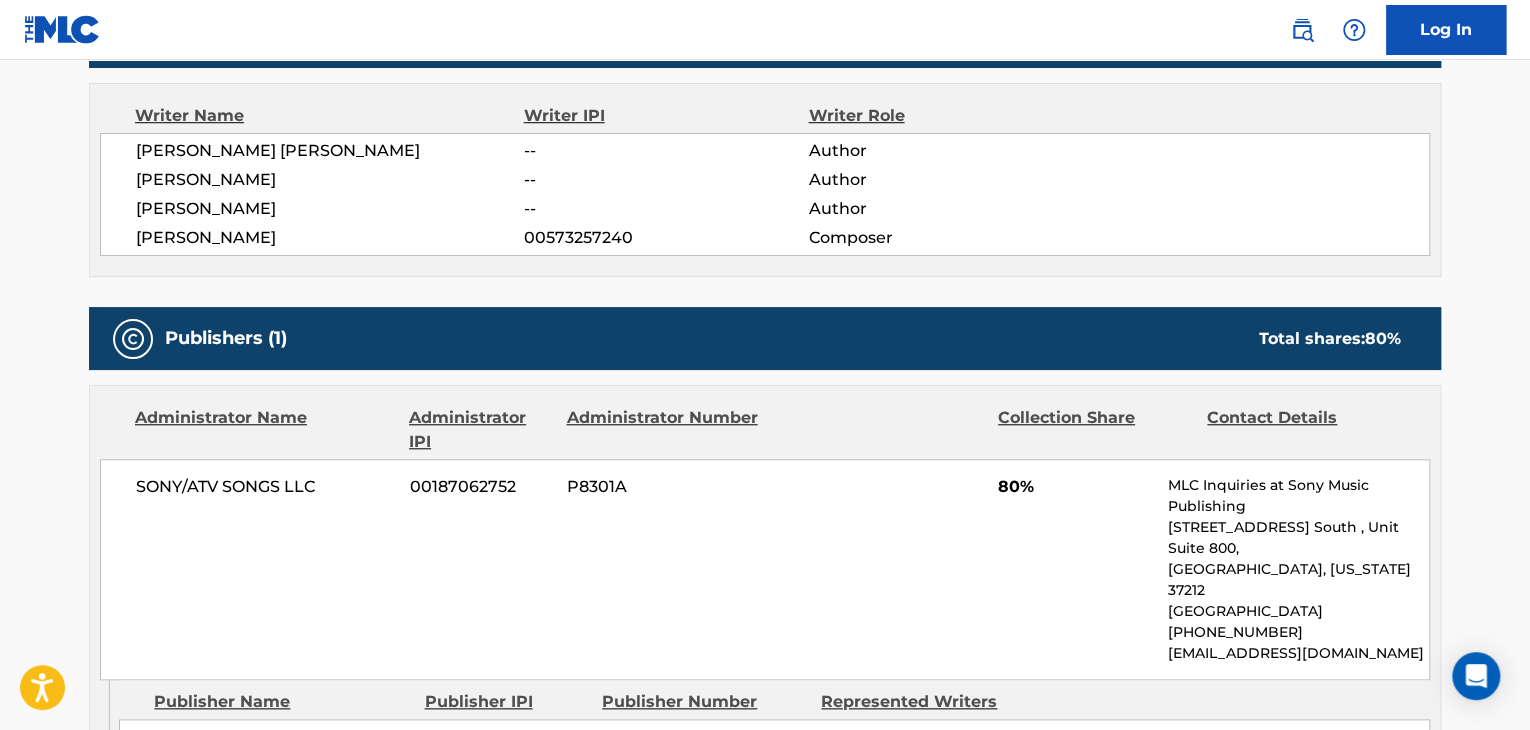 scroll, scrollTop: 700, scrollLeft: 0, axis: vertical 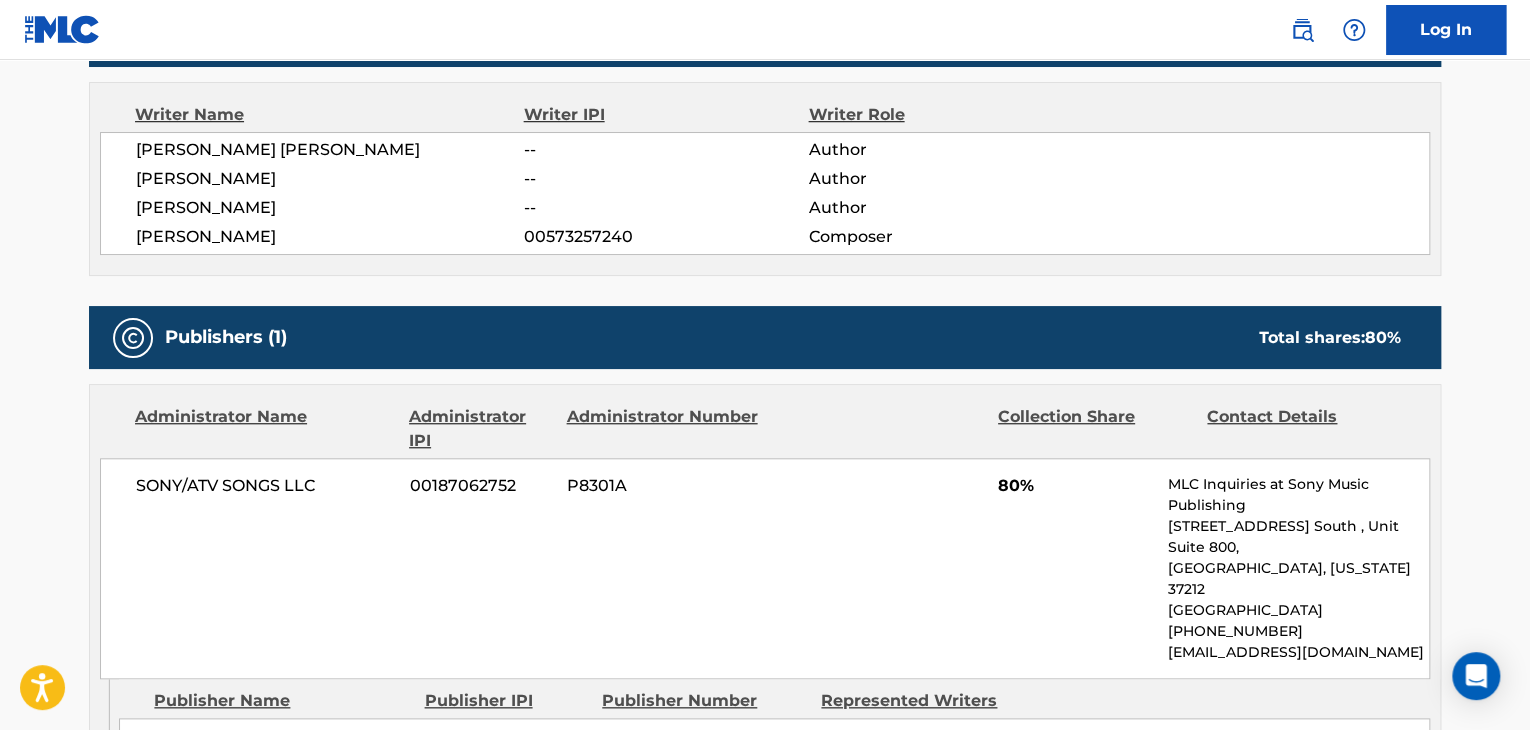 click on "[PERSON_NAME]" at bounding box center [330, 237] 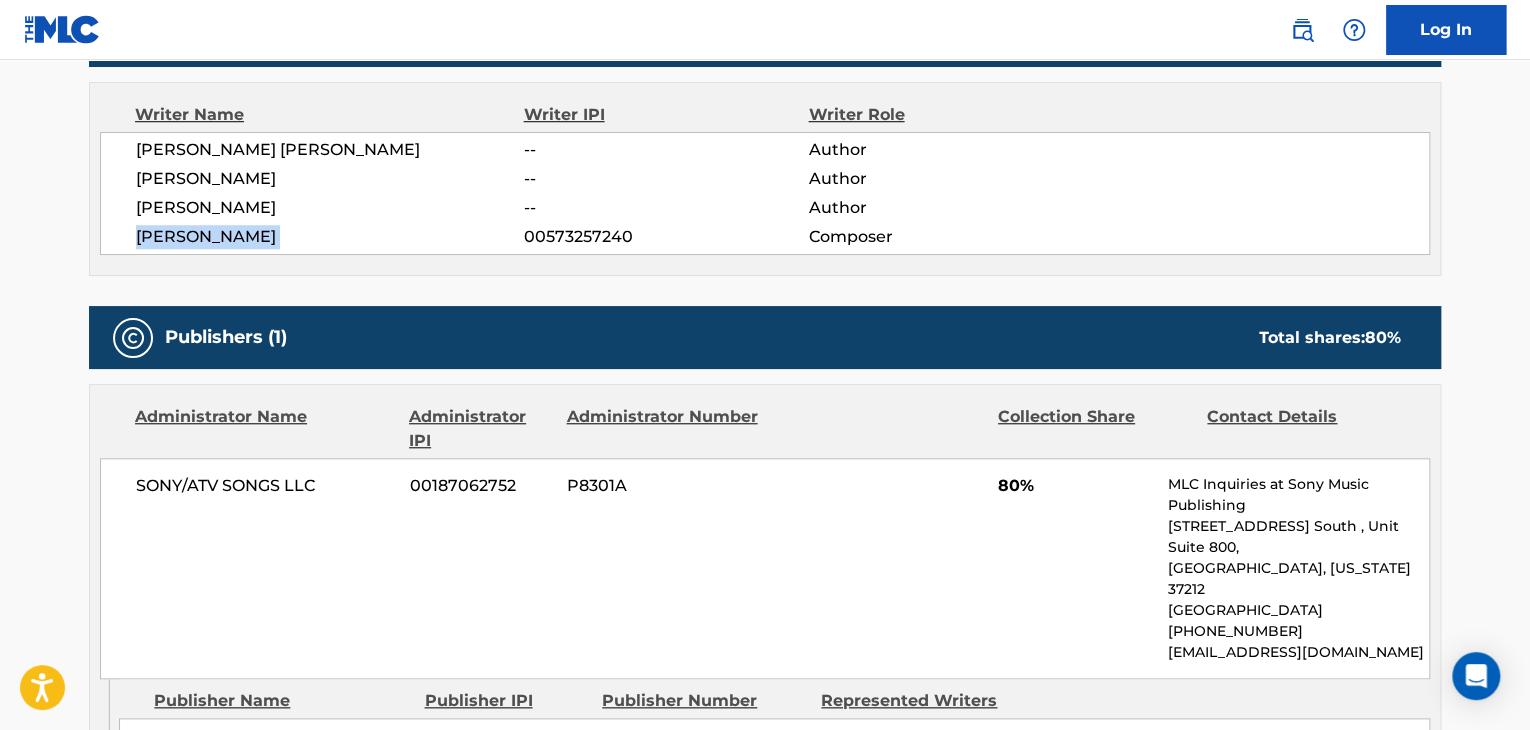 click on "[PERSON_NAME]" at bounding box center [330, 237] 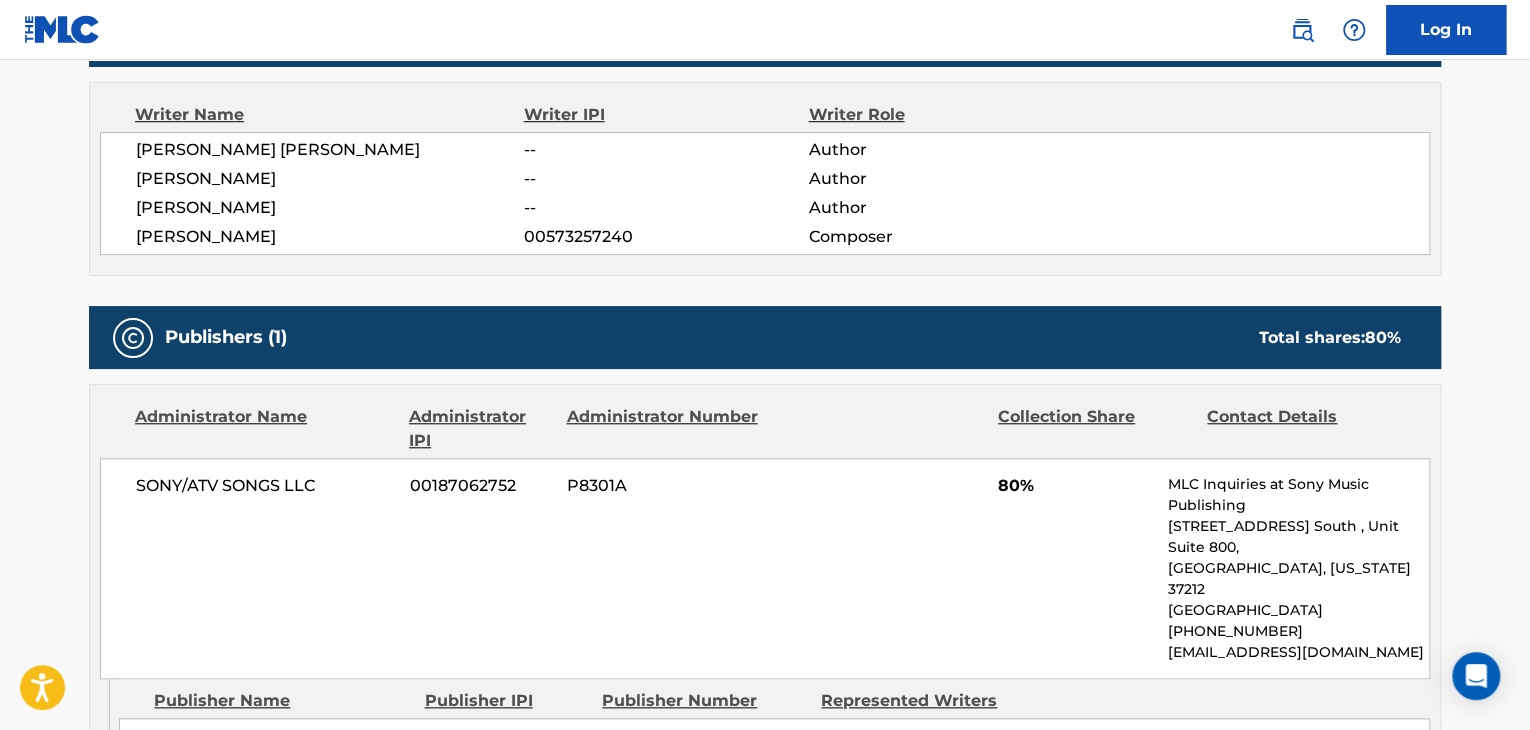 click on "00573257240" at bounding box center [666, 237] 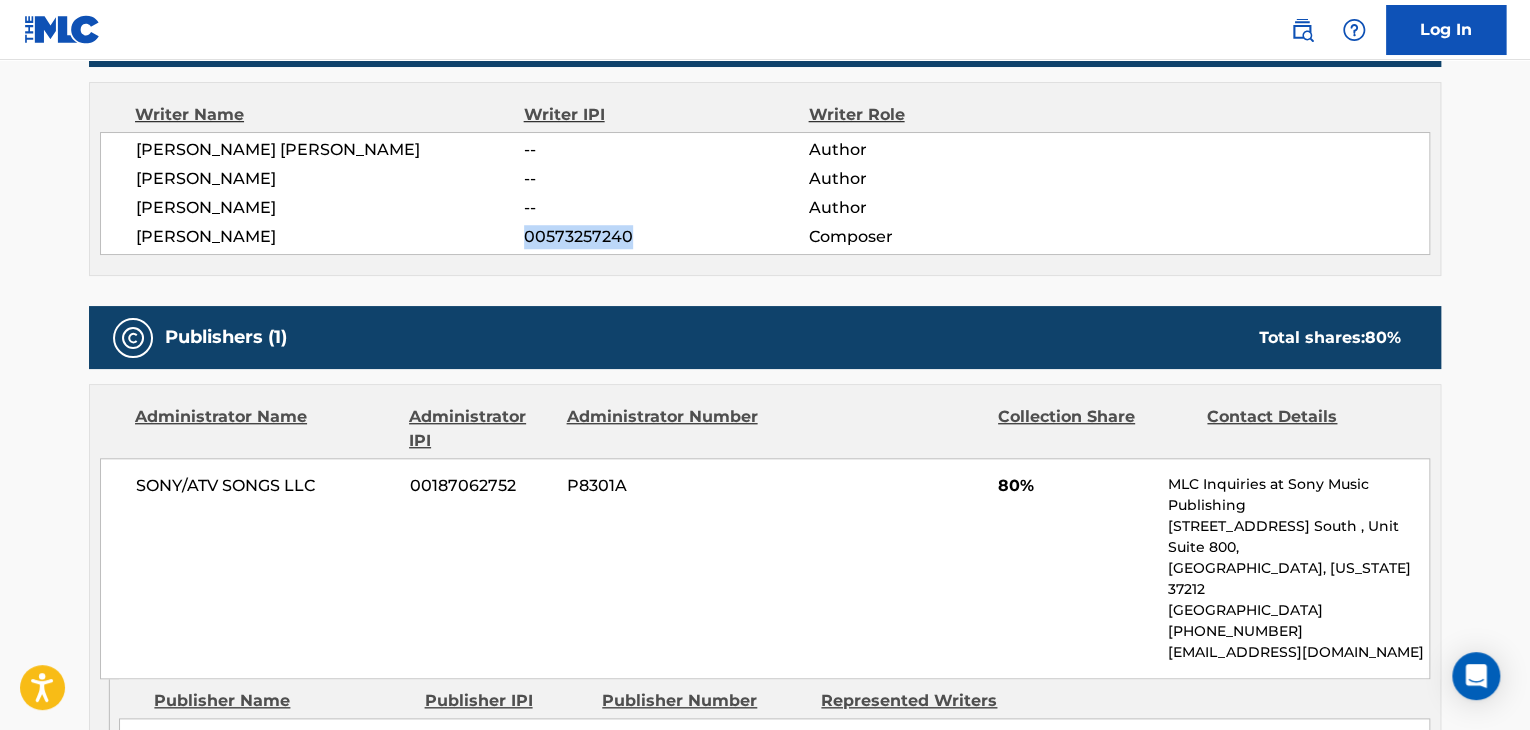click on "00573257240" at bounding box center (666, 237) 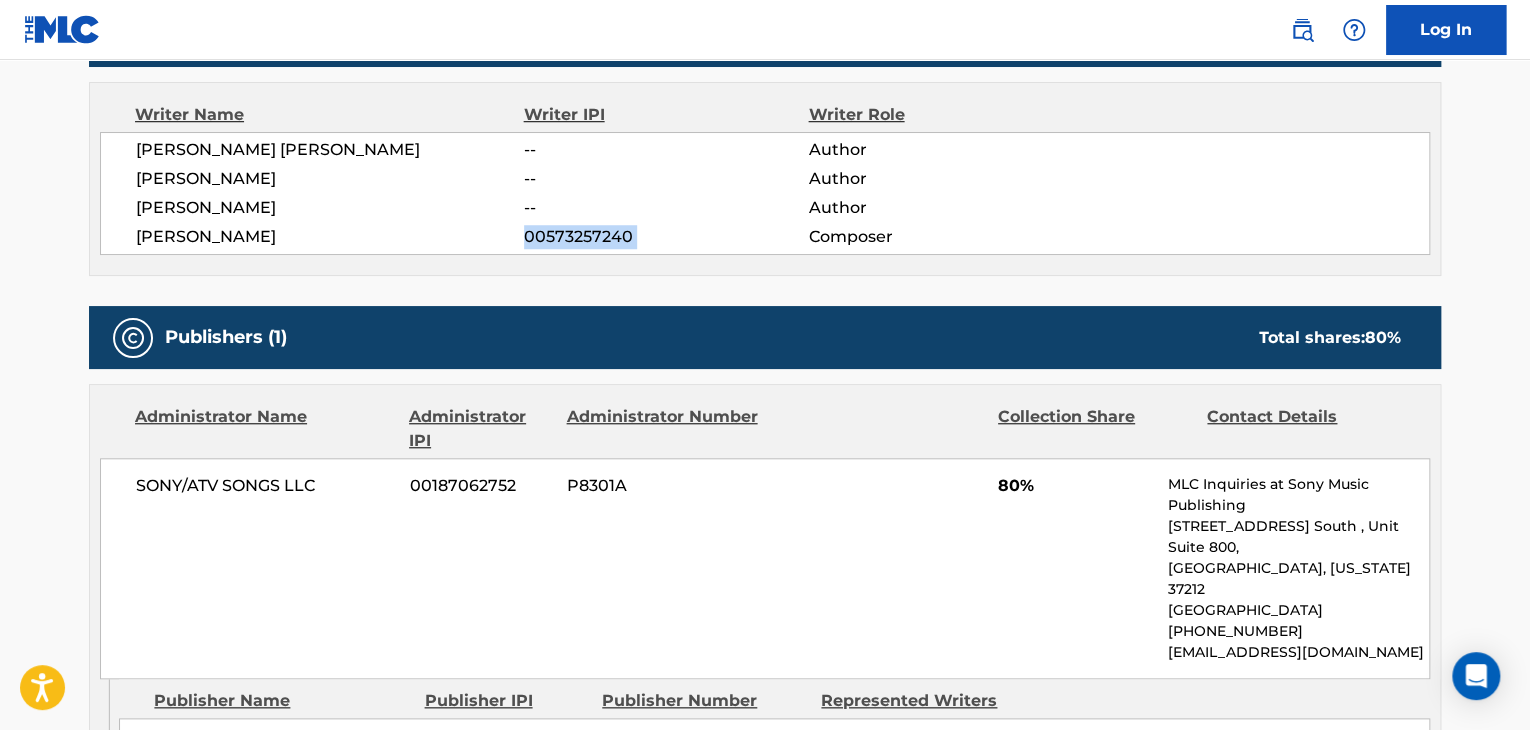 click on "00573257240" at bounding box center (666, 237) 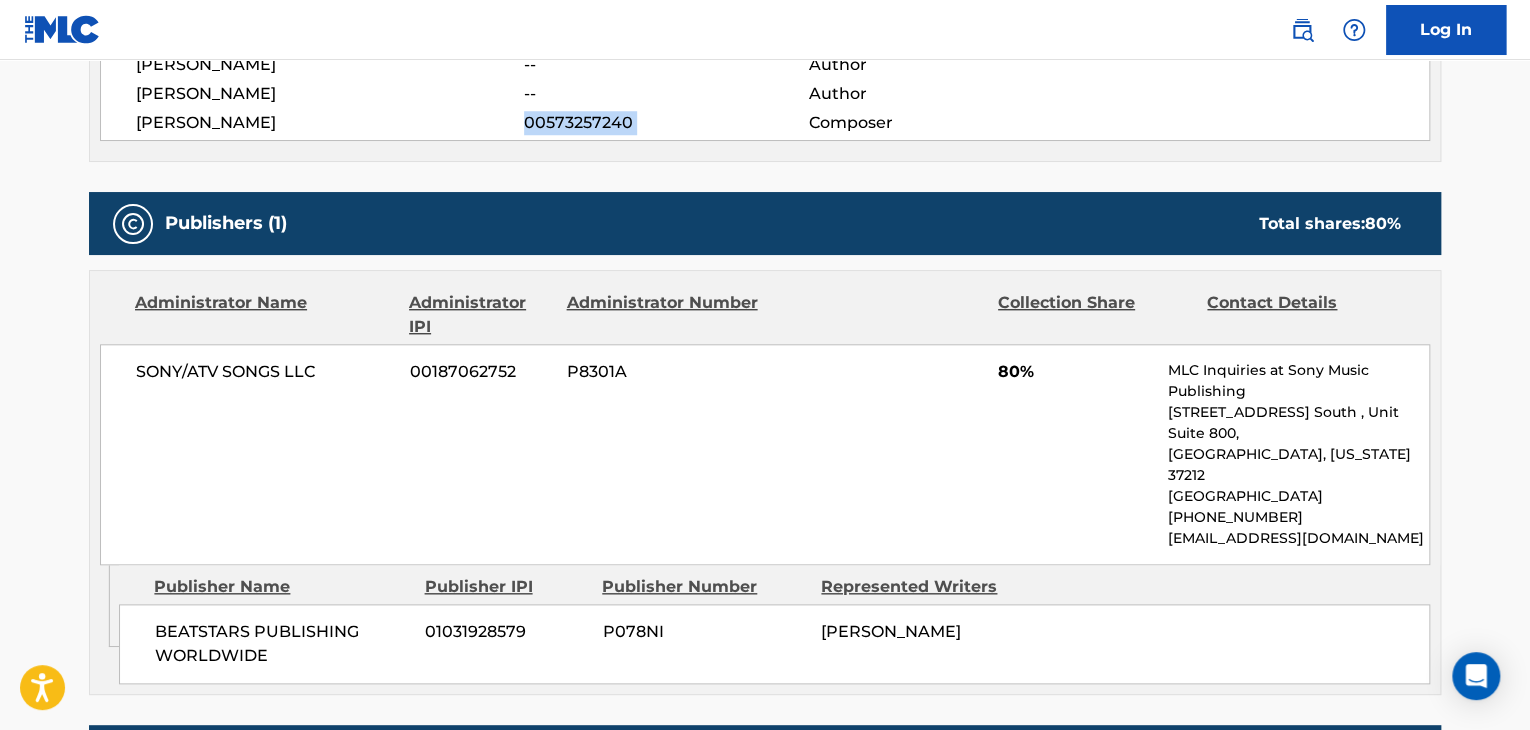 scroll, scrollTop: 900, scrollLeft: 0, axis: vertical 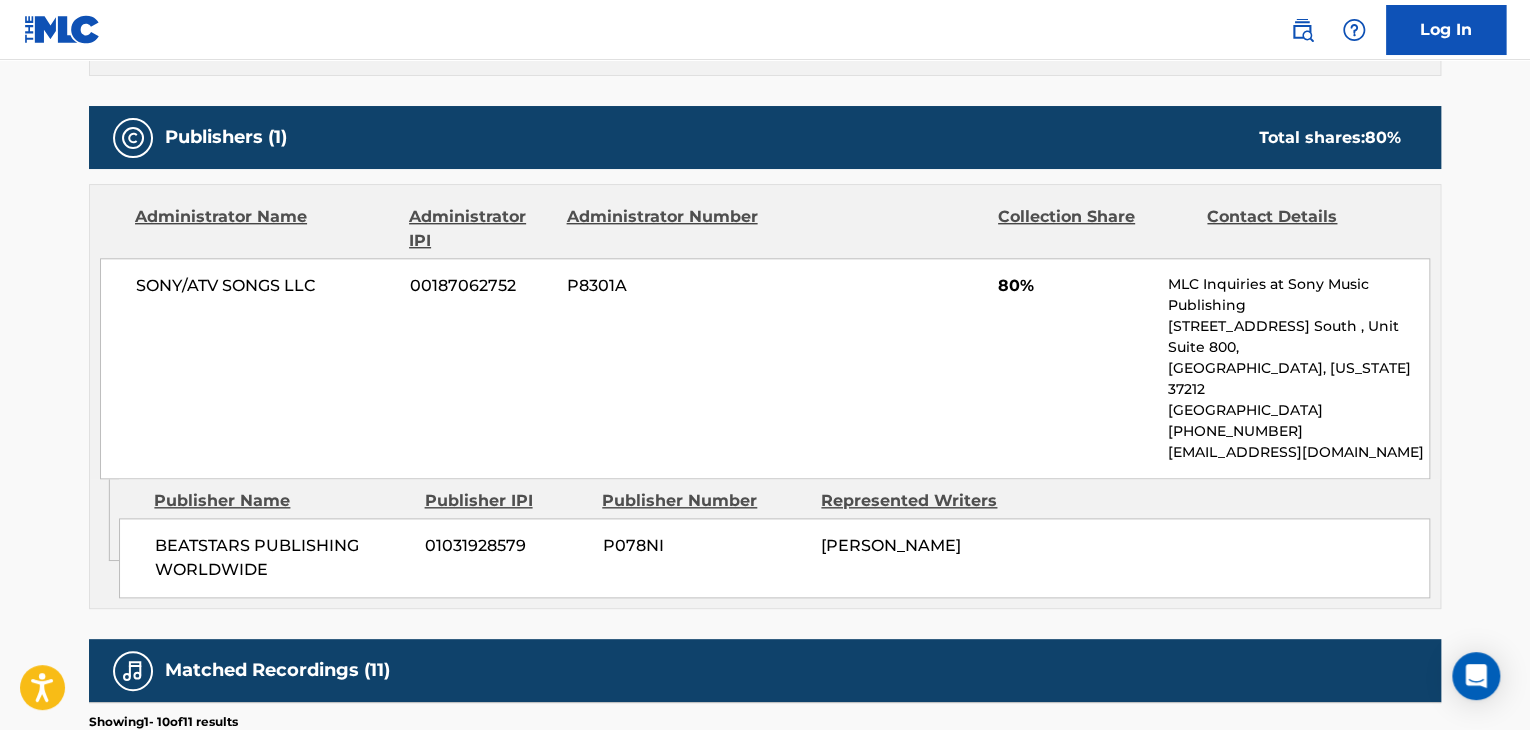 click on "SONY/ATV SONGS LLC" at bounding box center (265, 286) 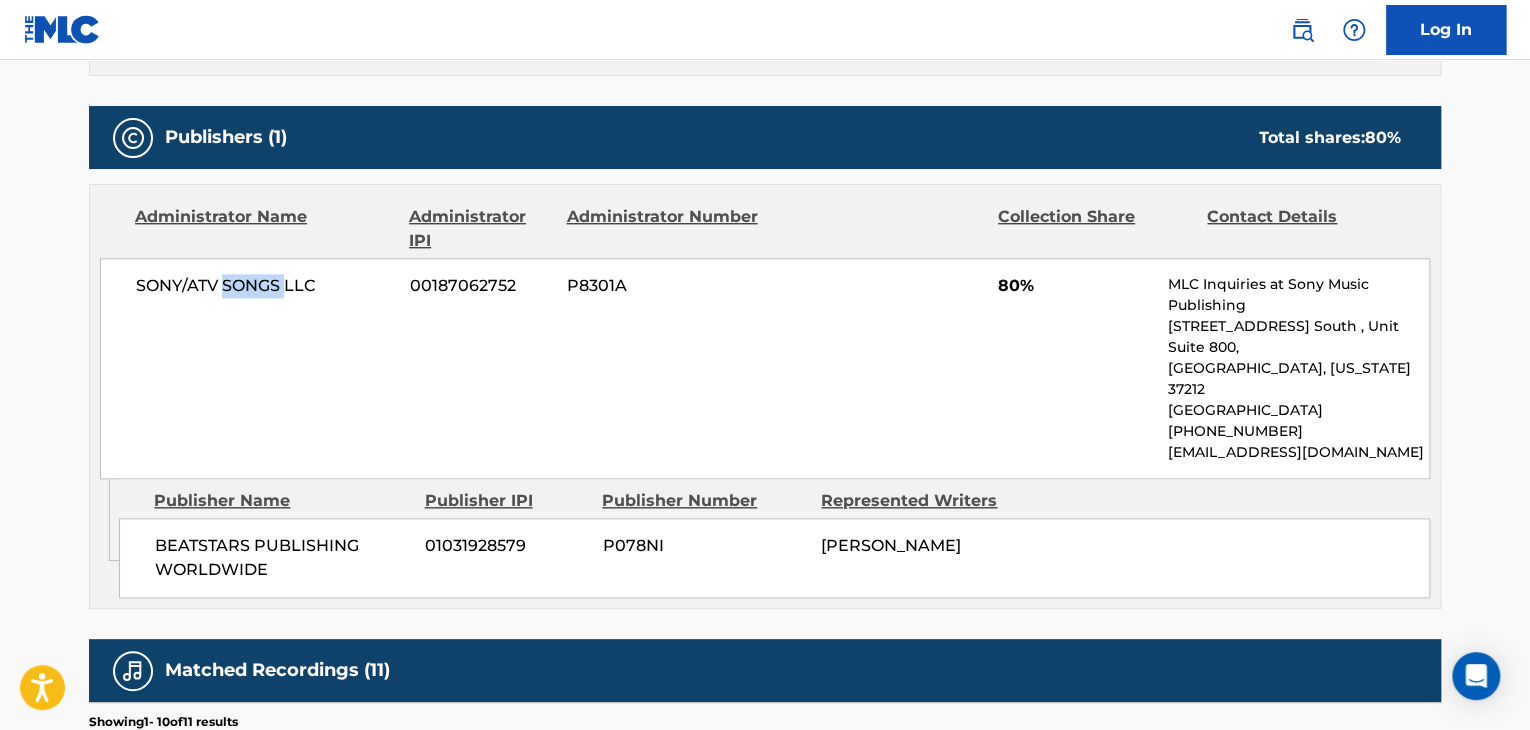 click on "SONY/ATV SONGS LLC" at bounding box center [265, 286] 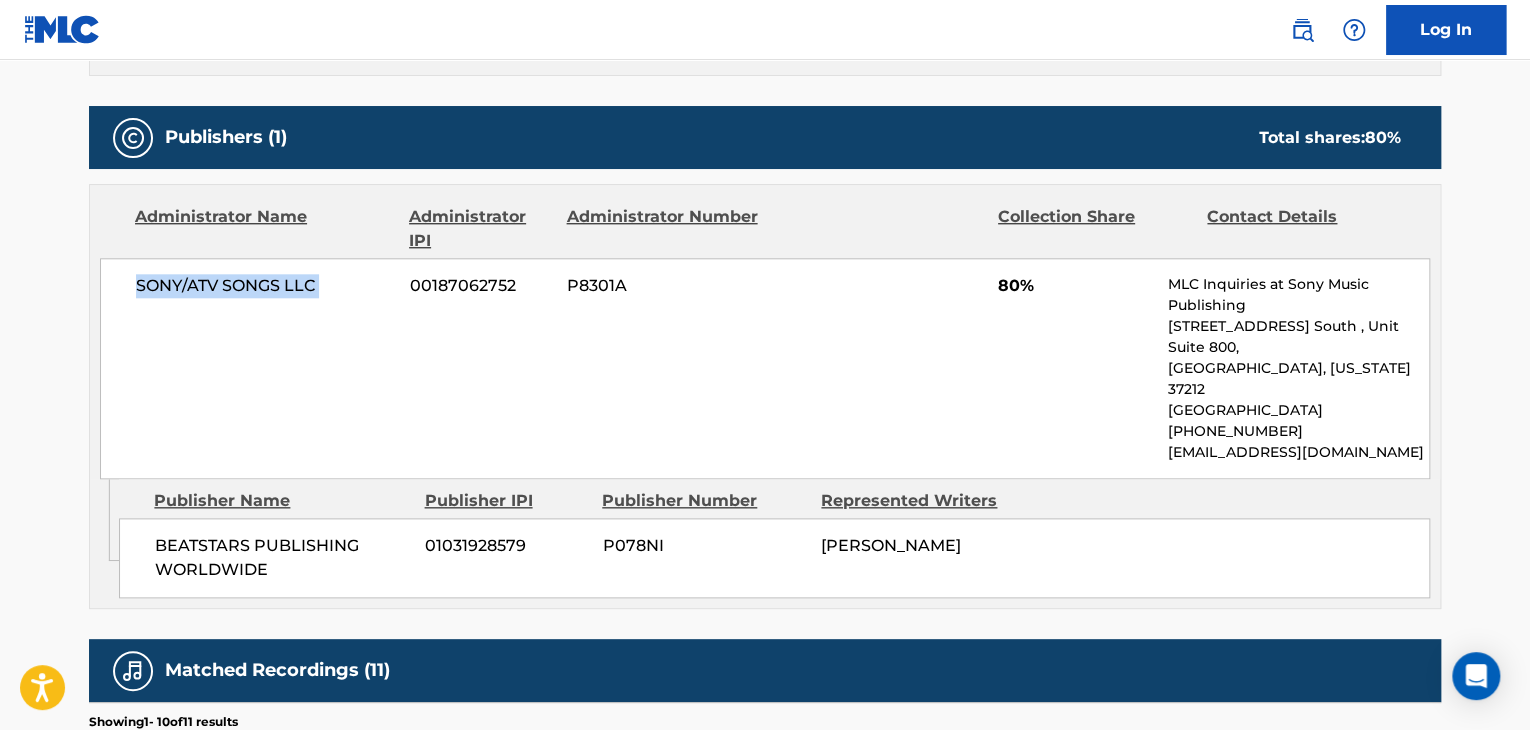 click on "SONY/ATV SONGS LLC" at bounding box center [265, 286] 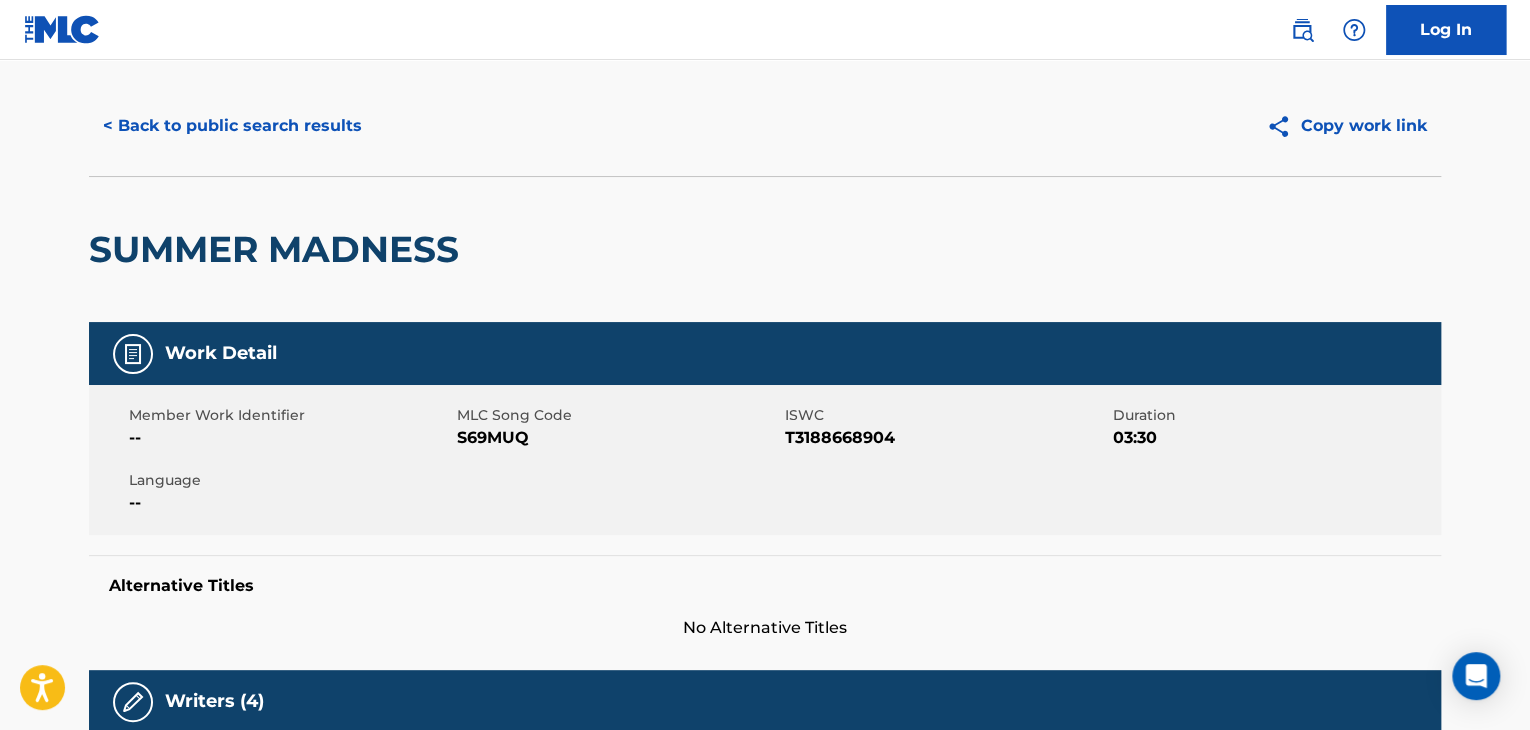 scroll, scrollTop: 0, scrollLeft: 0, axis: both 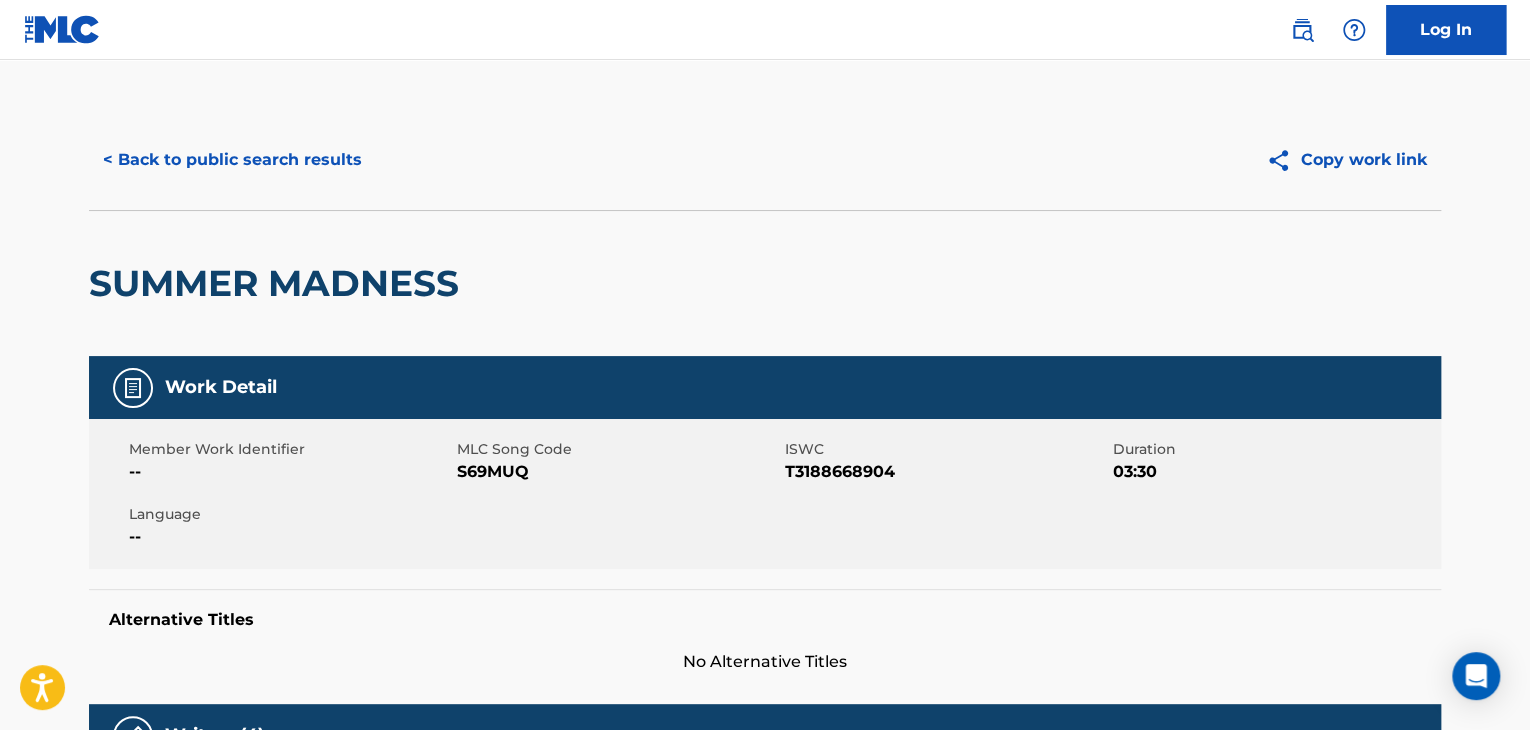 click on "< Back to public search results" at bounding box center (232, 160) 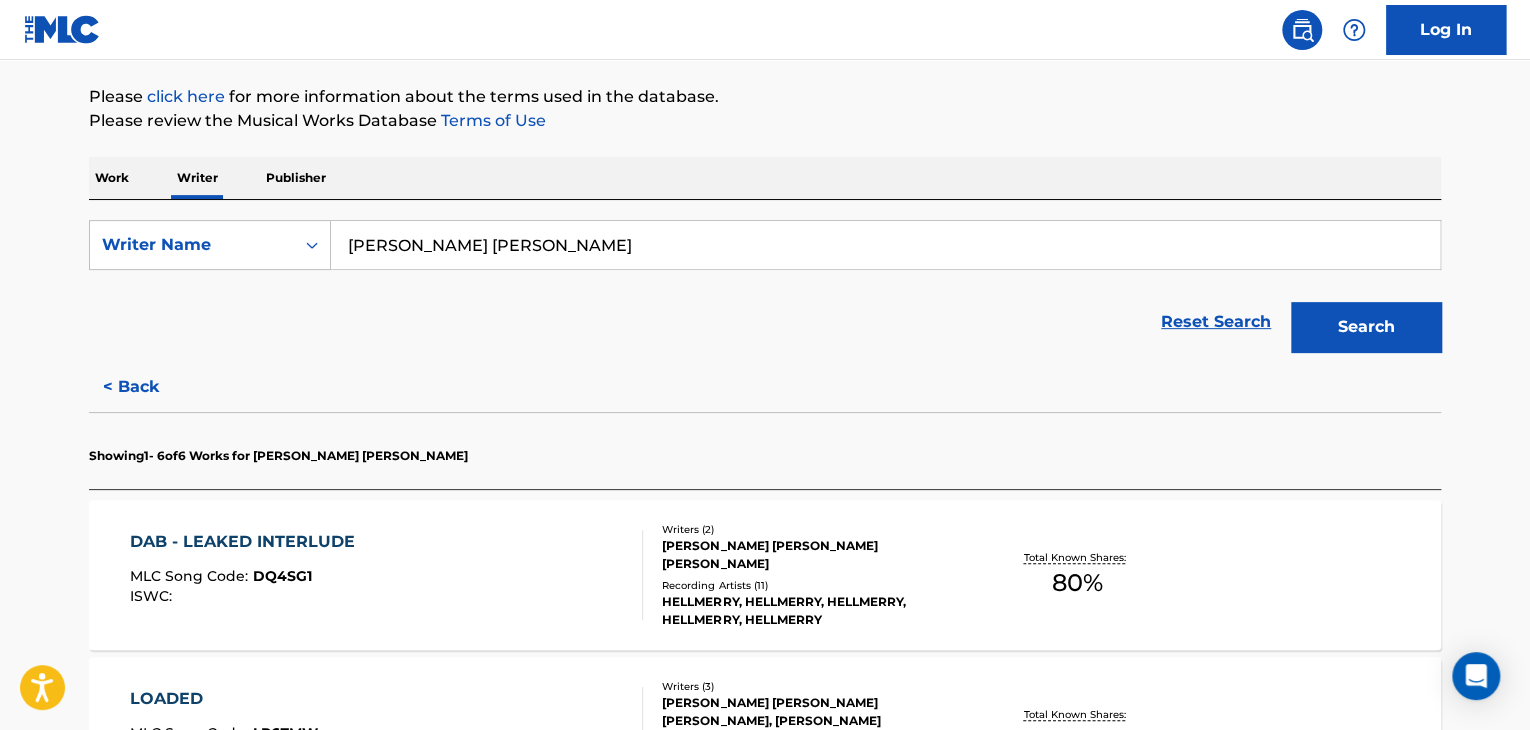 scroll, scrollTop: 224, scrollLeft: 0, axis: vertical 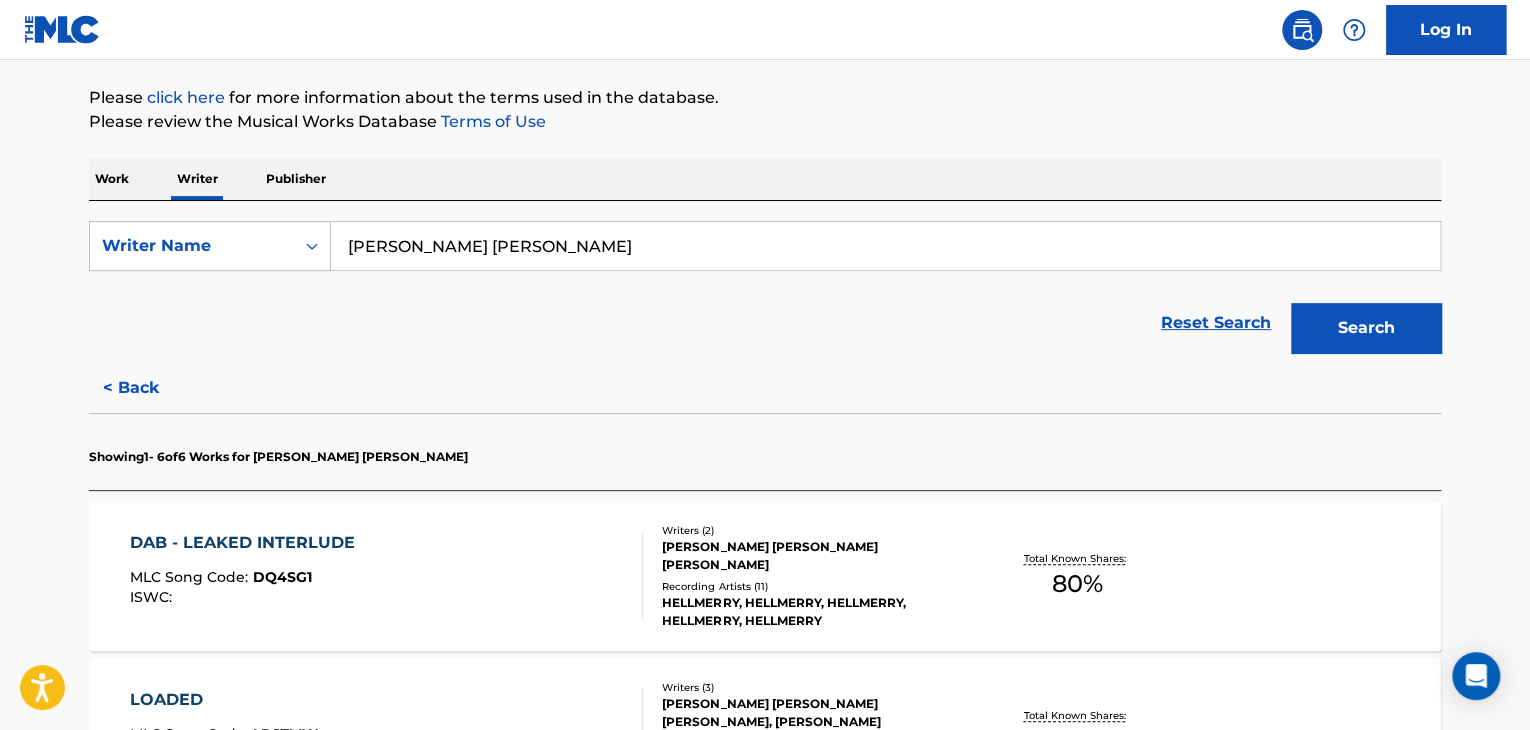 click on "DAB - LEAKED INTERLUDE MLC Song Code : DQ4SG1 ISWC :" at bounding box center [387, 576] 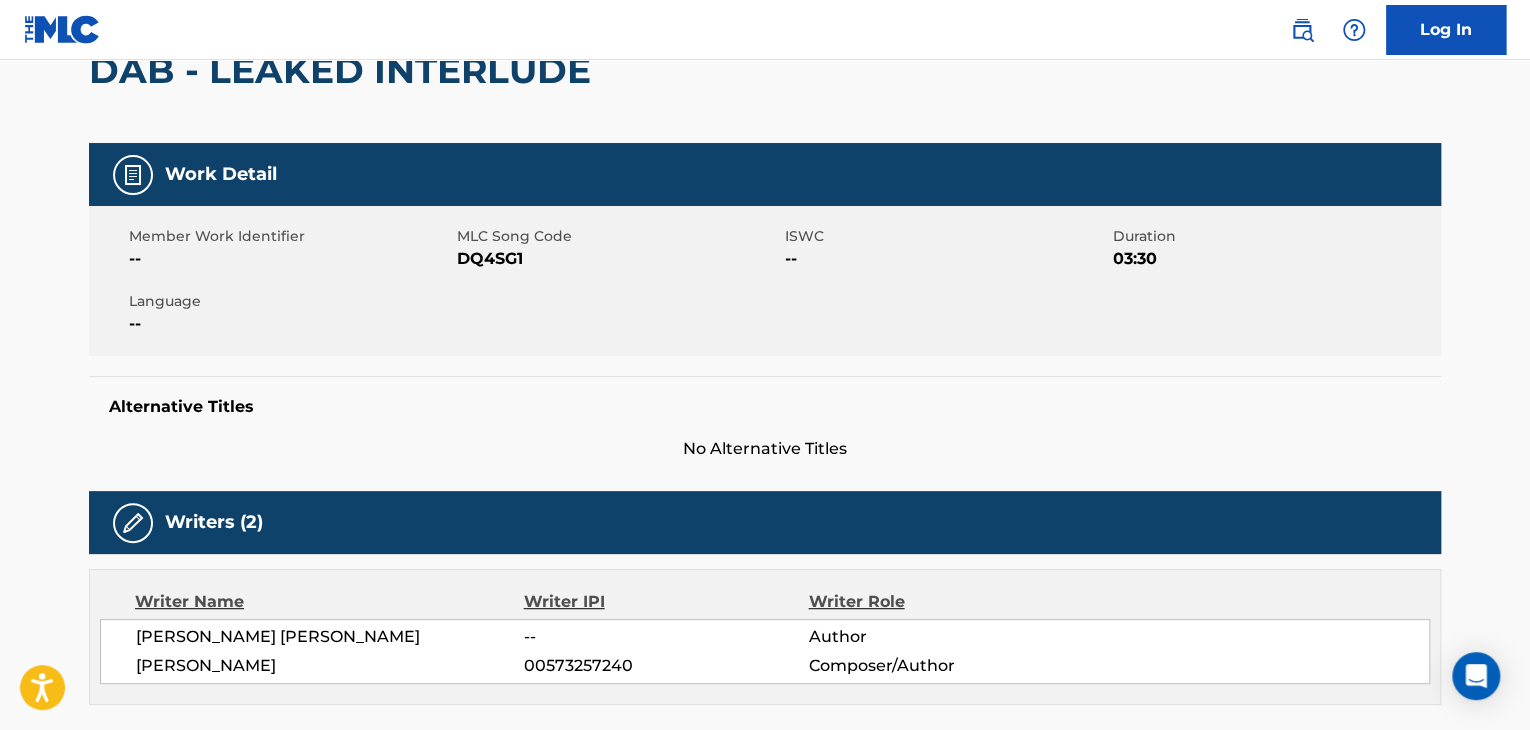 scroll, scrollTop: 0, scrollLeft: 0, axis: both 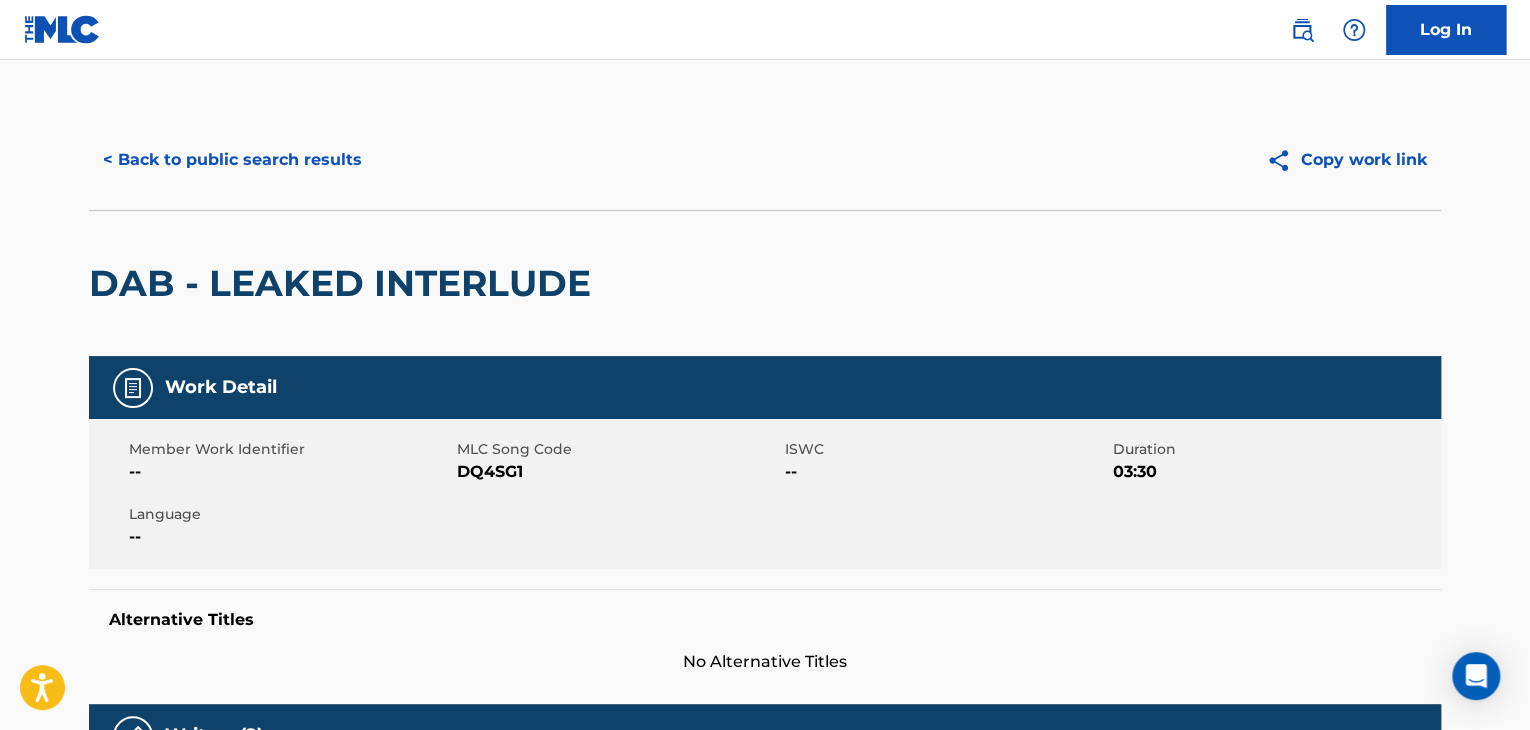 click on "< Back to public search results" at bounding box center [232, 160] 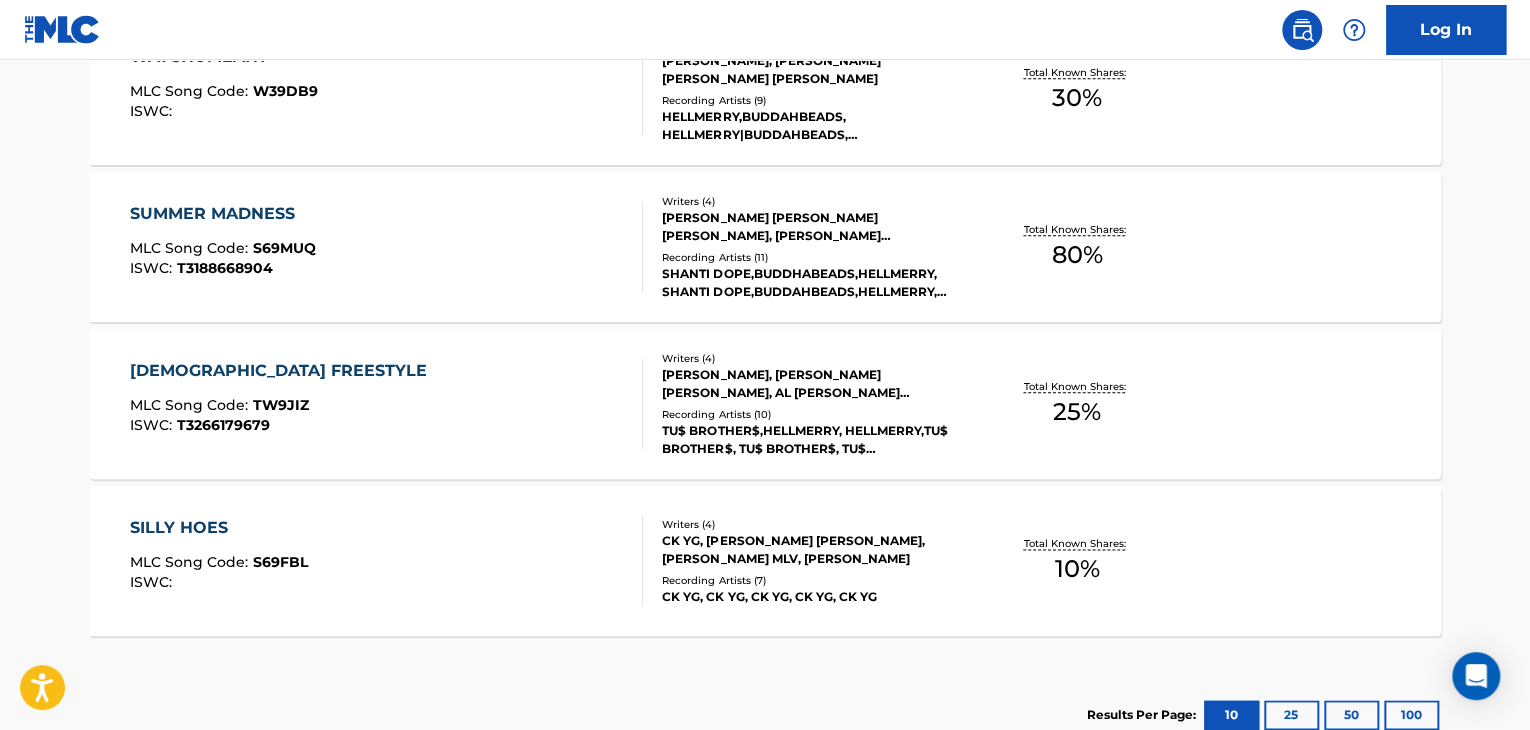 scroll, scrollTop: 1124, scrollLeft: 0, axis: vertical 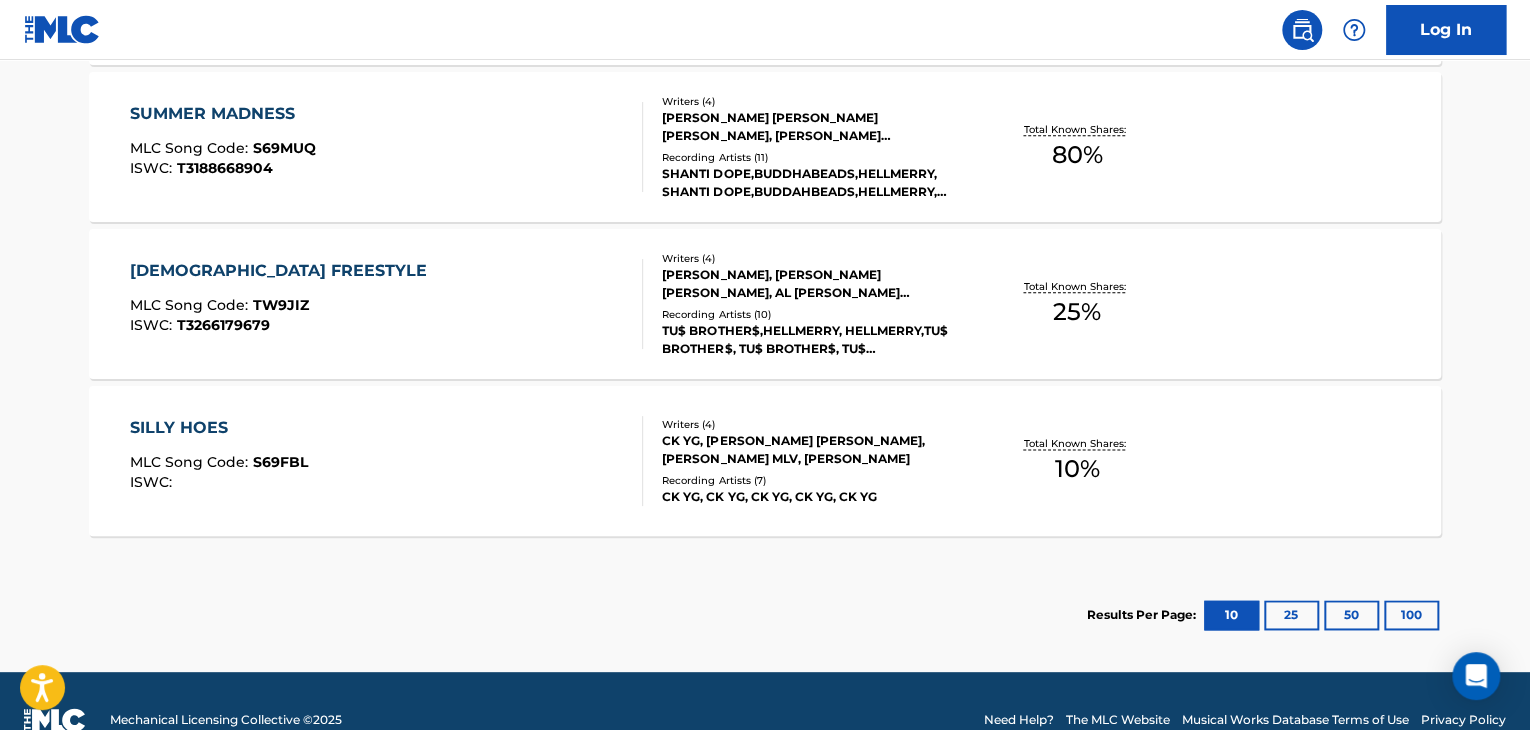click on "SILLY HOES MLC Song Code : S69FBL ISWC :" at bounding box center (387, 461) 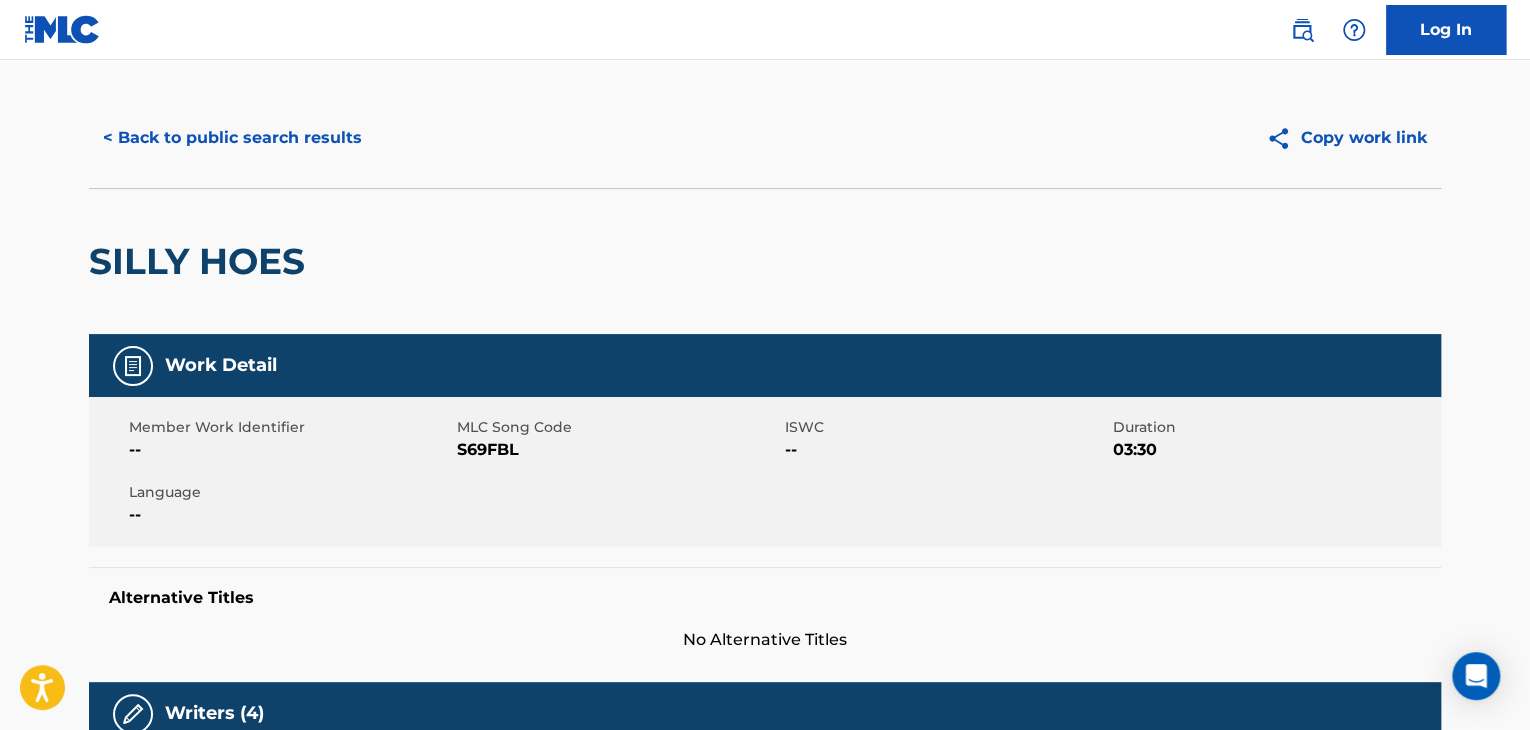 scroll, scrollTop: 0, scrollLeft: 0, axis: both 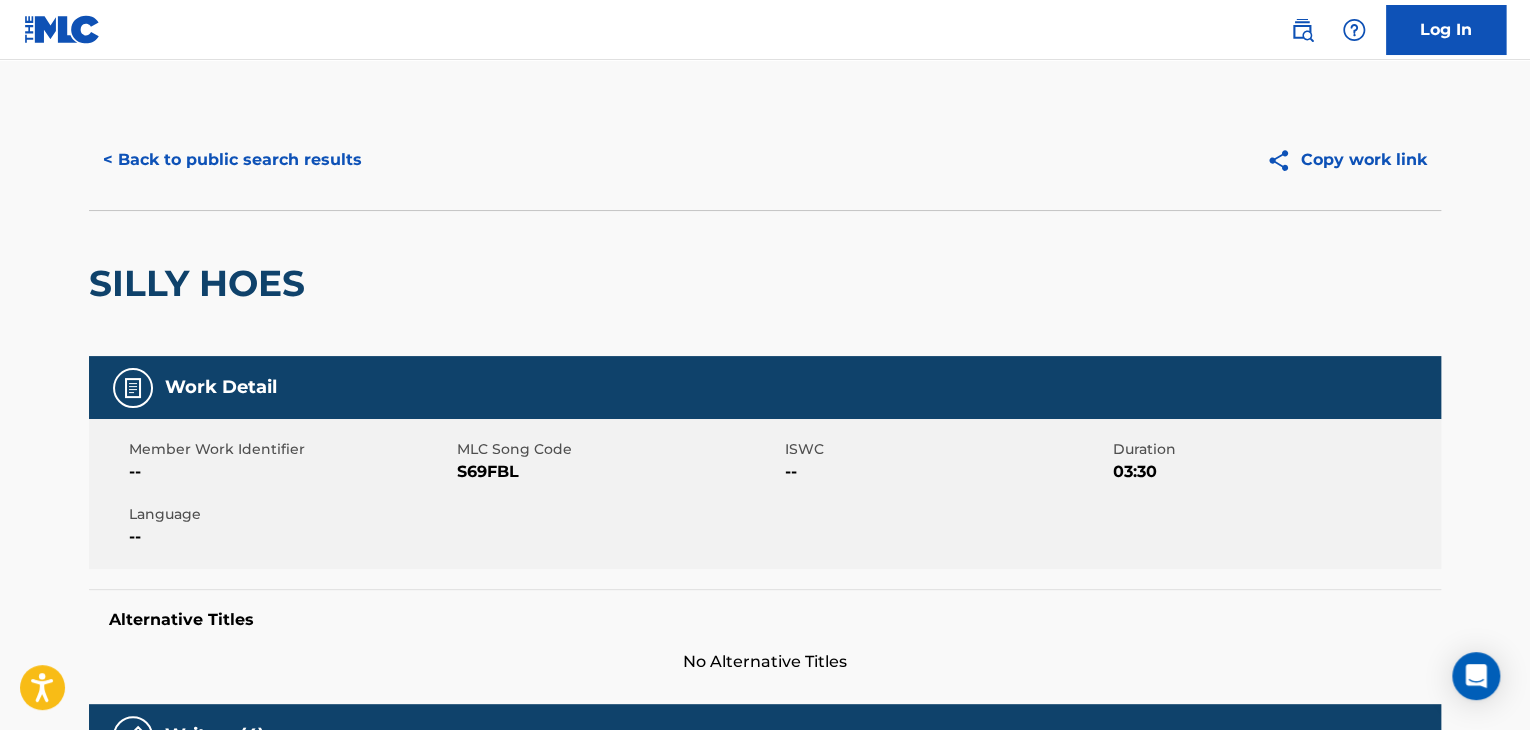 click on "< Back to public search results" at bounding box center [232, 160] 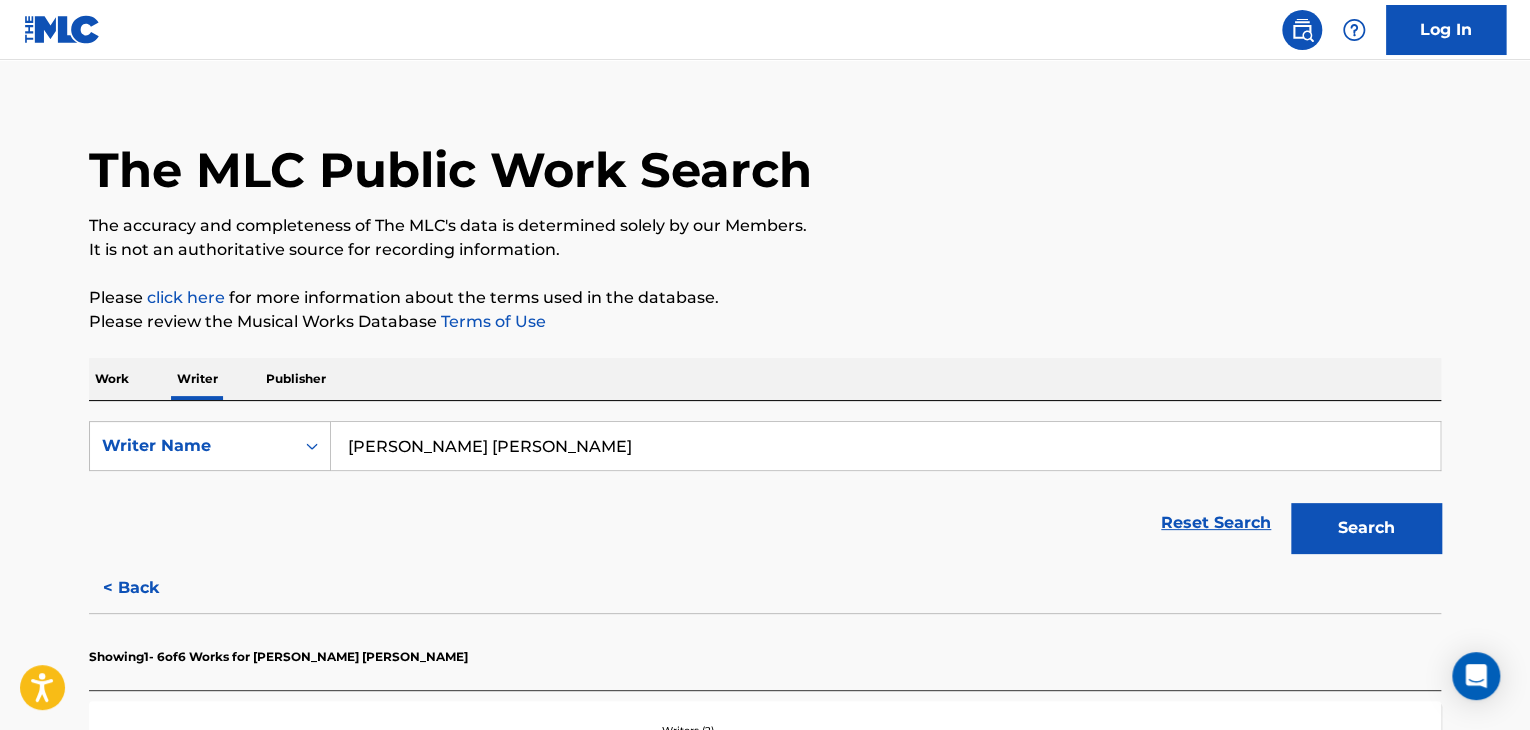 click on "[PERSON_NAME] [PERSON_NAME]" at bounding box center (885, 446) 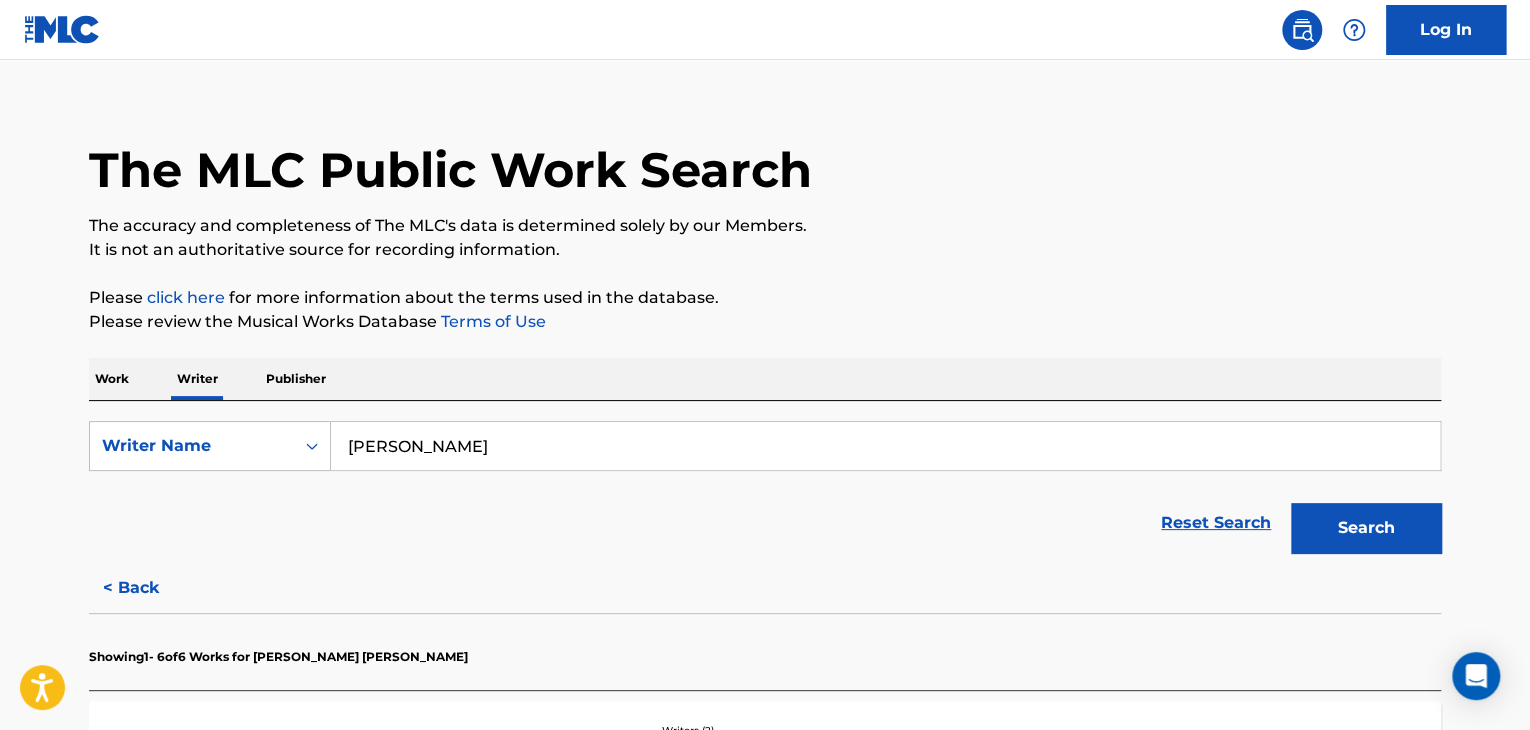 type on "[PERSON_NAME]" 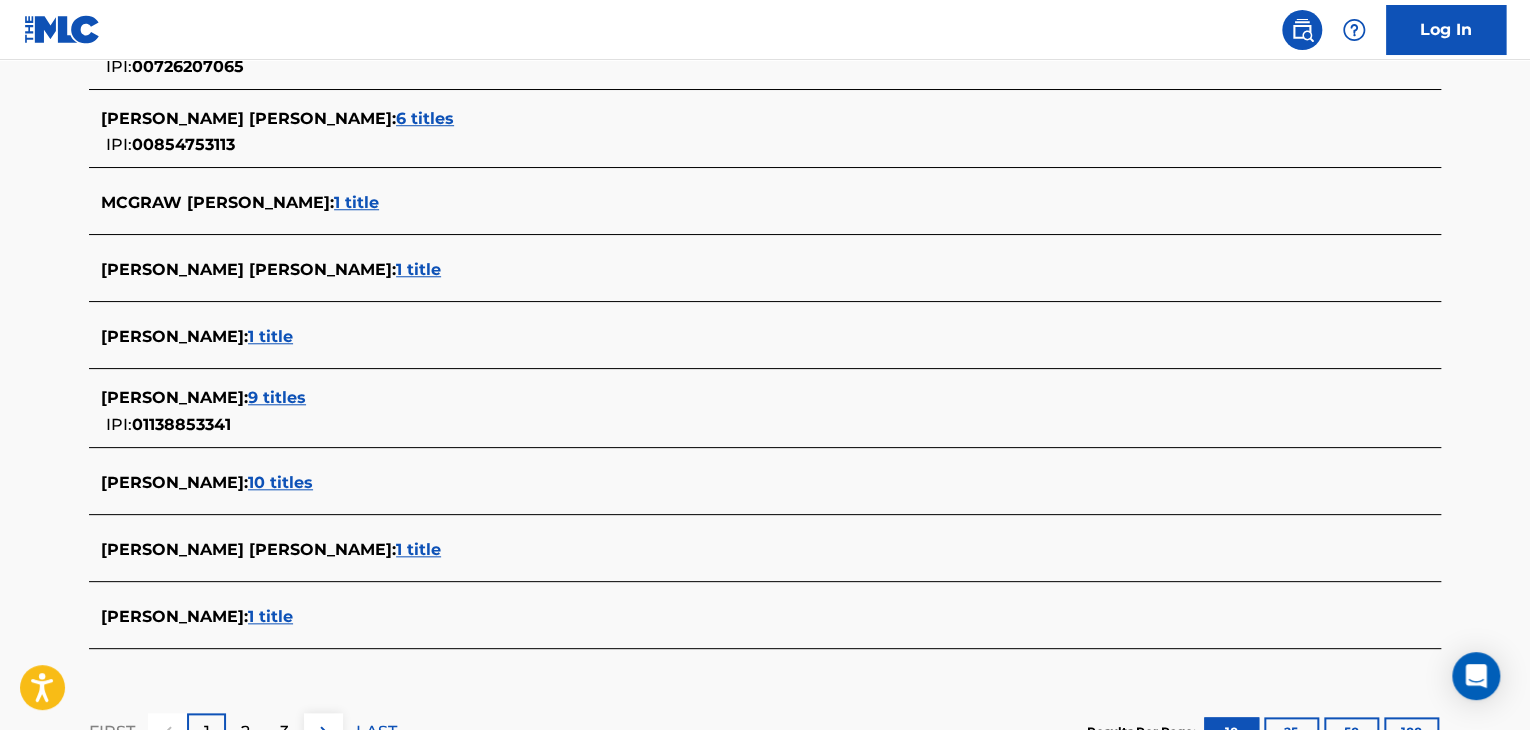 scroll, scrollTop: 824, scrollLeft: 0, axis: vertical 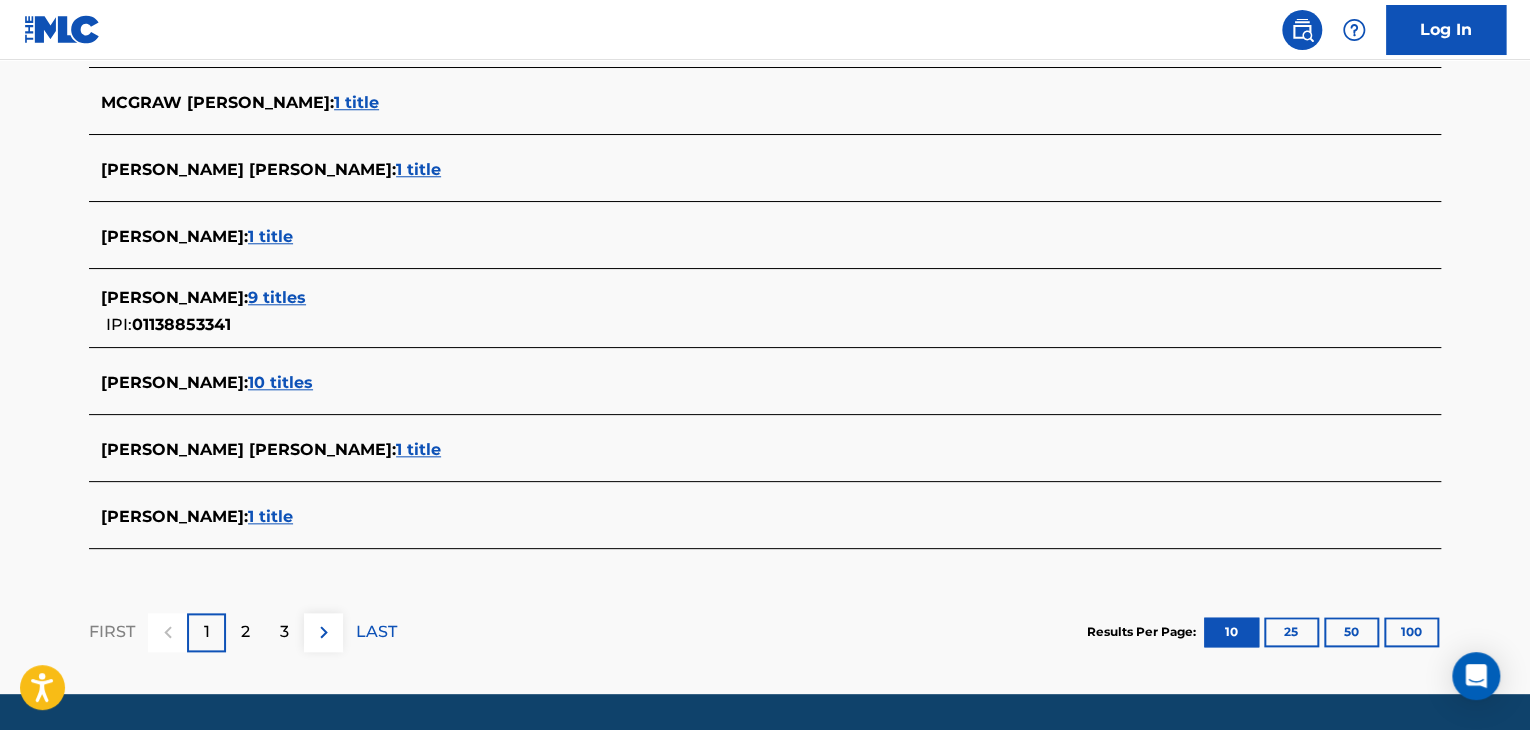 click on "10 titles" at bounding box center [280, 382] 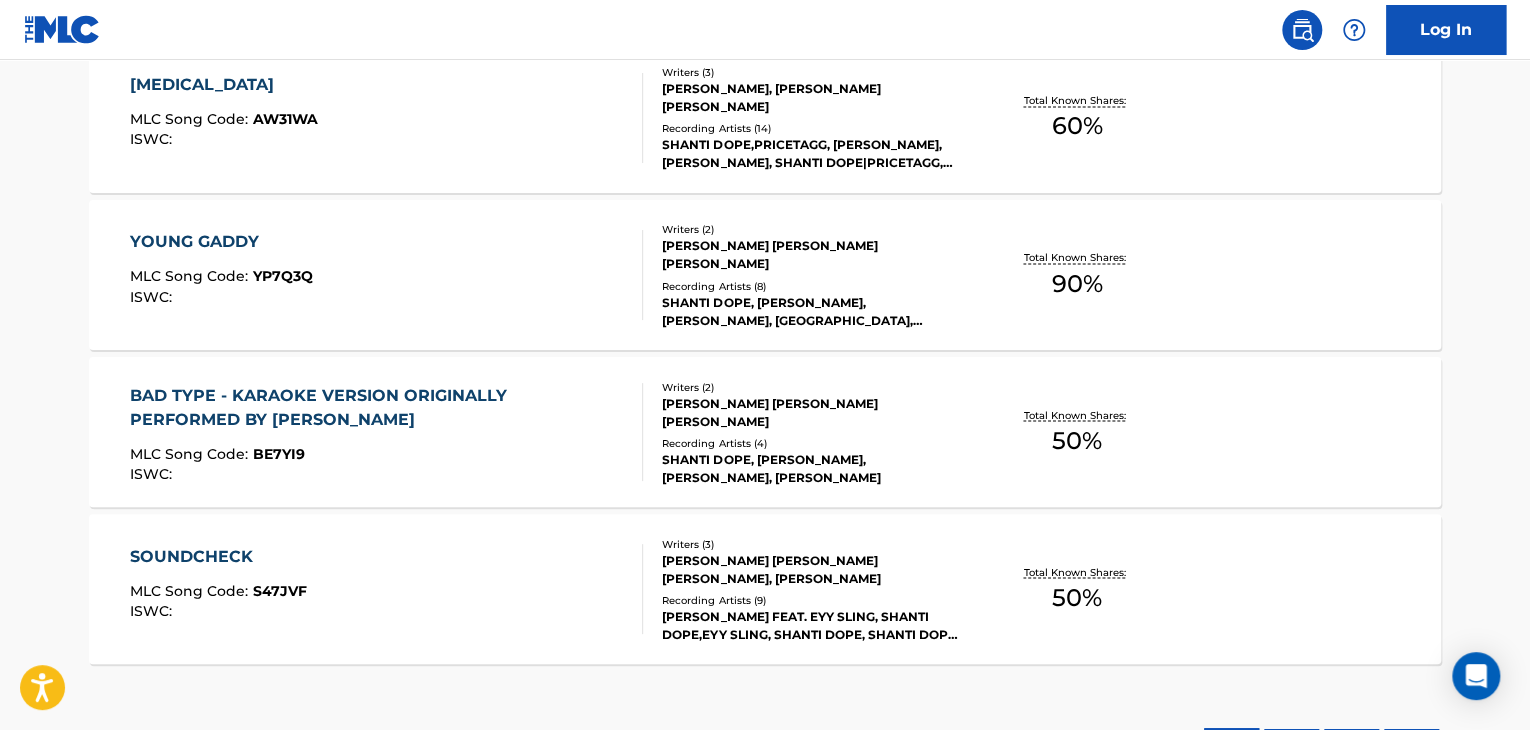 scroll, scrollTop: 1789, scrollLeft: 0, axis: vertical 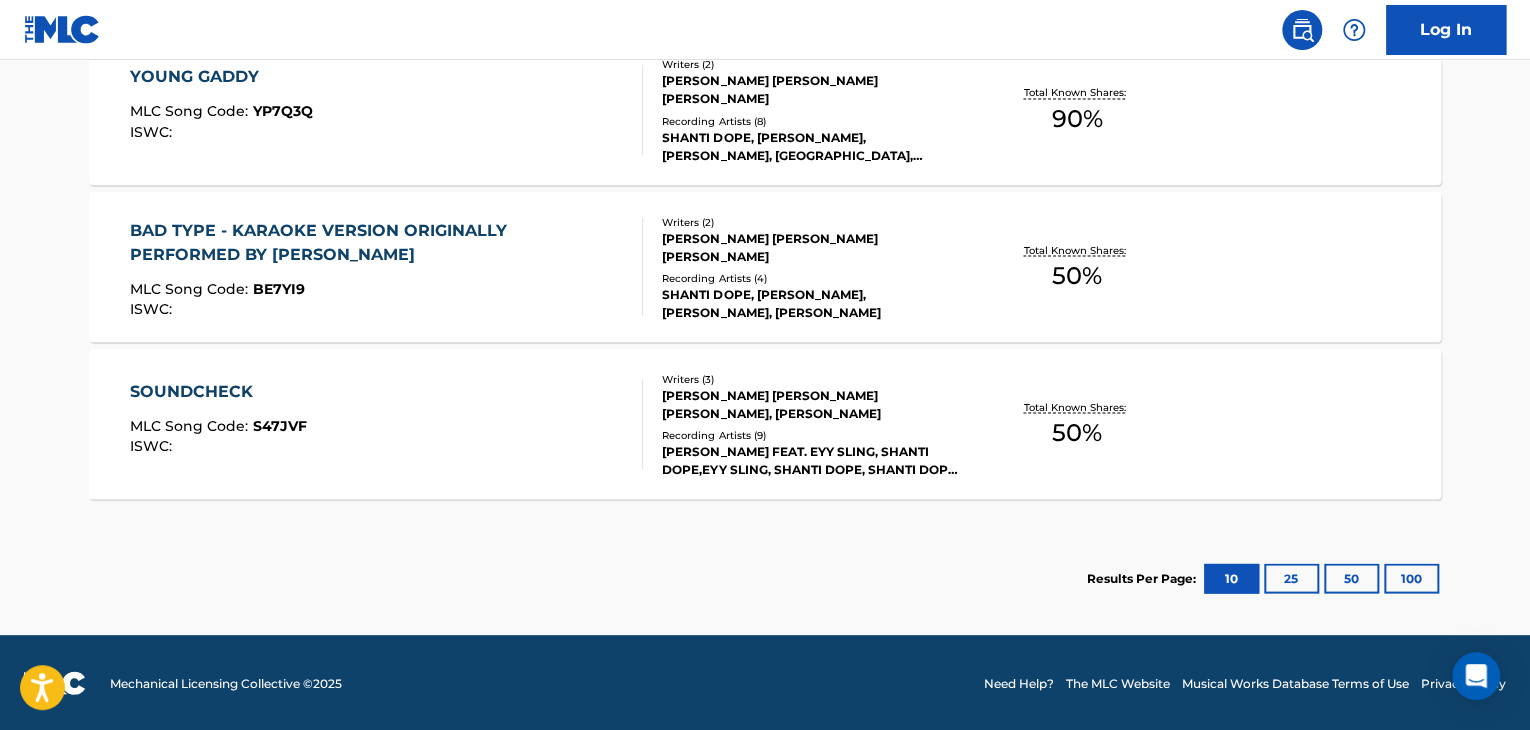 click on "SOUNDCHECK MLC Song Code : S47JVF ISWC :" at bounding box center (387, 424) 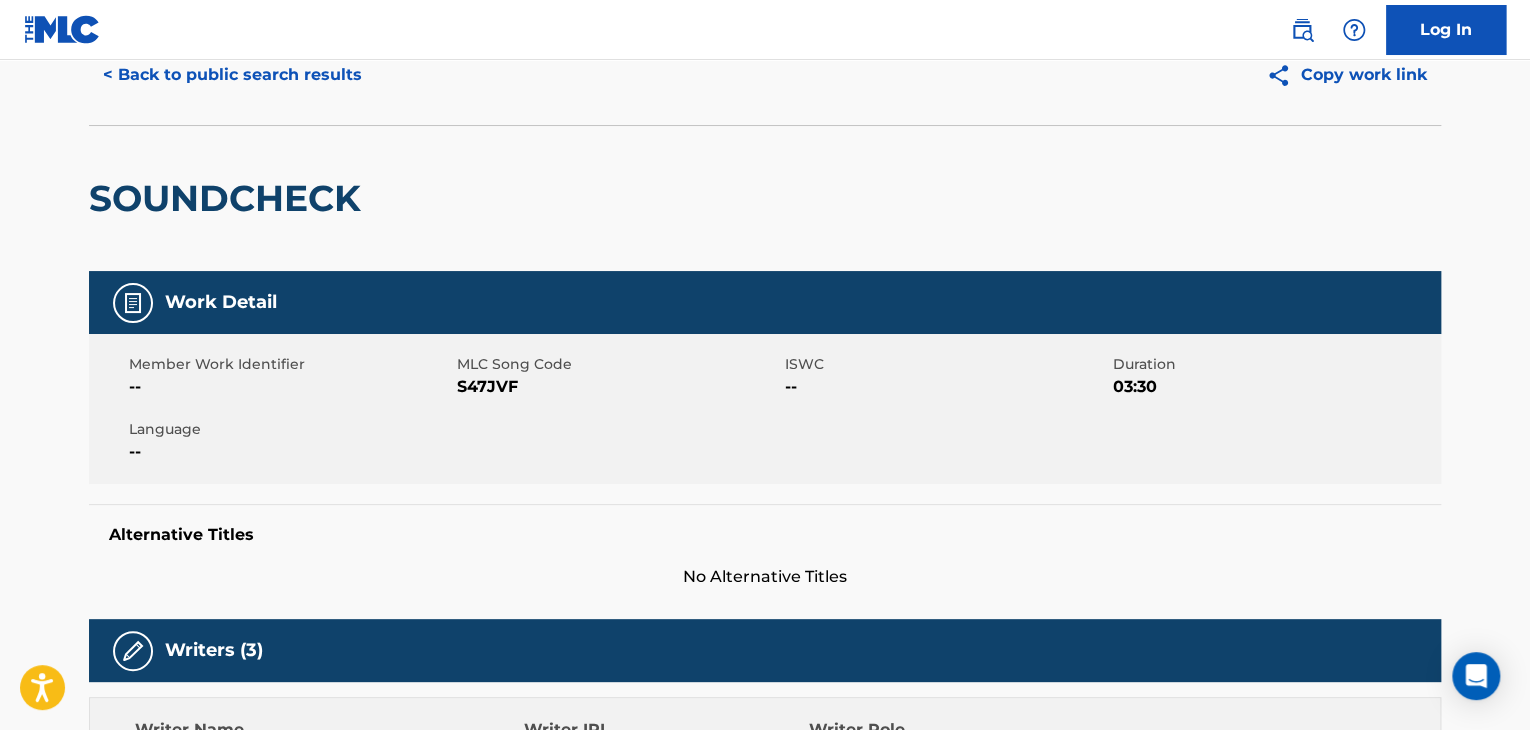 scroll, scrollTop: 0, scrollLeft: 0, axis: both 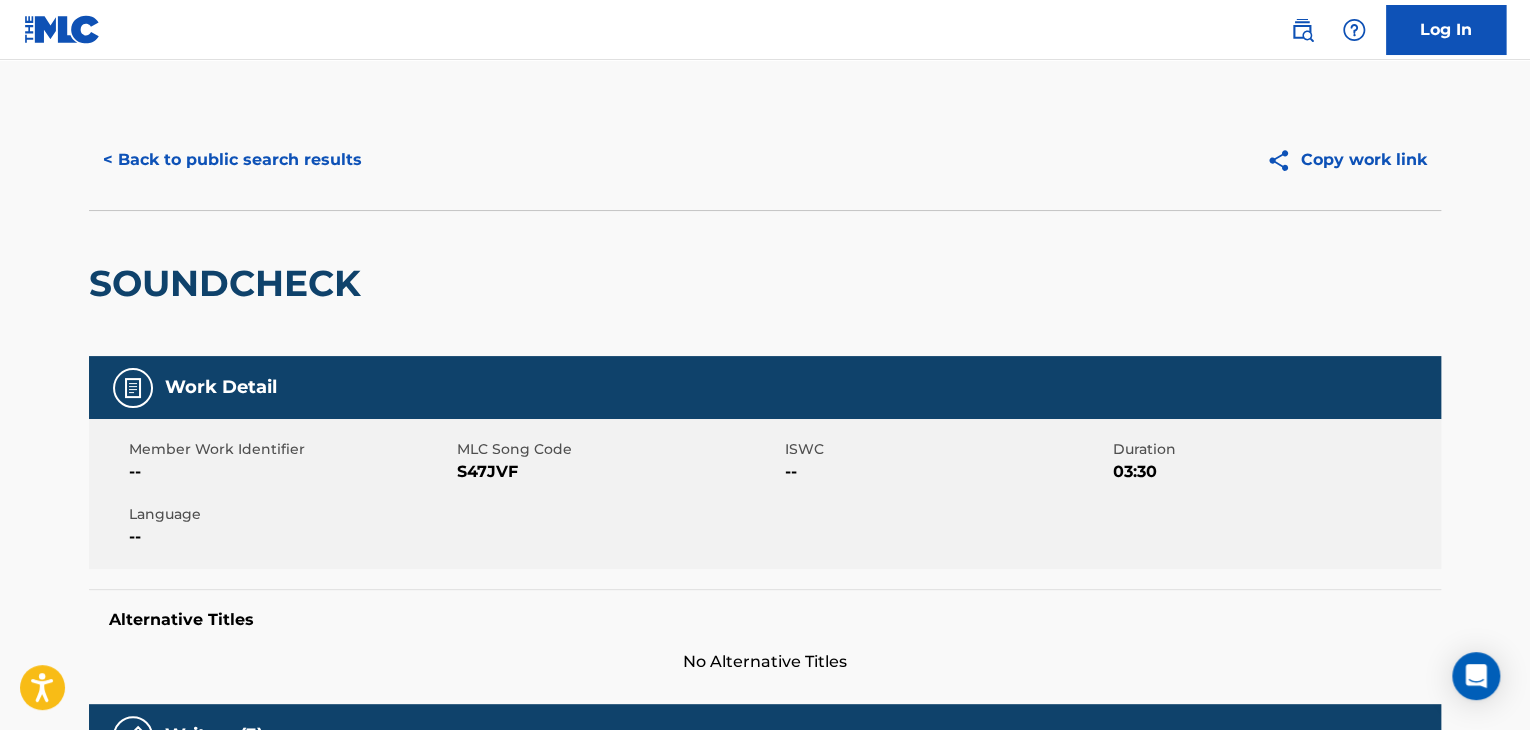 click on "S47JVF" at bounding box center (618, 472) 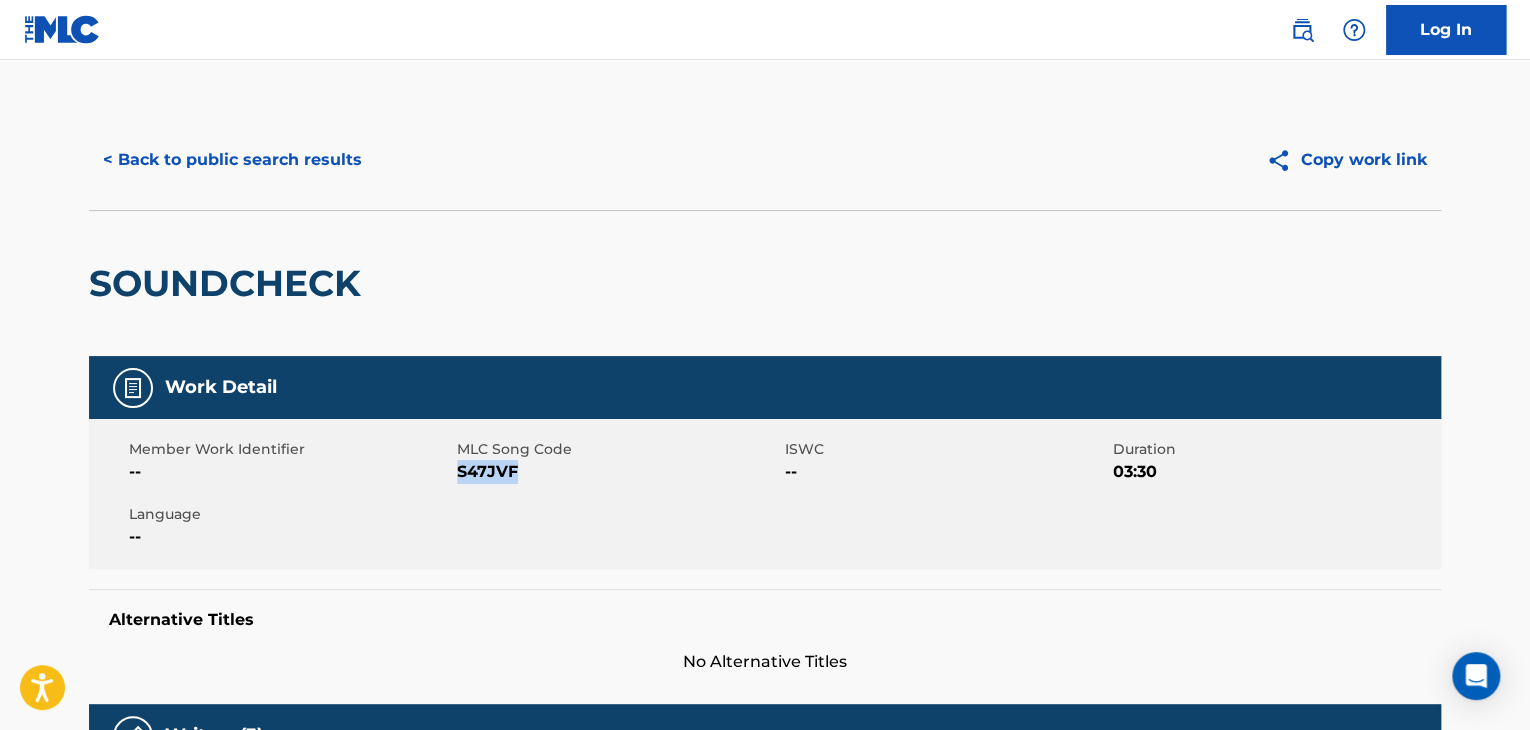 click on "S47JVF" at bounding box center (618, 472) 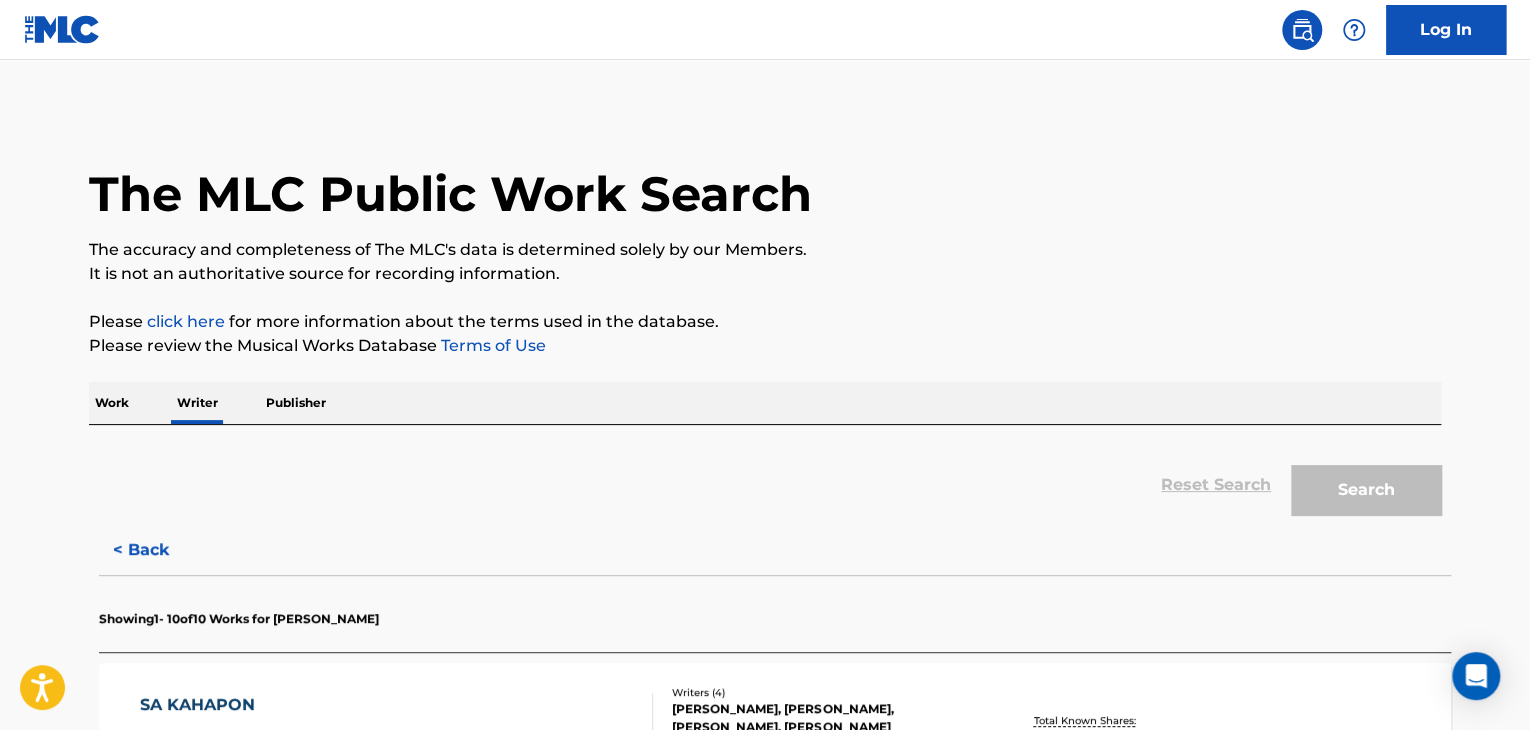 scroll, scrollTop: 24, scrollLeft: 0, axis: vertical 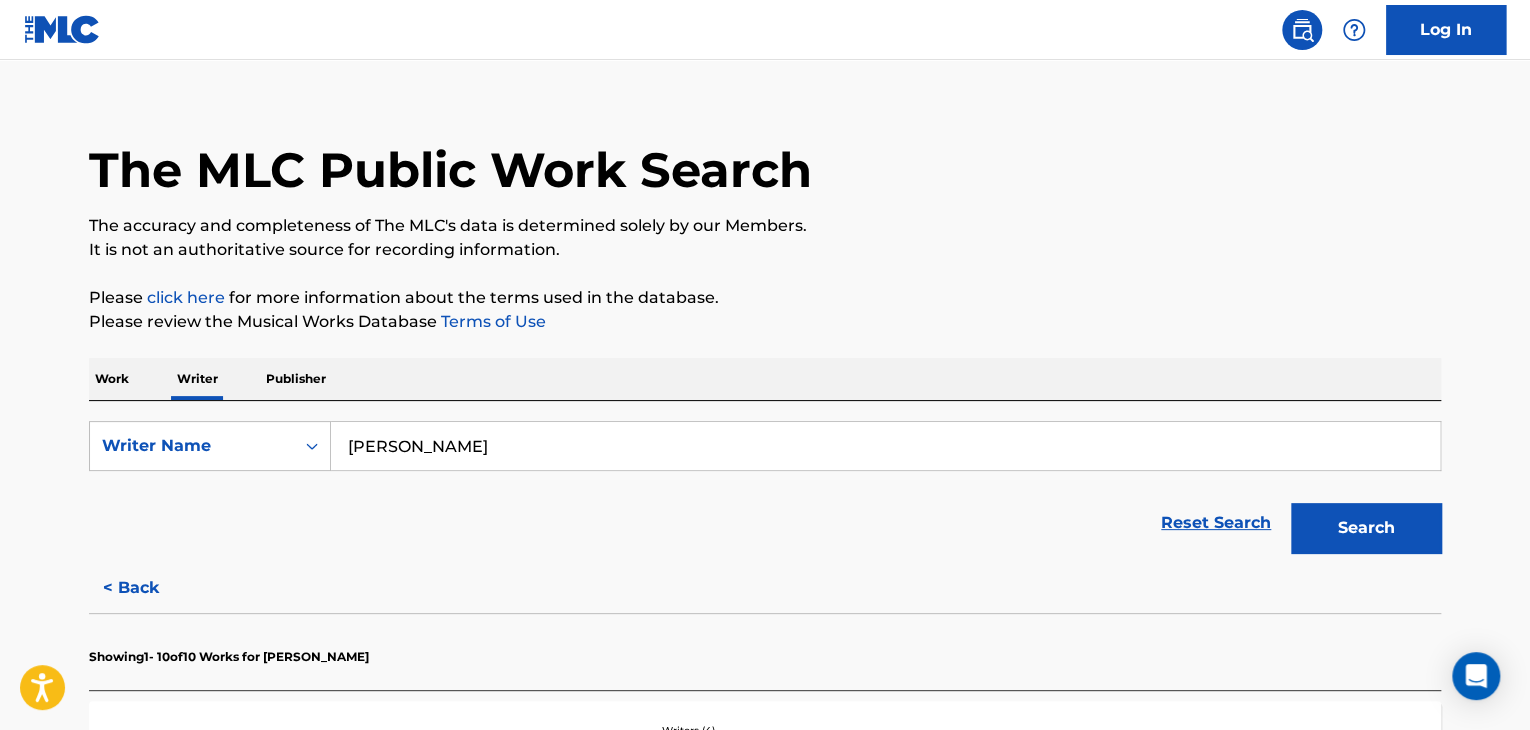 click on "[PERSON_NAME]" at bounding box center (885, 446) 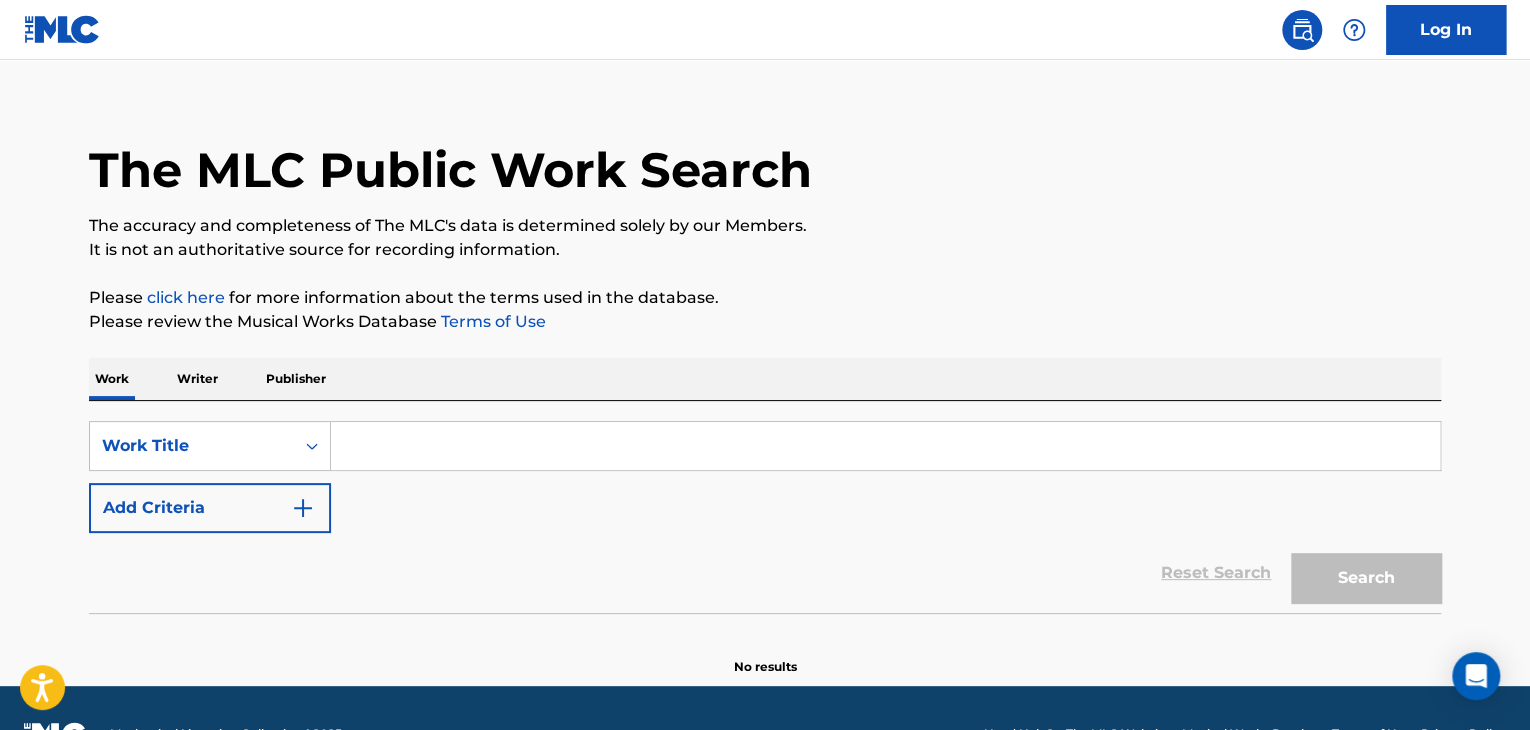 scroll, scrollTop: 0, scrollLeft: 0, axis: both 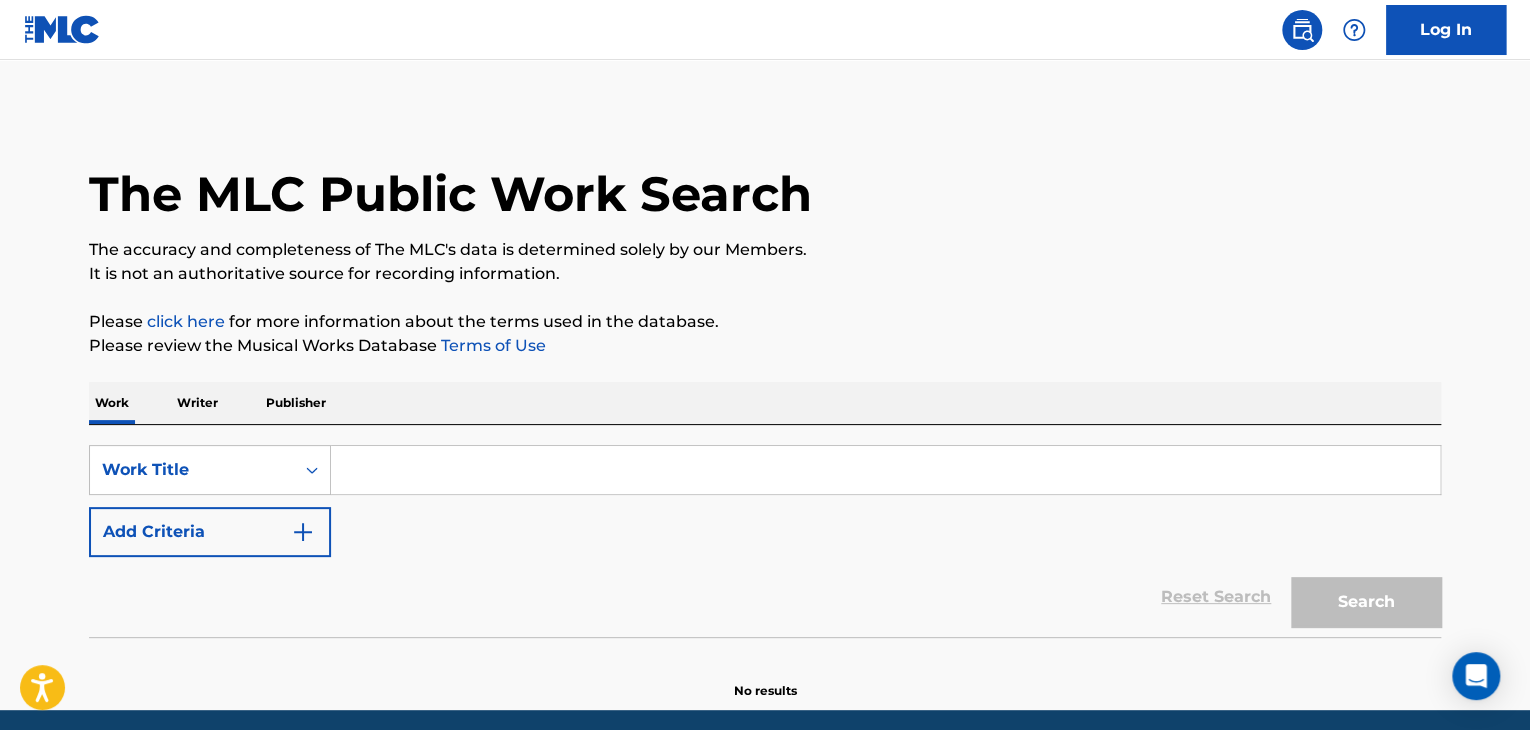 click at bounding box center (885, 470) 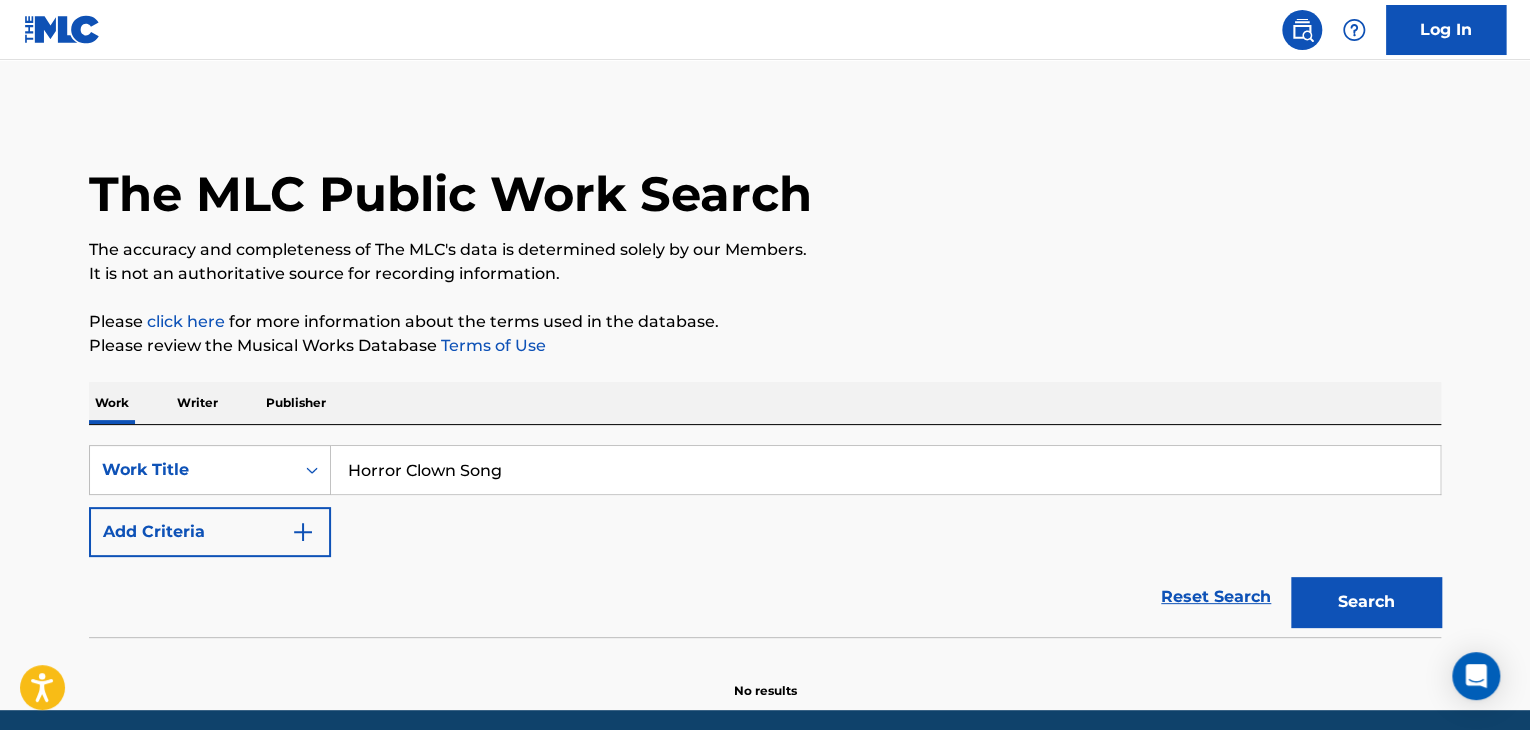 type on "Horror Clown Song" 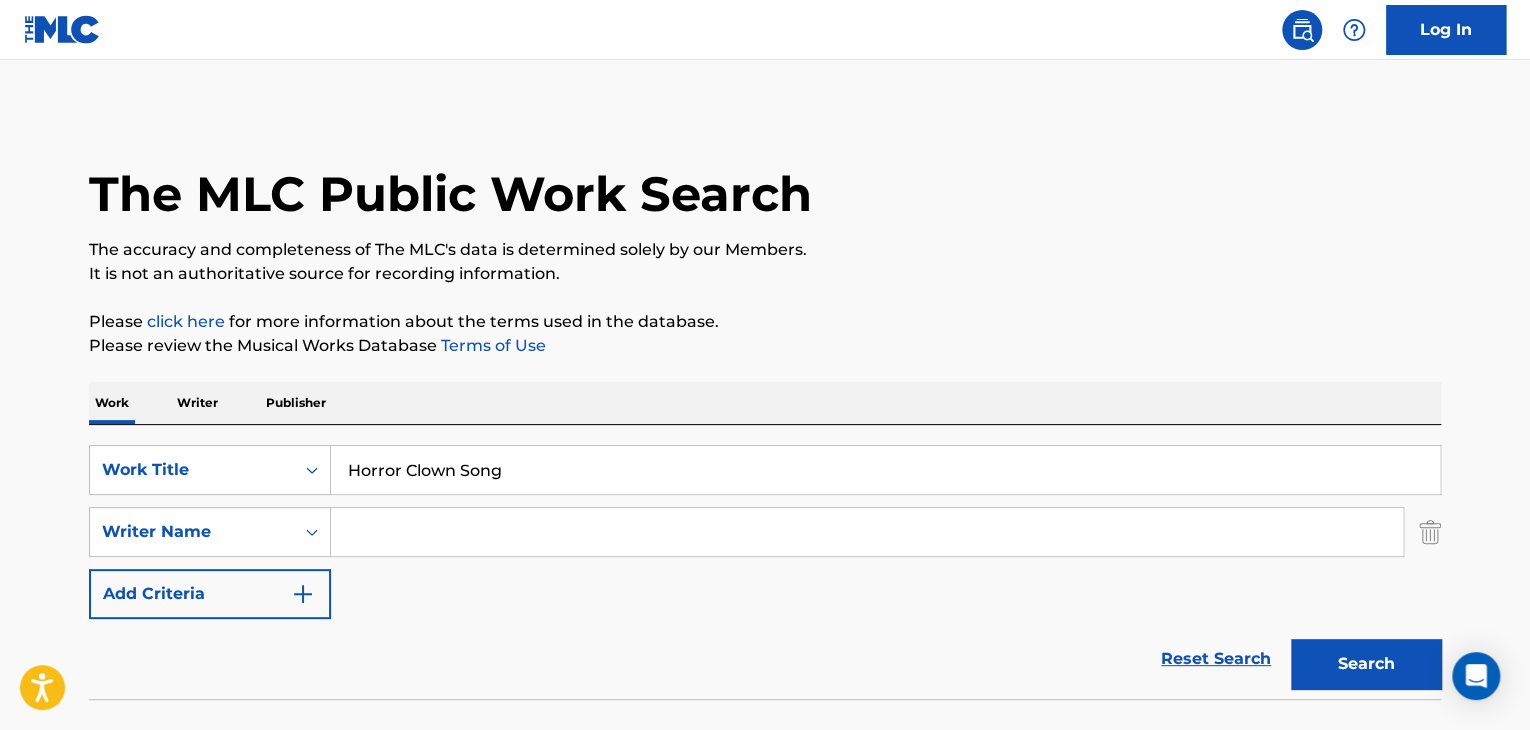 click at bounding box center (867, 532) 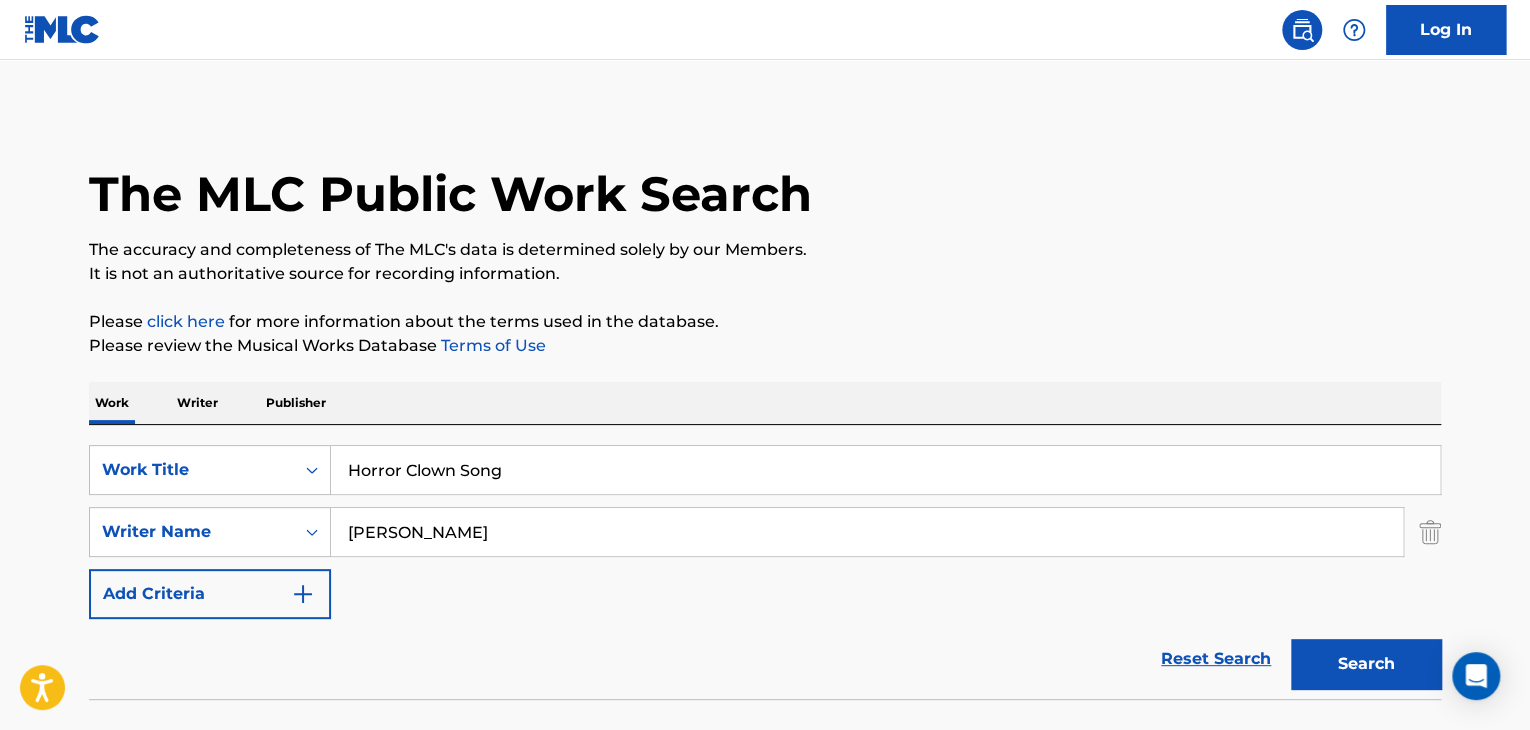 type on "[PERSON_NAME]" 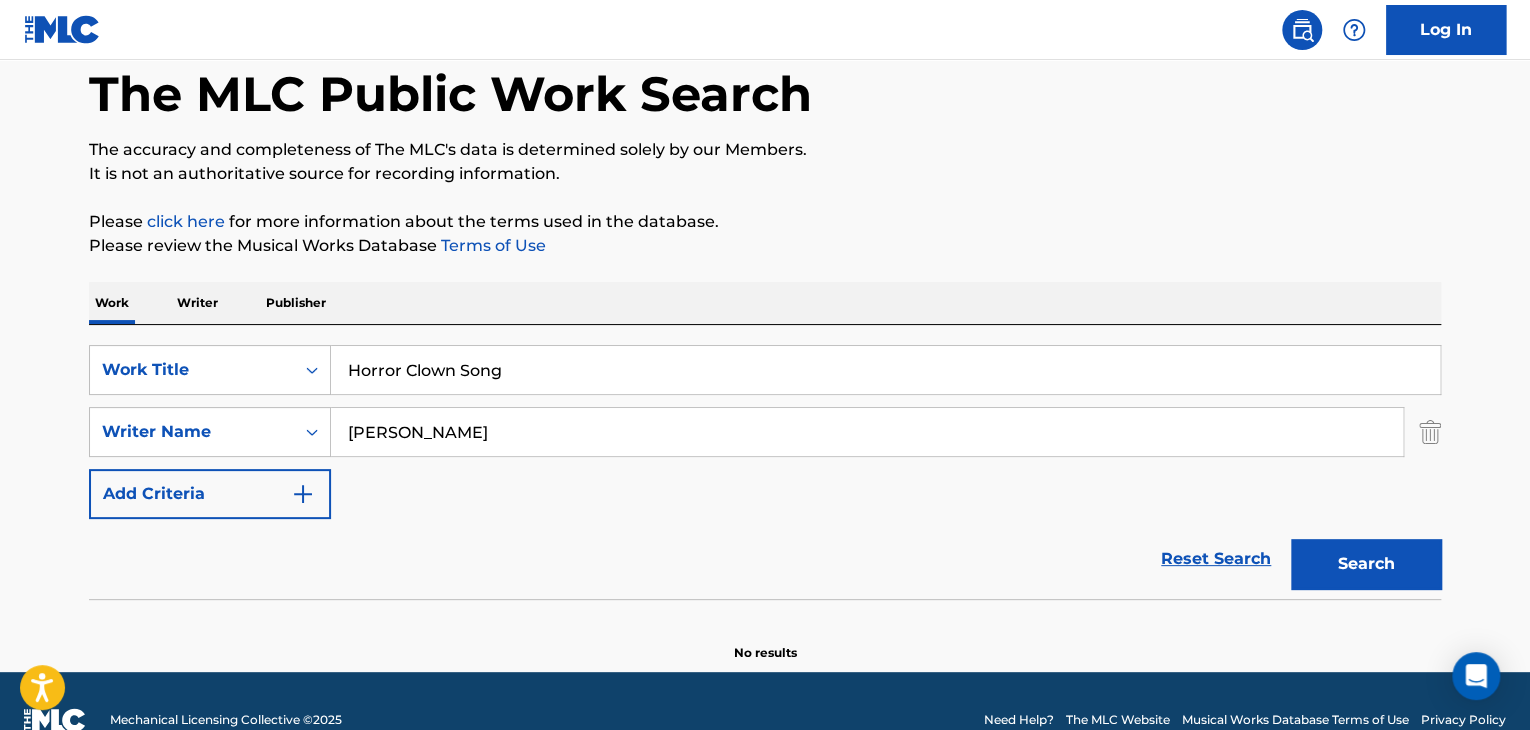 scroll, scrollTop: 138, scrollLeft: 0, axis: vertical 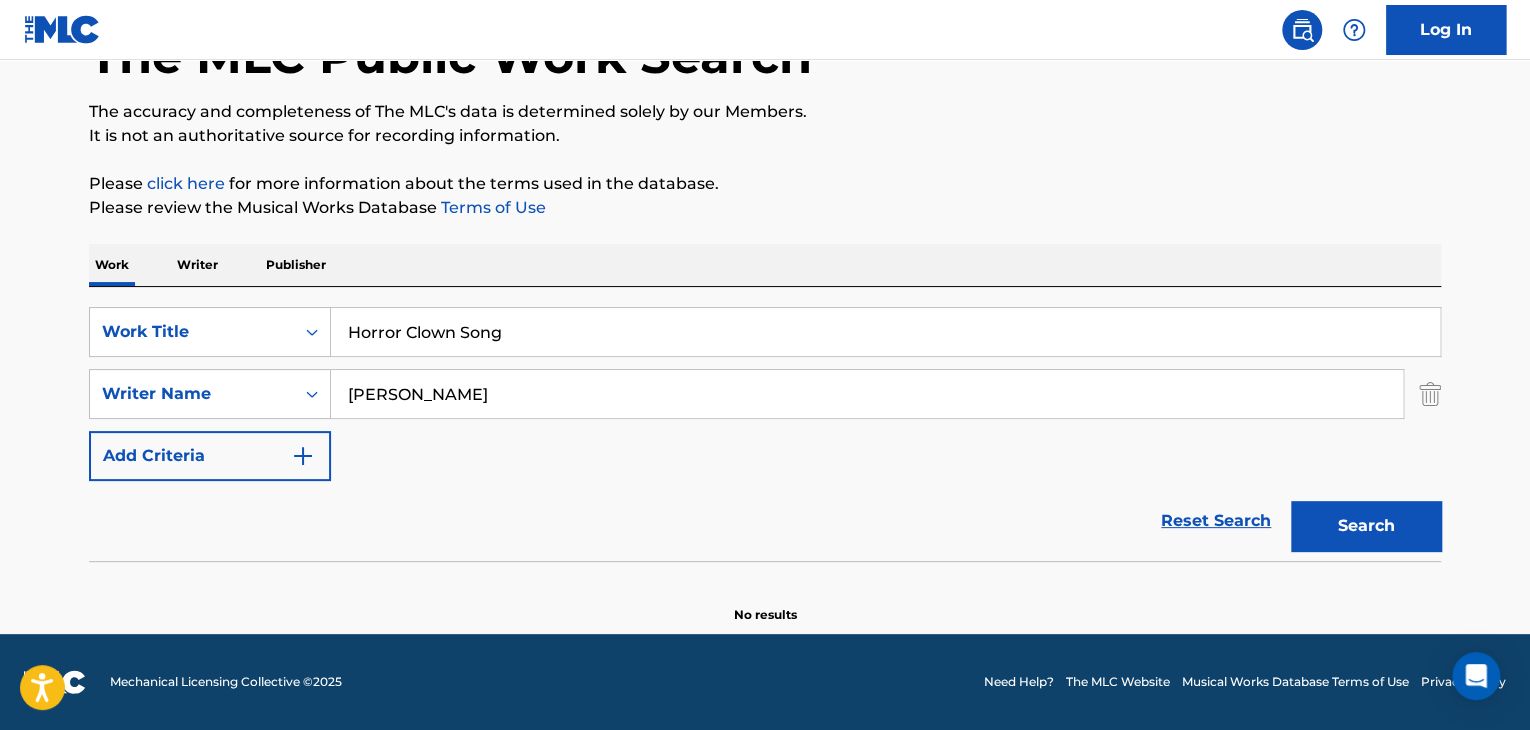 click on "Horror Clown Song" at bounding box center [885, 332] 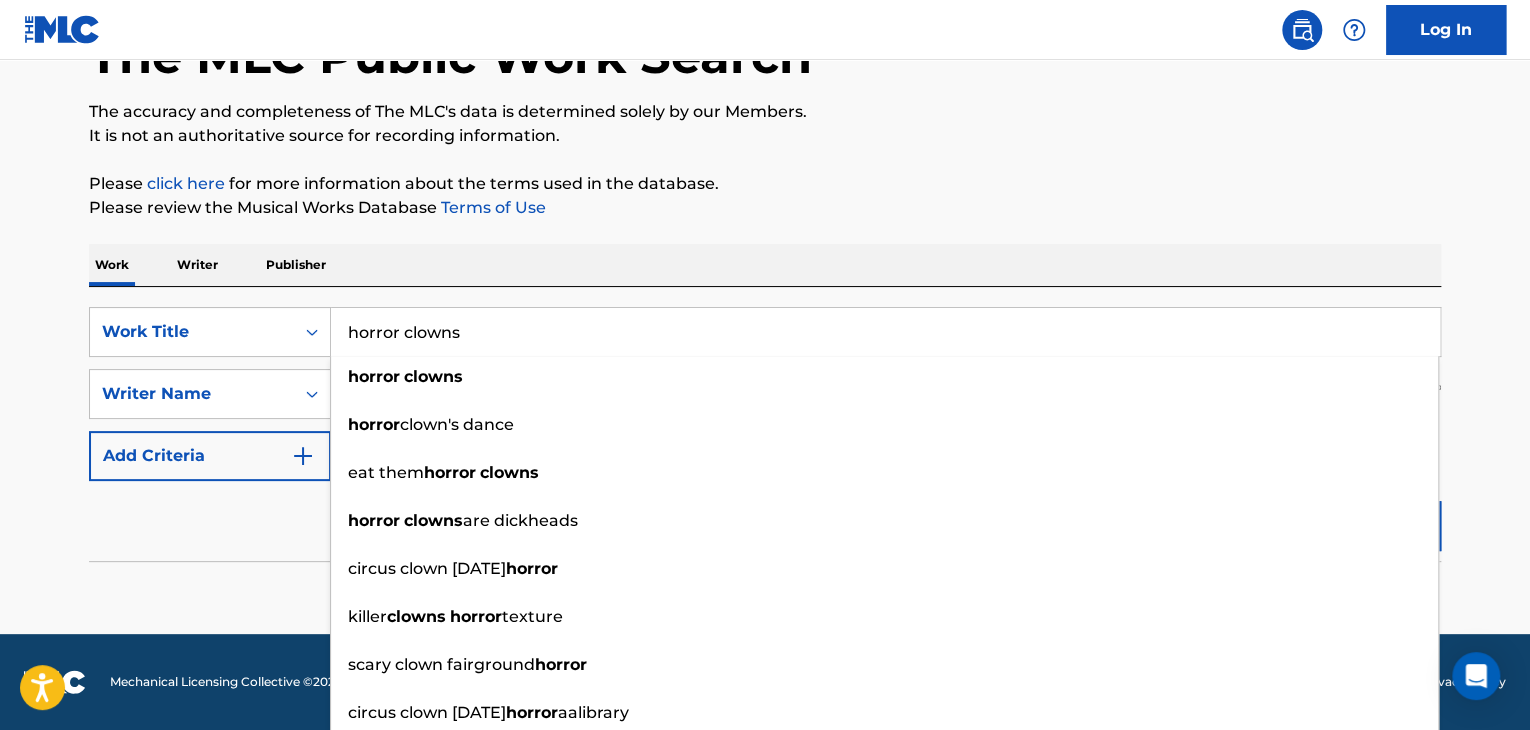 type on "horror clowns" 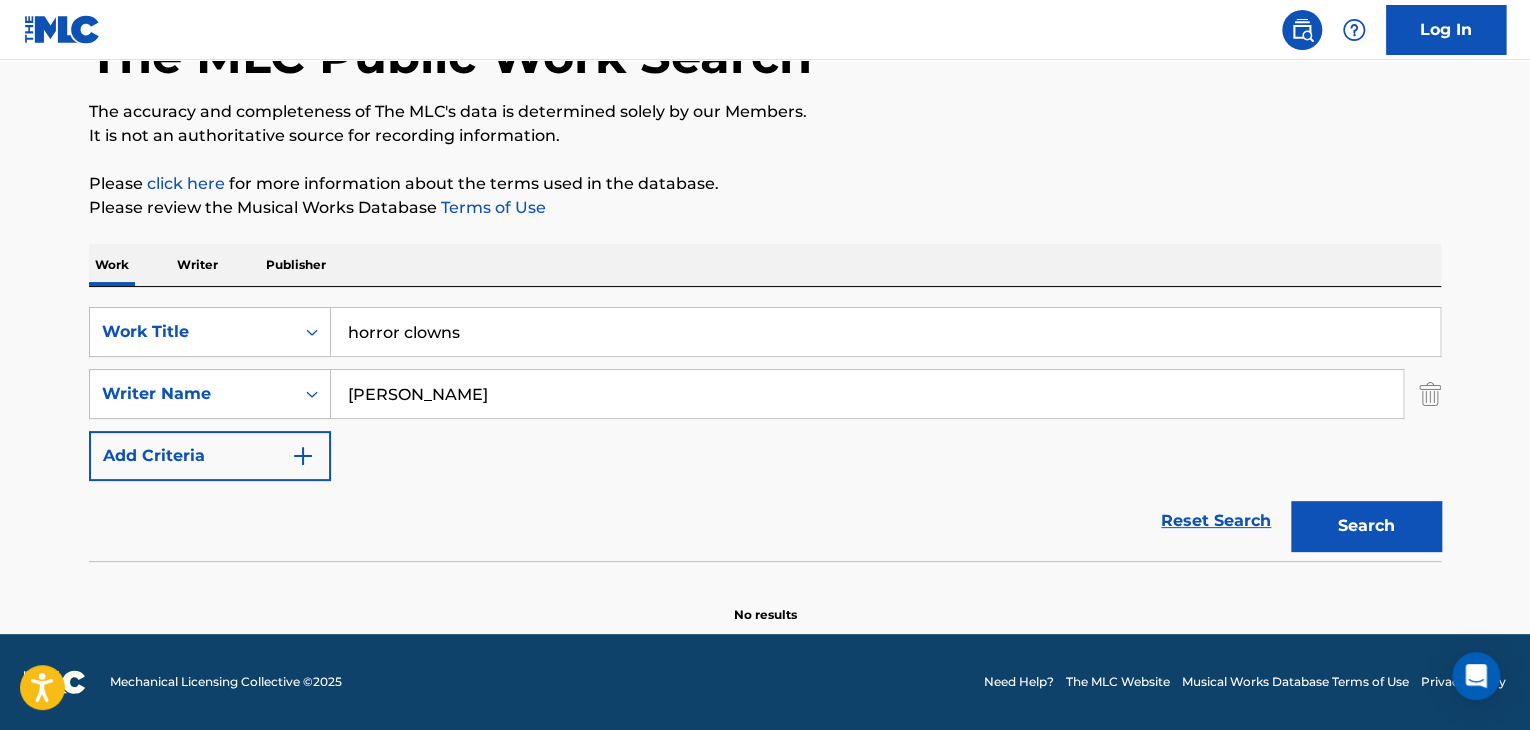 click on "Writer" at bounding box center [197, 265] 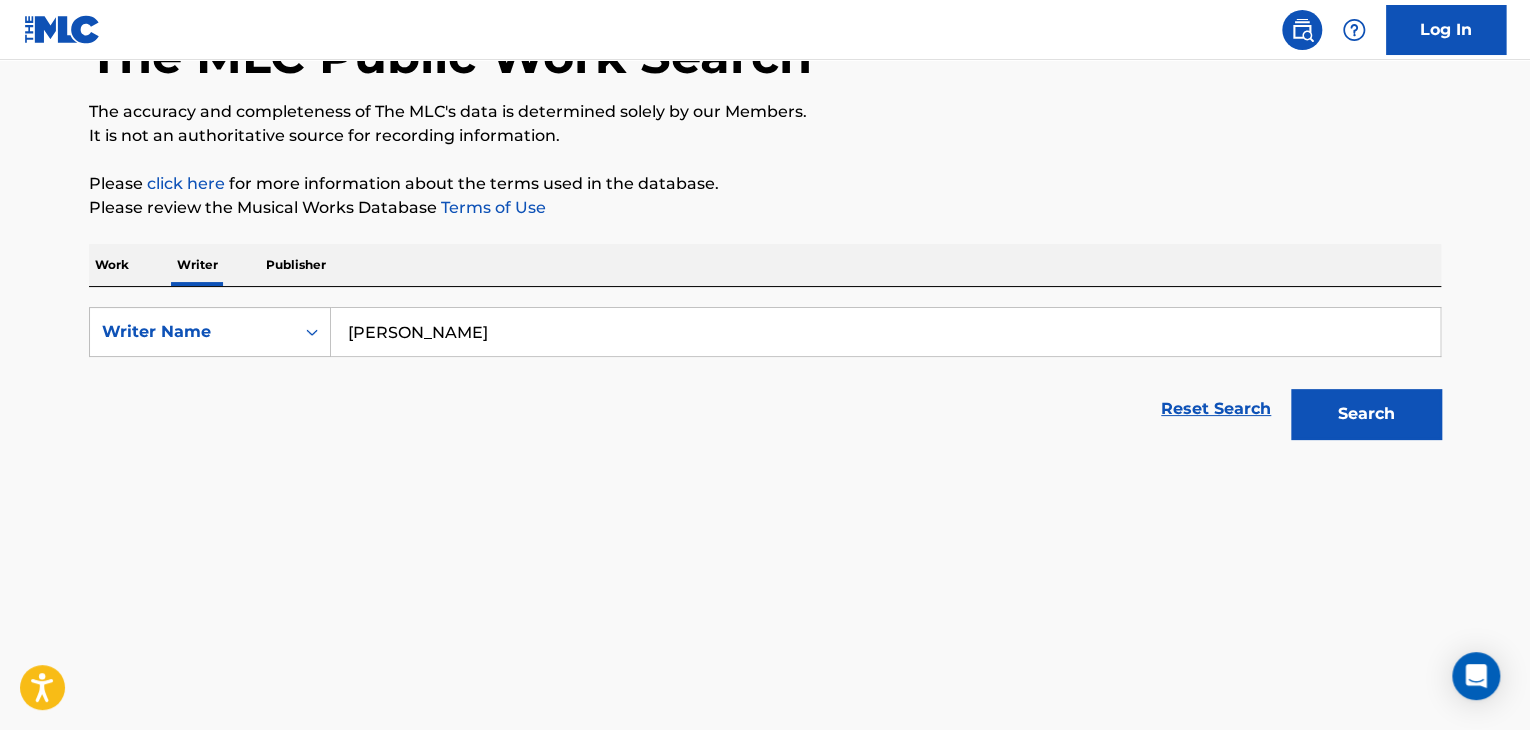 scroll, scrollTop: 0, scrollLeft: 0, axis: both 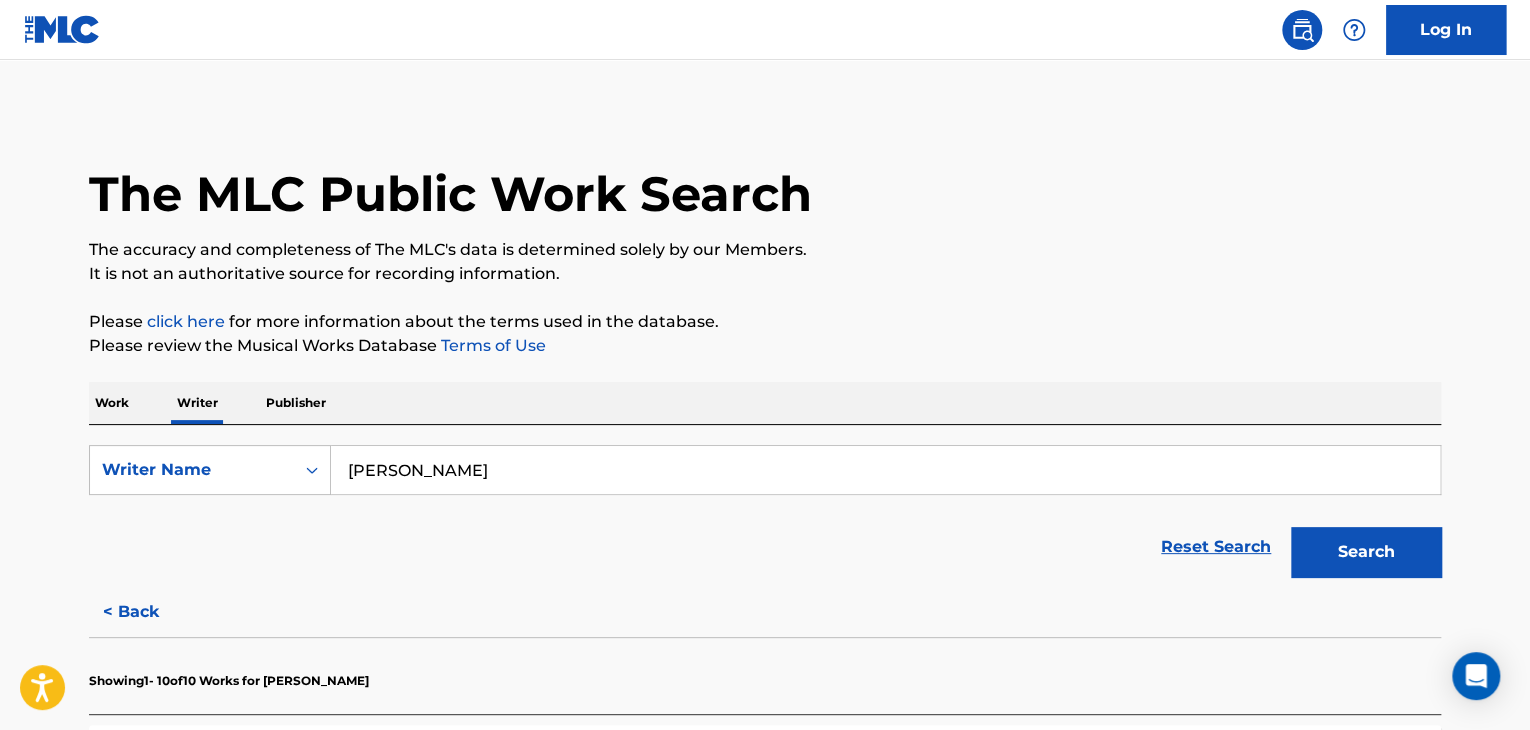 click on "[PERSON_NAME]" at bounding box center [885, 470] 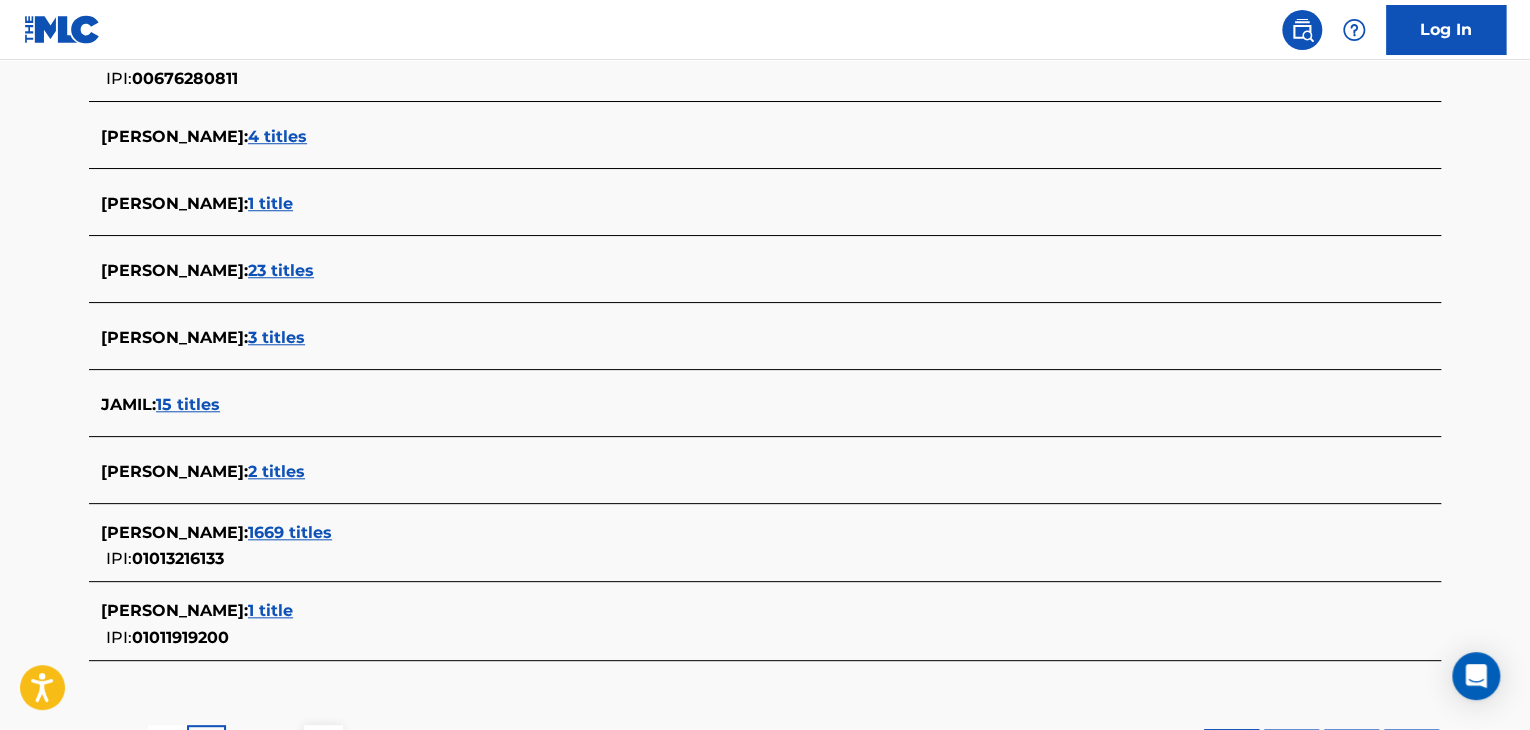 scroll, scrollTop: 691, scrollLeft: 0, axis: vertical 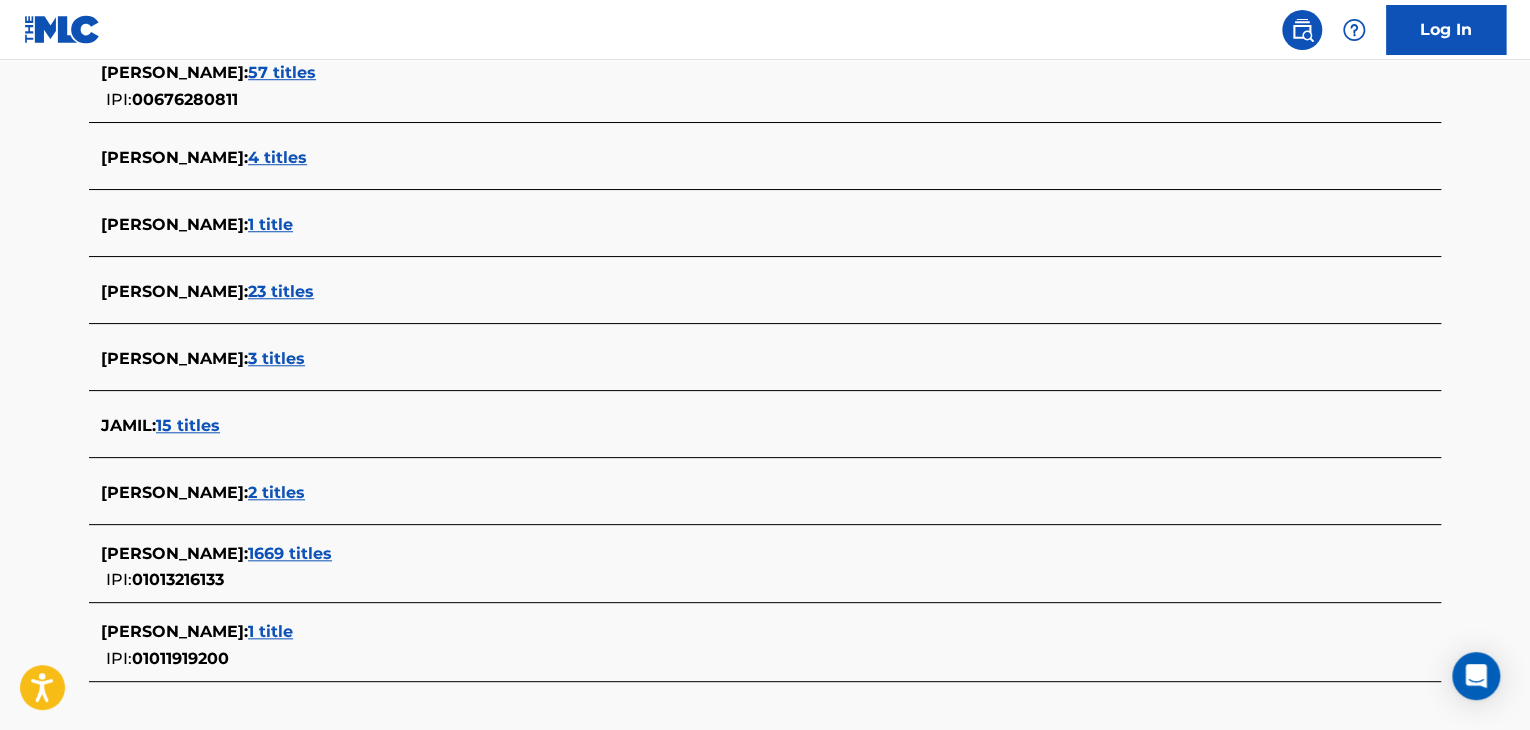 click on "1 title" at bounding box center [270, 631] 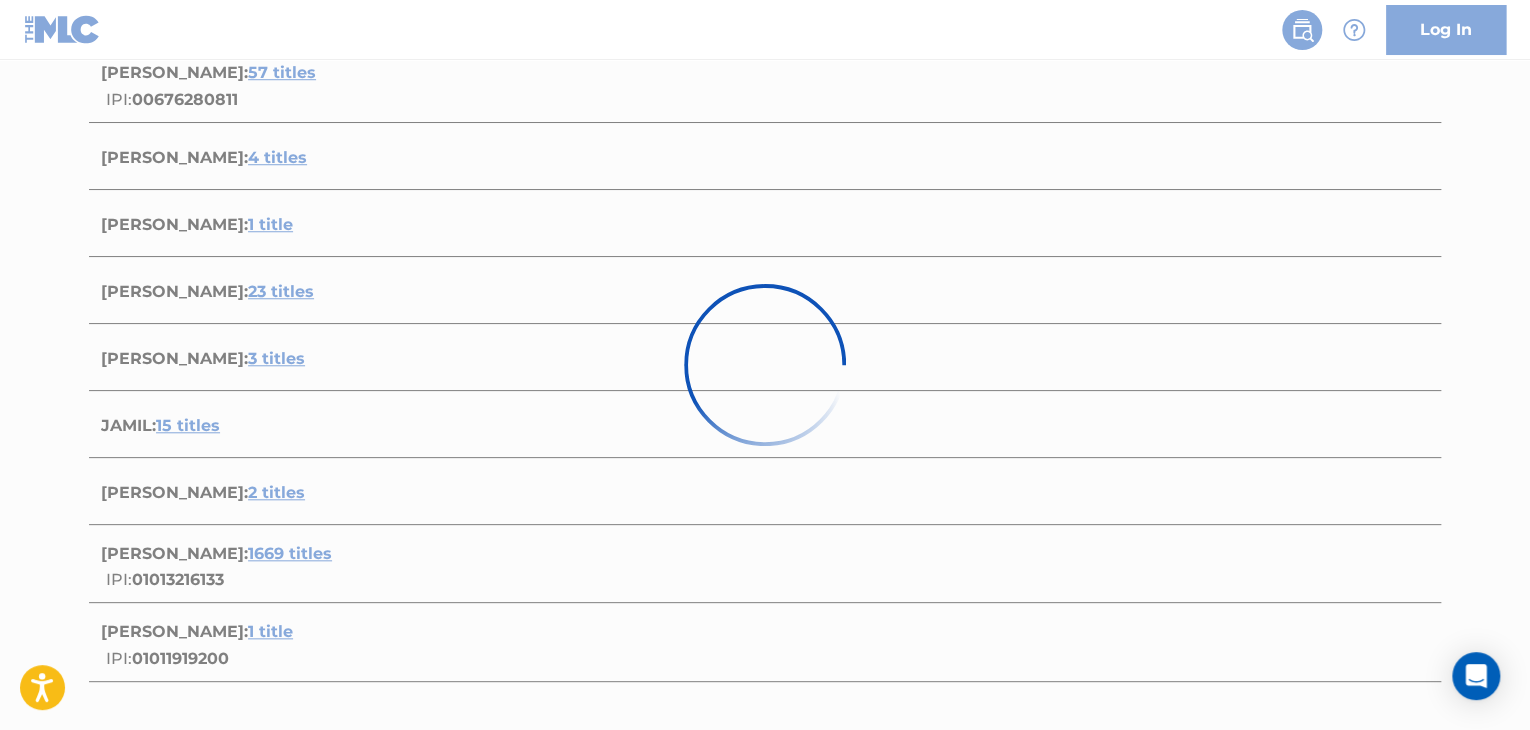 scroll, scrollTop: 376, scrollLeft: 0, axis: vertical 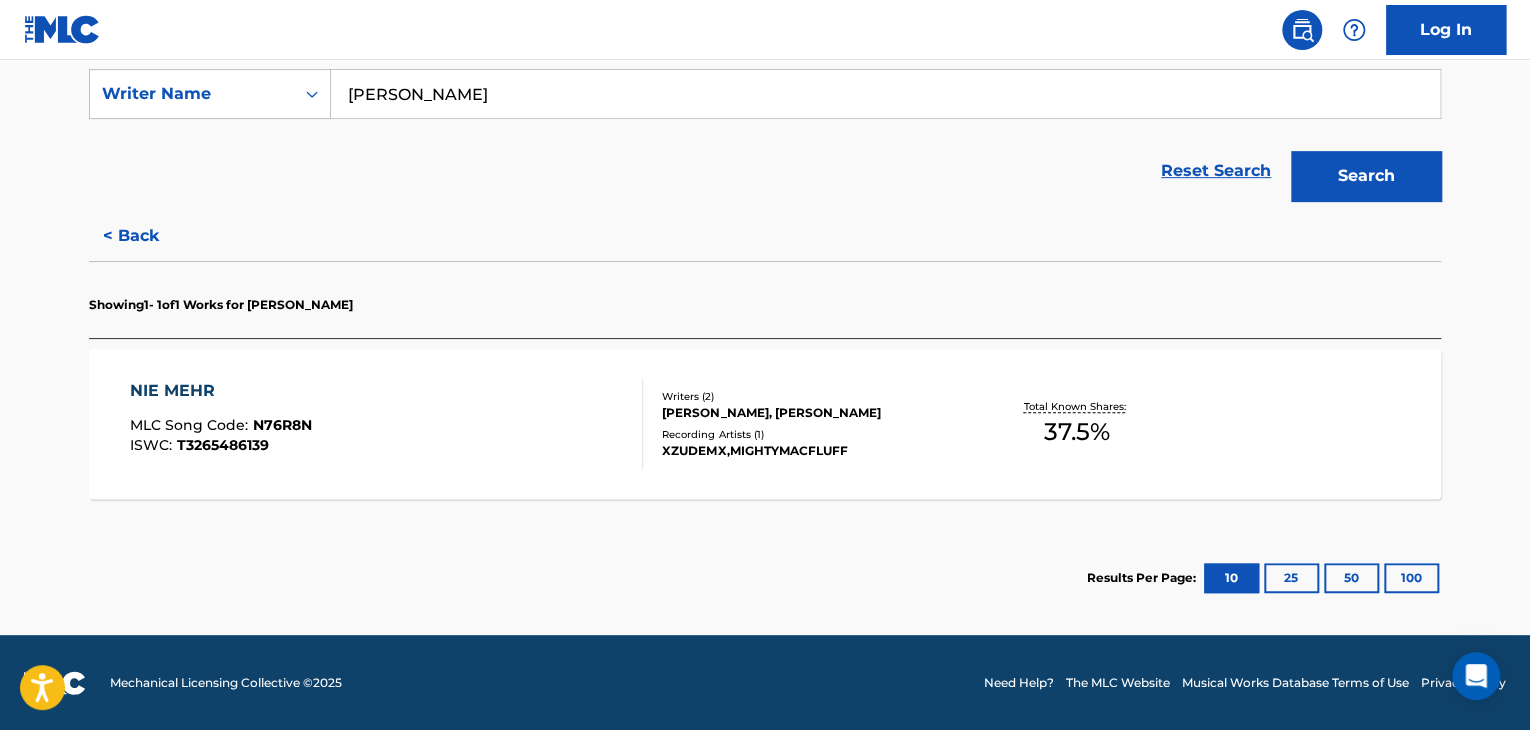 click on "Recording Artists ( 1 )" at bounding box center [813, 434] 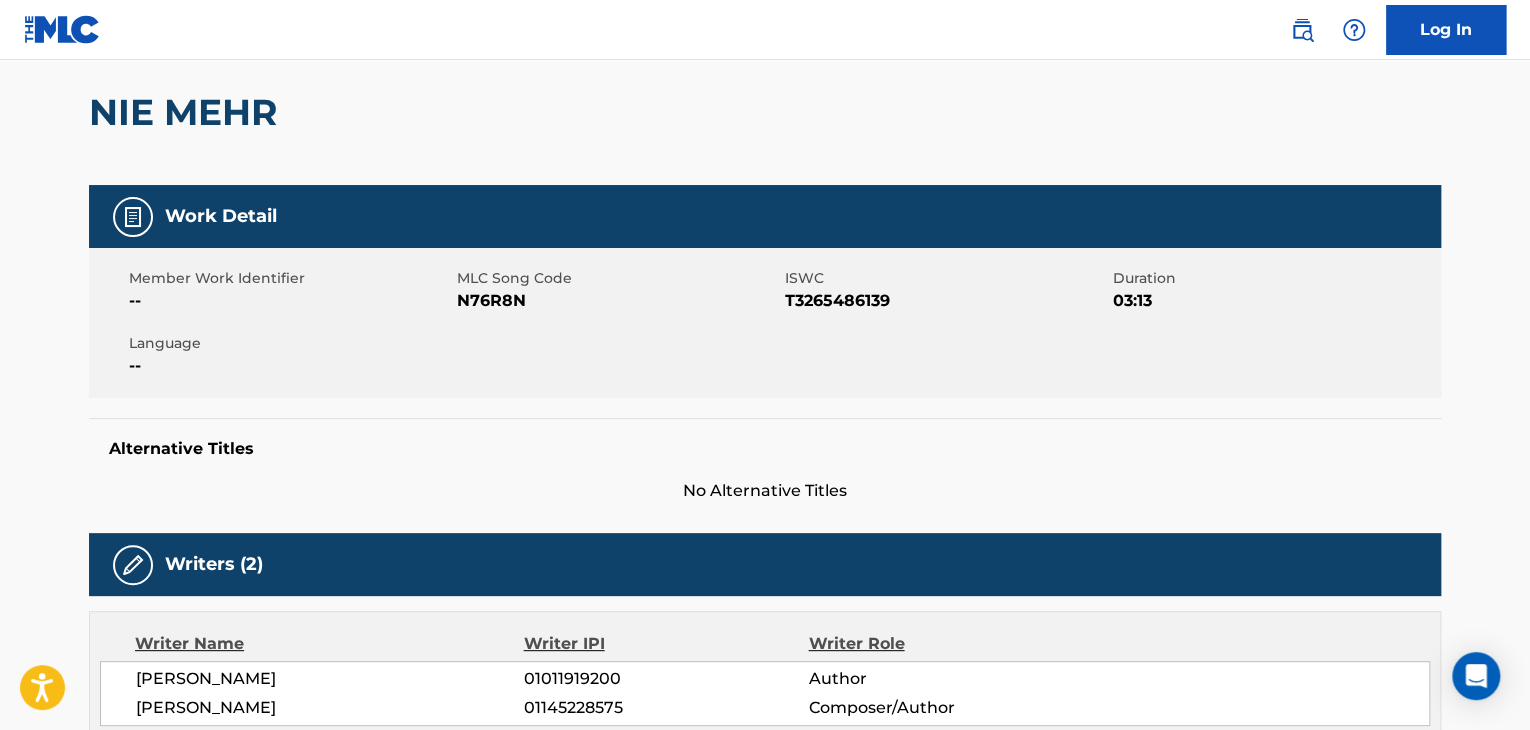 scroll, scrollTop: 0, scrollLeft: 0, axis: both 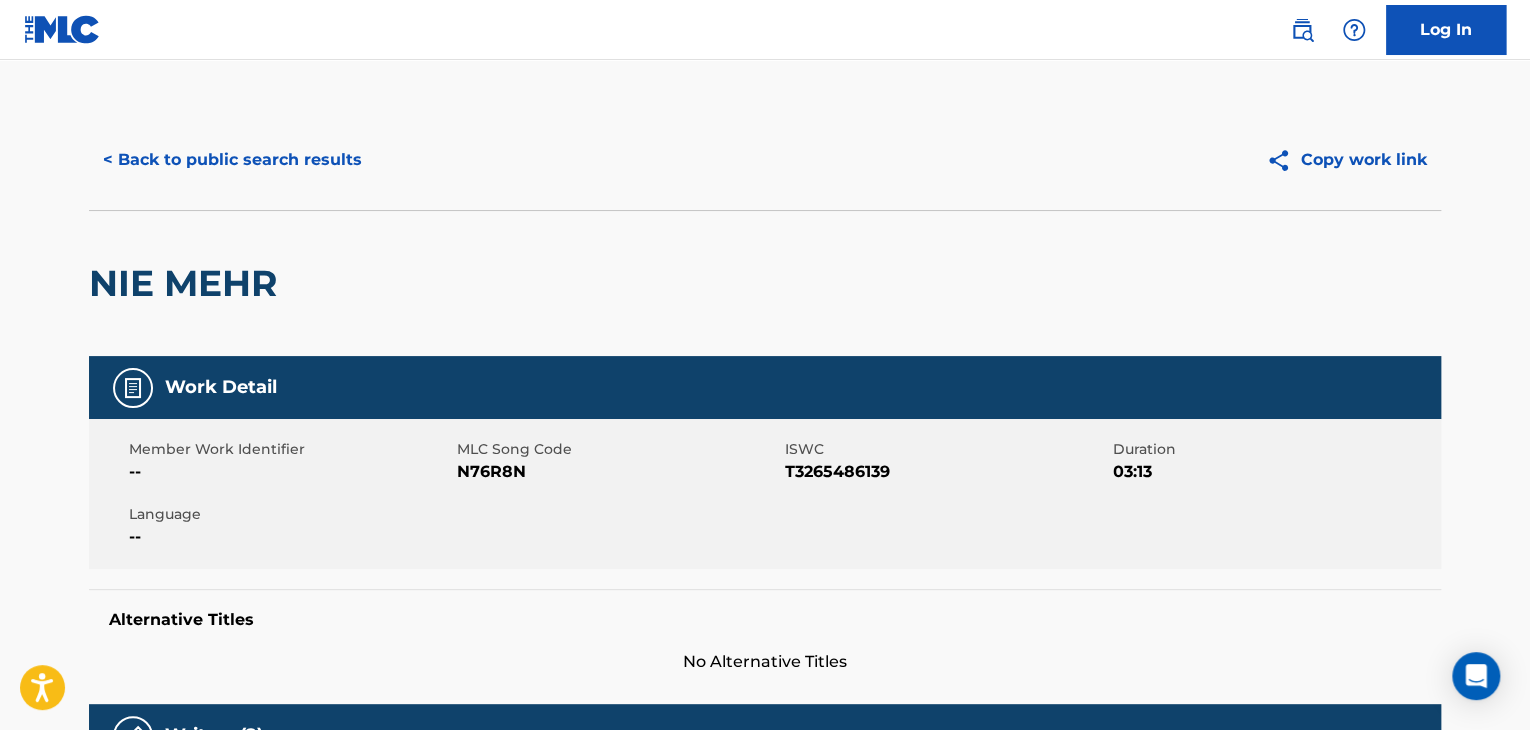 click on "< Back to public search results" at bounding box center [232, 160] 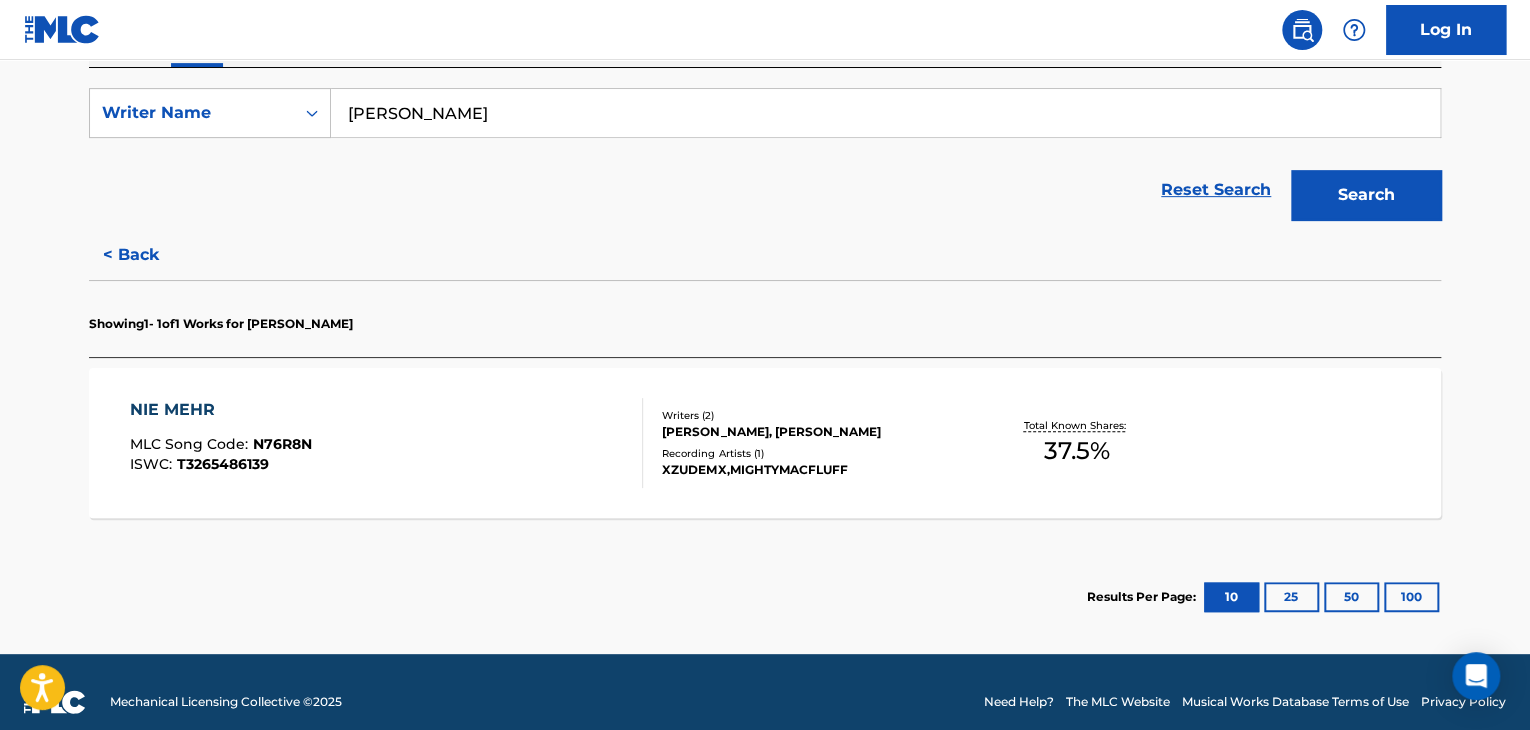 scroll, scrollTop: 376, scrollLeft: 0, axis: vertical 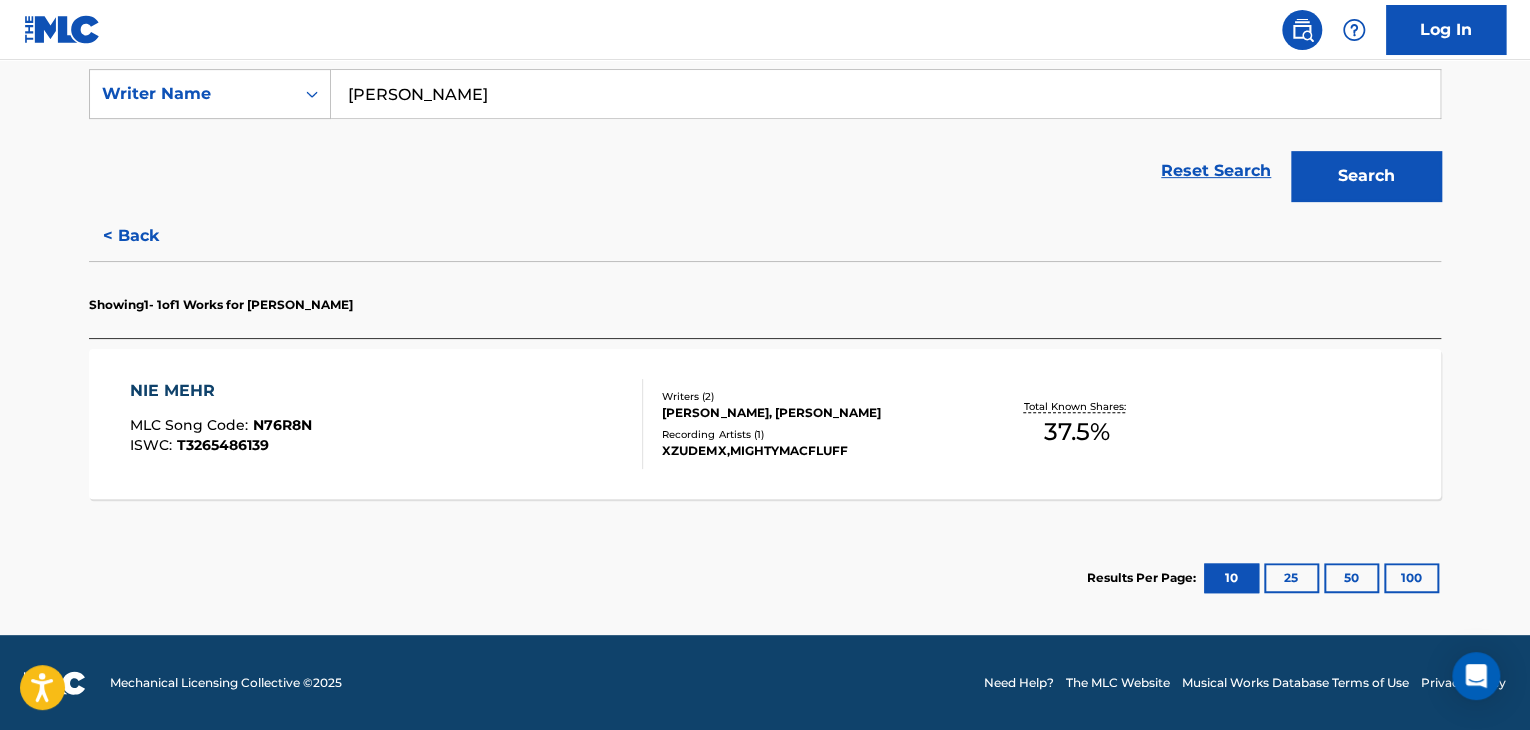 click on "NIE MEHR MLC Song Code : N76R8N ISWC : T3265486139" at bounding box center (387, 424) 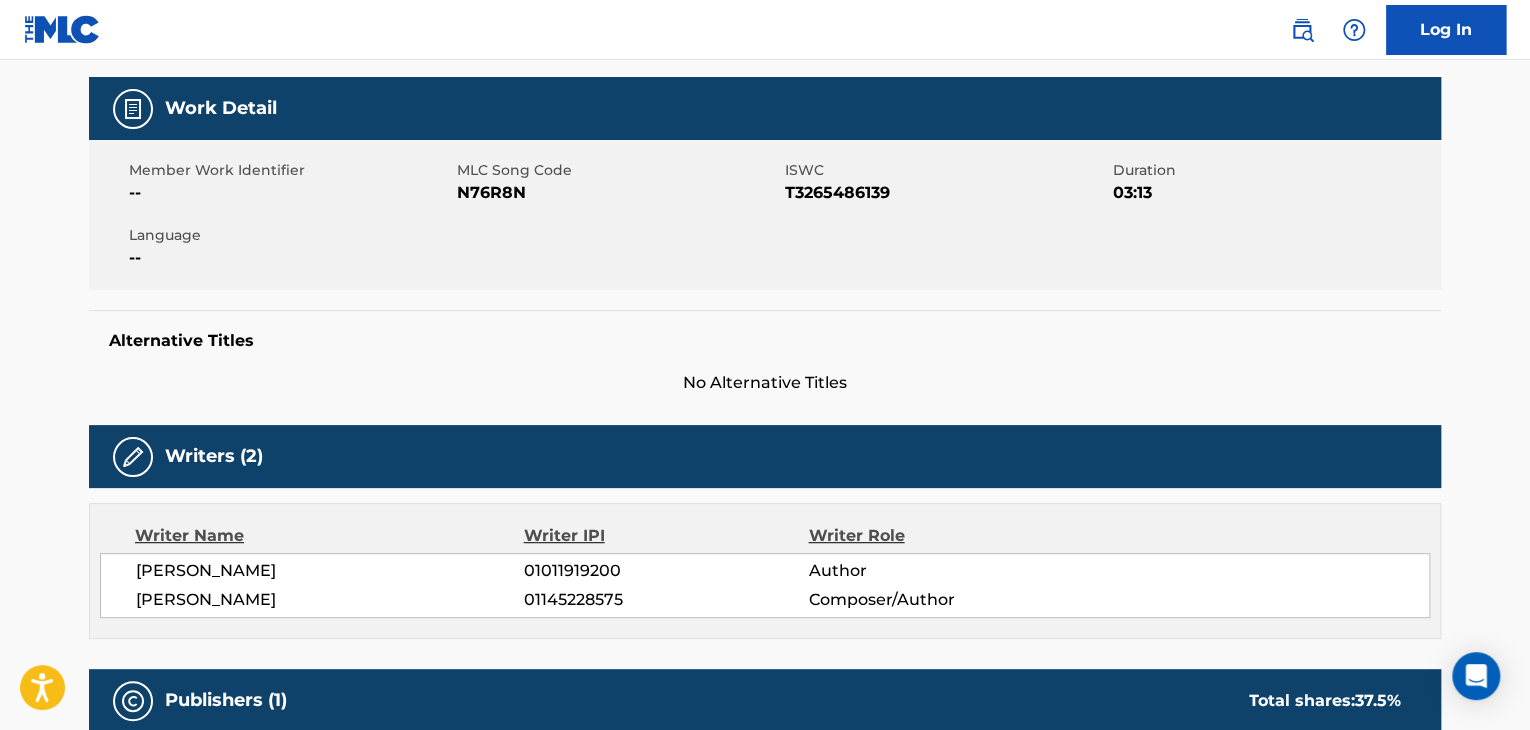 scroll, scrollTop: 500, scrollLeft: 0, axis: vertical 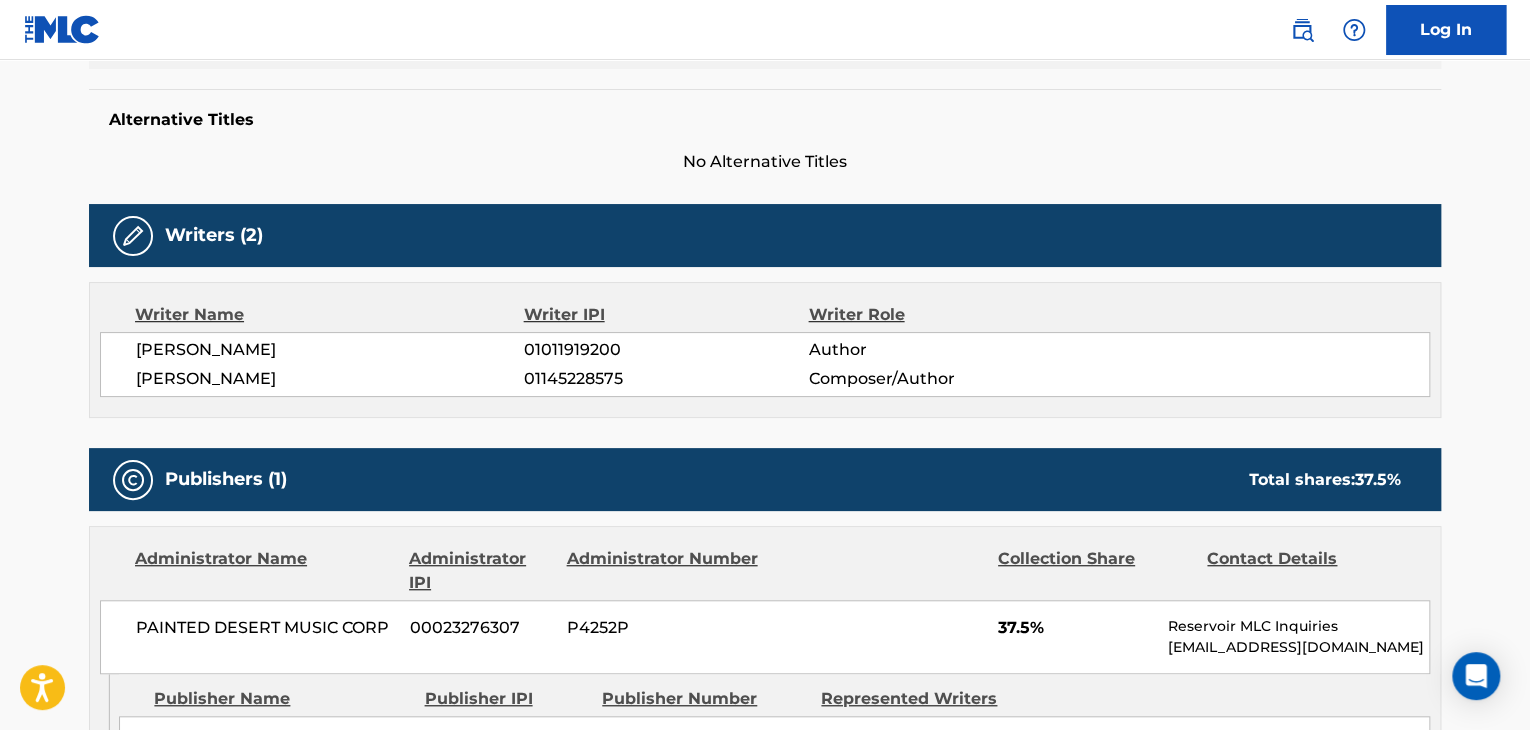 click on "[PERSON_NAME]" at bounding box center [330, 350] 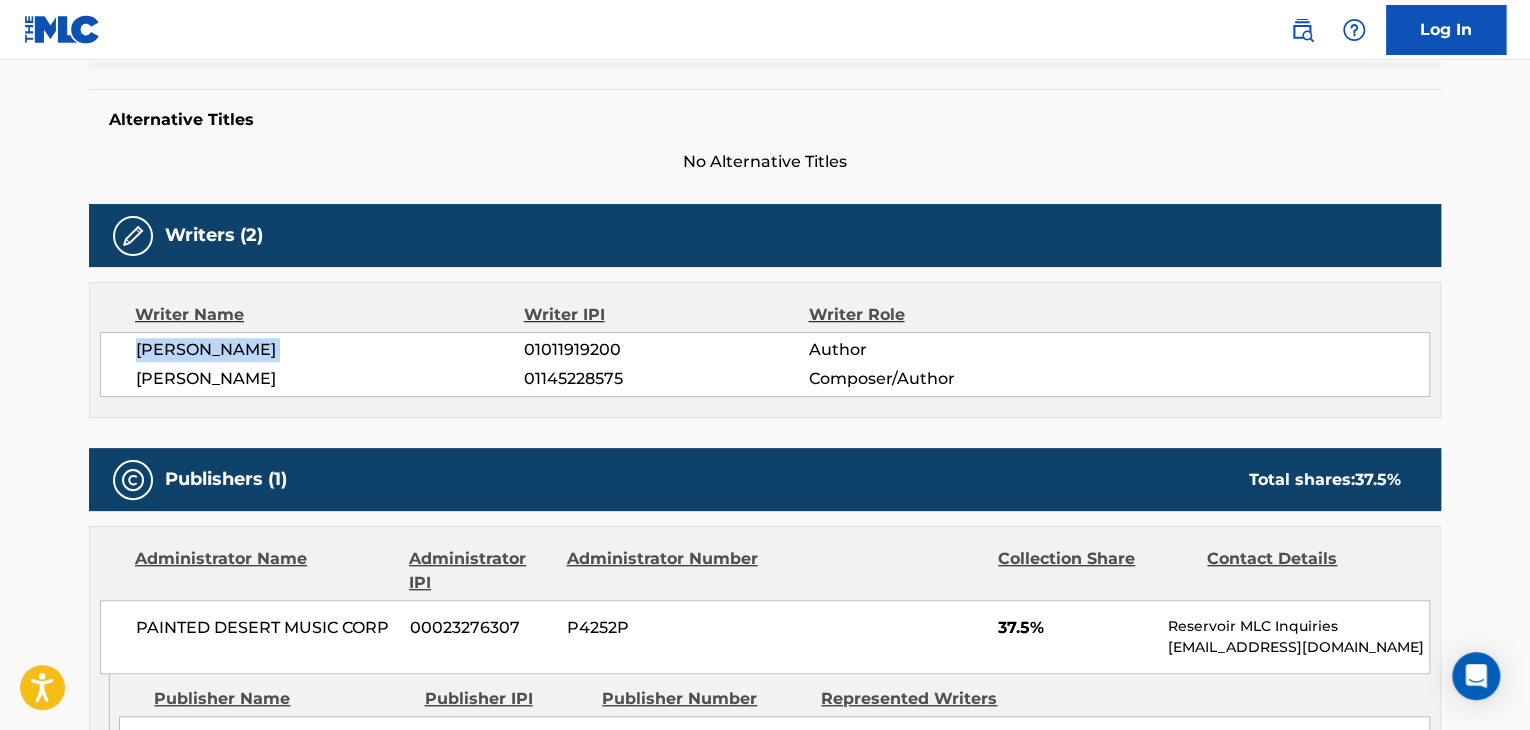 click on "[PERSON_NAME]" at bounding box center [330, 350] 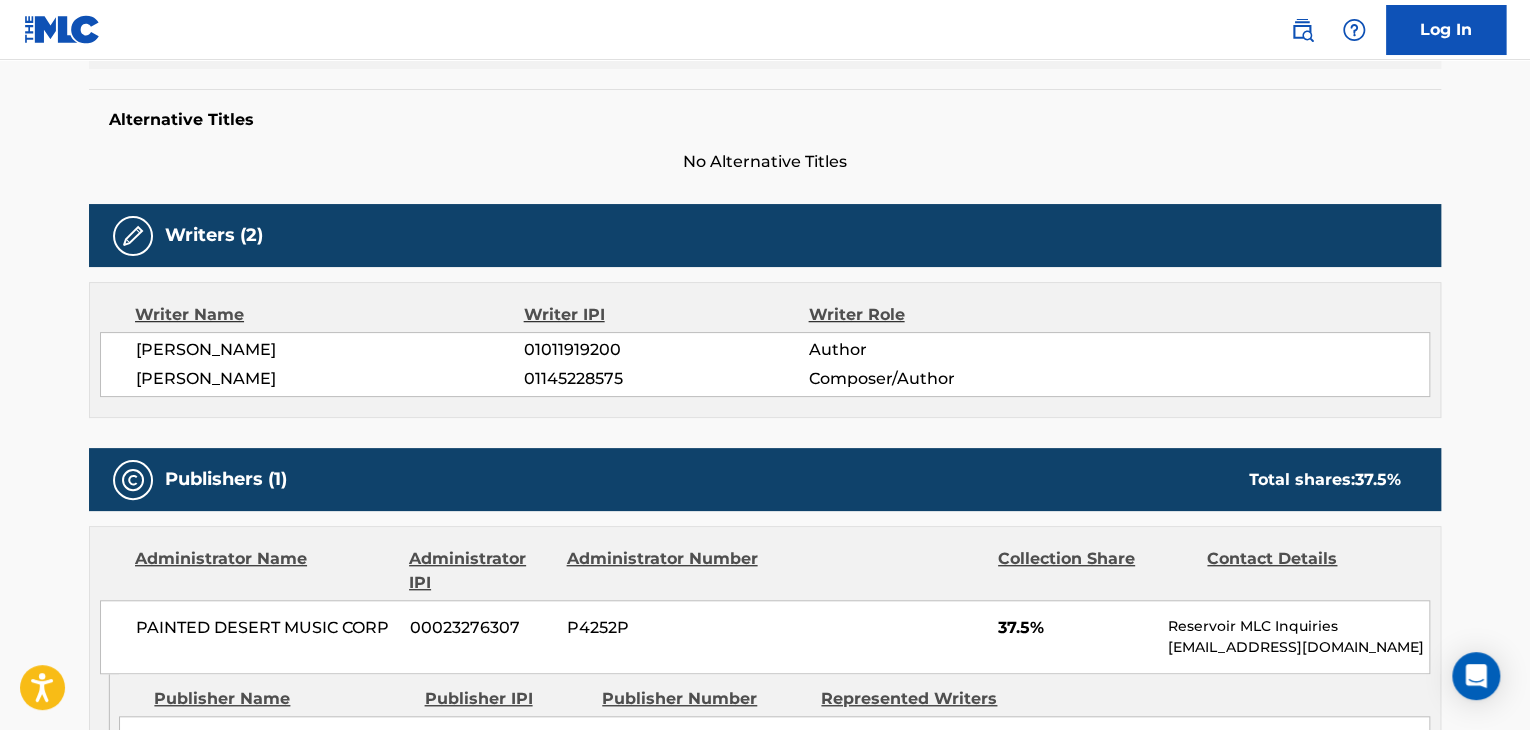 click on "01011919200" at bounding box center (666, 350) 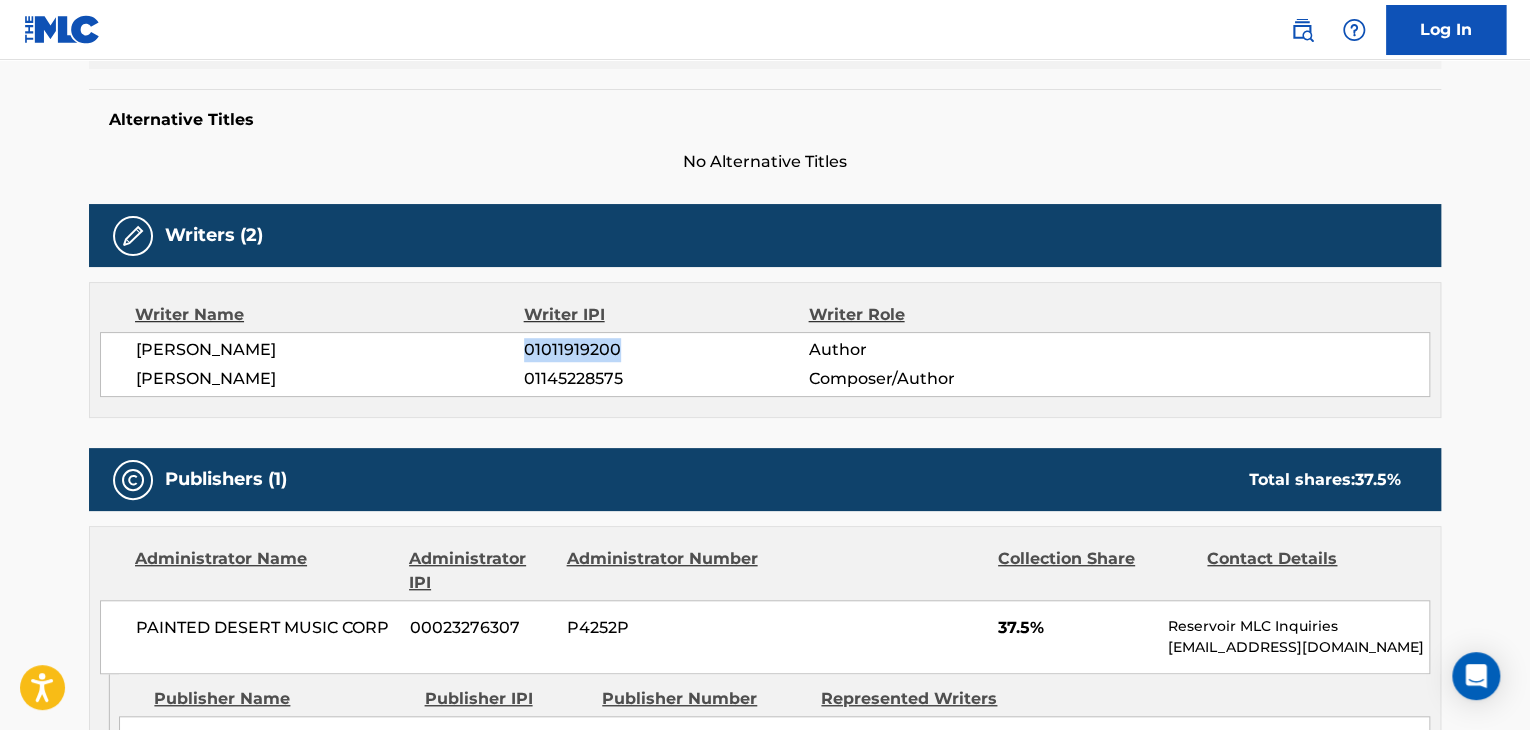 click on "01011919200" at bounding box center (666, 350) 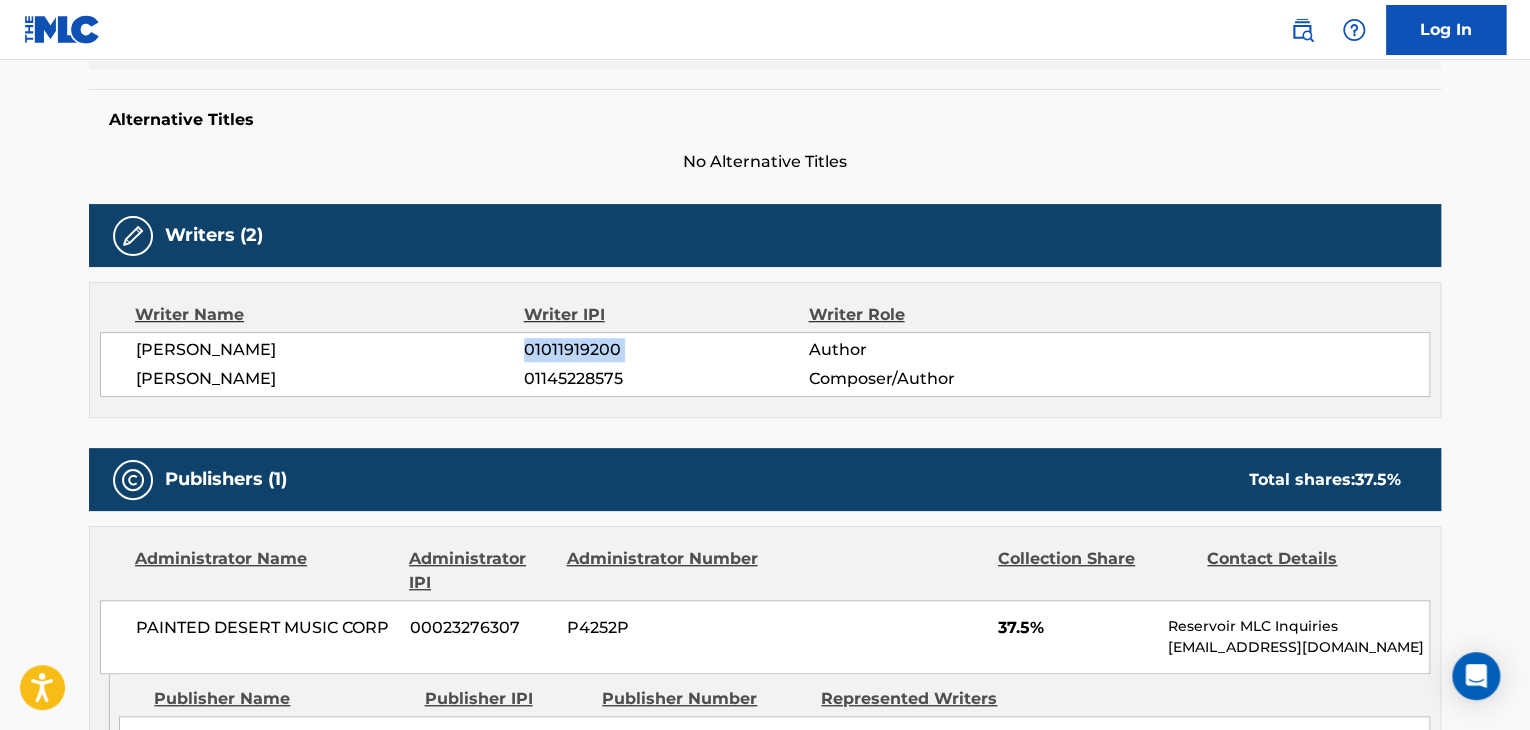 click on "01011919200" at bounding box center [666, 350] 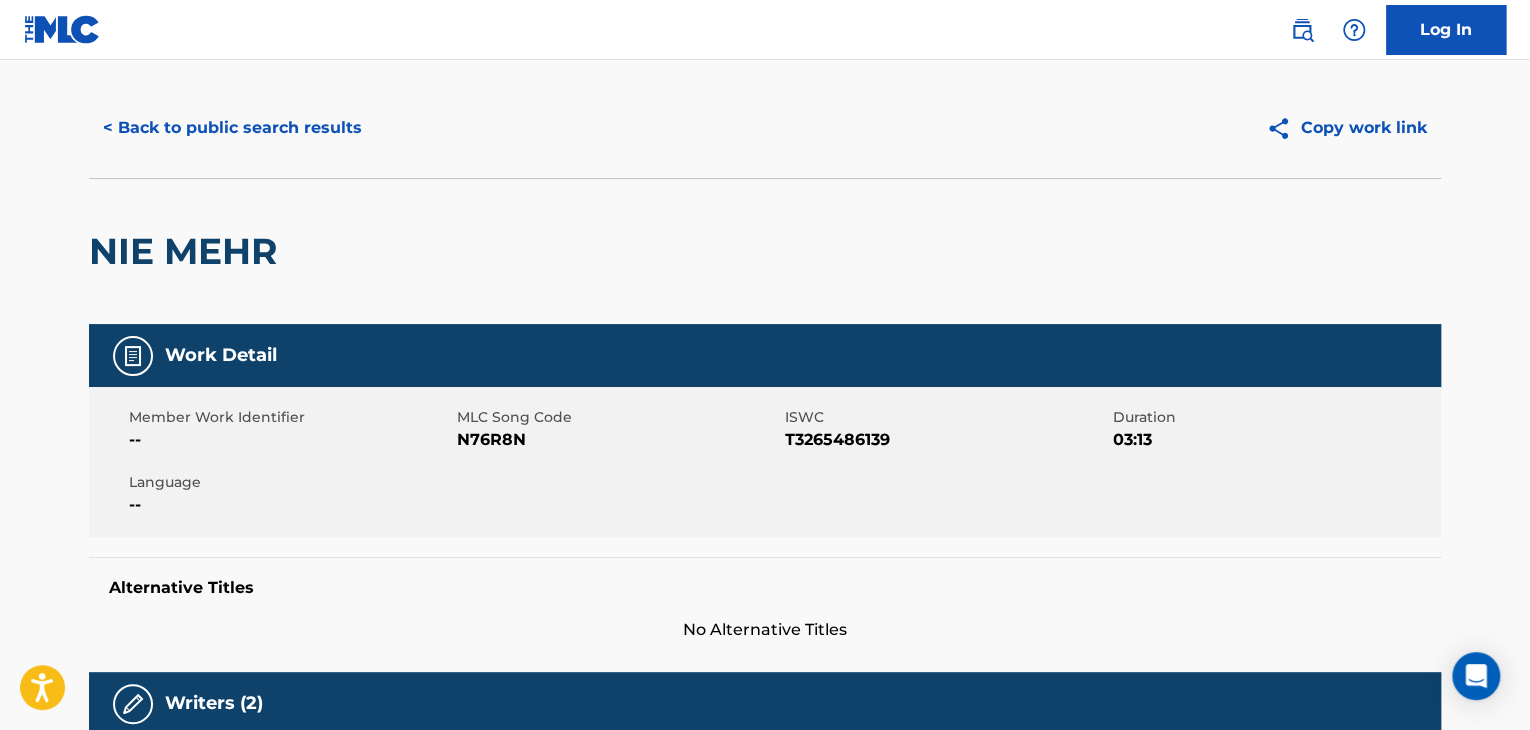 scroll, scrollTop: 0, scrollLeft: 0, axis: both 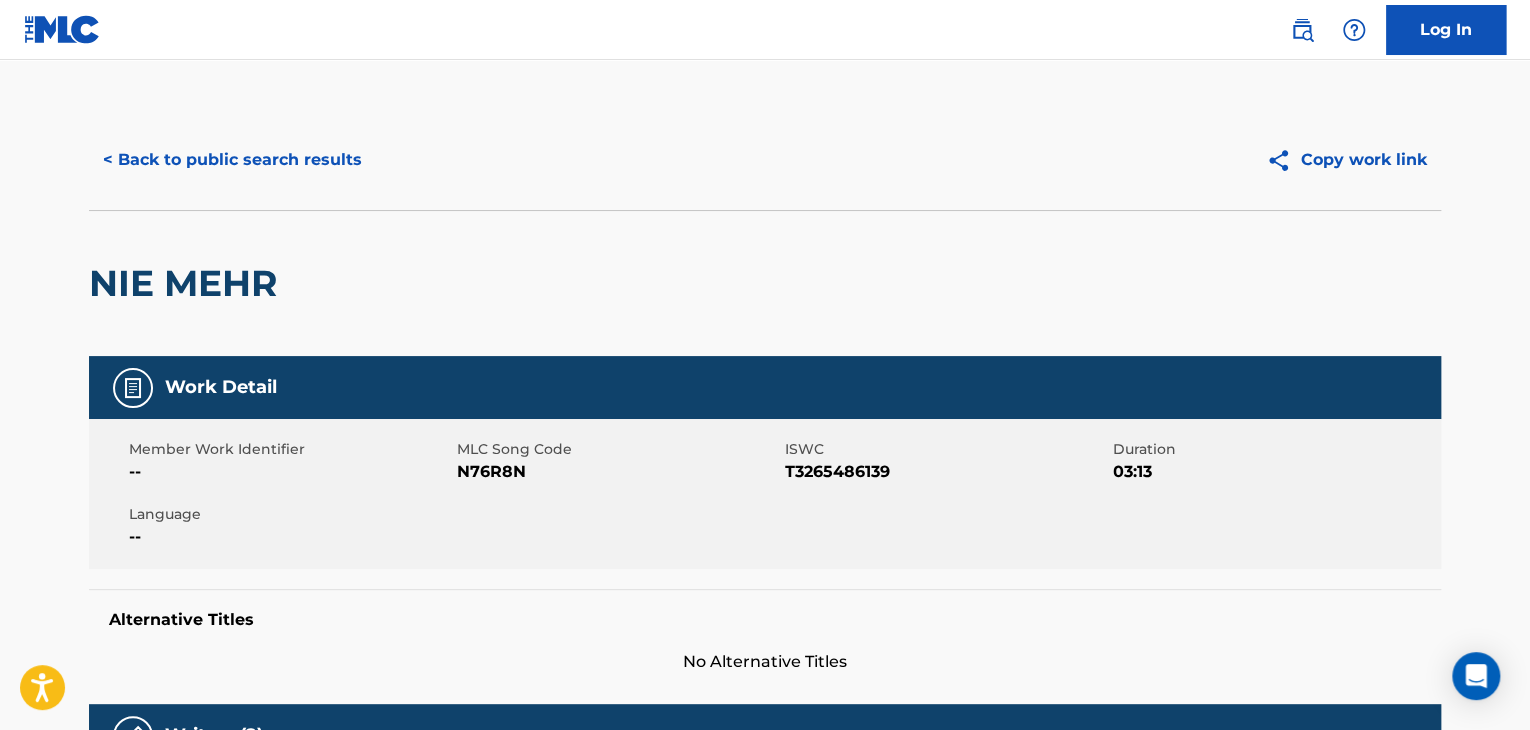 click on "< Back to public search results" at bounding box center (232, 160) 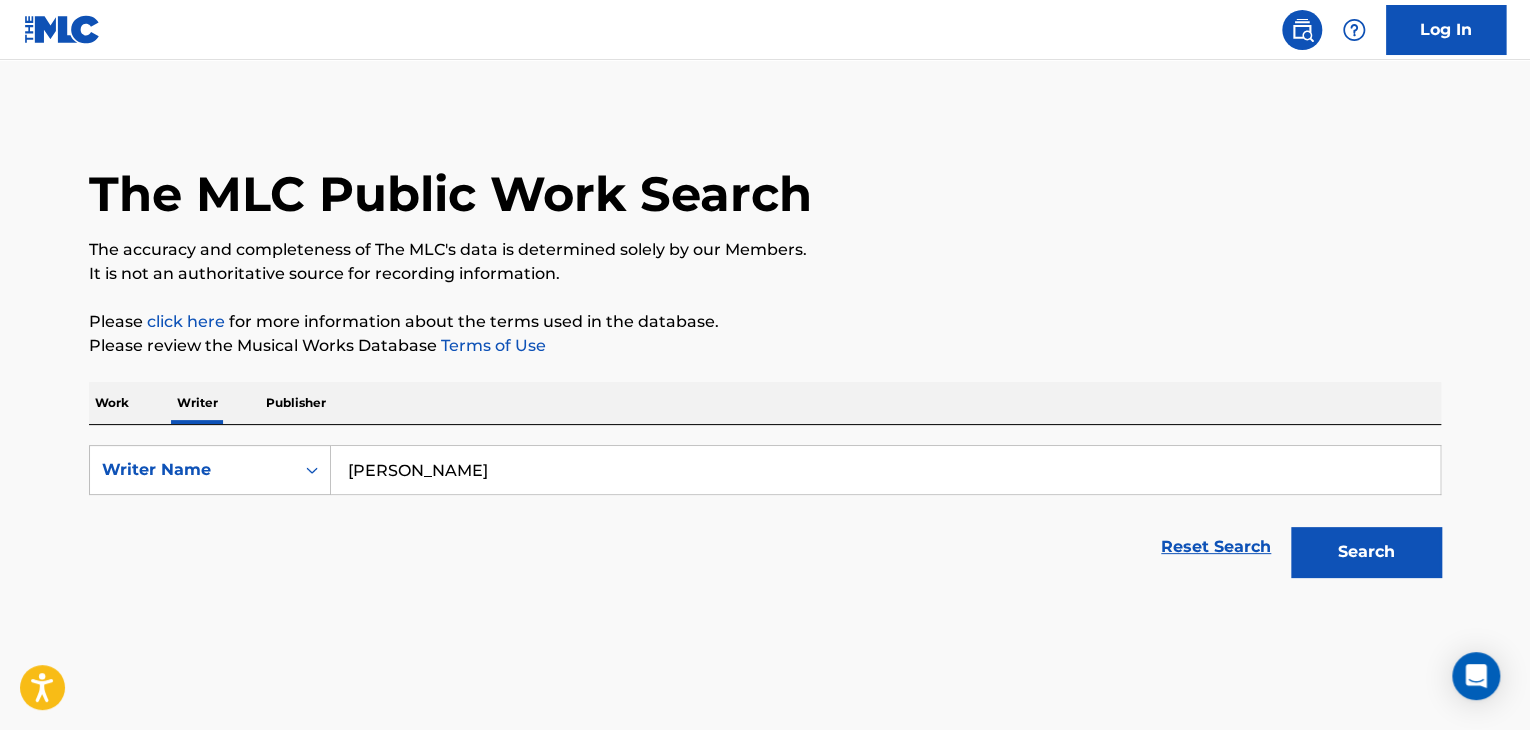 scroll, scrollTop: 24, scrollLeft: 0, axis: vertical 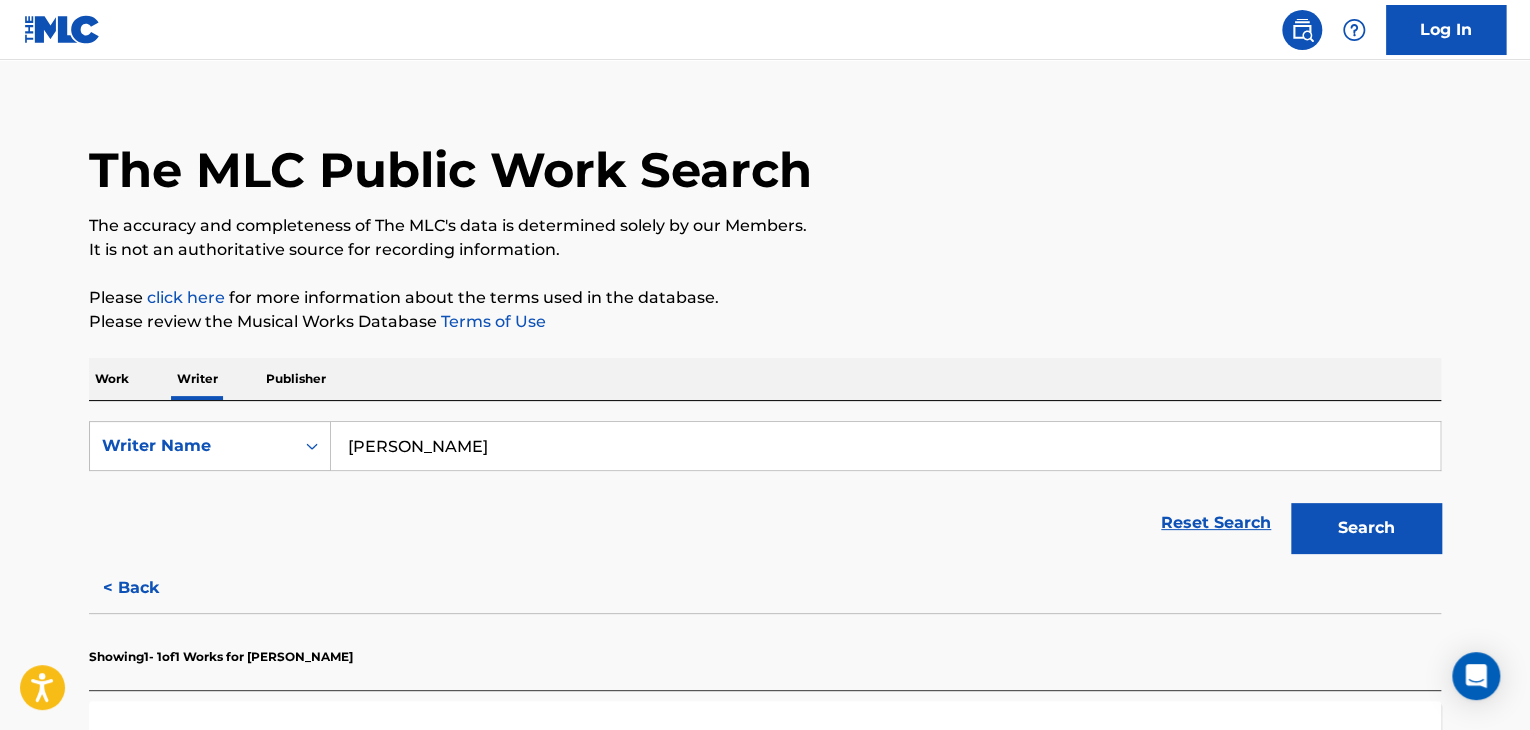 click on "[PERSON_NAME]" at bounding box center (885, 446) 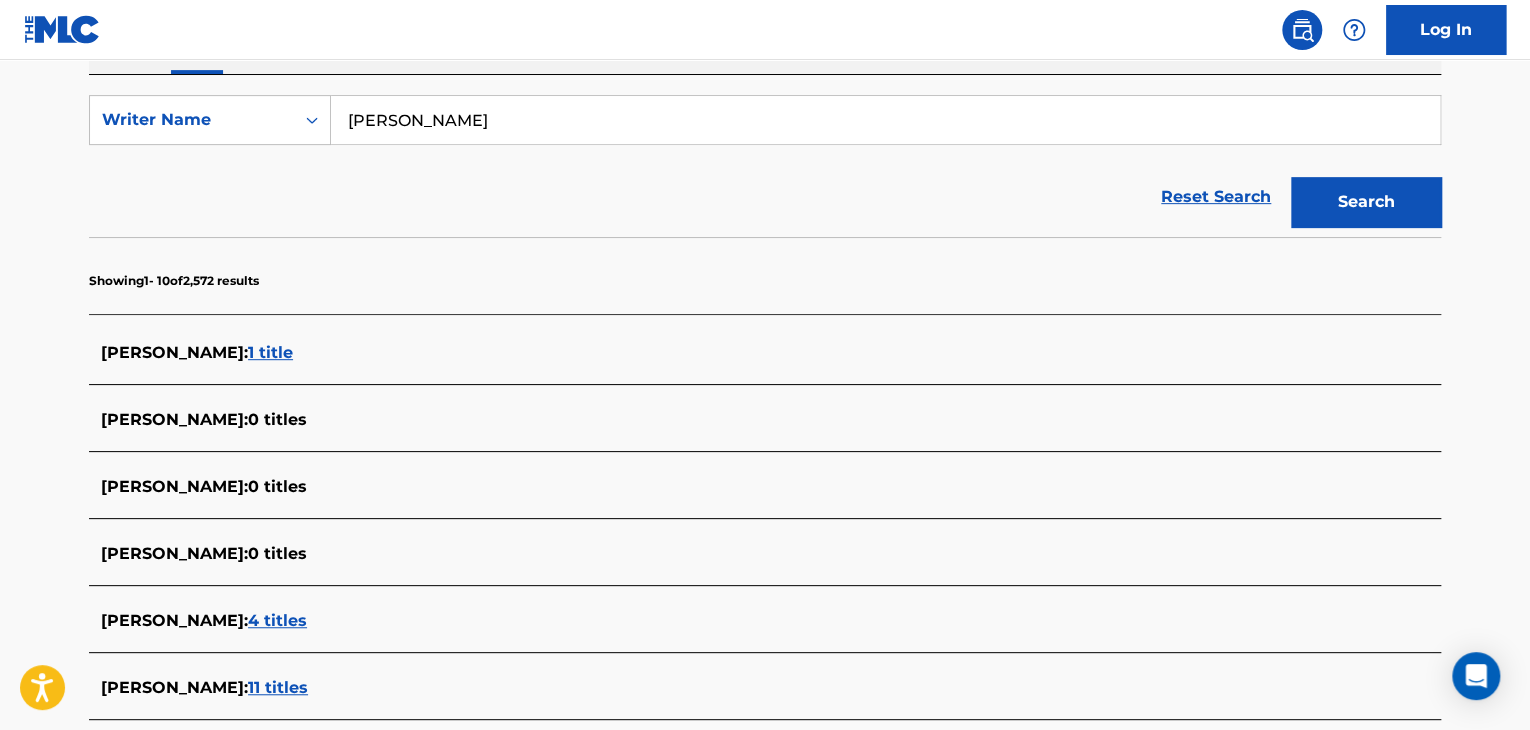scroll, scrollTop: 224, scrollLeft: 0, axis: vertical 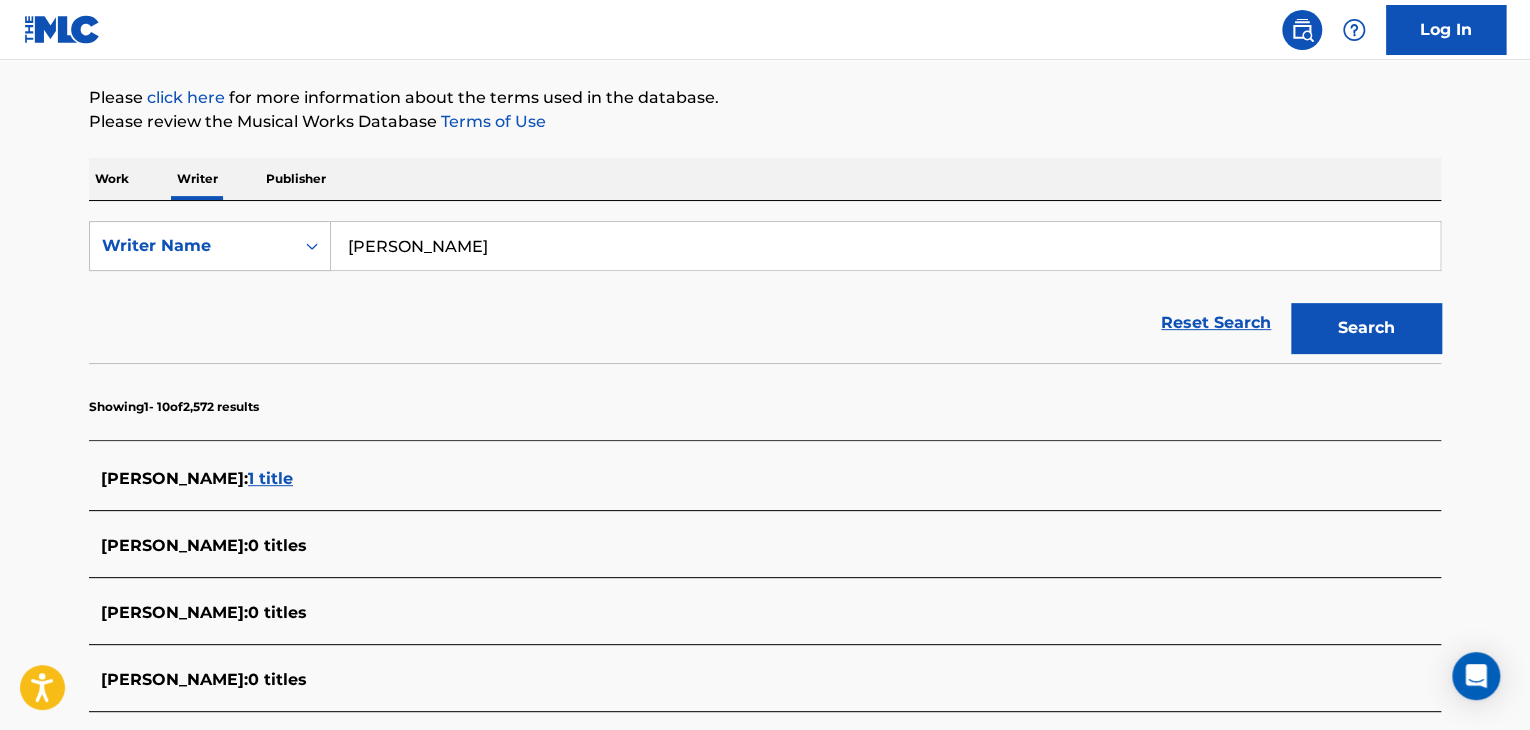 click on "[PERSON_NAME]" at bounding box center [885, 246] 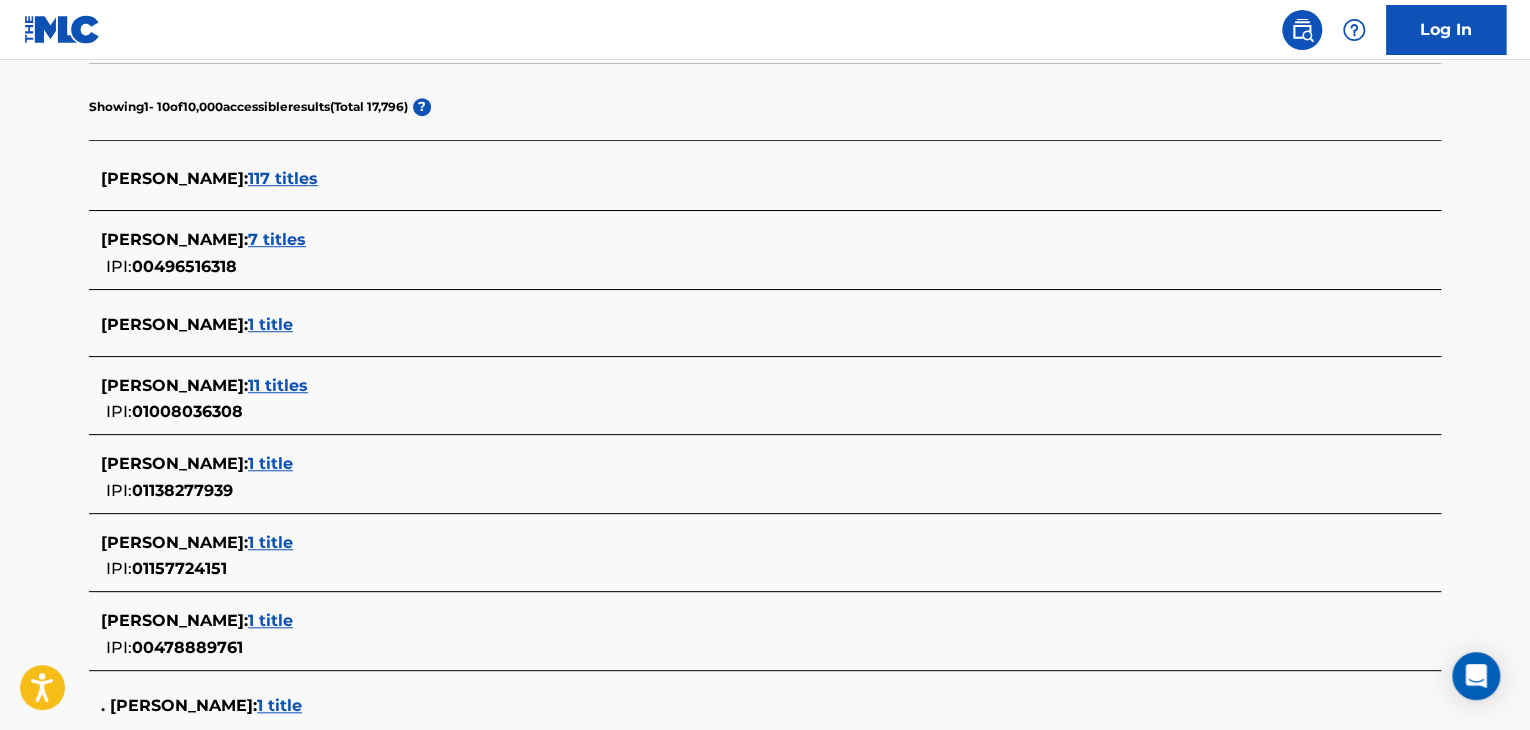 scroll, scrollTop: 524, scrollLeft: 0, axis: vertical 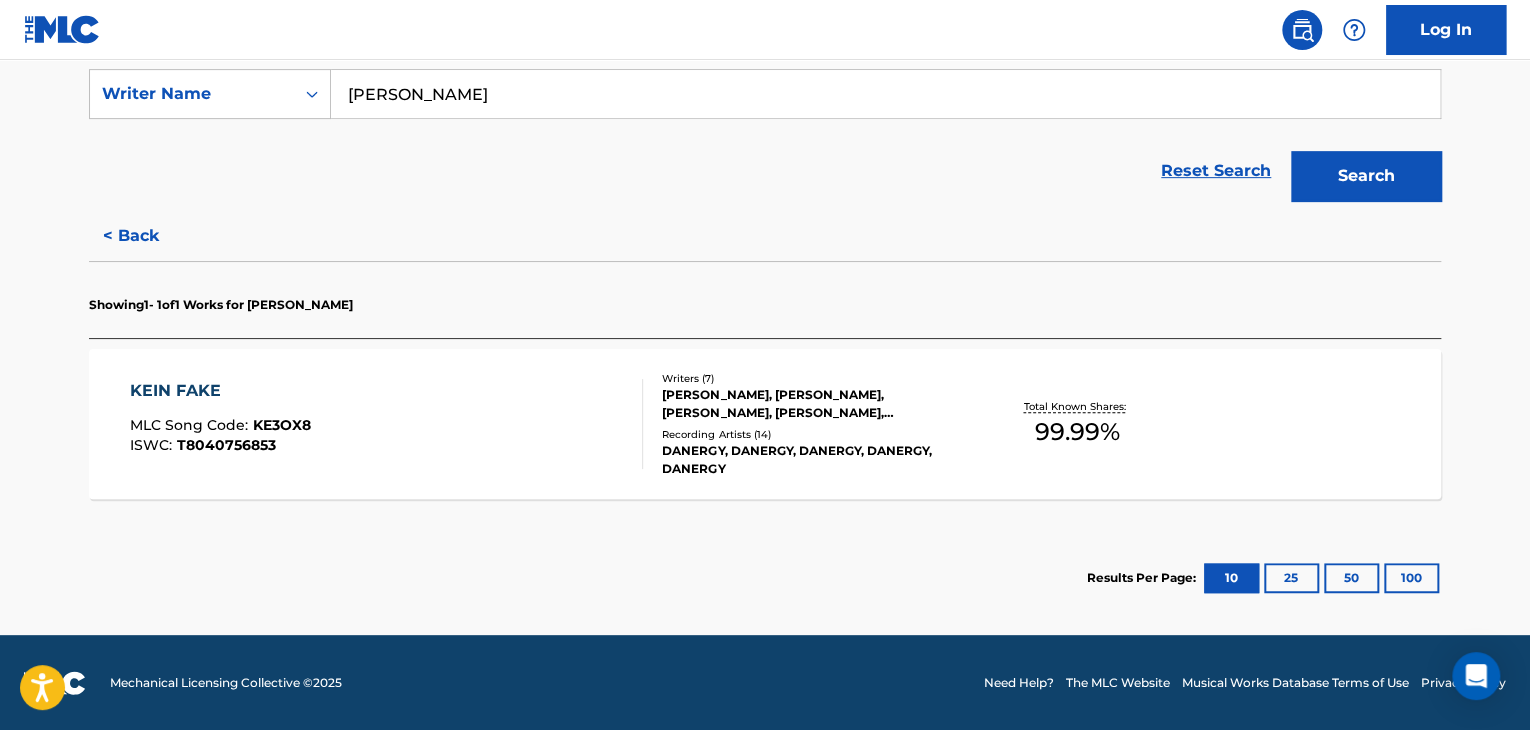 click on "KEIN FAKE MLC Song Code : KE3OX8 ISWC : T8040756853" at bounding box center [387, 424] 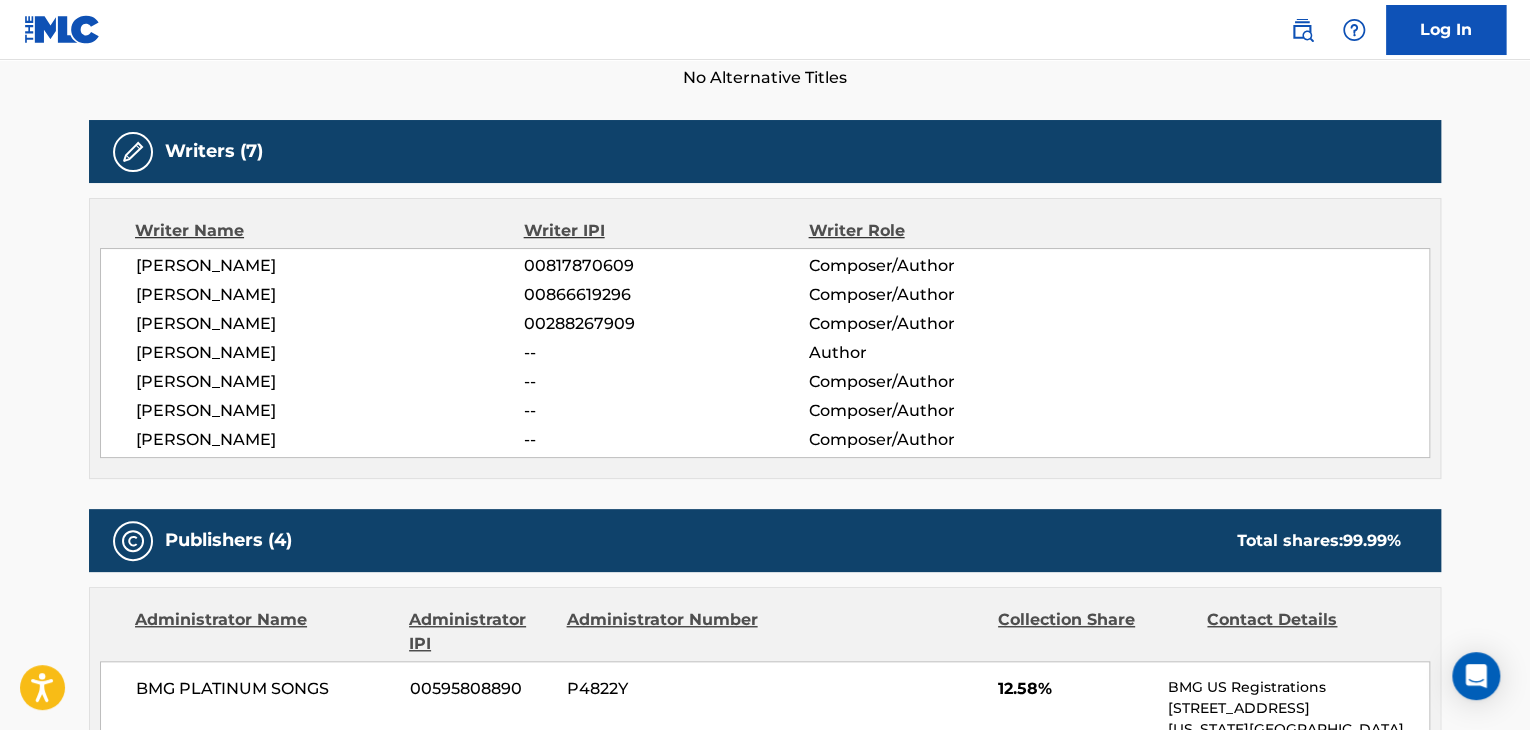 scroll, scrollTop: 500, scrollLeft: 0, axis: vertical 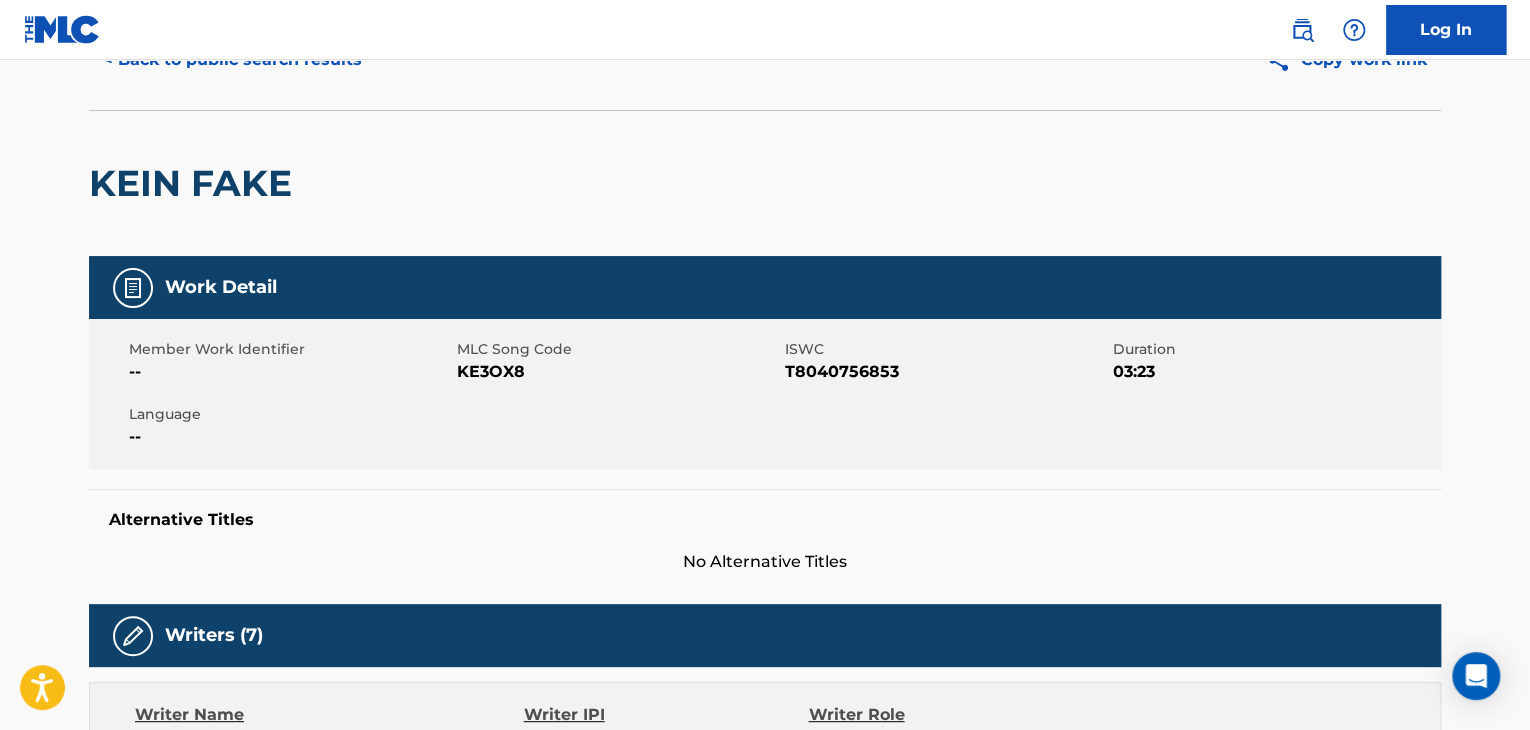 click on "KEIN FAKE" at bounding box center [195, 183] 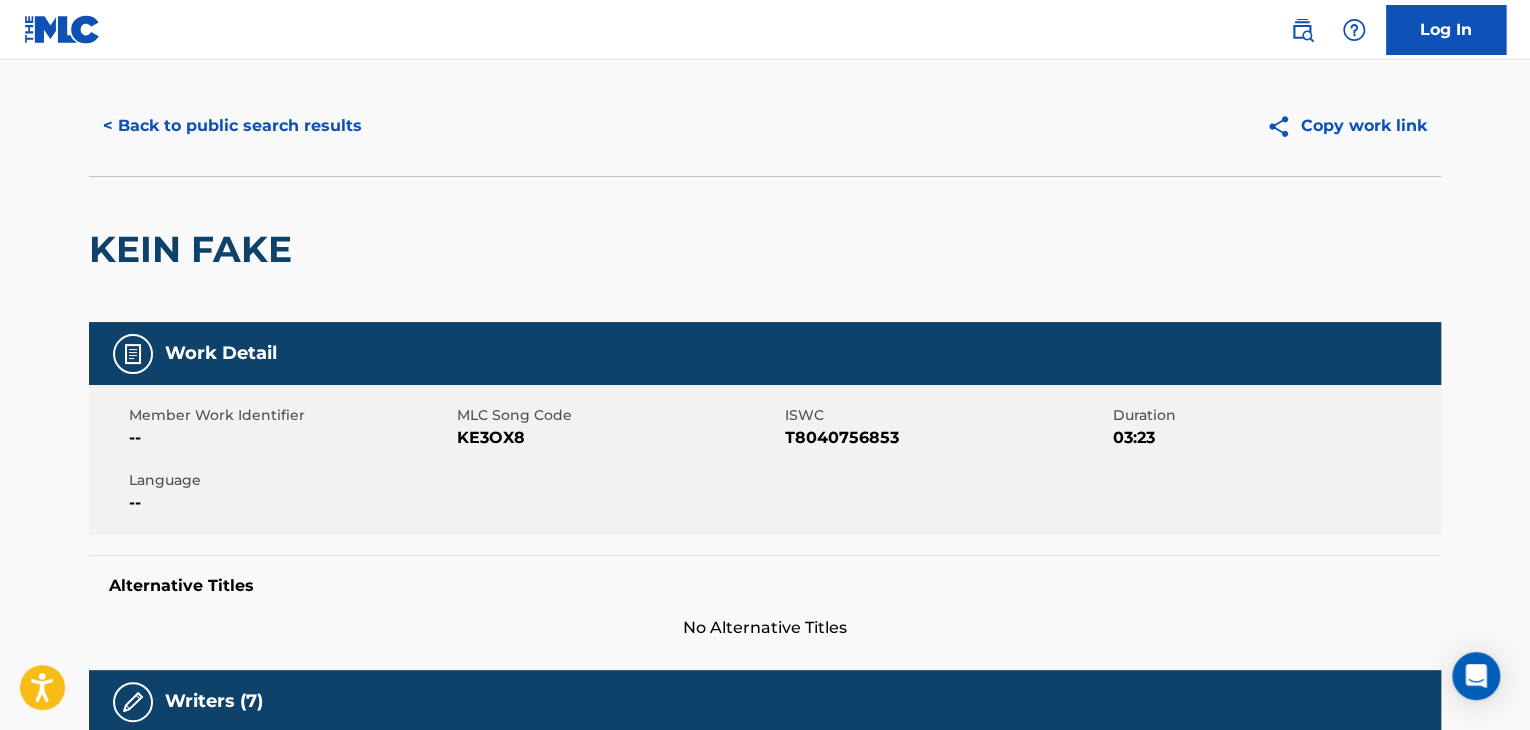 scroll, scrollTop: 0, scrollLeft: 0, axis: both 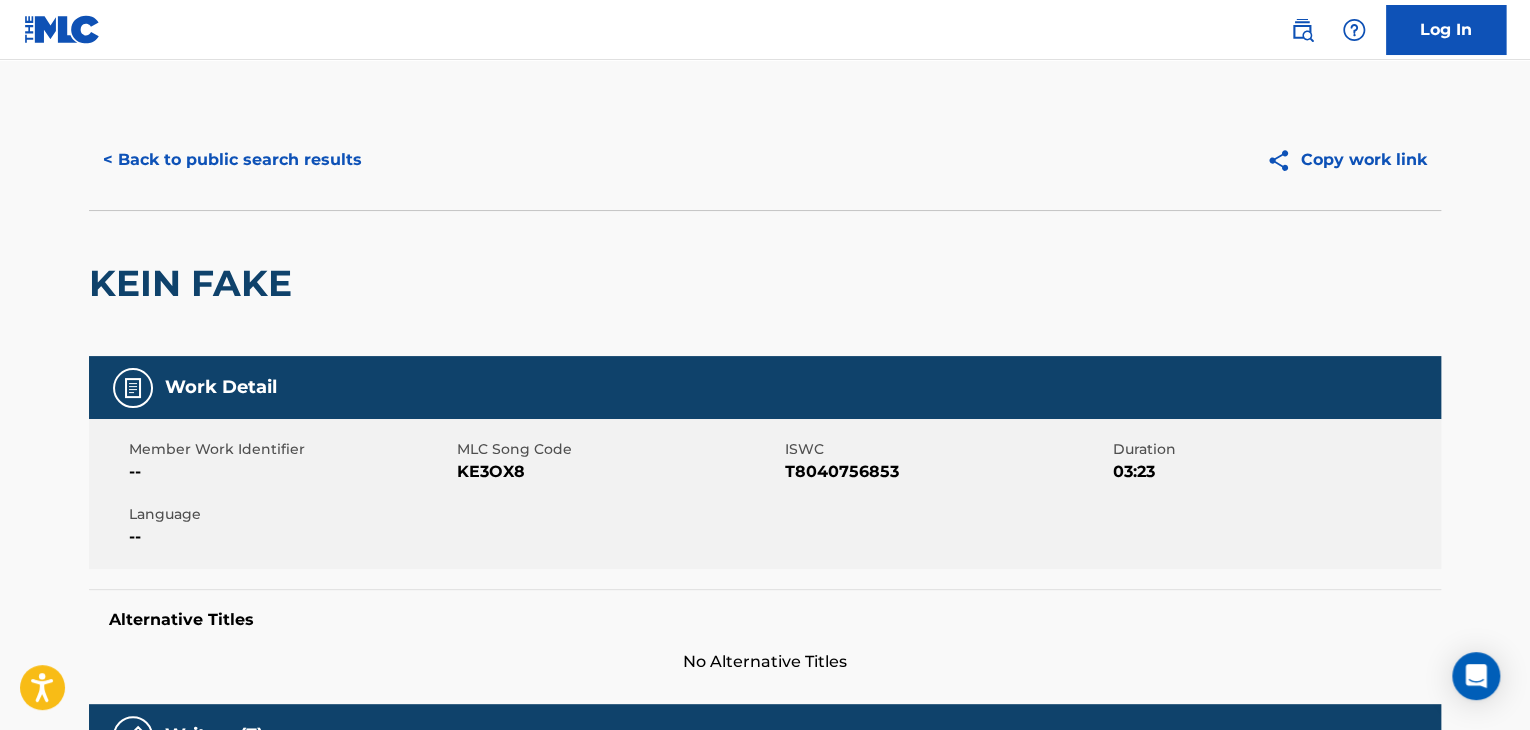 click on "< Back to public search results" at bounding box center [232, 160] 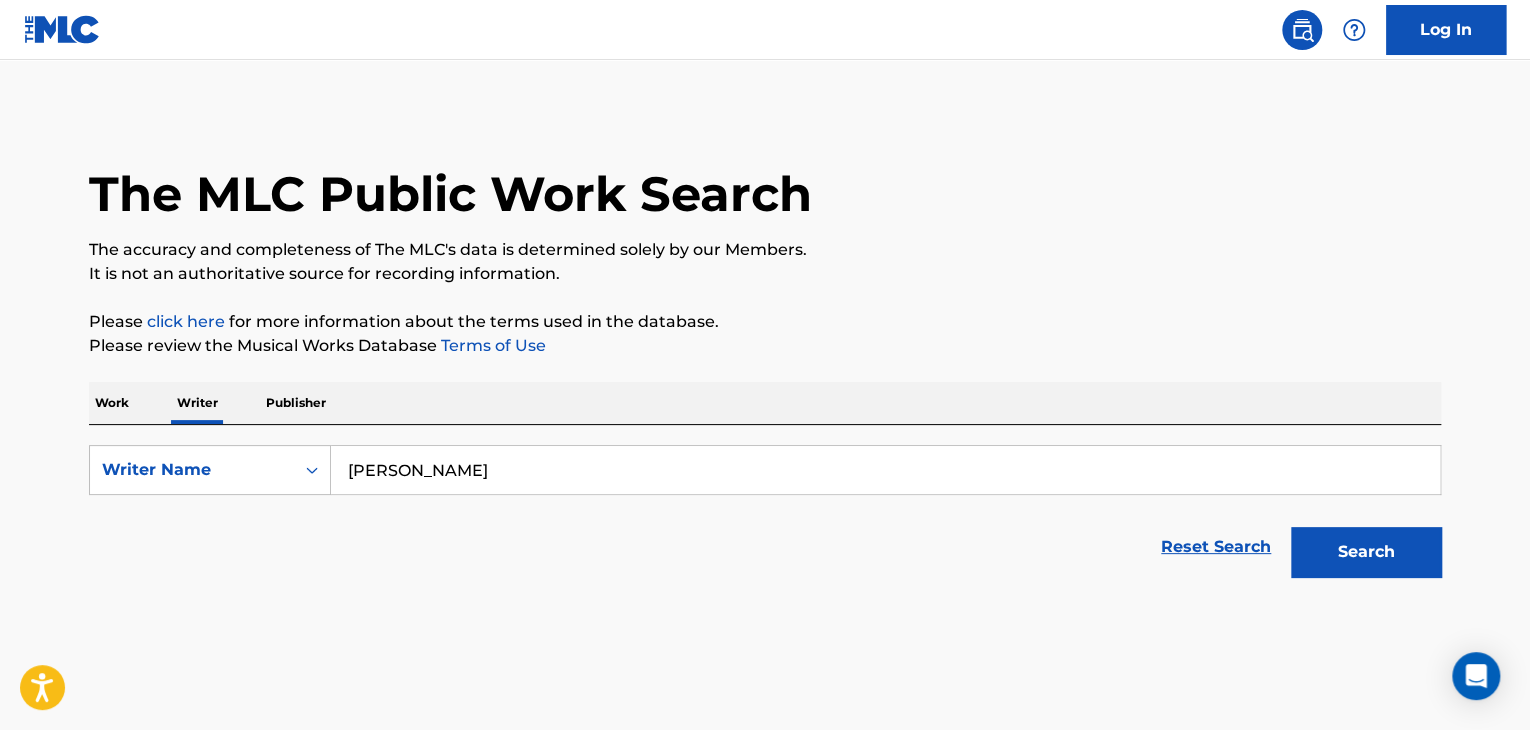 scroll, scrollTop: 24, scrollLeft: 0, axis: vertical 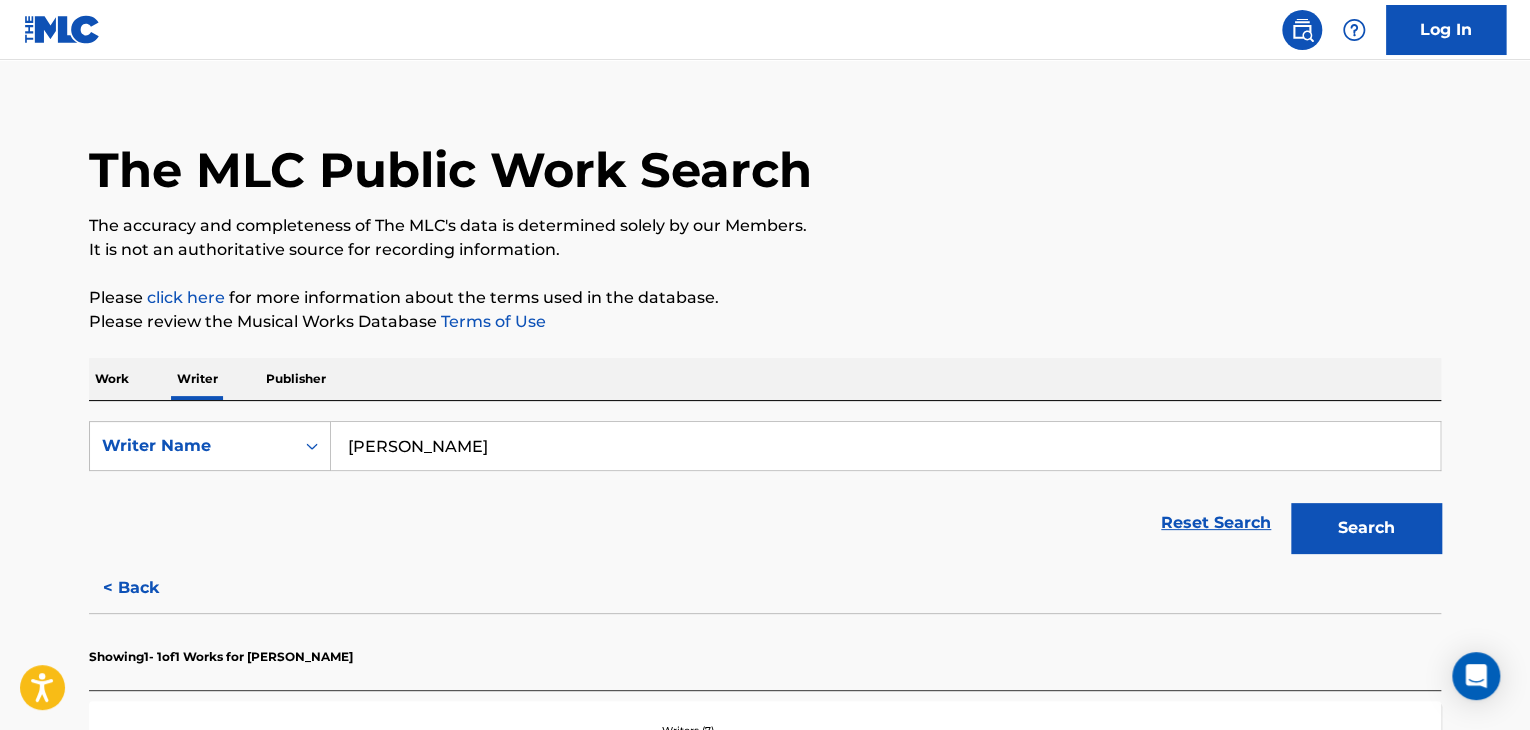 click on "Work" at bounding box center [112, 379] 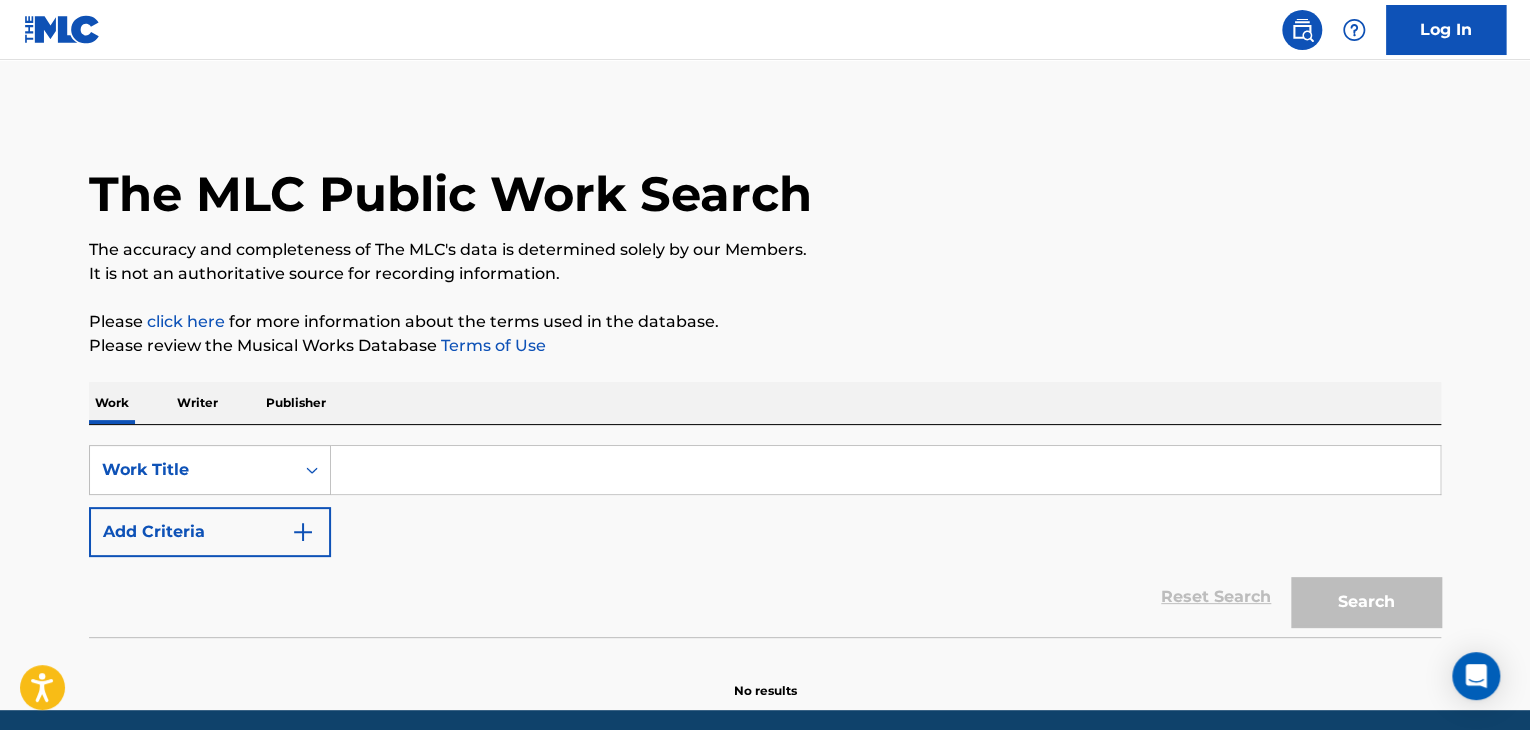 click at bounding box center [885, 470] 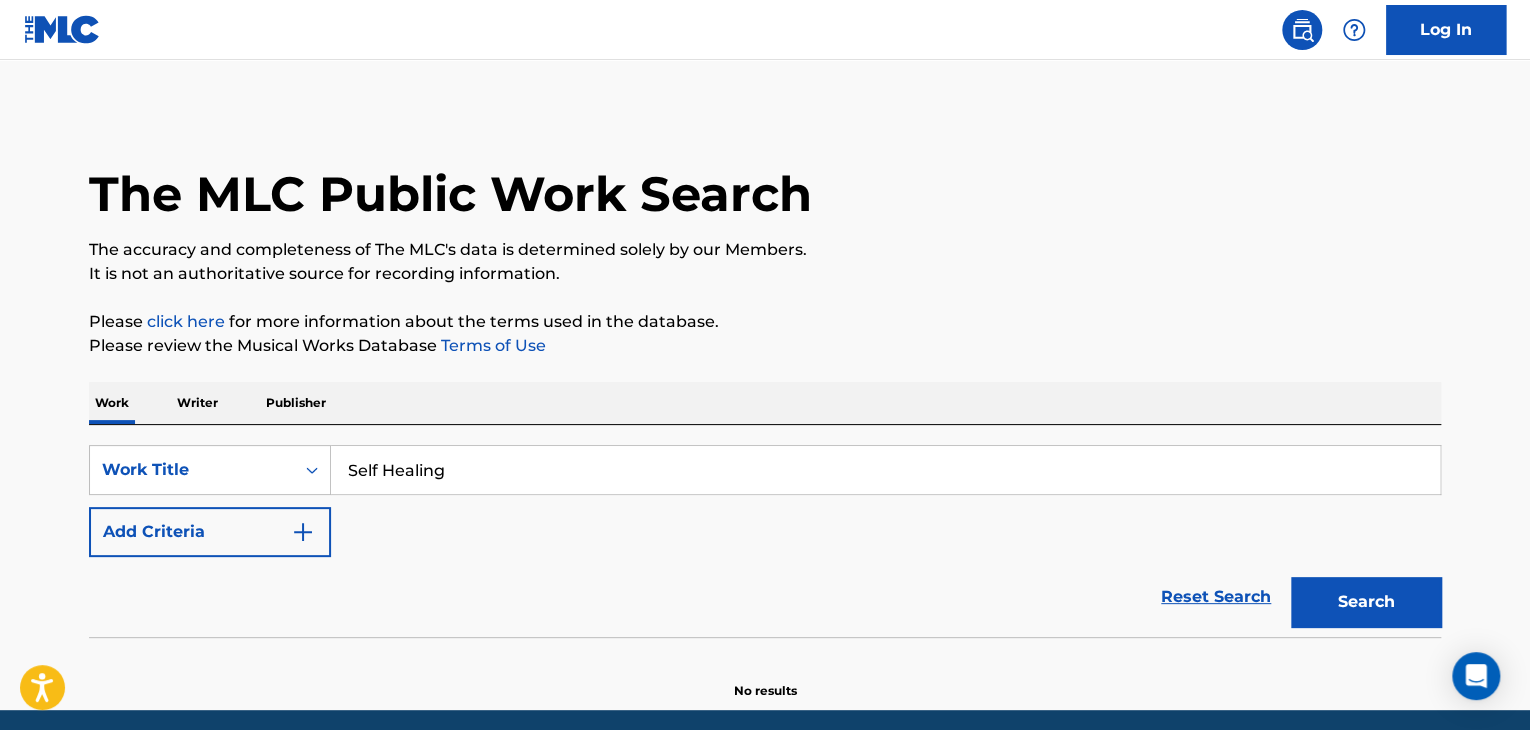 type on "Self Healing" 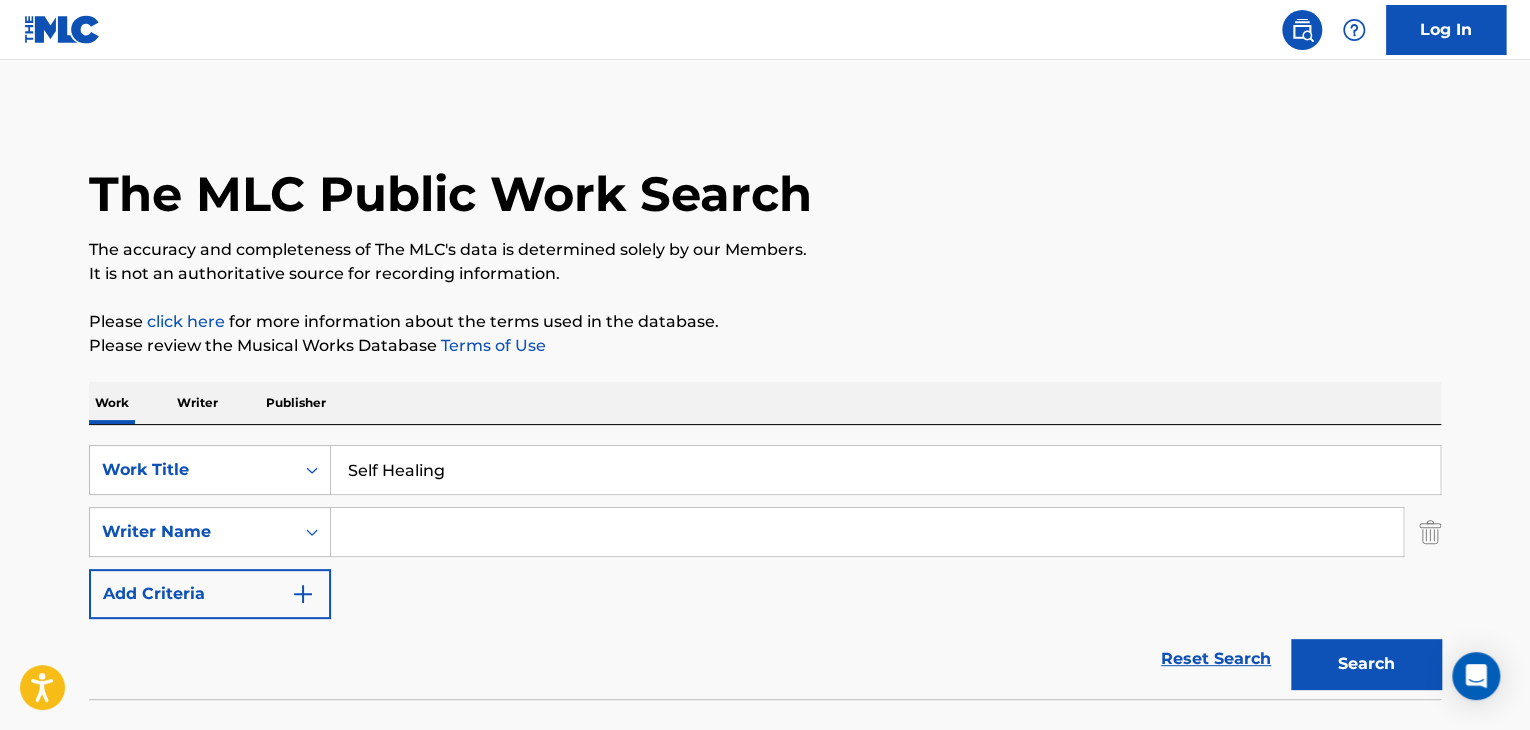 click at bounding box center (867, 532) 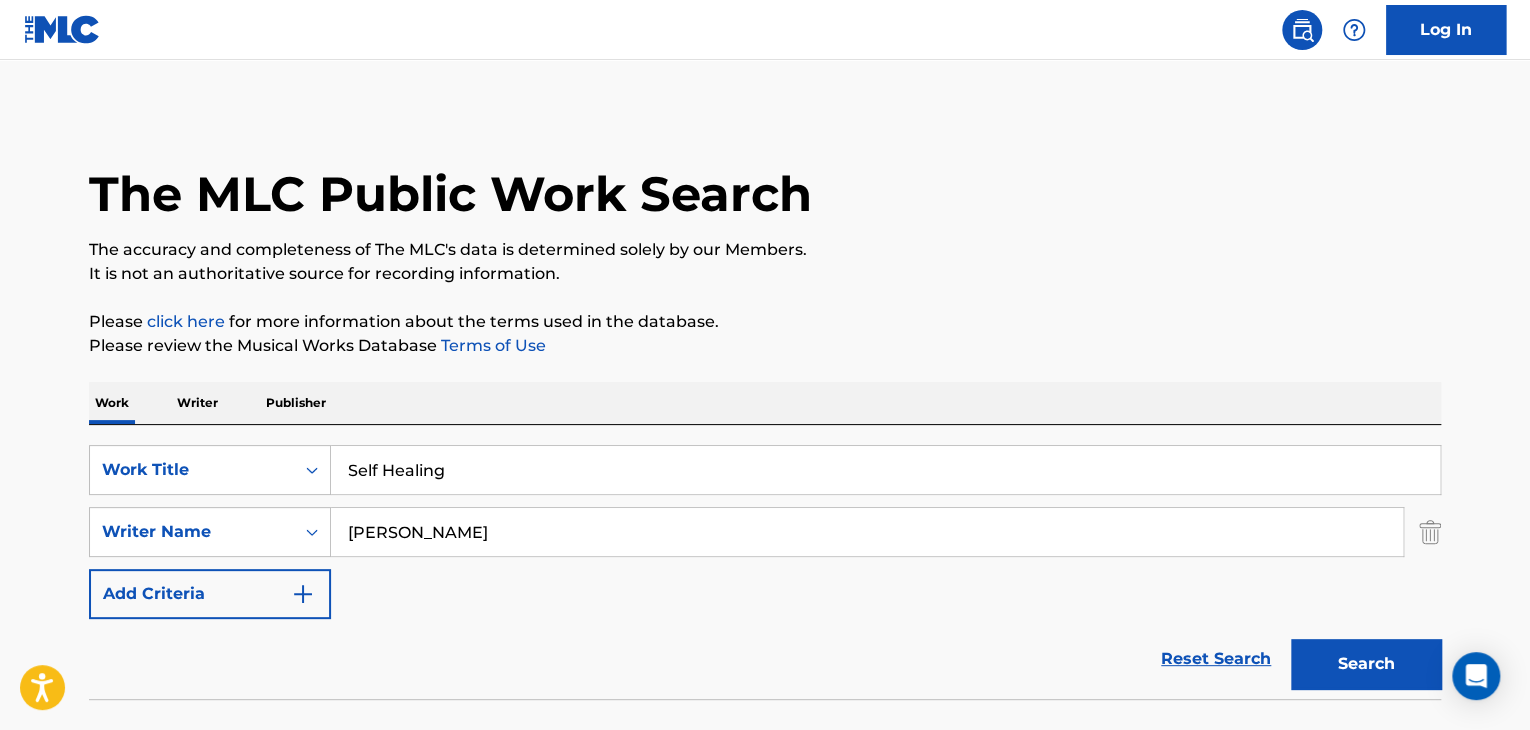 click on "Search" at bounding box center [1366, 664] 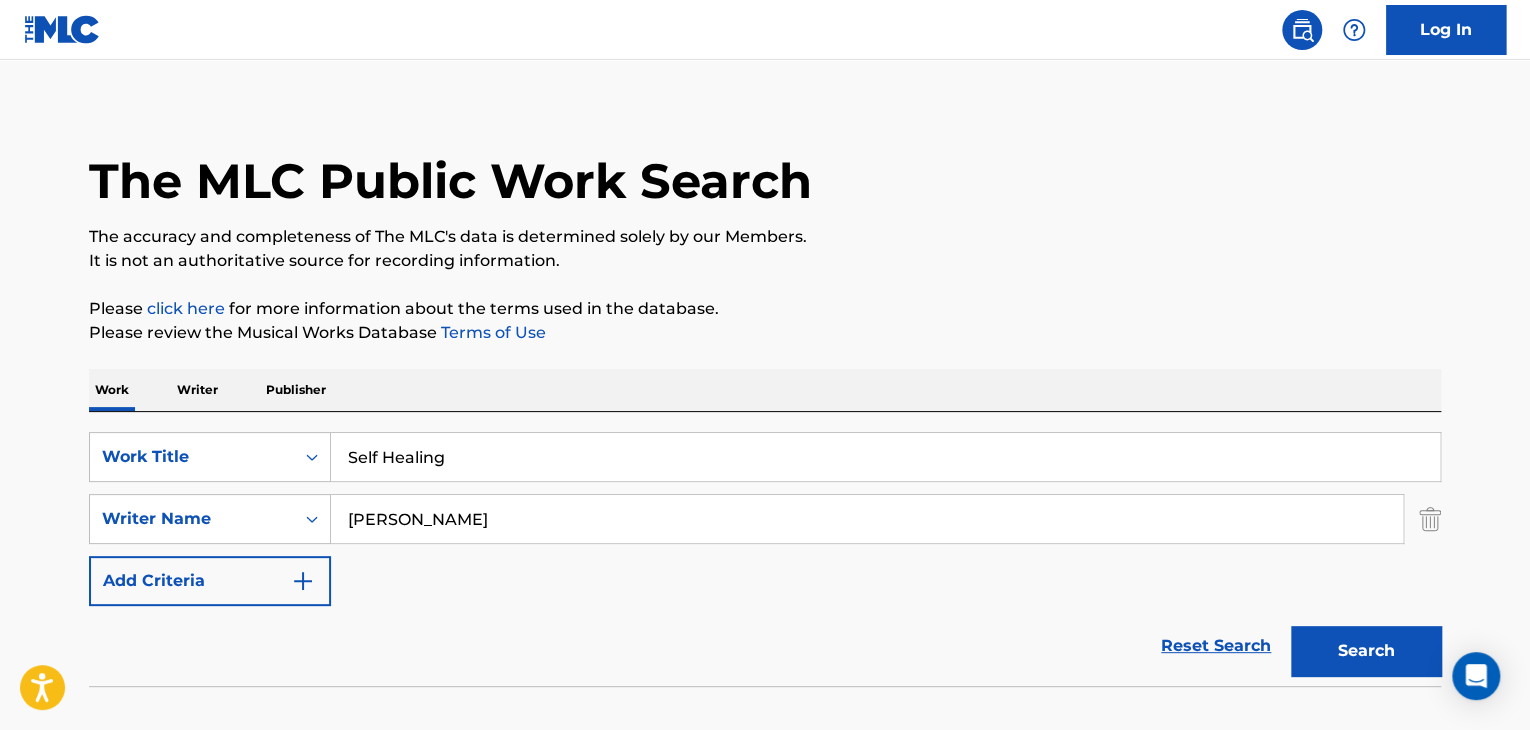 scroll, scrollTop: 138, scrollLeft: 0, axis: vertical 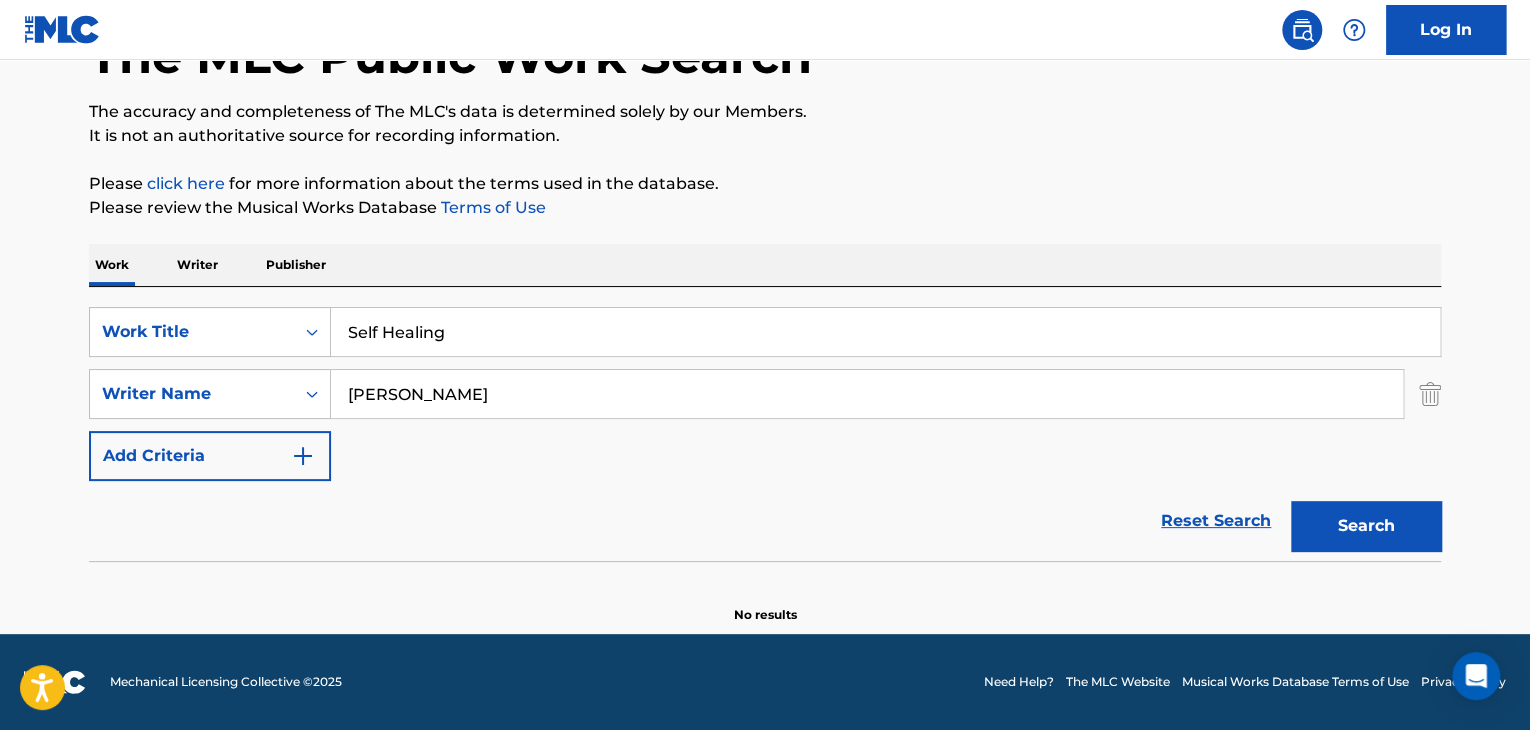 click on "[PERSON_NAME]" at bounding box center (867, 394) 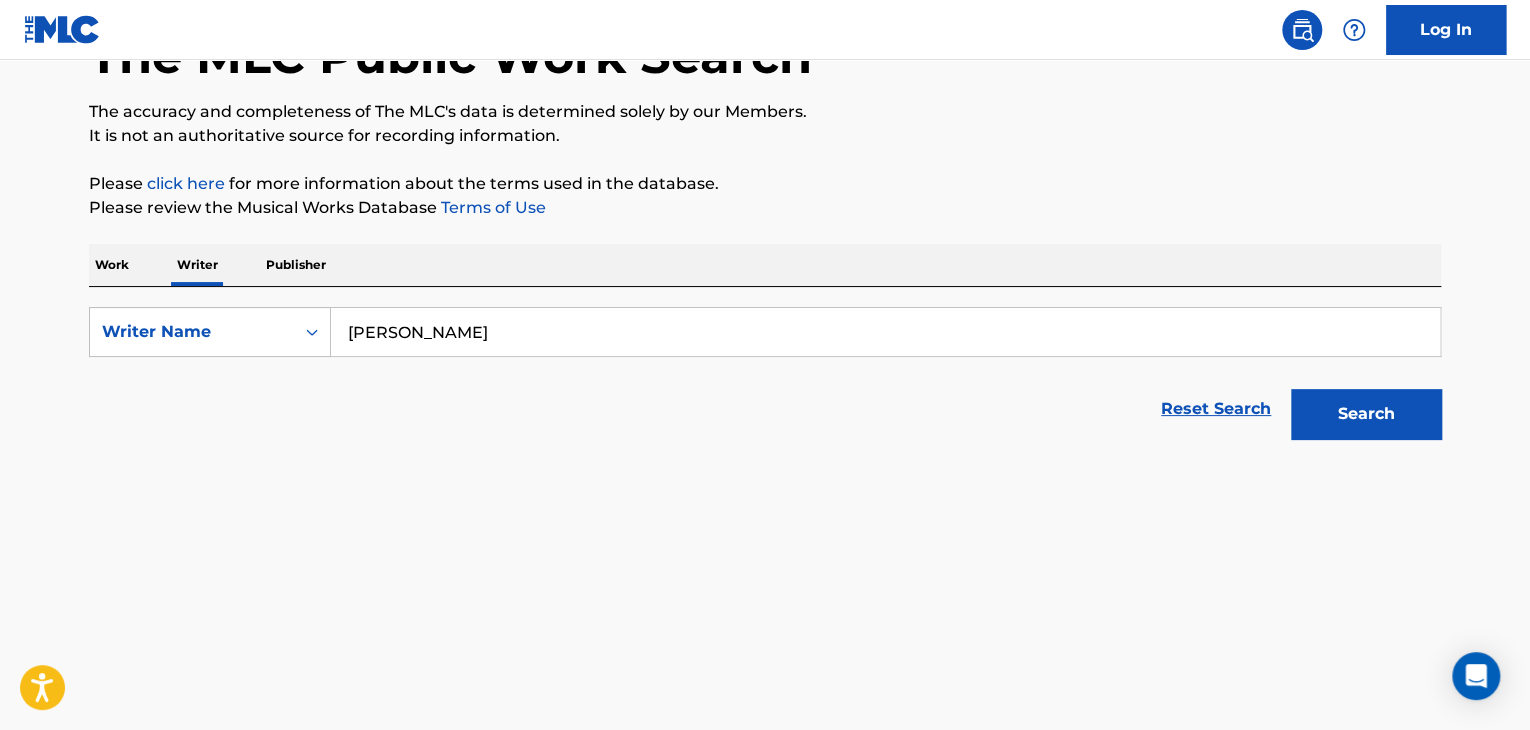 scroll, scrollTop: 0, scrollLeft: 0, axis: both 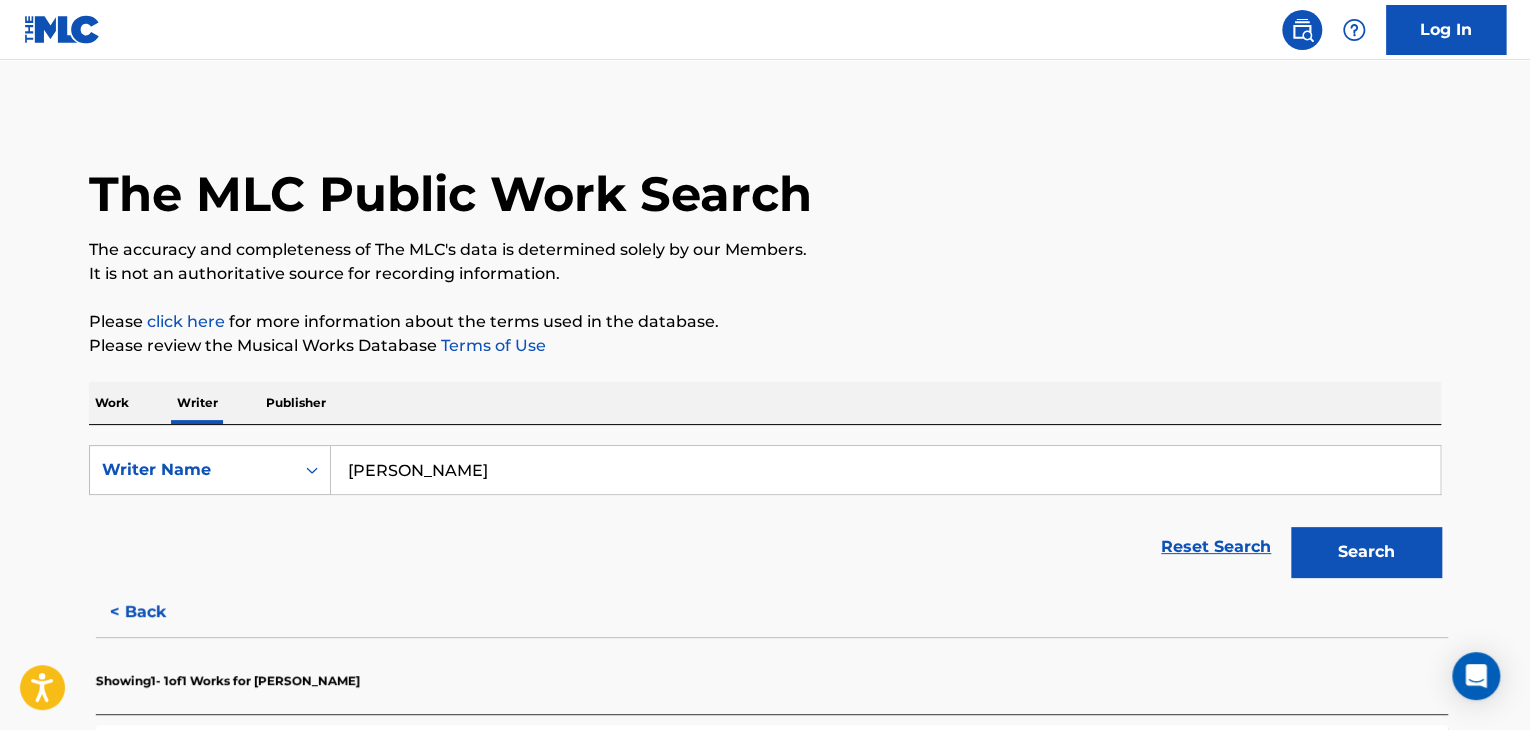 click on "The accuracy and completeness of The MLC's data is determined solely by our Members." at bounding box center (765, 250) 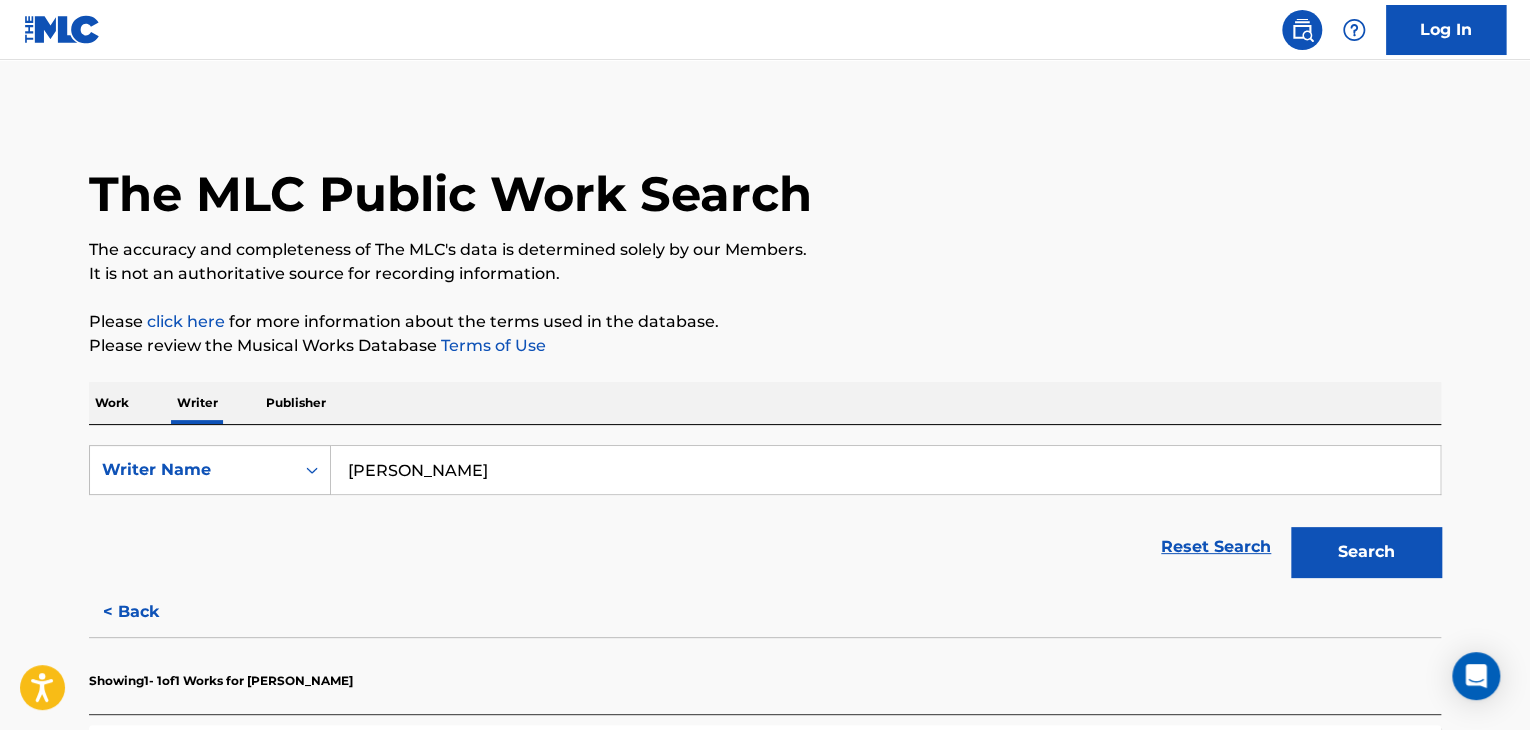 click on "[PERSON_NAME]" at bounding box center (885, 470) 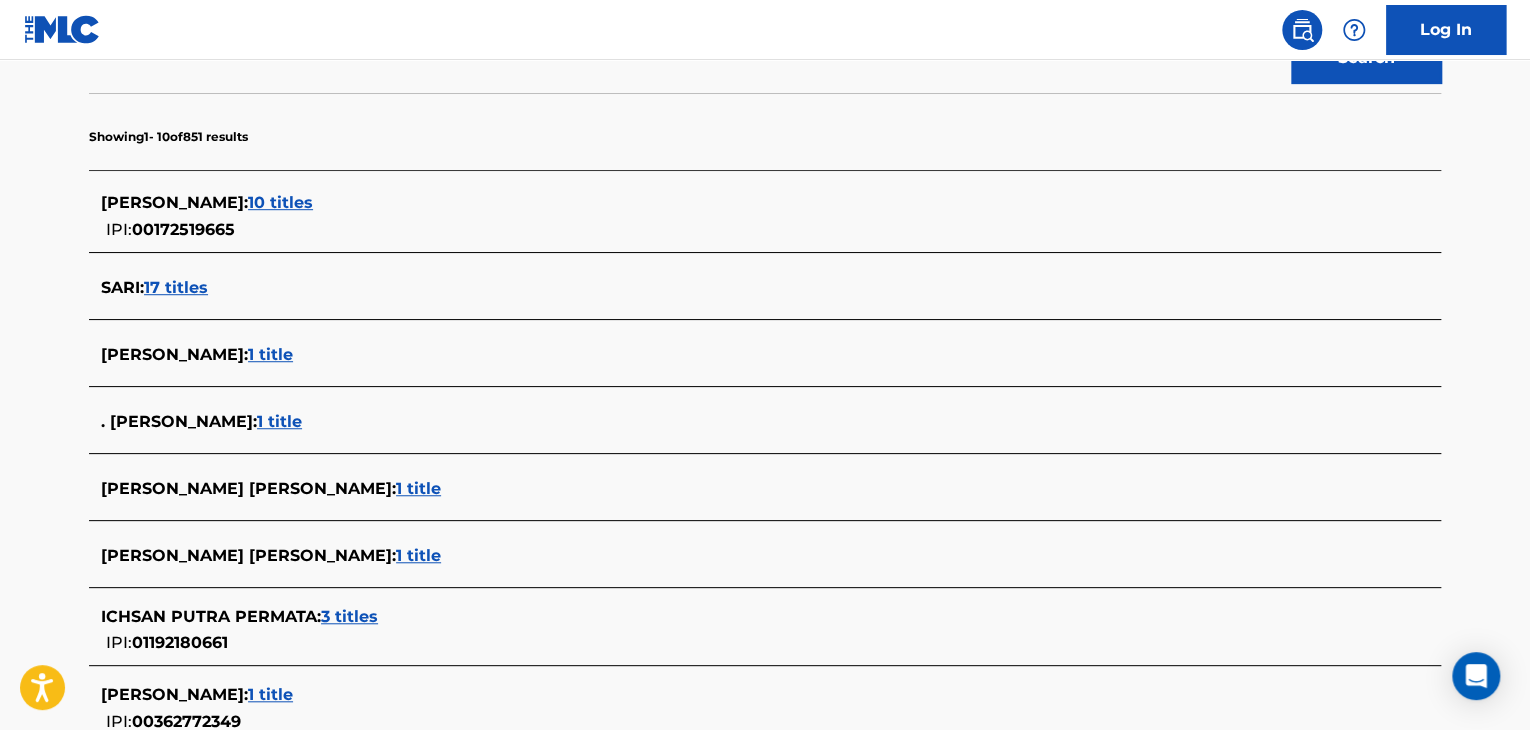 scroll, scrollTop: 194, scrollLeft: 0, axis: vertical 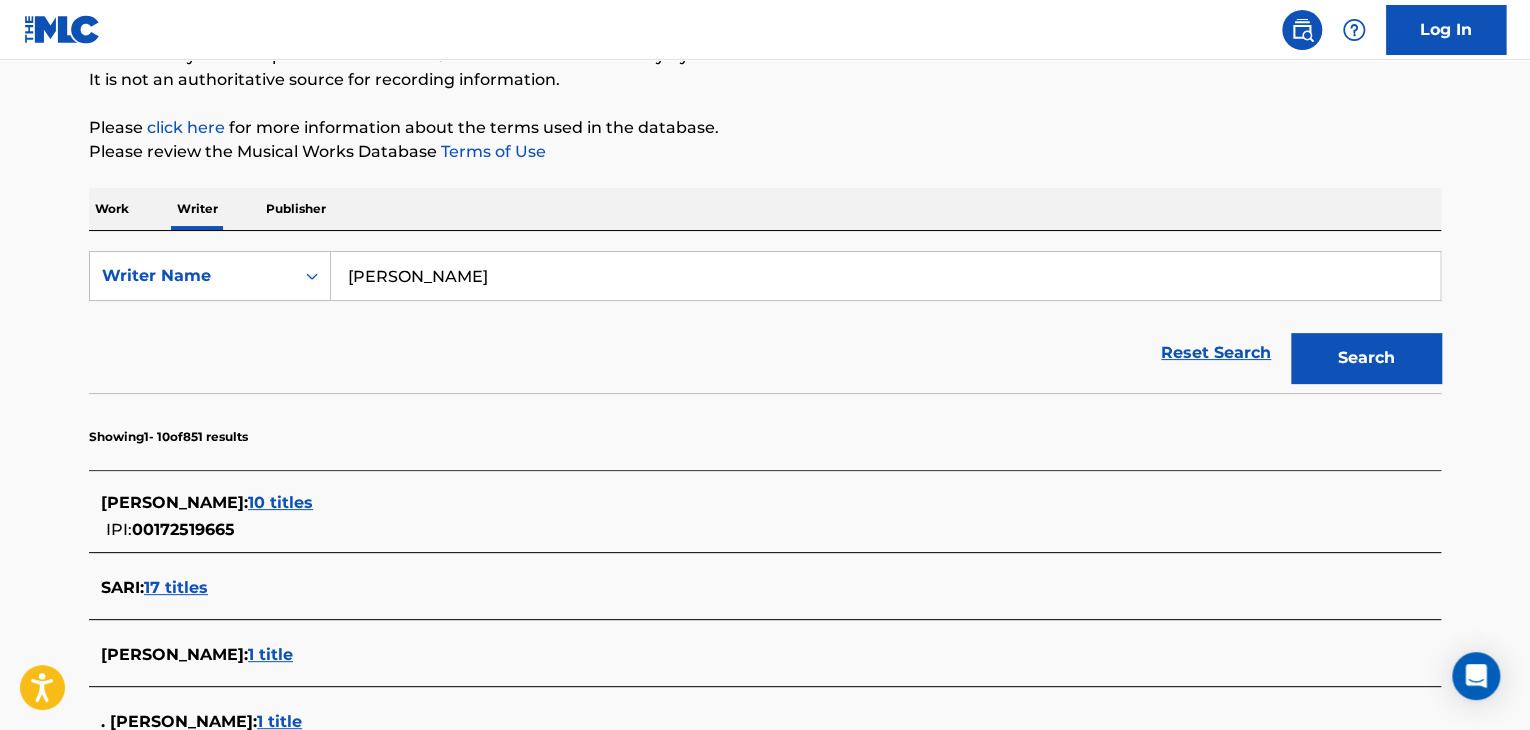 click on "[PERSON_NAME]" at bounding box center [885, 276] 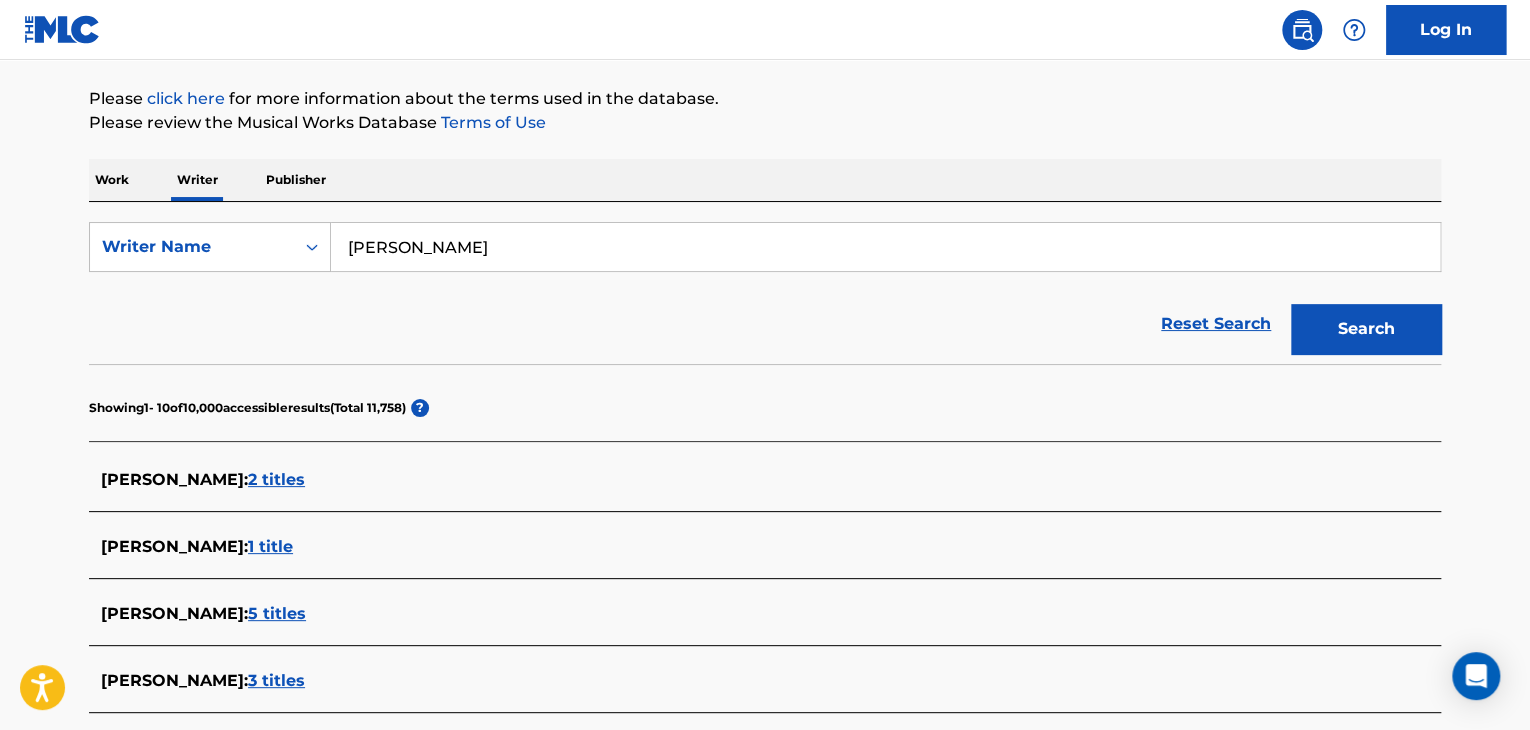 scroll, scrollTop: 71, scrollLeft: 0, axis: vertical 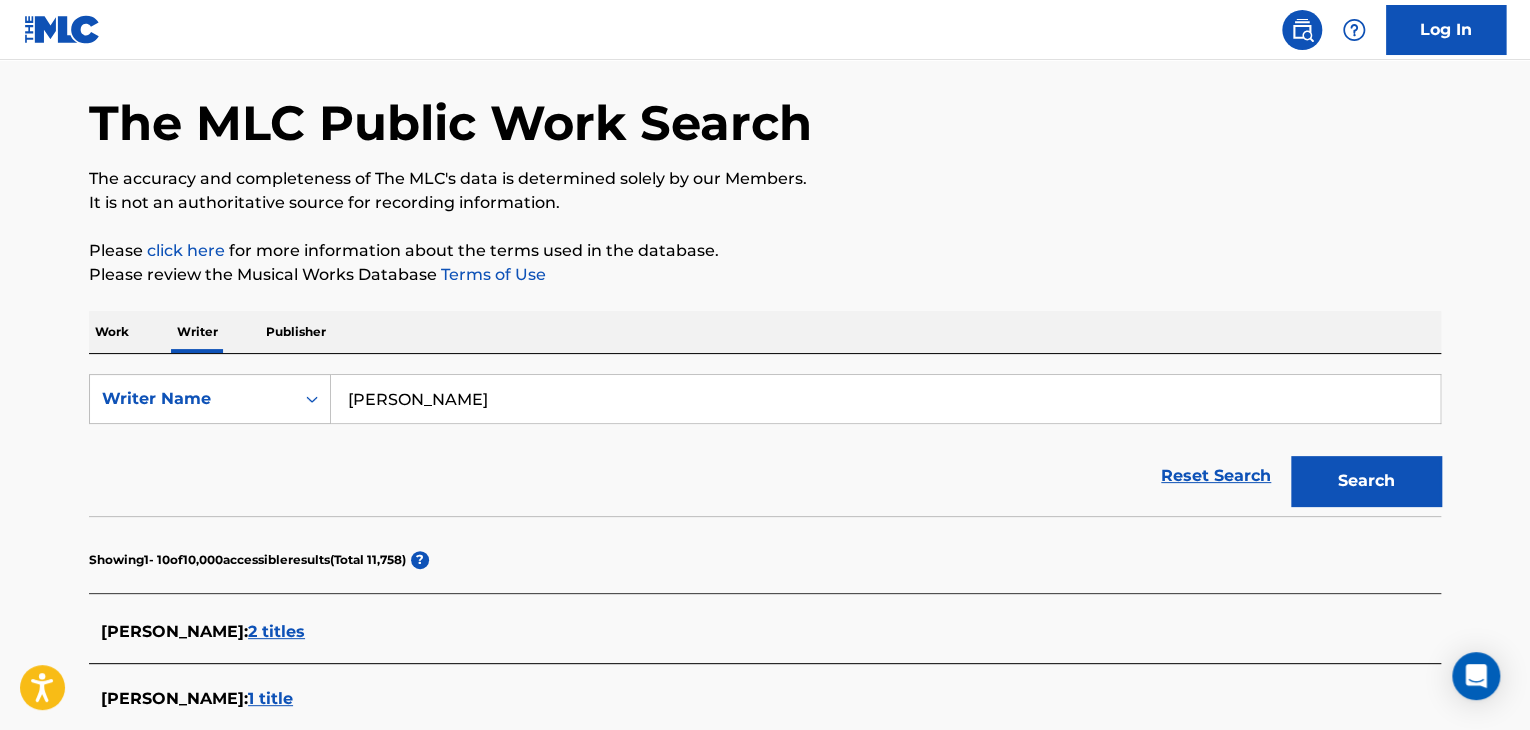 click on "[PERSON_NAME]" at bounding box center [885, 399] 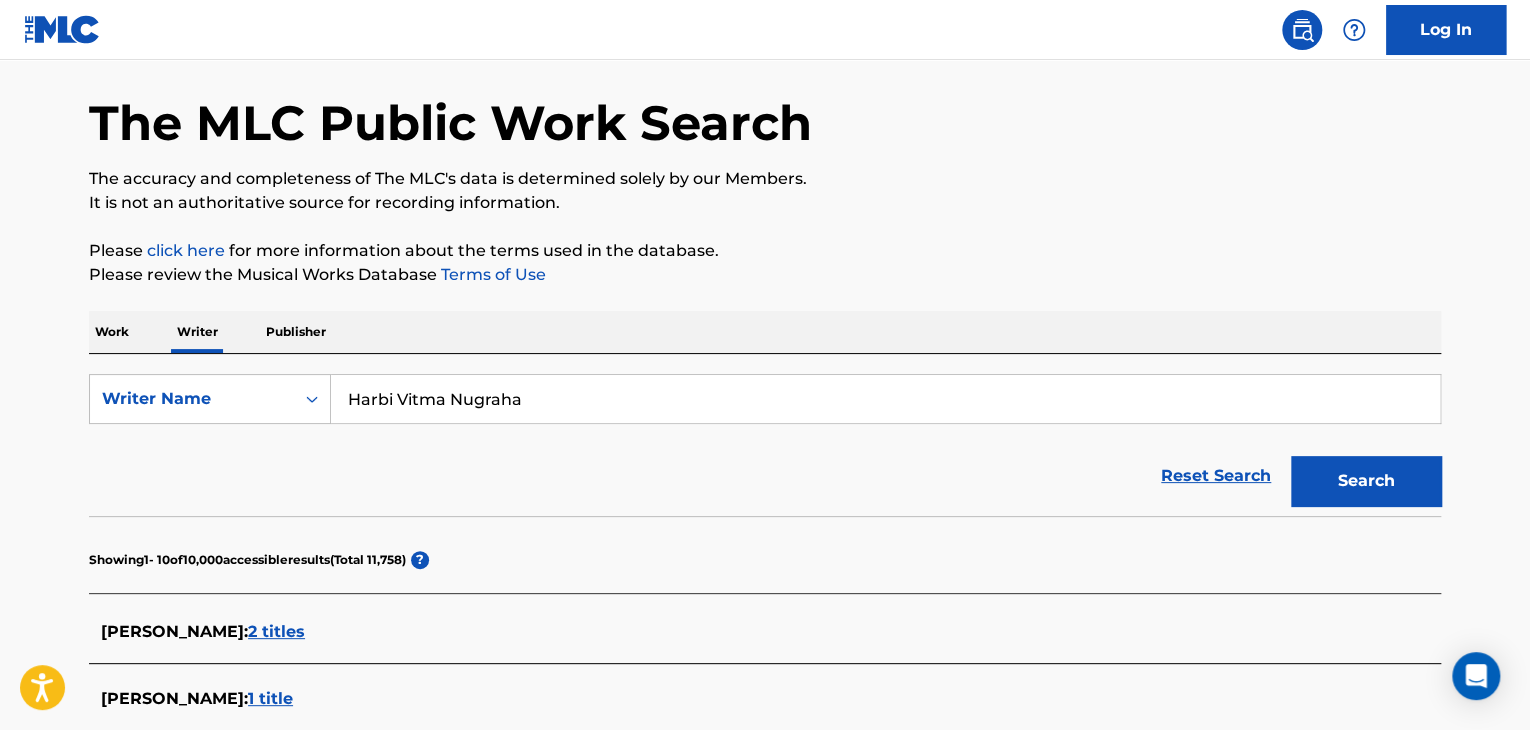 click on "Please review the Musical Works Database   Terms of Use" at bounding box center [765, 275] 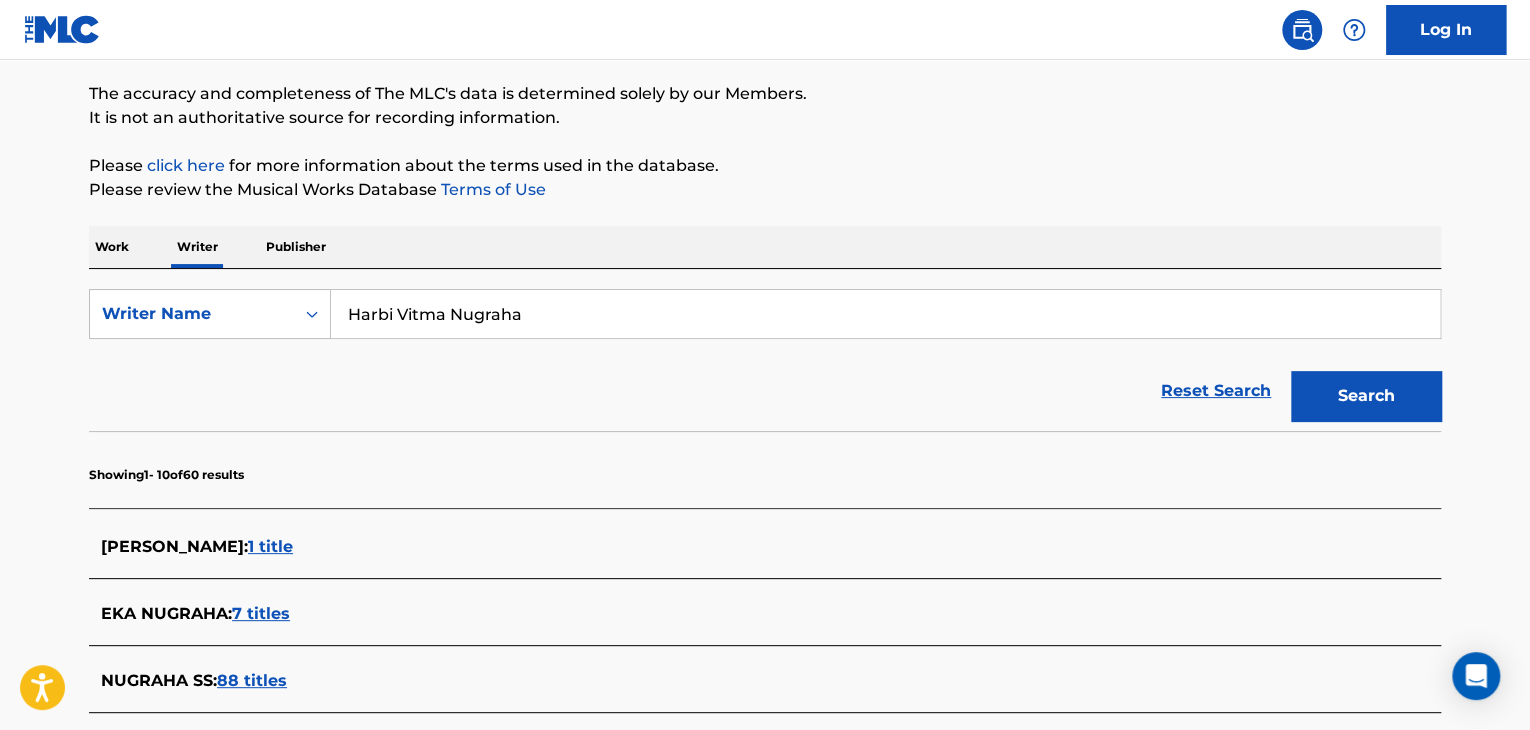 scroll, scrollTop: 0, scrollLeft: 0, axis: both 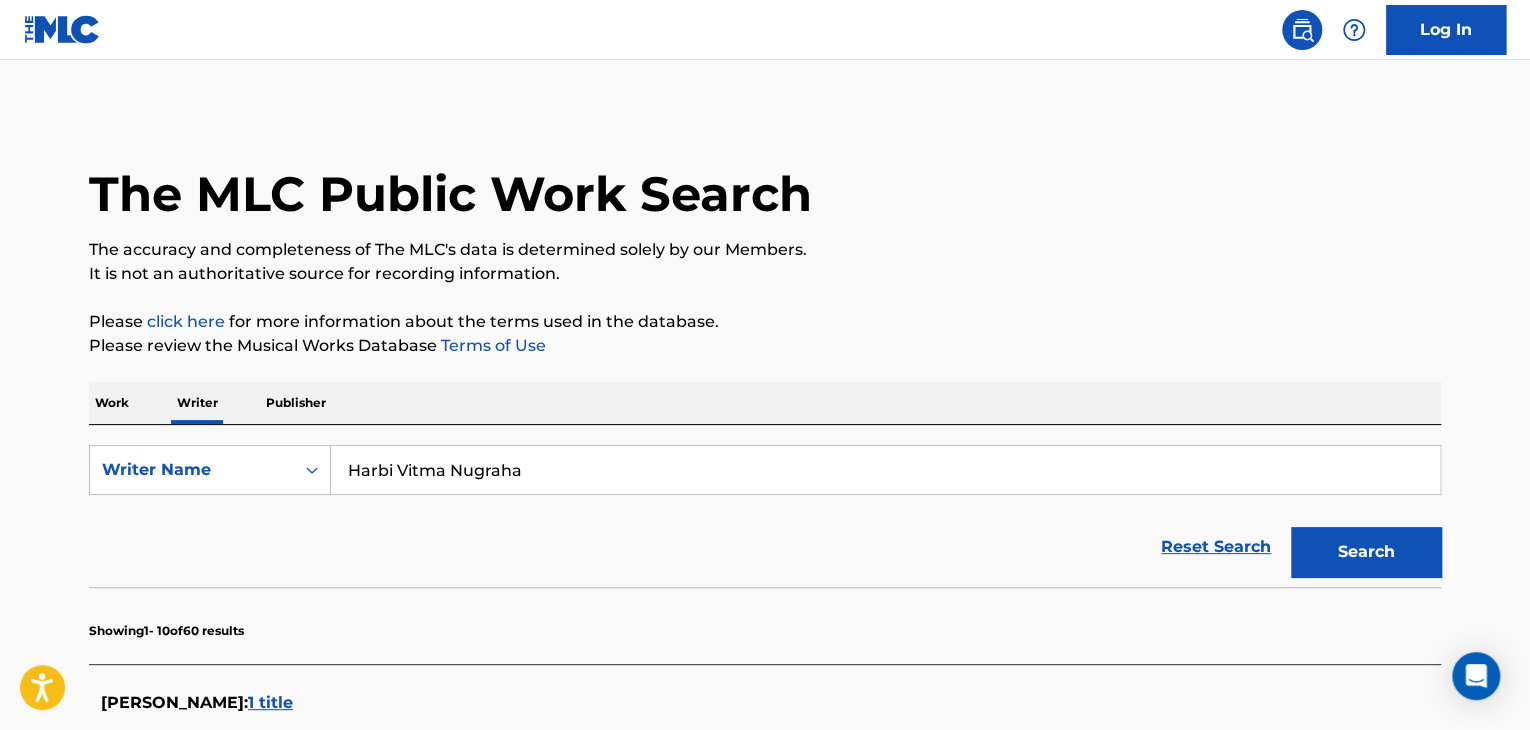 click on "Harbi Vitma Nugraha" at bounding box center [885, 470] 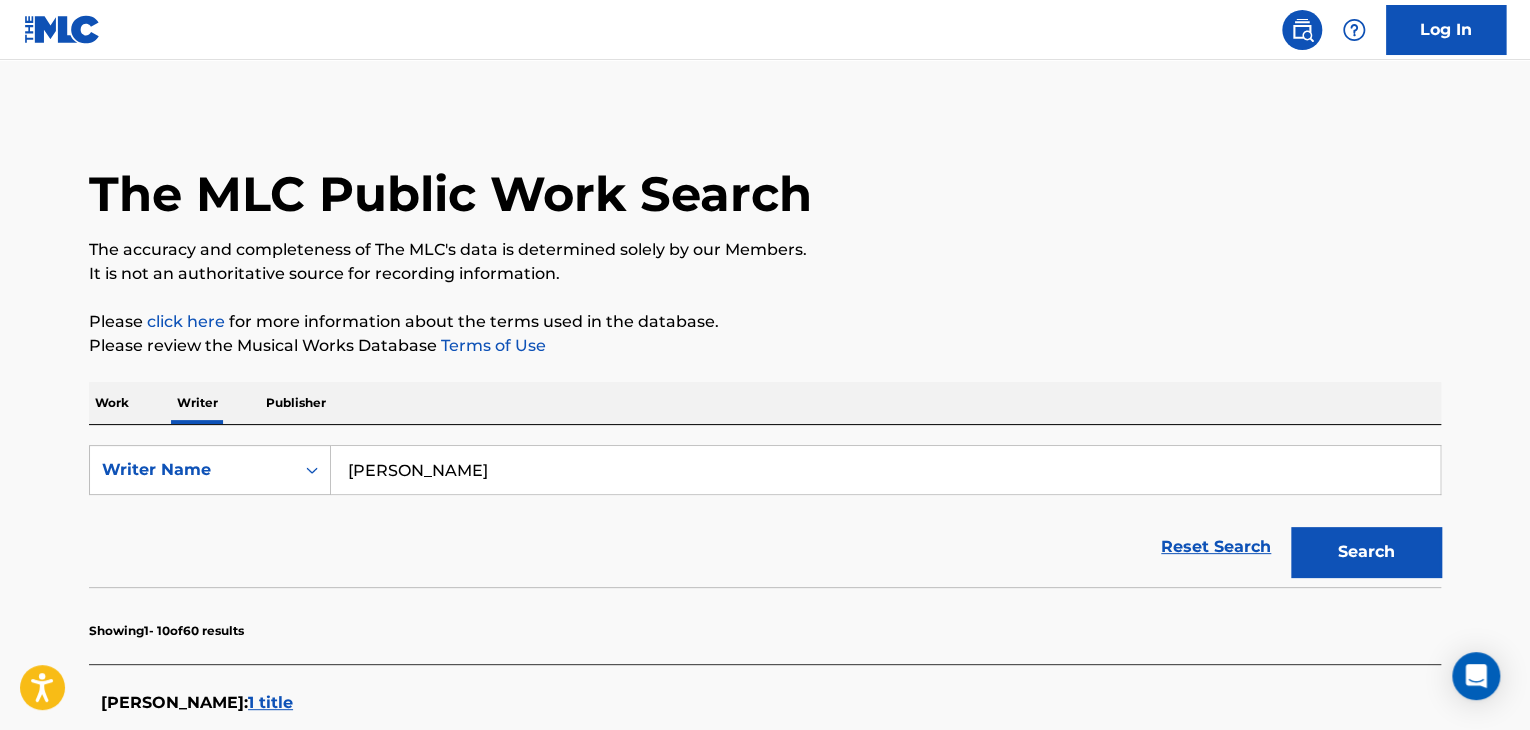 type on "[PERSON_NAME]" 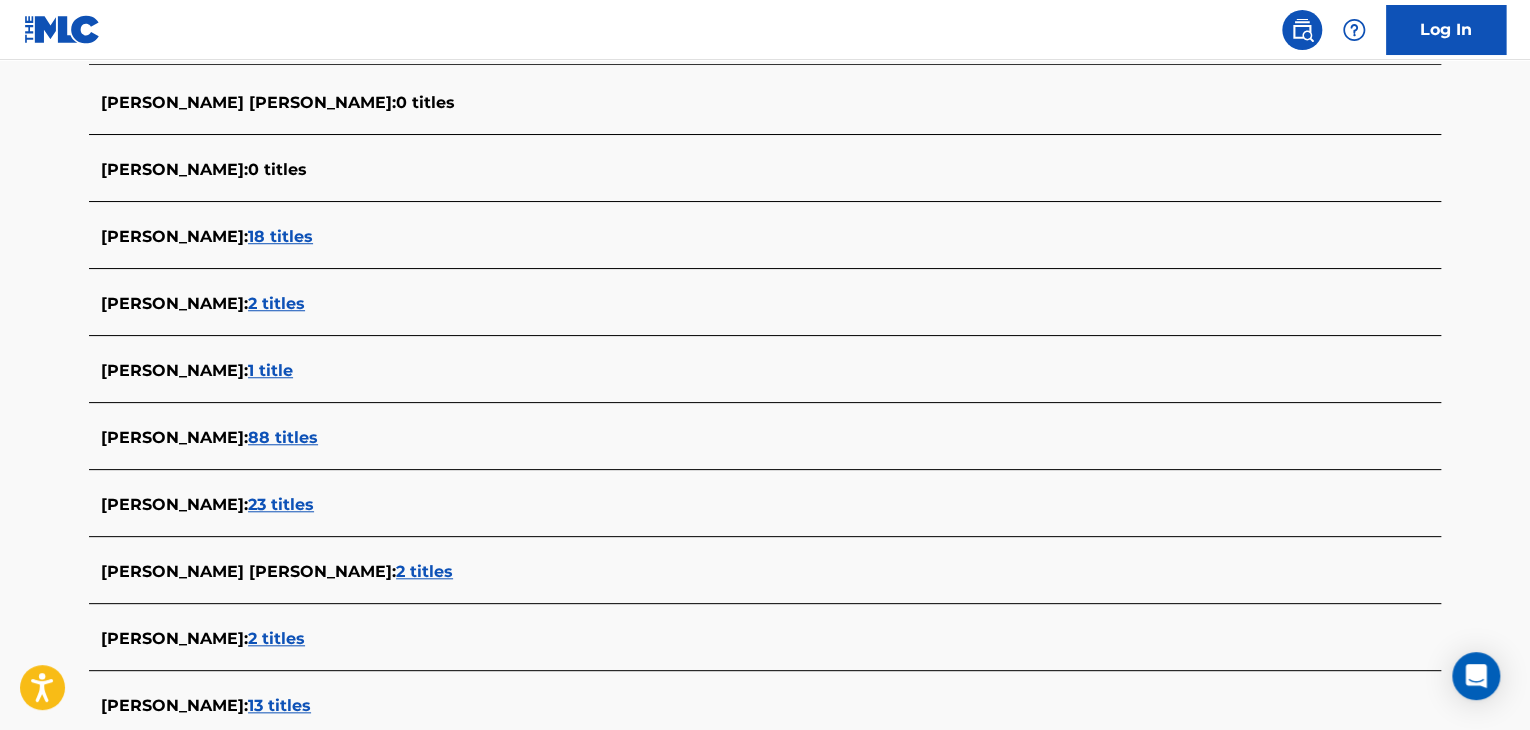 scroll, scrollTop: 848, scrollLeft: 0, axis: vertical 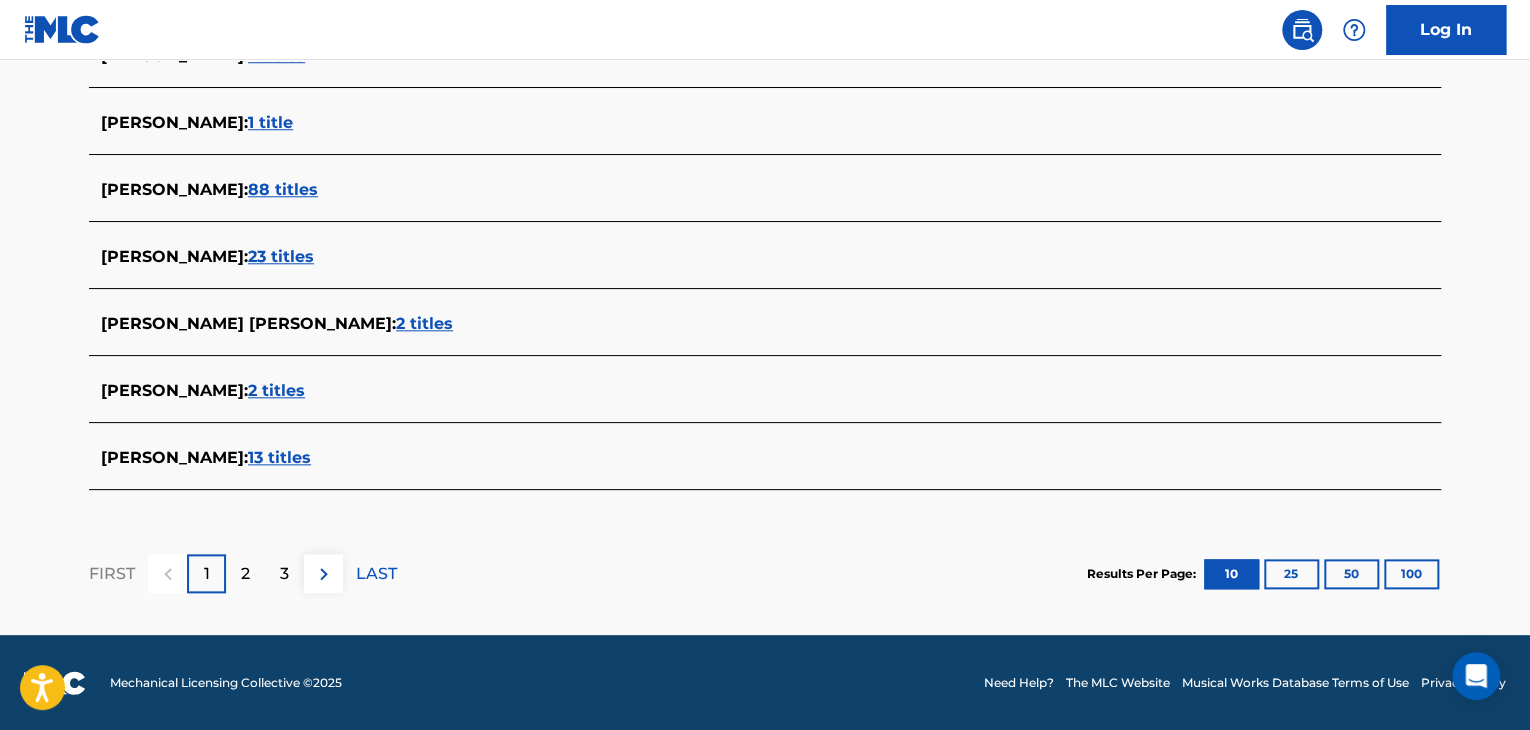 click on "13 titles" at bounding box center (279, 457) 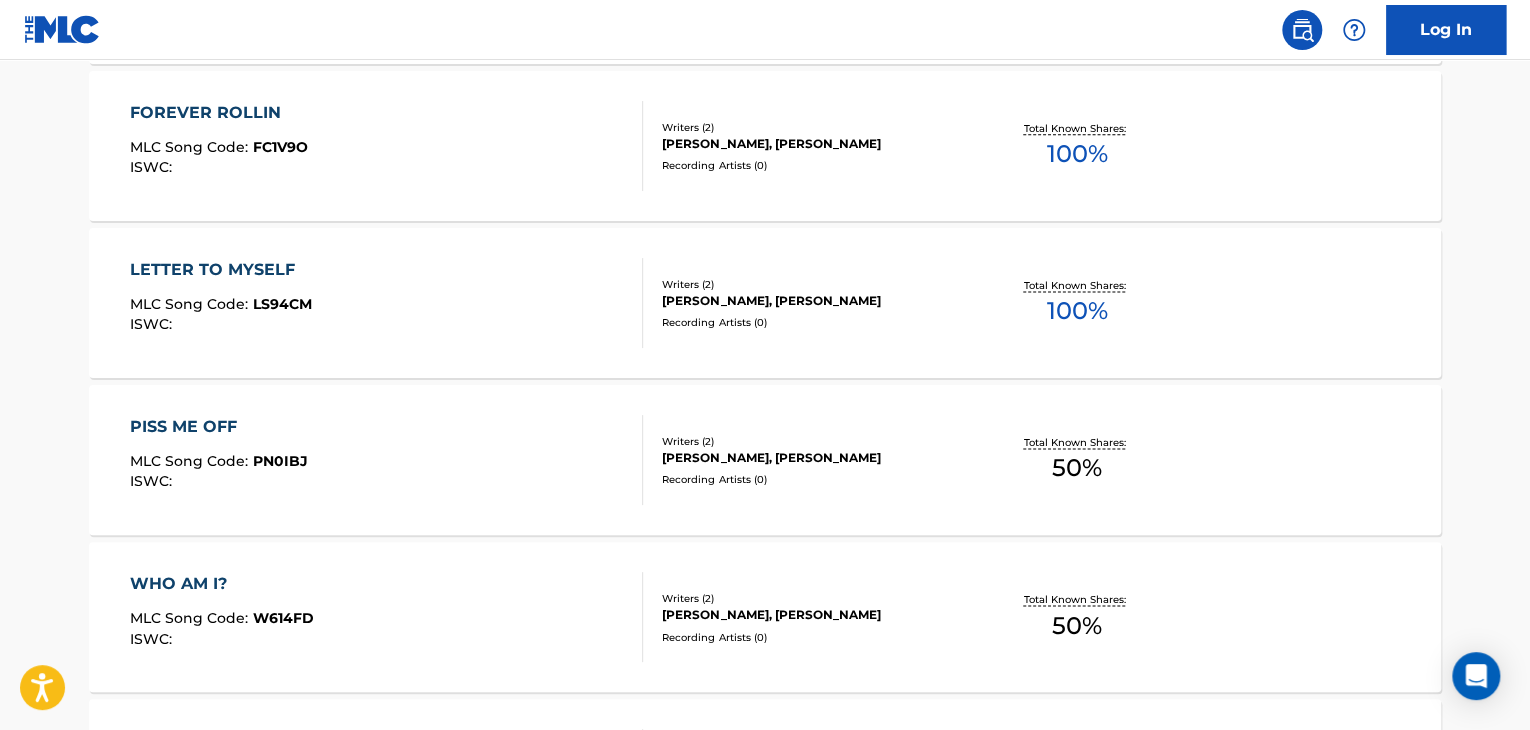 scroll, scrollTop: 1248, scrollLeft: 0, axis: vertical 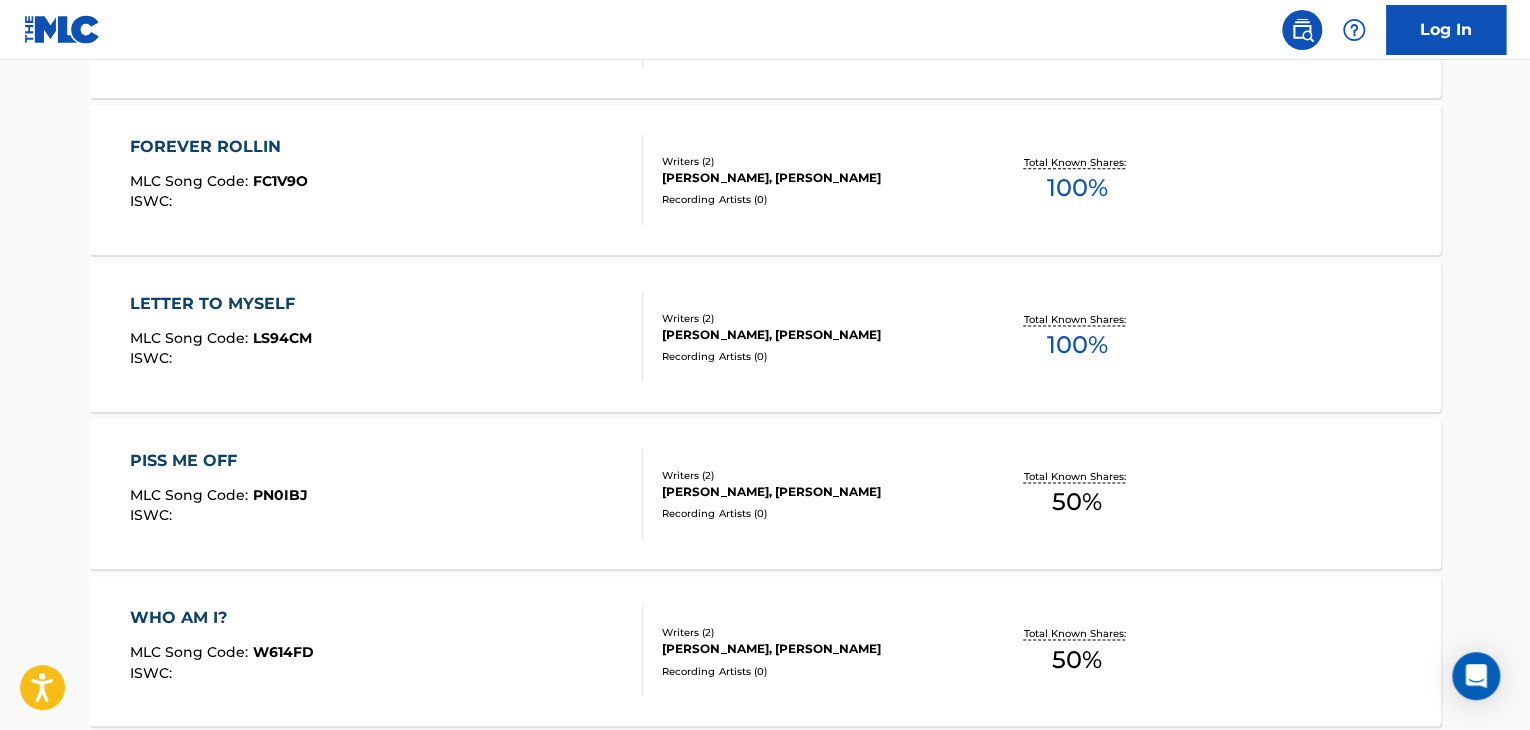 click on "LETTER TO MYSELF MLC Song Code : LS94CM ISWC :" at bounding box center (387, 337) 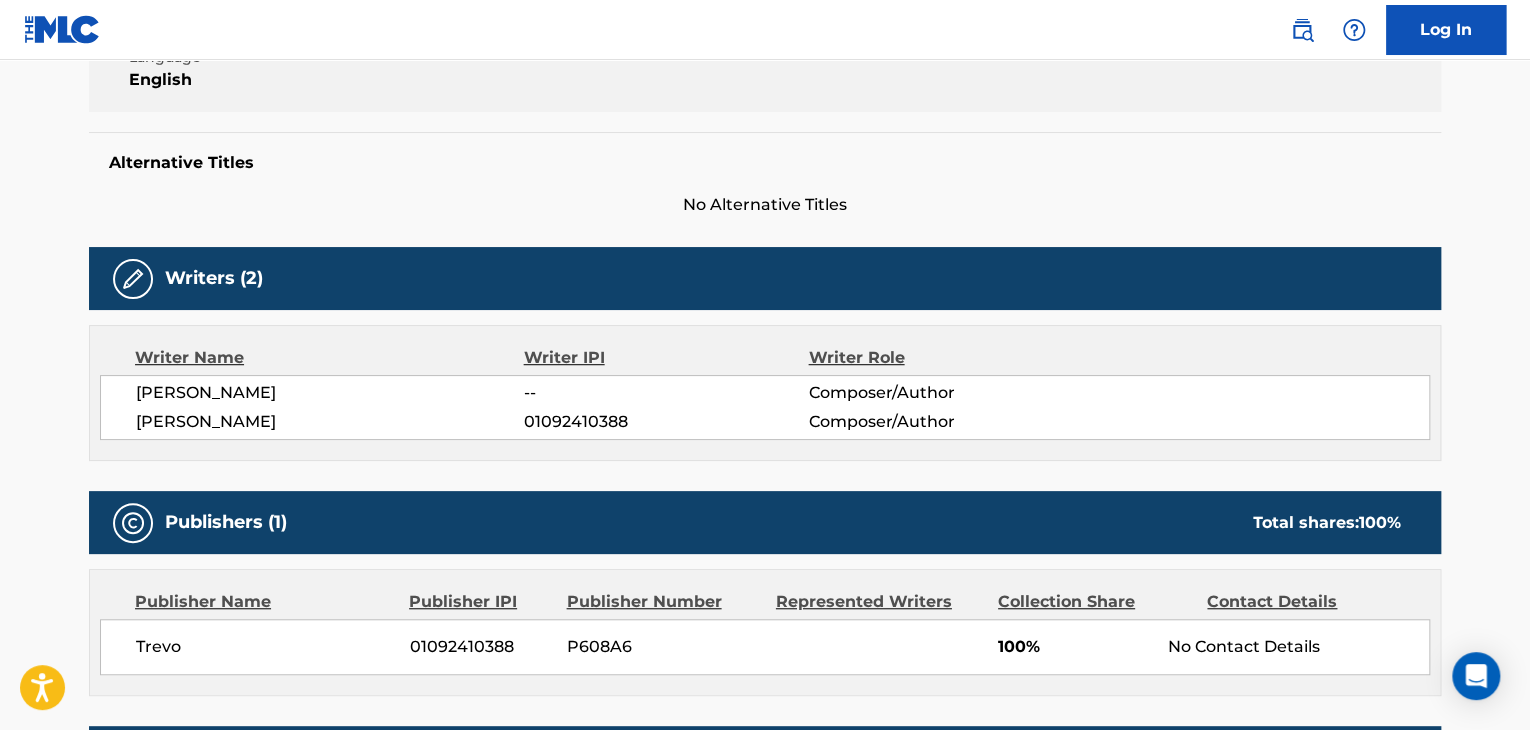 scroll, scrollTop: 700, scrollLeft: 0, axis: vertical 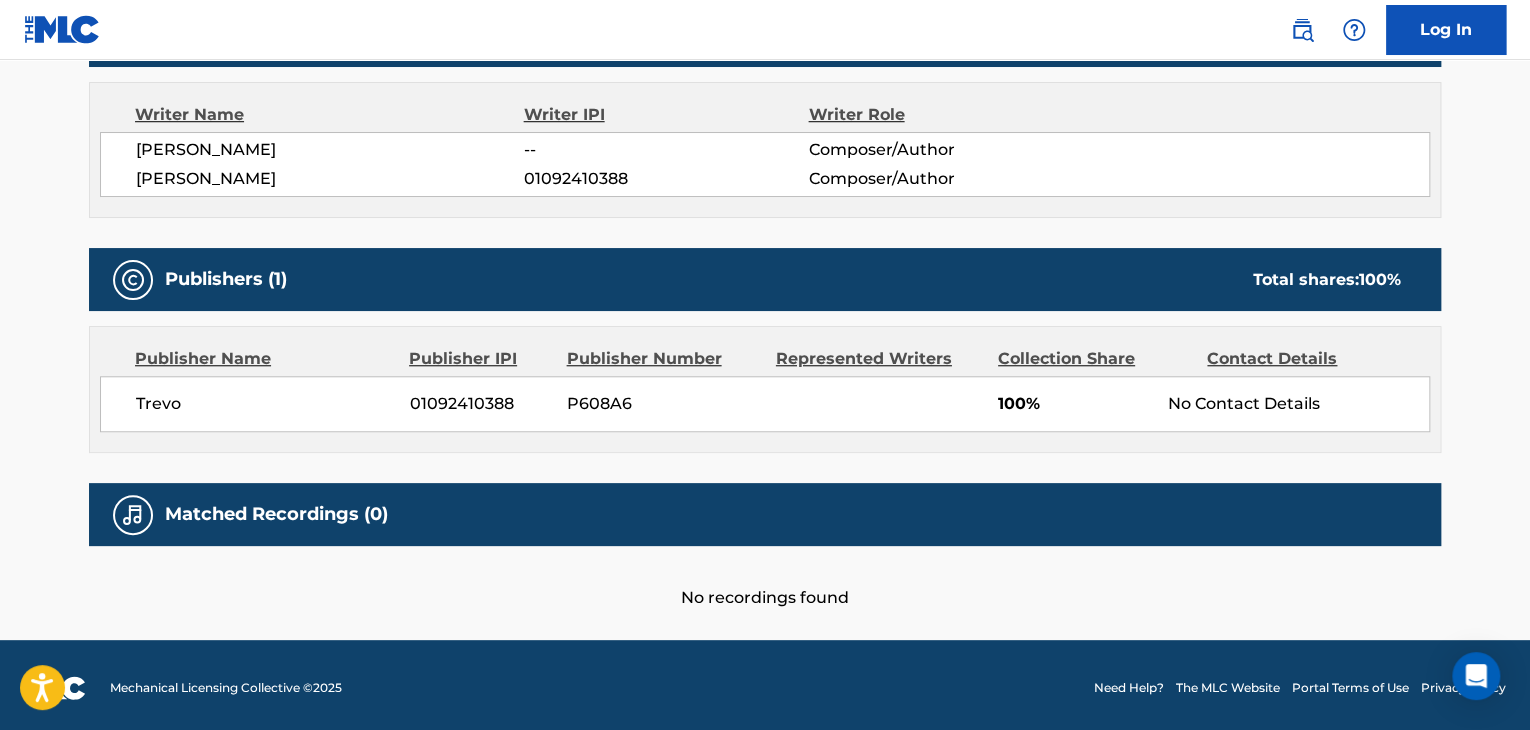 click on "Trevo" at bounding box center [265, 404] 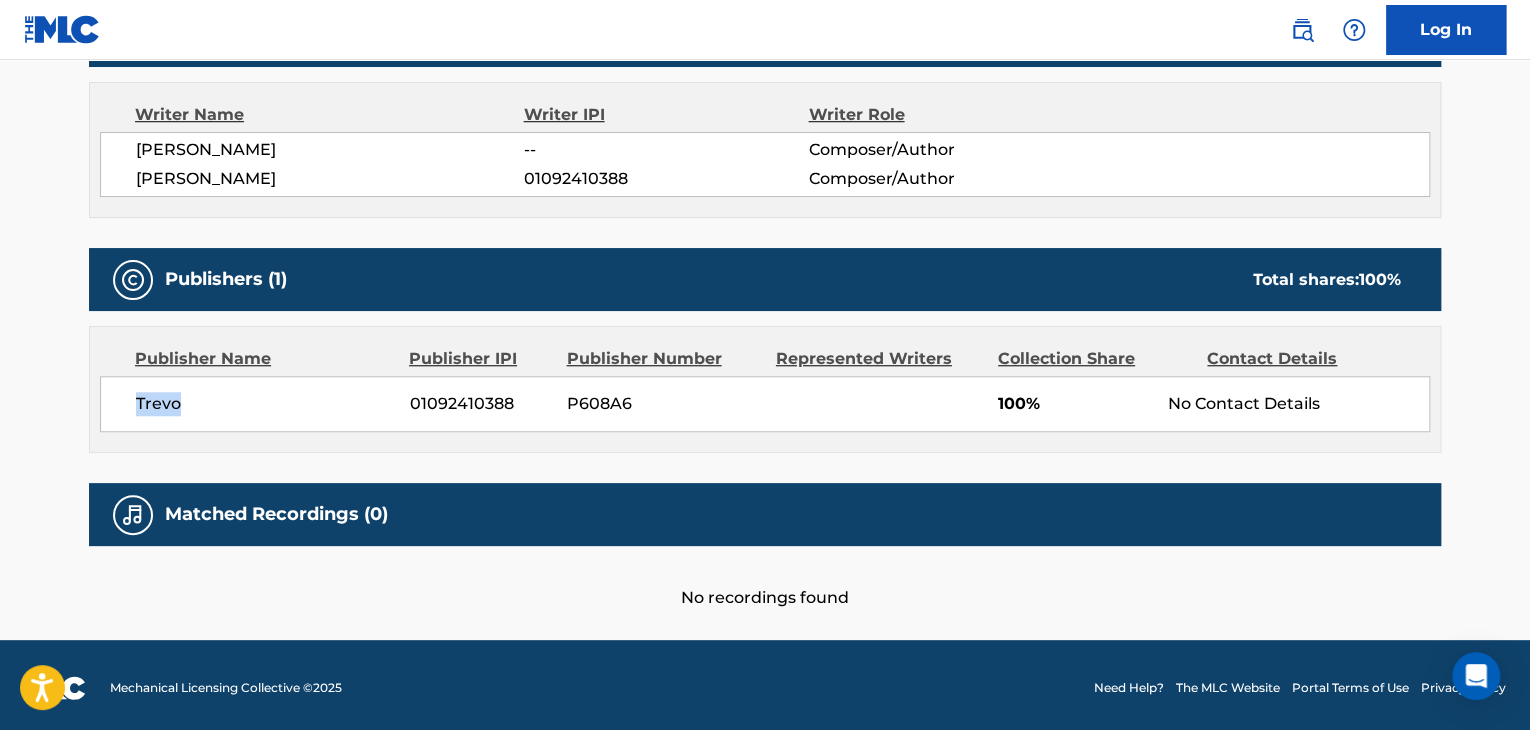 click on "Trevo" at bounding box center (265, 404) 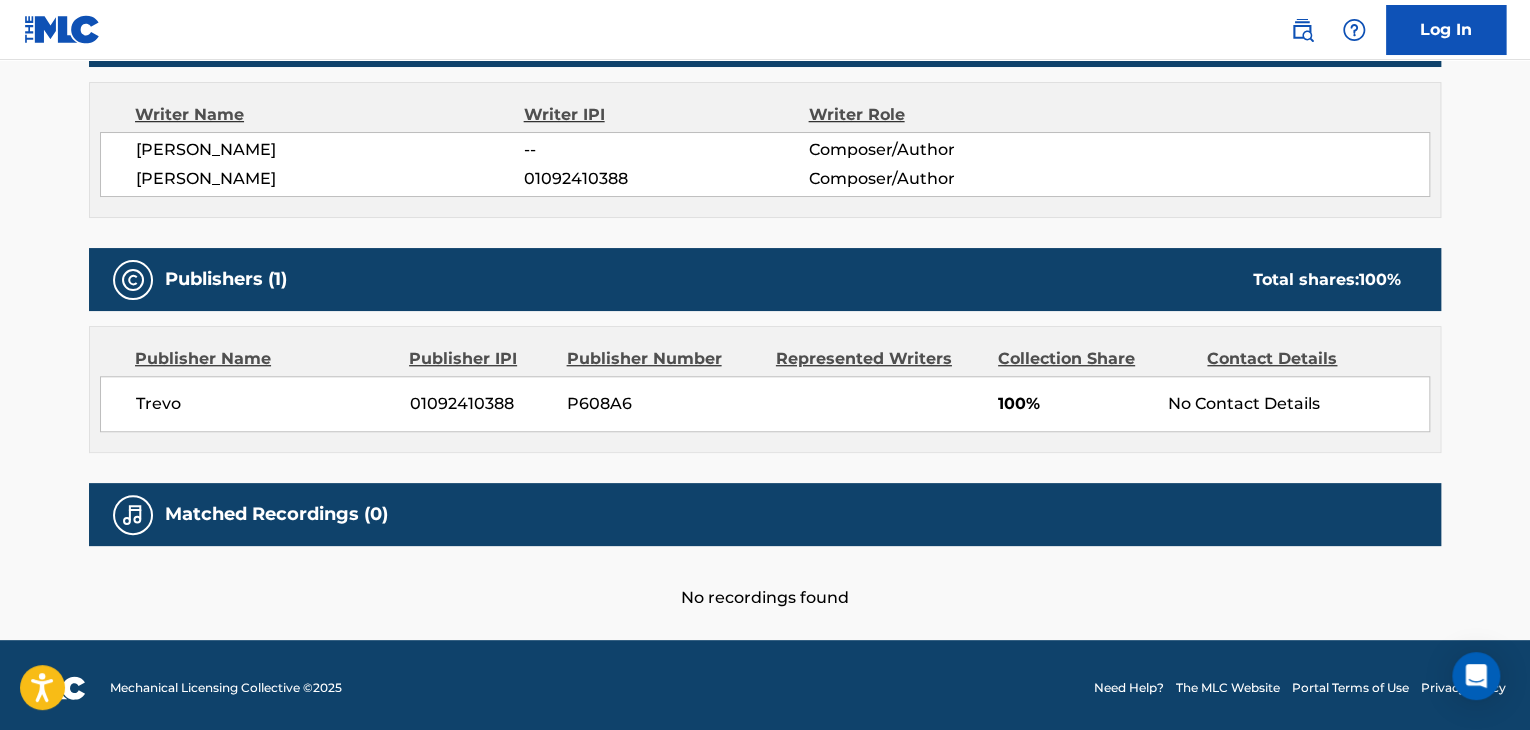 click on "01092410388" at bounding box center [481, 404] 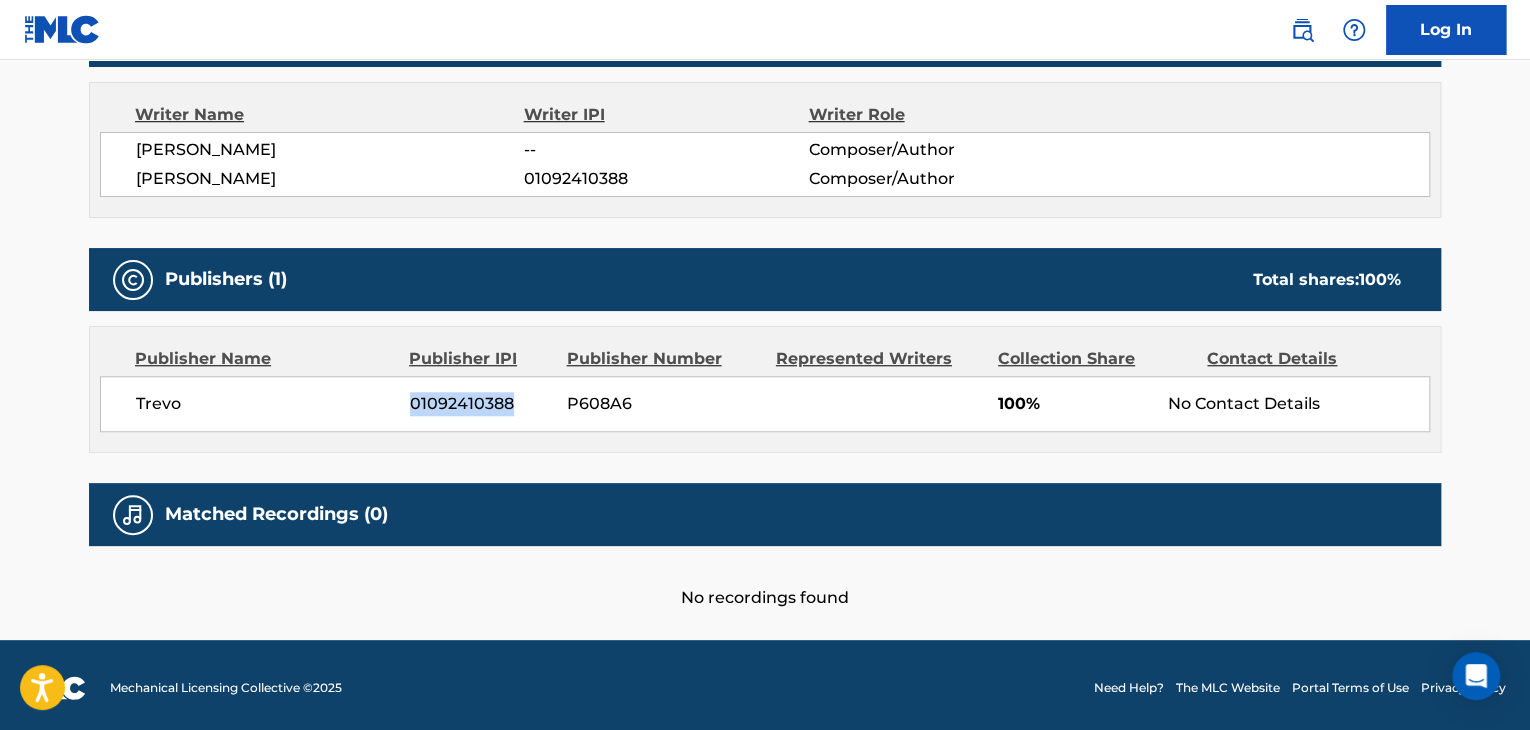 click on "01092410388" at bounding box center (481, 404) 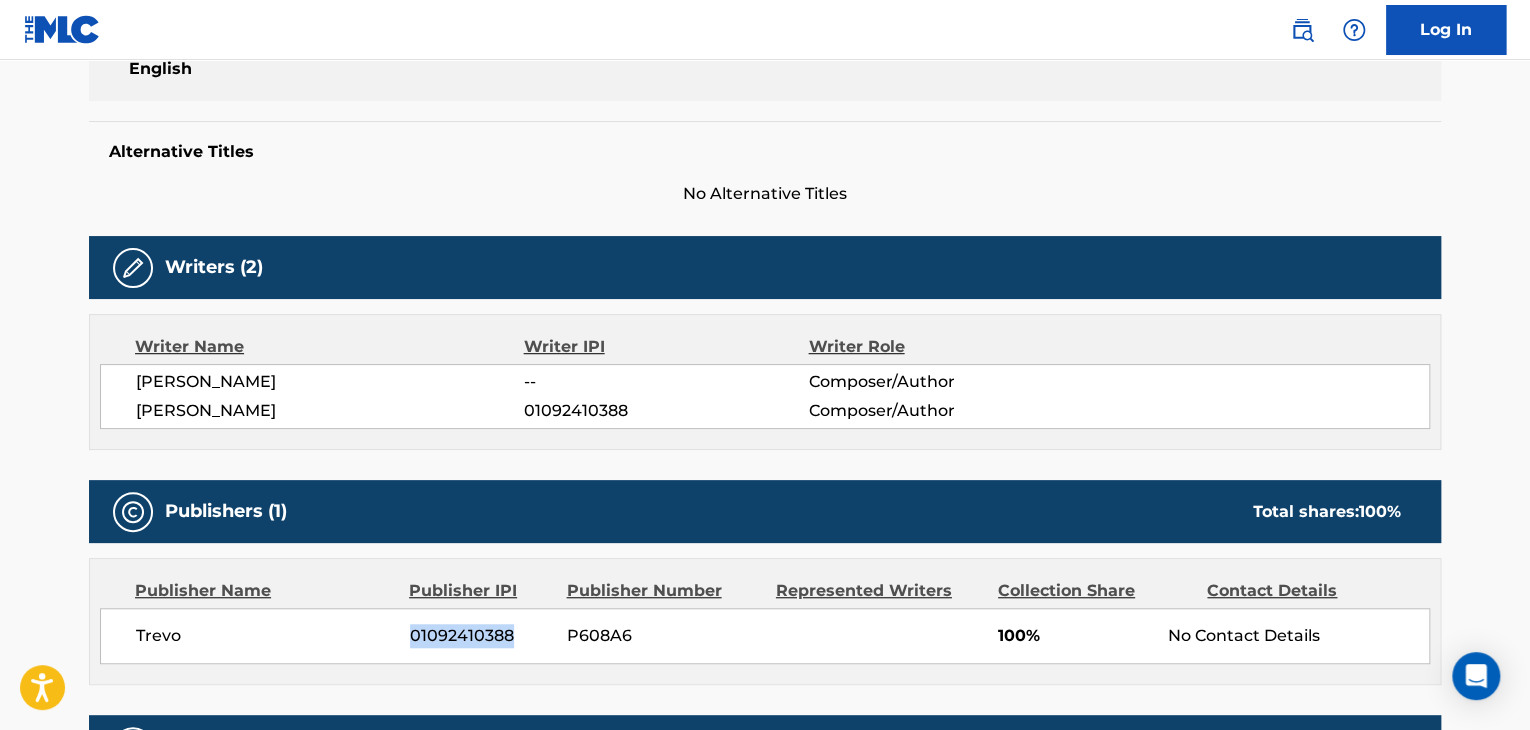 scroll, scrollTop: 300, scrollLeft: 0, axis: vertical 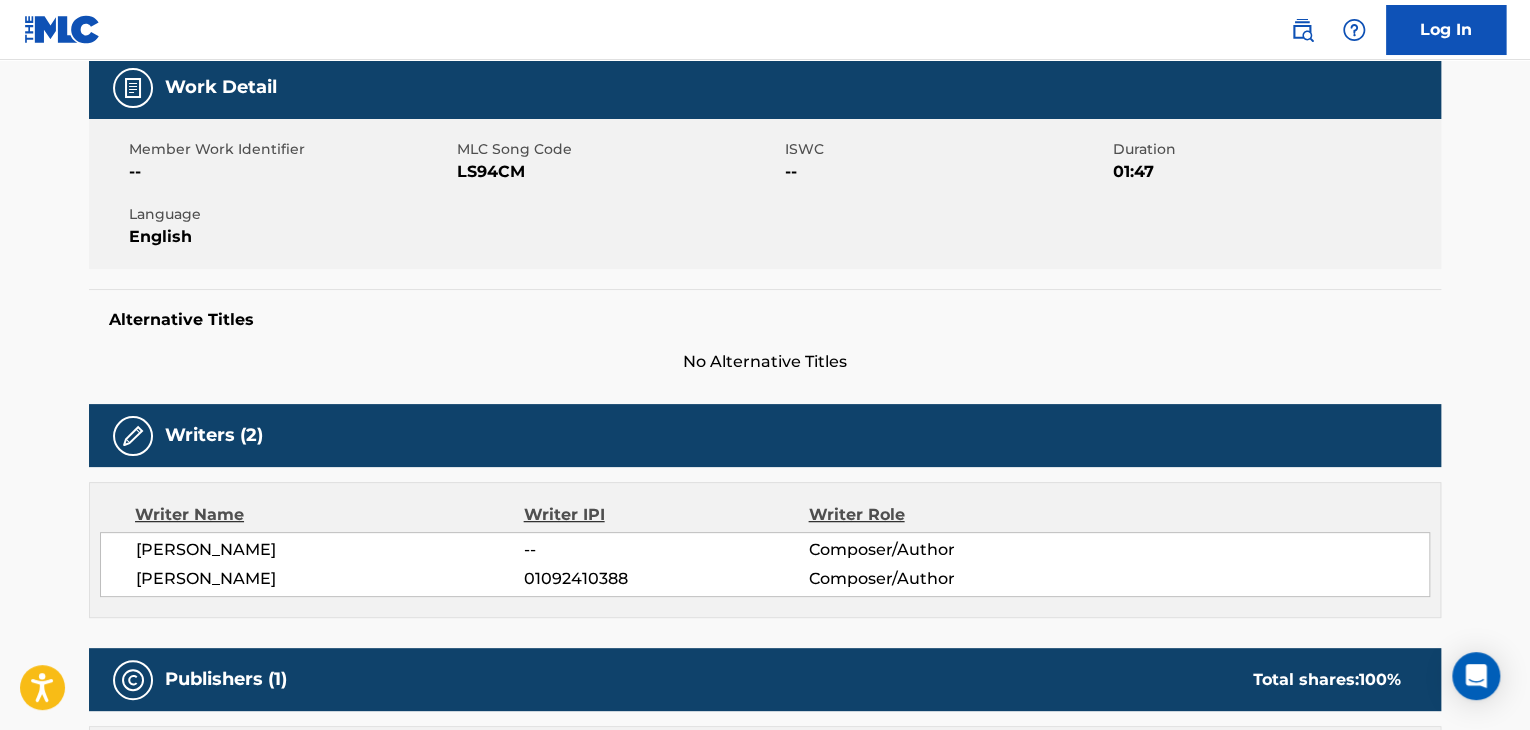 click on "LS94CM" at bounding box center [618, 172] 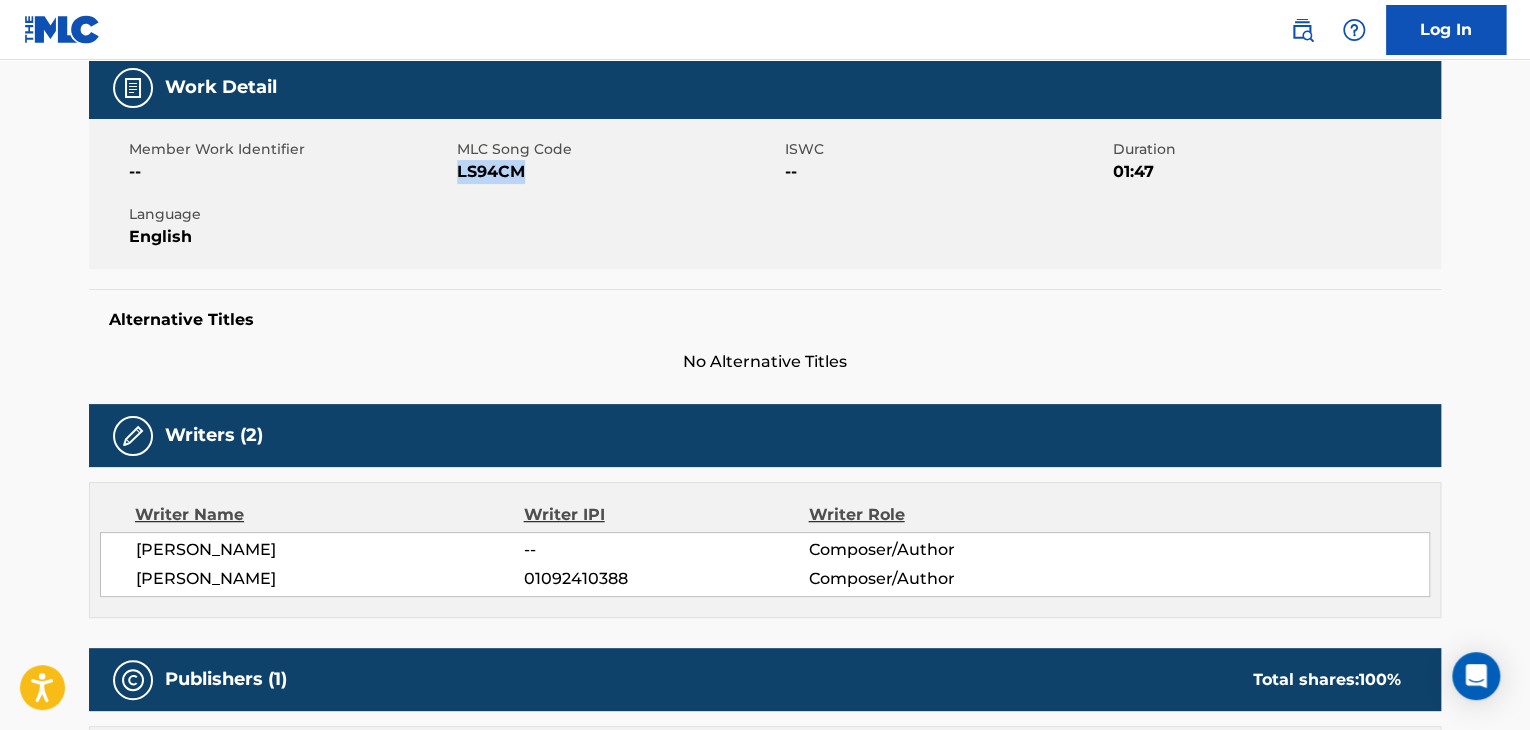 click on "LS94CM" at bounding box center [618, 172] 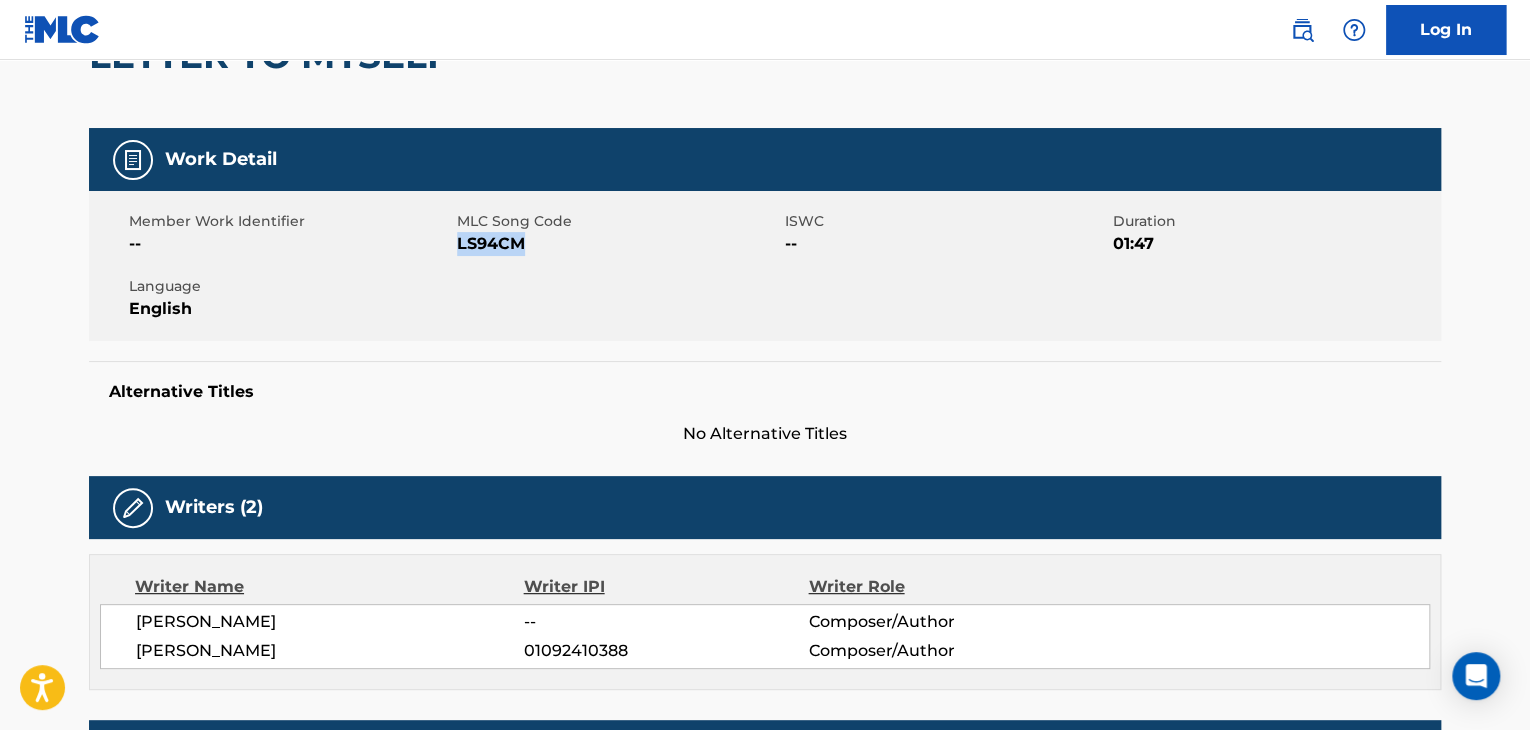 scroll, scrollTop: 0, scrollLeft: 0, axis: both 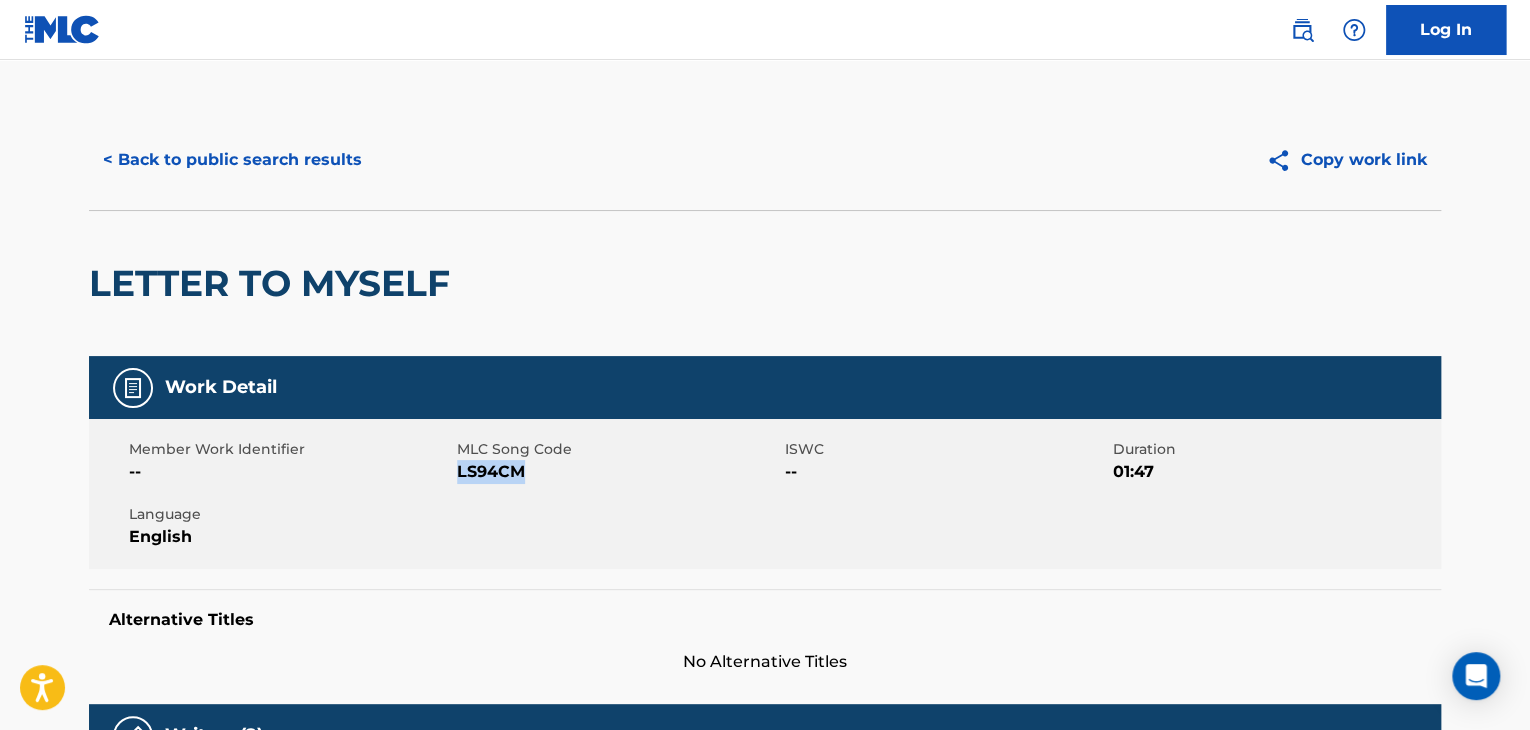click on "< Back to public search results" at bounding box center (232, 160) 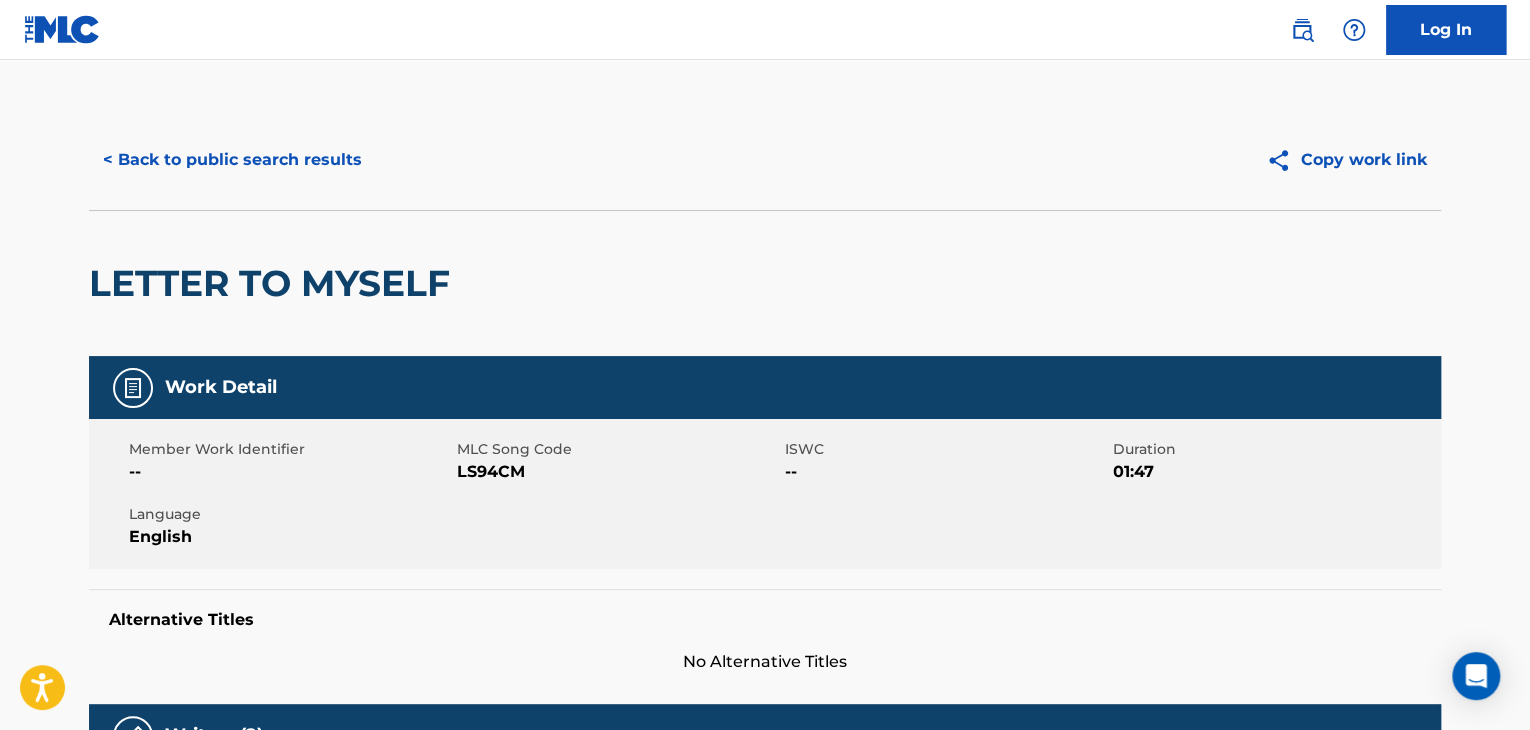 scroll, scrollTop: 24, scrollLeft: 0, axis: vertical 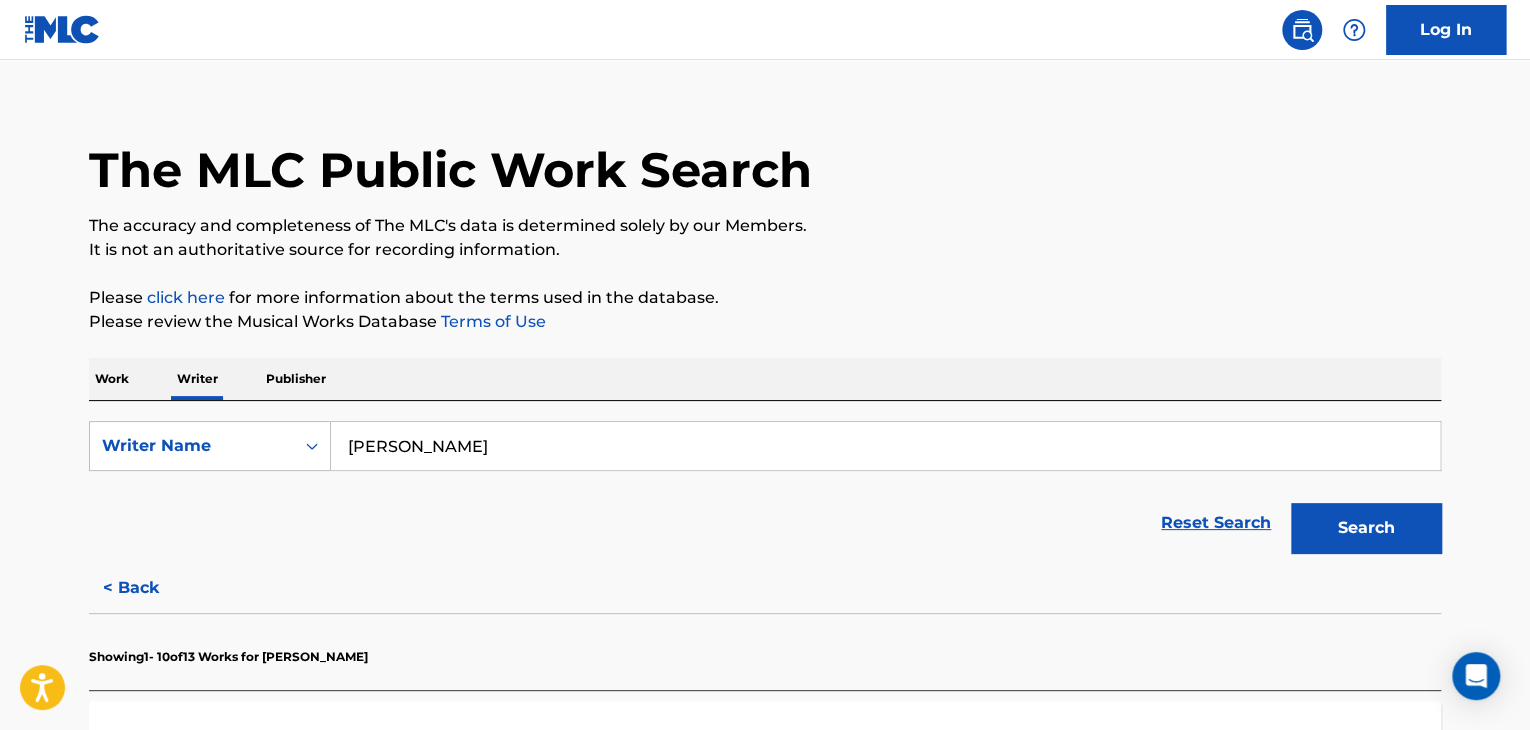 click on "Work" at bounding box center [112, 379] 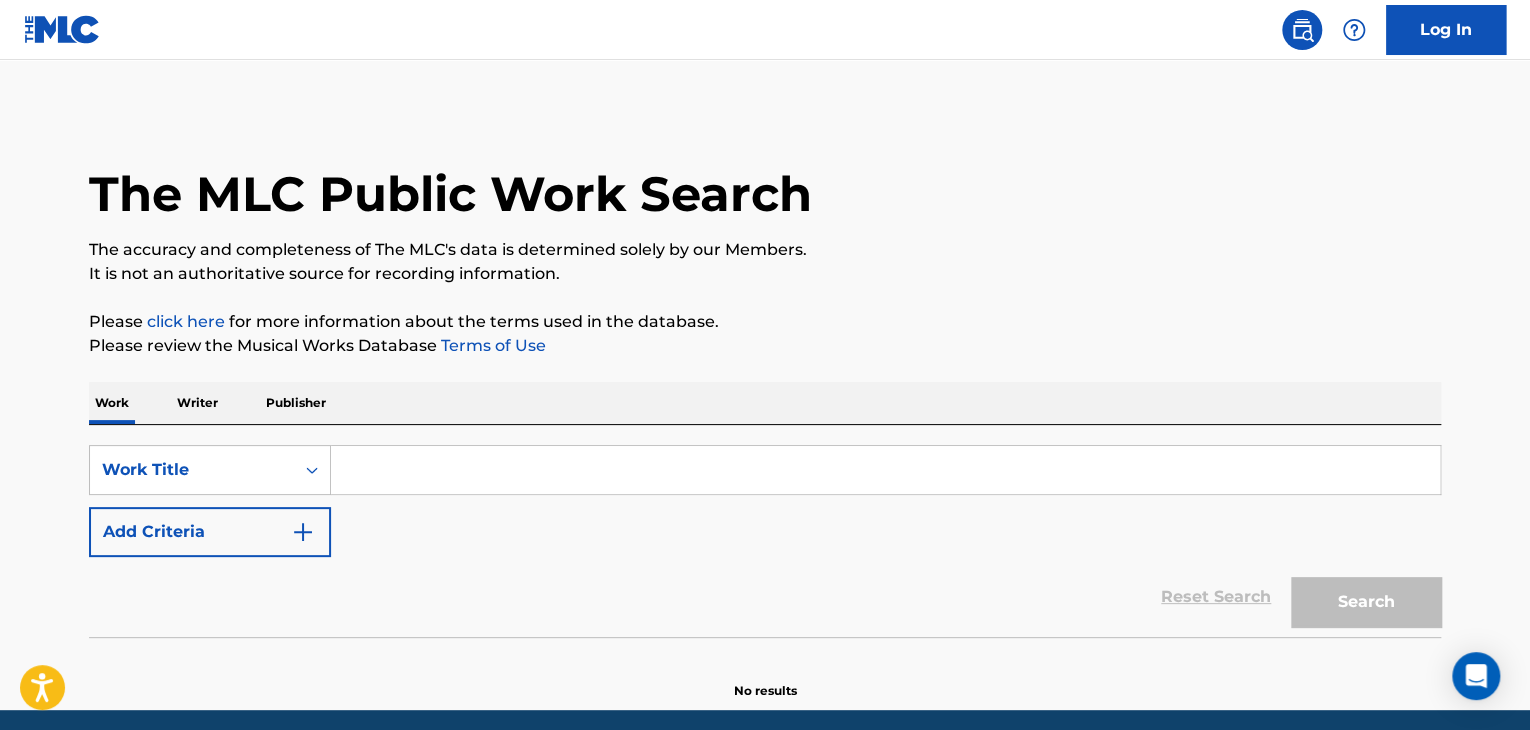click at bounding box center (885, 470) 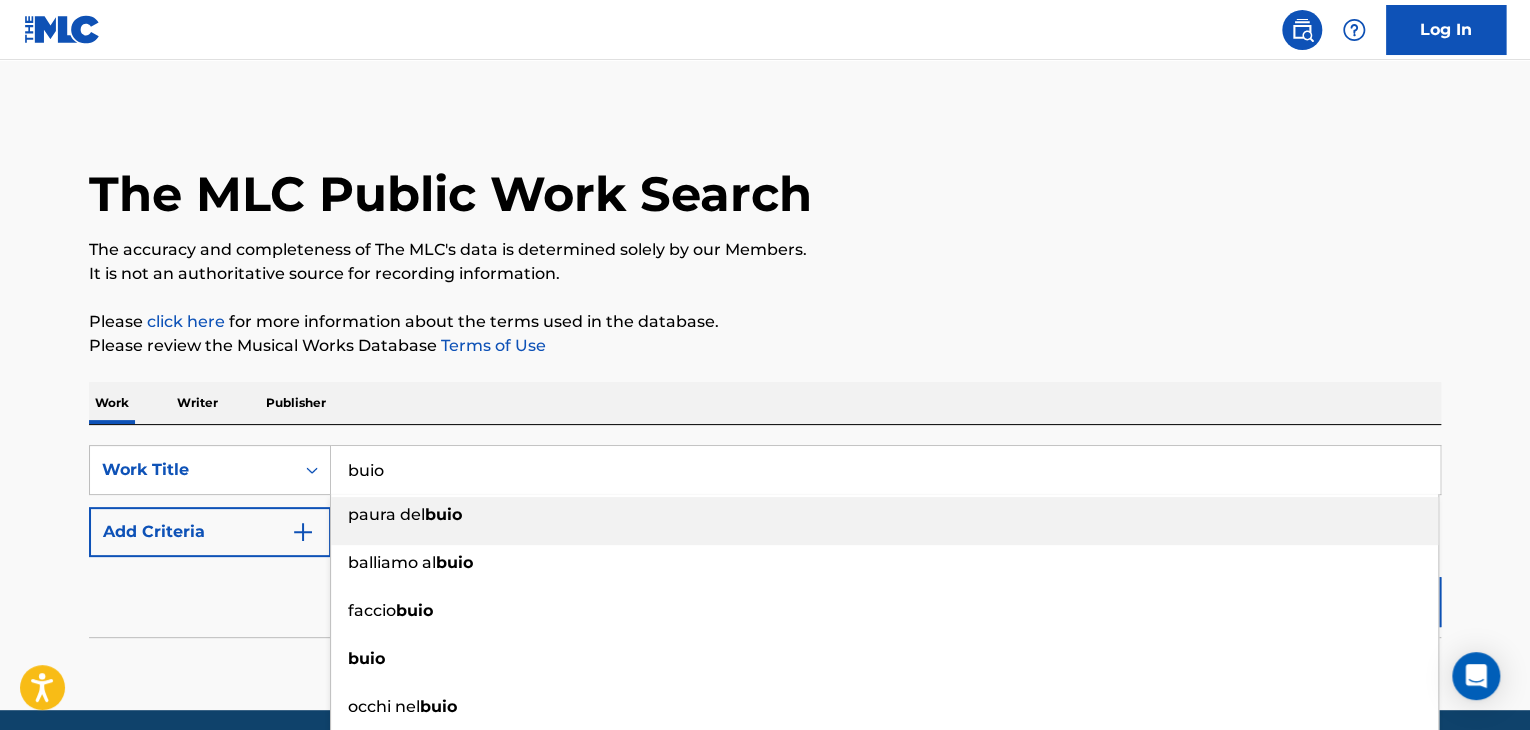 type on "buio" 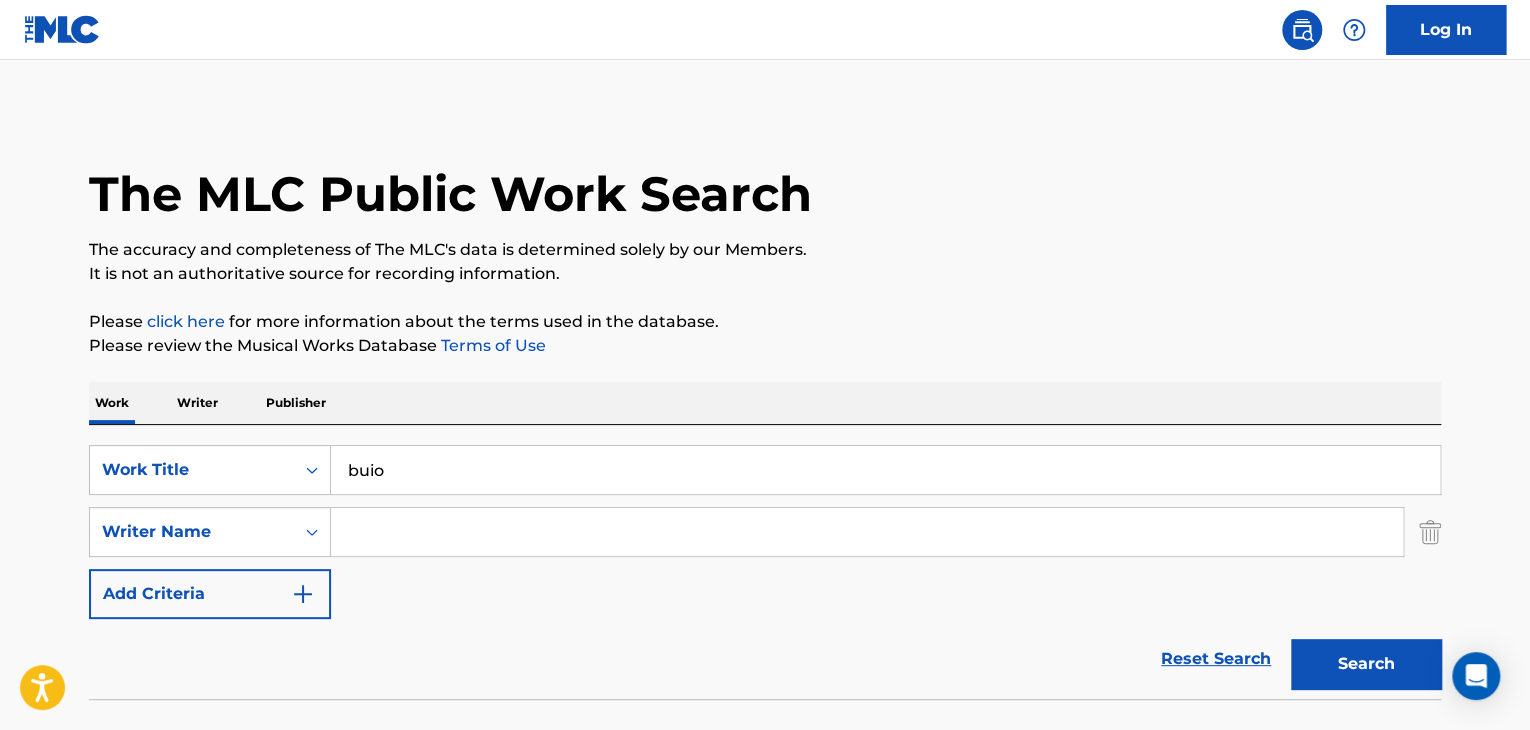 click at bounding box center (867, 532) 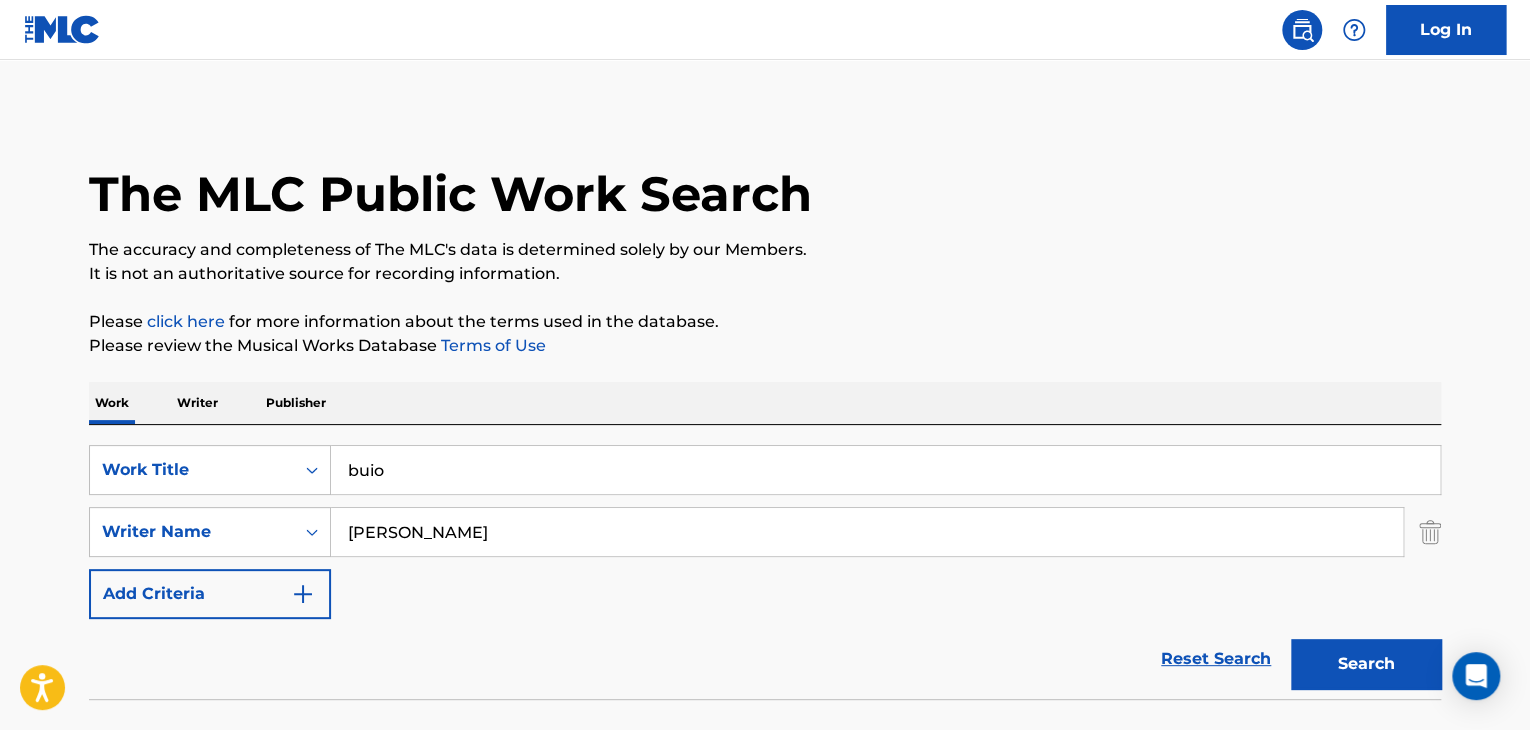 type on "[PERSON_NAME]" 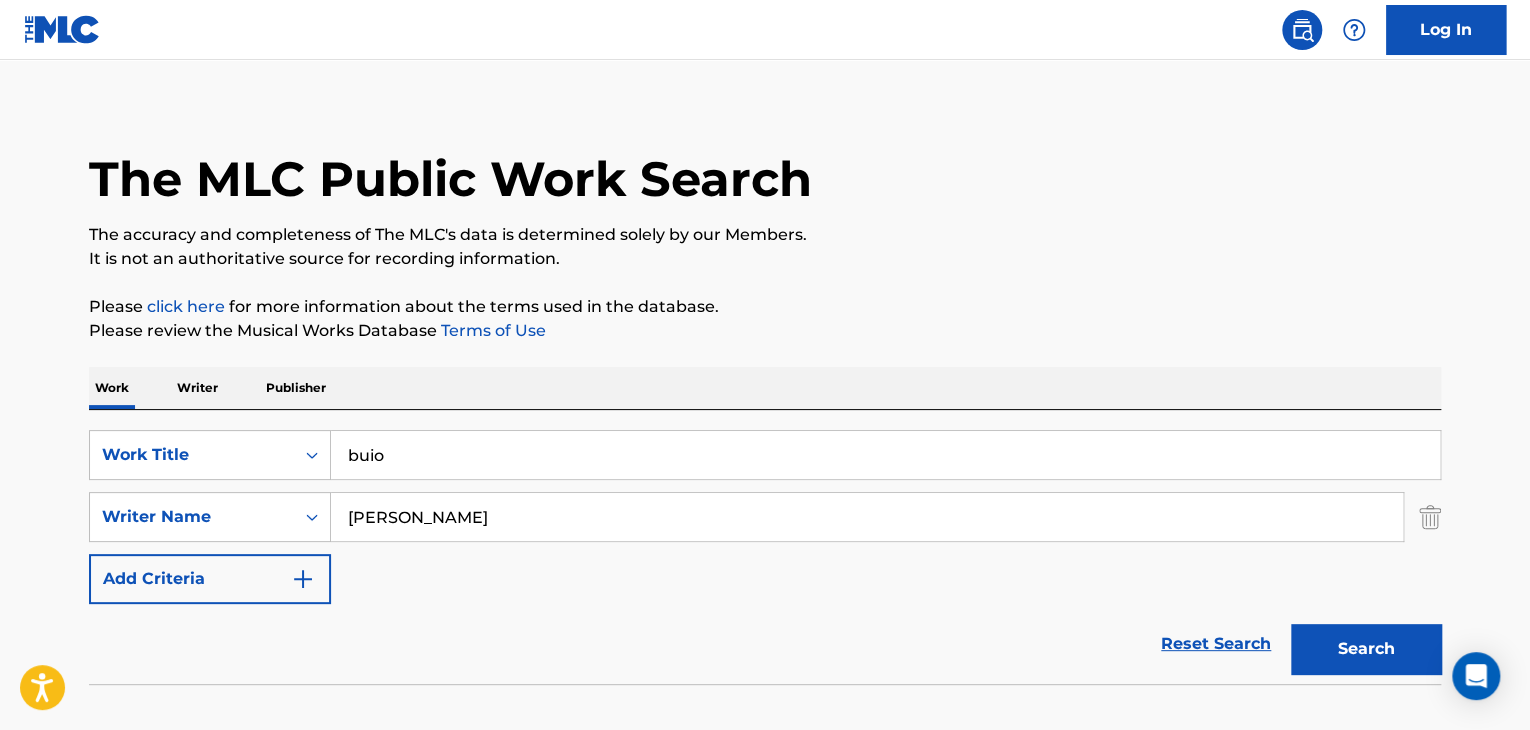 scroll, scrollTop: 138, scrollLeft: 0, axis: vertical 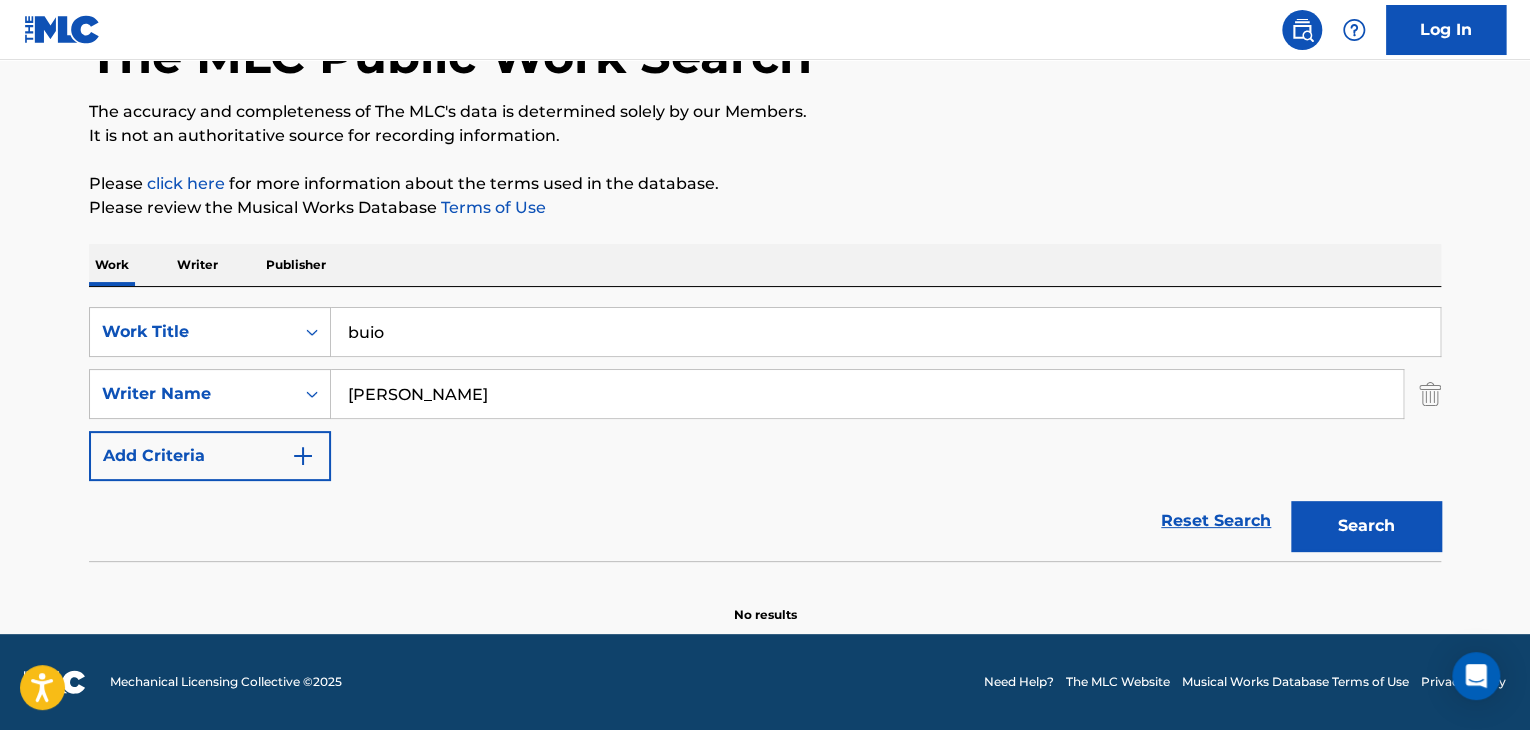 click on "Writer" at bounding box center (197, 265) 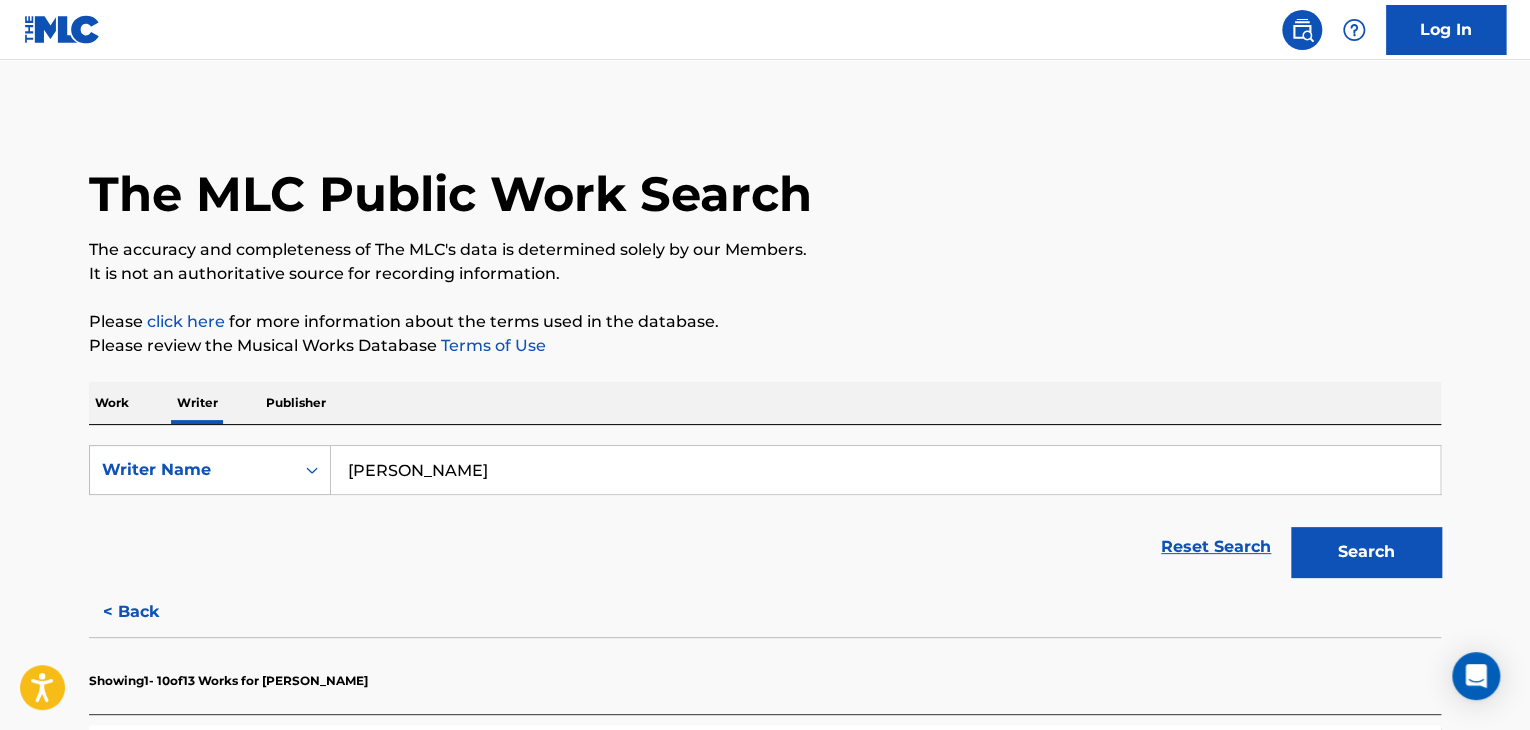 click on "[PERSON_NAME]" at bounding box center [885, 470] 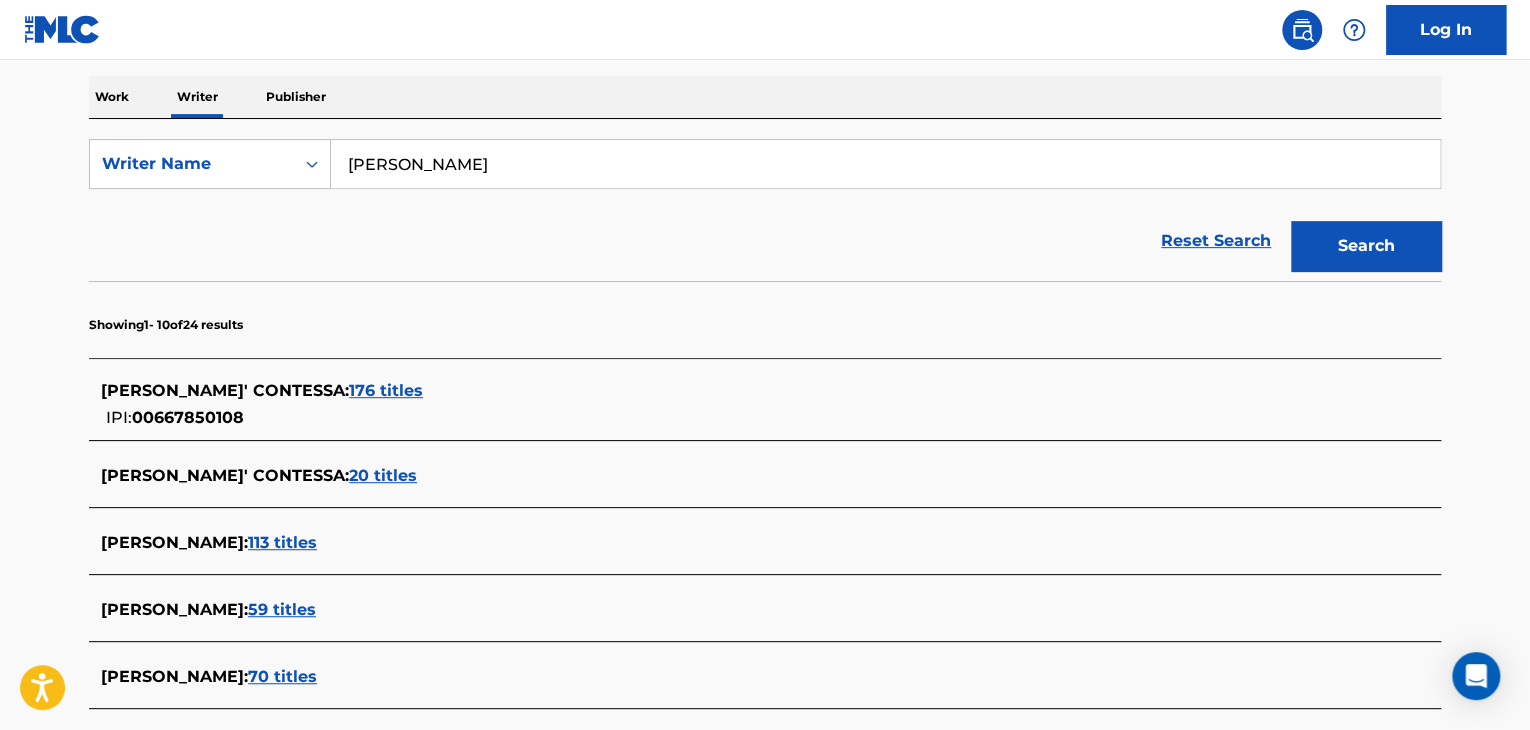 scroll, scrollTop: 300, scrollLeft: 0, axis: vertical 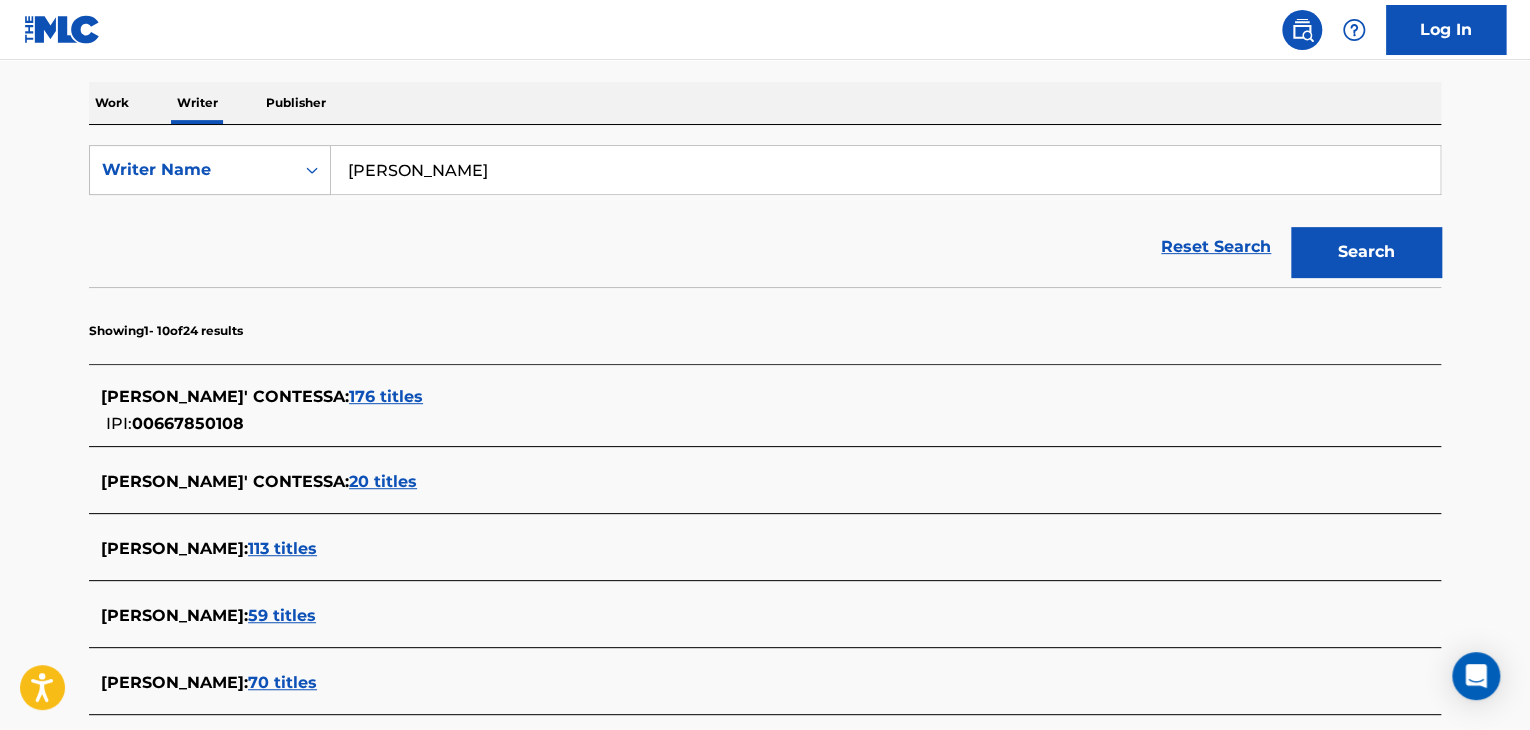 click on "176 titles" at bounding box center (386, 396) 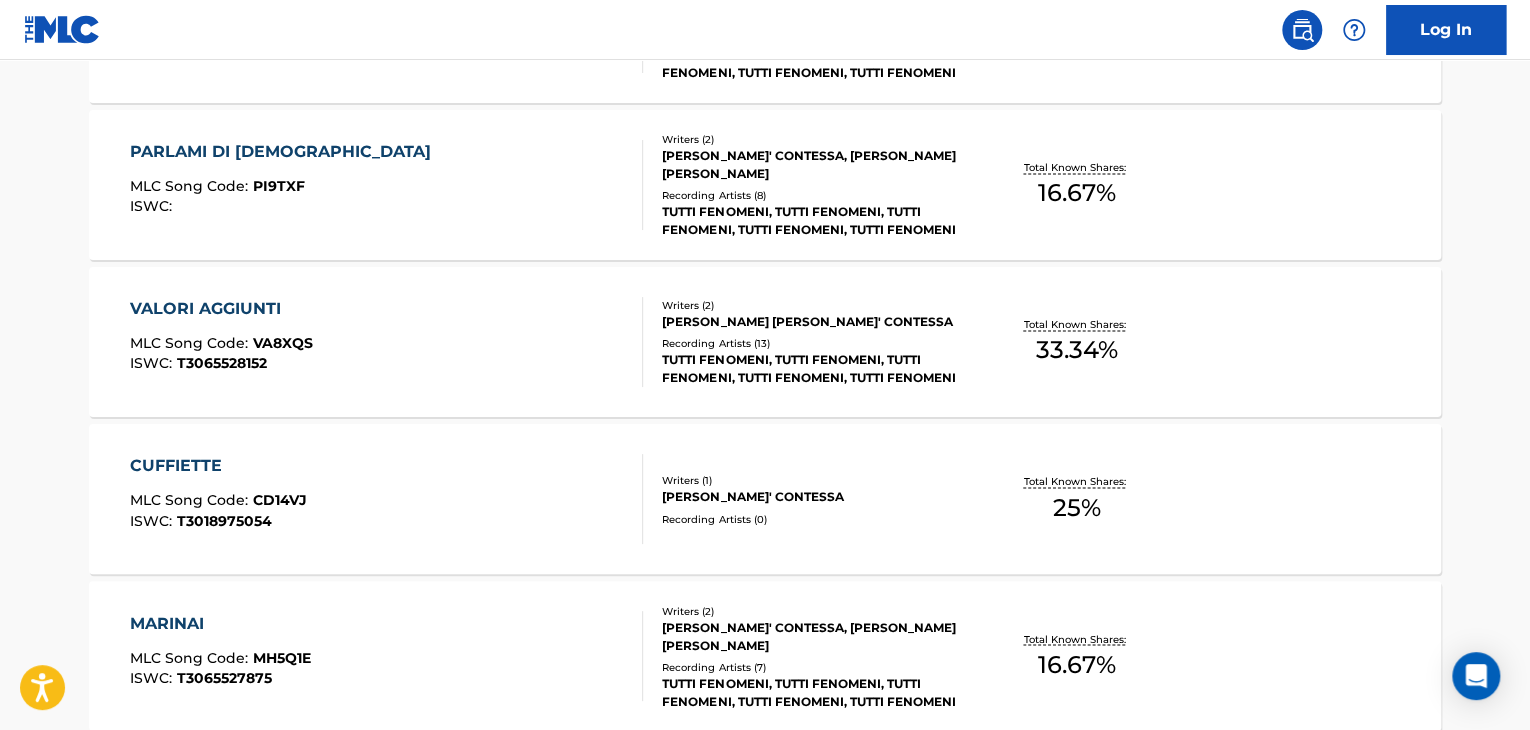 scroll, scrollTop: 1600, scrollLeft: 0, axis: vertical 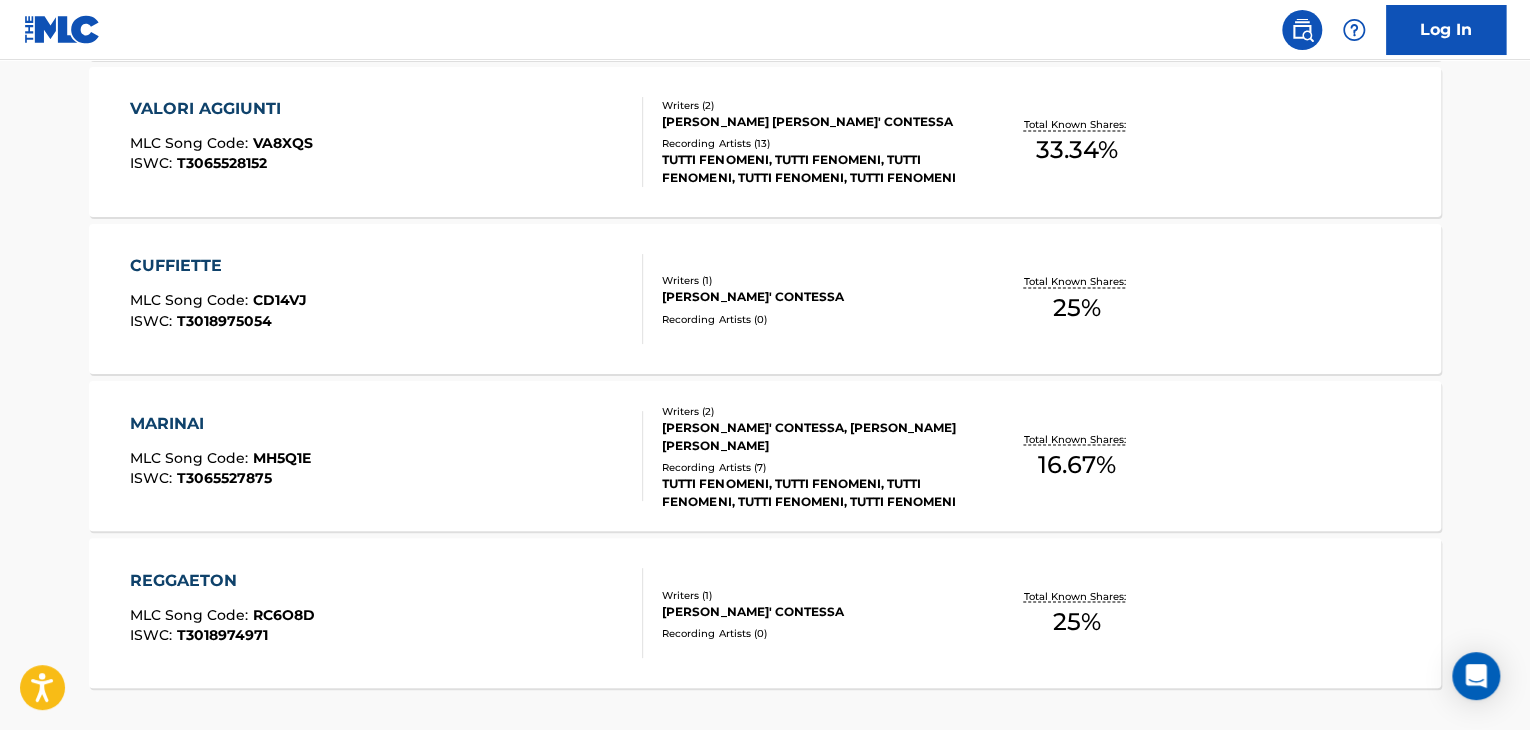 click on "CUFFIETTE MLC Song Code : CD14VJ ISWC : T3018975054" at bounding box center (387, 299) 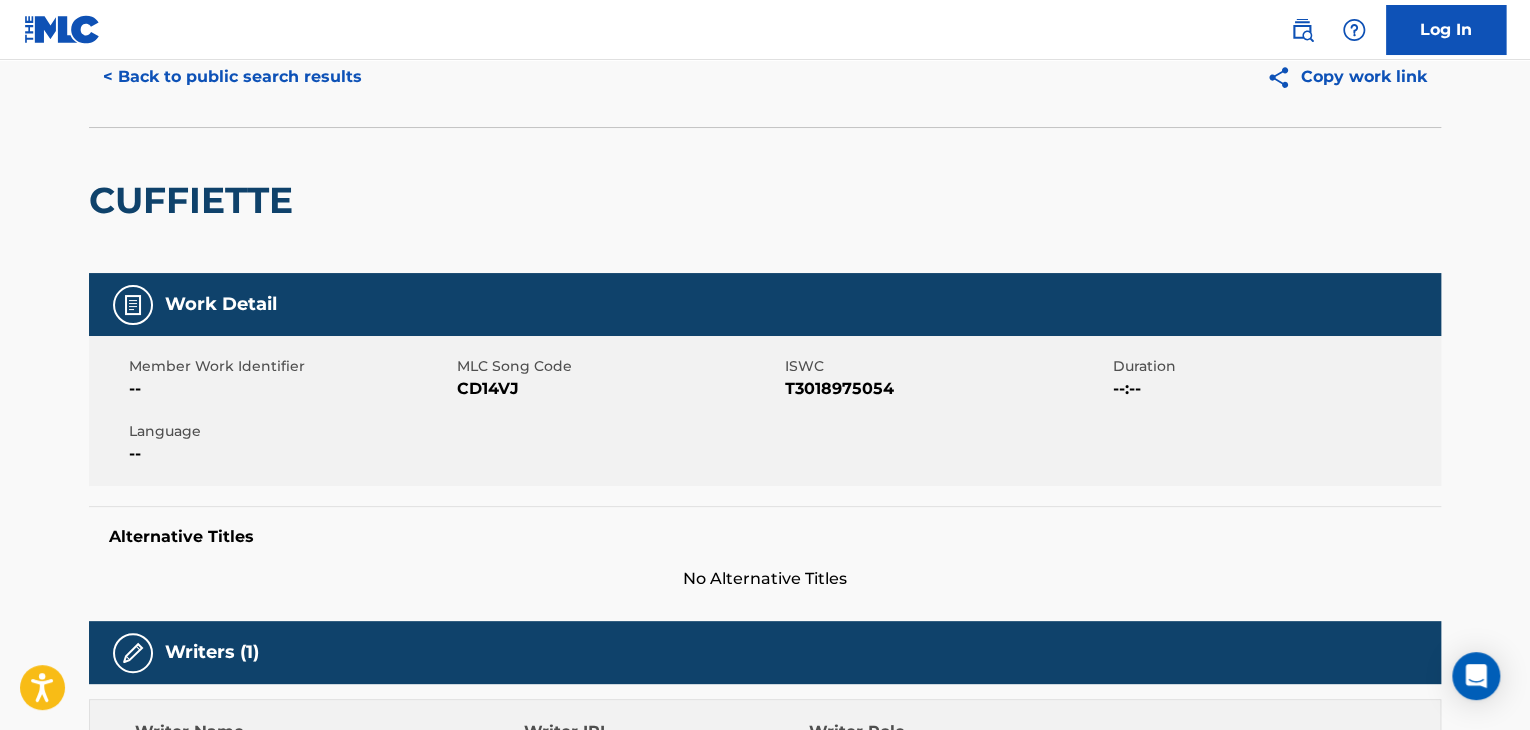 scroll, scrollTop: 0, scrollLeft: 0, axis: both 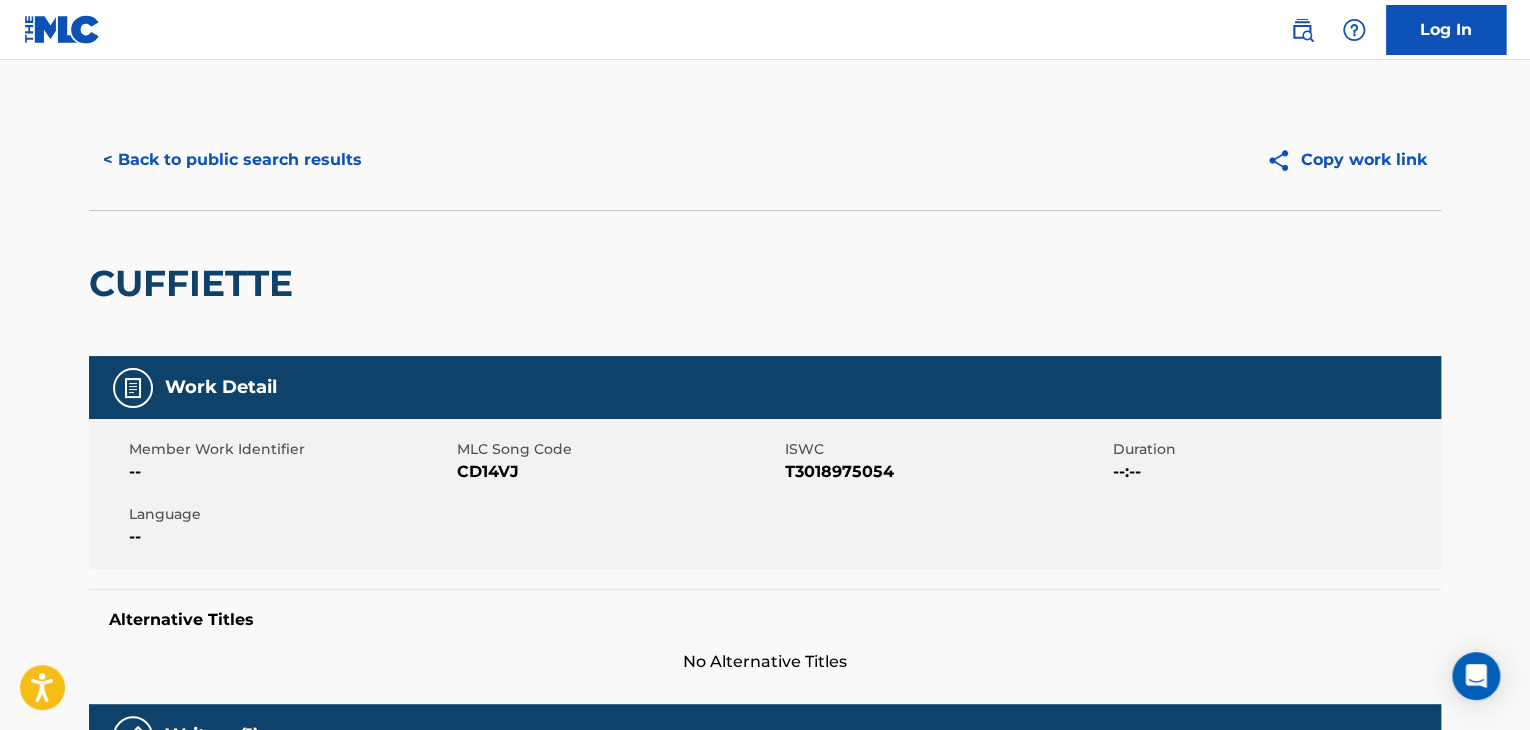 click on "< Back to public search results" at bounding box center [232, 160] 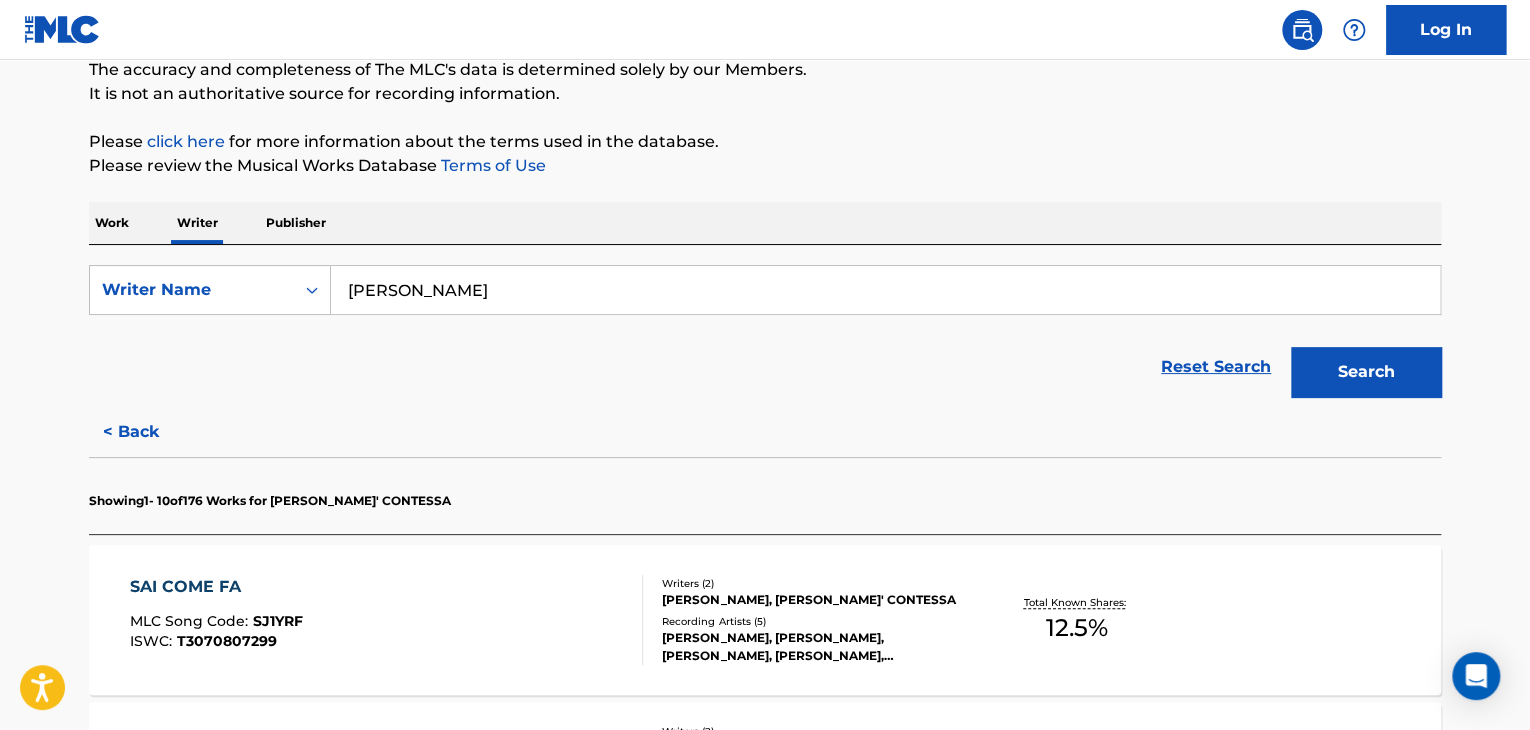 scroll, scrollTop: 99, scrollLeft: 0, axis: vertical 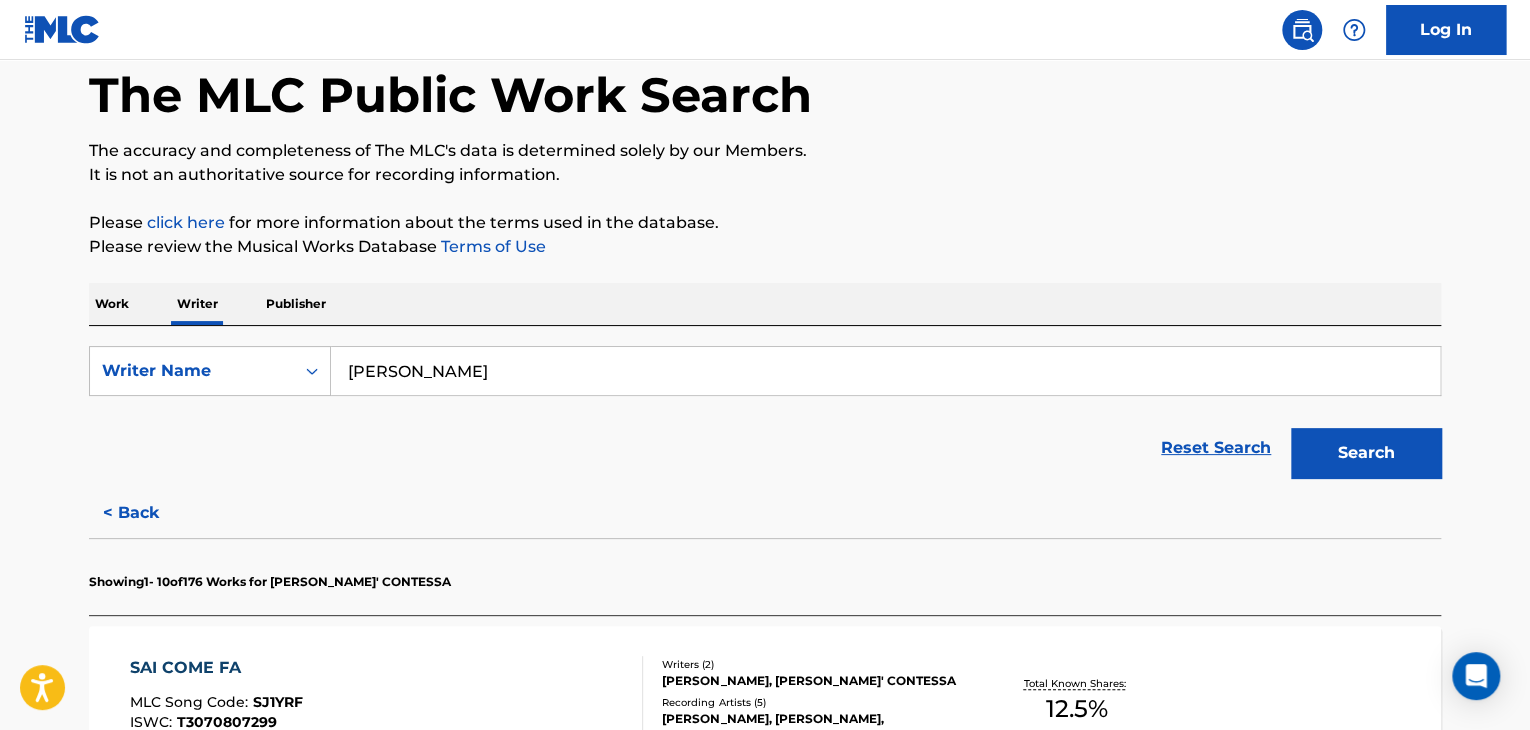 click on "Showing  1  -   10  of  176   Works for [PERSON_NAME]' CONTESSA" at bounding box center [765, 576] 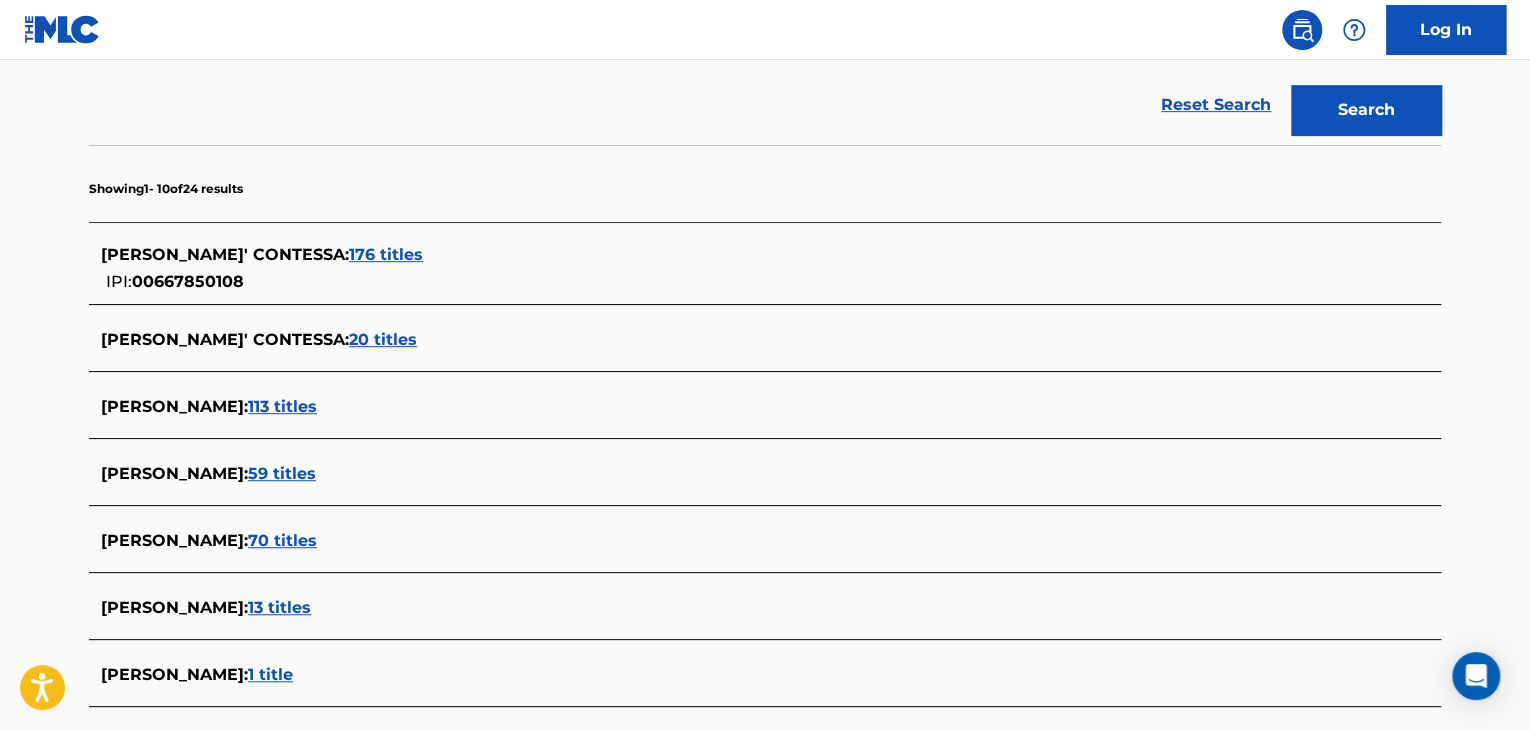 scroll, scrollTop: 499, scrollLeft: 0, axis: vertical 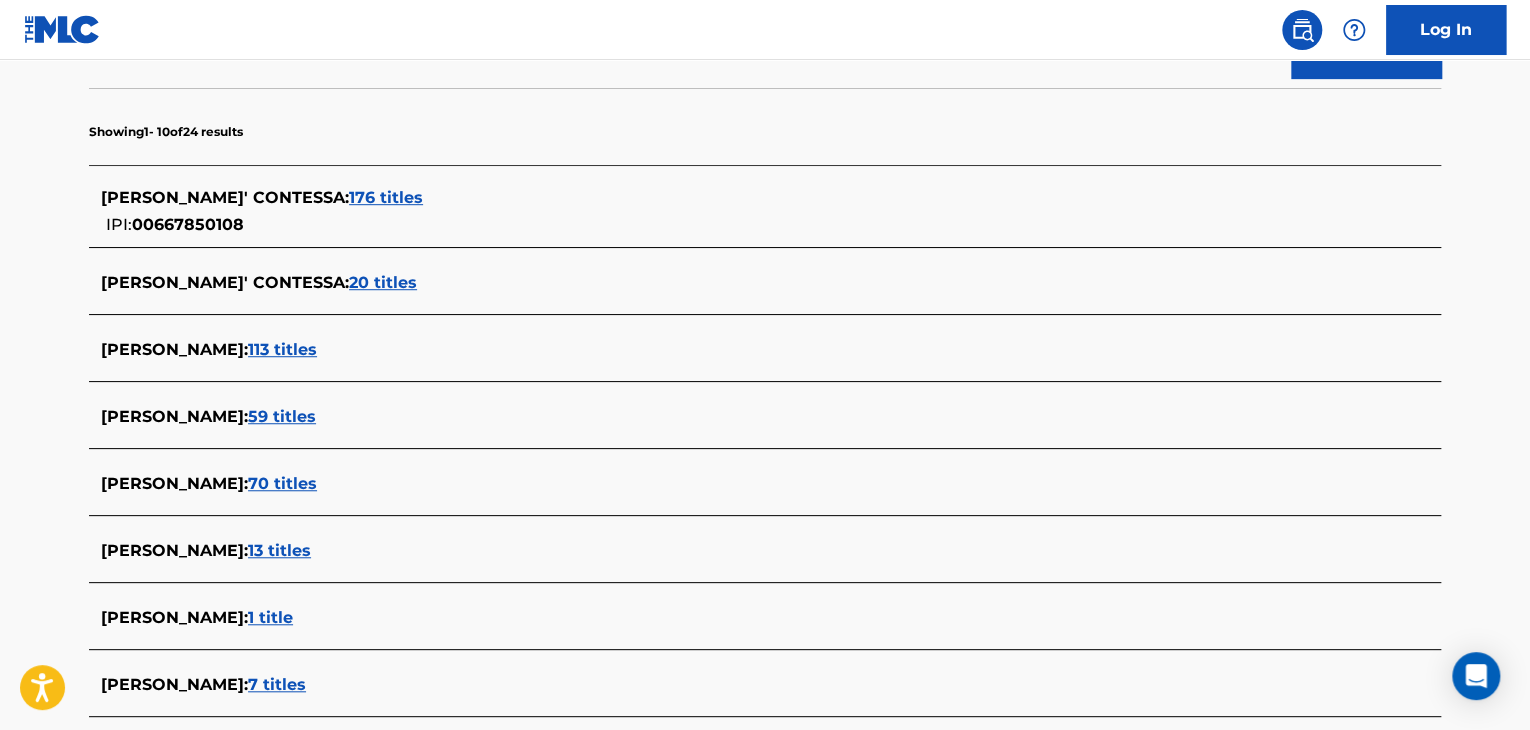 click on "[PERSON_NAME]' CONTESSA :  20 titles" at bounding box center [765, 284] 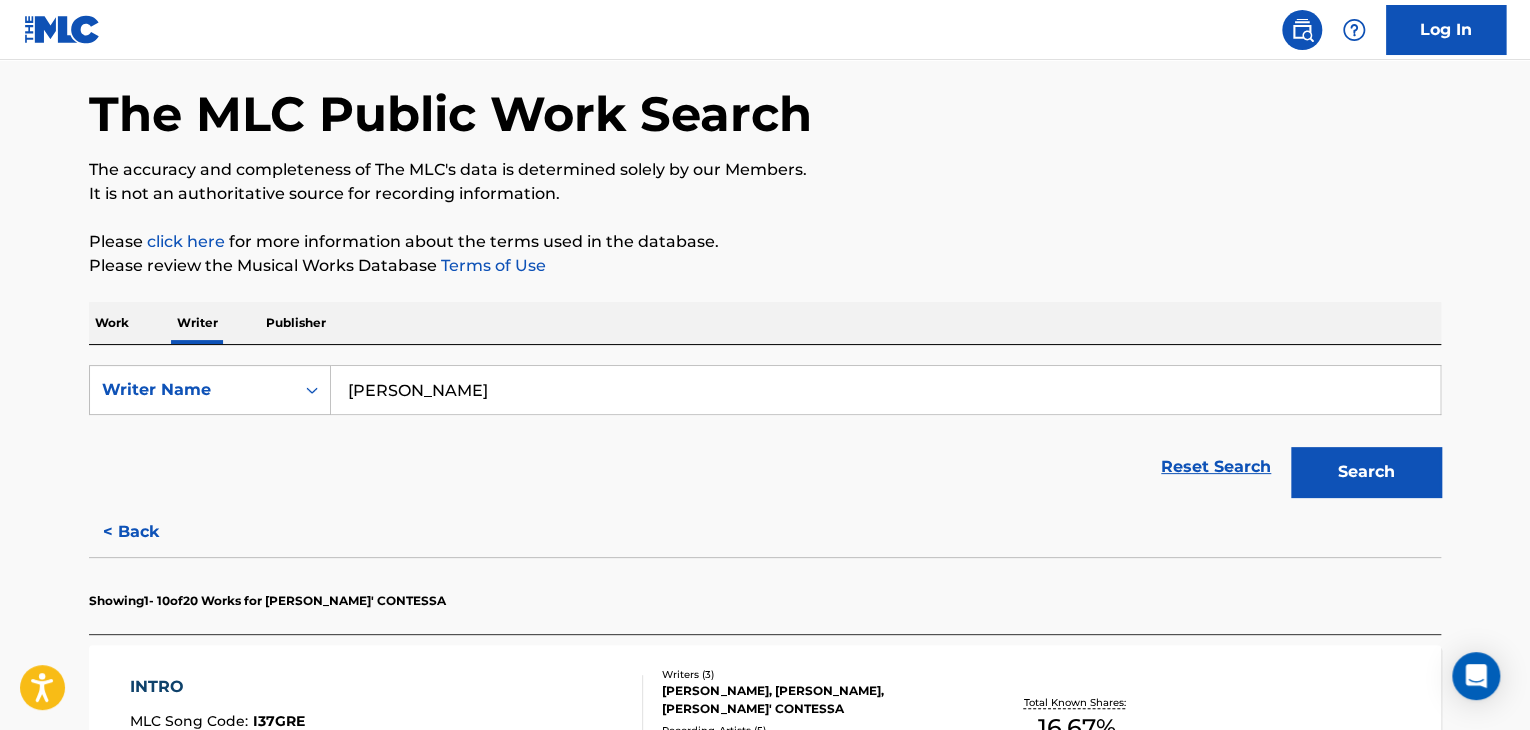 scroll, scrollTop: 0, scrollLeft: 0, axis: both 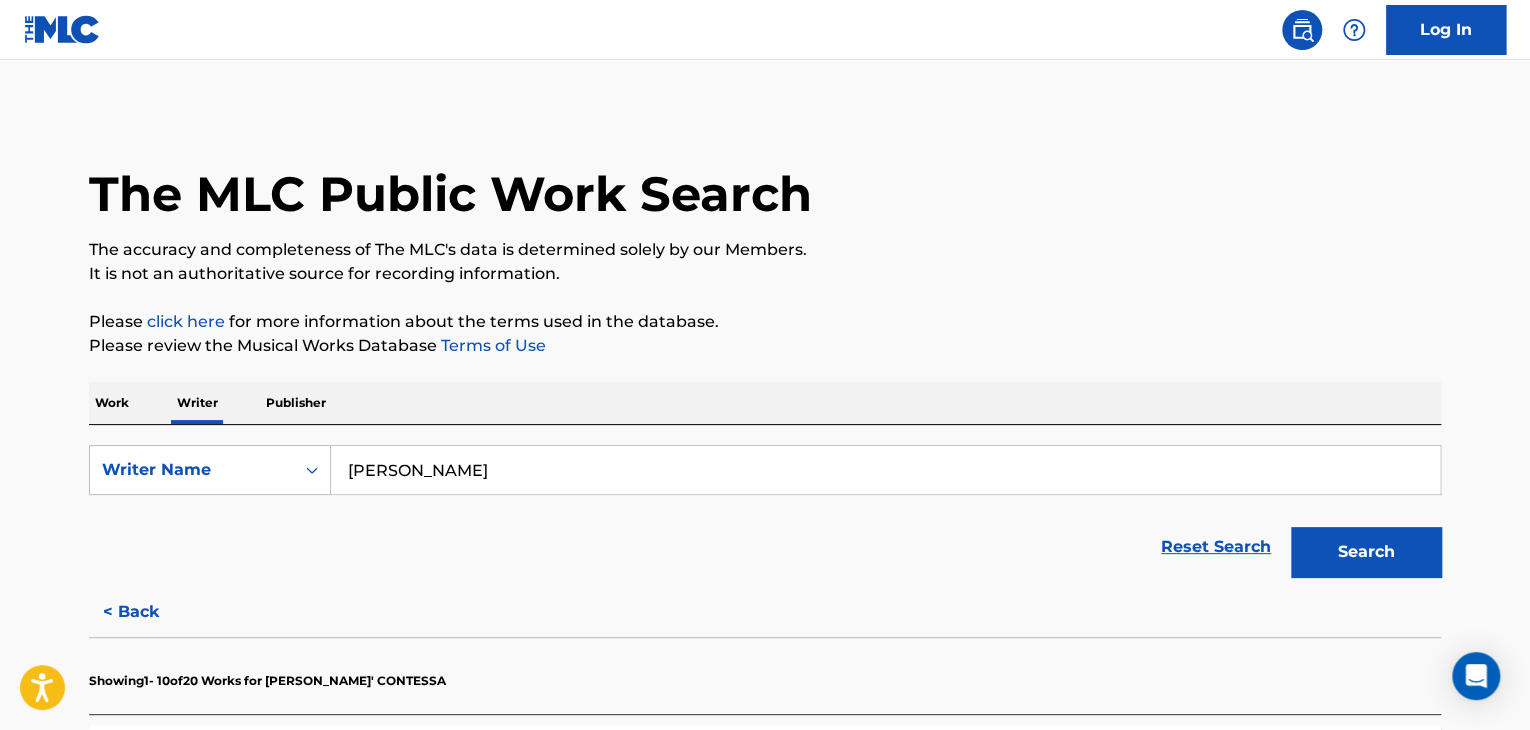 click on "< Back" at bounding box center [149, 612] 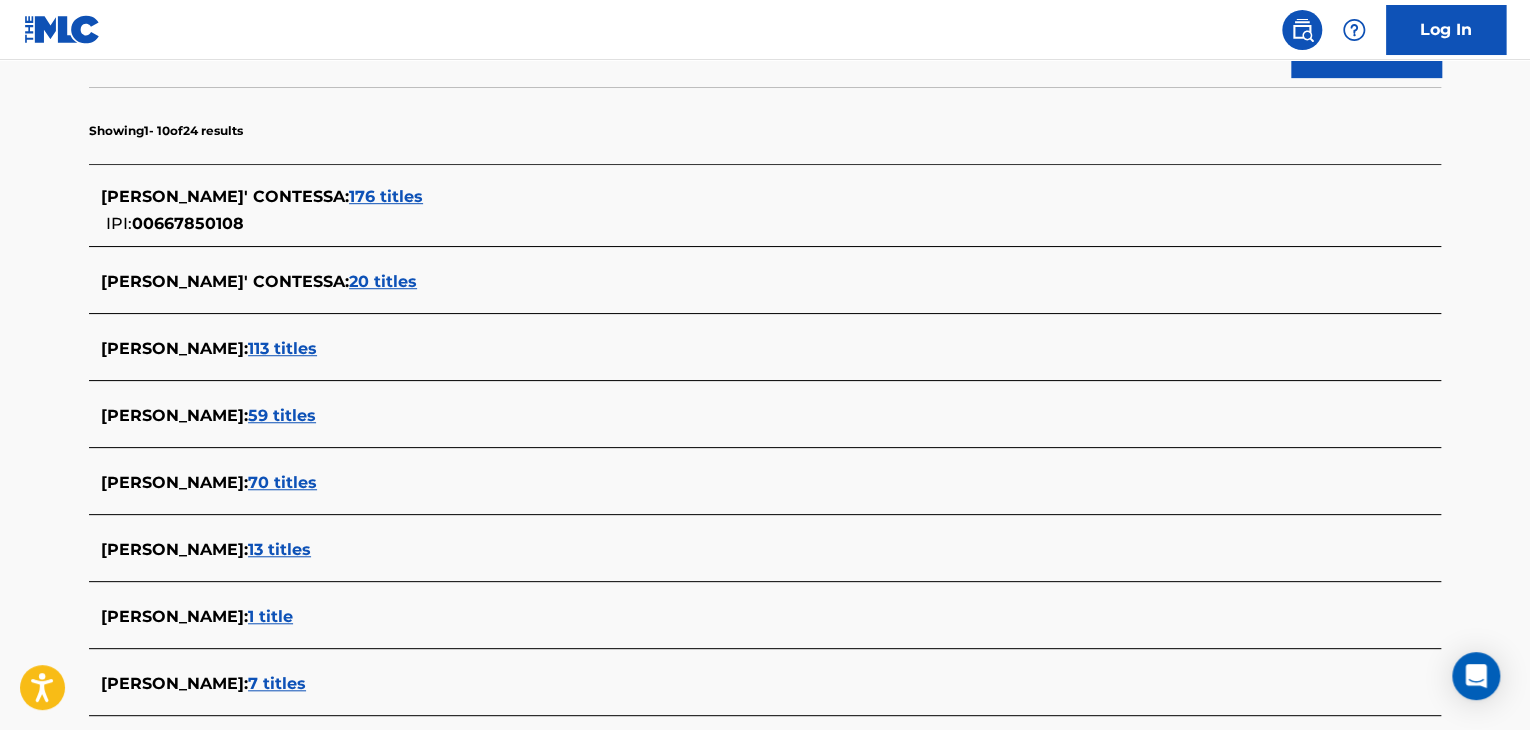 scroll, scrollTop: 300, scrollLeft: 0, axis: vertical 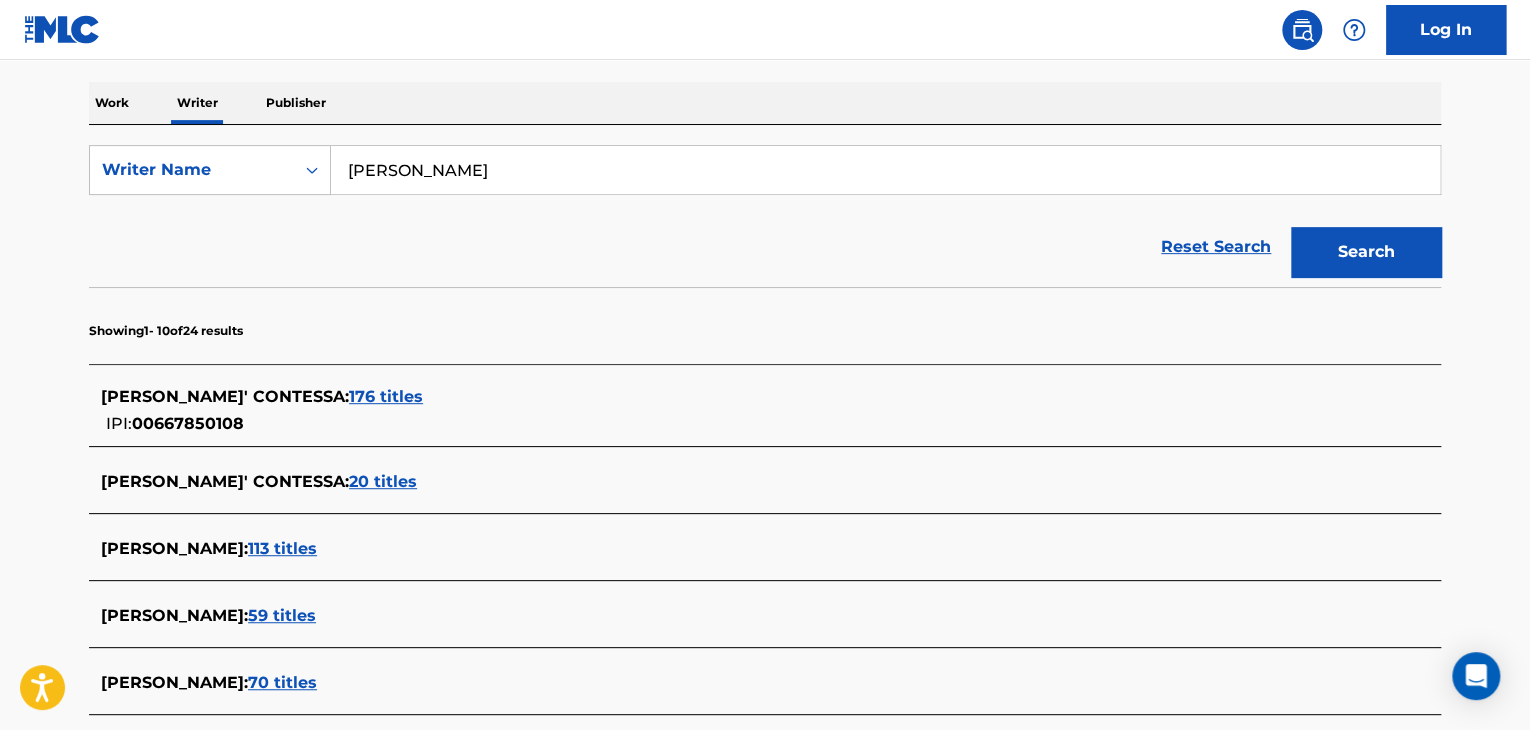 click on "[PERSON_NAME]' CONTESSA :  176 titles IPI:  00667850108" at bounding box center (765, 410) 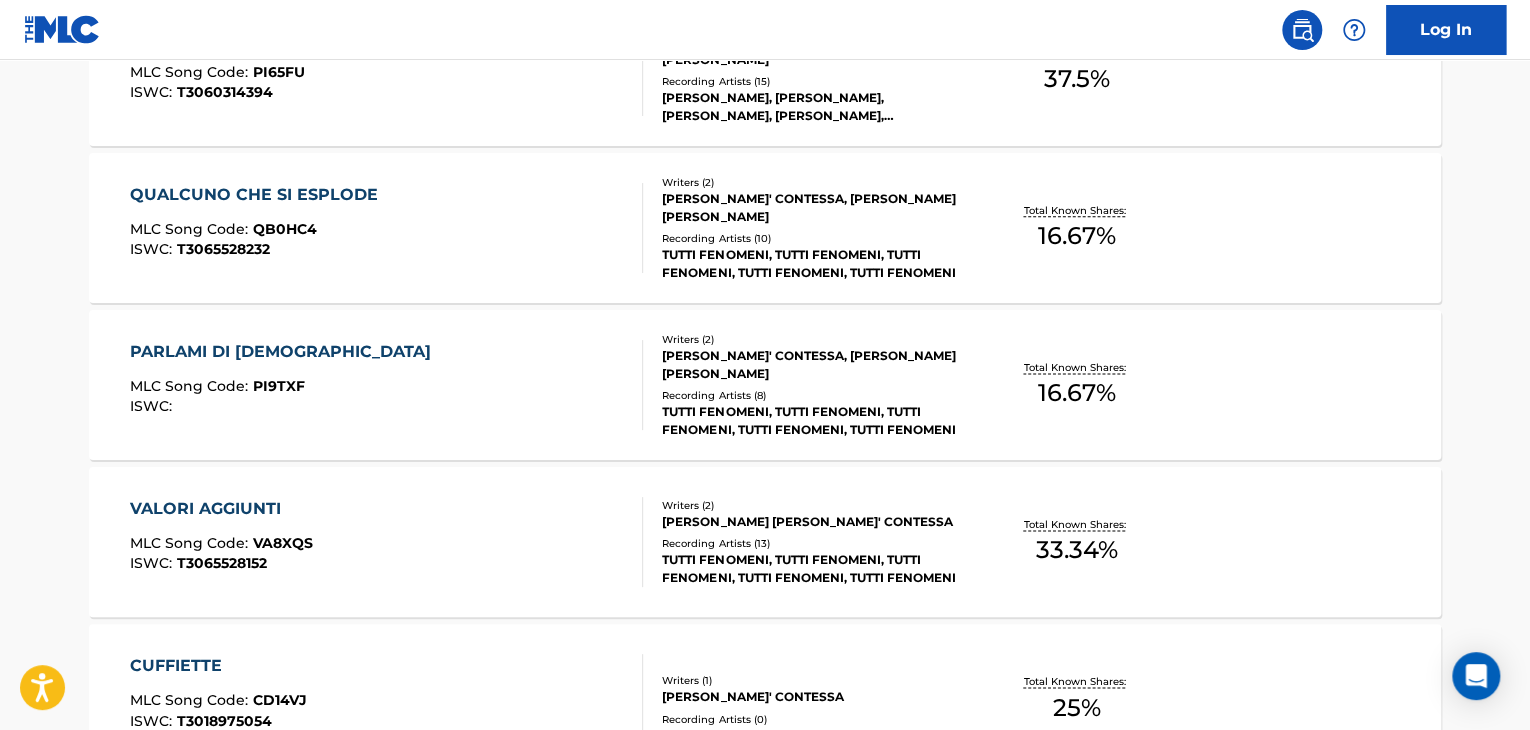 scroll, scrollTop: 1700, scrollLeft: 0, axis: vertical 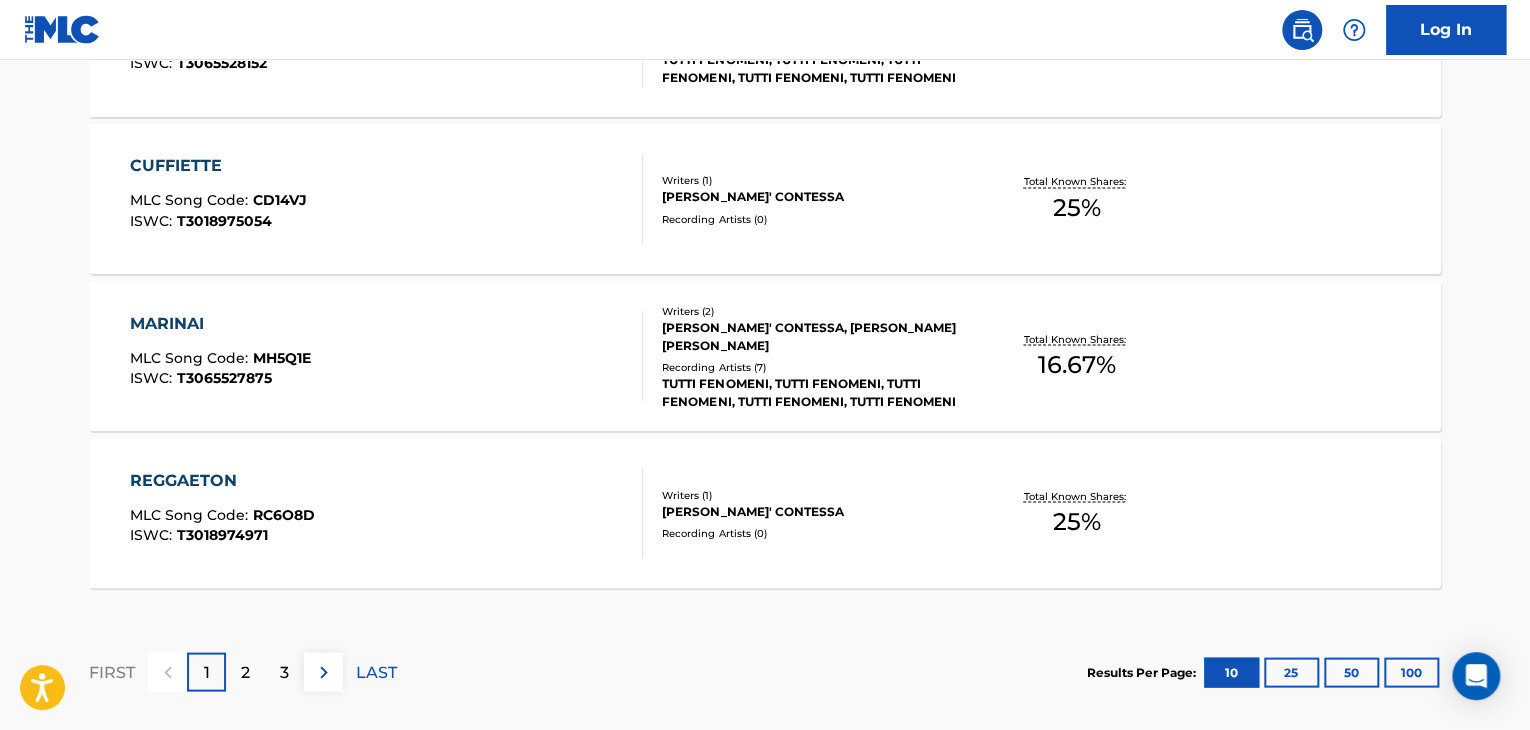 click on "REGGAETON MLC Song Code : RC6O8D ISWC : T3018974971" at bounding box center (387, 513) 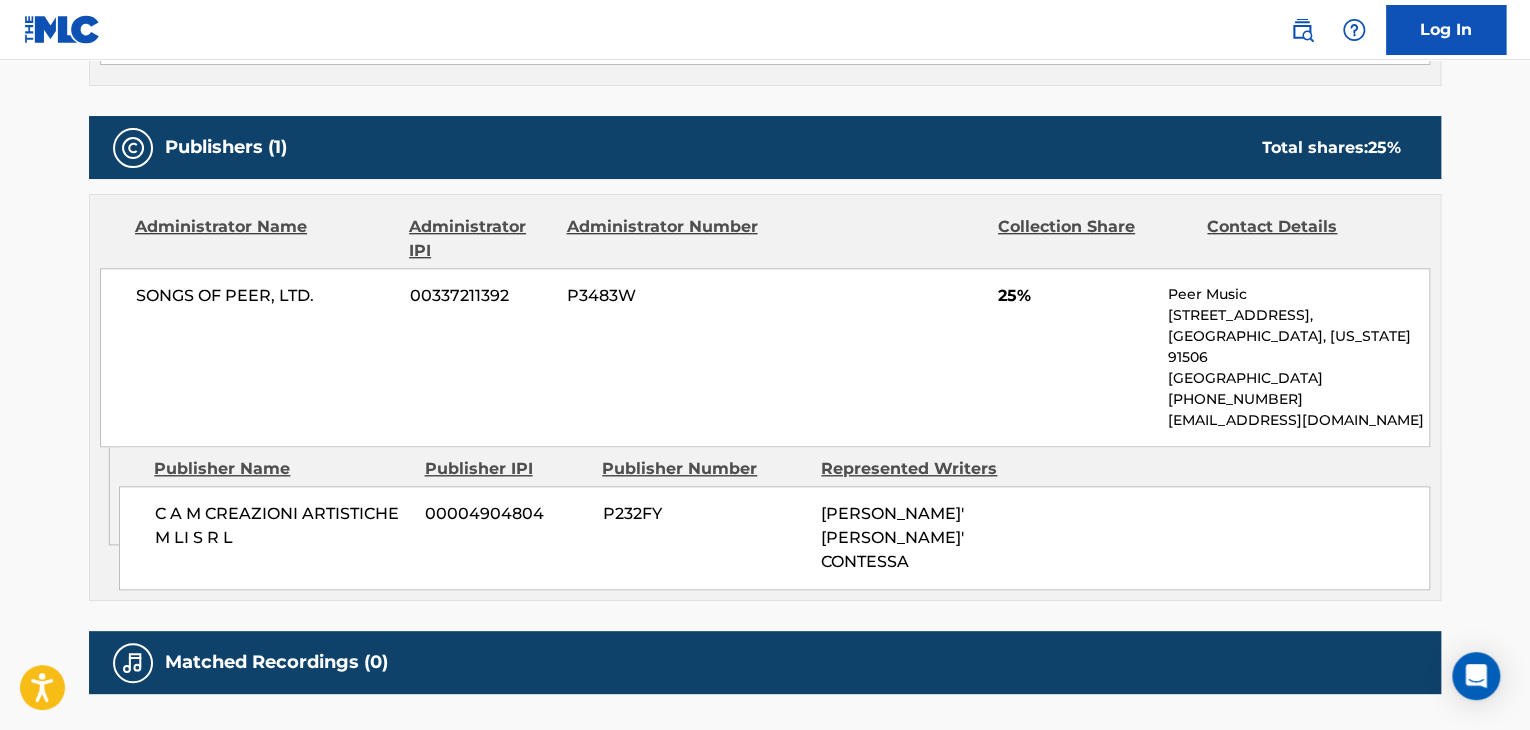 scroll, scrollTop: 700, scrollLeft: 0, axis: vertical 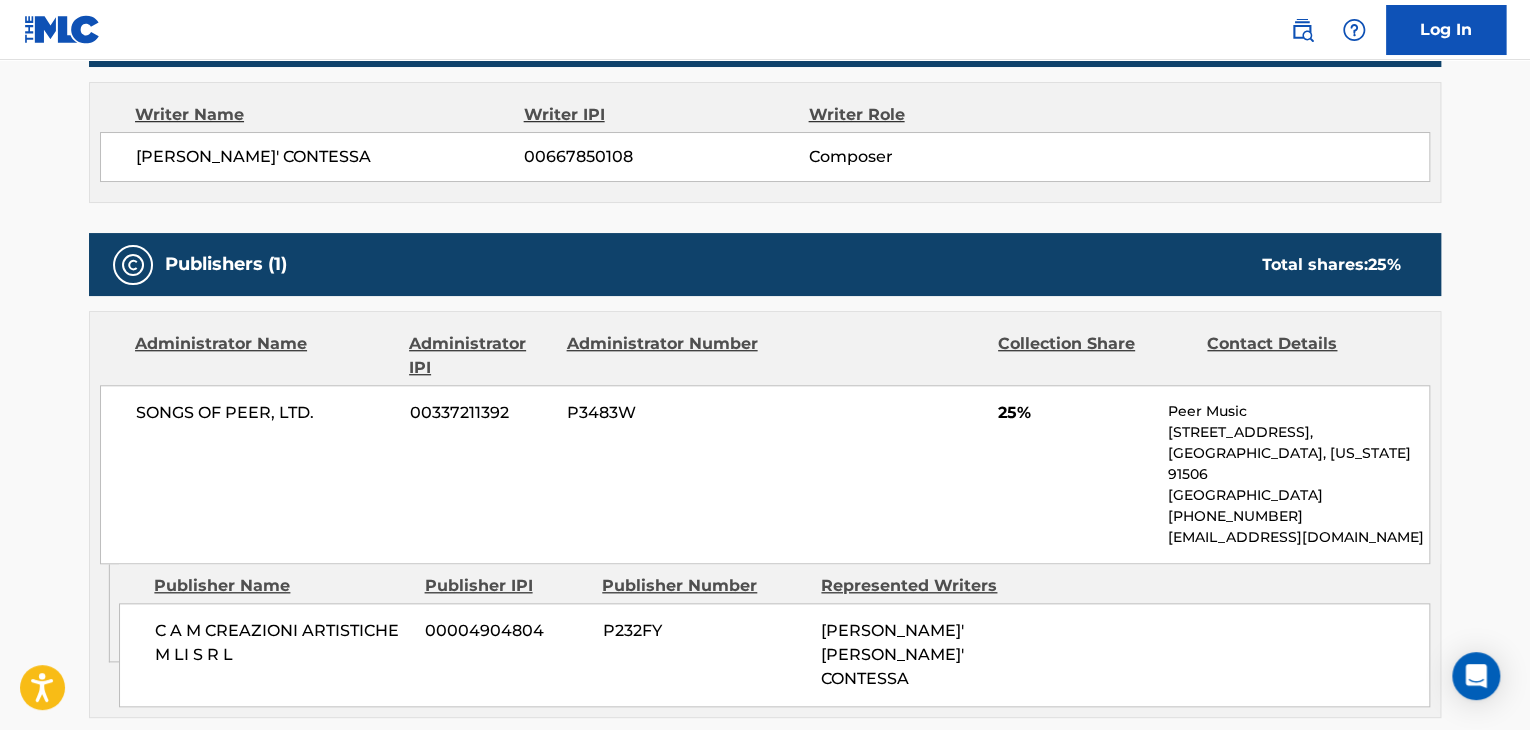 click on "[PERSON_NAME]' CONTESSA" at bounding box center [330, 157] 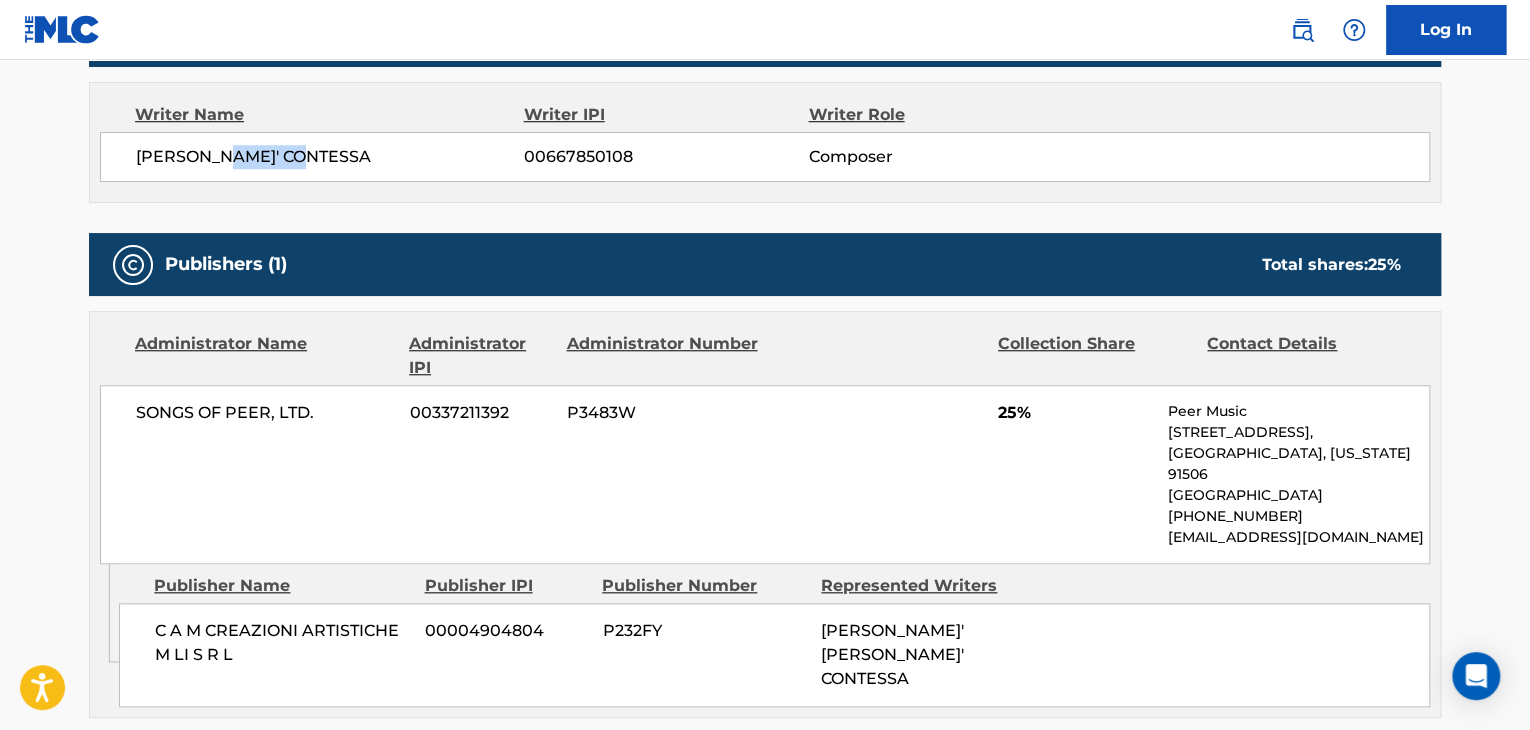 click on "[PERSON_NAME]' CONTESSA" at bounding box center [330, 157] 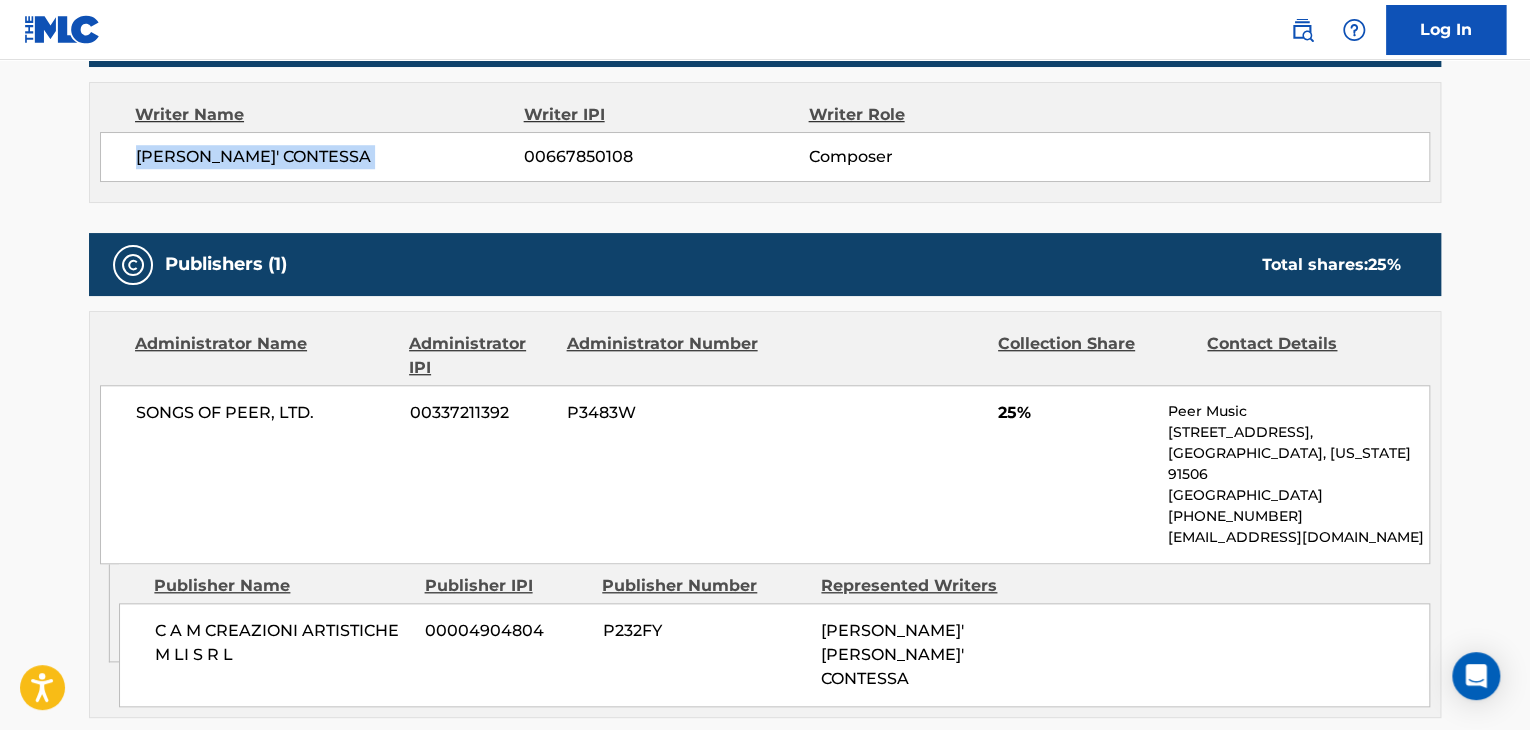 click on "[PERSON_NAME]' CONTESSA" at bounding box center [330, 157] 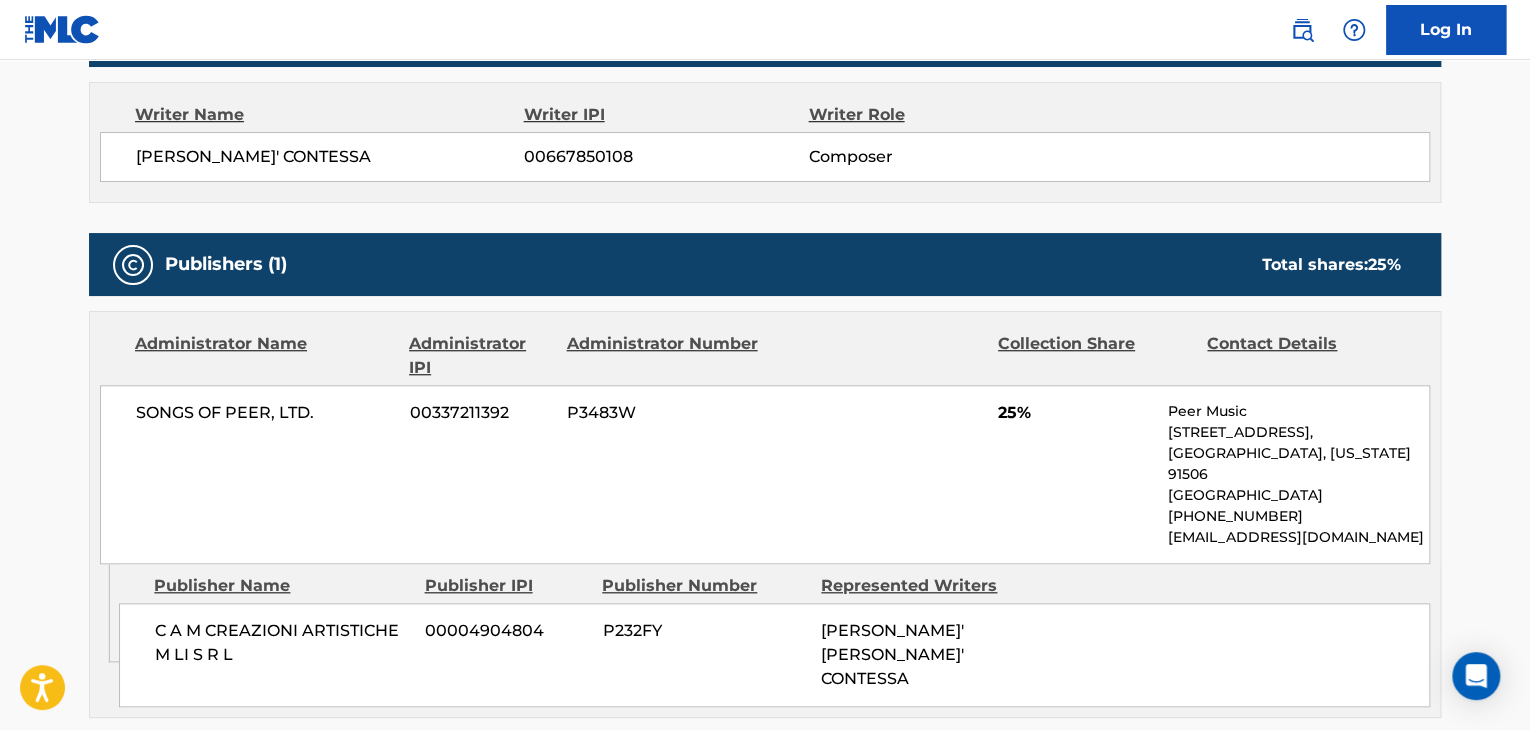 click on "00667850108" at bounding box center [666, 157] 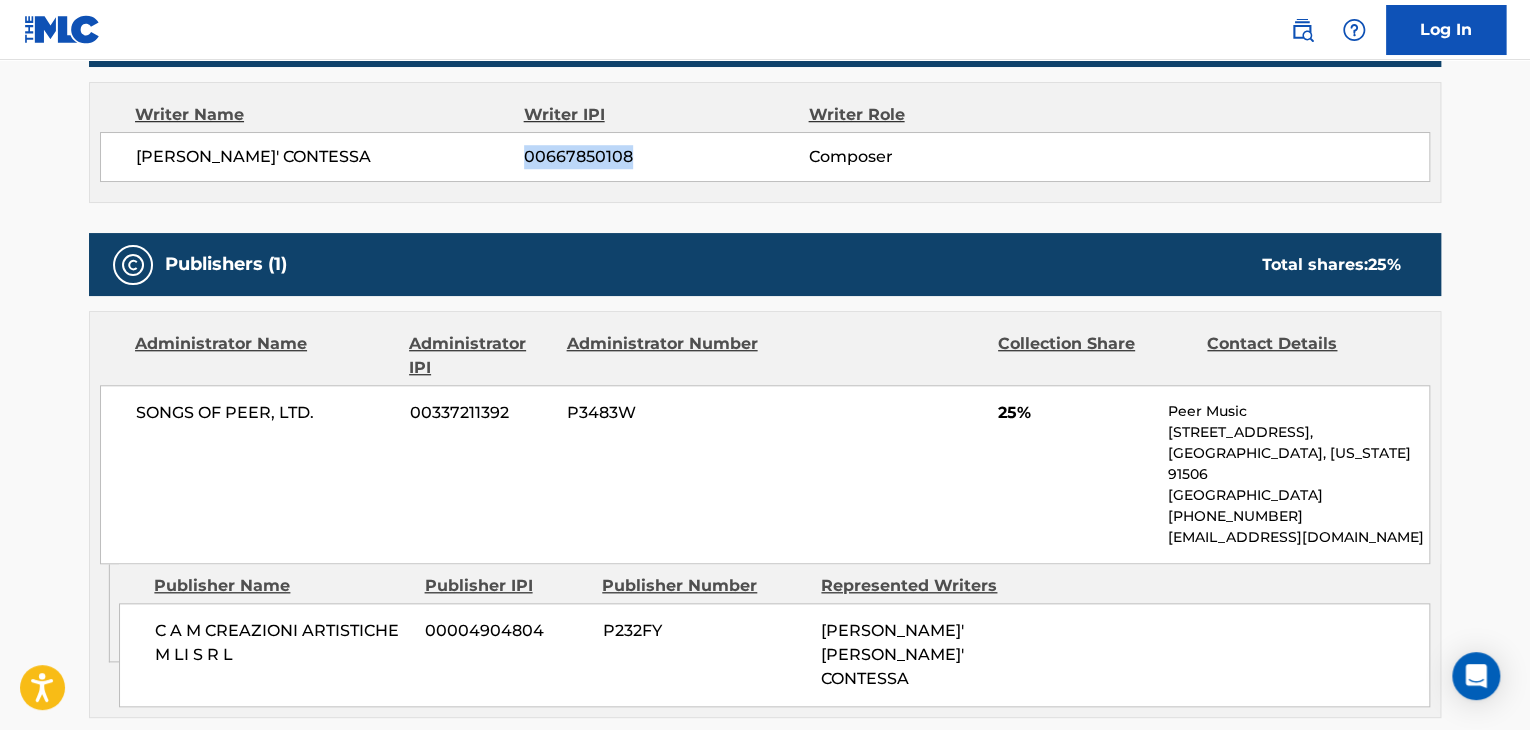 click on "00667850108" at bounding box center [666, 157] 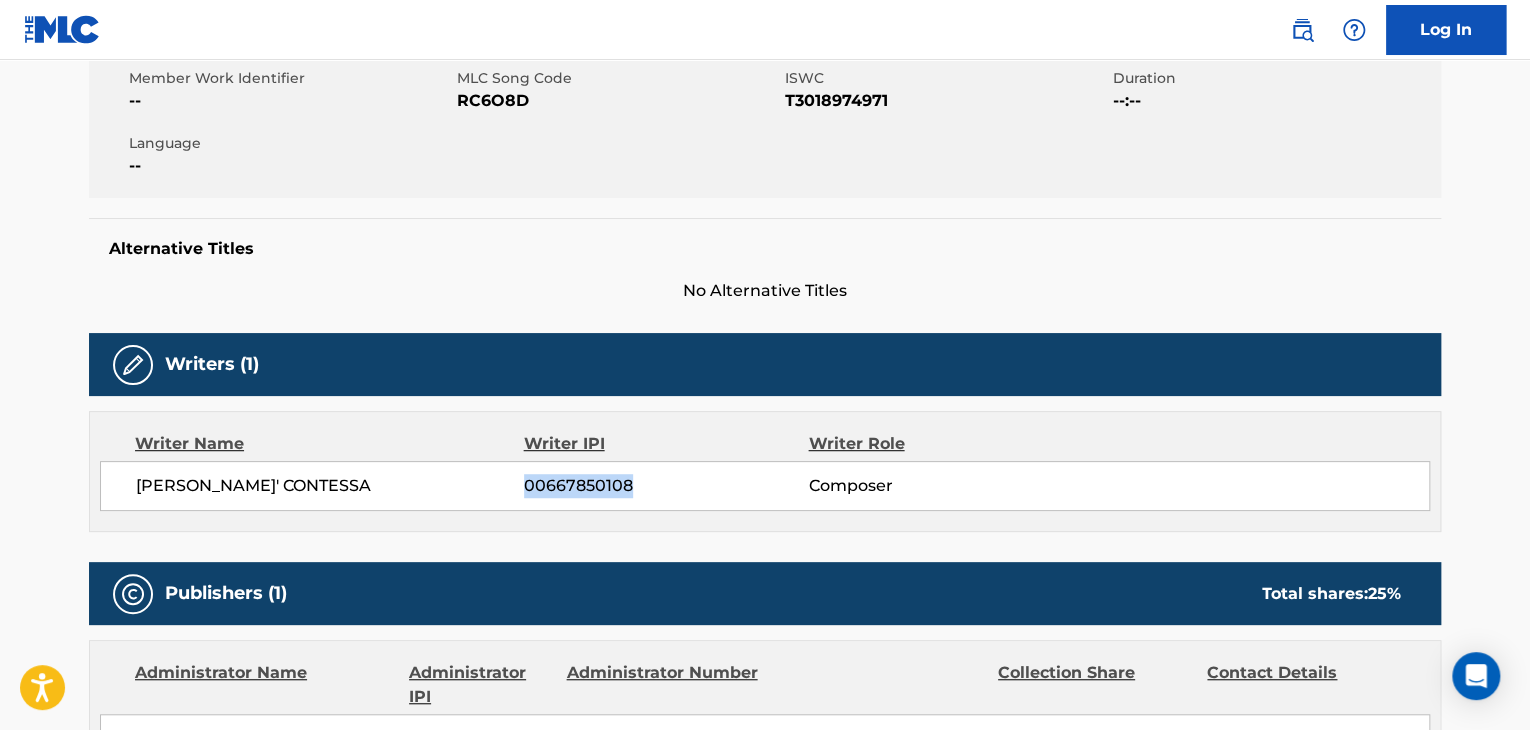 scroll, scrollTop: 200, scrollLeft: 0, axis: vertical 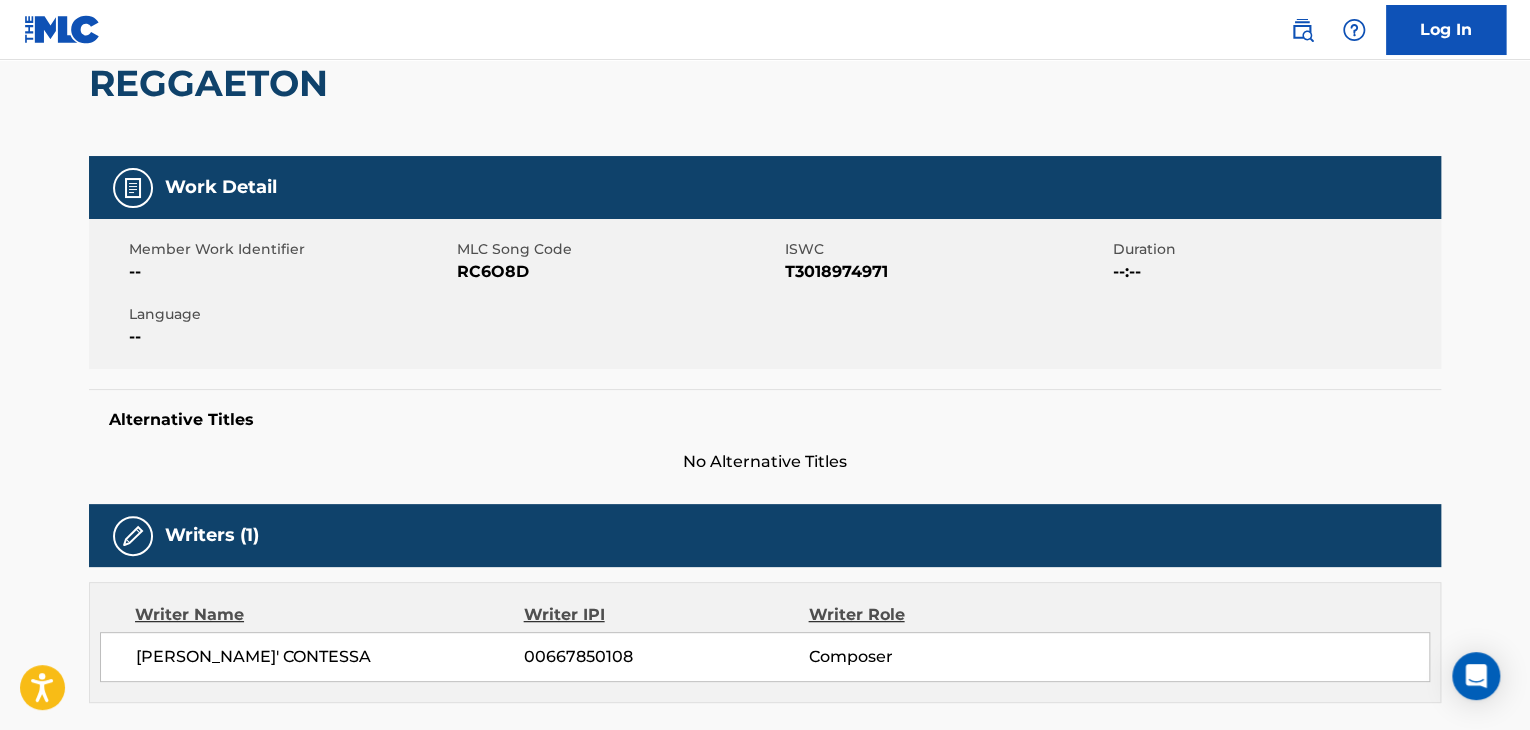 click on "RC6O8D" at bounding box center [618, 272] 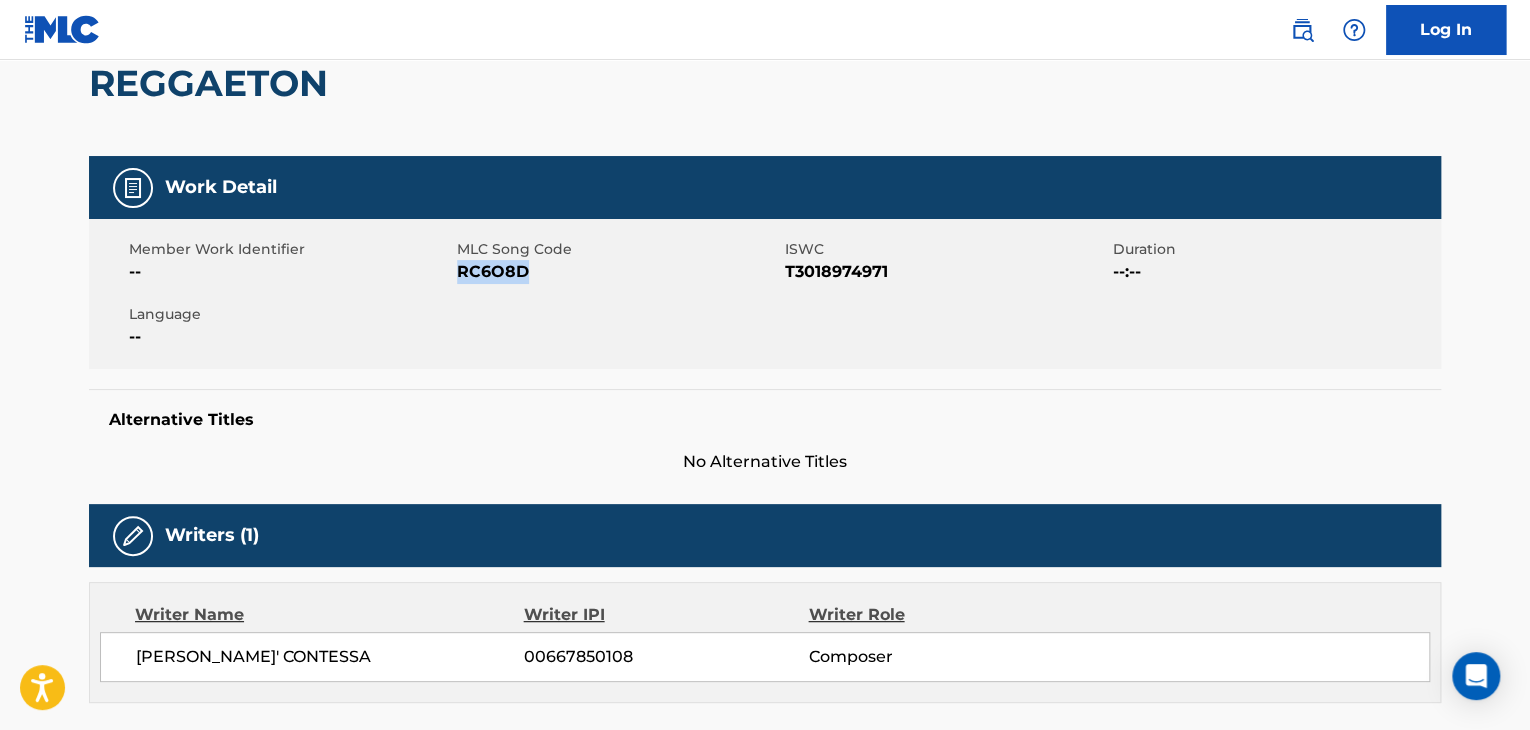 click on "RC6O8D" at bounding box center (618, 272) 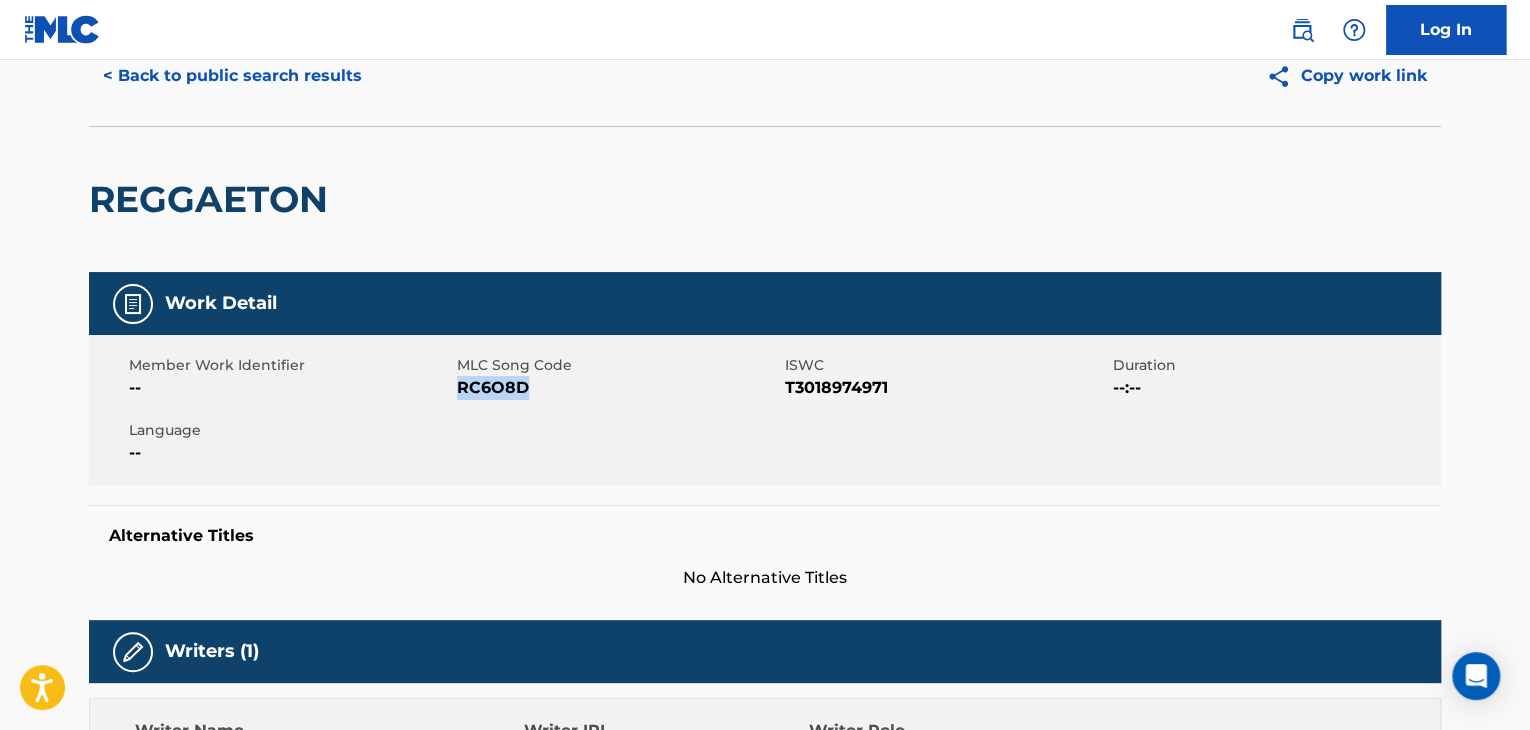 scroll, scrollTop: 0, scrollLeft: 0, axis: both 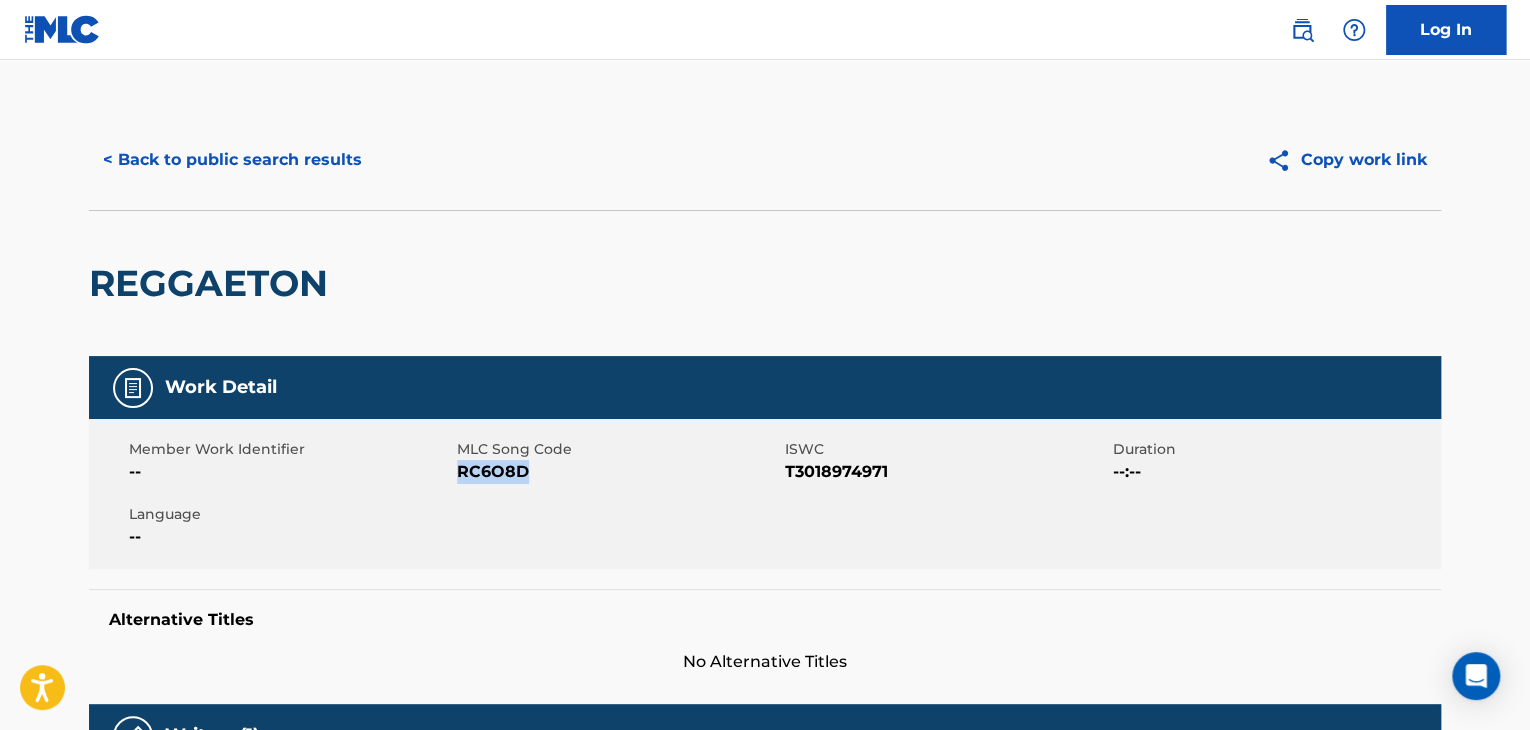 click on "< Back to public search results" at bounding box center (232, 160) 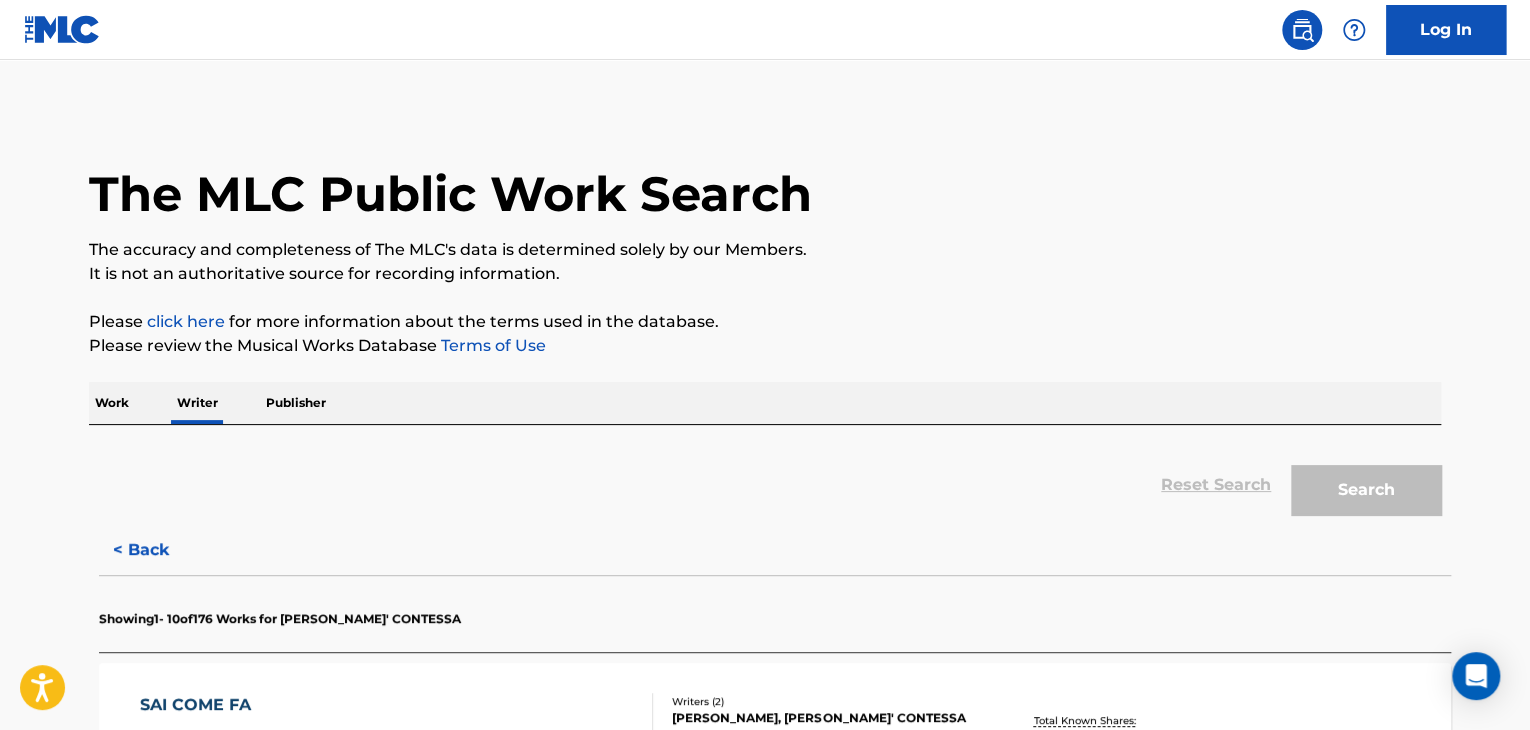 scroll, scrollTop: 24, scrollLeft: 0, axis: vertical 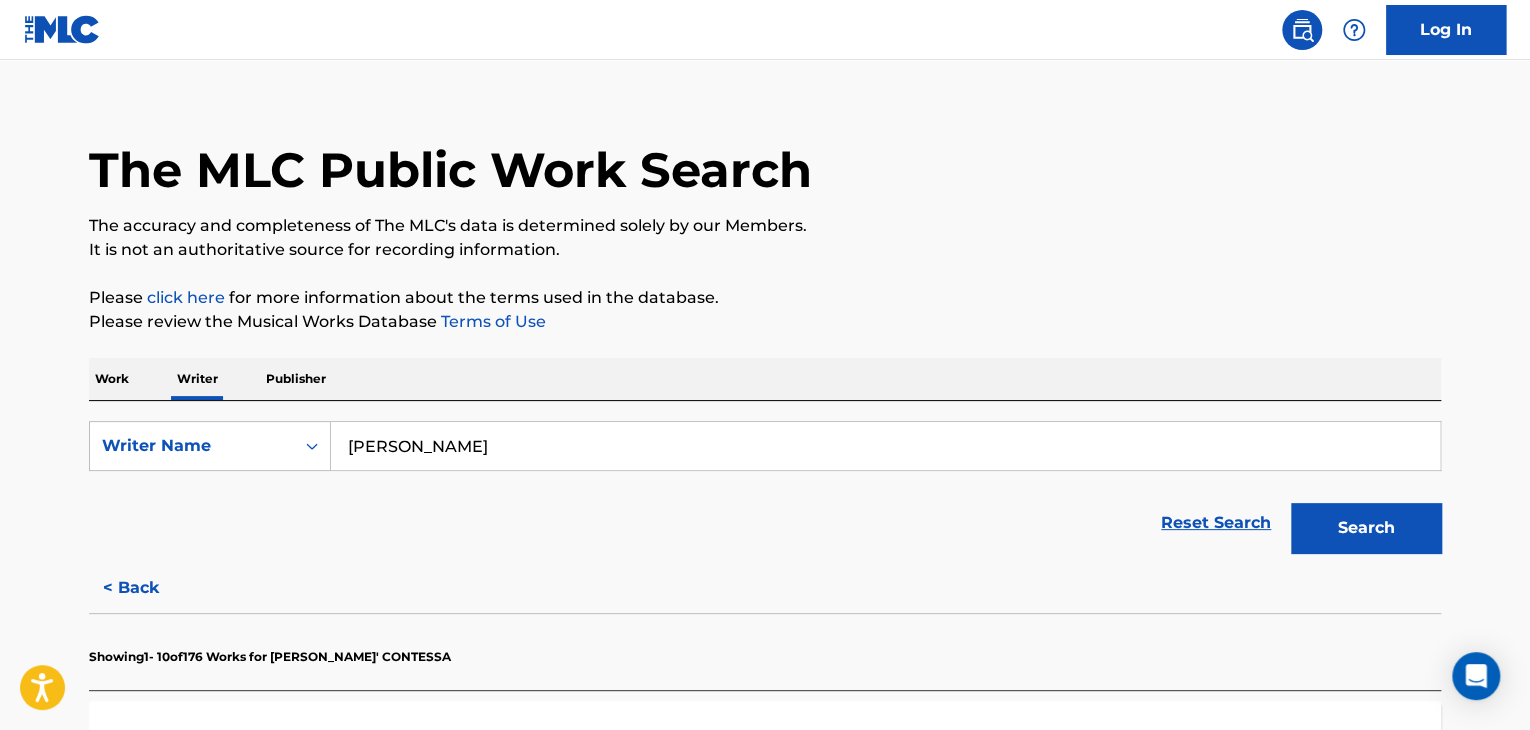 click on "Work" at bounding box center (112, 379) 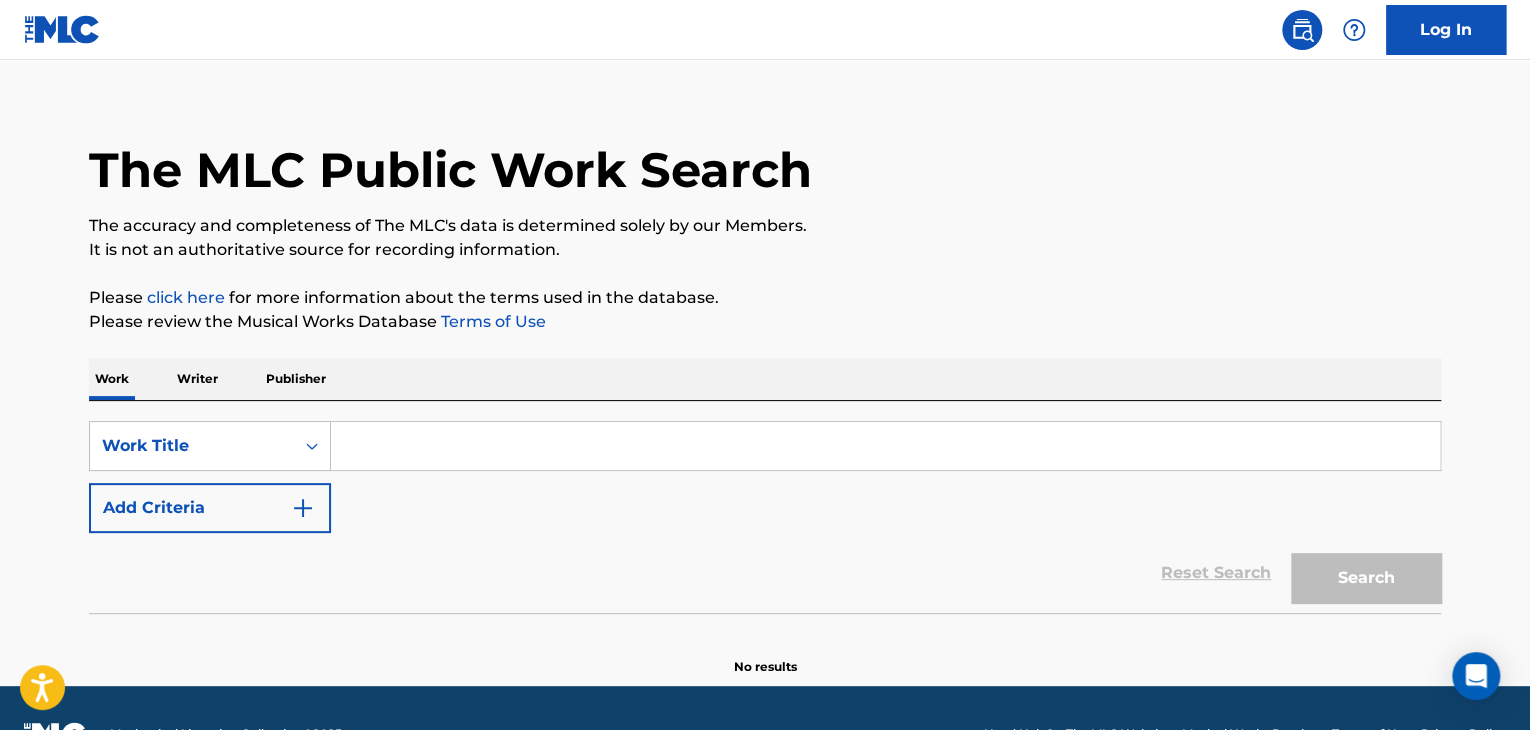 scroll, scrollTop: 0, scrollLeft: 0, axis: both 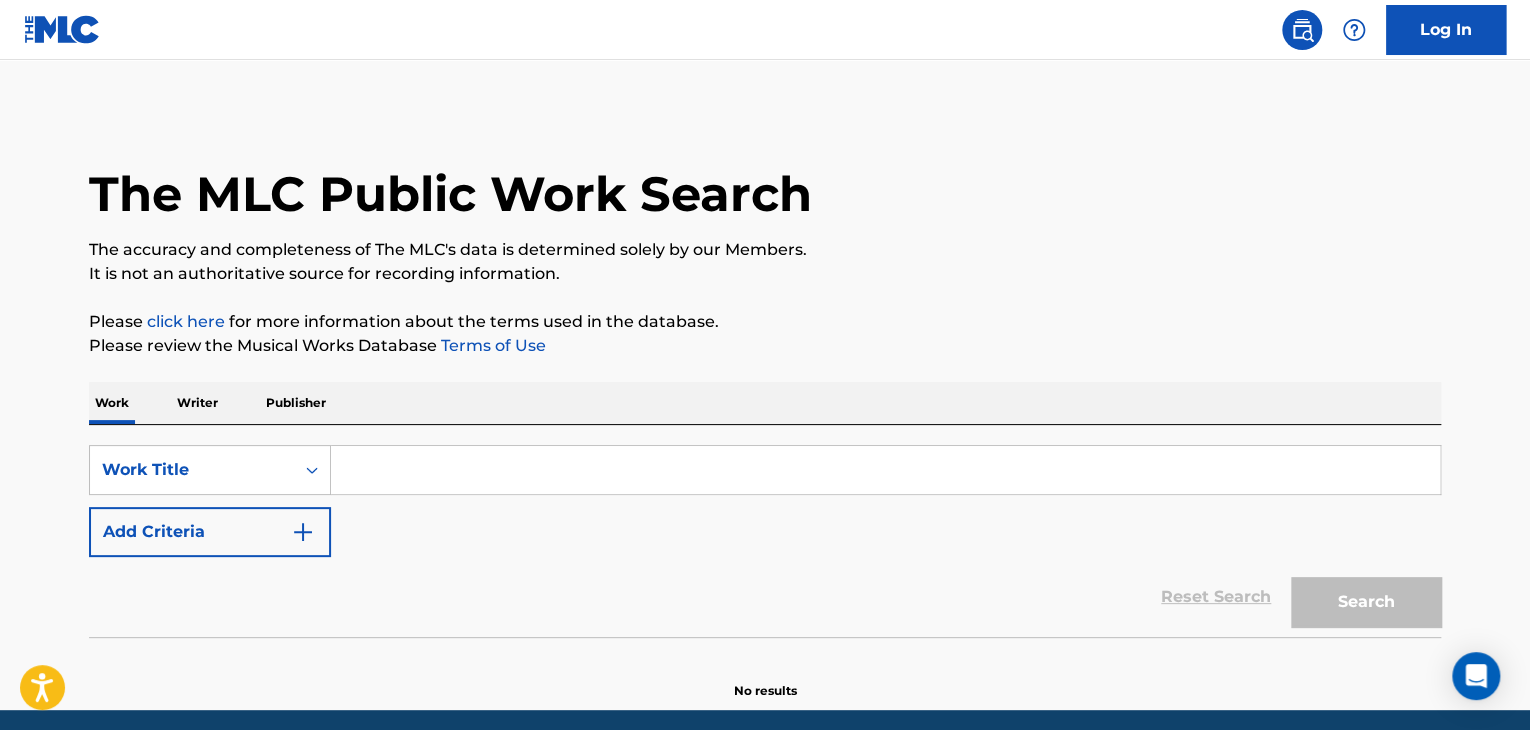 click at bounding box center (885, 470) 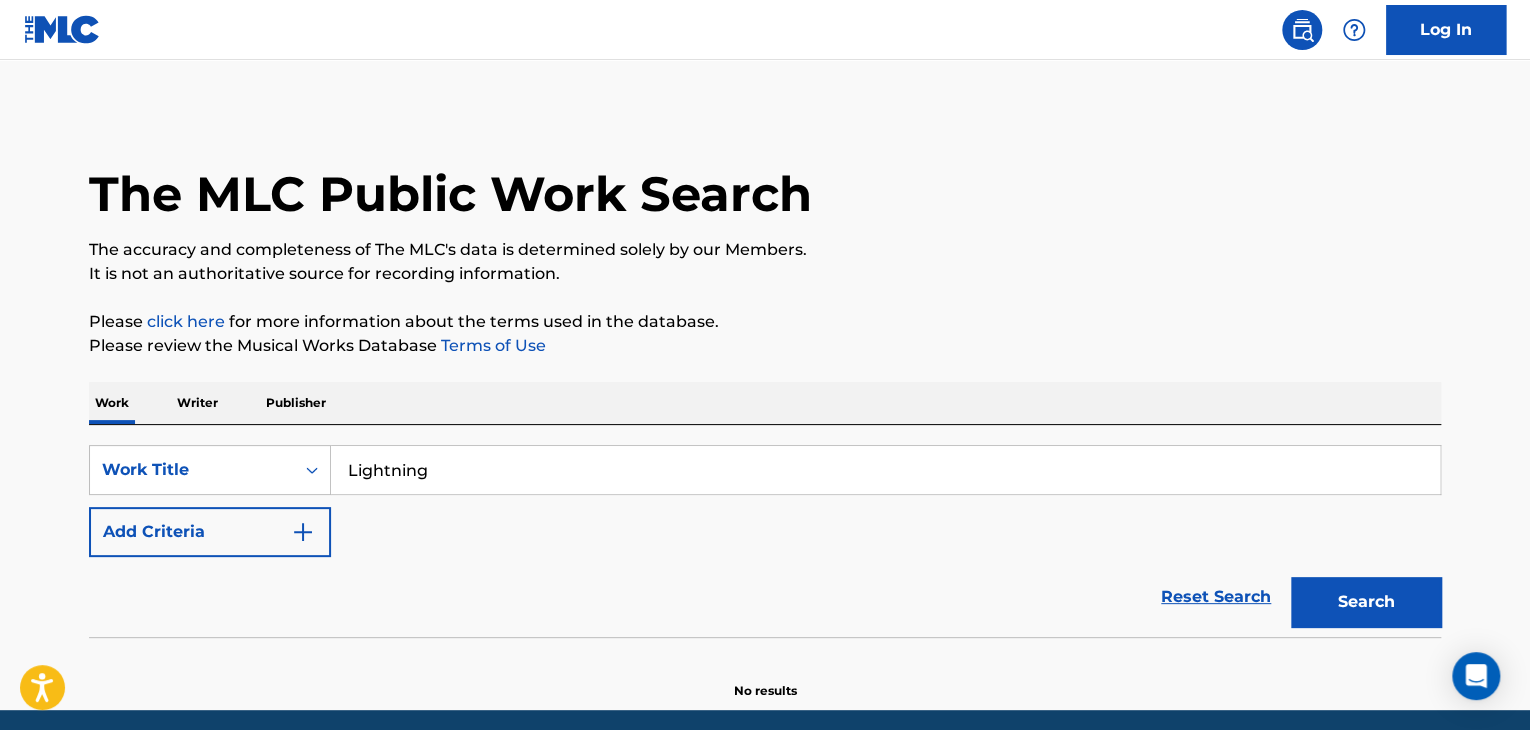 type on "Lightning" 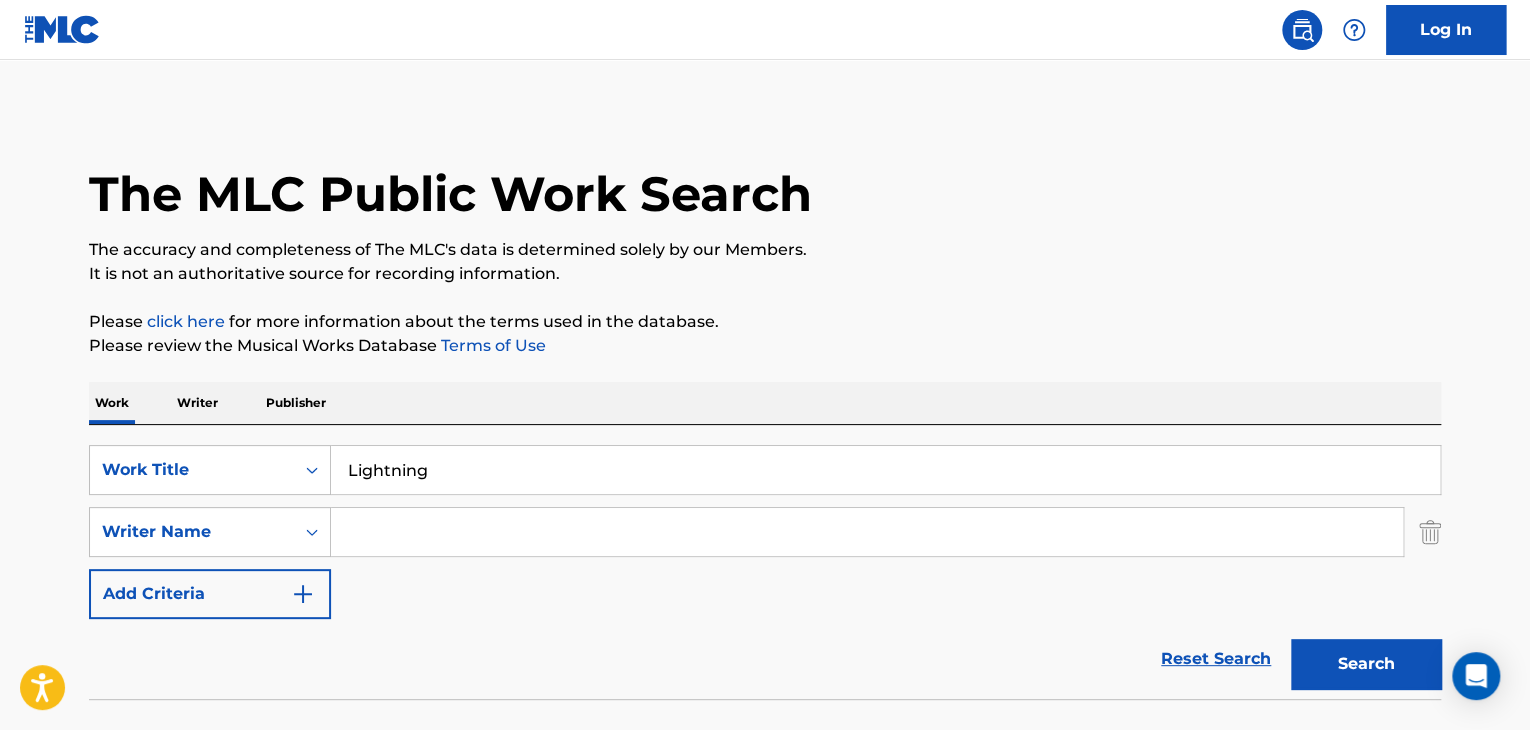 click at bounding box center [867, 532] 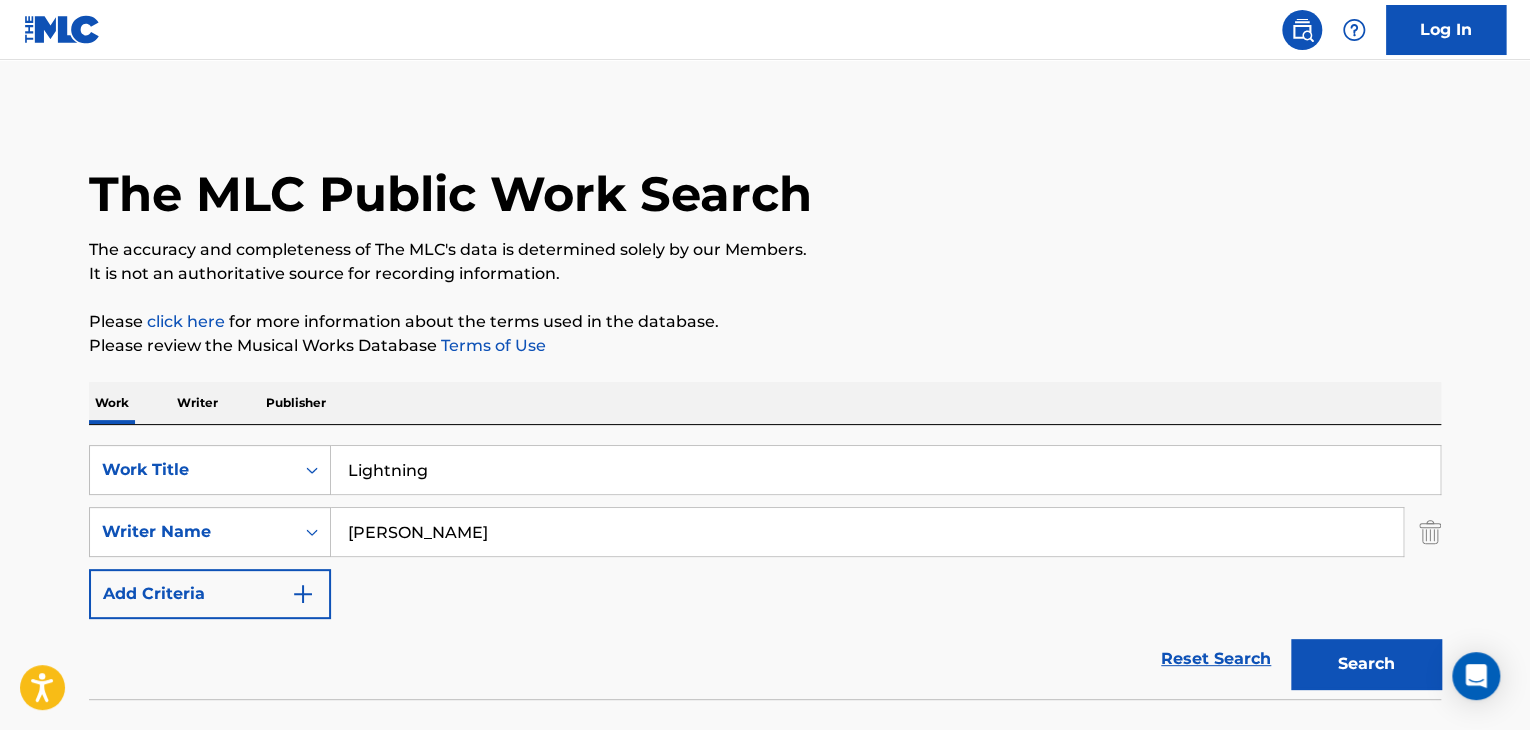 type on "[PERSON_NAME]" 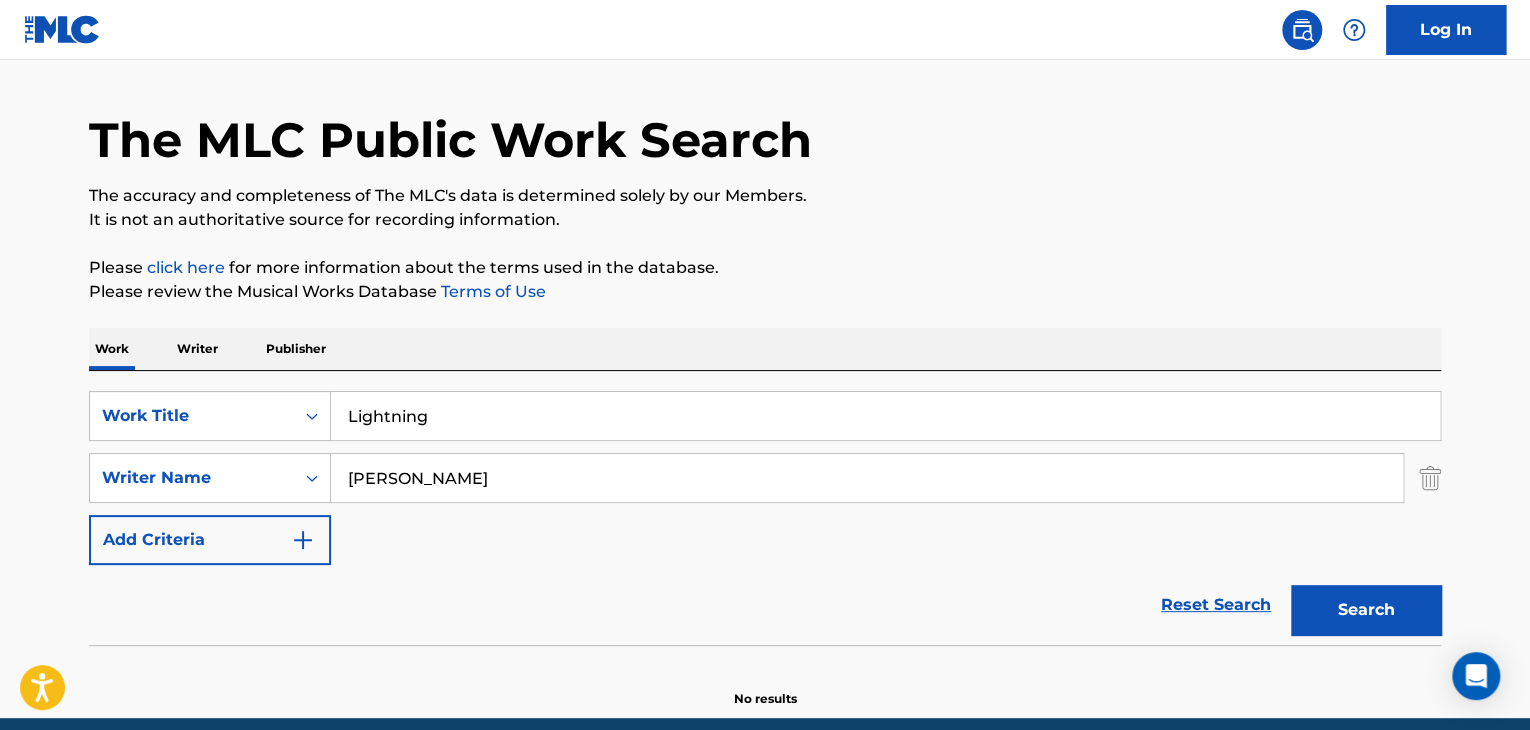 scroll, scrollTop: 138, scrollLeft: 0, axis: vertical 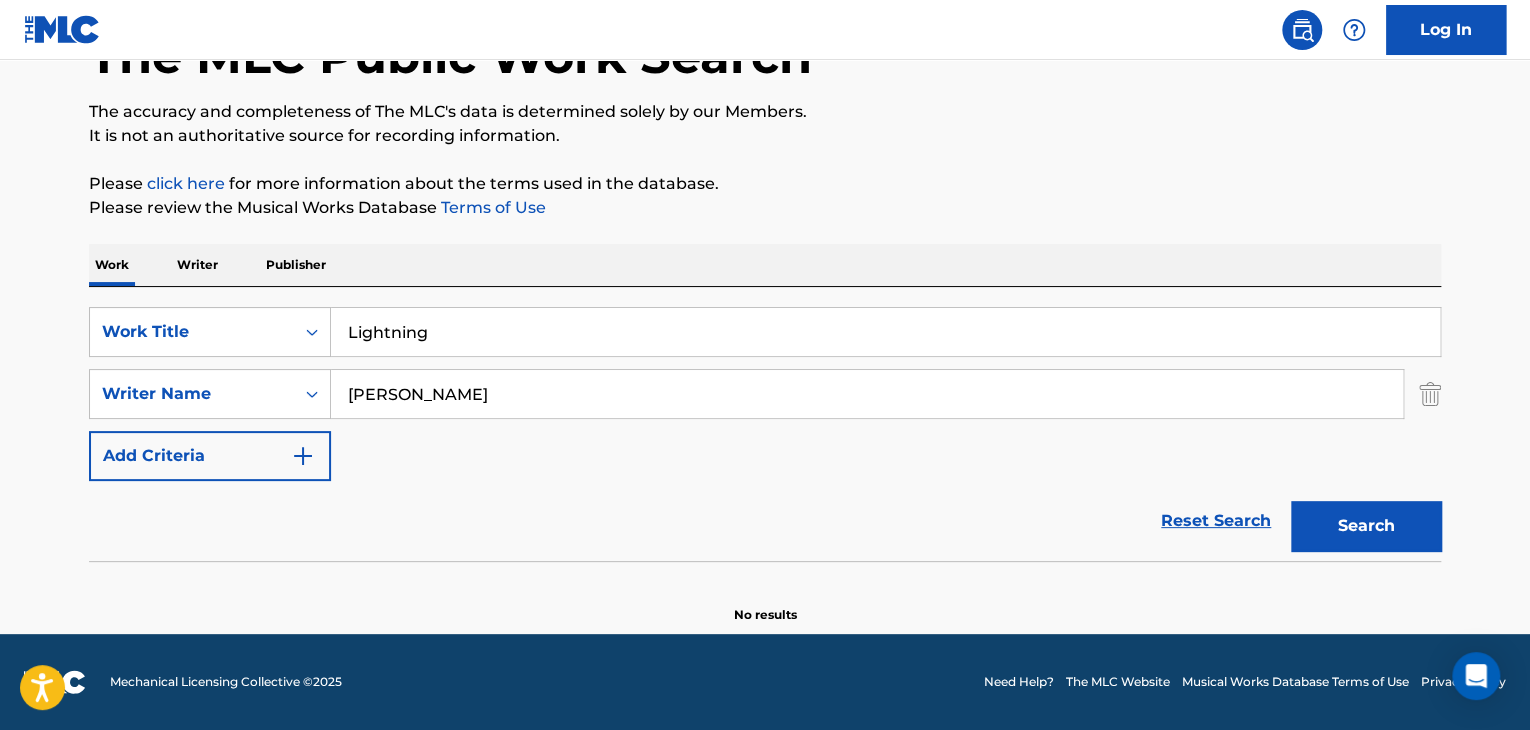 click on "Writer" at bounding box center [197, 265] 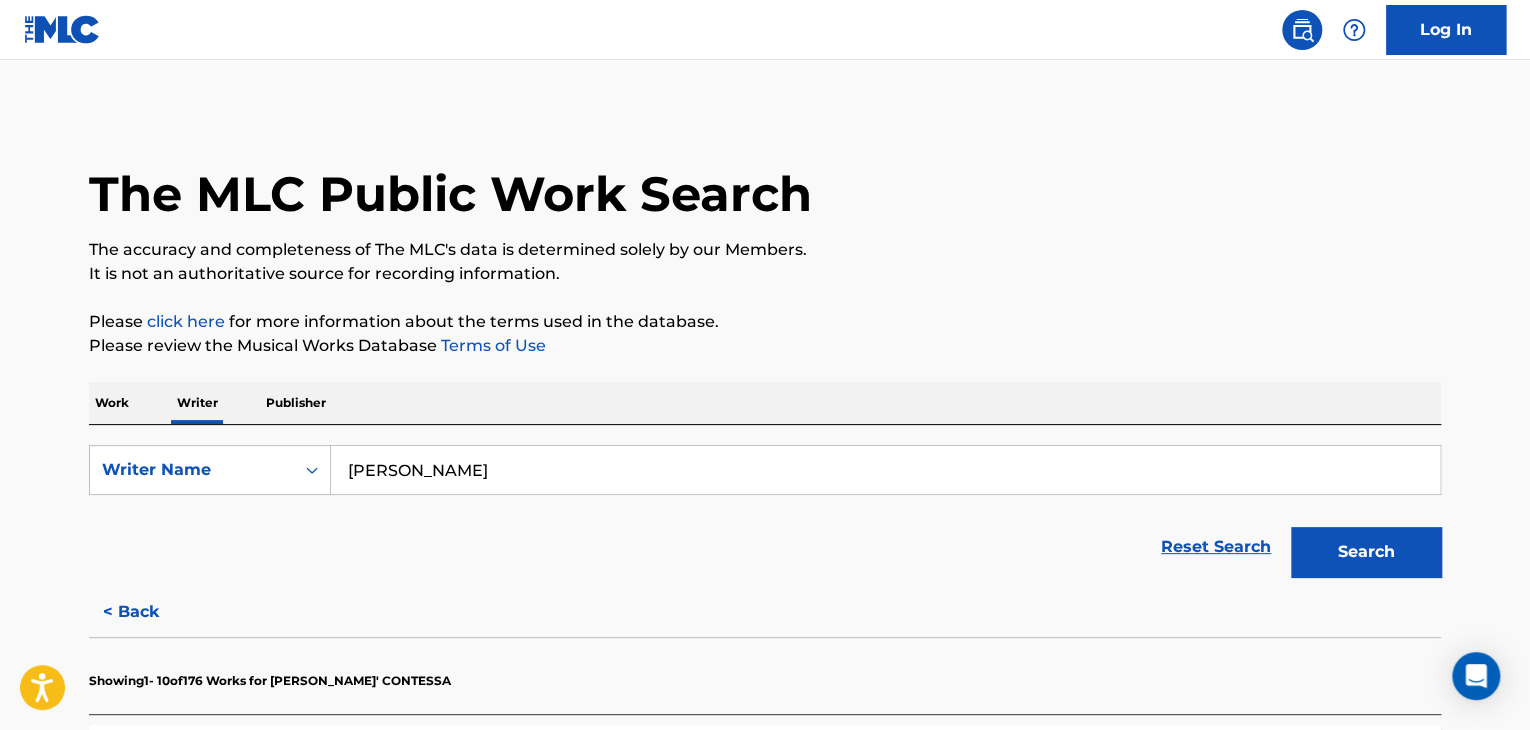 click on "[PERSON_NAME]" at bounding box center (885, 470) 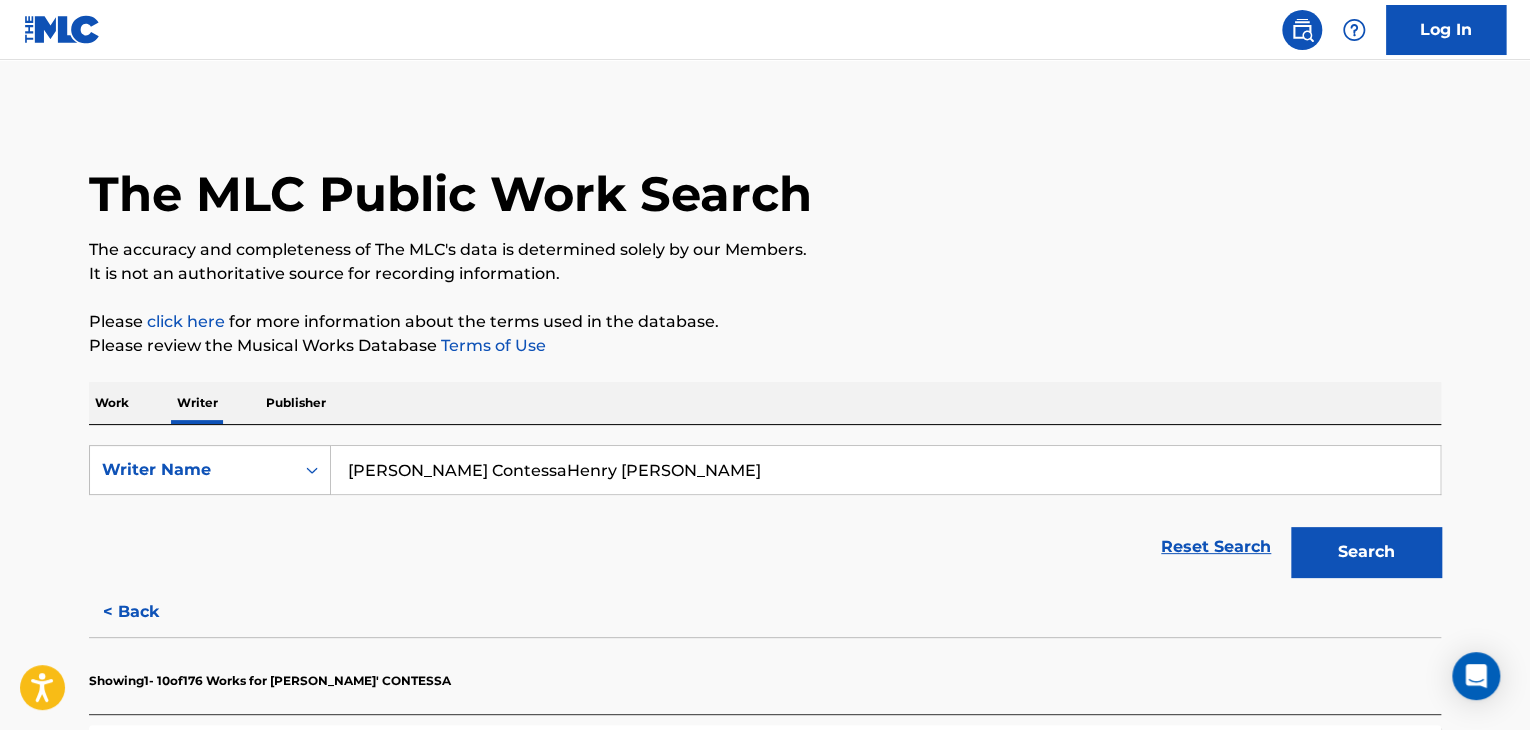 click on "[PERSON_NAME] ContessaHenry [PERSON_NAME]" at bounding box center [885, 470] 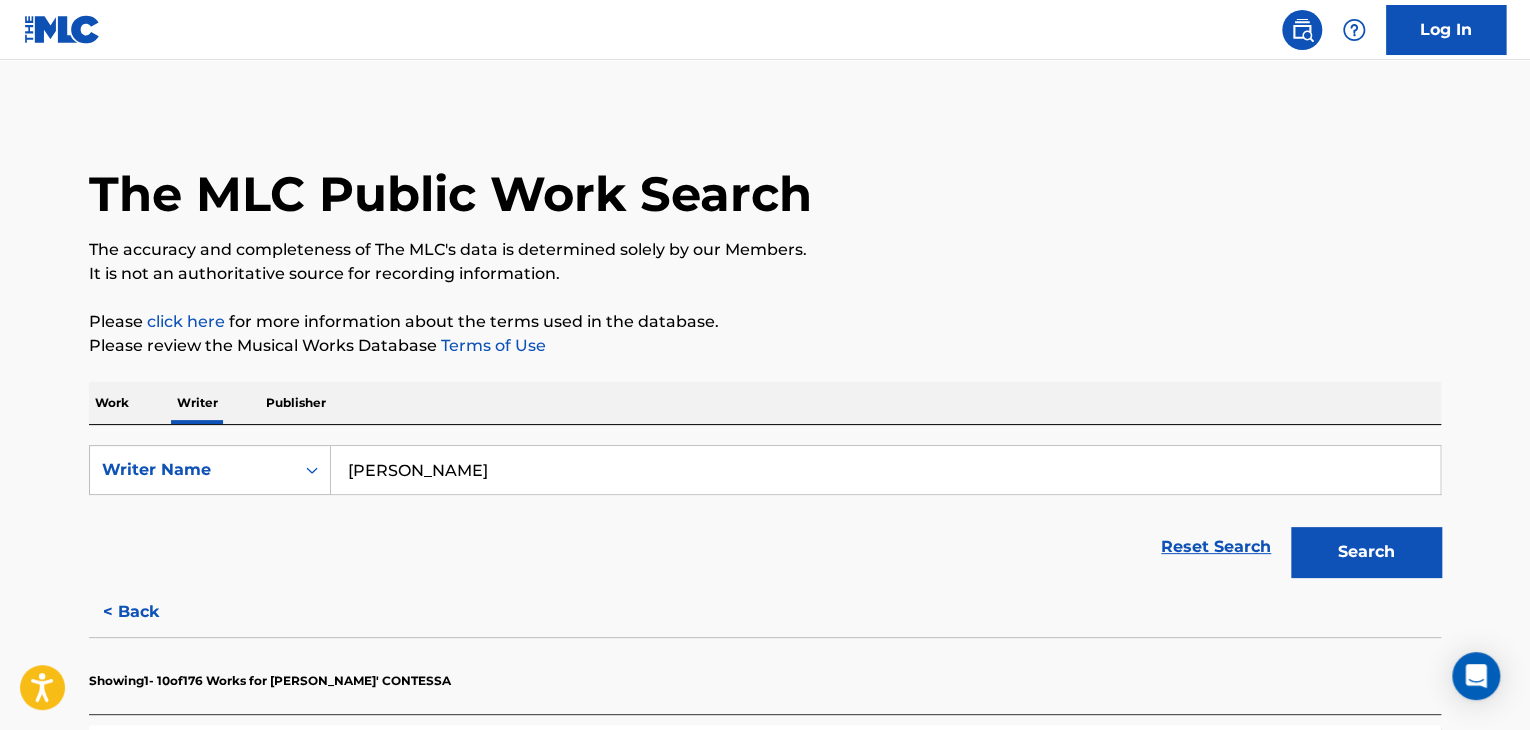 type on "[PERSON_NAME]" 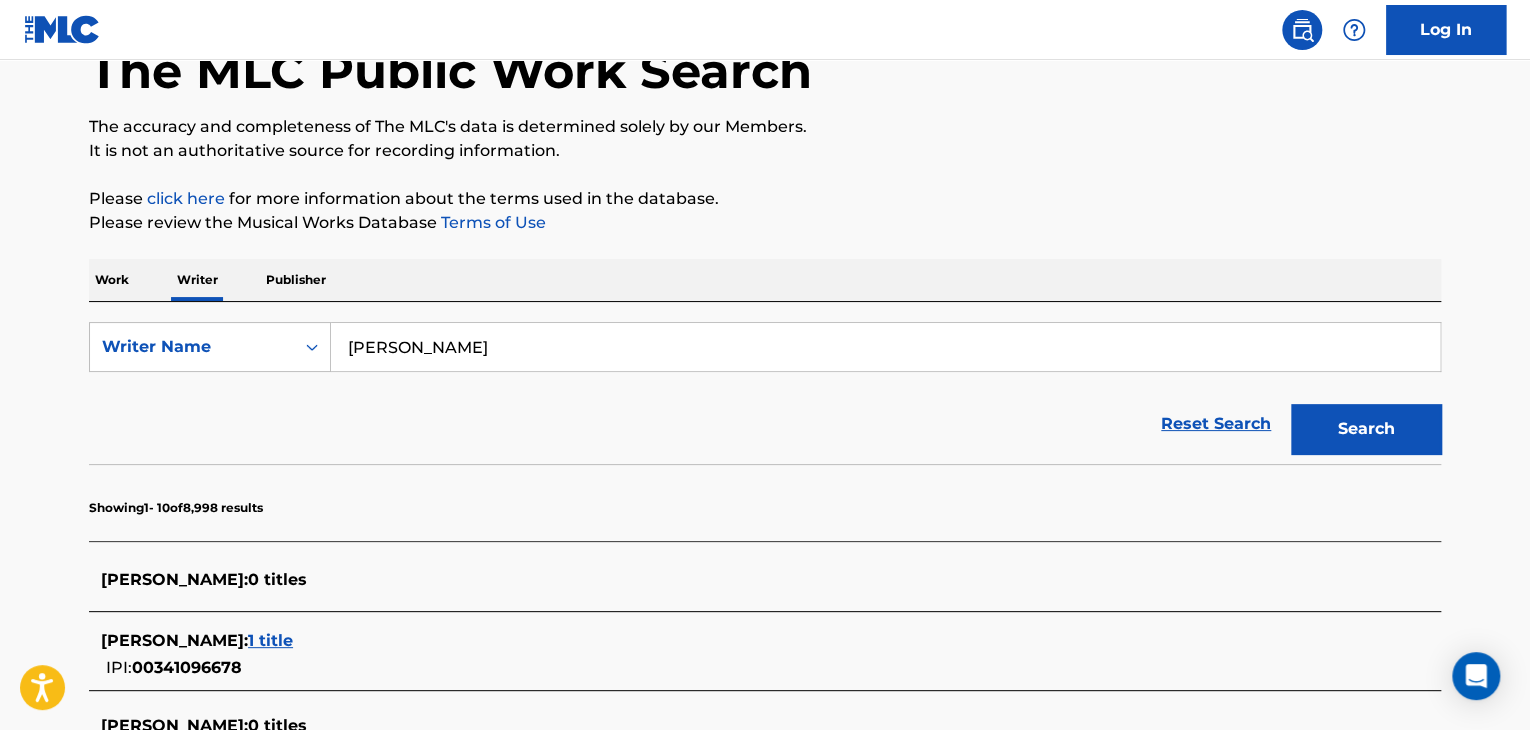 scroll, scrollTop: 0, scrollLeft: 0, axis: both 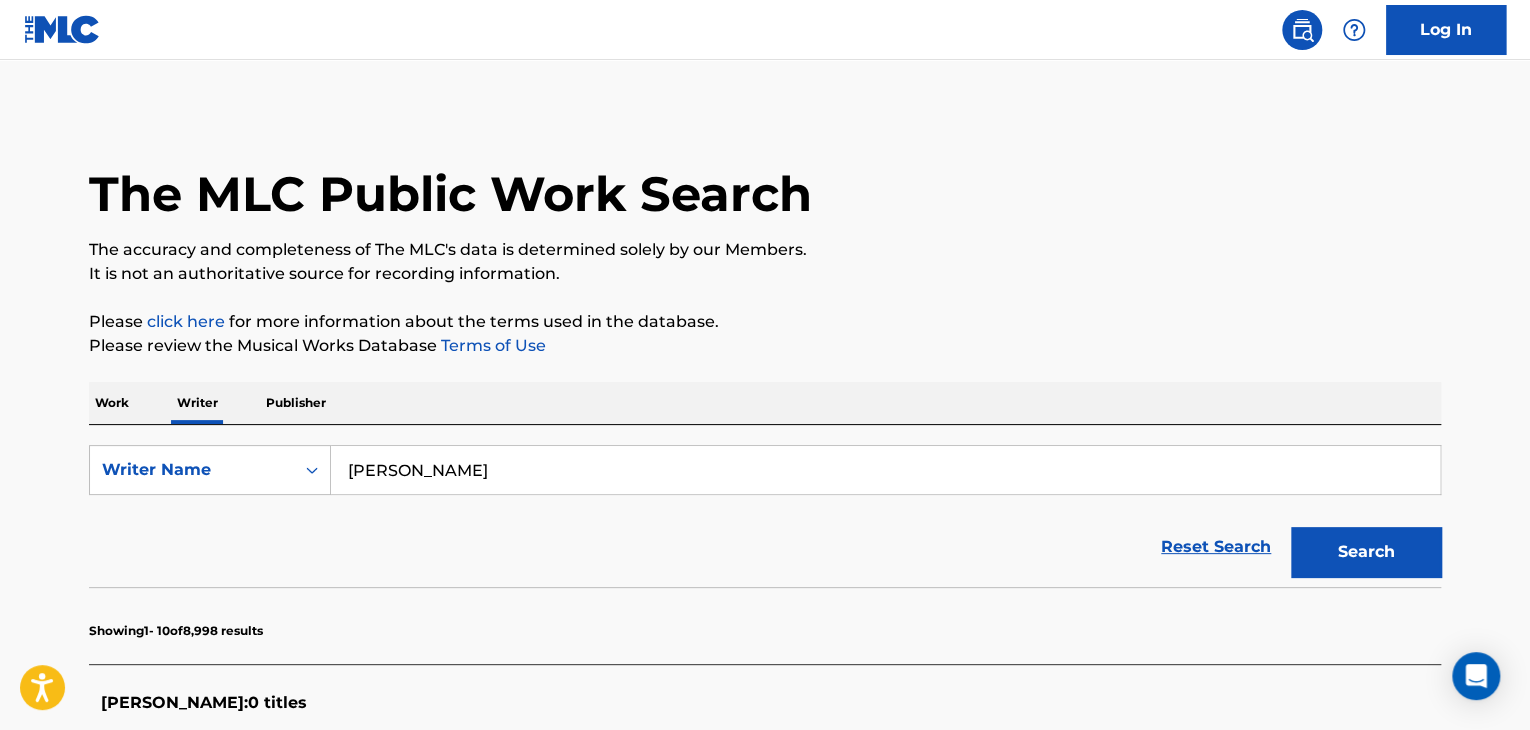 click on "[PERSON_NAME]" at bounding box center [885, 470] 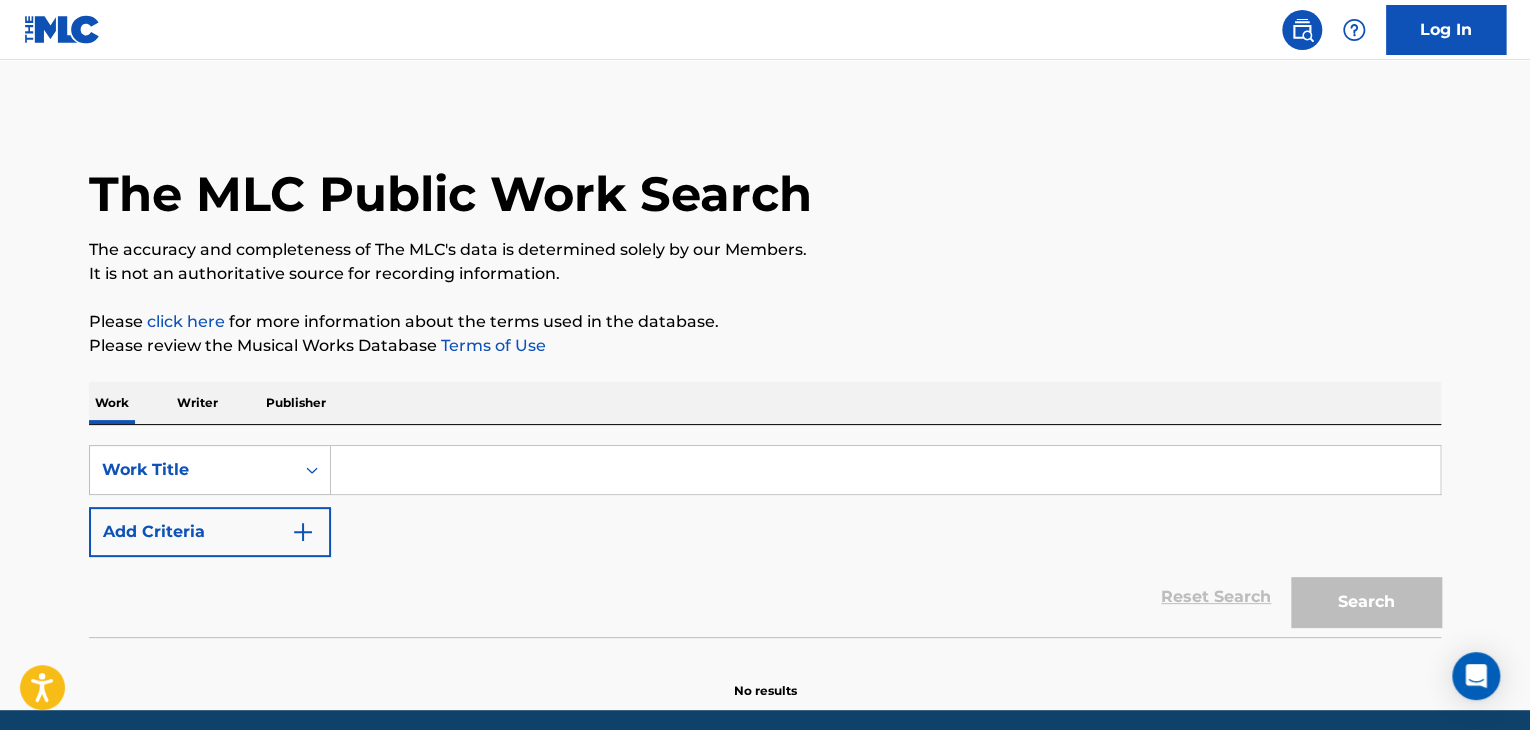 click at bounding box center [885, 470] 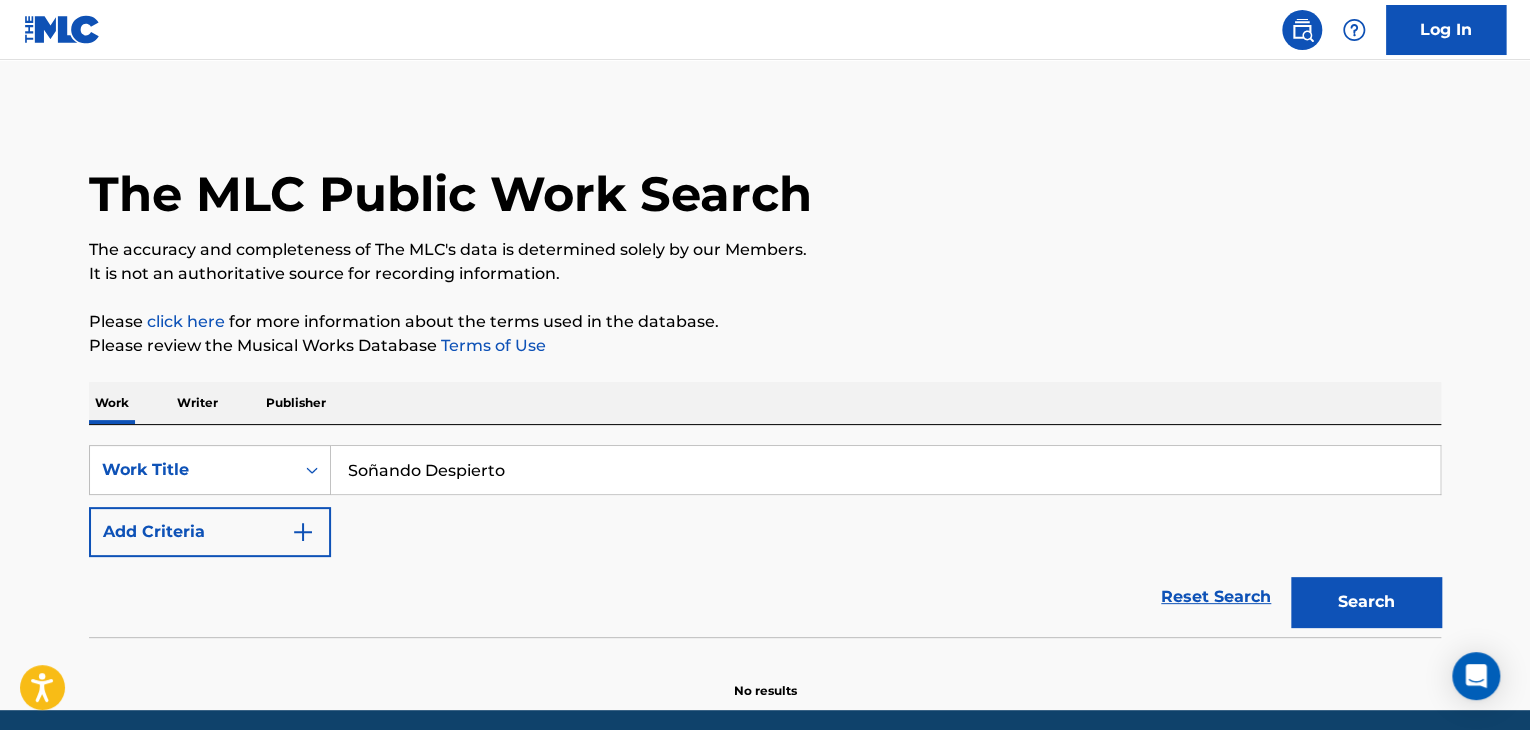 type on "Soñando Despierto" 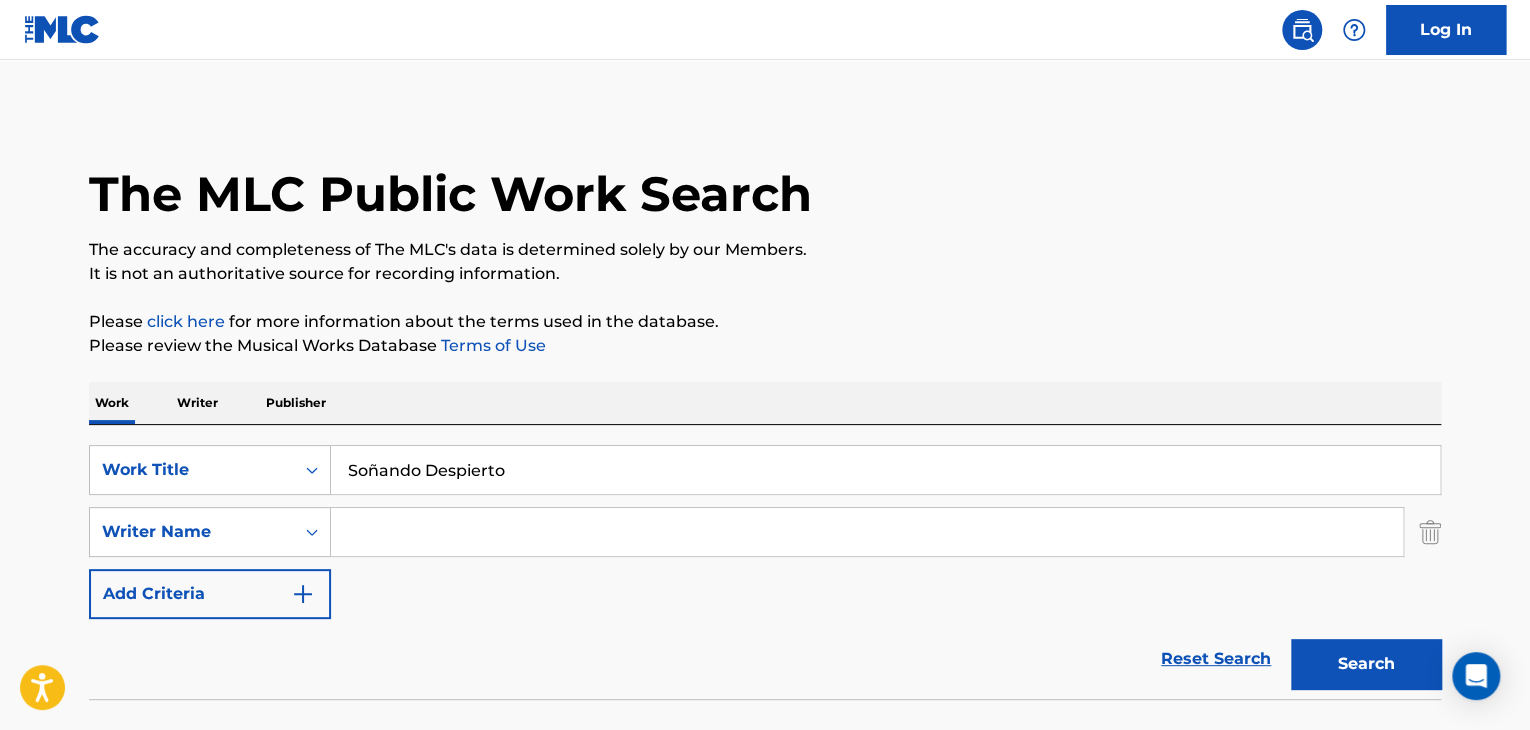 click at bounding box center (867, 532) 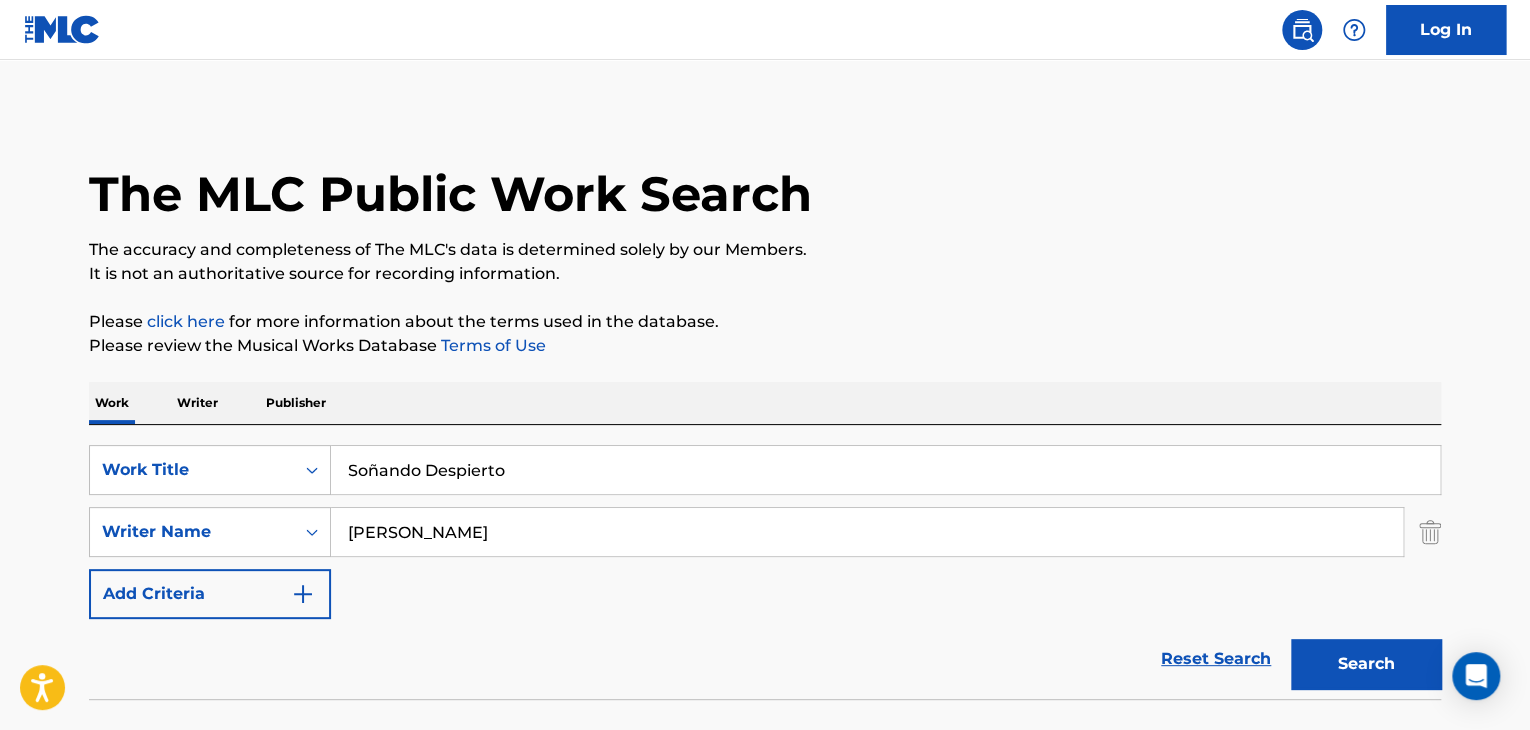 click on "Search" at bounding box center [1366, 664] 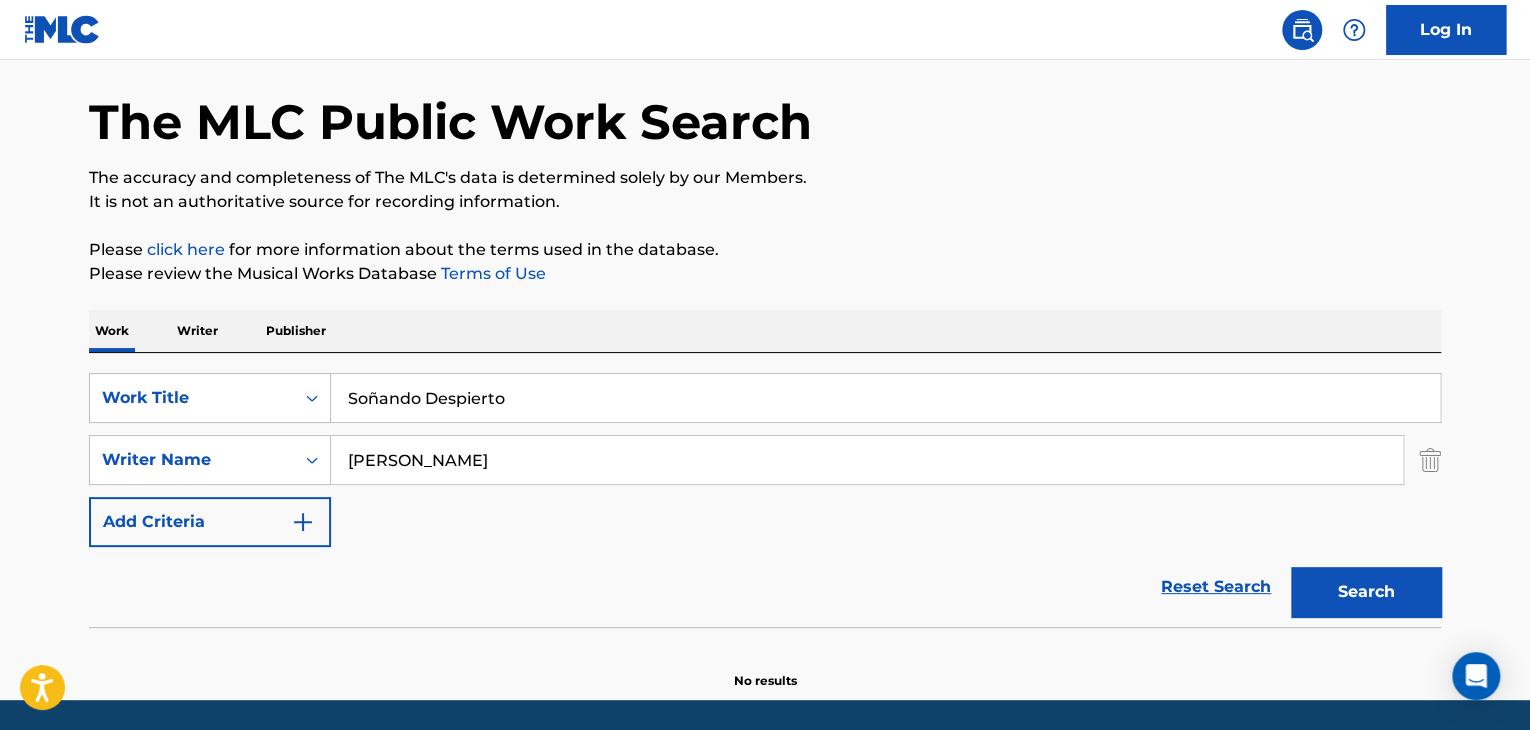 scroll, scrollTop: 138, scrollLeft: 0, axis: vertical 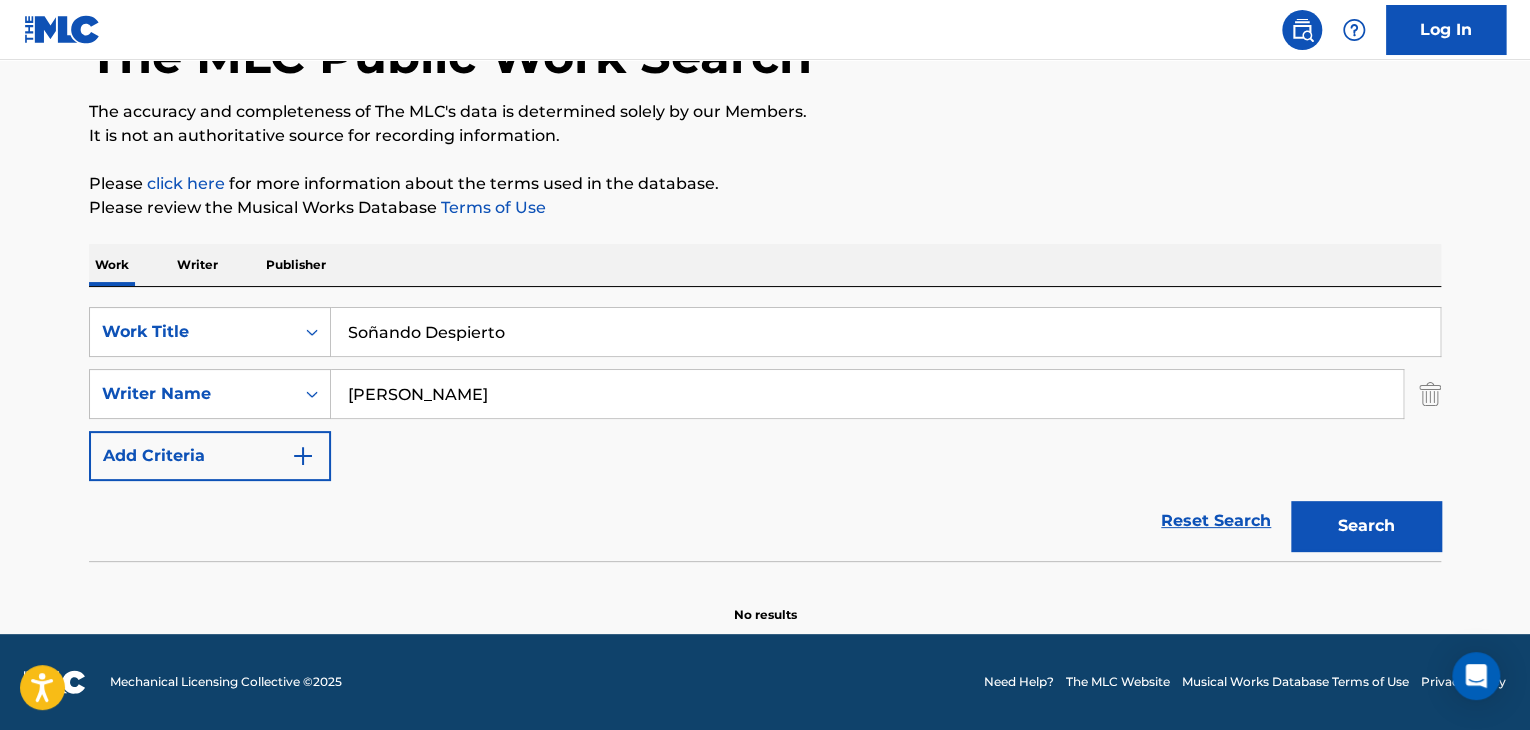 click on "[PERSON_NAME]" at bounding box center [867, 394] 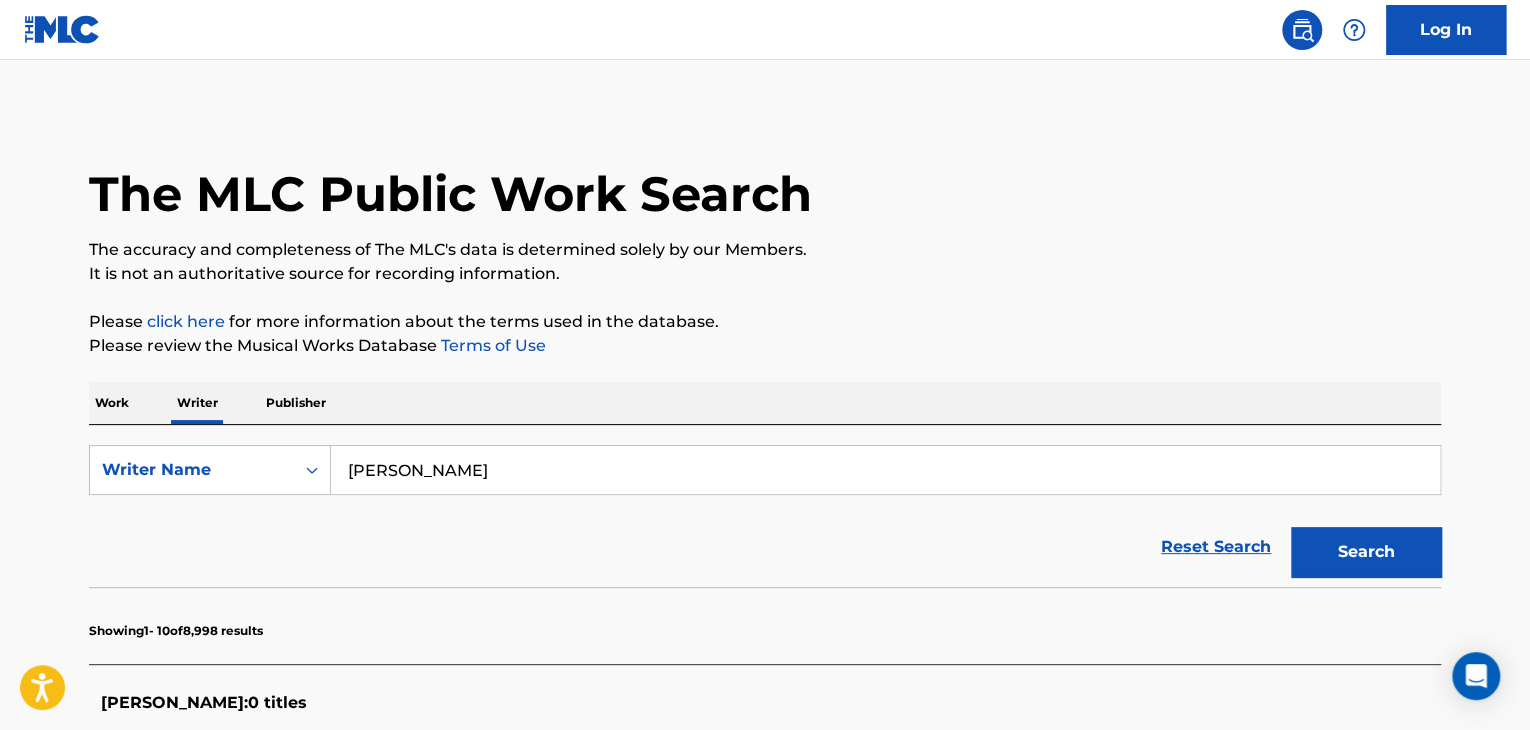 click on "[PERSON_NAME]" at bounding box center (885, 470) 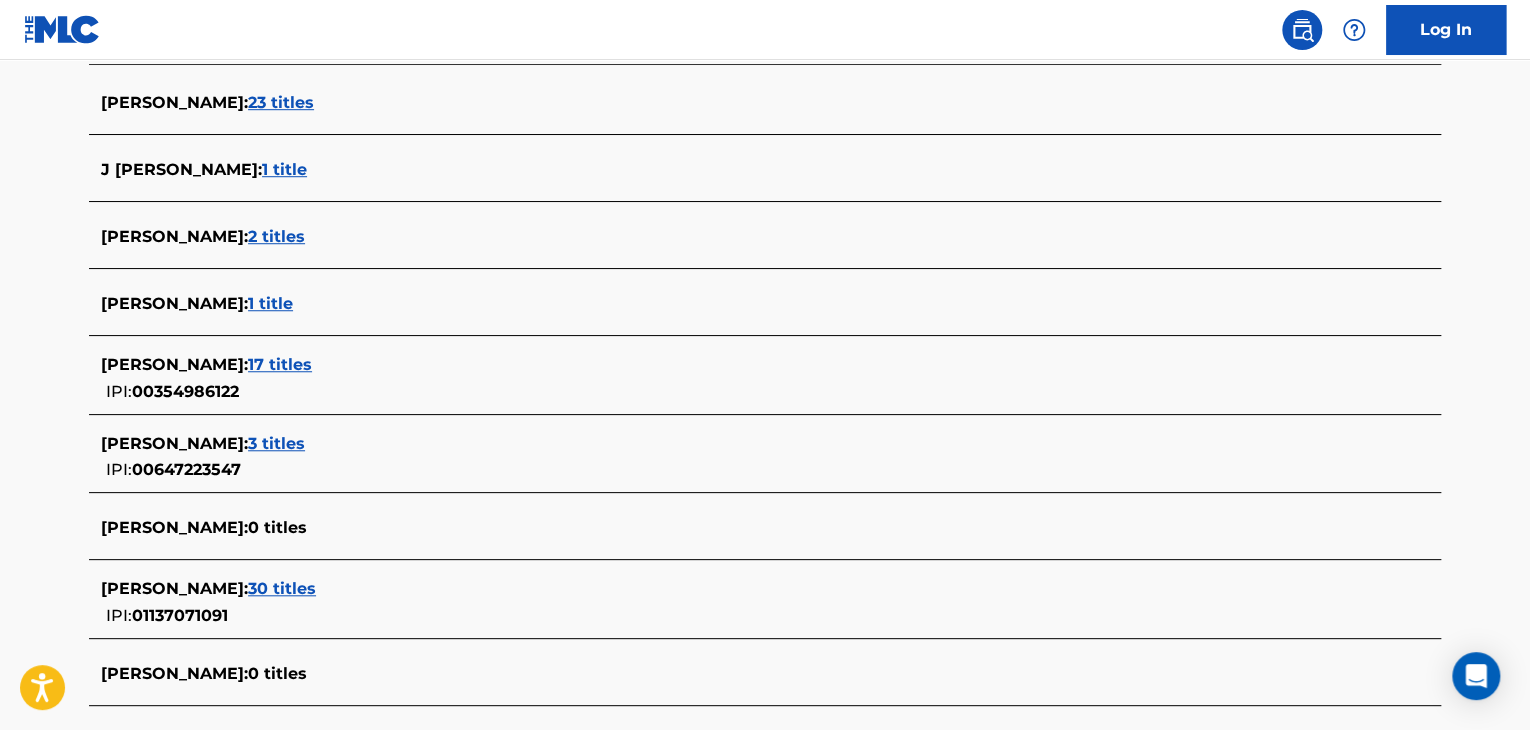 scroll, scrollTop: 700, scrollLeft: 0, axis: vertical 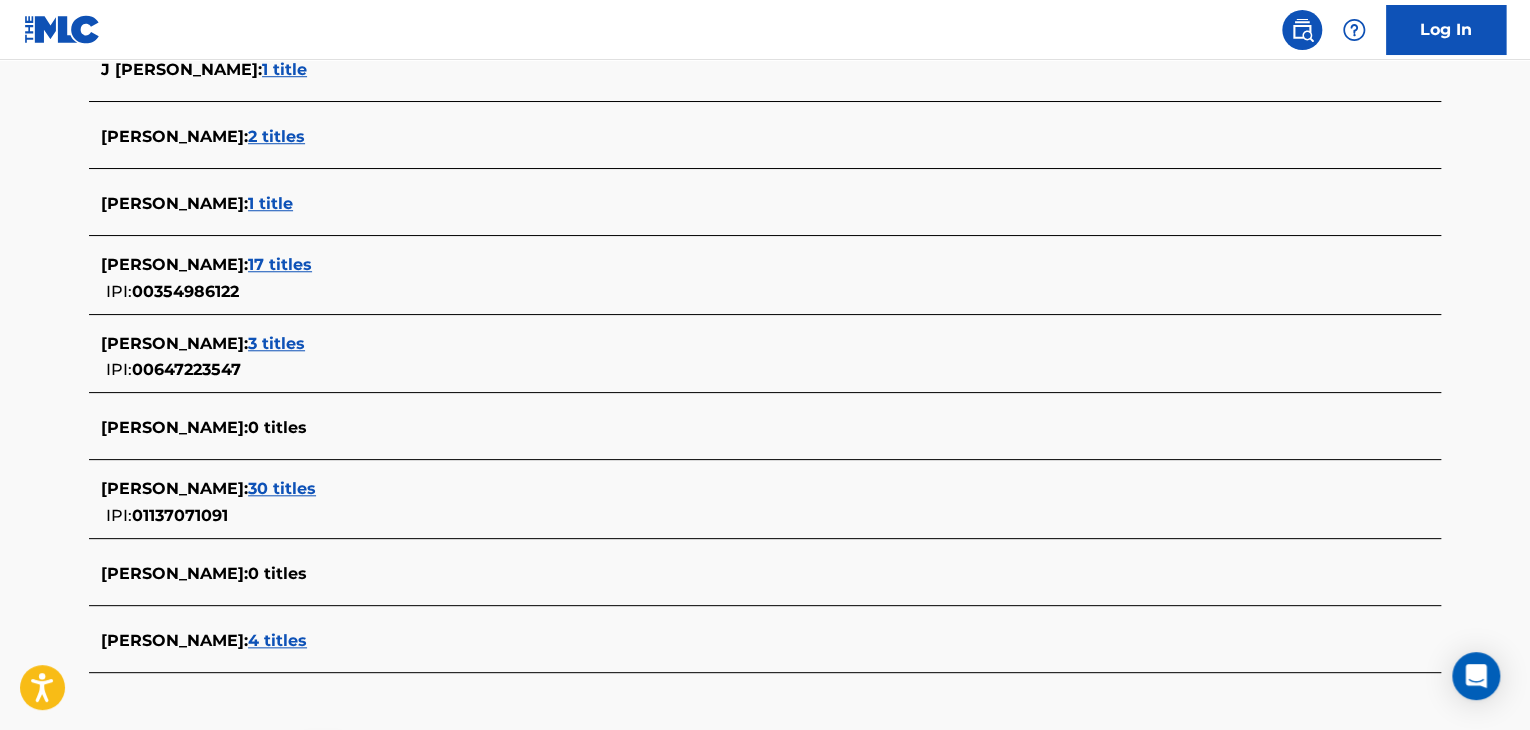 click on "30 titles" at bounding box center [282, 488] 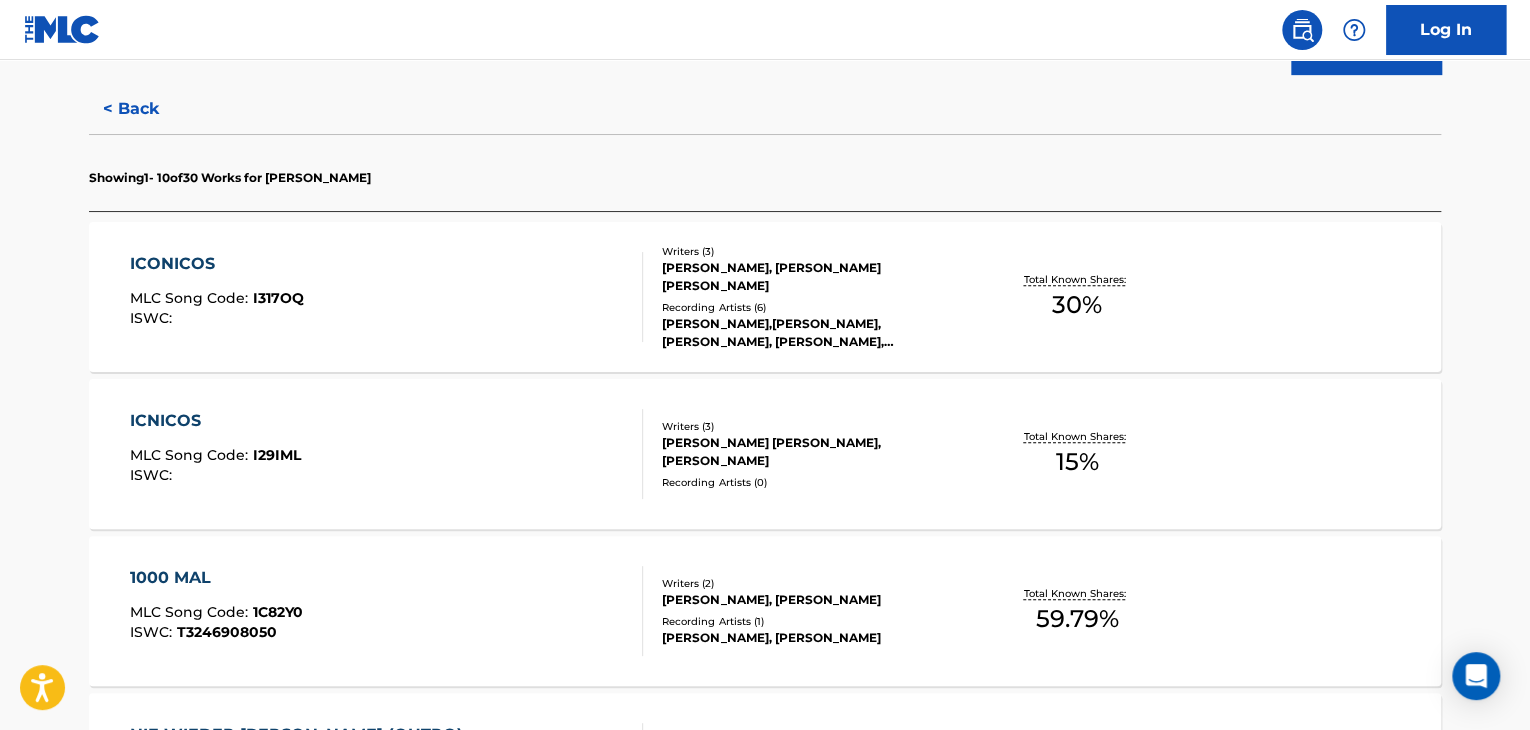 scroll, scrollTop: 500, scrollLeft: 0, axis: vertical 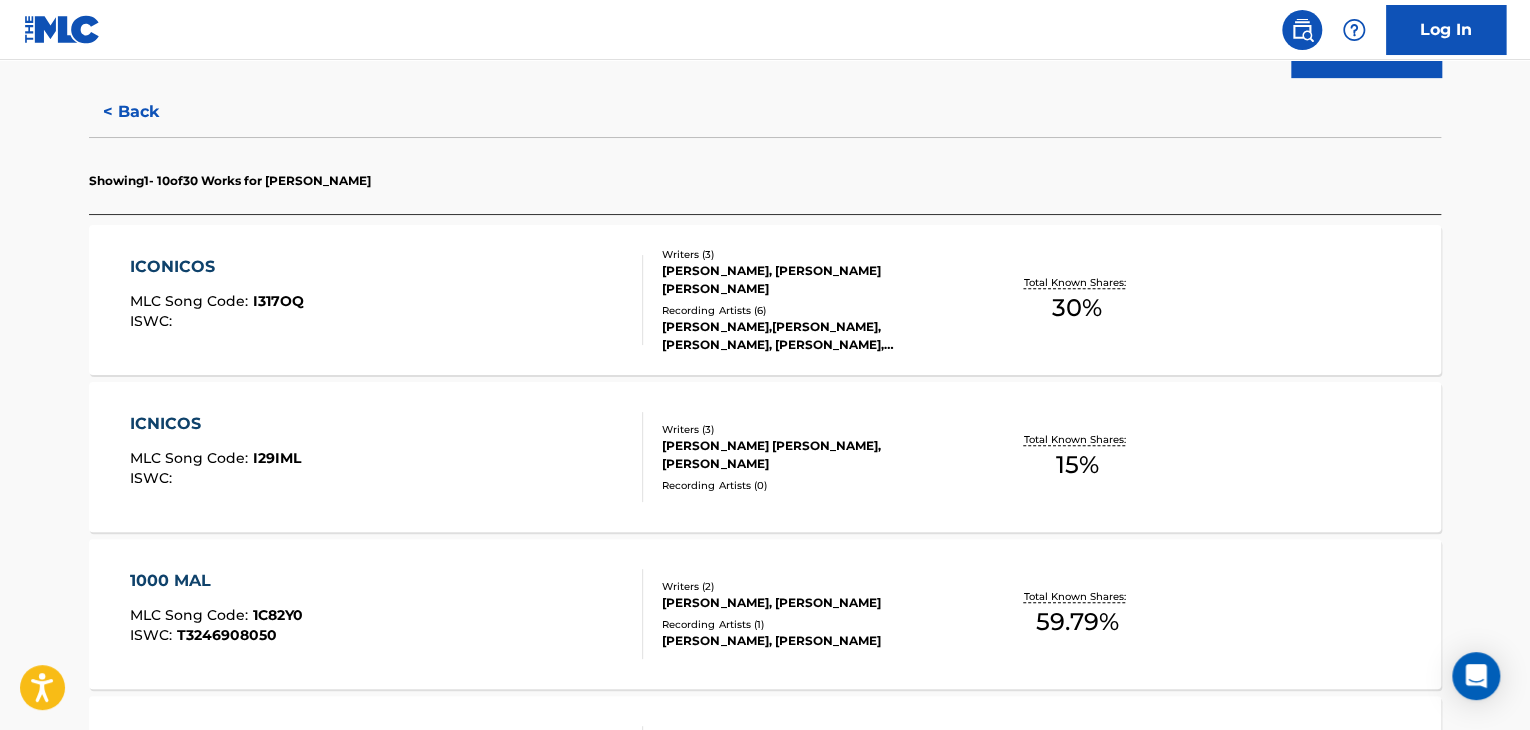 click on "[PERSON_NAME], [PERSON_NAME] [PERSON_NAME]" at bounding box center [813, 280] 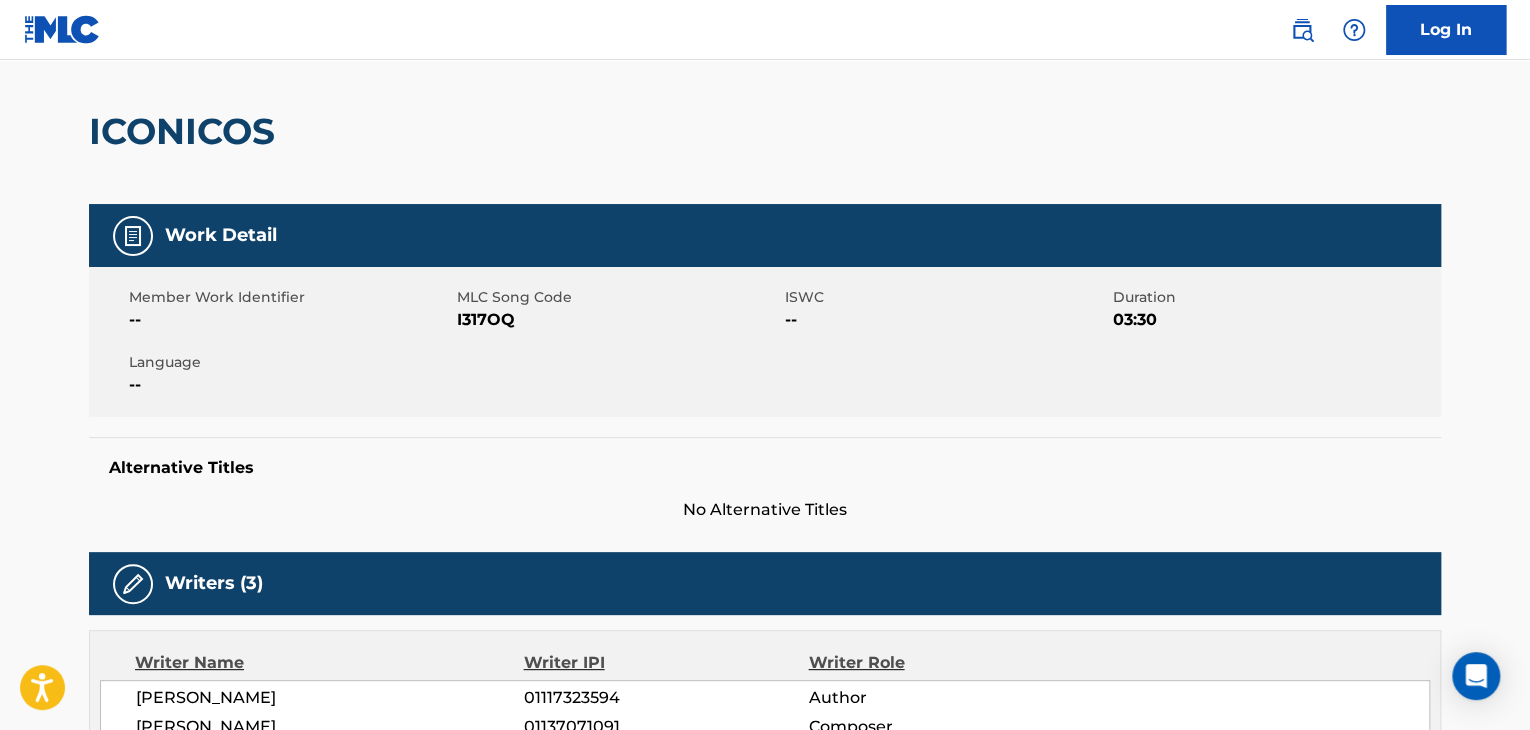 scroll, scrollTop: 0, scrollLeft: 0, axis: both 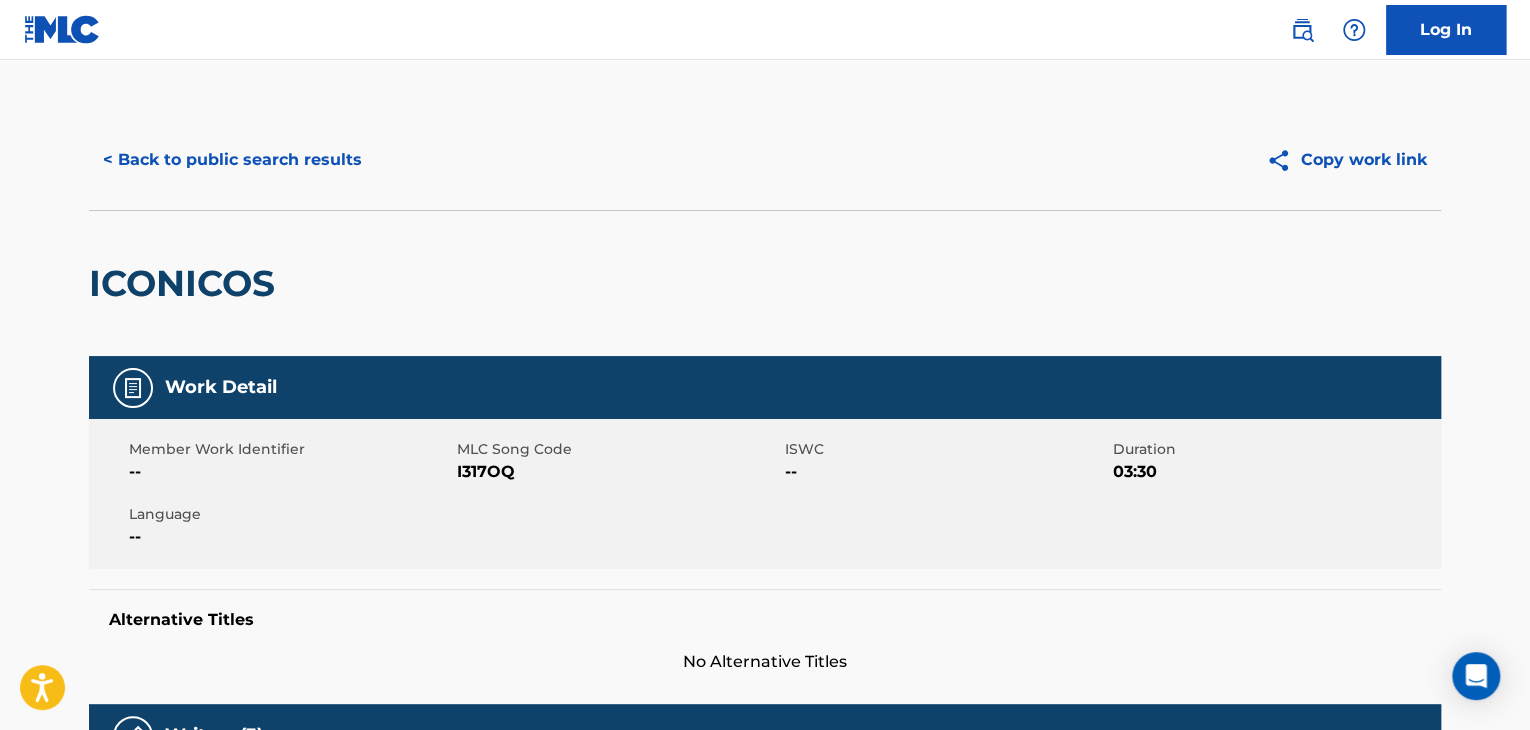 click on "< Back to public search results" at bounding box center [232, 160] 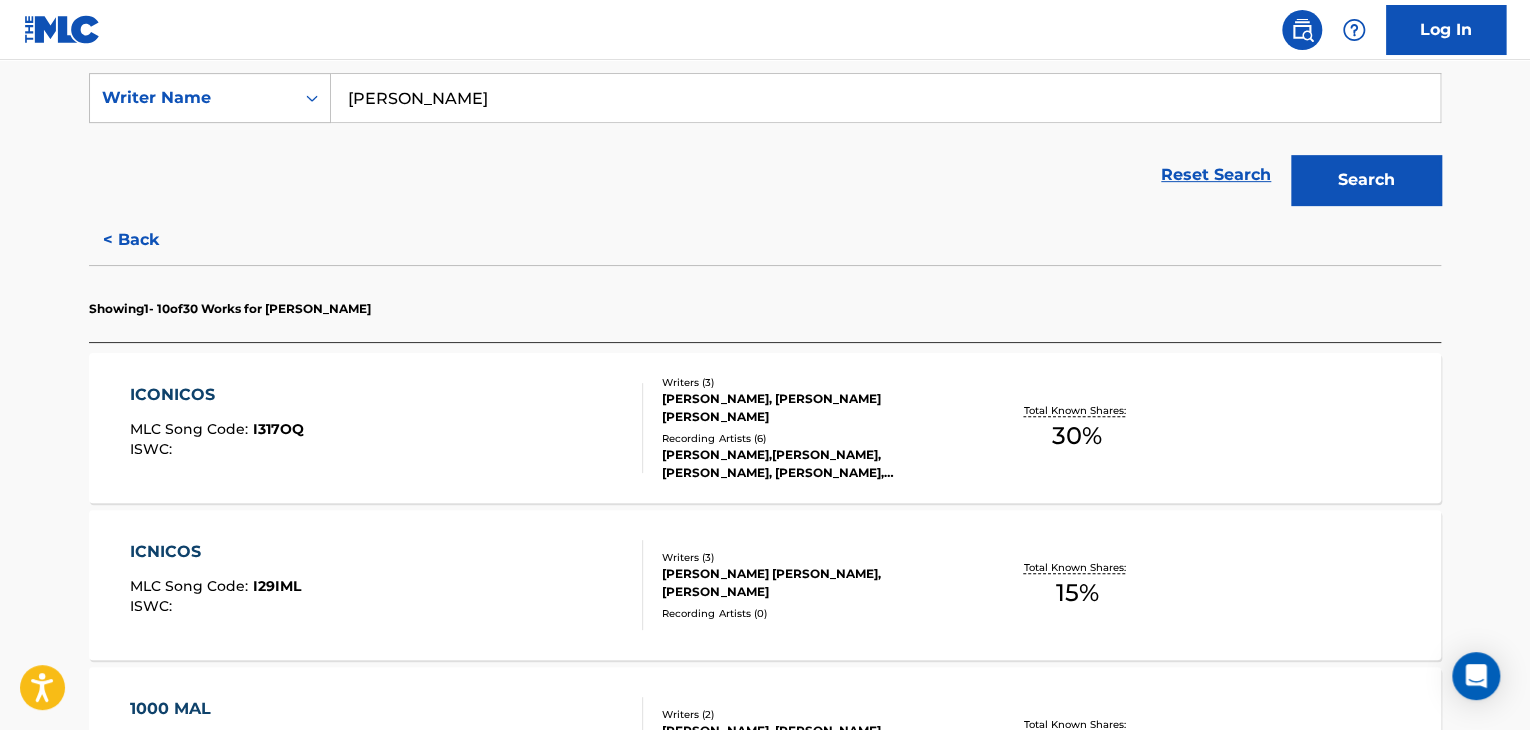 scroll, scrollTop: 424, scrollLeft: 0, axis: vertical 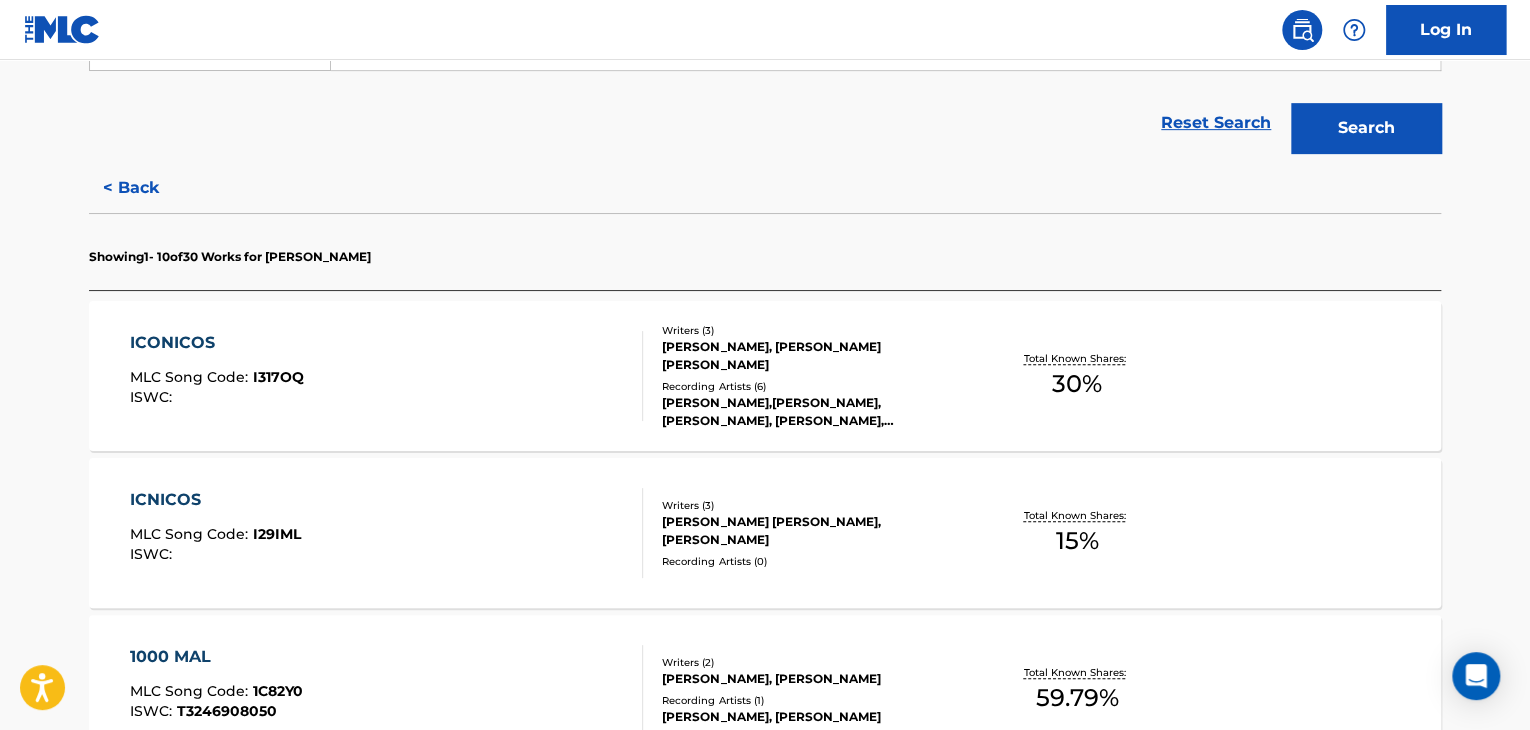 click on "Writers ( 3 )" at bounding box center (813, 505) 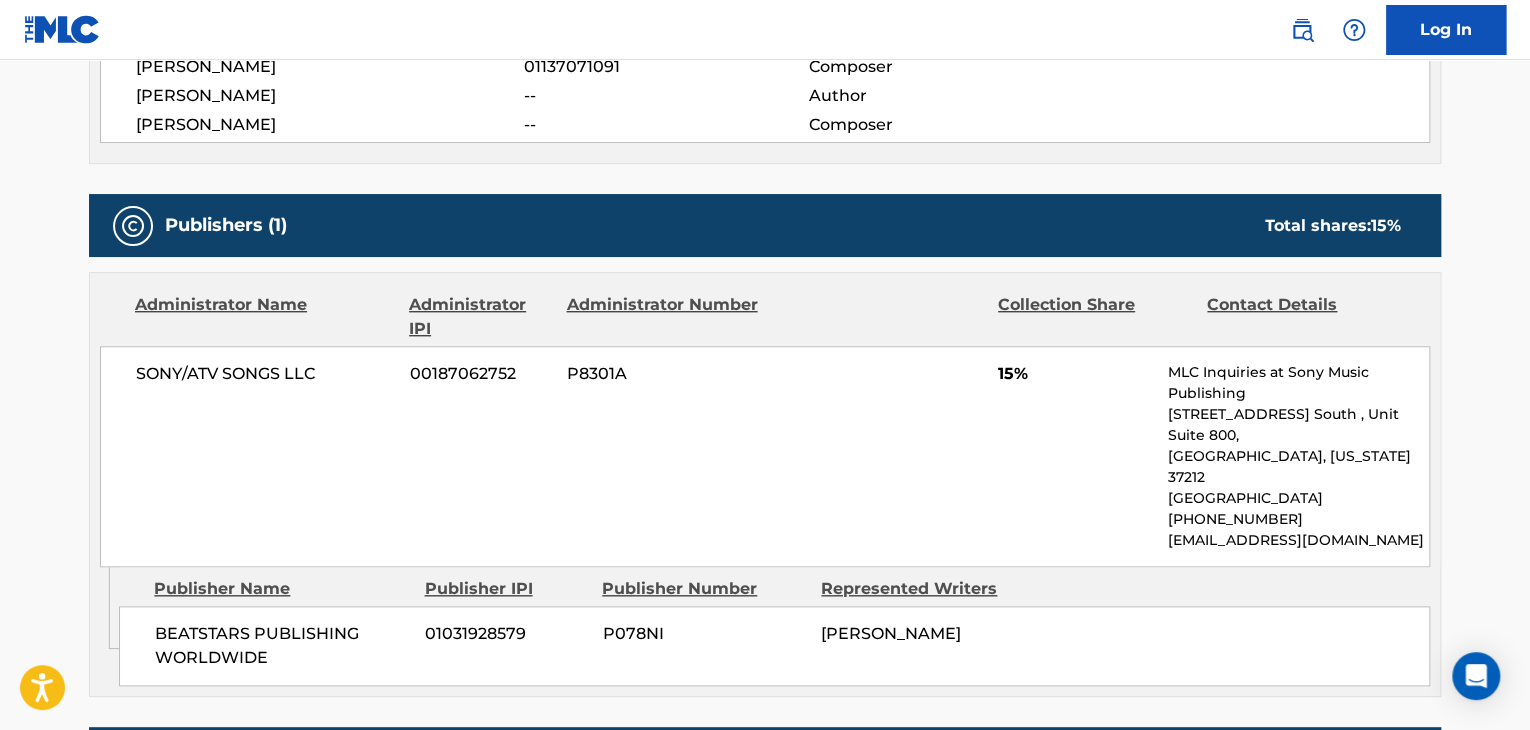 scroll, scrollTop: 500, scrollLeft: 0, axis: vertical 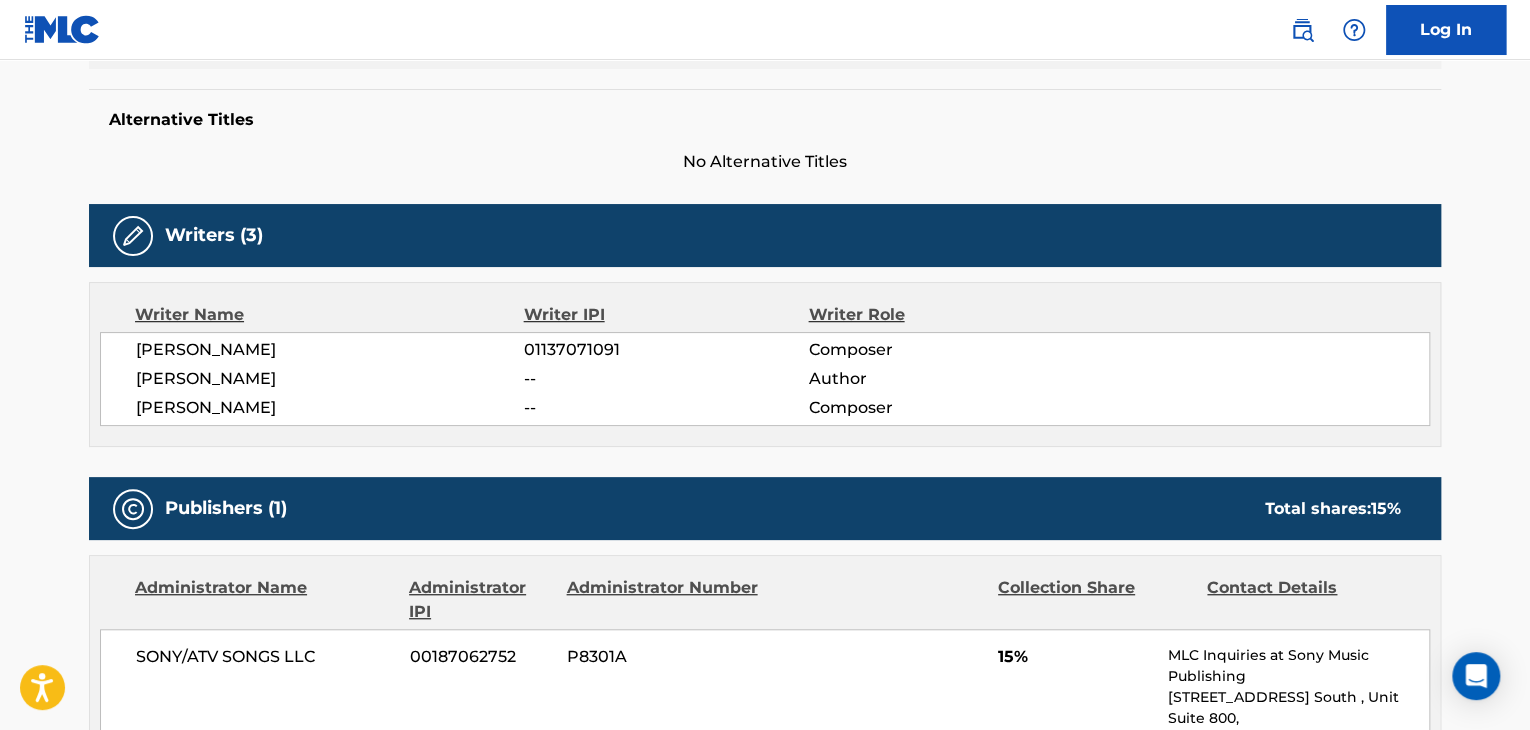 click on "[PERSON_NAME]" at bounding box center [330, 350] 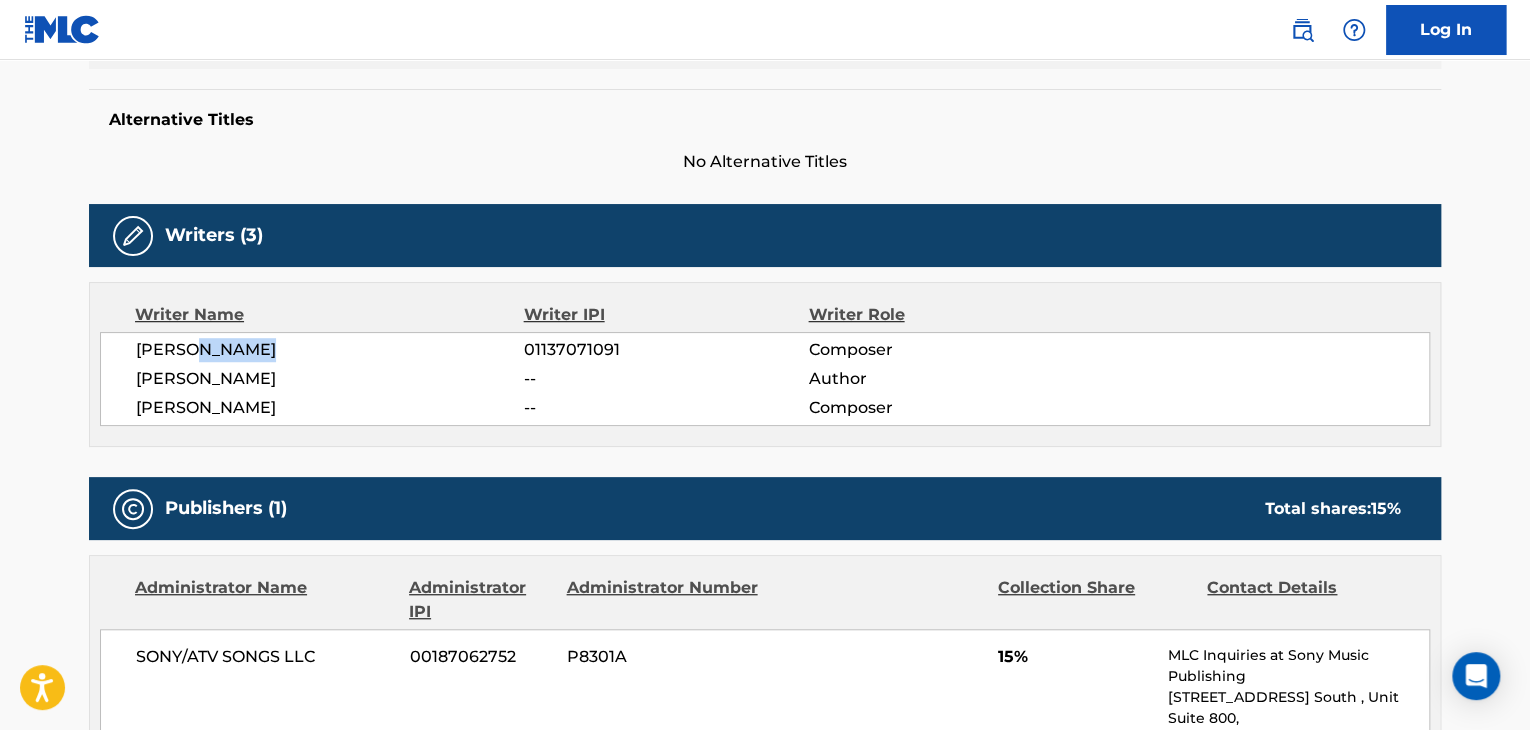 click on "[PERSON_NAME]" at bounding box center [330, 350] 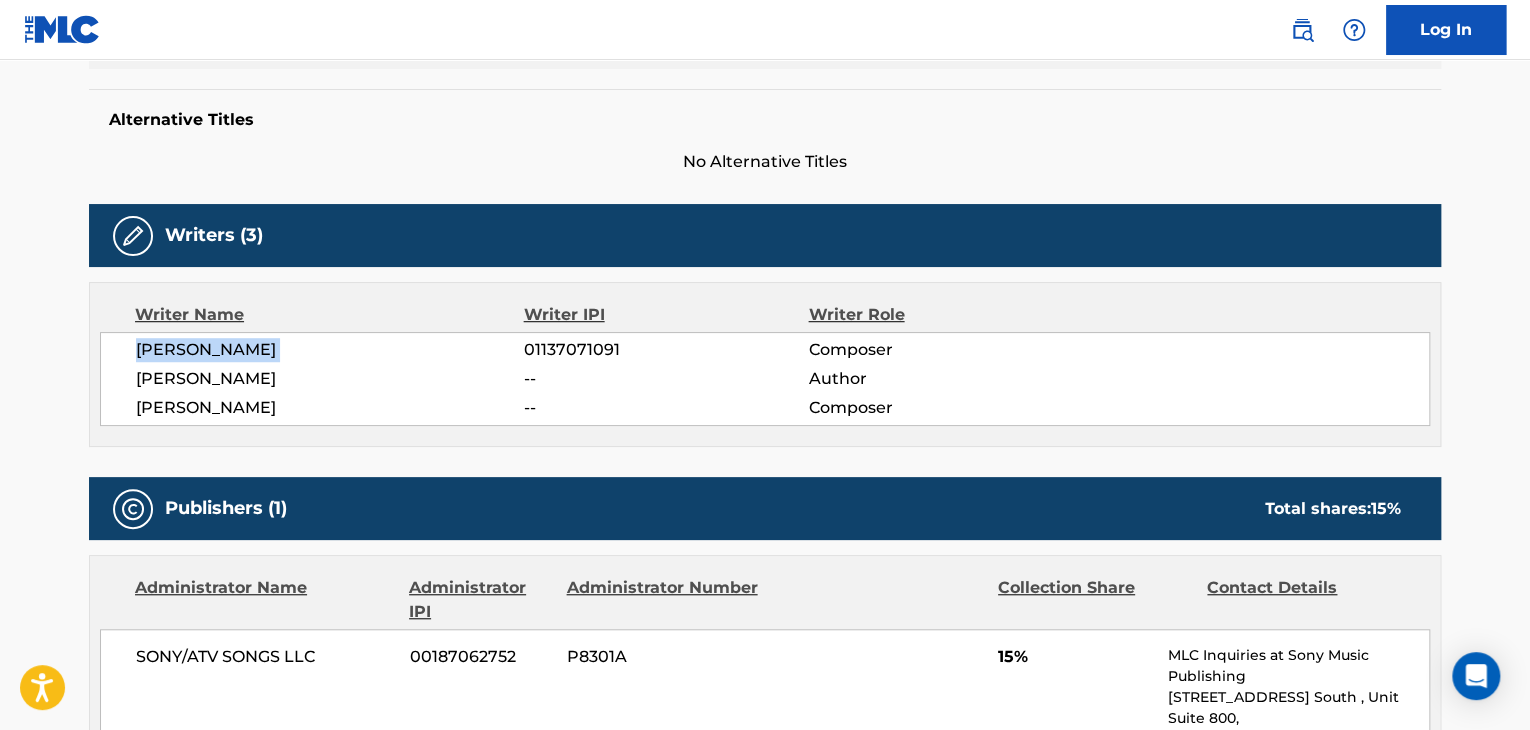 click on "[PERSON_NAME]" at bounding box center (330, 350) 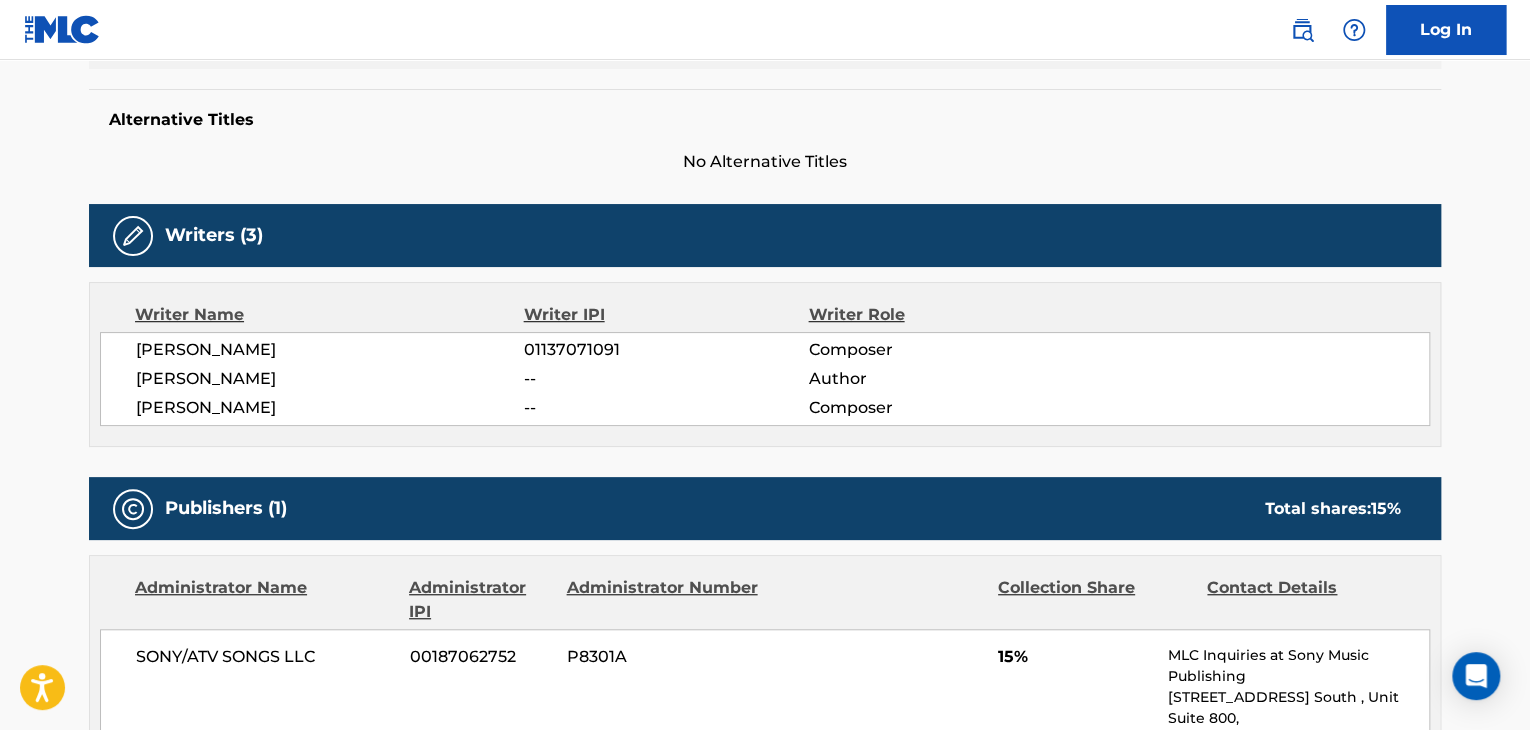 click on "01137071091" at bounding box center (666, 350) 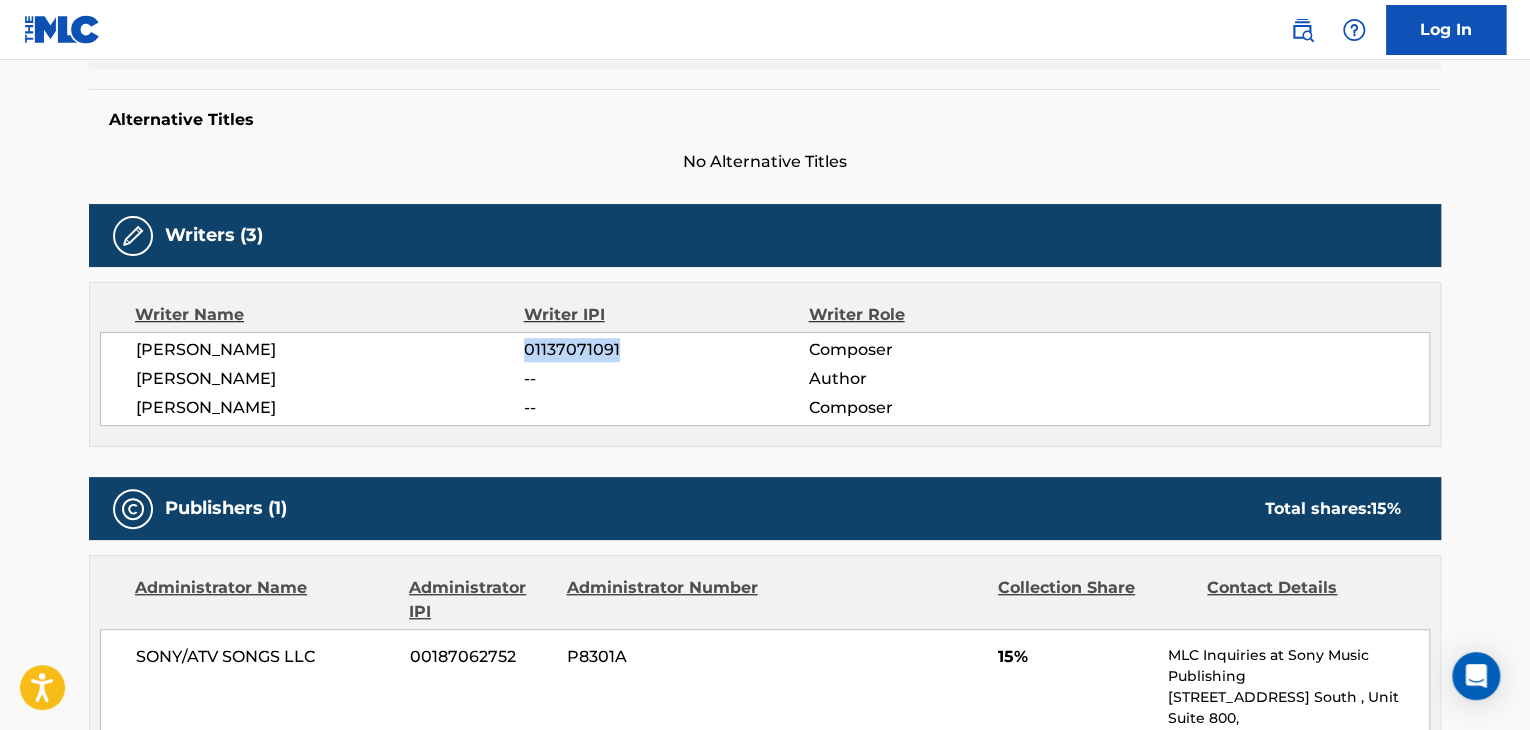 click on "01137071091" at bounding box center (666, 350) 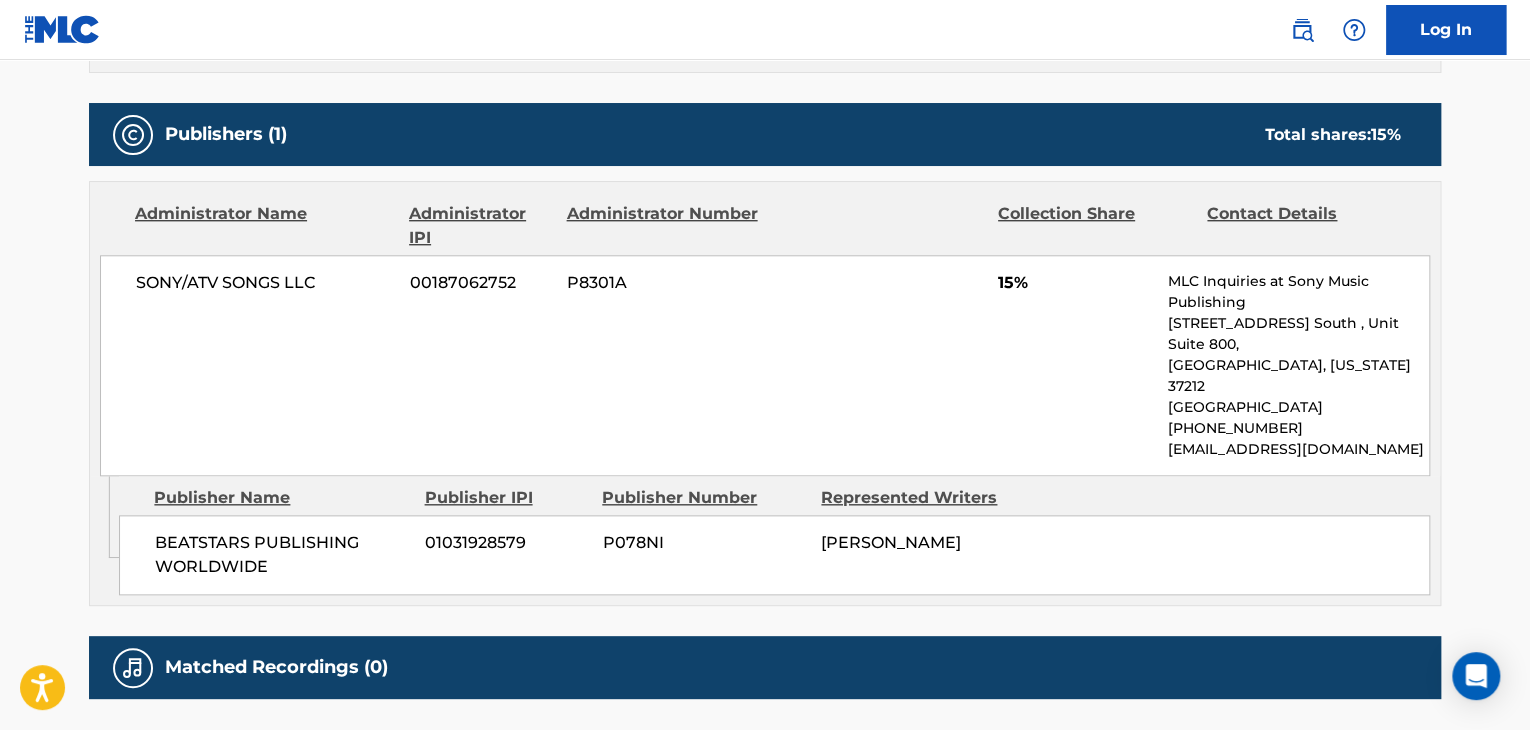 scroll, scrollTop: 788, scrollLeft: 0, axis: vertical 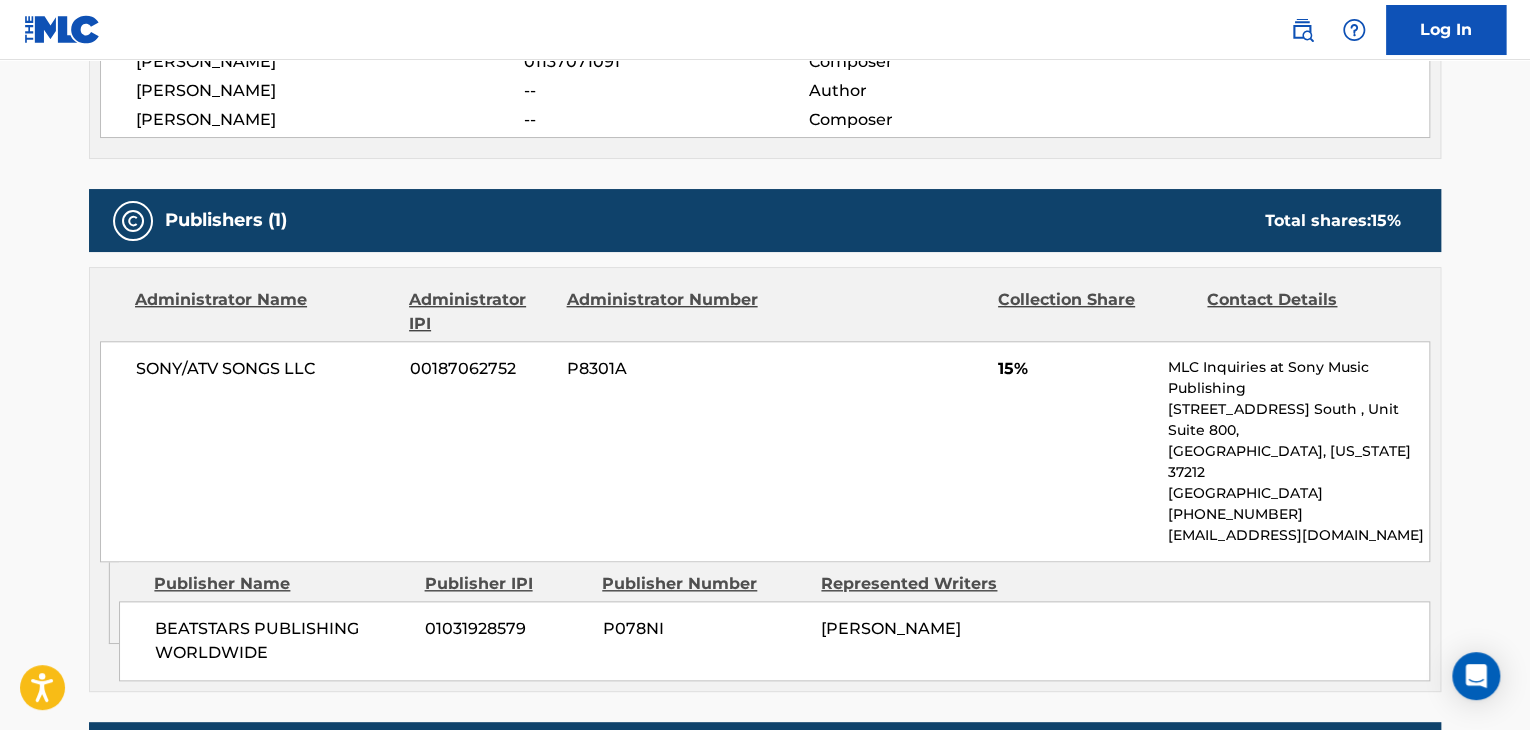 click on "SONY/ATV SONGS LLC" at bounding box center (265, 369) 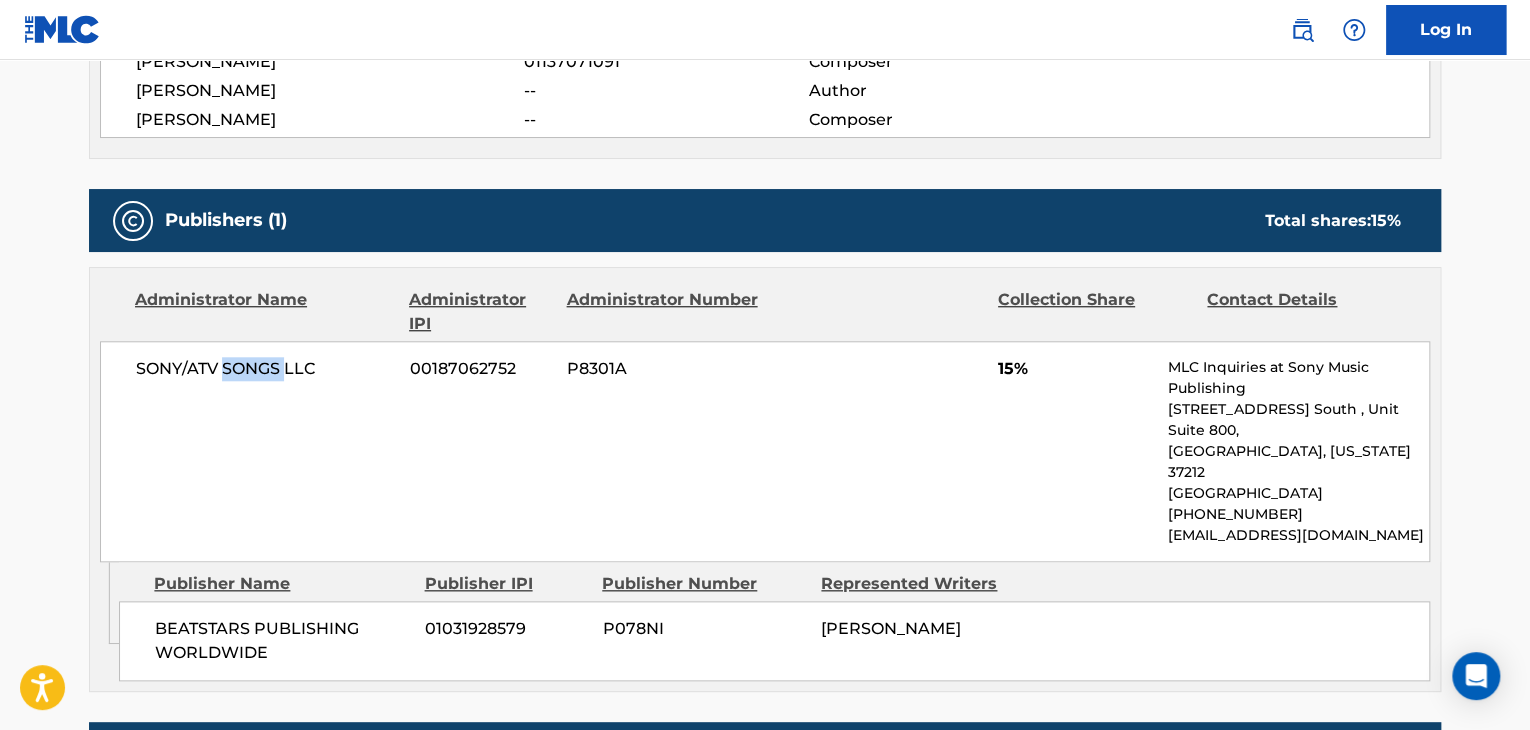 click on "SONY/ATV SONGS LLC" at bounding box center [265, 369] 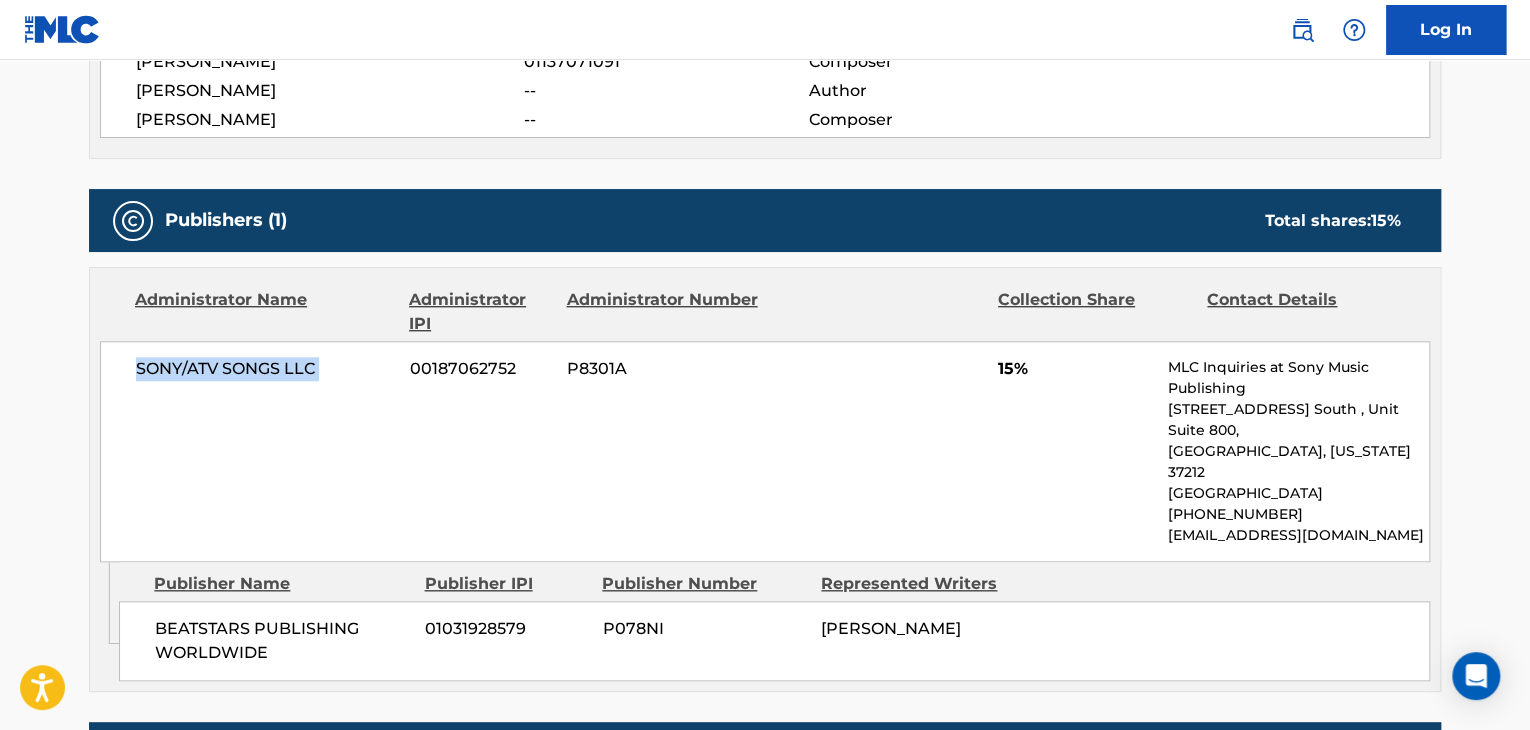 click on "SONY/ATV SONGS LLC" at bounding box center (265, 369) 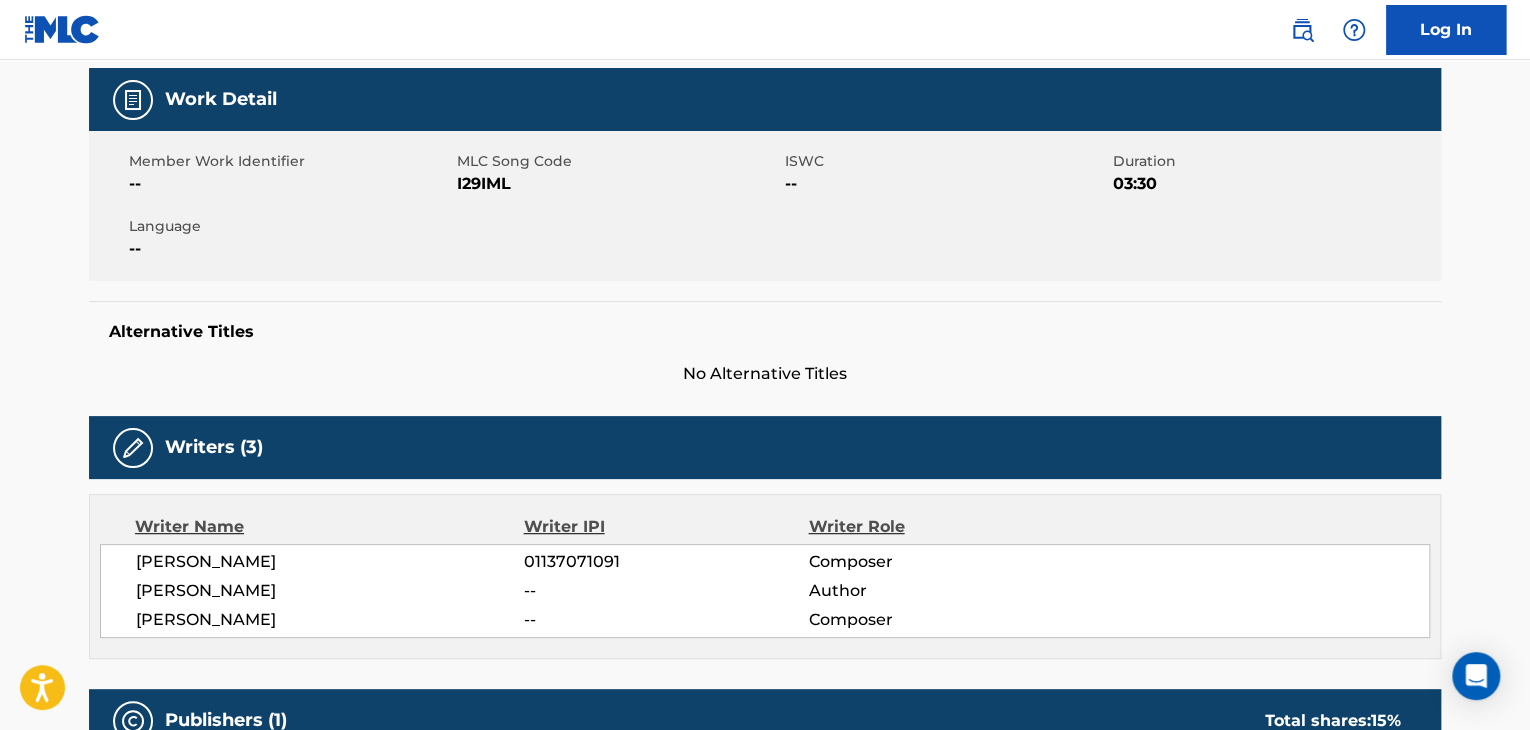 scroll, scrollTop: 88, scrollLeft: 0, axis: vertical 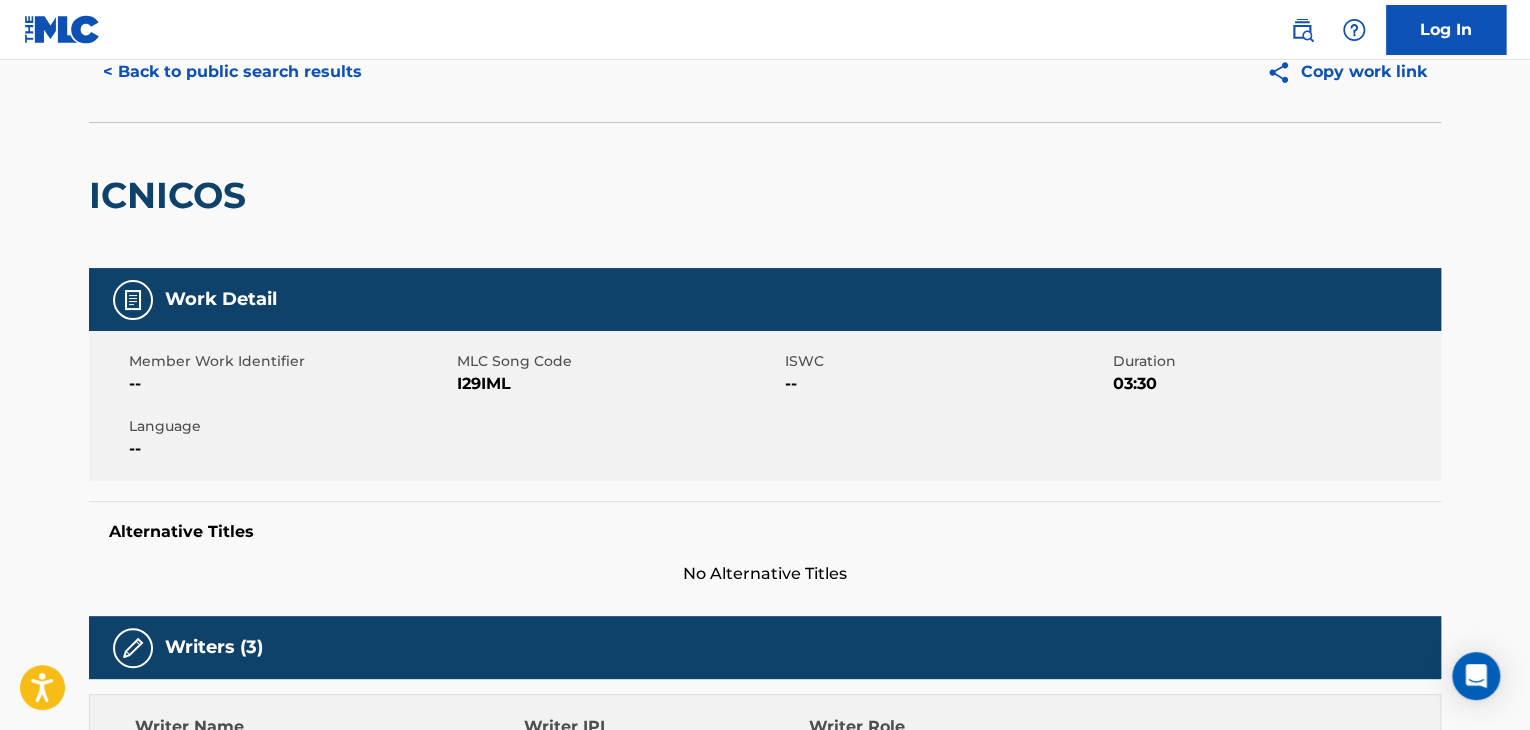 click on "I29IML" at bounding box center (618, 384) 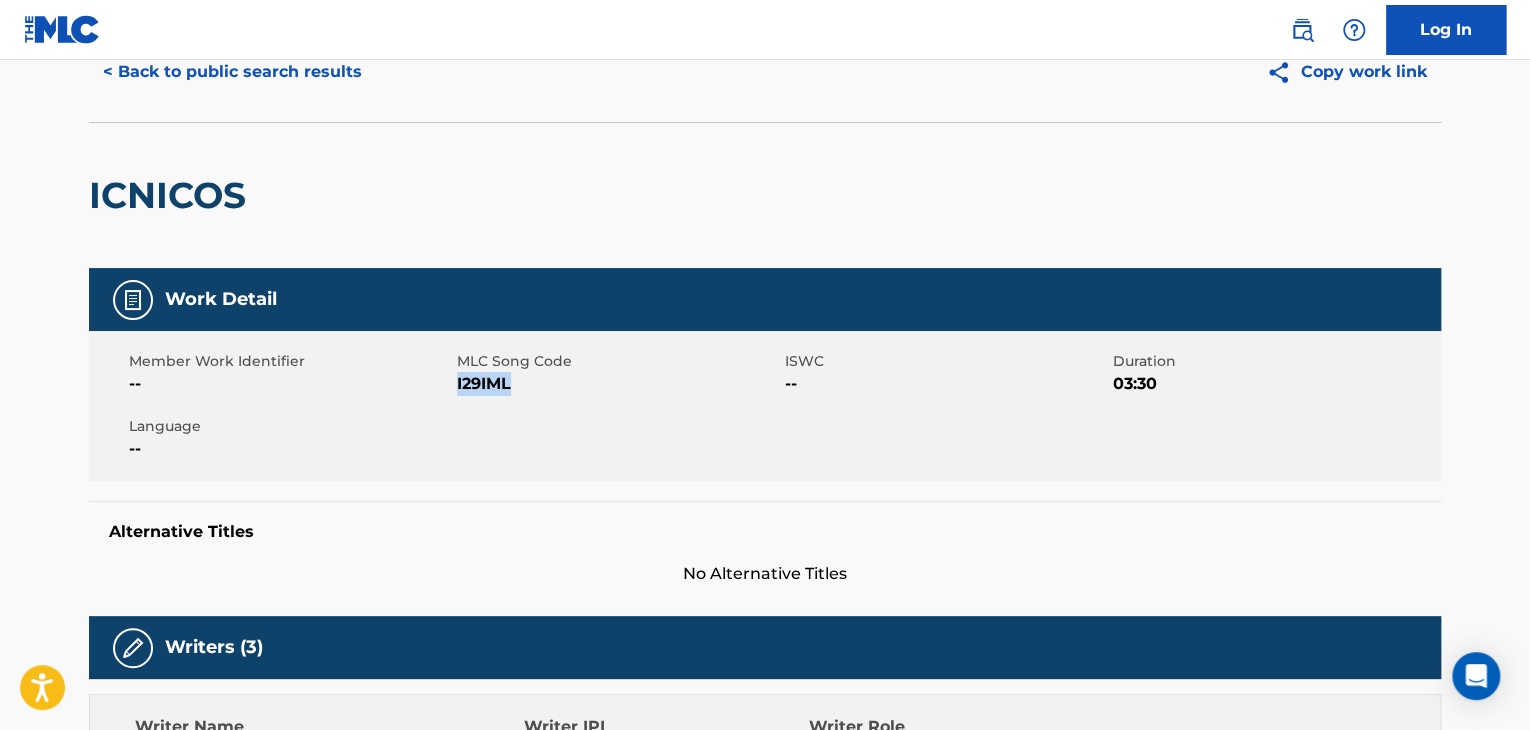 click on "I29IML" at bounding box center [618, 384] 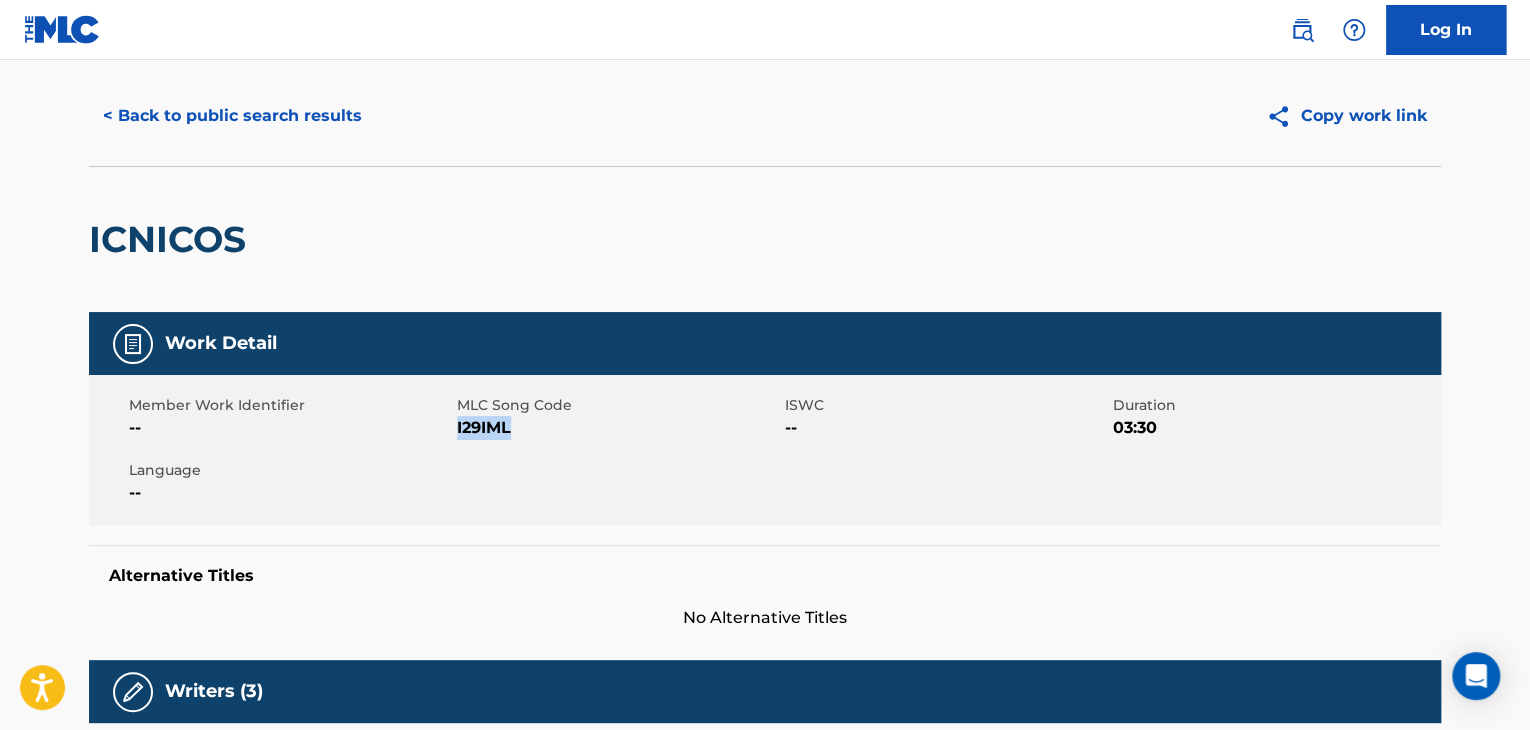 scroll, scrollTop: 0, scrollLeft: 0, axis: both 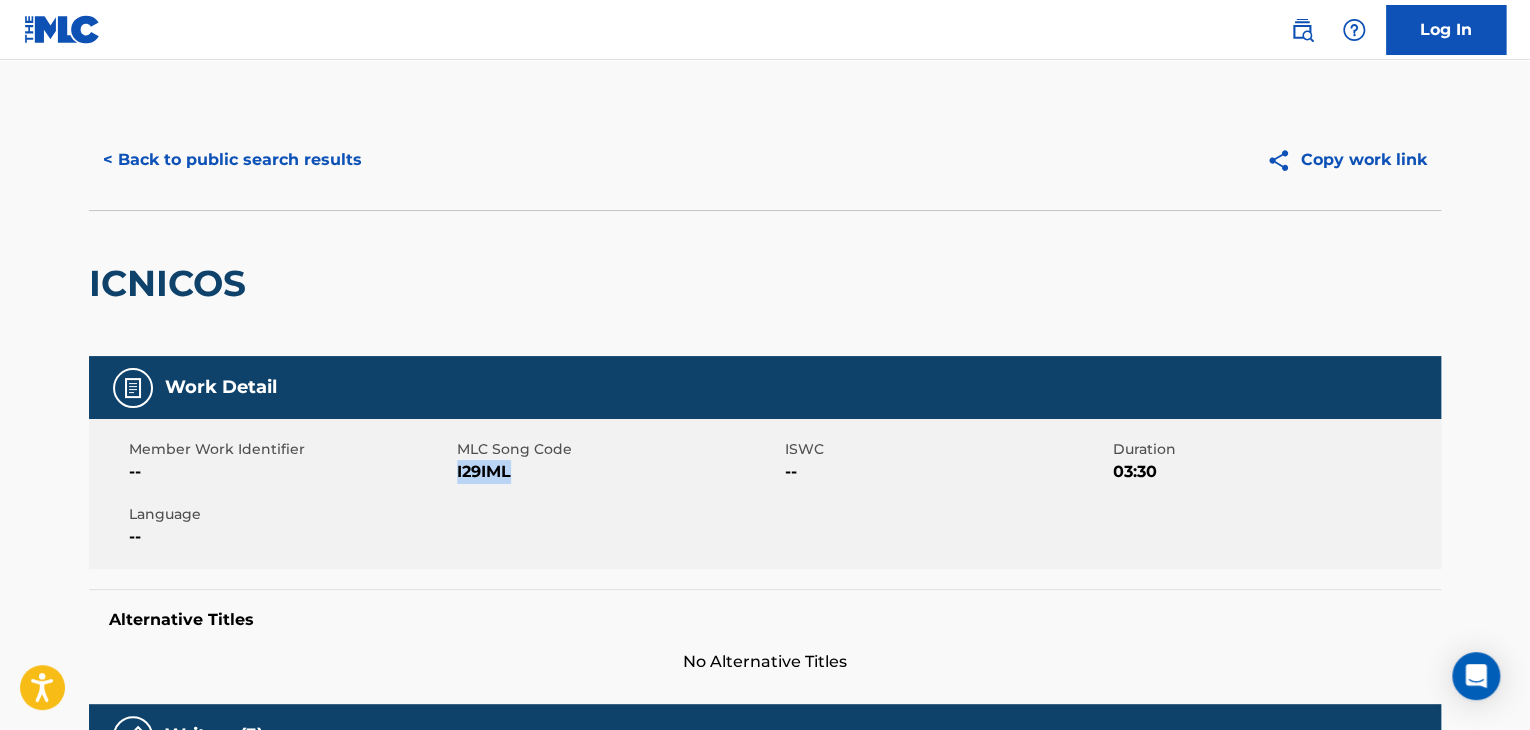click on "< Back to public search results" at bounding box center (232, 160) 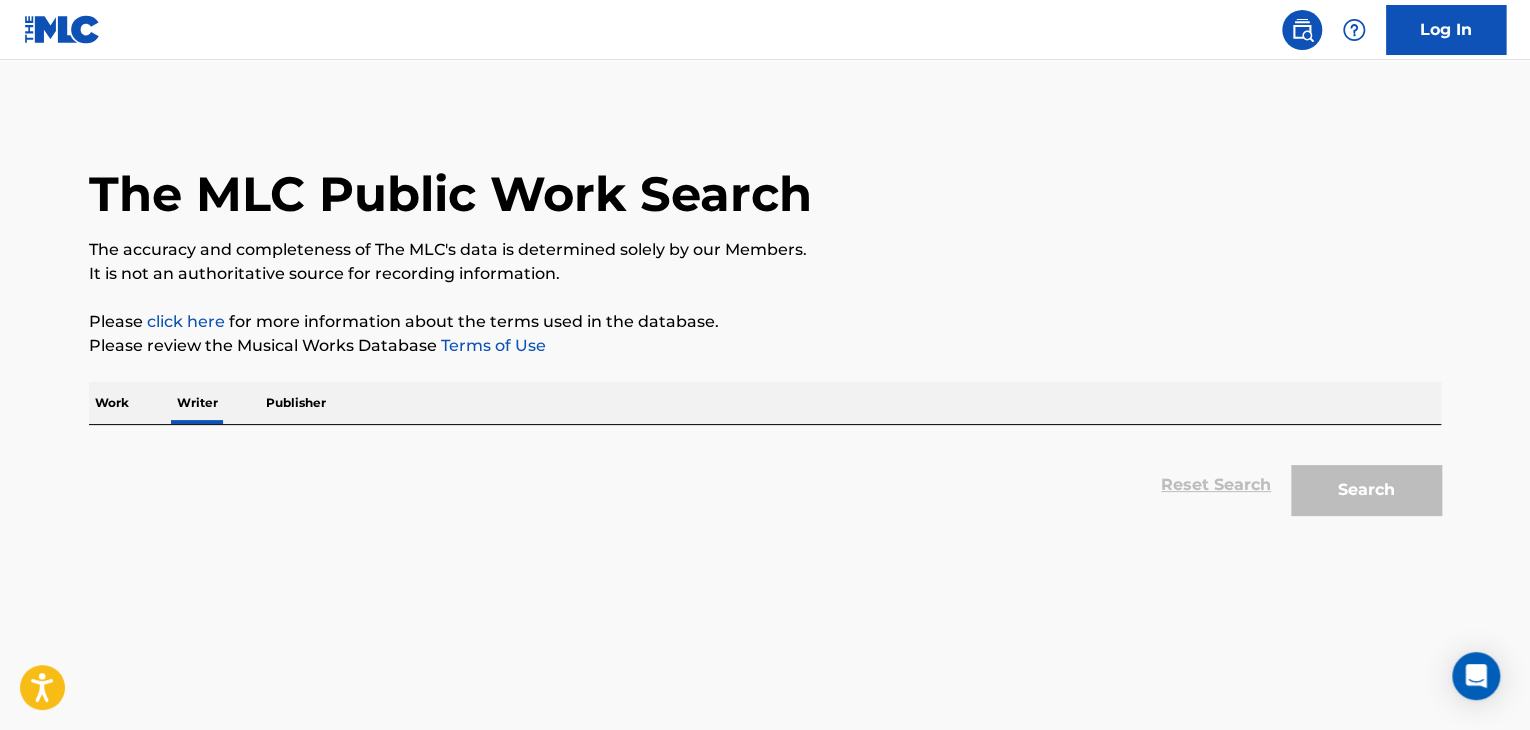 scroll, scrollTop: 24, scrollLeft: 0, axis: vertical 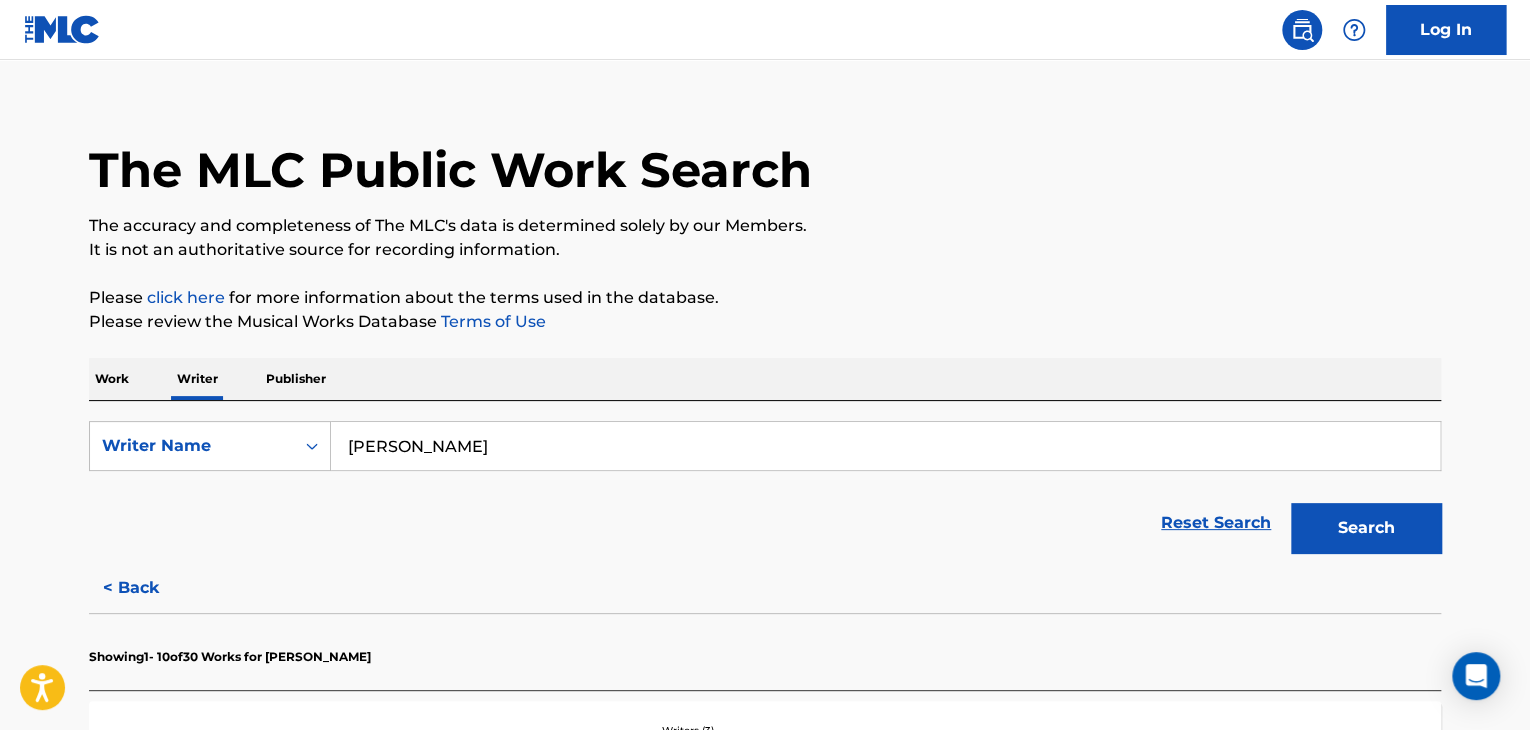 click on "[PERSON_NAME]" at bounding box center [885, 446] 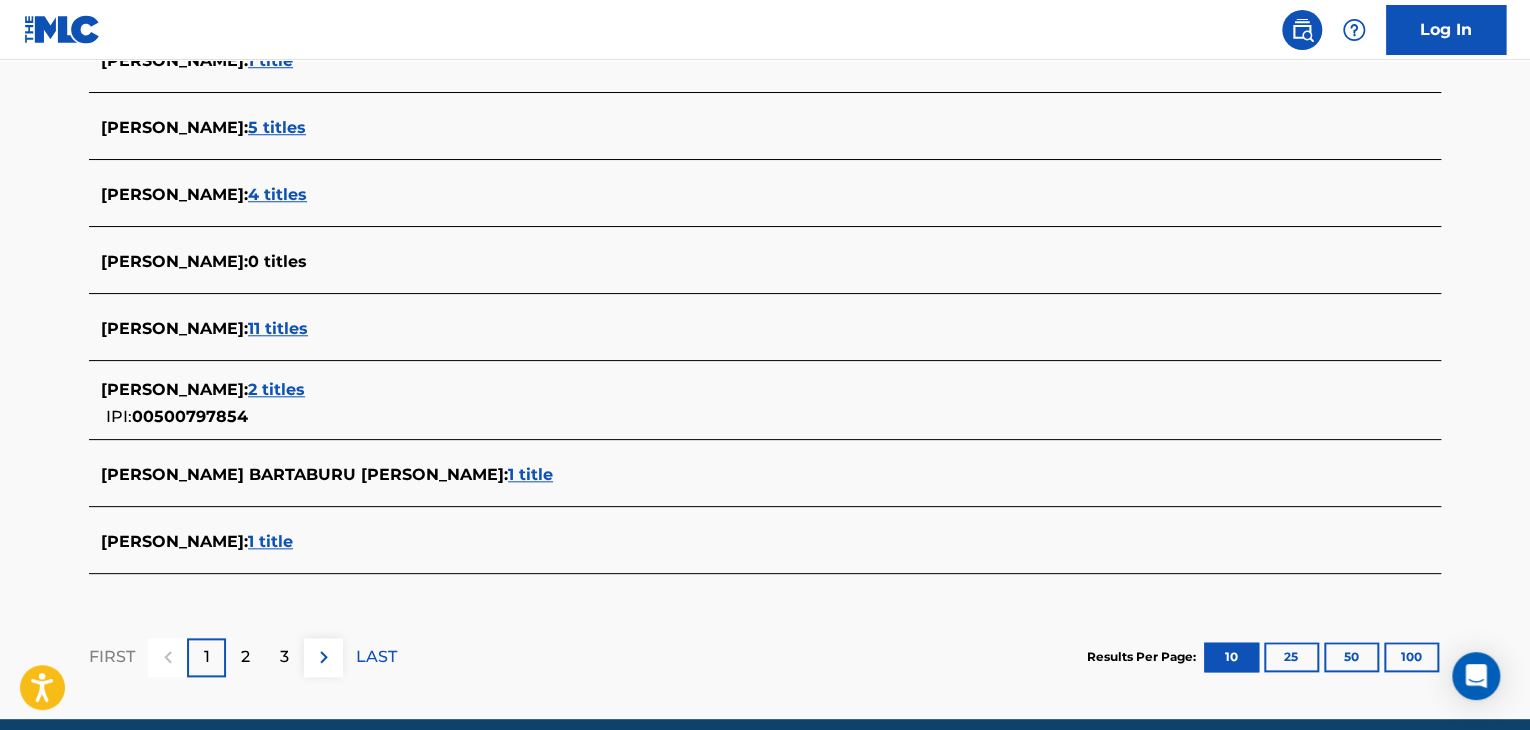scroll, scrollTop: 824, scrollLeft: 0, axis: vertical 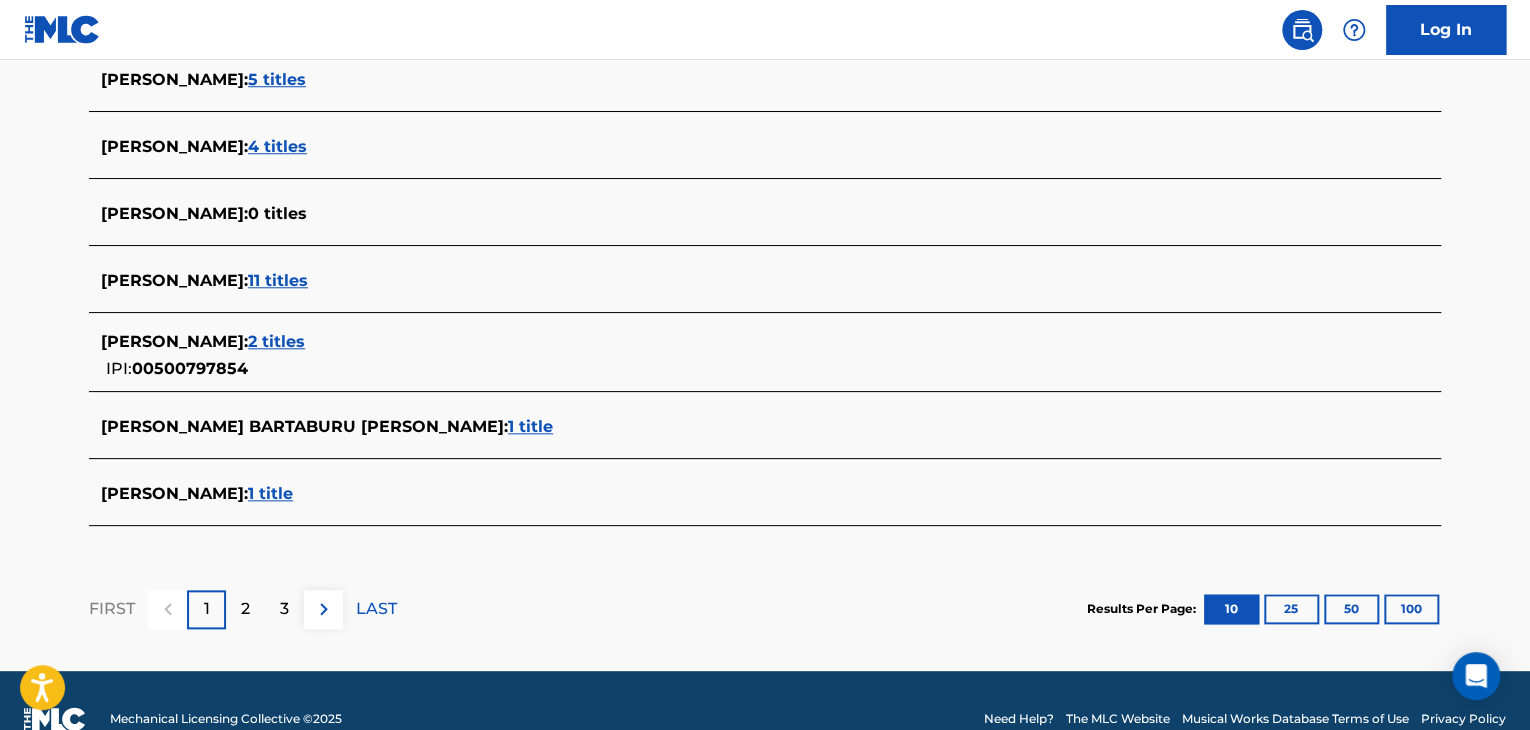 click on "1 title" at bounding box center [530, 426] 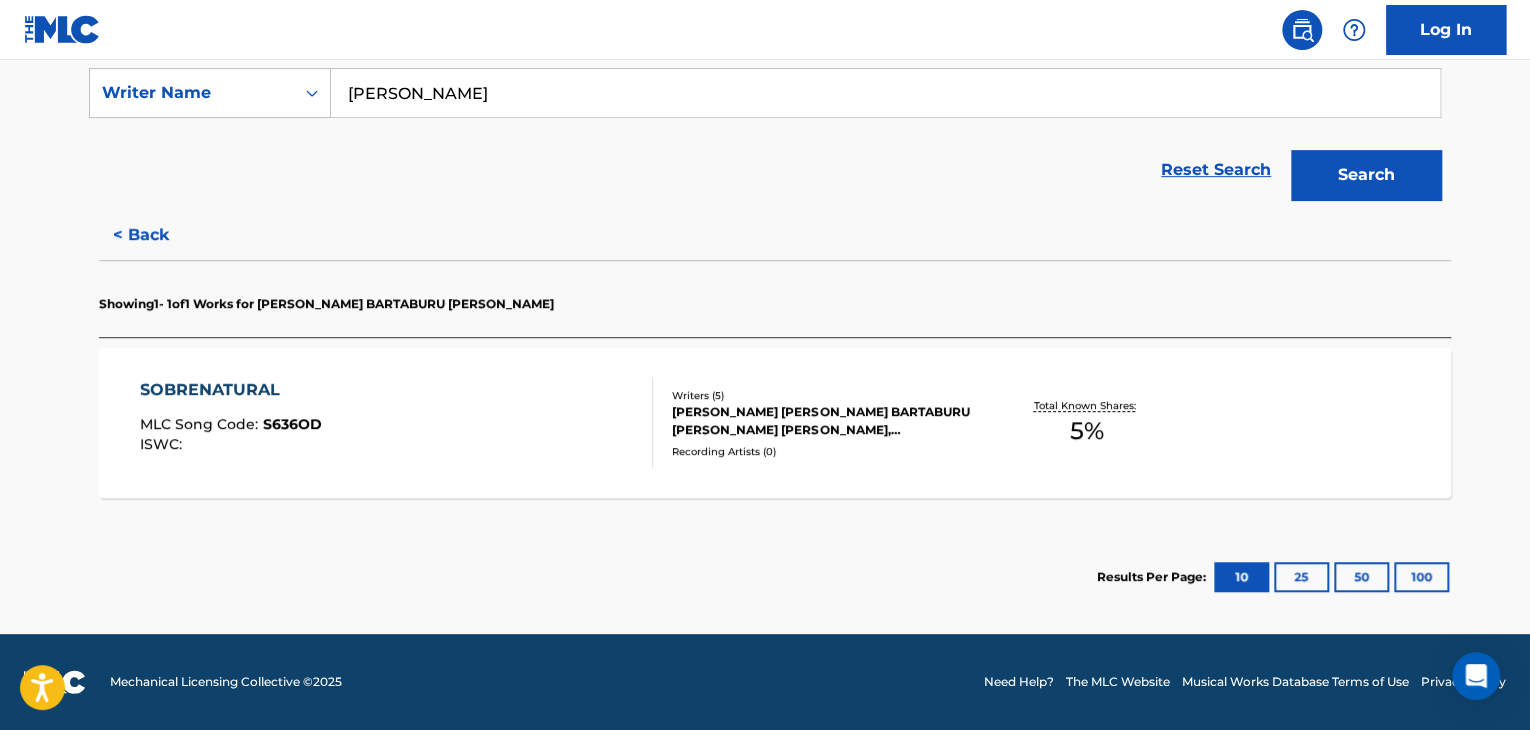 scroll, scrollTop: 376, scrollLeft: 0, axis: vertical 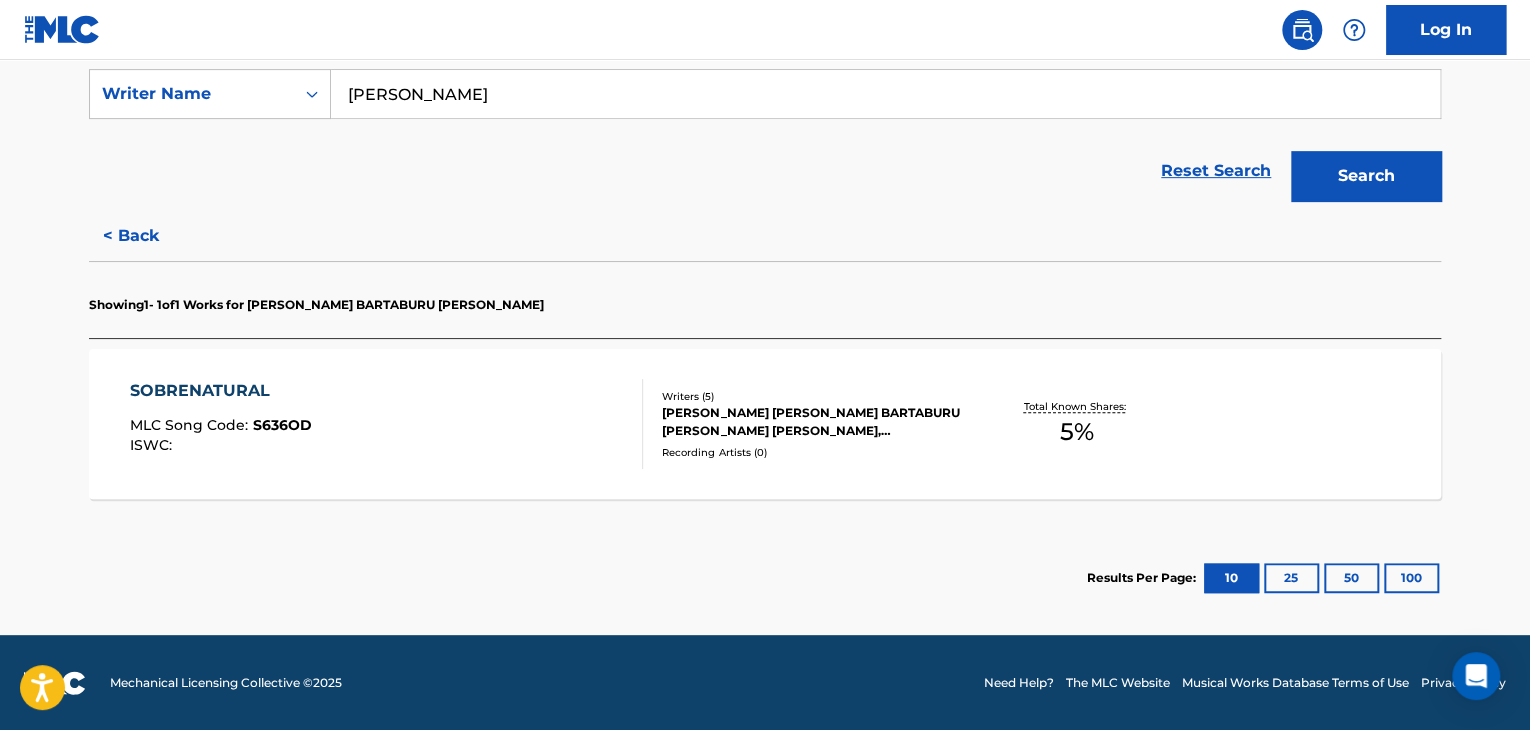 click on "SOBRENATURAL MLC Song Code : S636OD ISWC :" at bounding box center [387, 424] 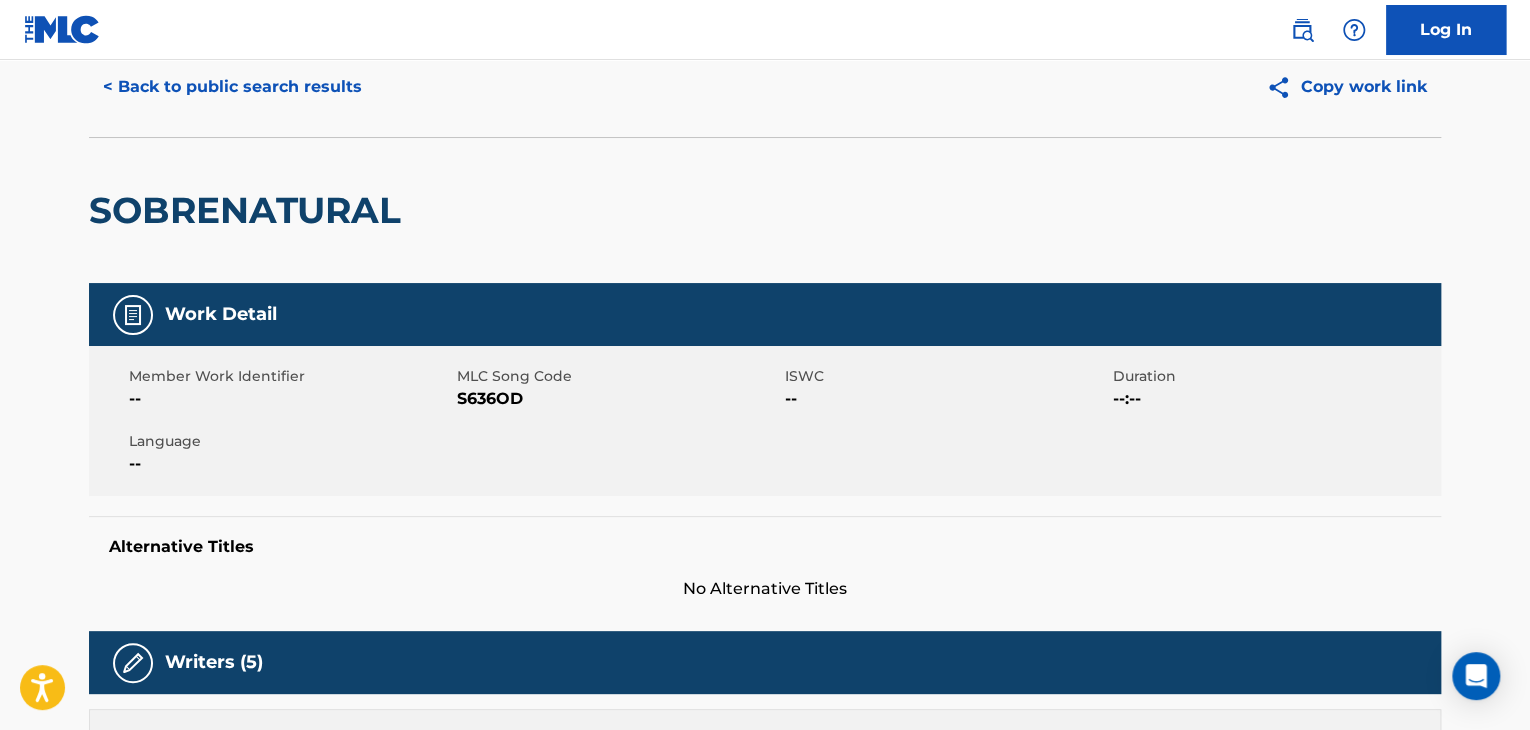 scroll, scrollTop: 0, scrollLeft: 0, axis: both 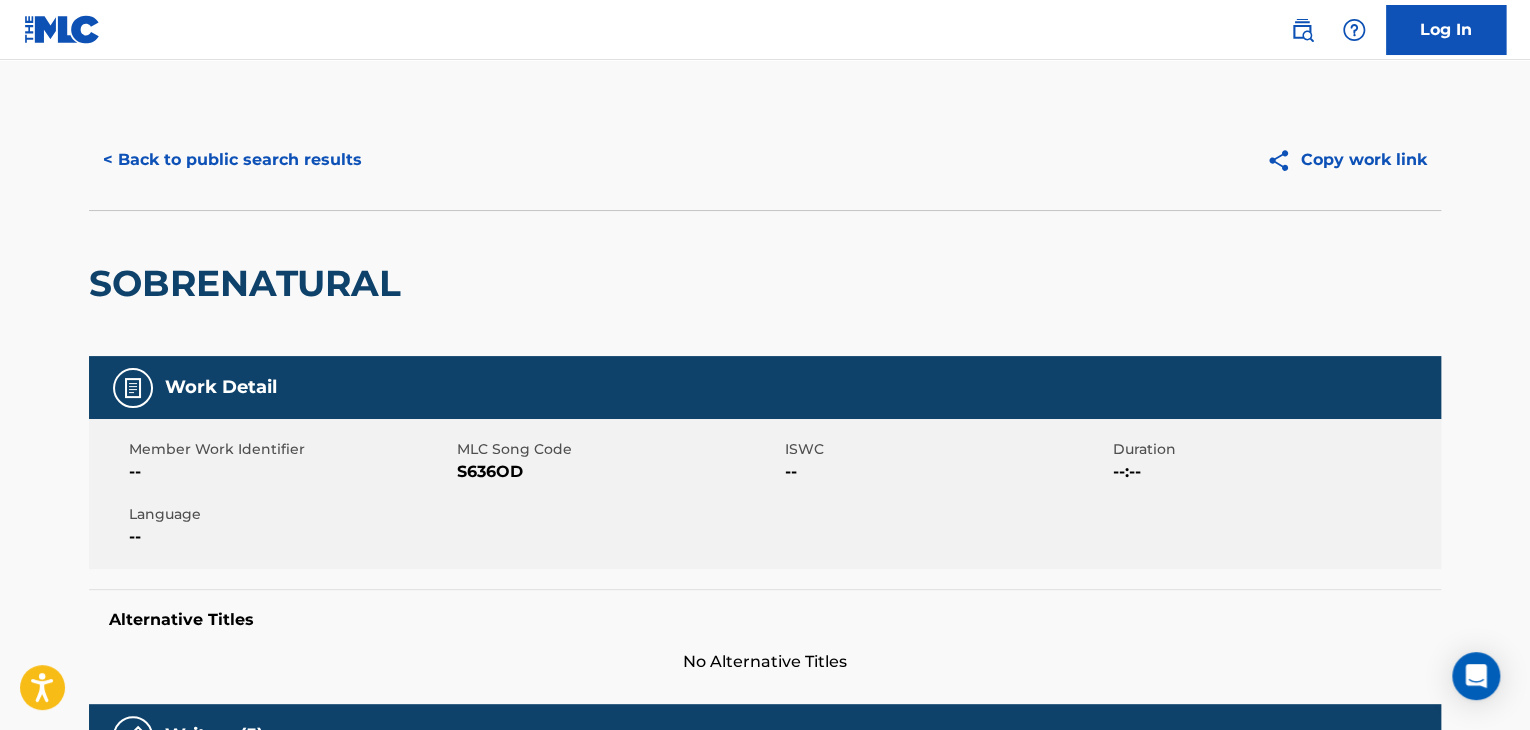 click on "< Back to public search results" at bounding box center [232, 160] 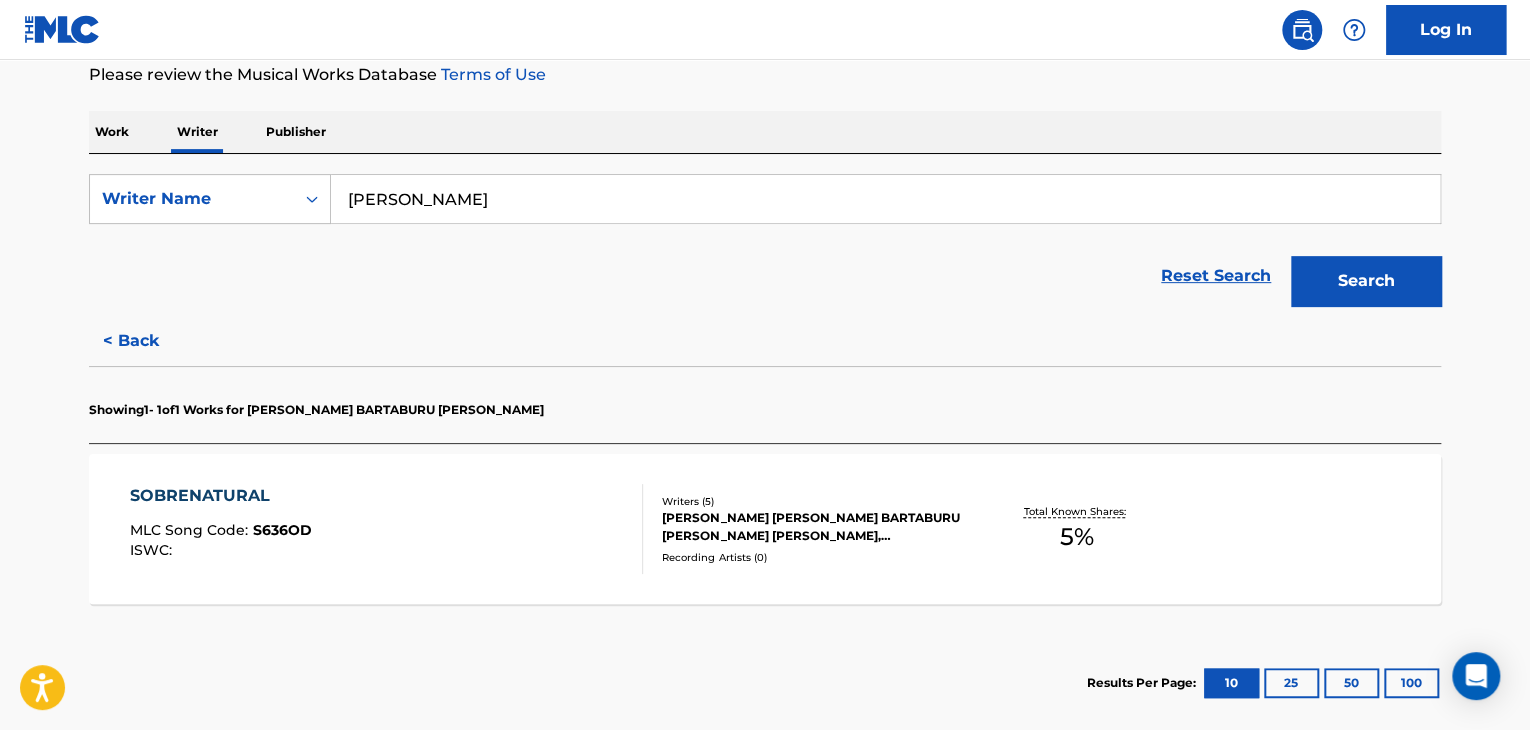 scroll, scrollTop: 376, scrollLeft: 0, axis: vertical 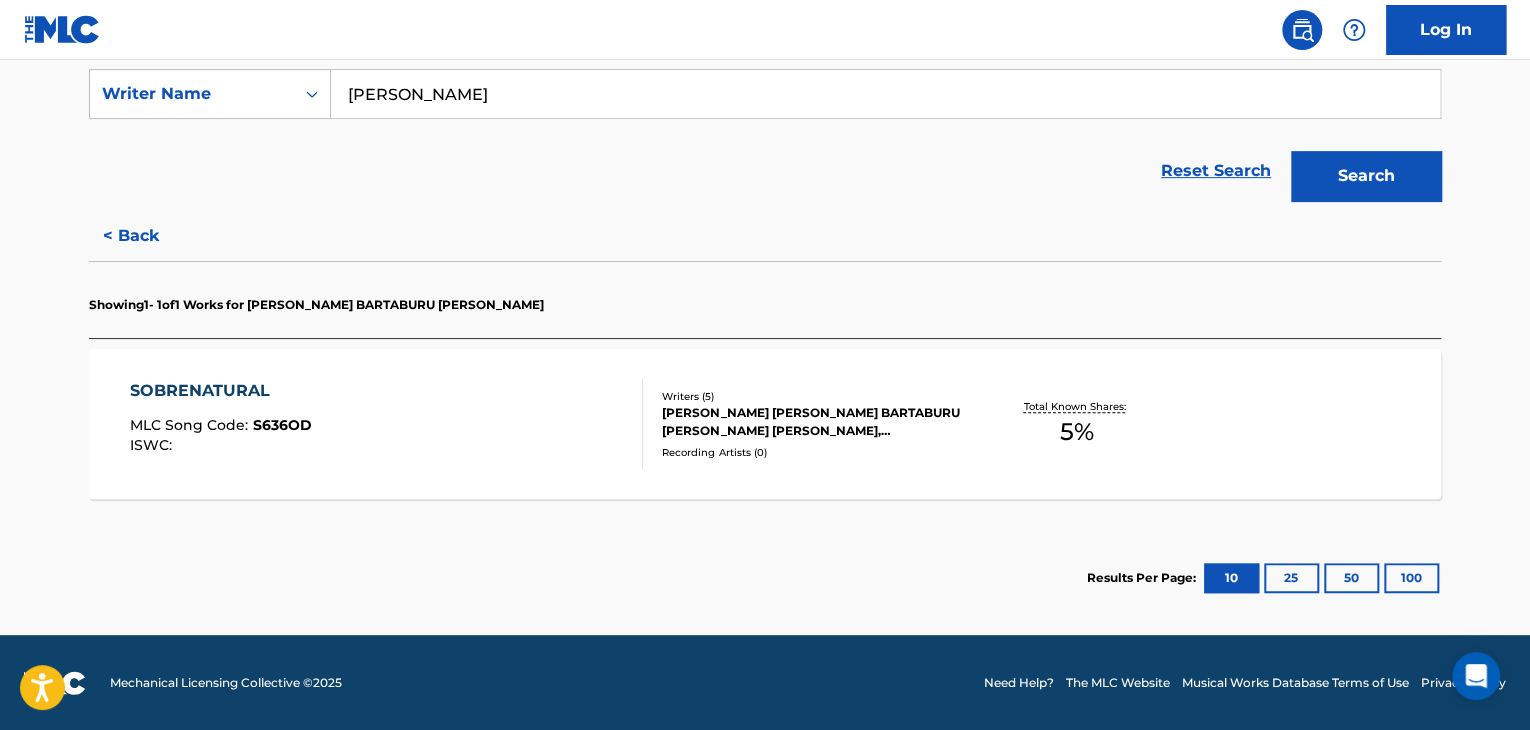 click on "< Back" at bounding box center [149, 236] 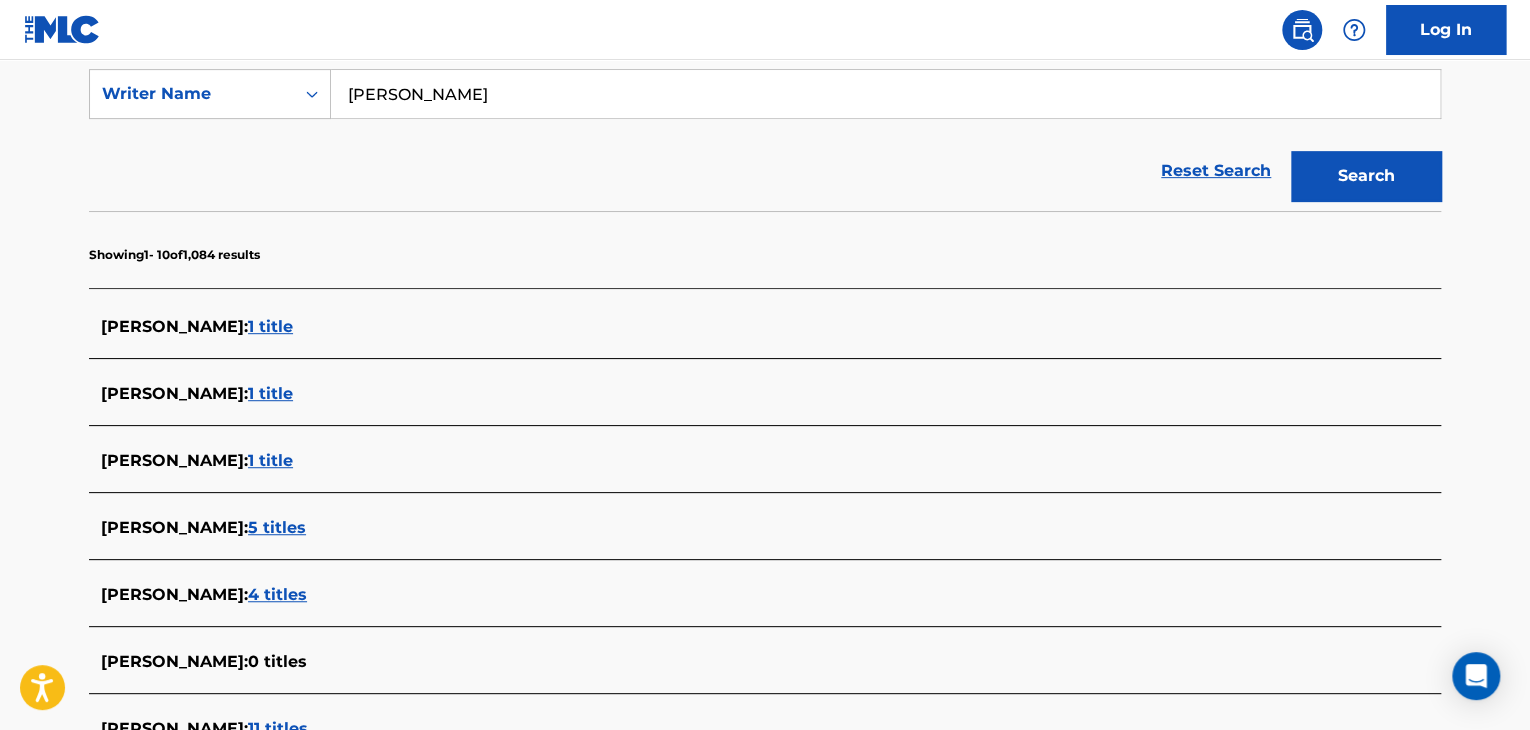 scroll, scrollTop: 776, scrollLeft: 0, axis: vertical 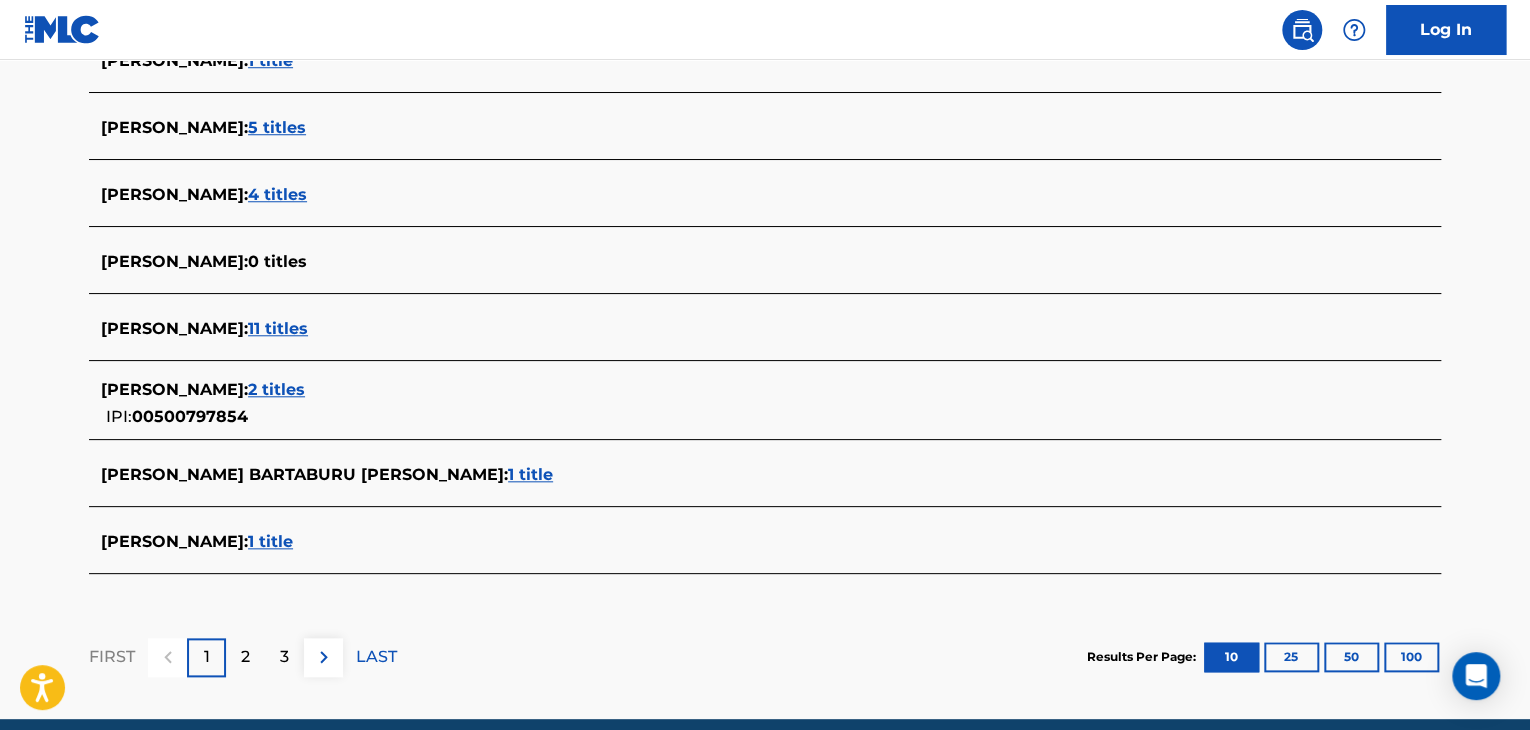 click on "1 title" at bounding box center [270, 541] 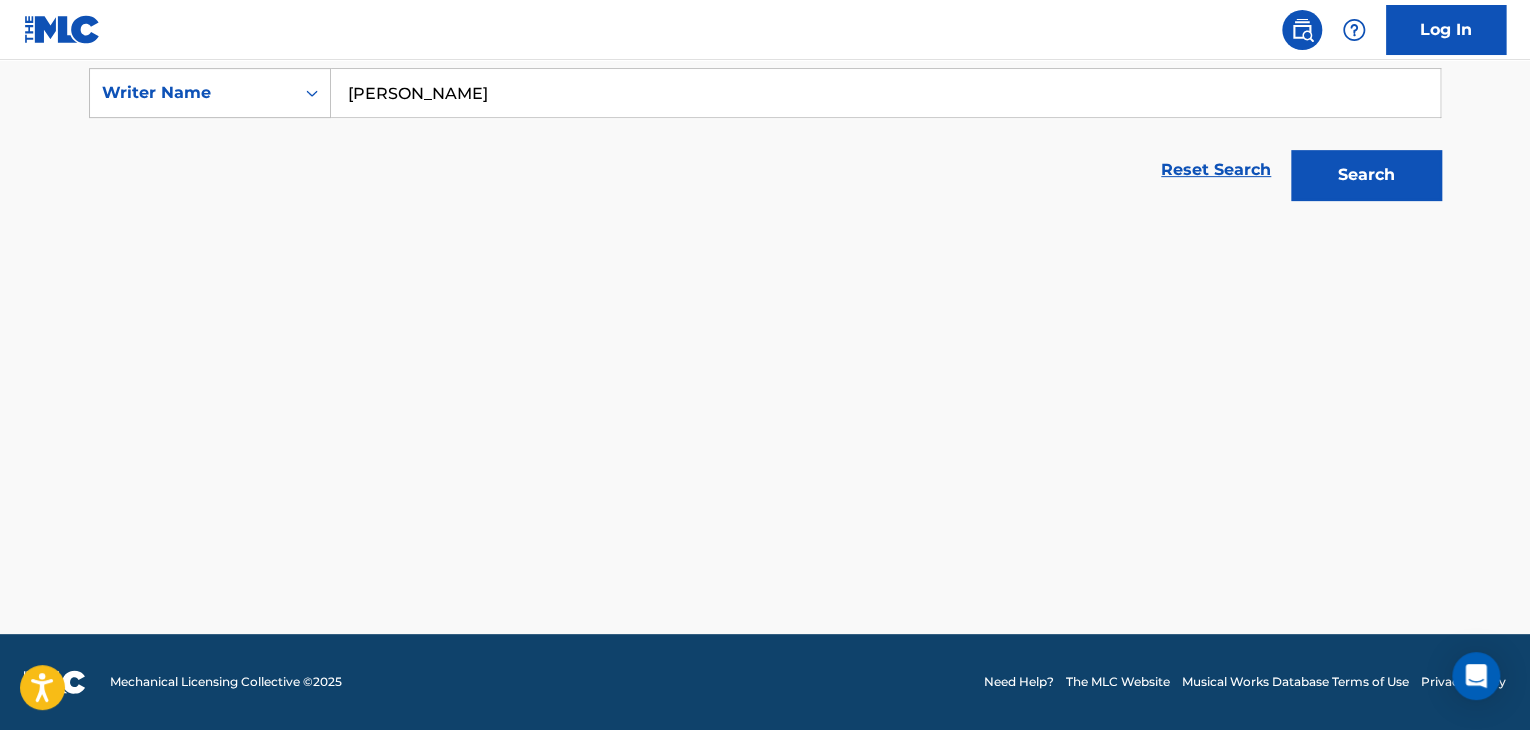 scroll, scrollTop: 376, scrollLeft: 0, axis: vertical 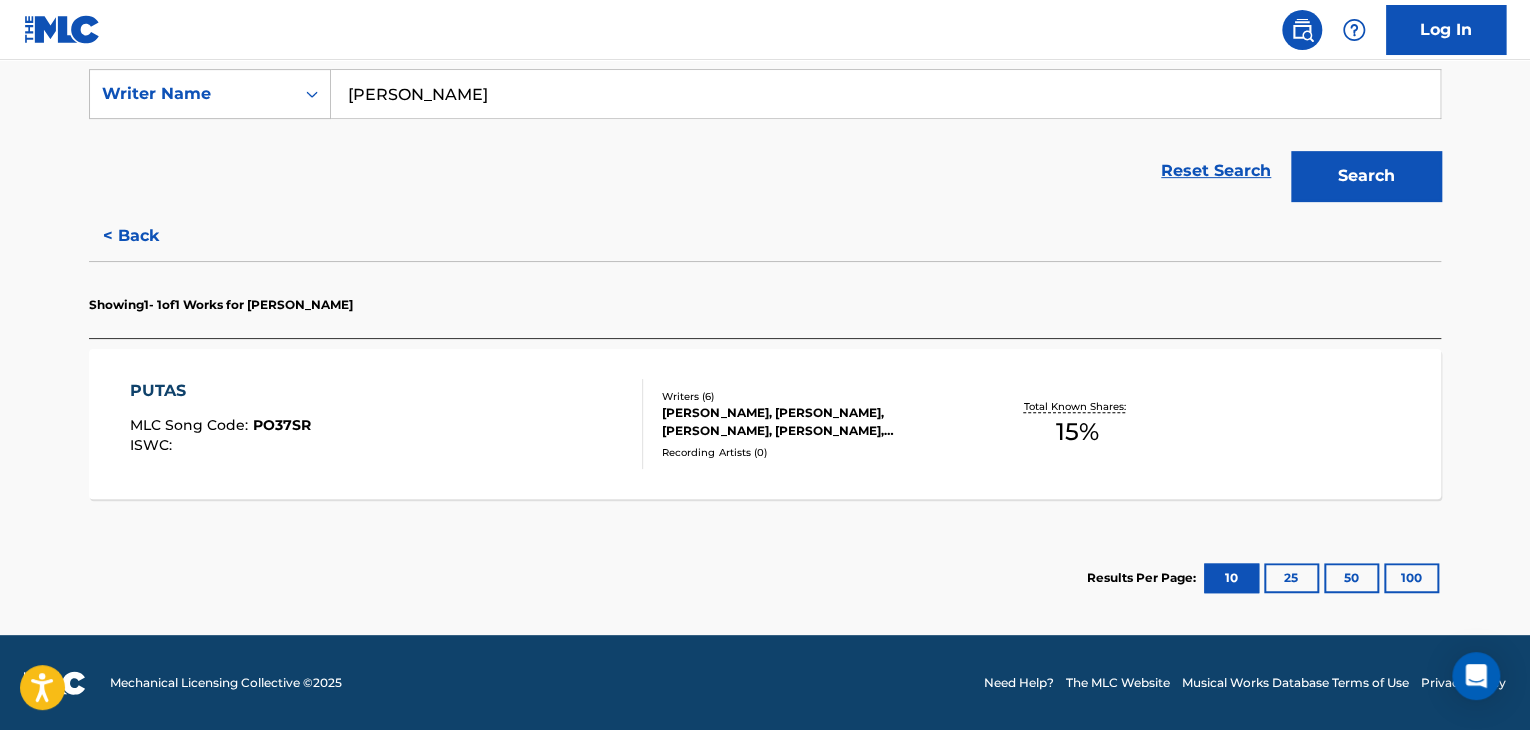 click on "PUTAS MLC Song Code : PO37SR ISWC :" at bounding box center (387, 424) 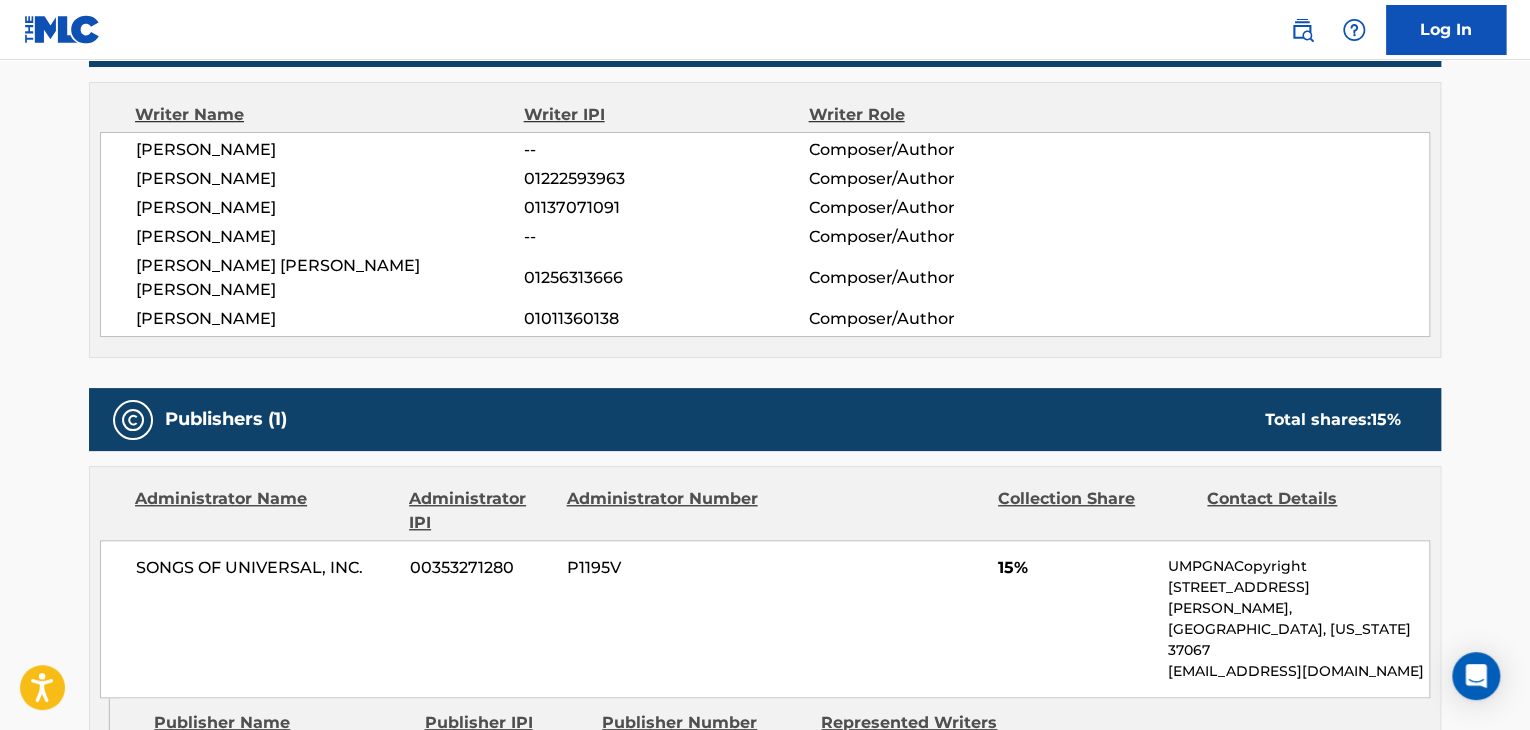 scroll, scrollTop: 400, scrollLeft: 0, axis: vertical 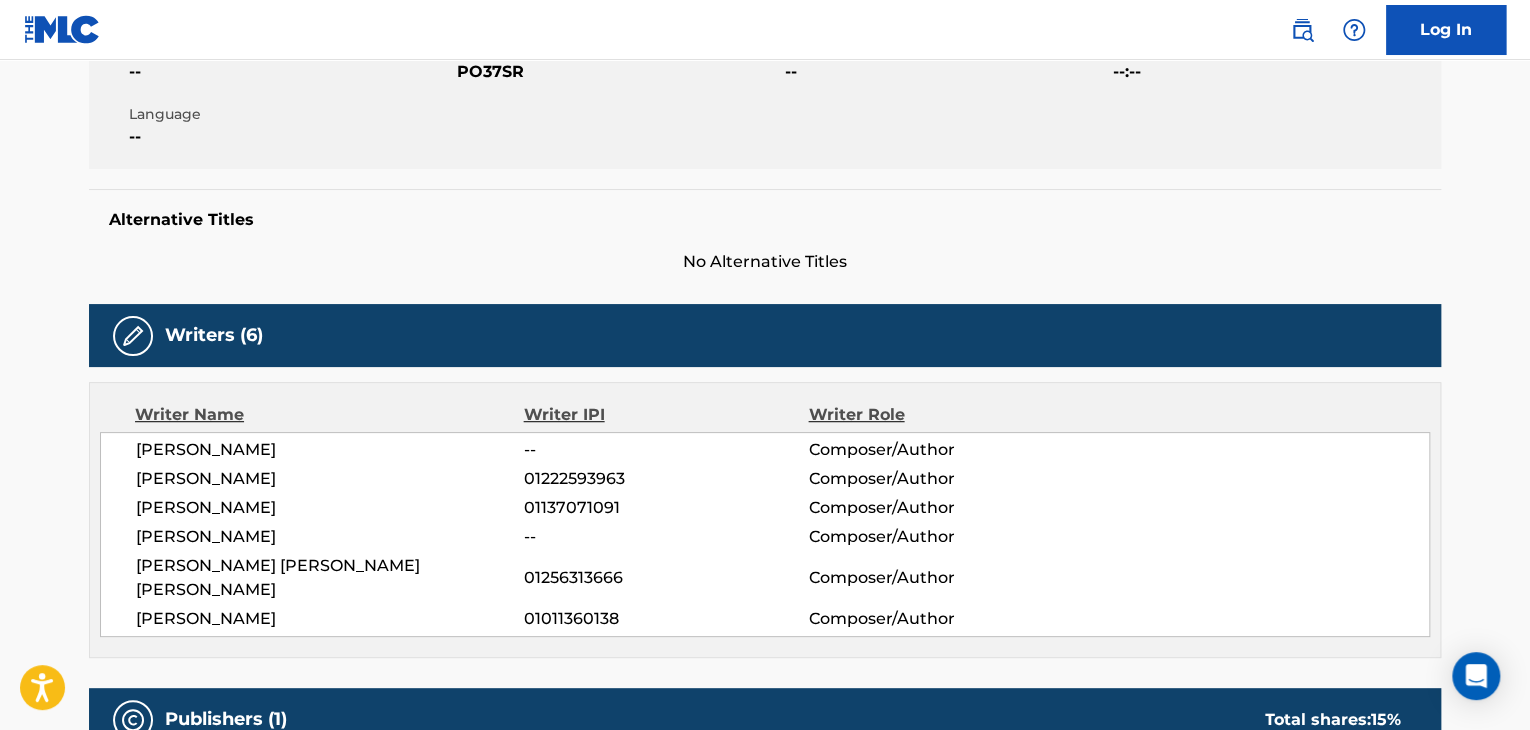 click on "[PERSON_NAME] [PERSON_NAME] [PERSON_NAME]" at bounding box center (330, 578) 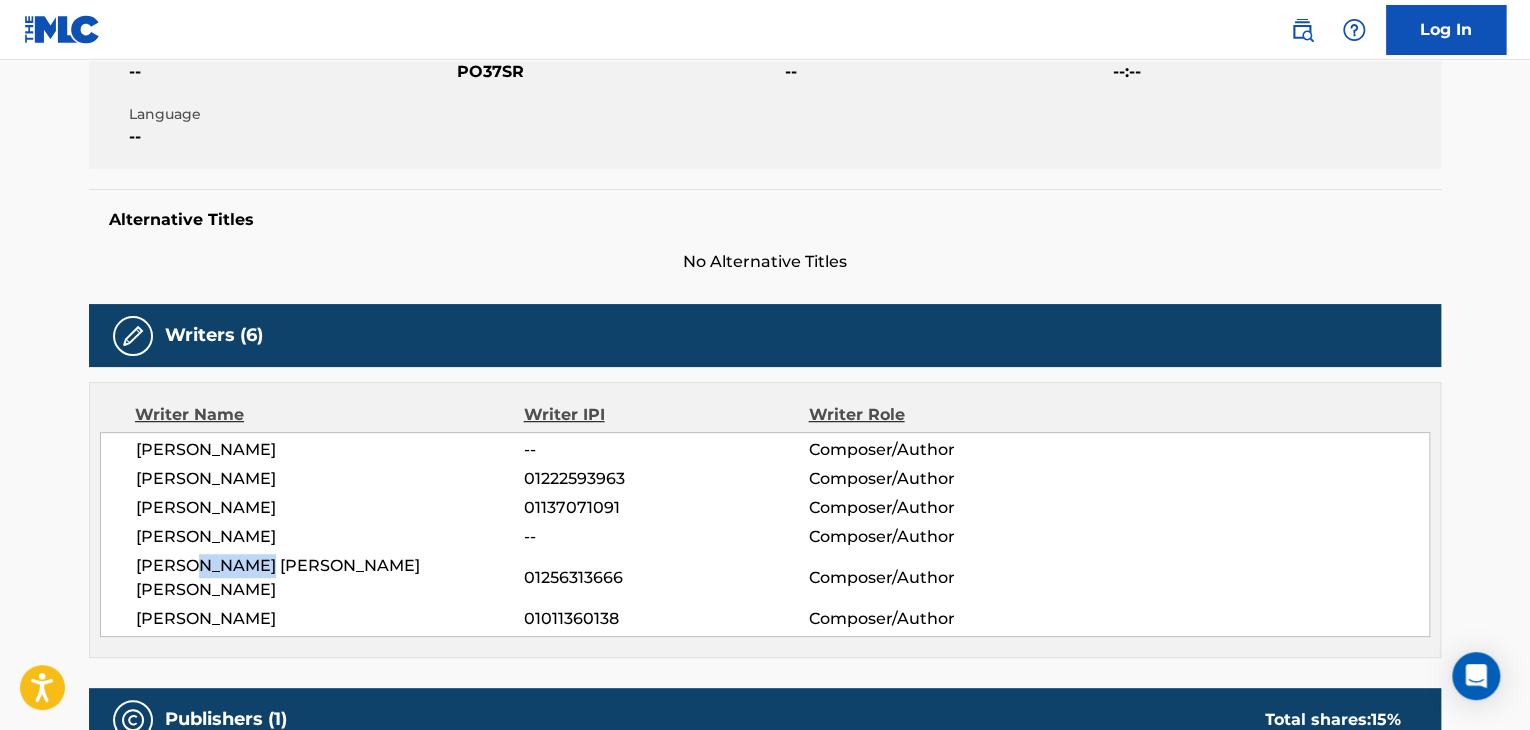 click on "[PERSON_NAME] [PERSON_NAME] [PERSON_NAME]" at bounding box center [330, 578] 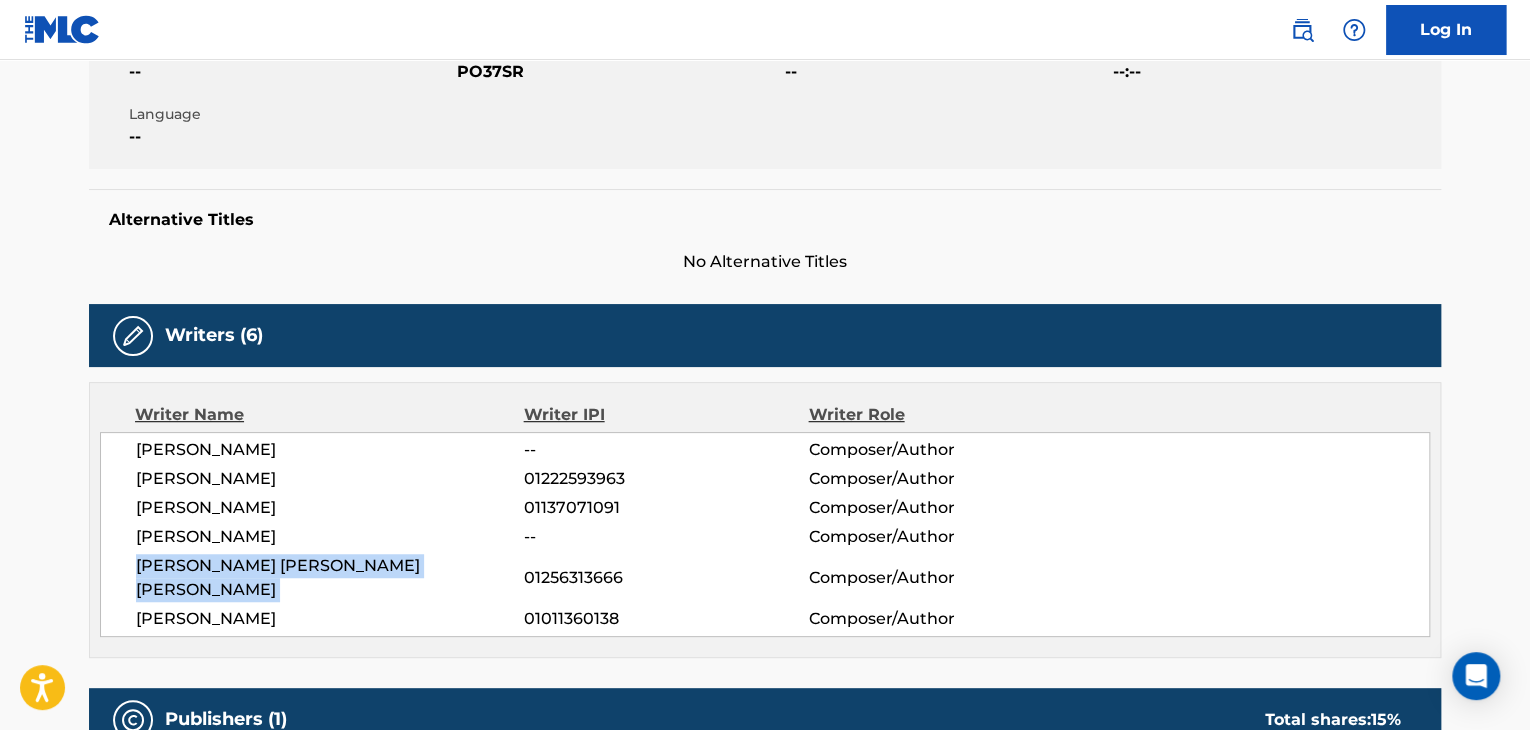 click on "[PERSON_NAME] [PERSON_NAME] [PERSON_NAME]" at bounding box center [330, 578] 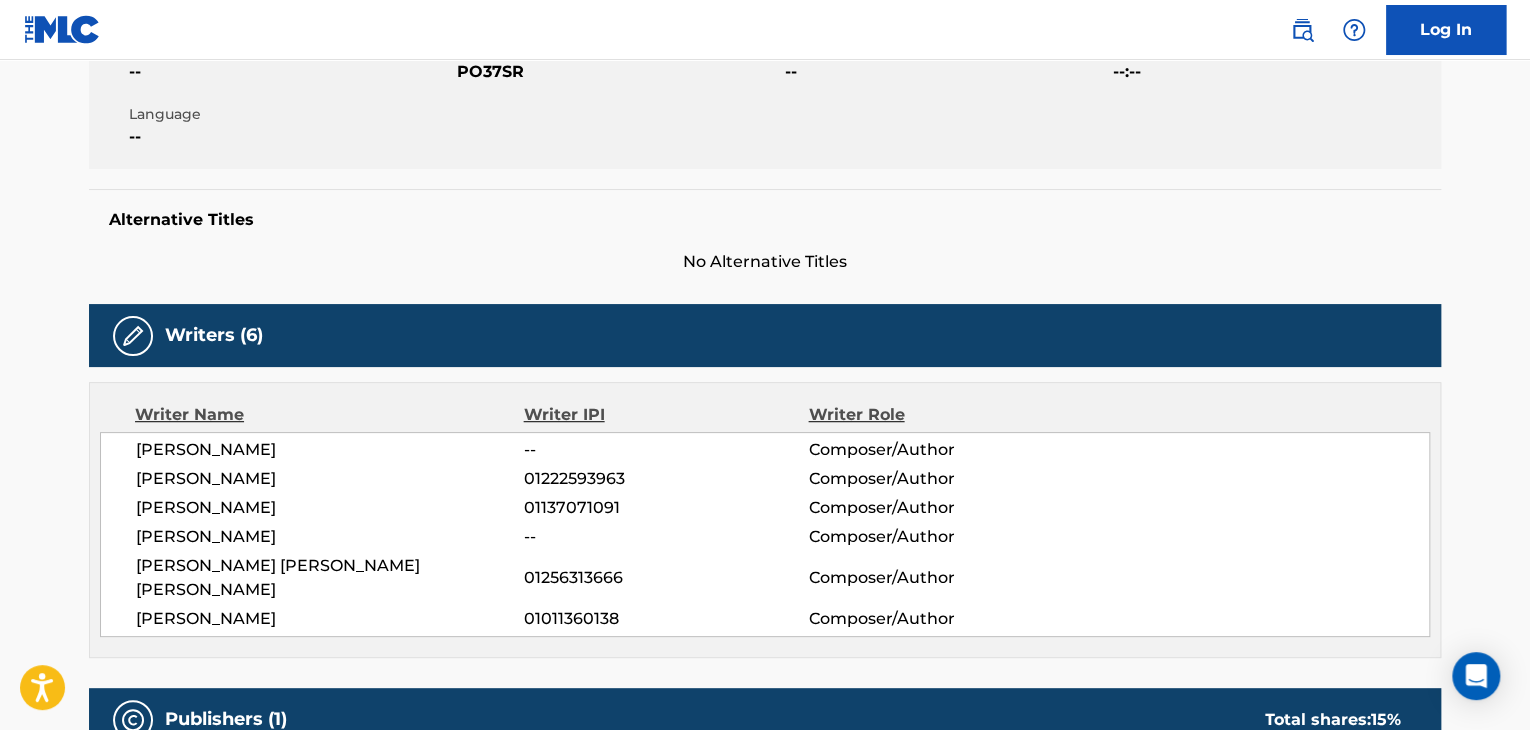 click on "01256313666" at bounding box center (666, 578) 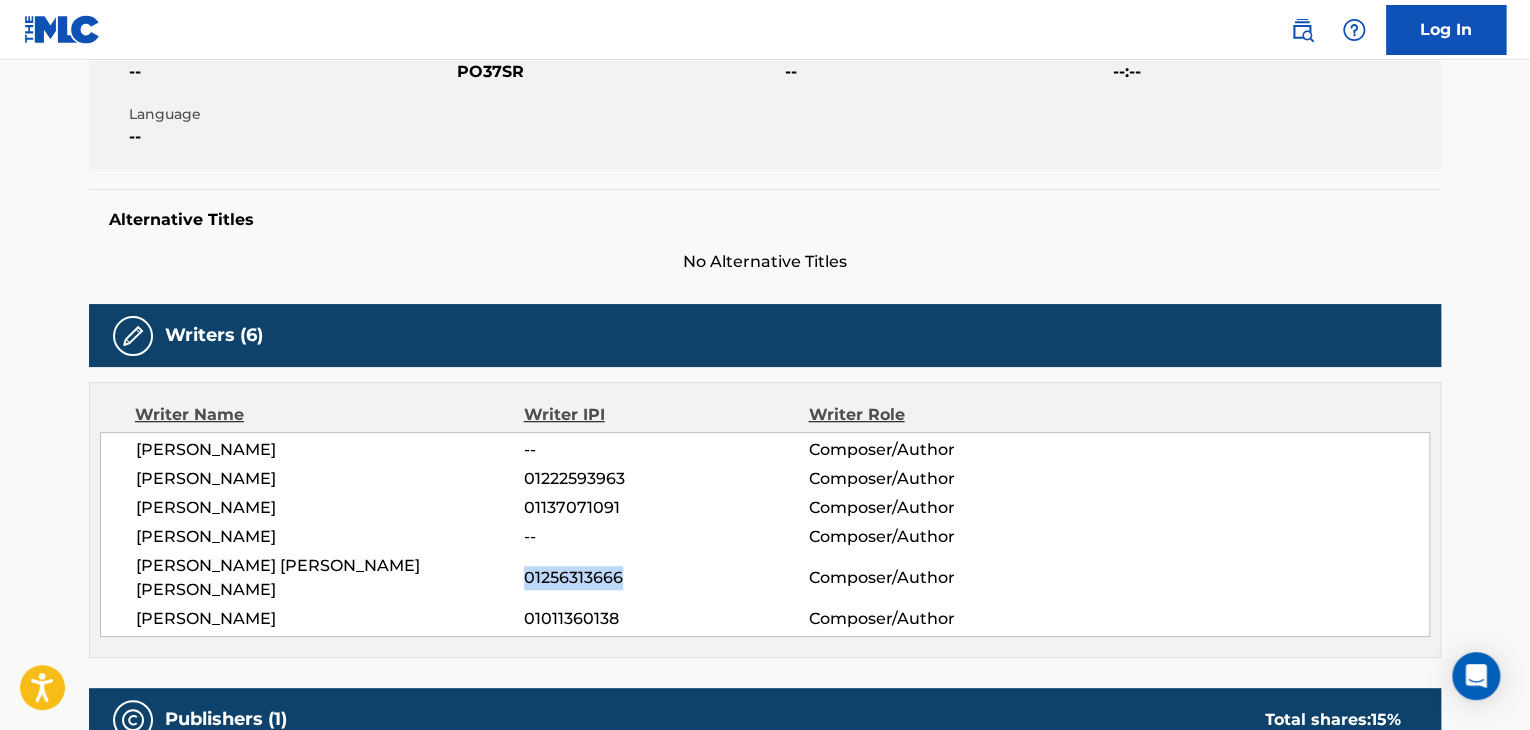 click on "01256313666" at bounding box center (666, 578) 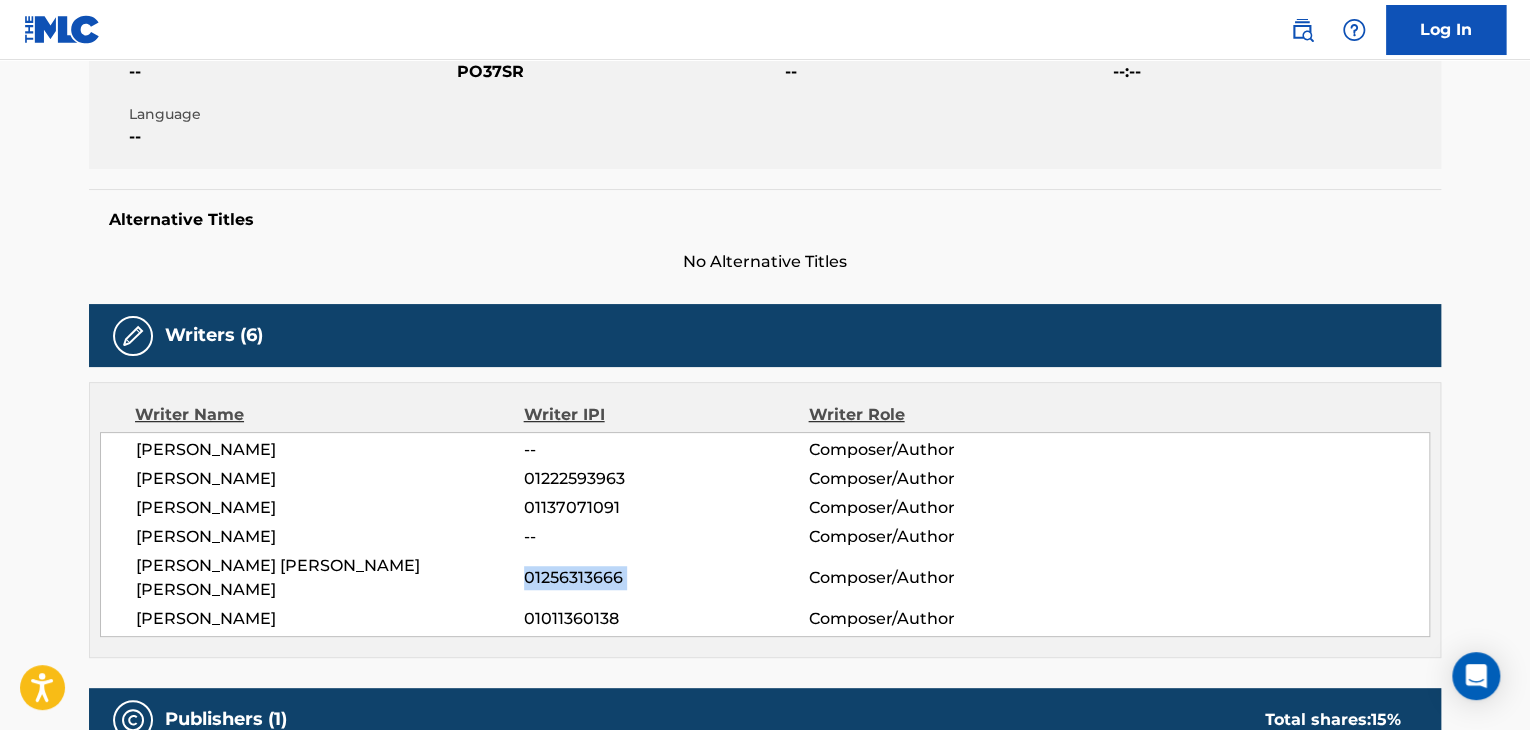 click on "01256313666" at bounding box center (666, 578) 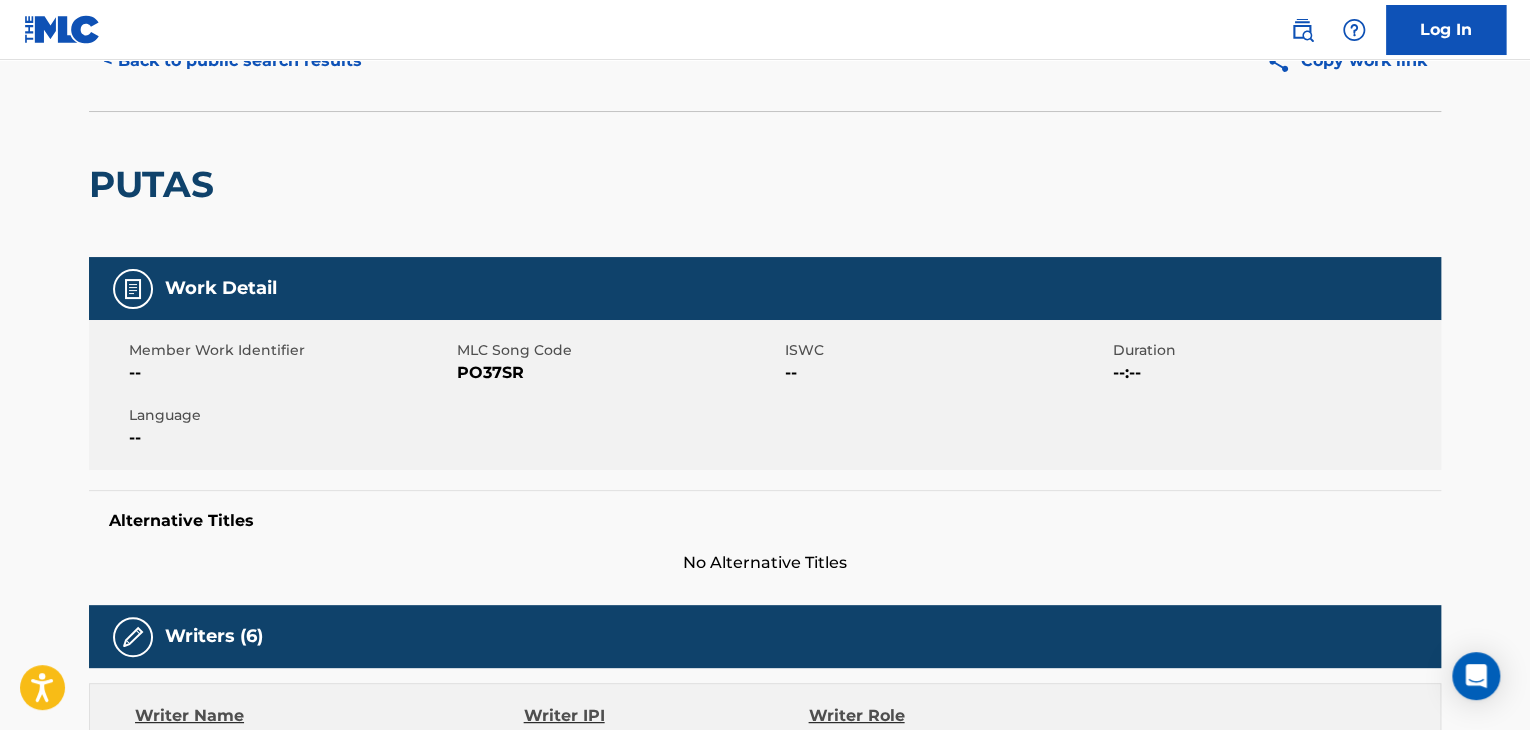 scroll, scrollTop: 0, scrollLeft: 0, axis: both 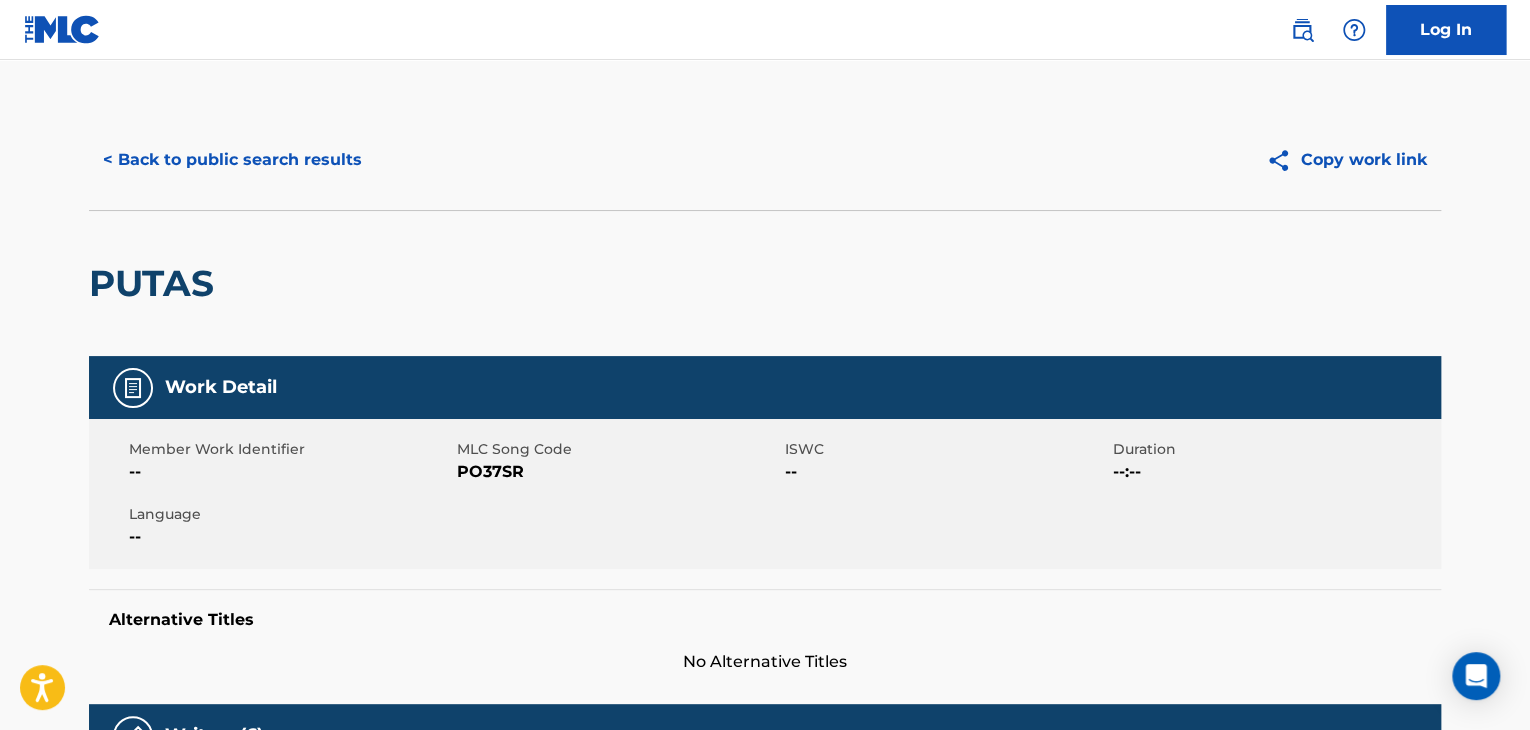 click on "< Back to public search results" at bounding box center (232, 160) 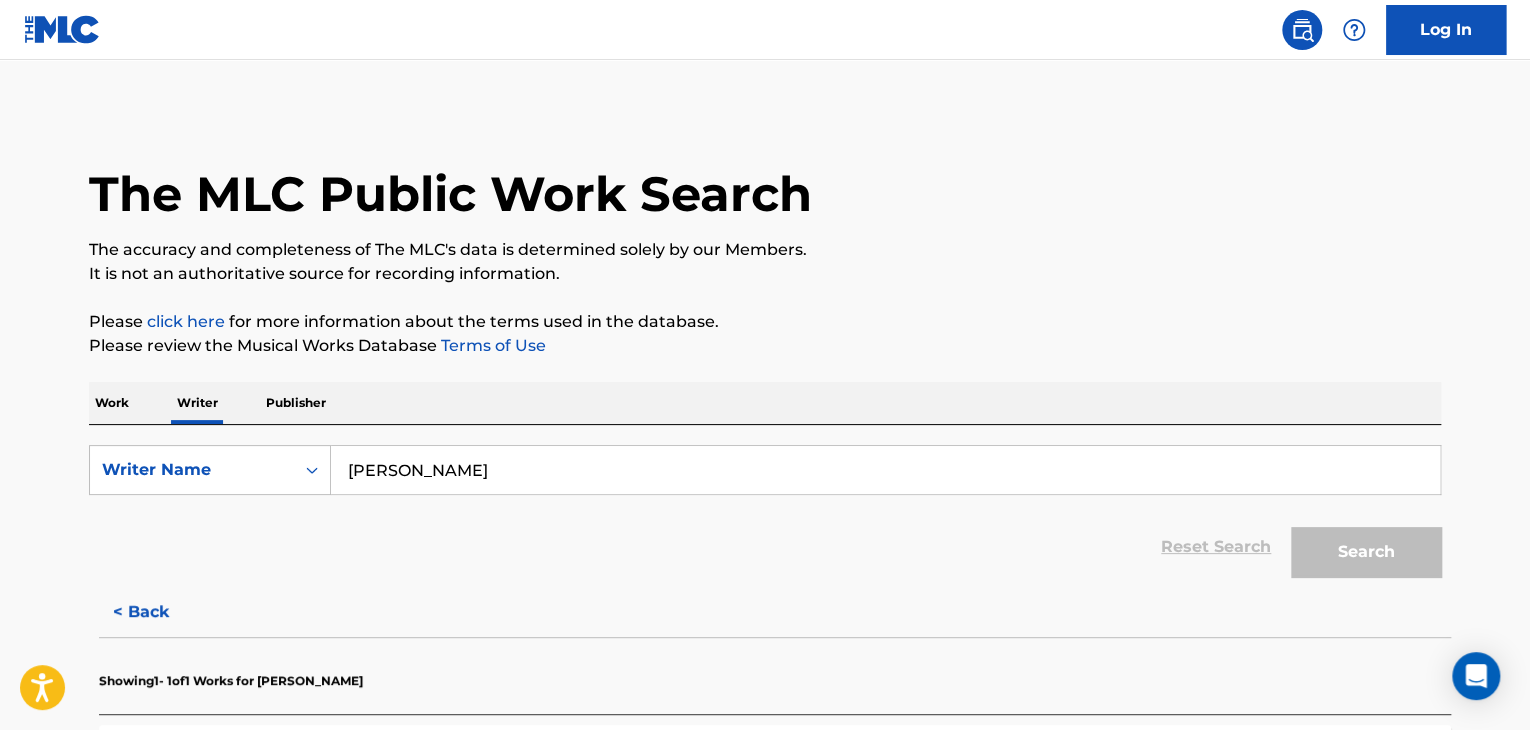 scroll, scrollTop: 24, scrollLeft: 0, axis: vertical 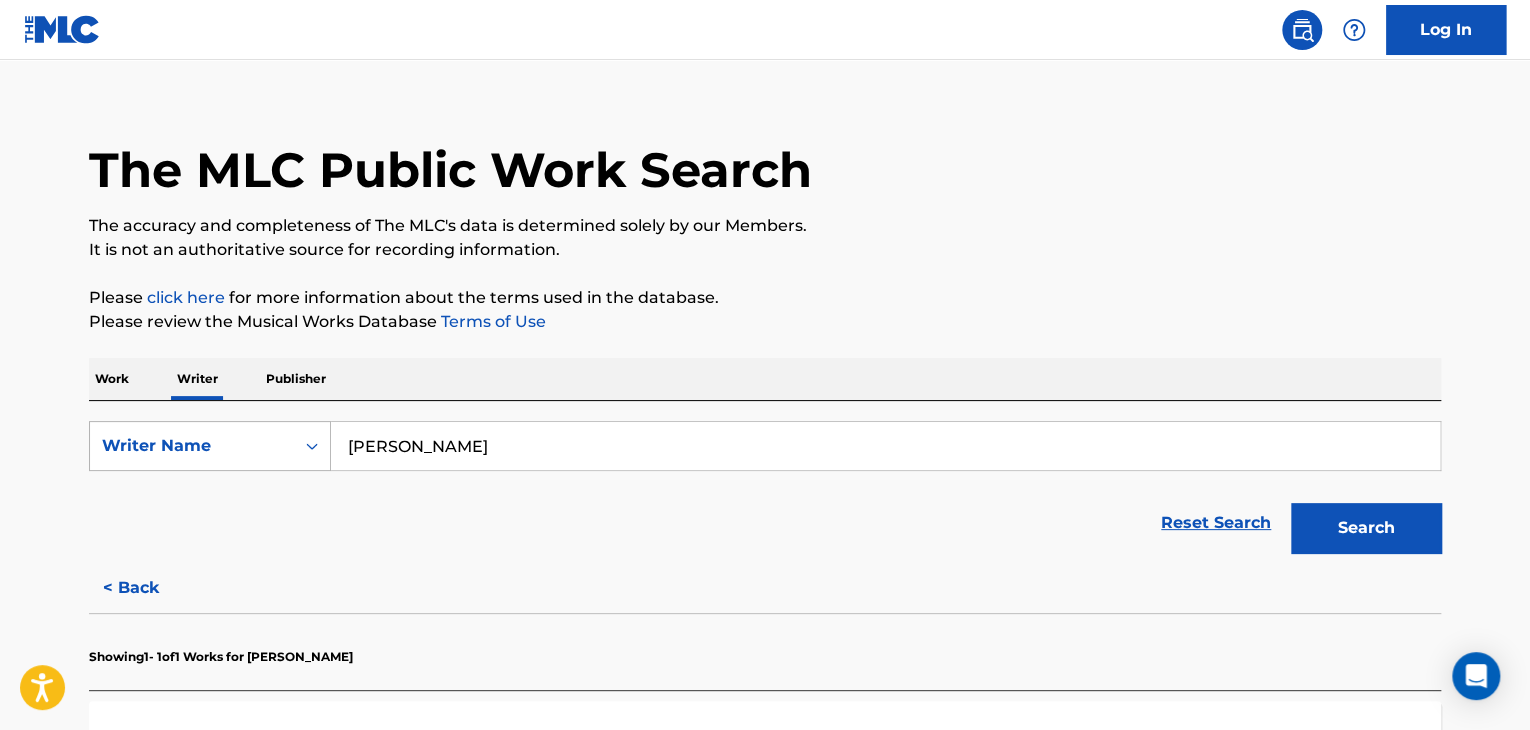 click on "Writer Name" at bounding box center [192, 446] 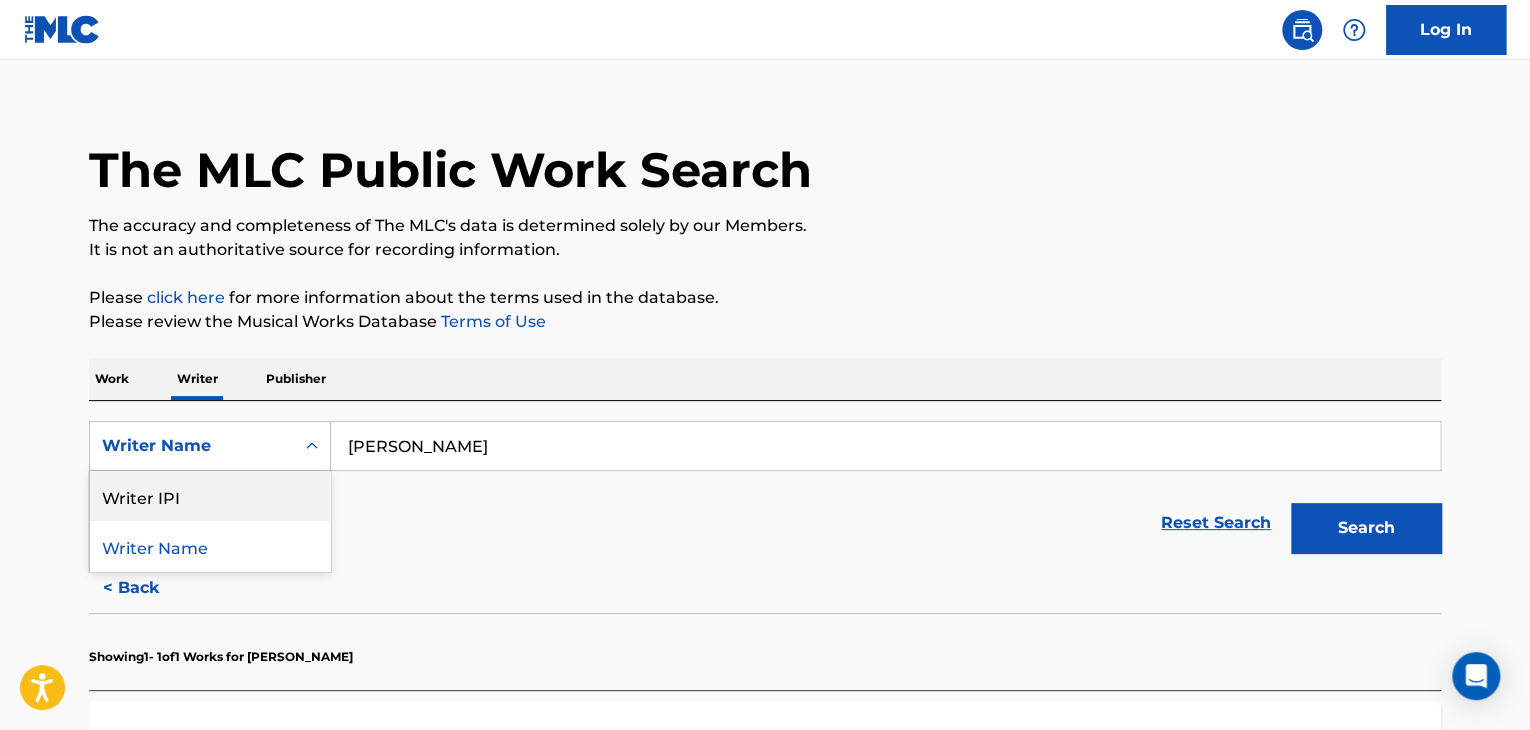 click on "Writer IPI" at bounding box center [210, 496] 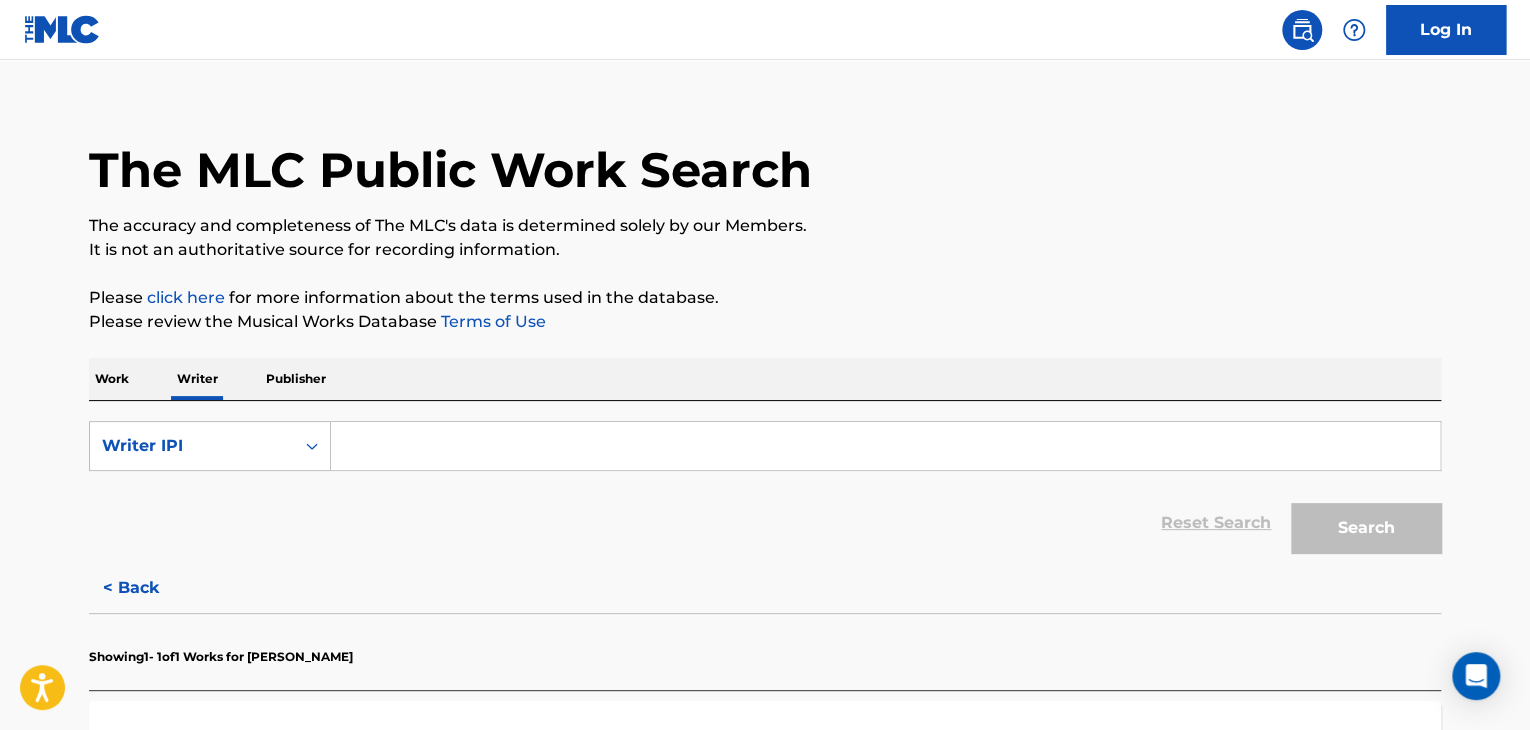 click at bounding box center [885, 446] 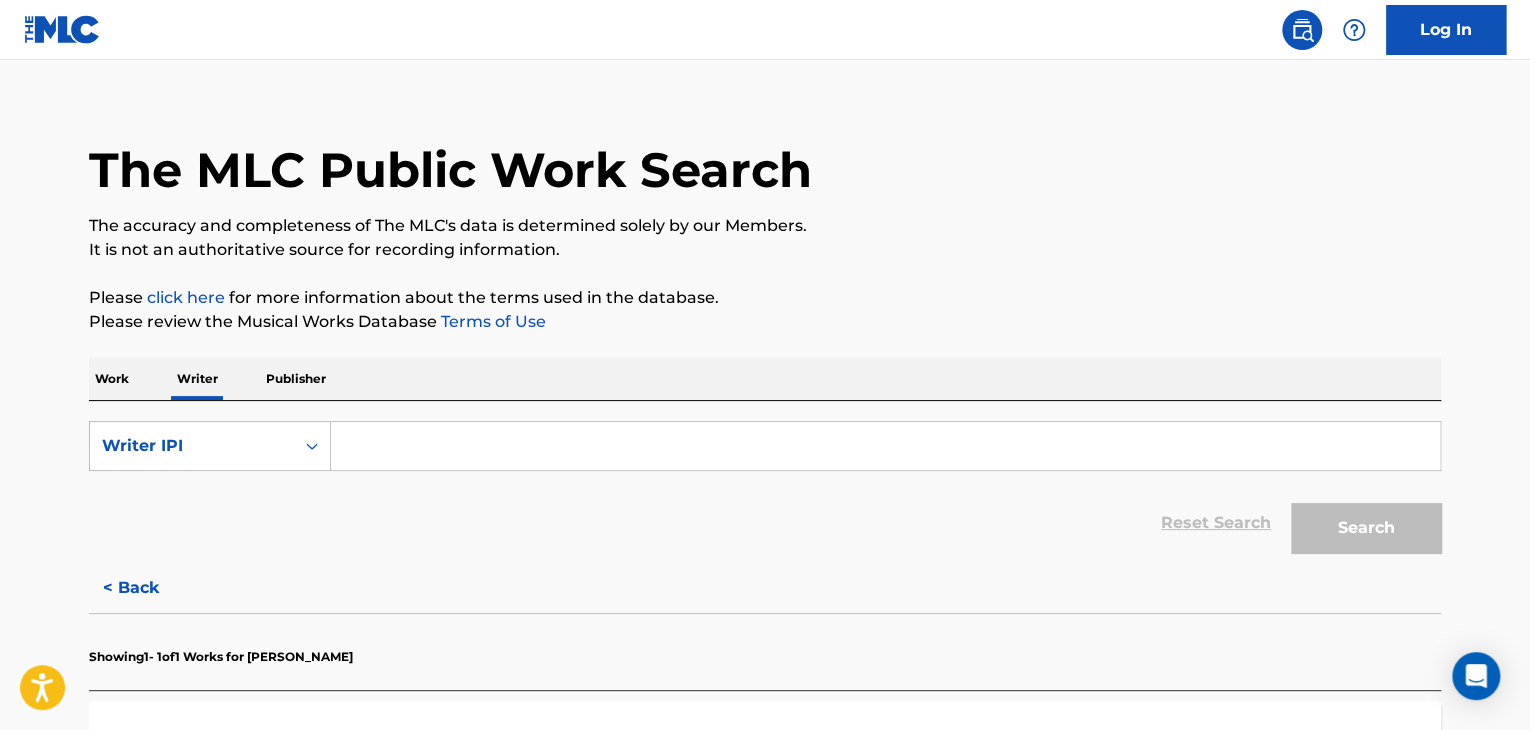 paste on "01256313666" 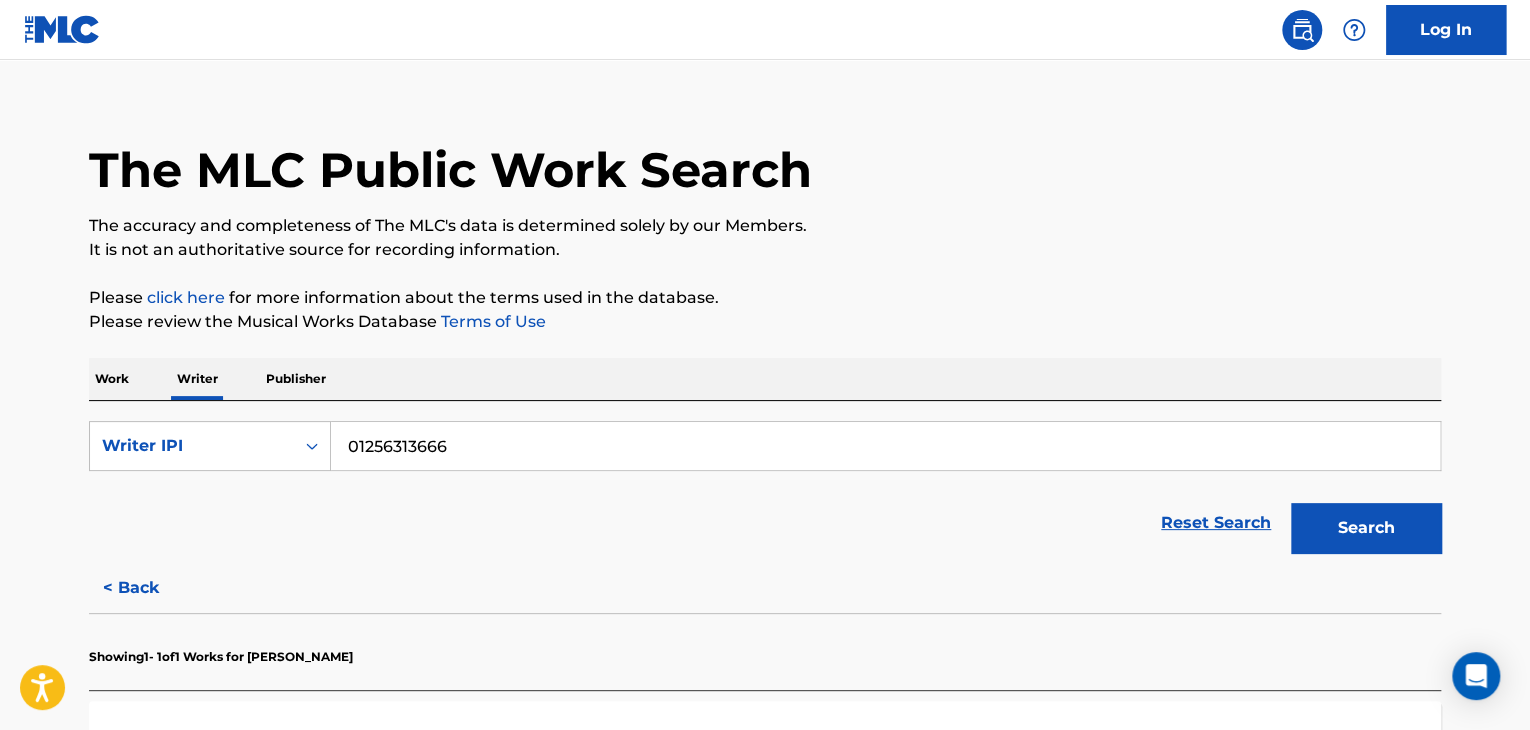type on "01256313666" 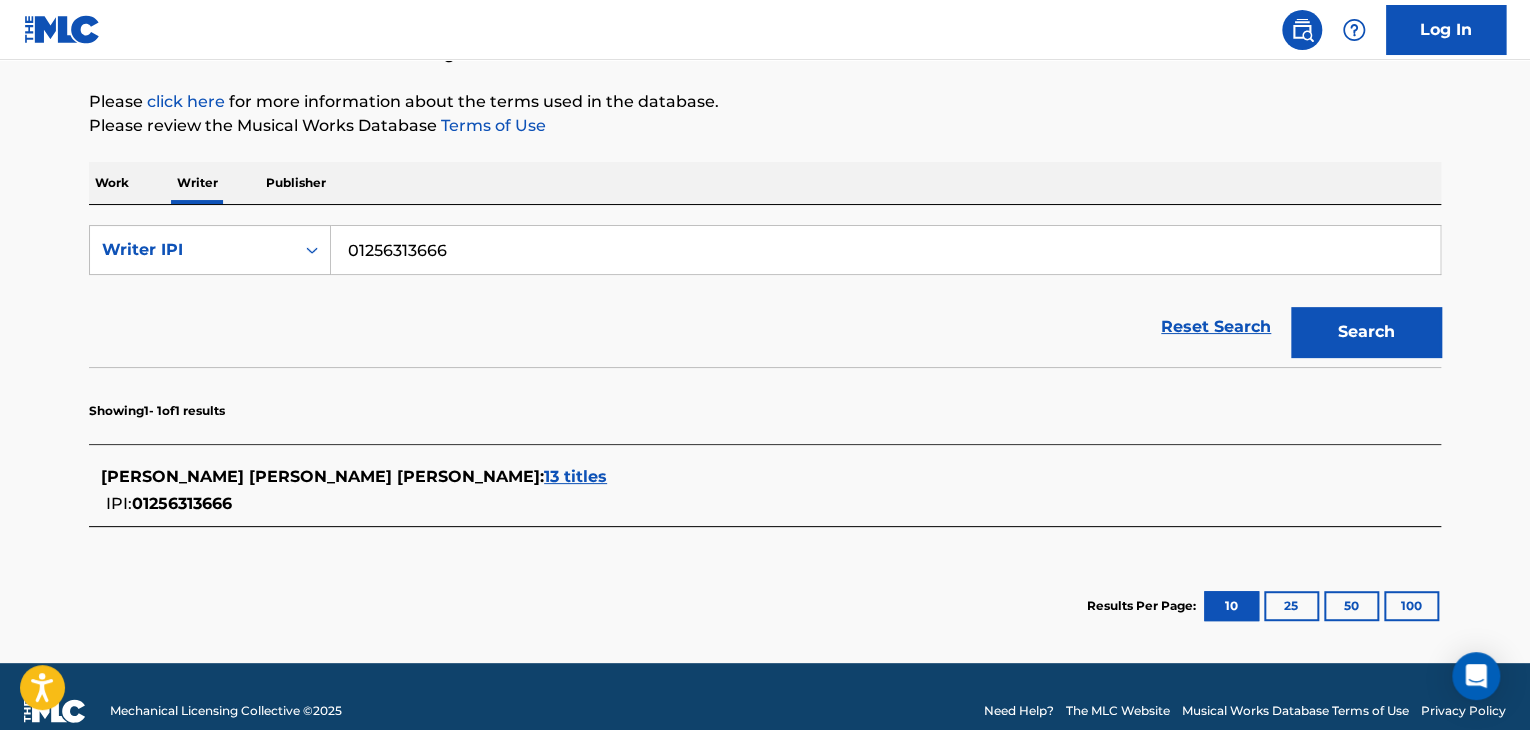 scroll, scrollTop: 224, scrollLeft: 0, axis: vertical 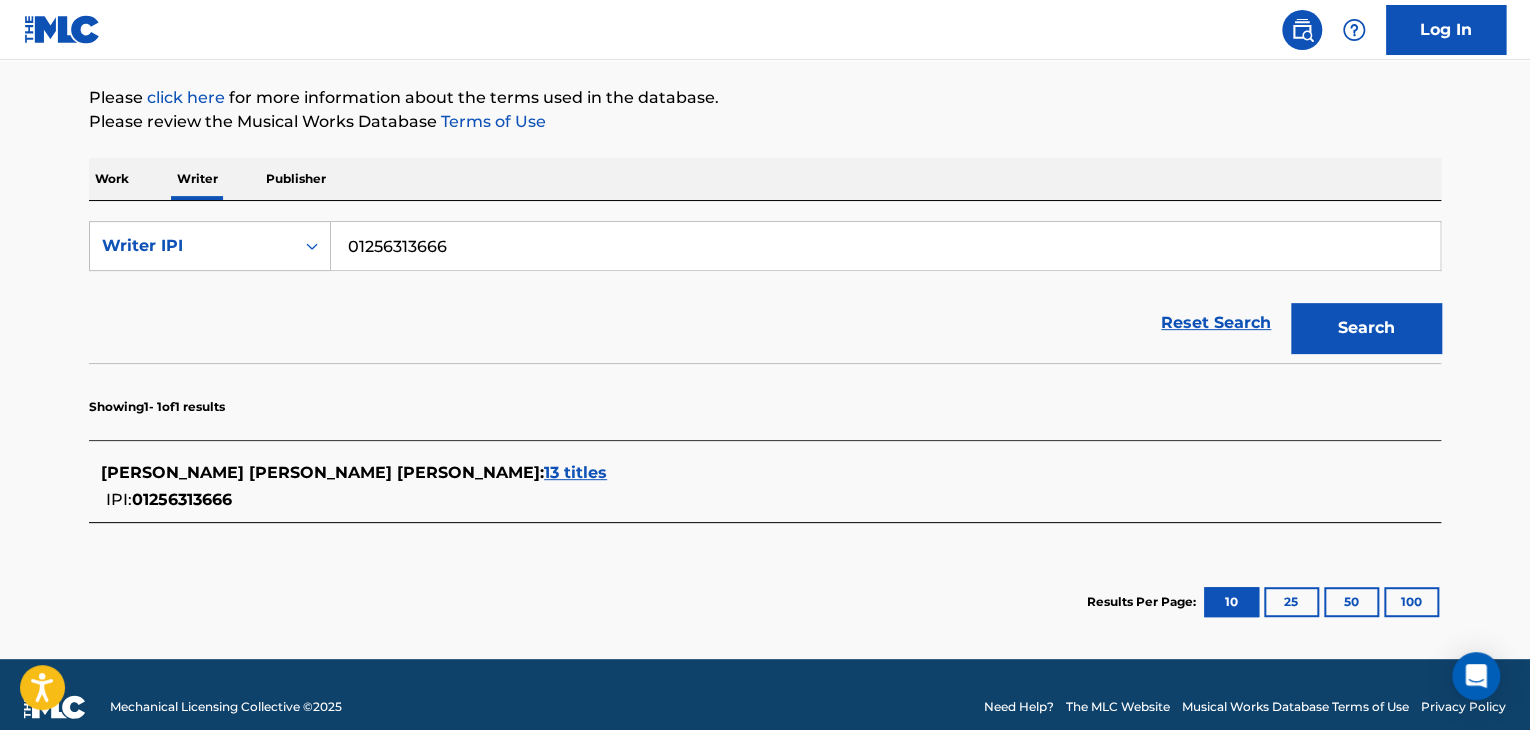 click on "13 titles" at bounding box center [575, 472] 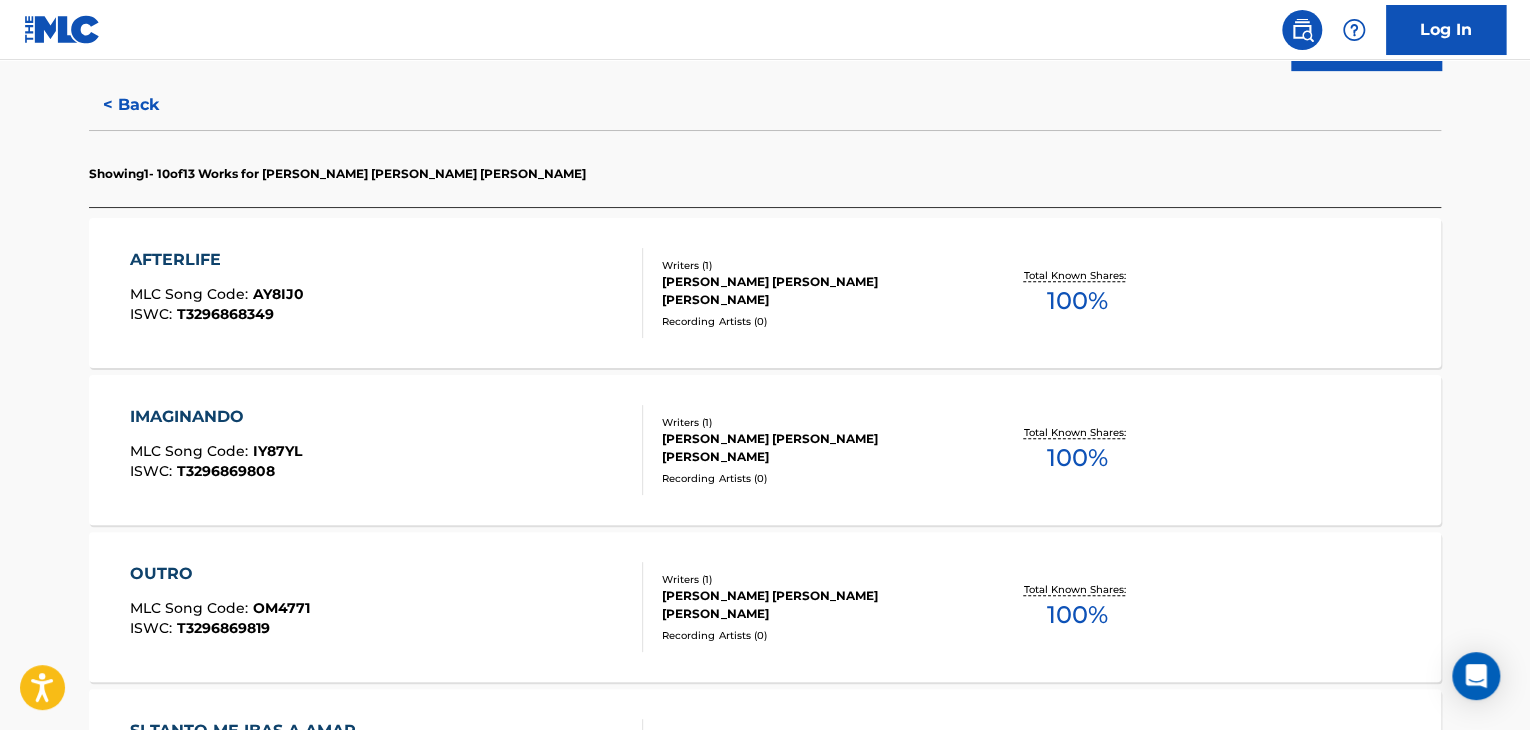 scroll, scrollTop: 424, scrollLeft: 0, axis: vertical 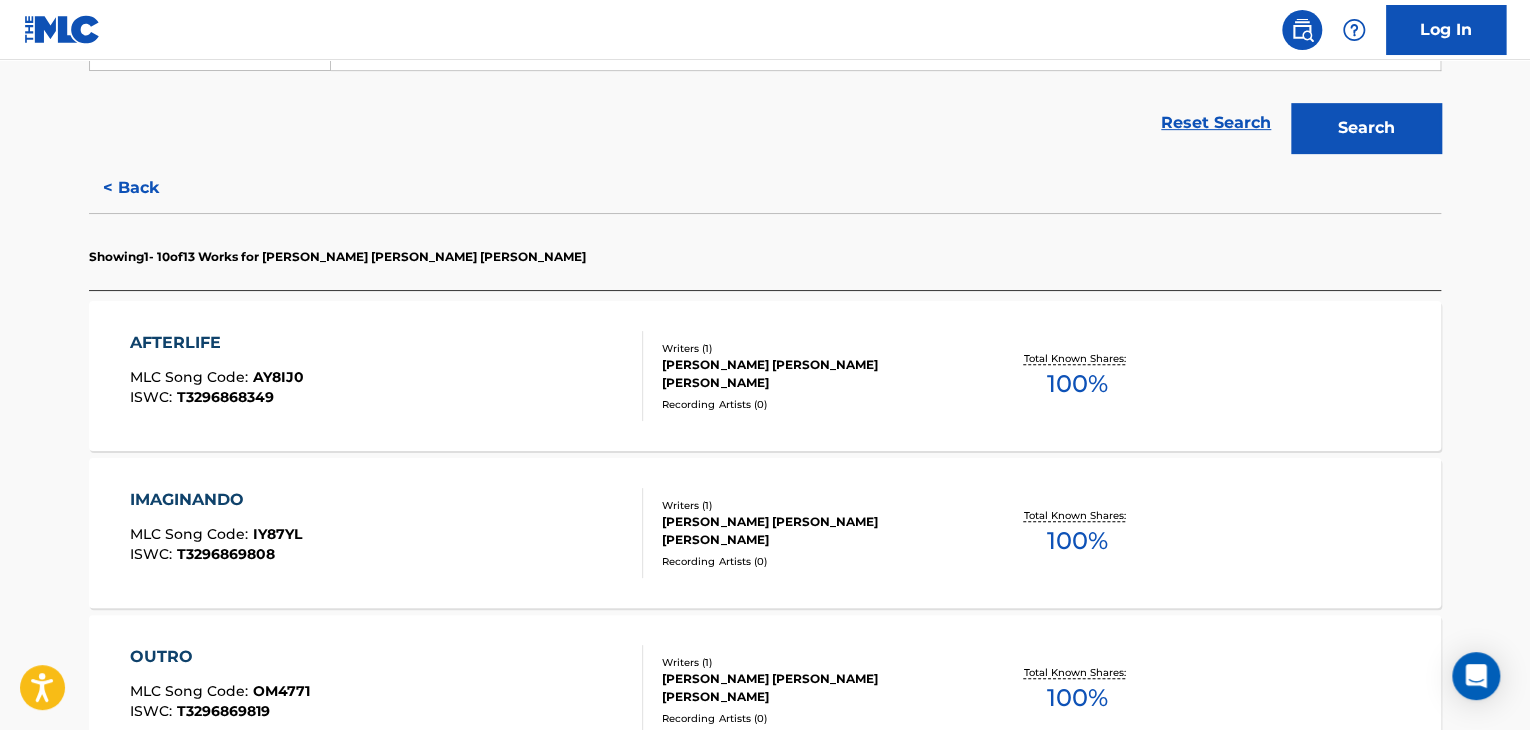 click on "AFTERLIFE MLC Song Code : AY8IJ0 ISWC : T3296868349" at bounding box center [387, 376] 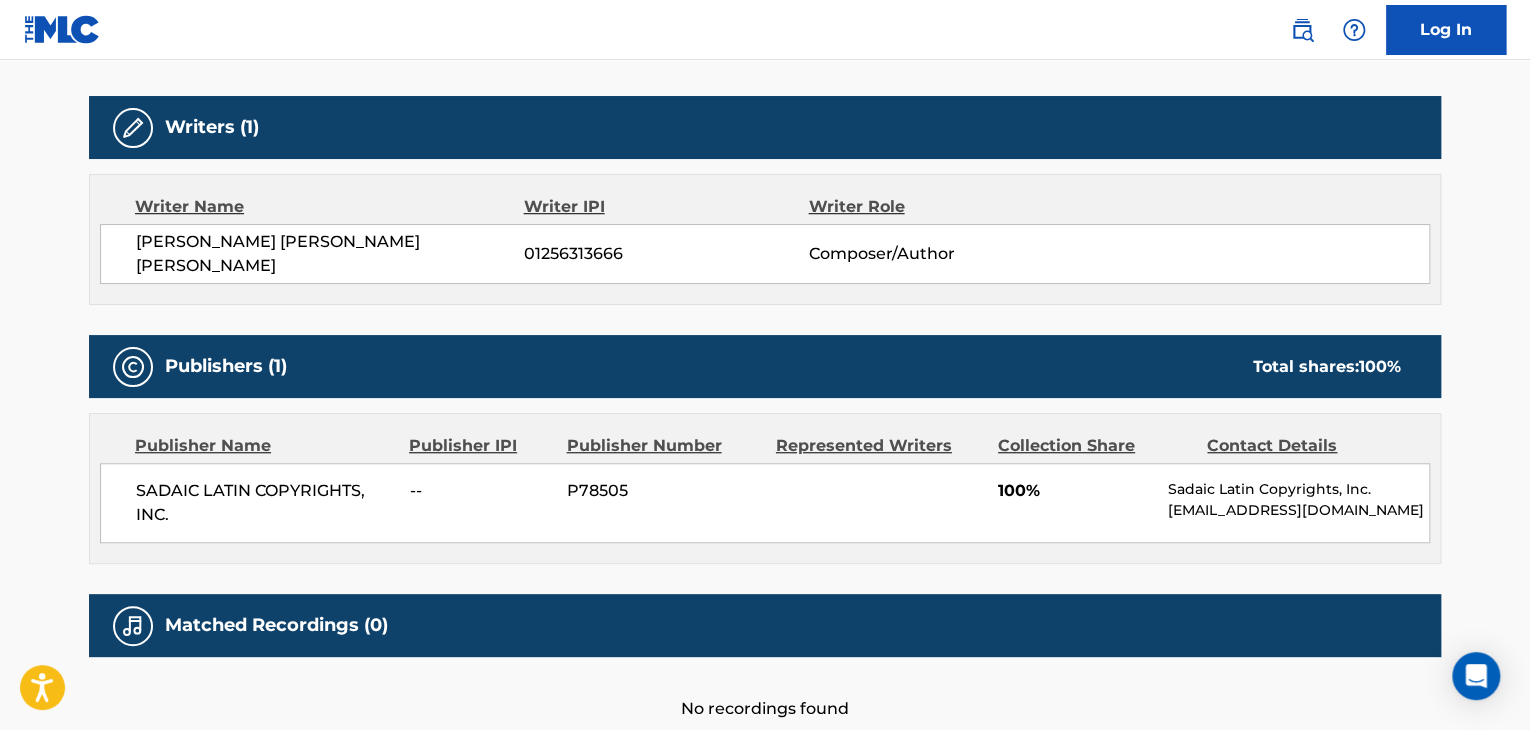 scroll, scrollTop: 700, scrollLeft: 0, axis: vertical 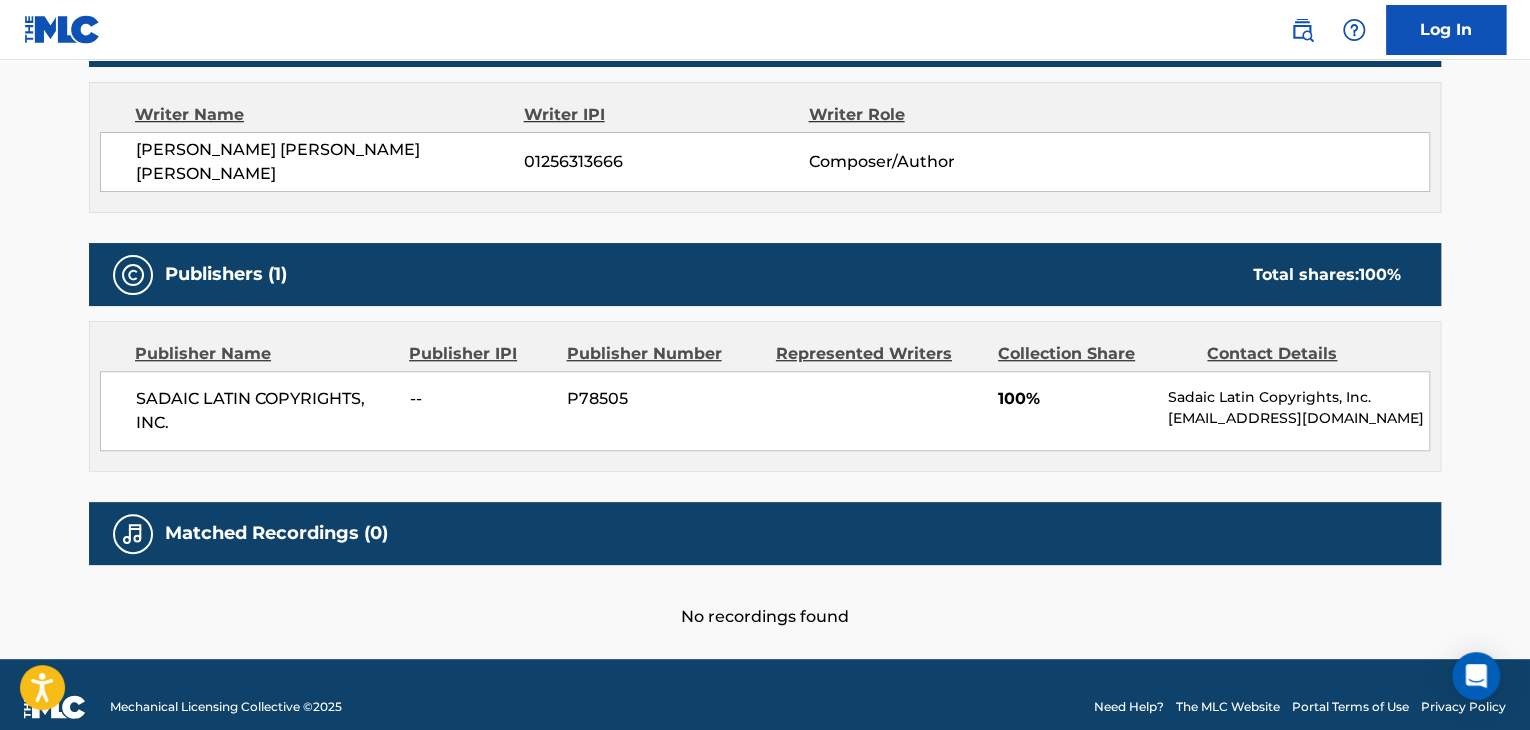 click on "SADAIC LATIN COPYRIGHTS, INC." at bounding box center [265, 411] 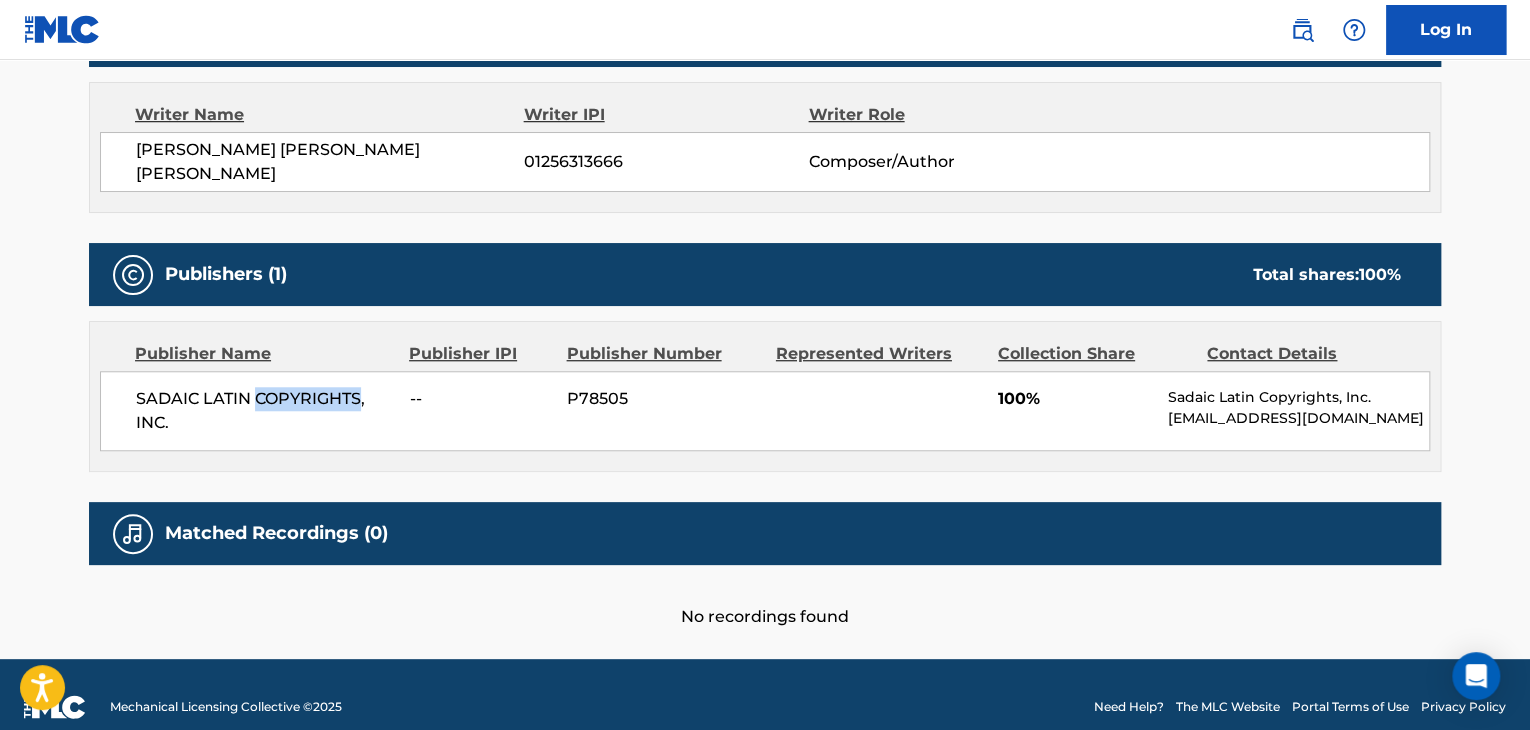 click on "SADAIC LATIN COPYRIGHTS, INC." at bounding box center (265, 411) 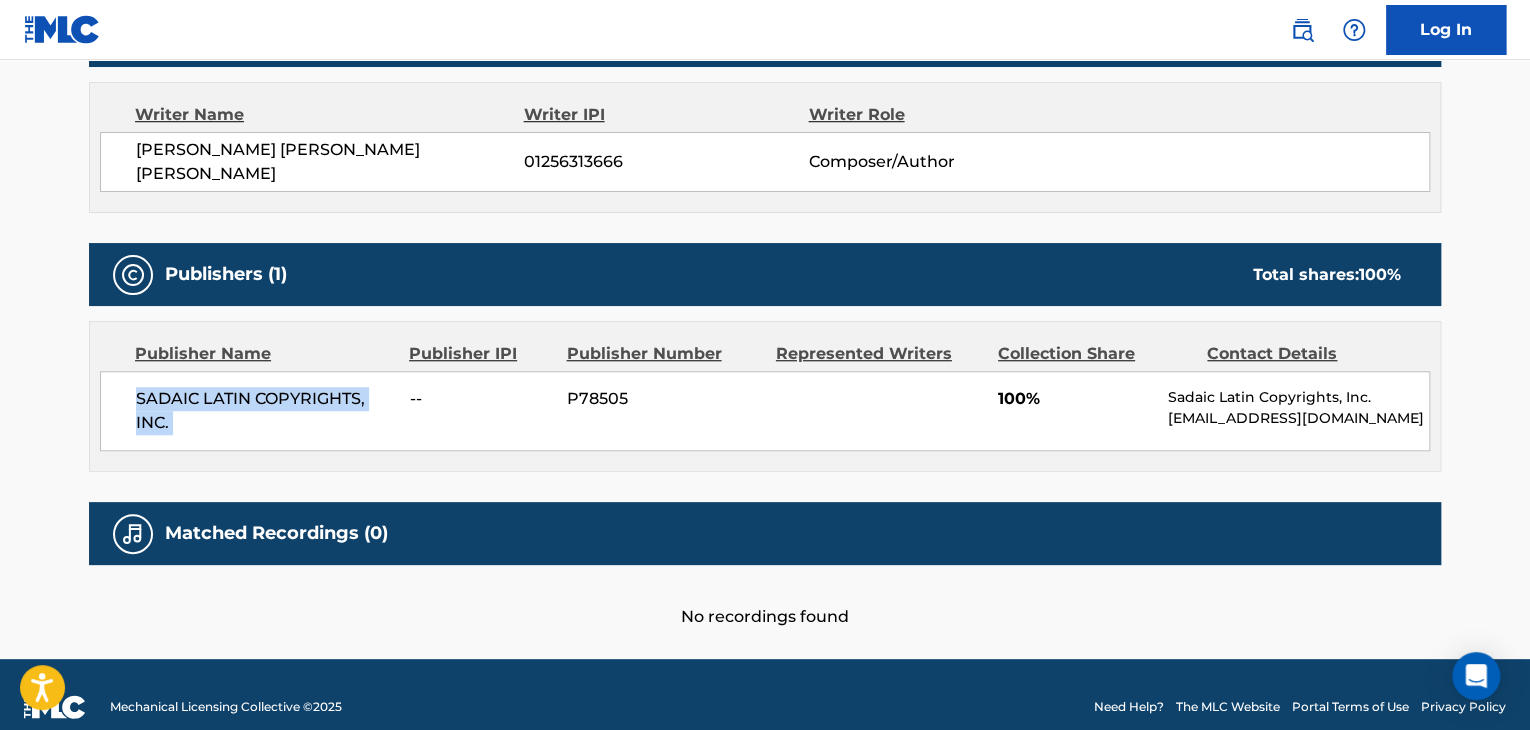 click on "SADAIC LATIN COPYRIGHTS, INC." at bounding box center [265, 411] 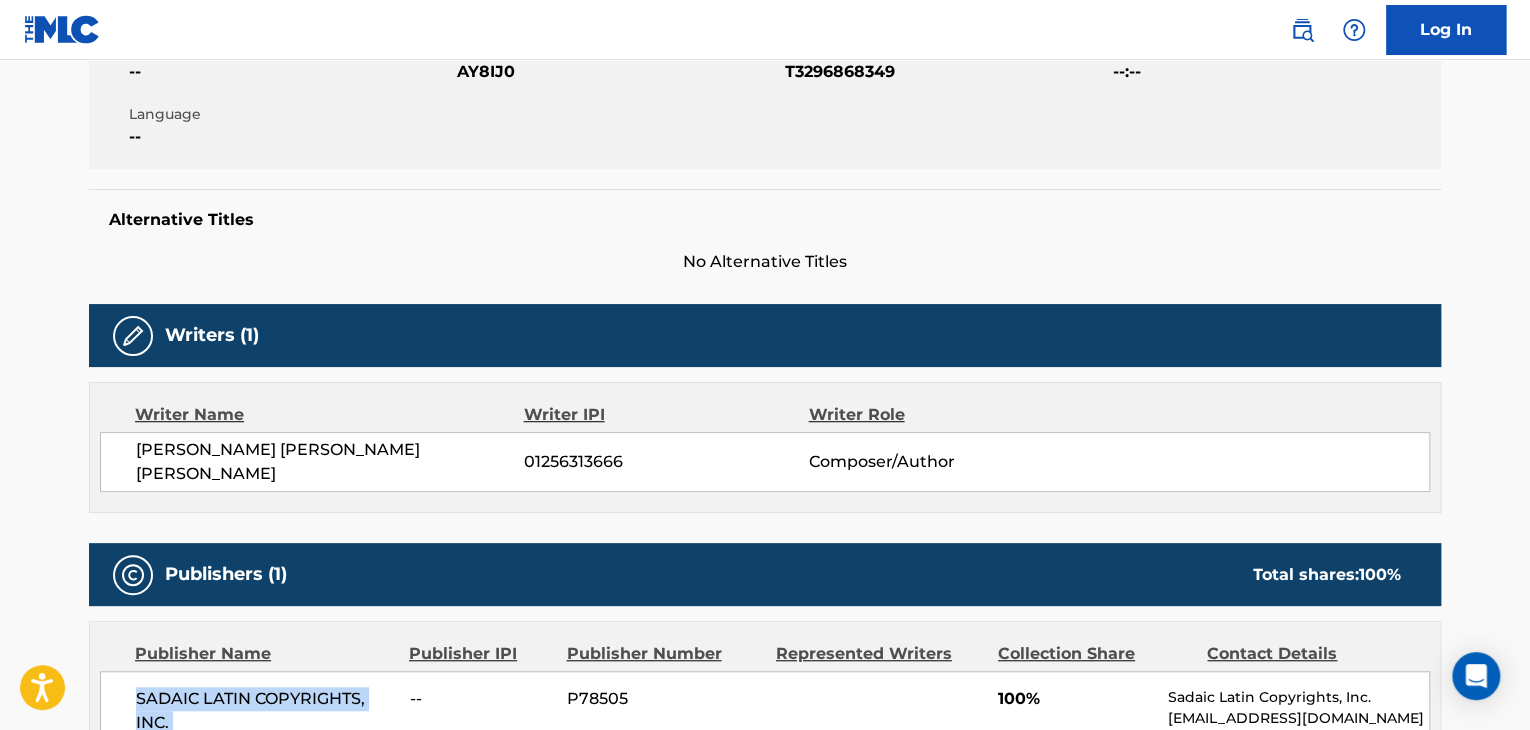 scroll, scrollTop: 200, scrollLeft: 0, axis: vertical 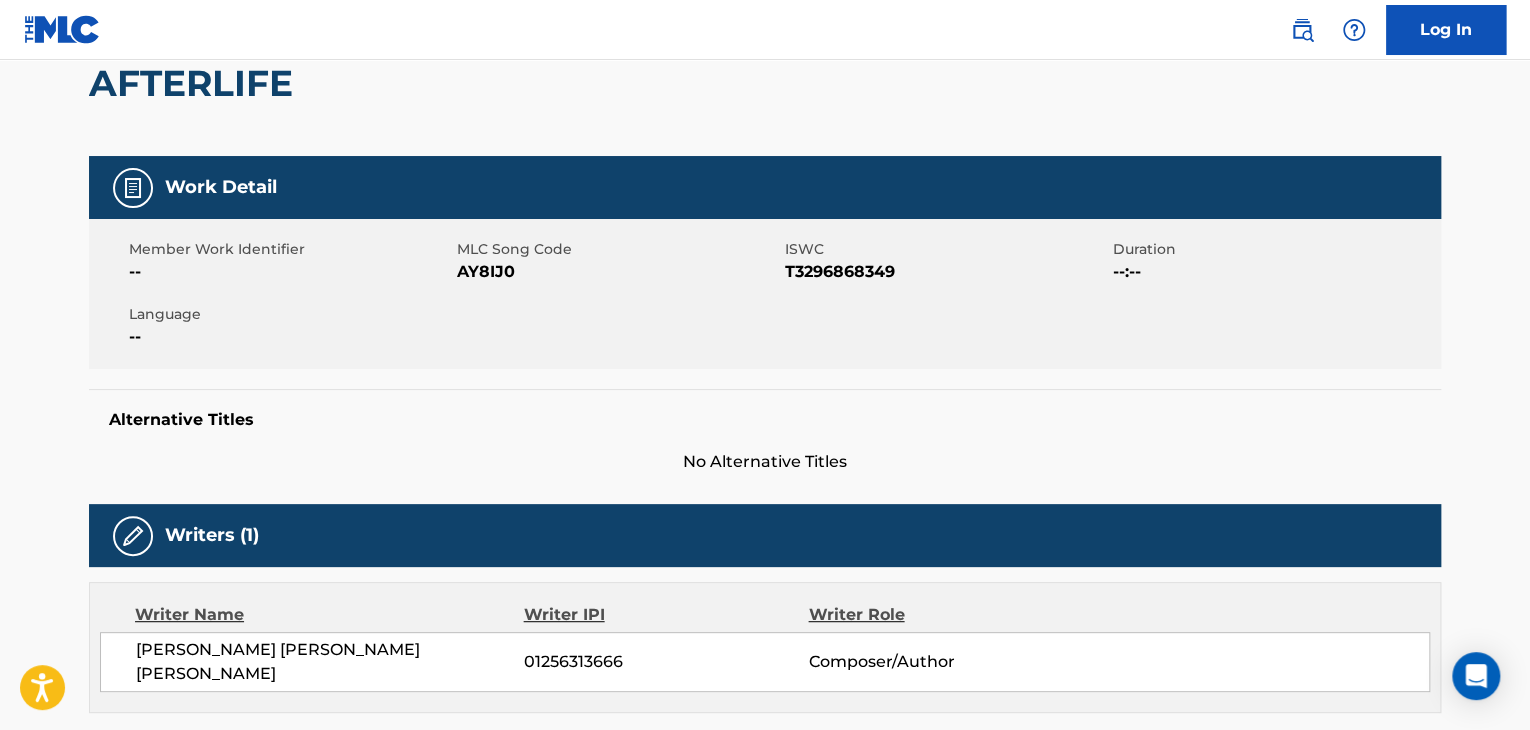click on "AY8IJ0" at bounding box center (618, 272) 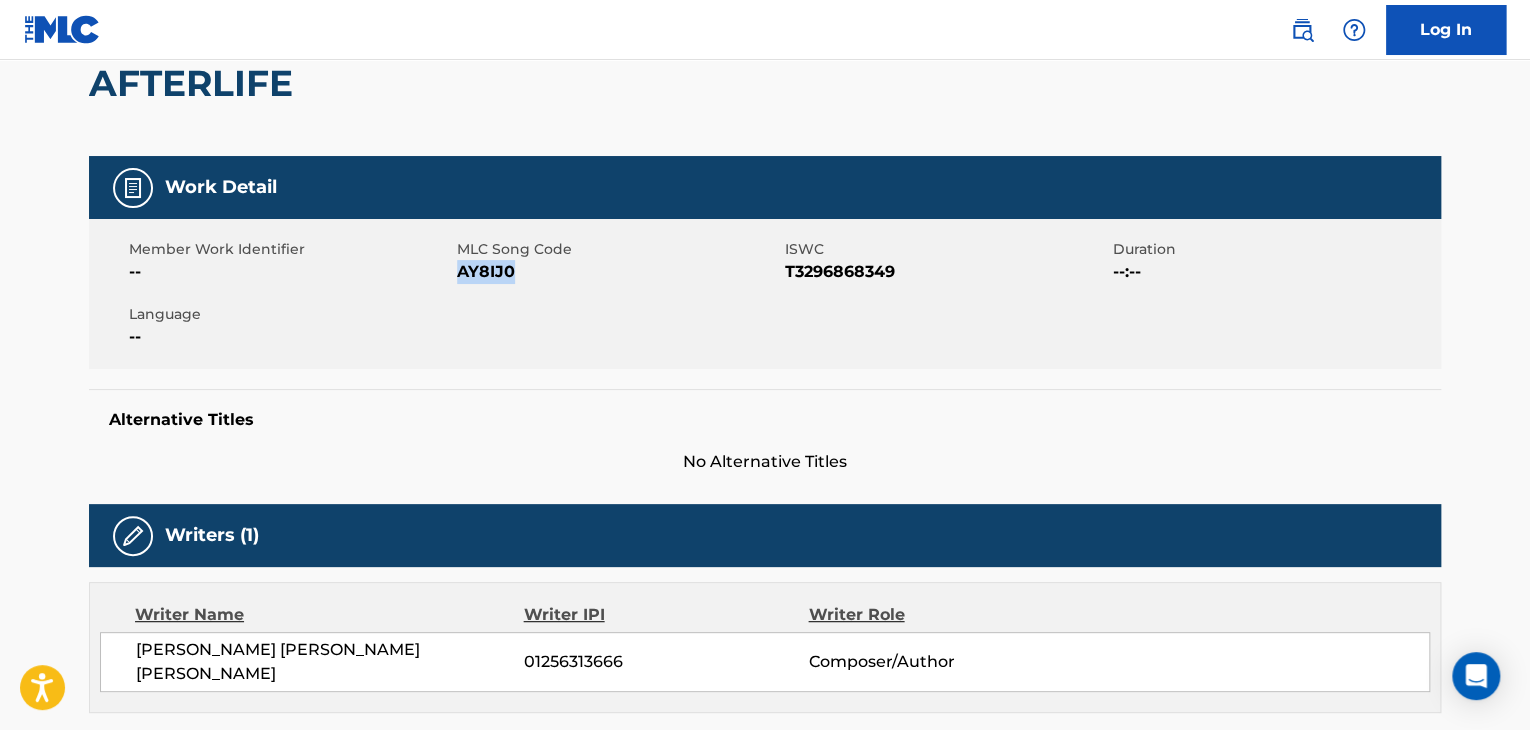 click on "AY8IJ0" at bounding box center (618, 272) 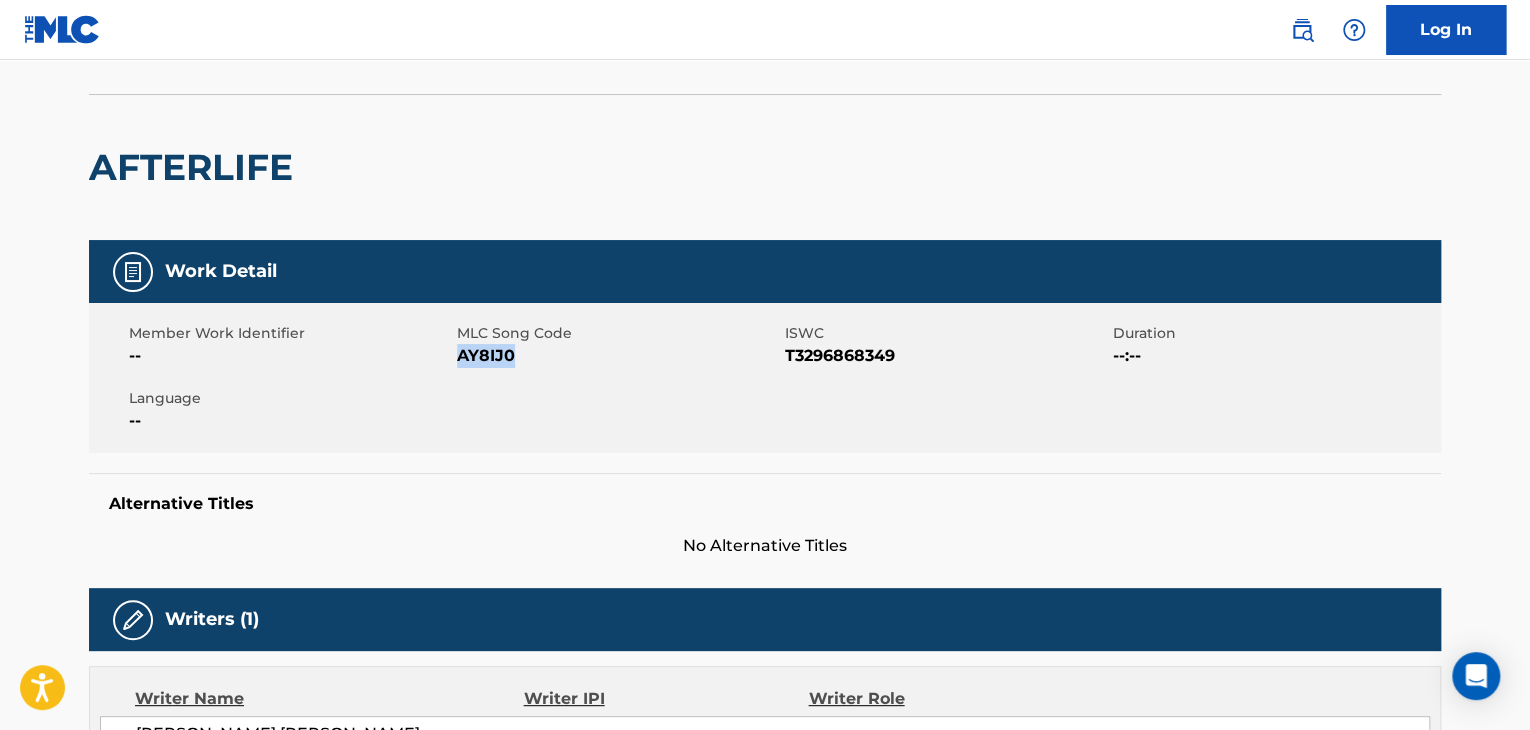 scroll, scrollTop: 0, scrollLeft: 0, axis: both 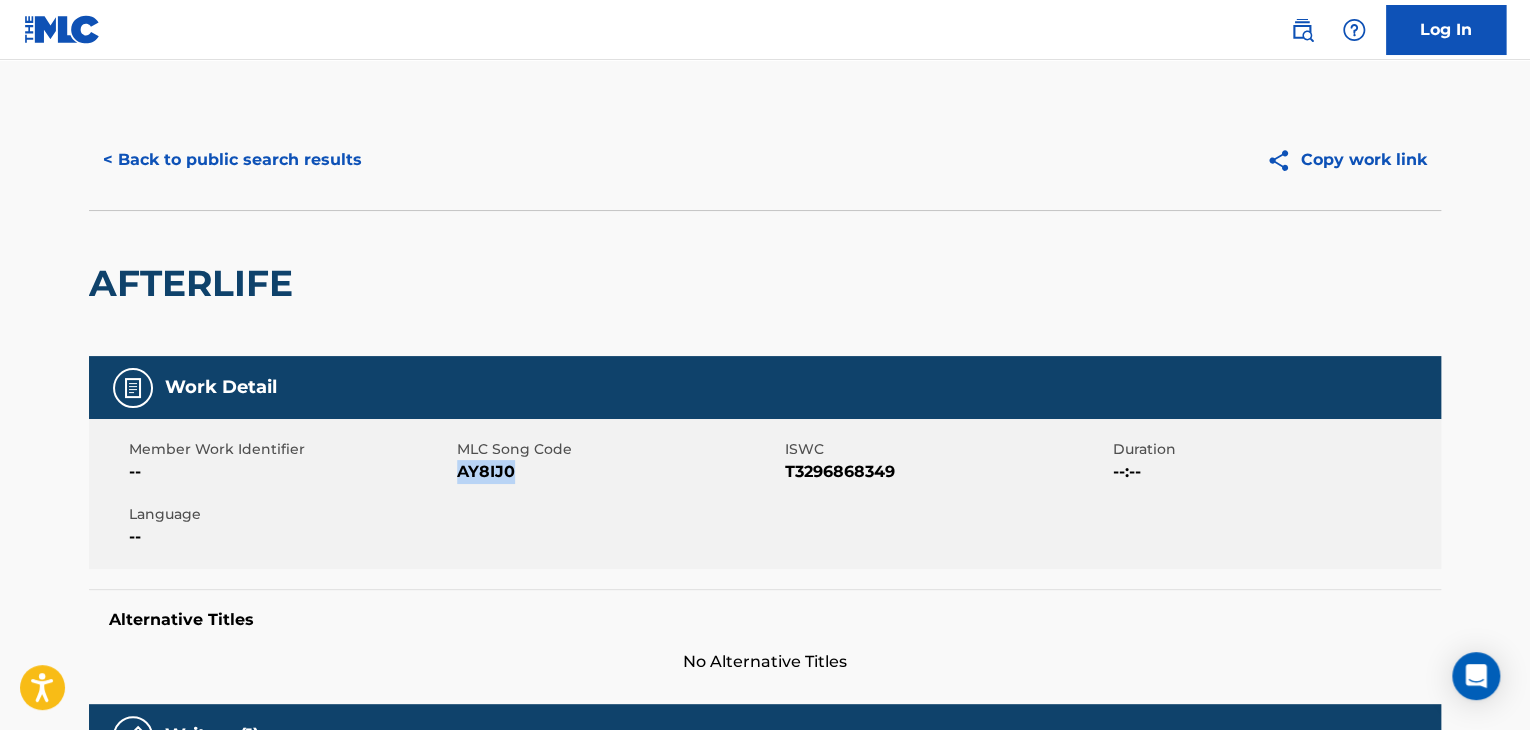 click on "< Back to public search results" at bounding box center [232, 160] 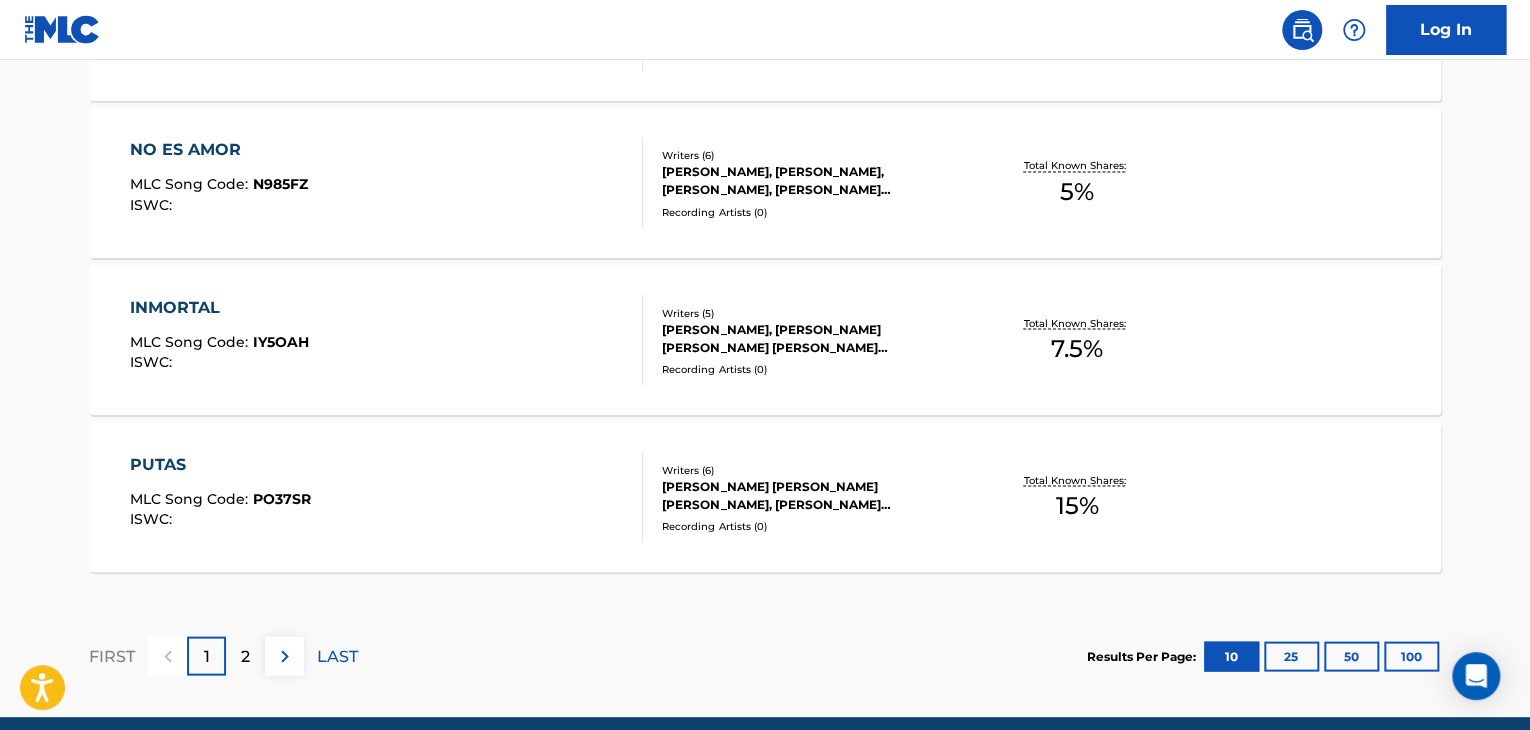 scroll, scrollTop: 1799, scrollLeft: 0, axis: vertical 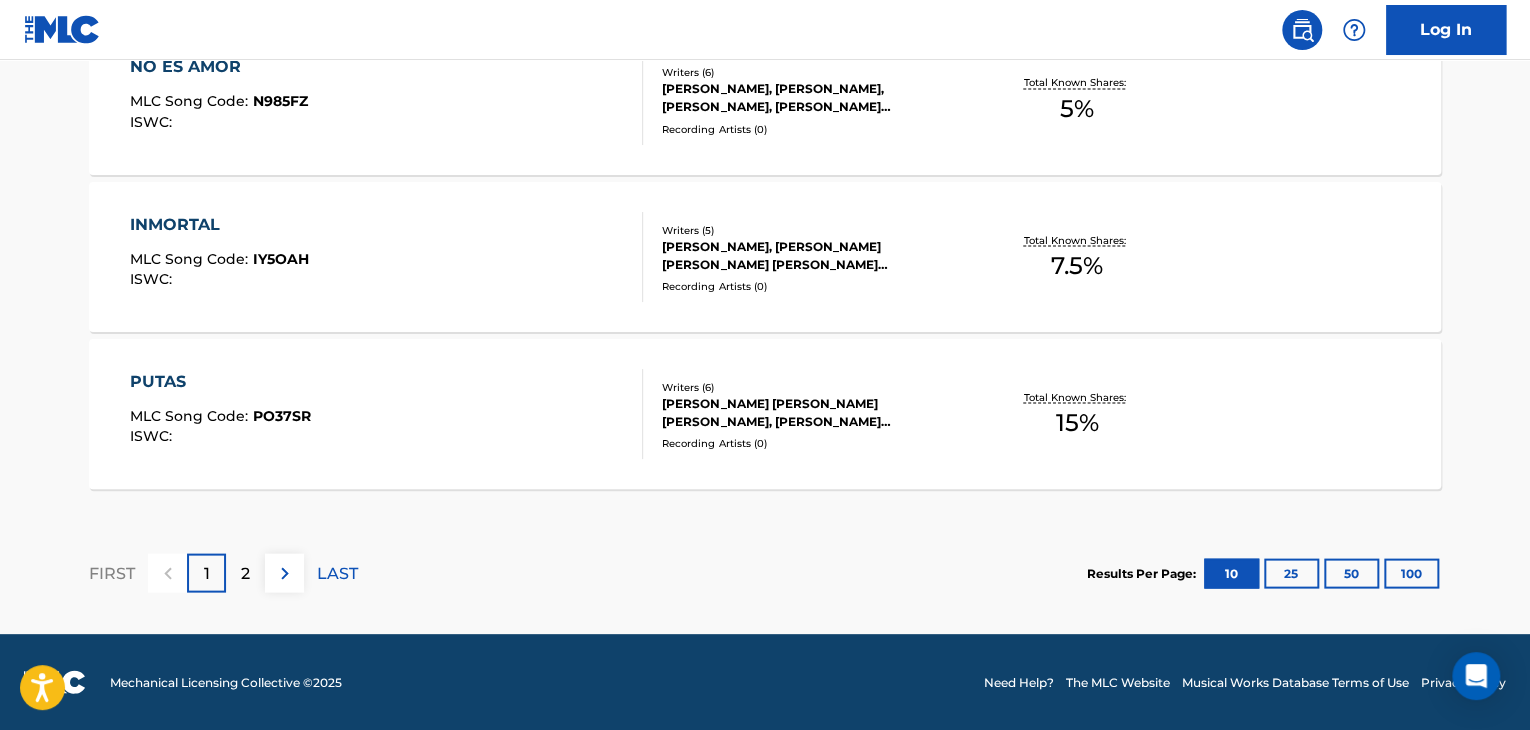 click on "PUTAS MLC Song Code : PO37SR ISWC : Writers ( 6 ) [PERSON_NAME] [PERSON_NAME] [PERSON_NAME], [PERSON_NAME] [PERSON_NAME] [PERSON_NAME] [PERSON_NAME] [PERSON_NAME] Recording Artists ( 0 ) Total Known Shares: 15 %" at bounding box center [765, 414] 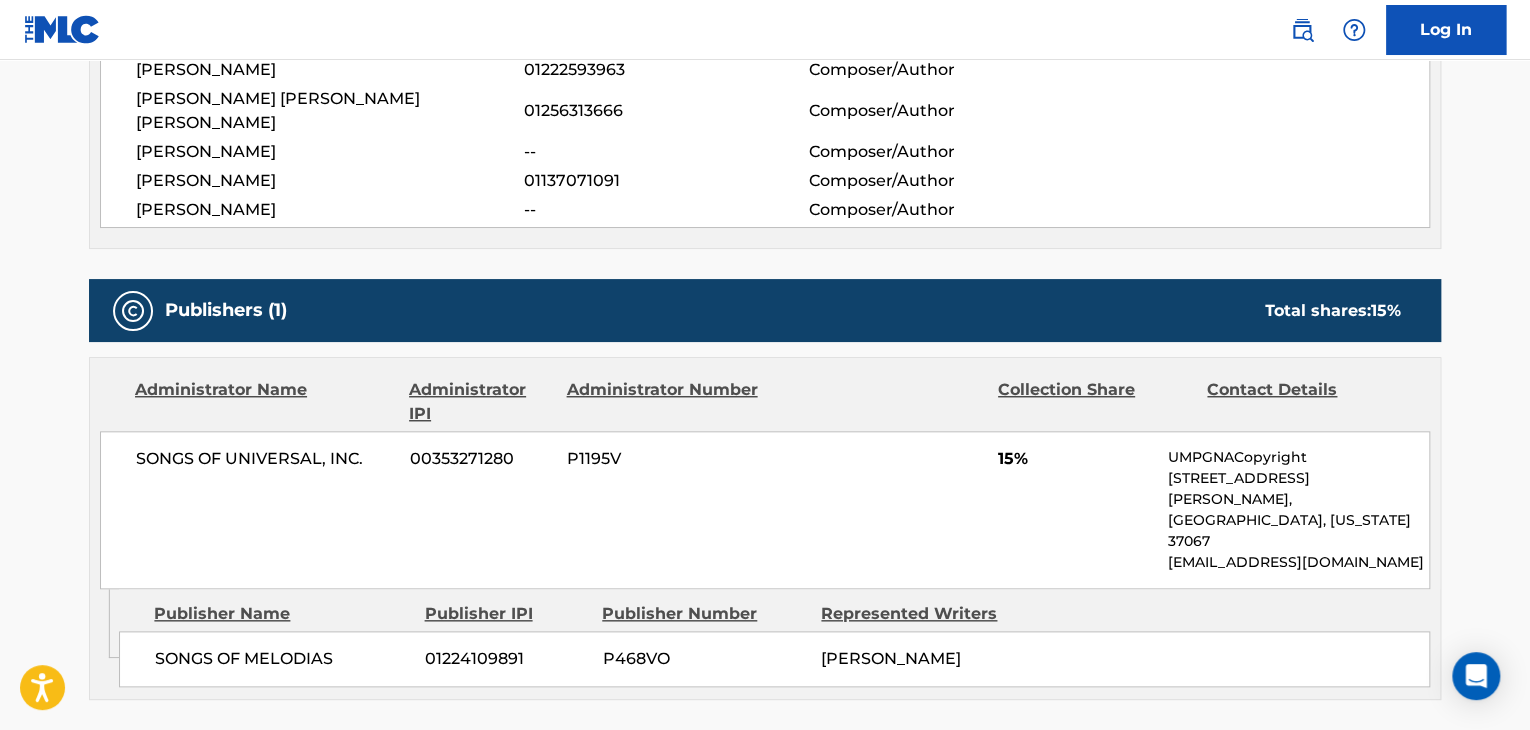 scroll, scrollTop: 900, scrollLeft: 0, axis: vertical 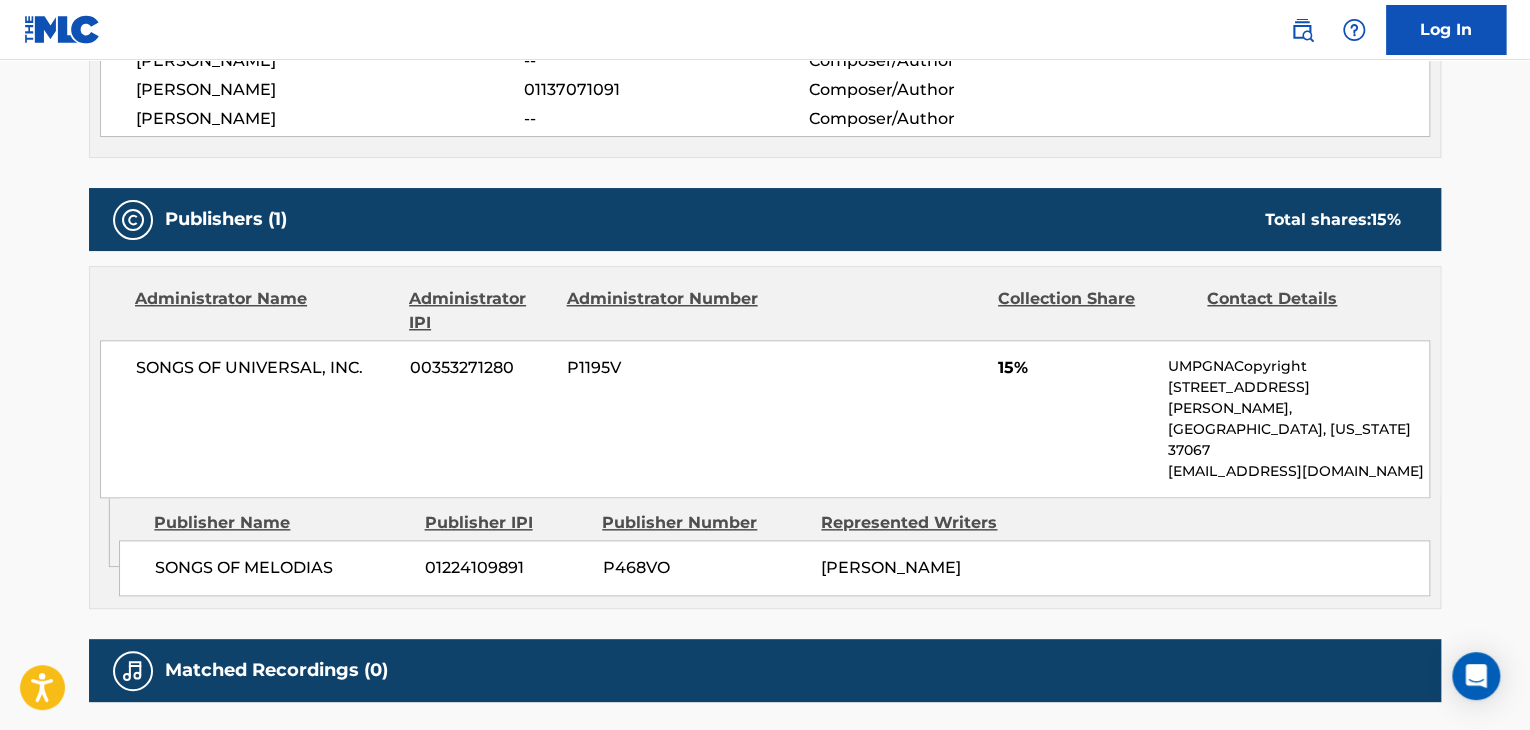click on "00353271280" at bounding box center (481, 368) 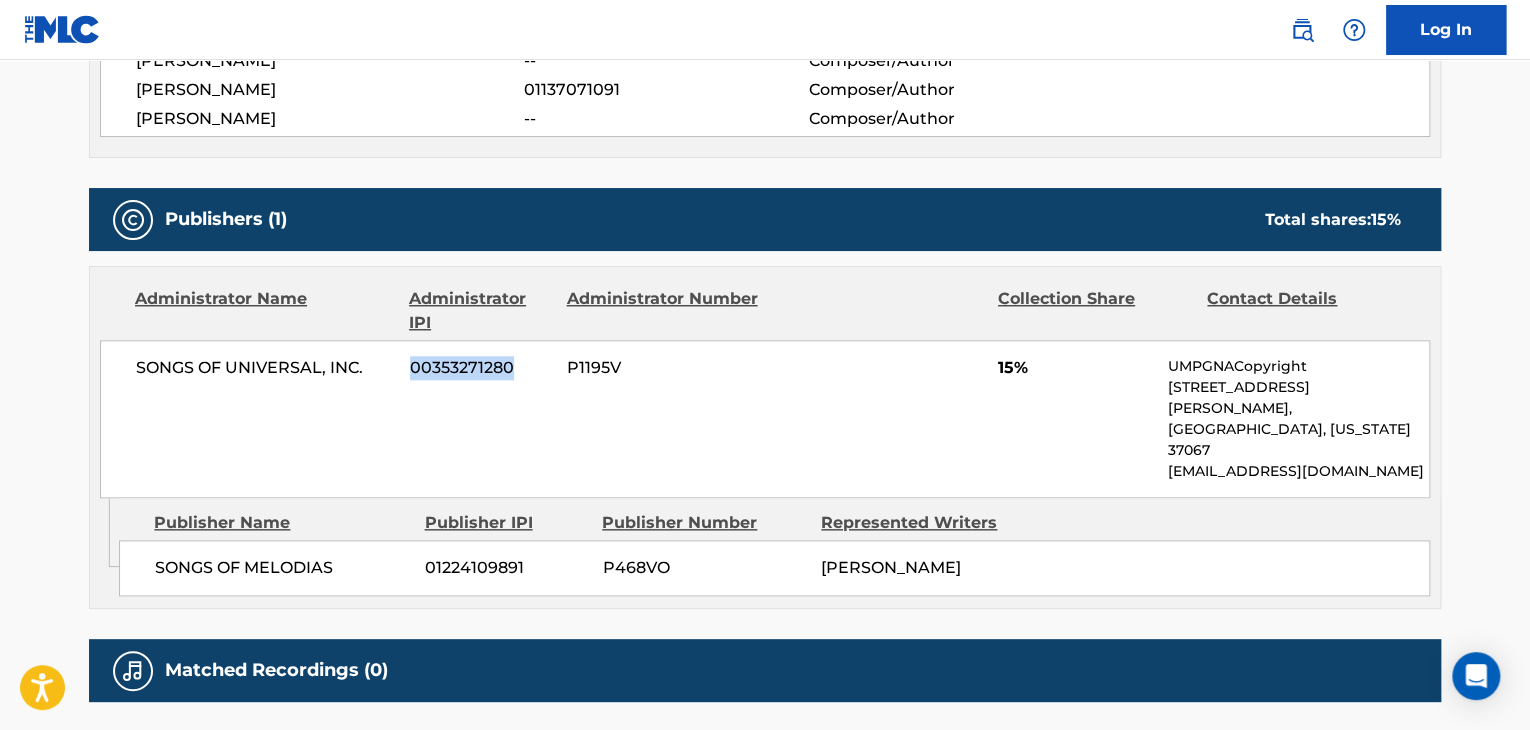 click on "00353271280" at bounding box center [481, 368] 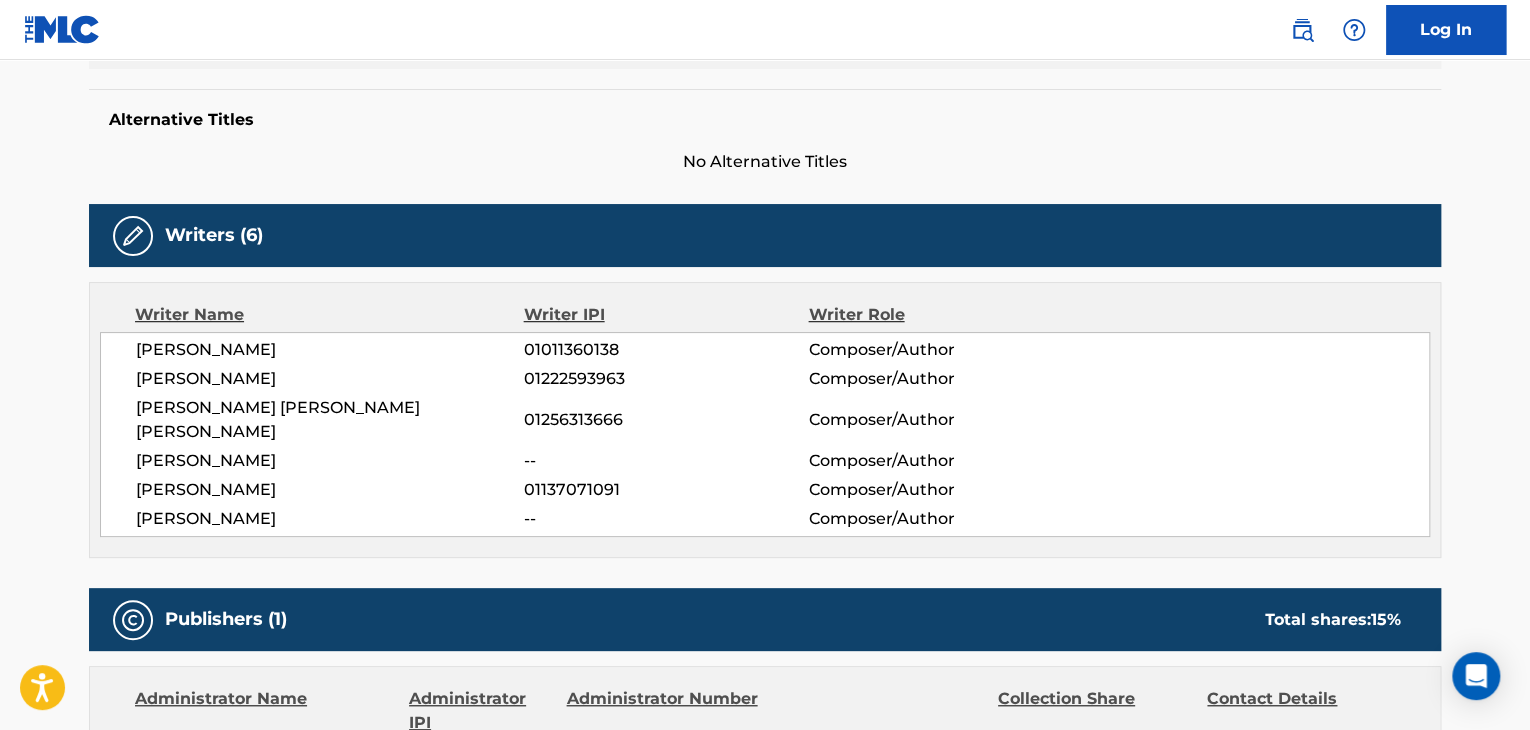 scroll, scrollTop: 0, scrollLeft: 0, axis: both 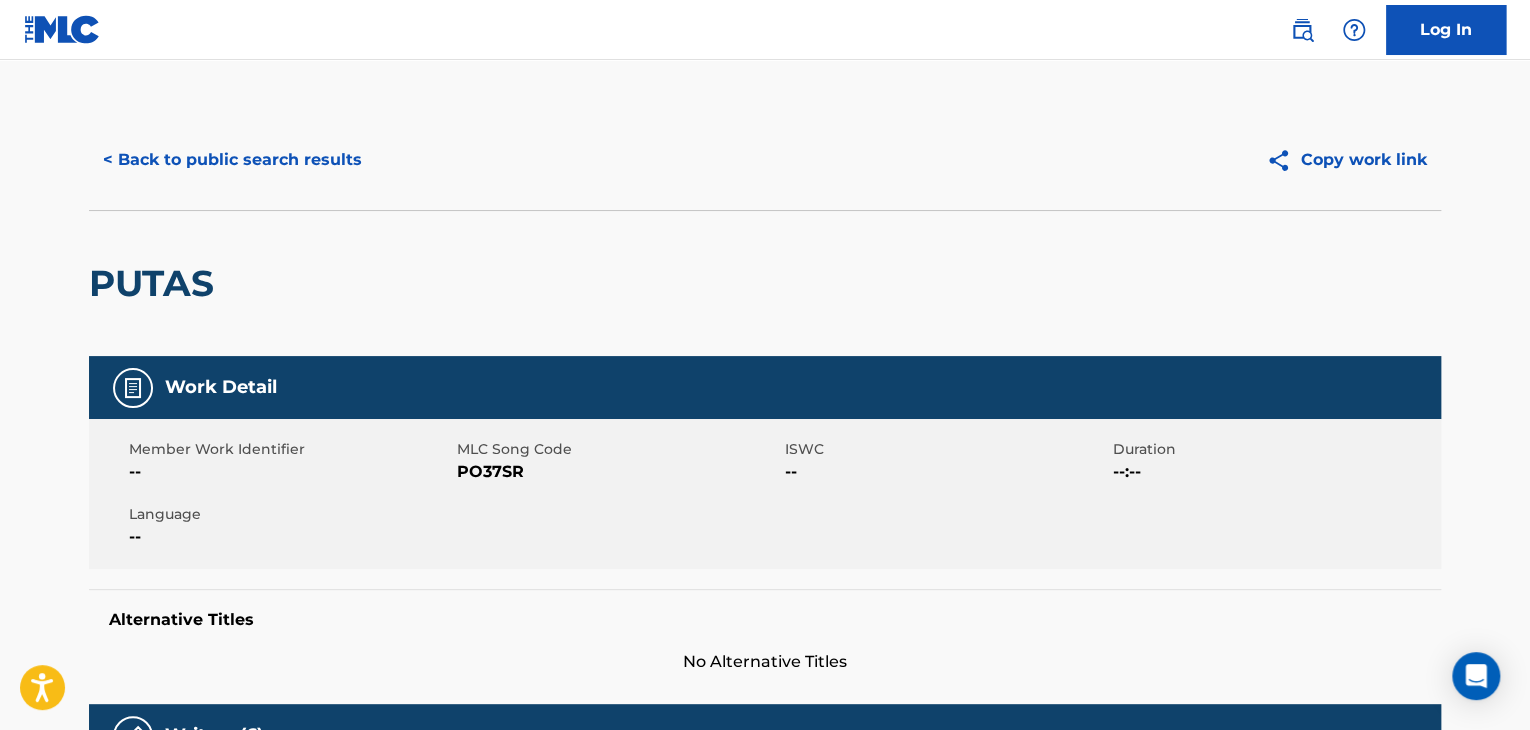 click on "< Back to public search results" at bounding box center (232, 160) 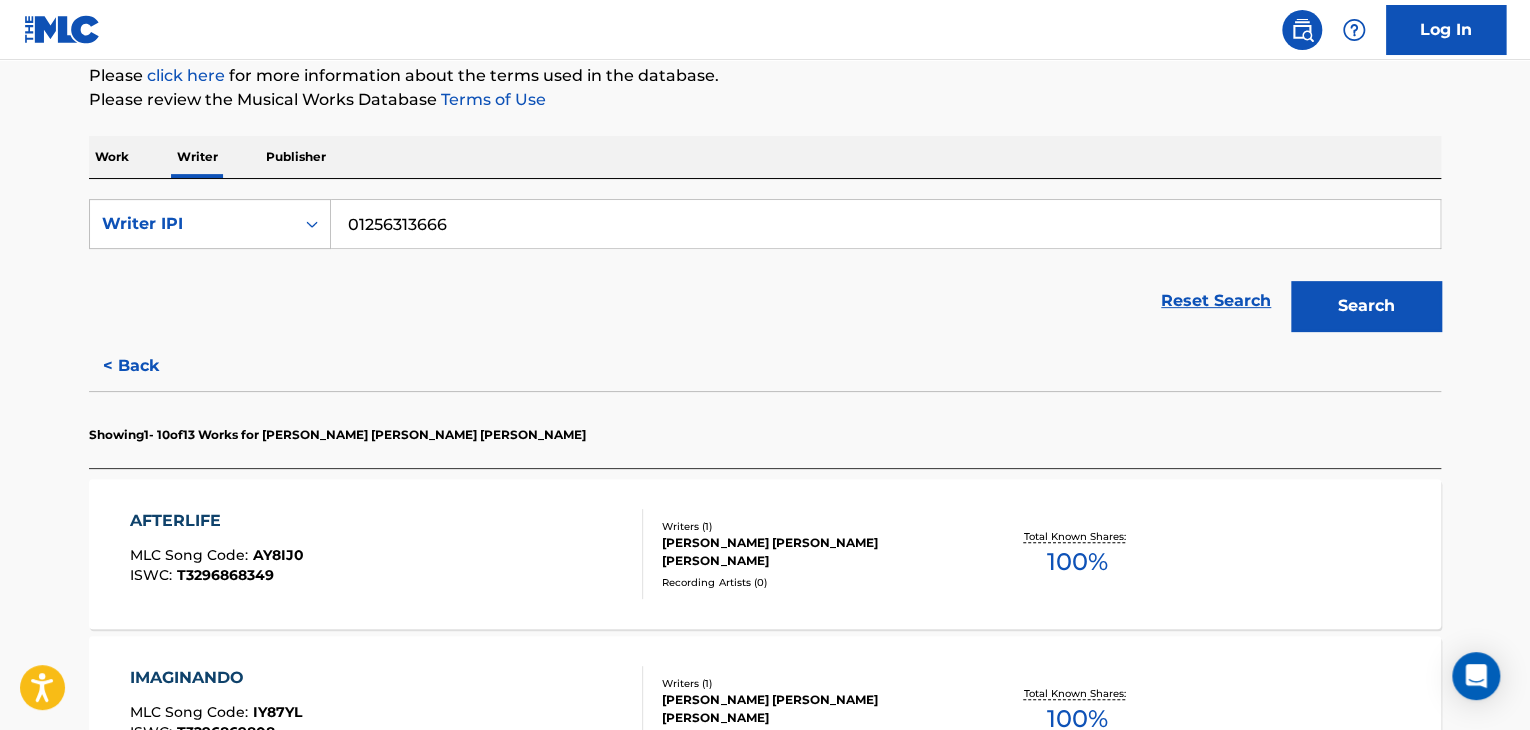 scroll, scrollTop: 324, scrollLeft: 0, axis: vertical 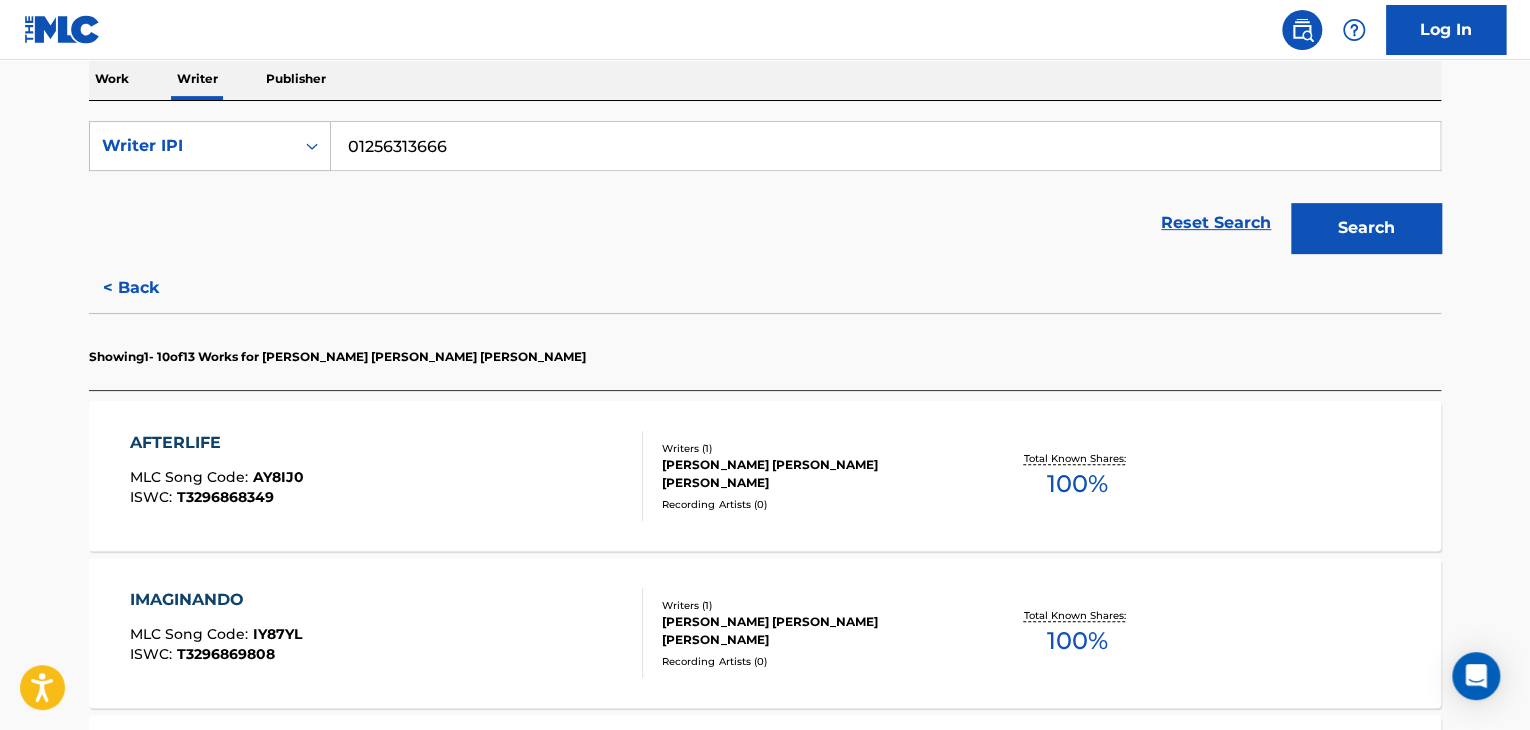 click at bounding box center [634, 476] 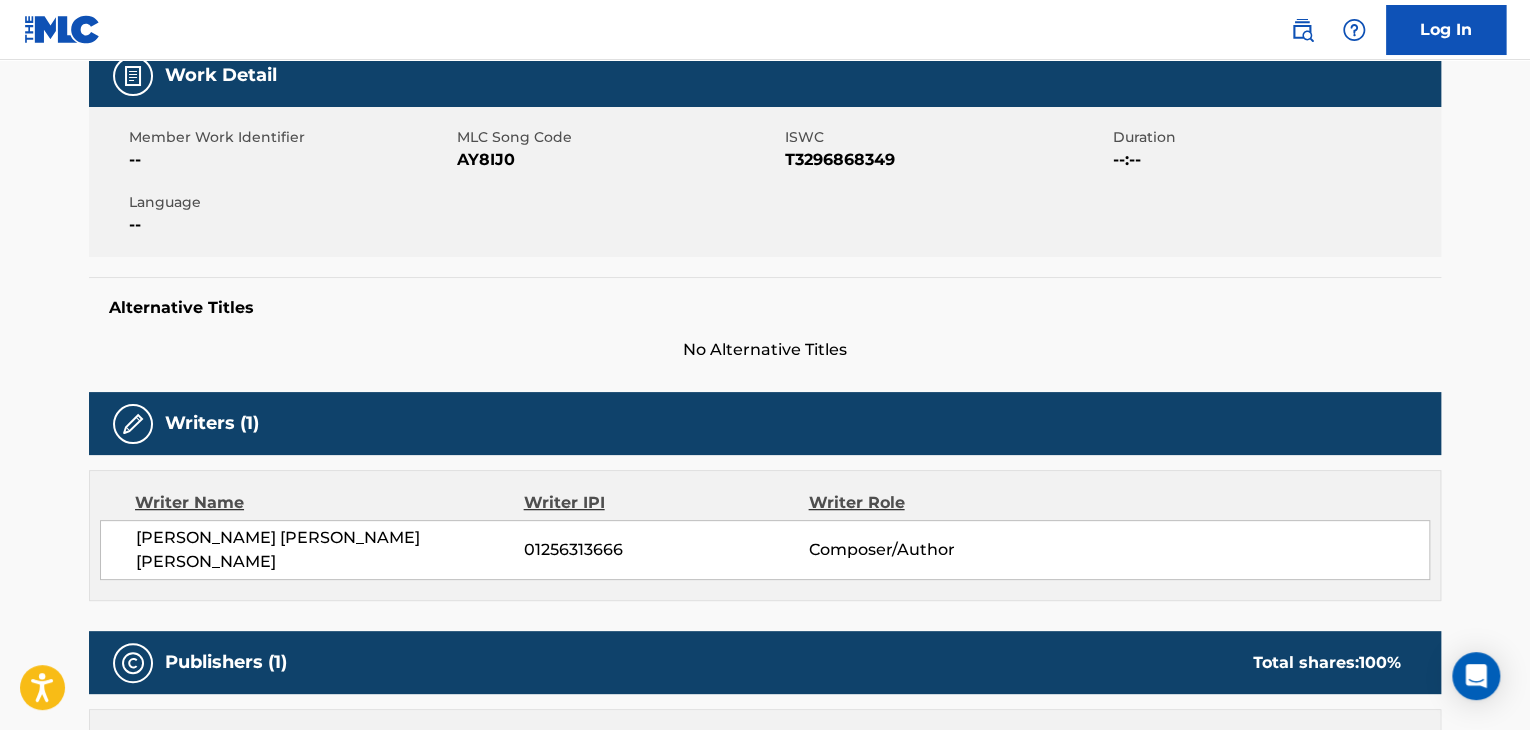 scroll, scrollTop: 0, scrollLeft: 0, axis: both 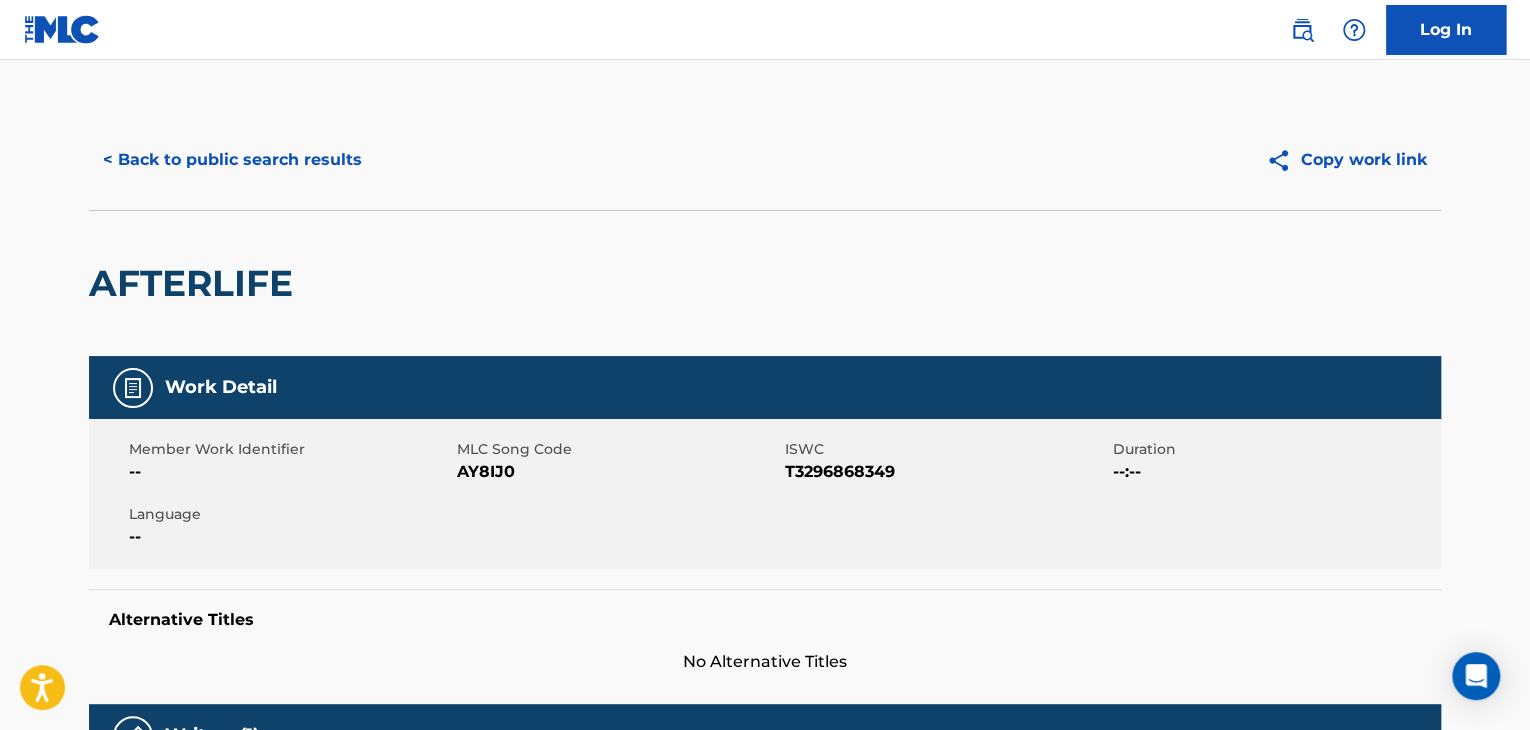click on "< Back to public search results" at bounding box center [232, 160] 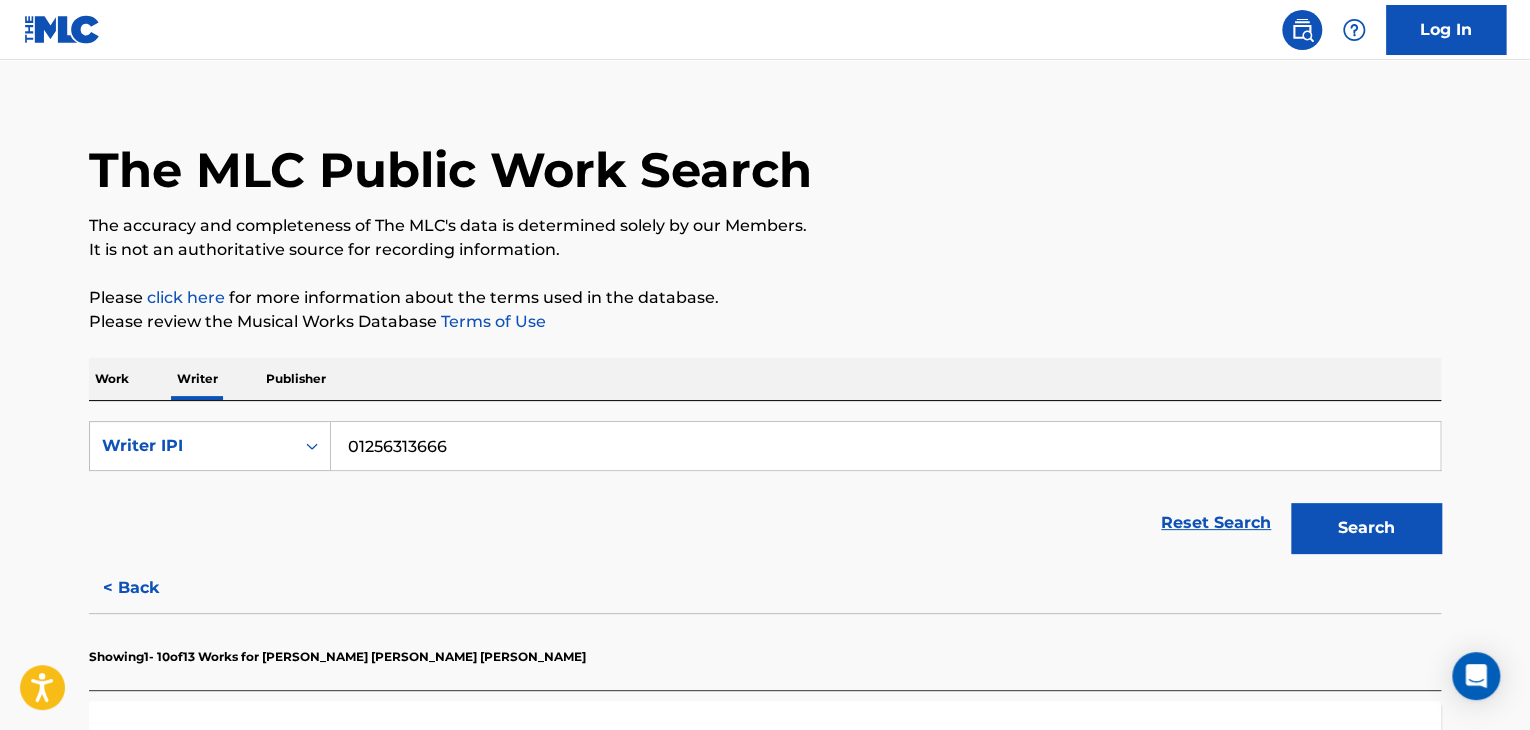 click on "01256313666" at bounding box center (885, 446) 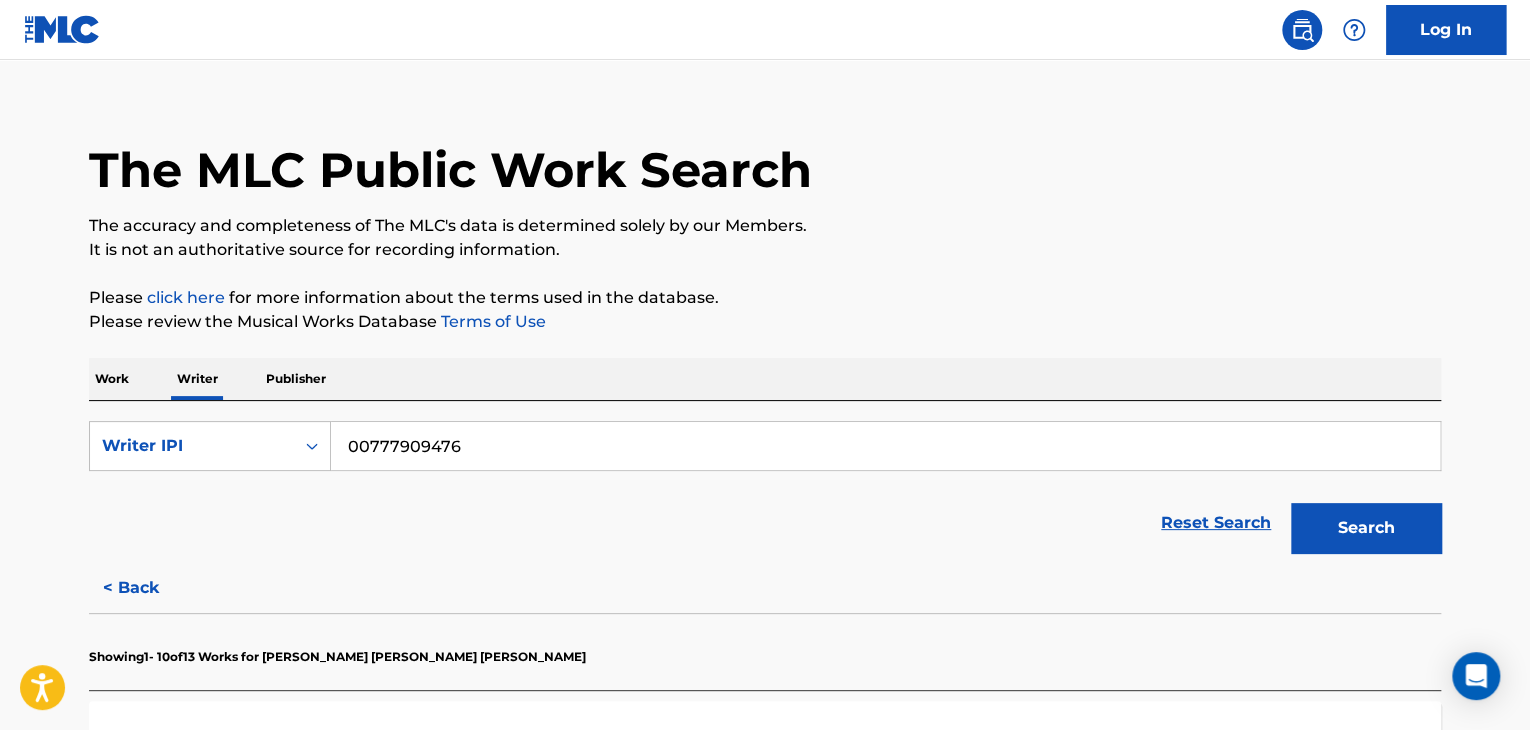 type on "00777909476" 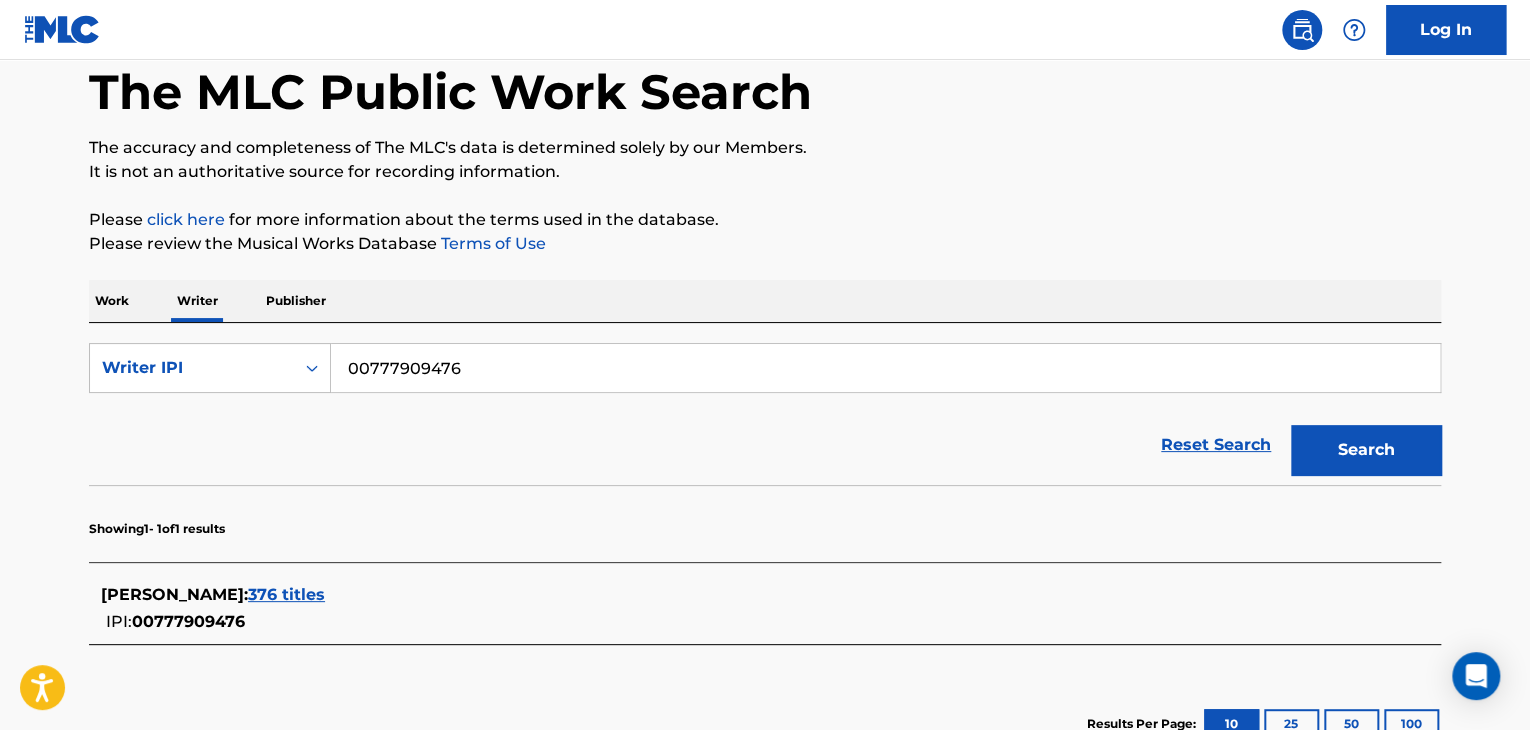 scroll, scrollTop: 124, scrollLeft: 0, axis: vertical 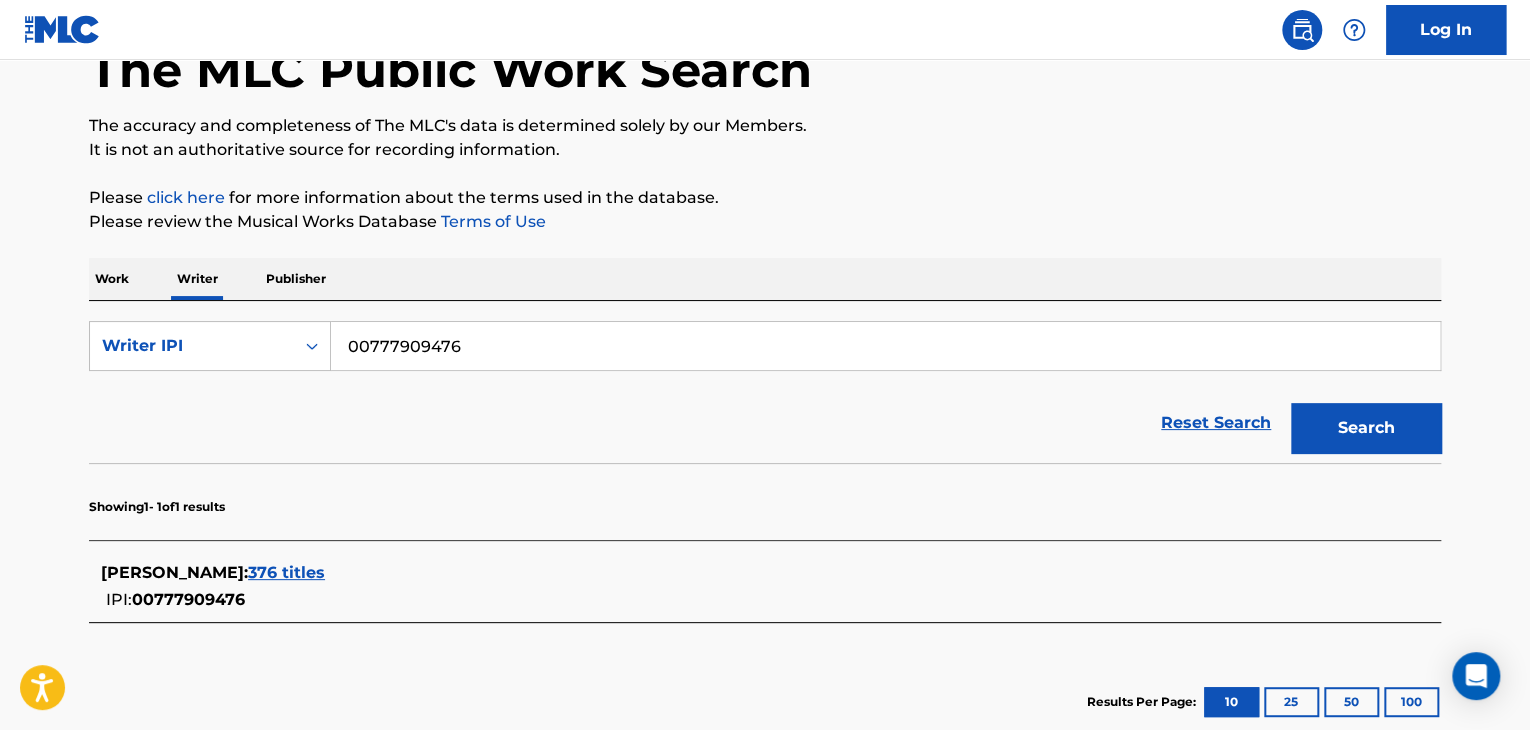 click on "376 titles" at bounding box center (286, 572) 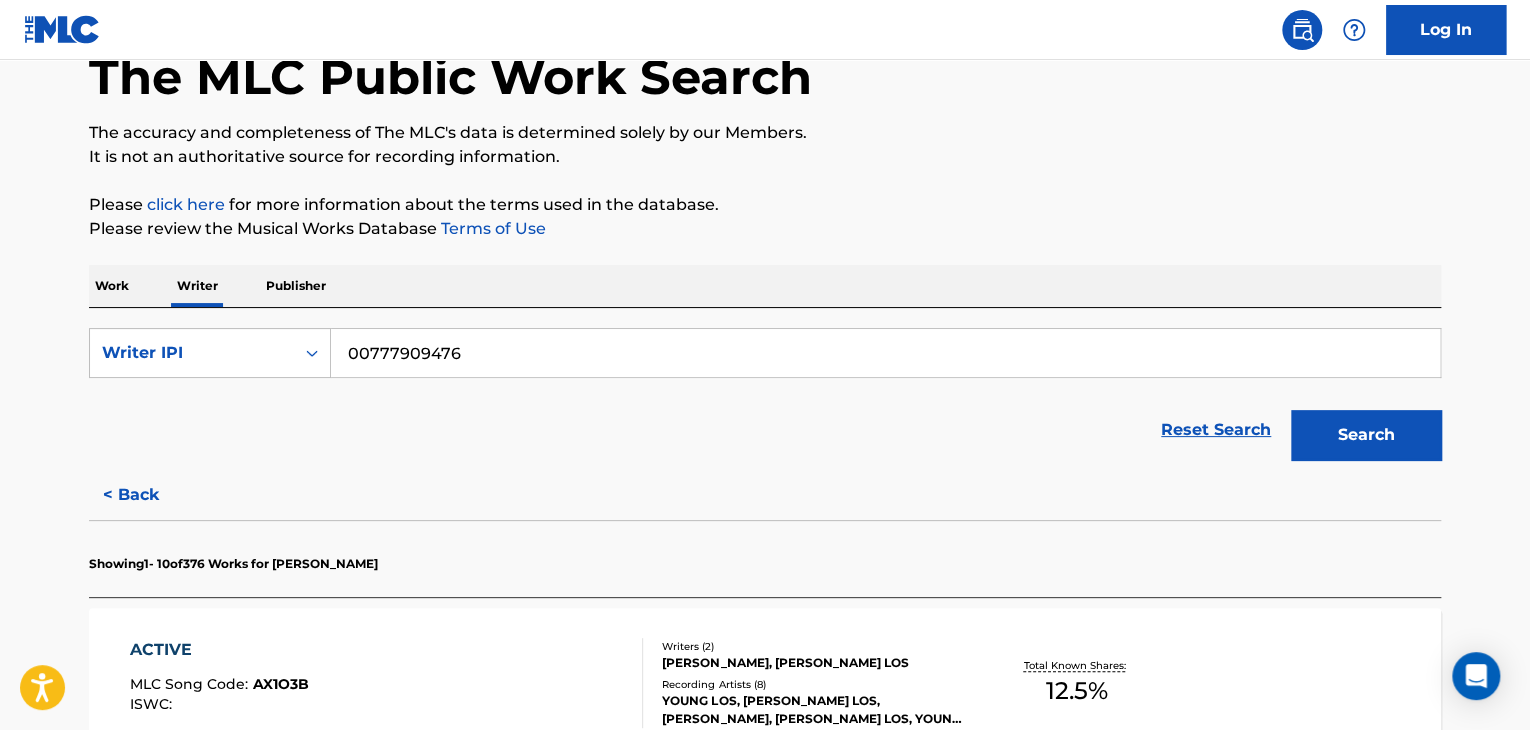 scroll, scrollTop: 0, scrollLeft: 0, axis: both 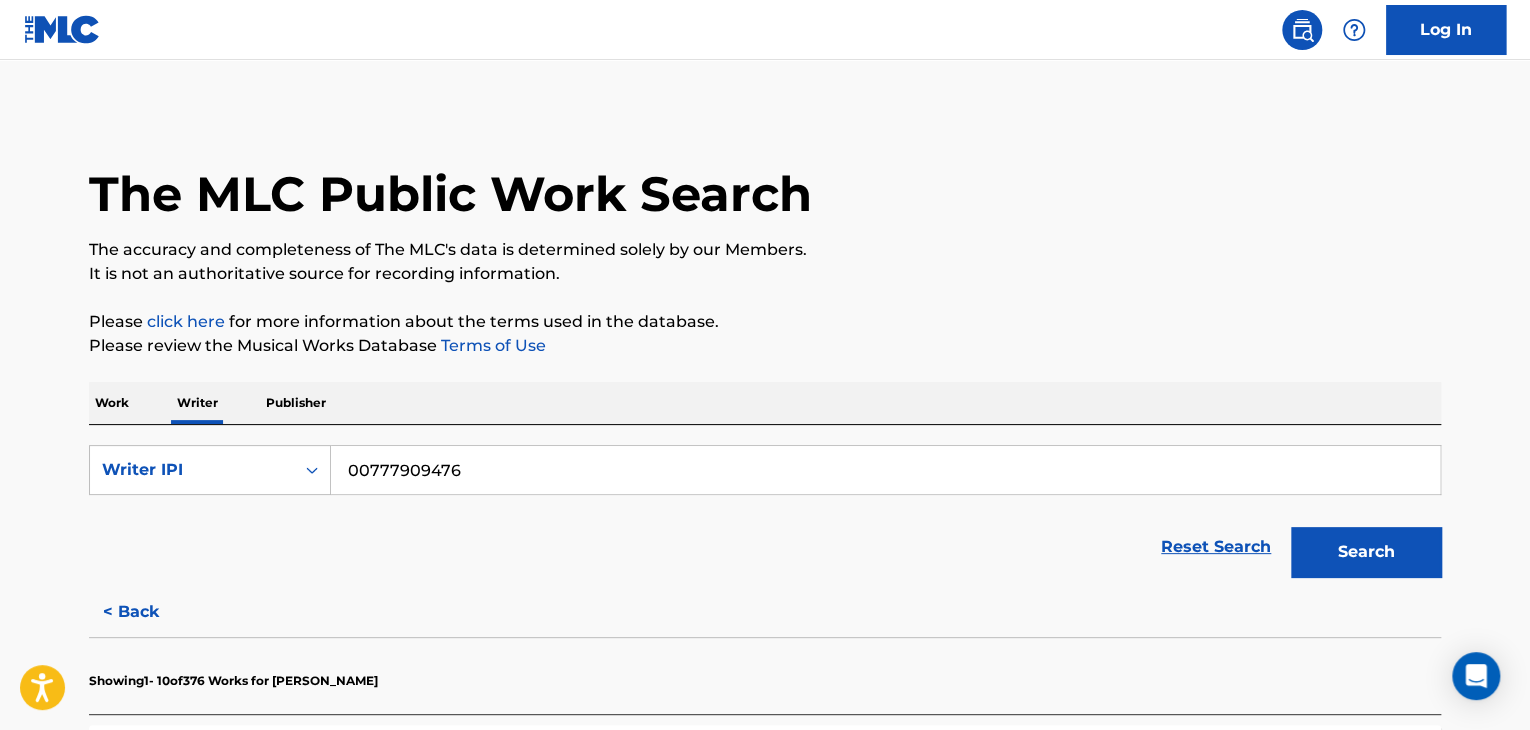 click on "Work" at bounding box center (112, 403) 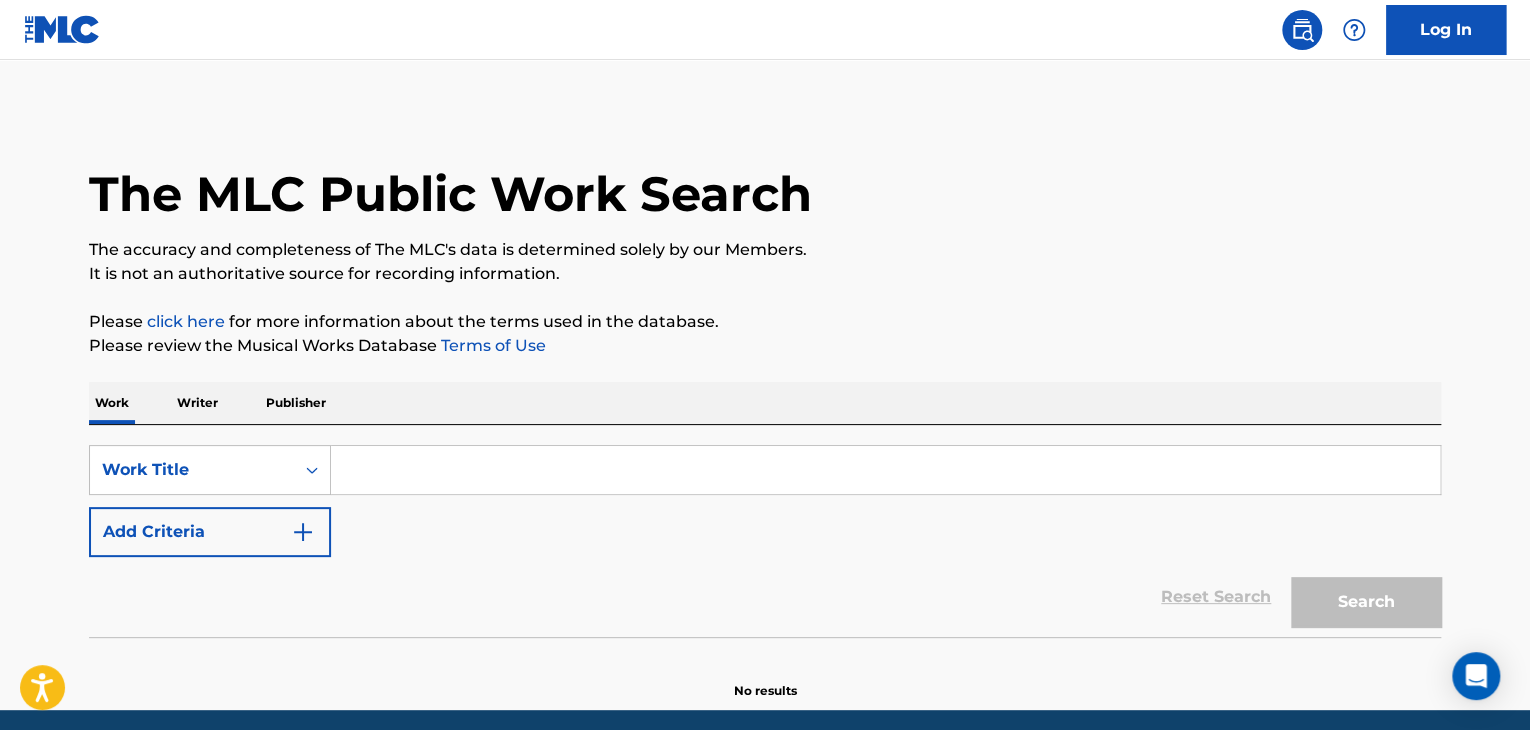 click at bounding box center [885, 470] 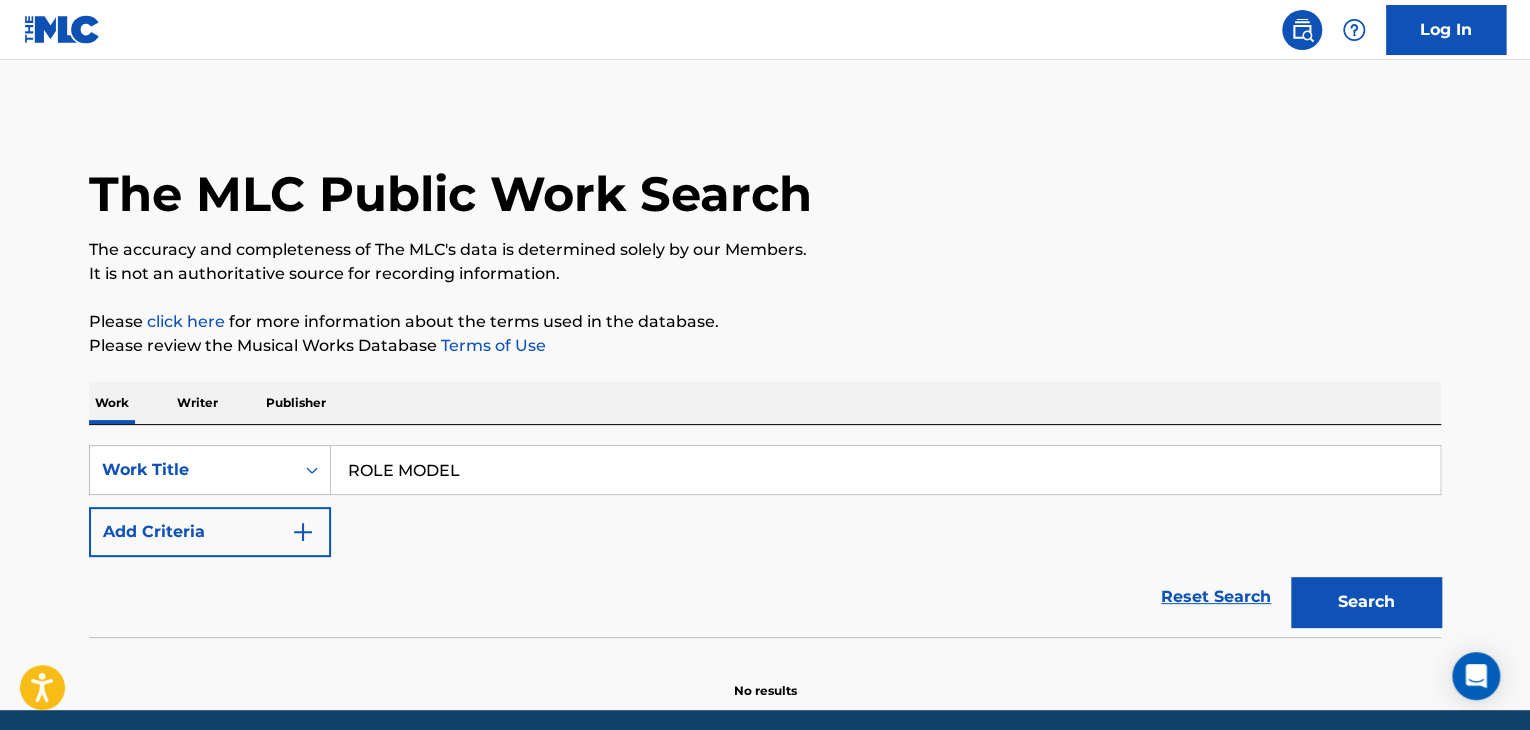 type on "ROLE MODEL" 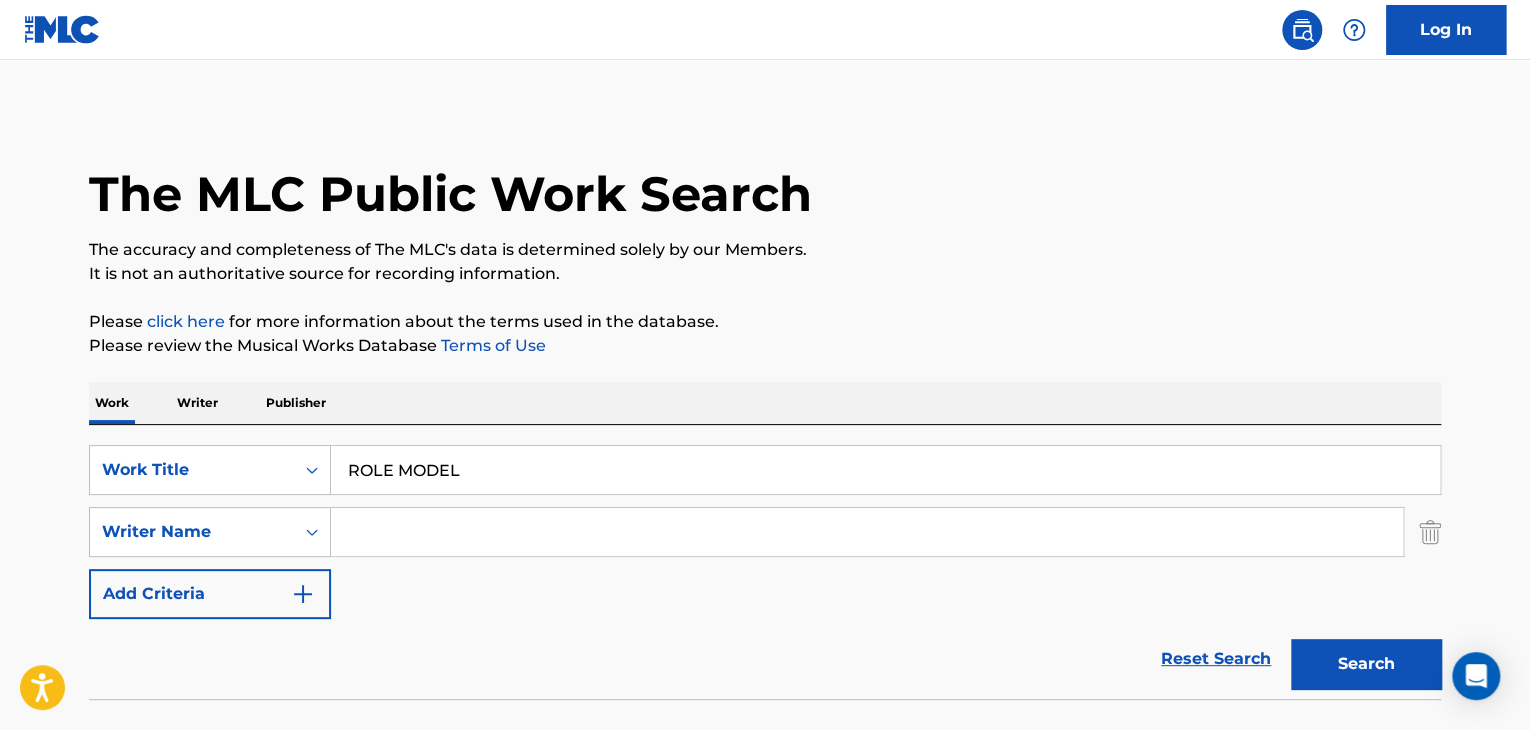 click at bounding box center [867, 532] 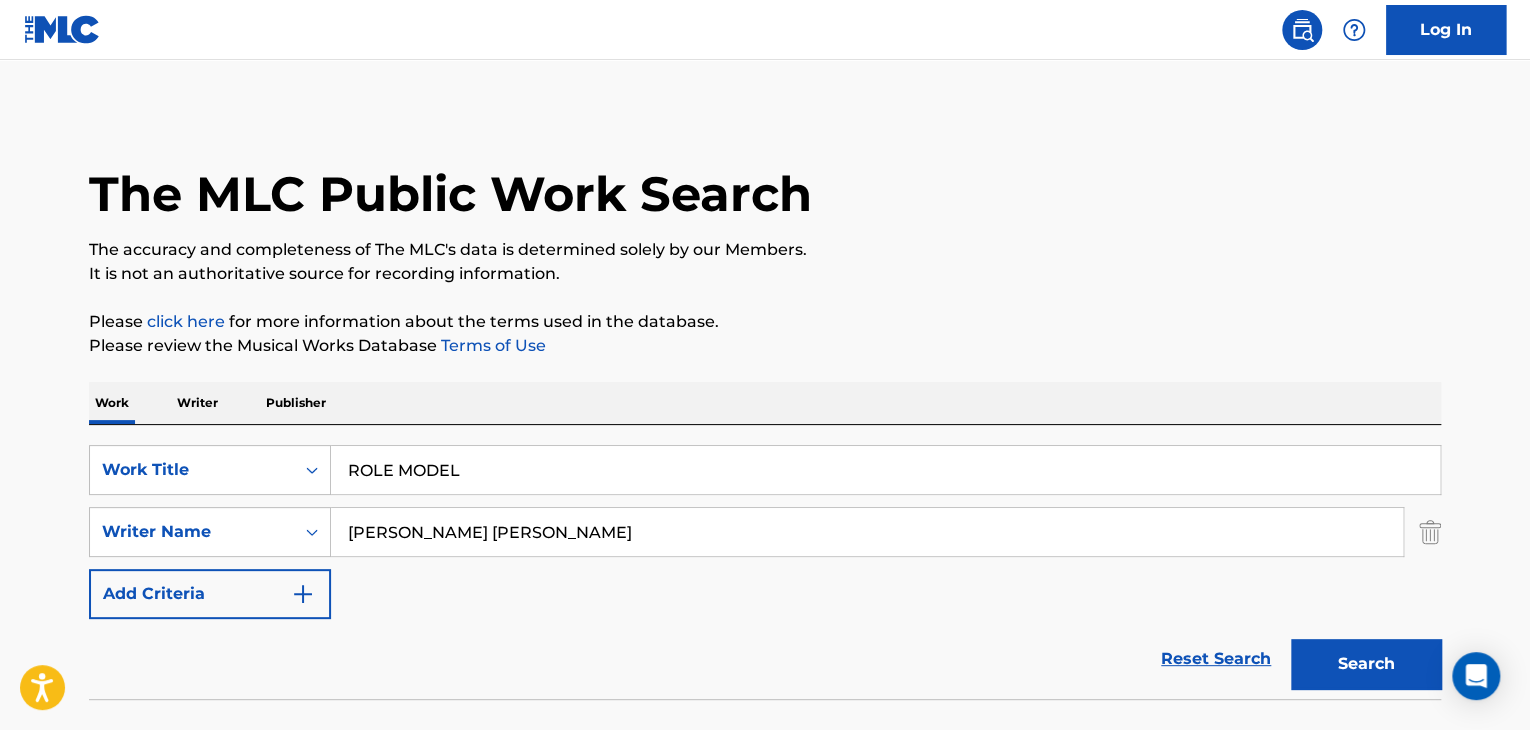 type on "[PERSON_NAME] [PERSON_NAME]" 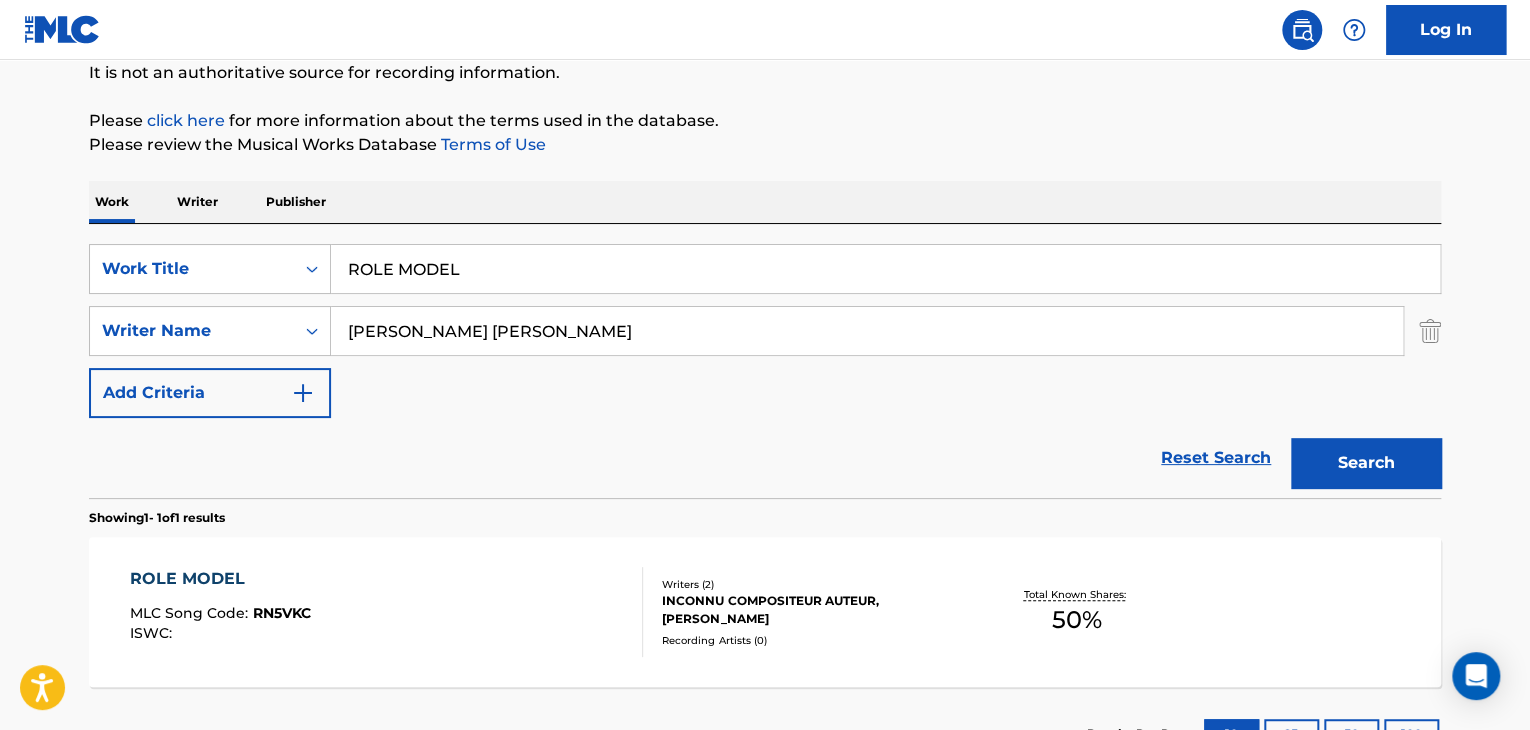 scroll, scrollTop: 300, scrollLeft: 0, axis: vertical 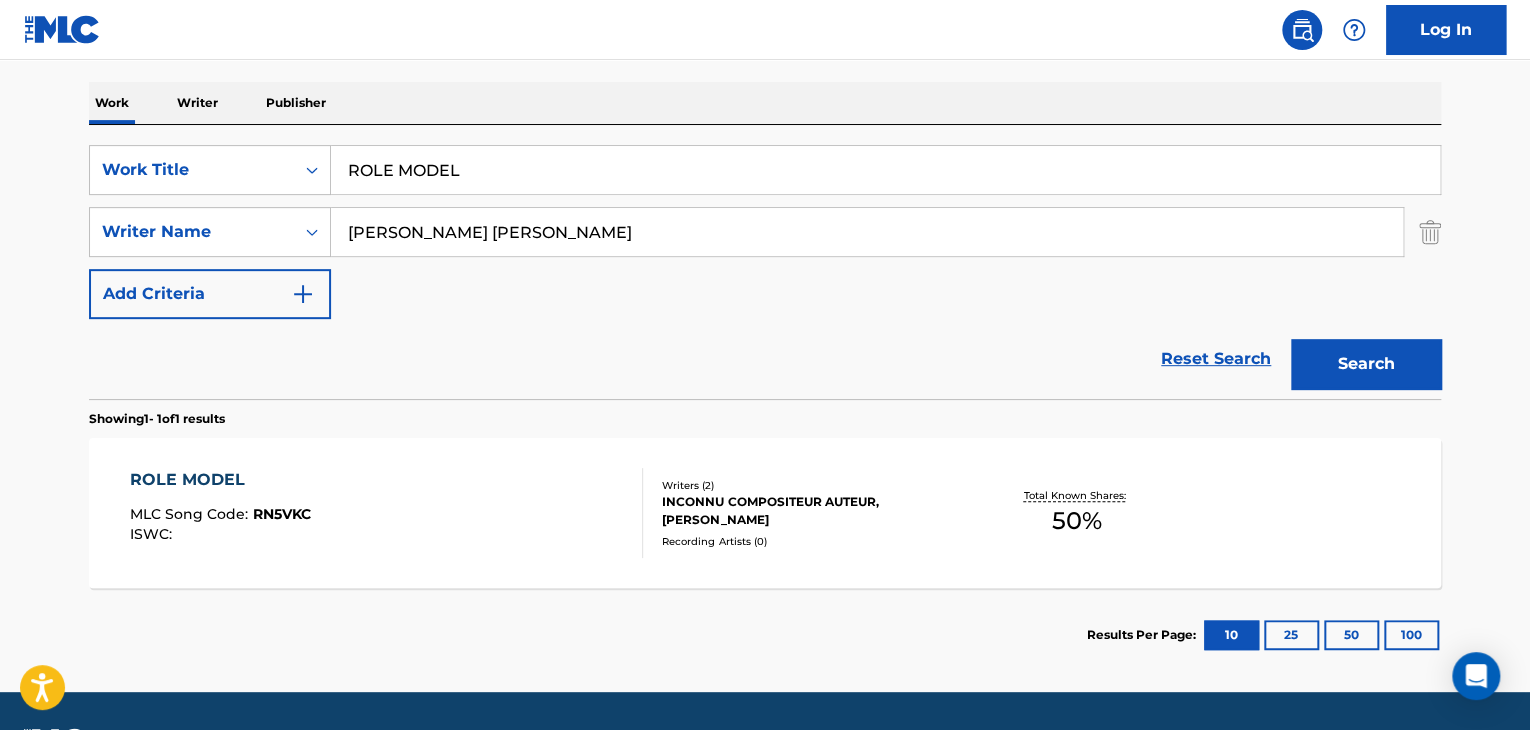 click on "ROLE MODEL MLC Song Code : RN5VKC ISWC :" at bounding box center [387, 513] 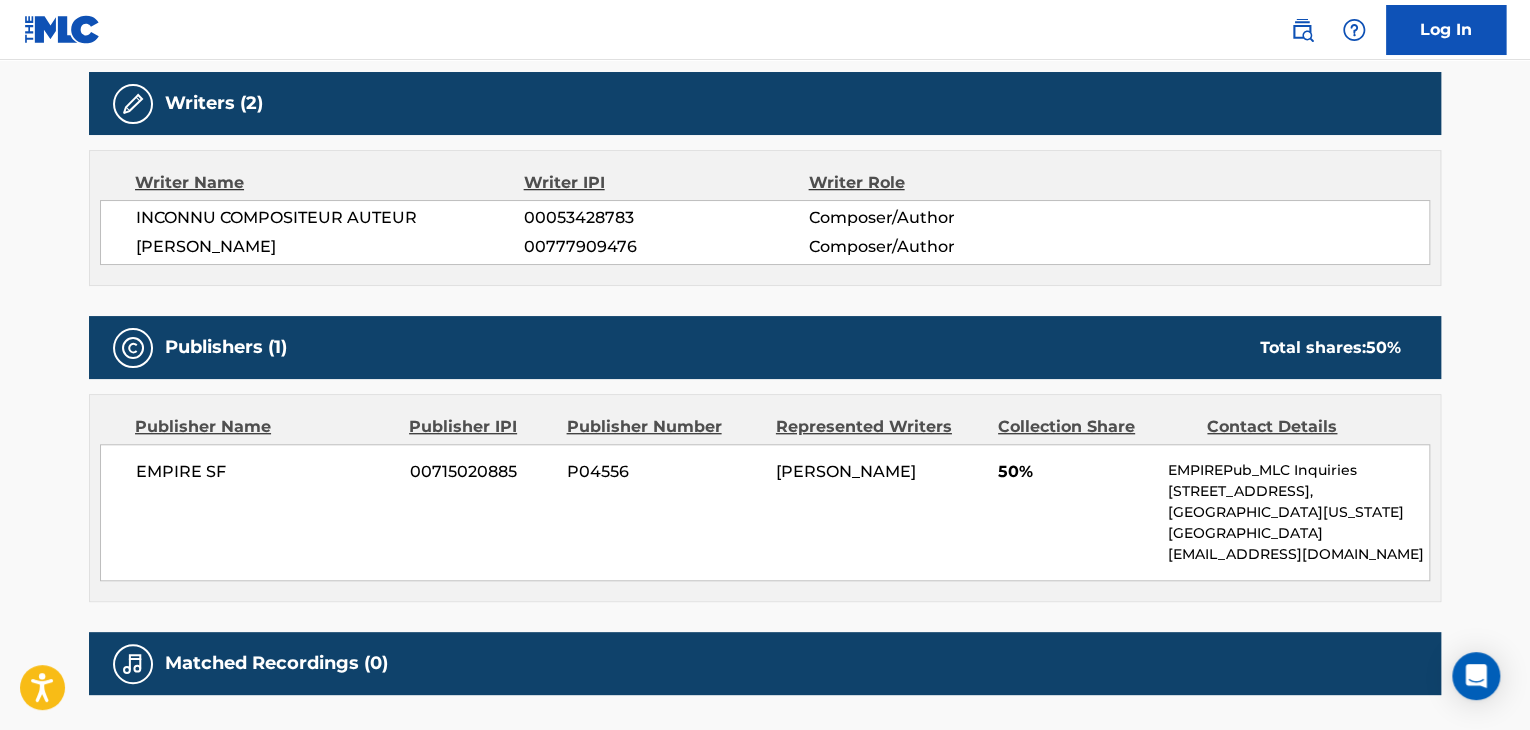 scroll, scrollTop: 600, scrollLeft: 0, axis: vertical 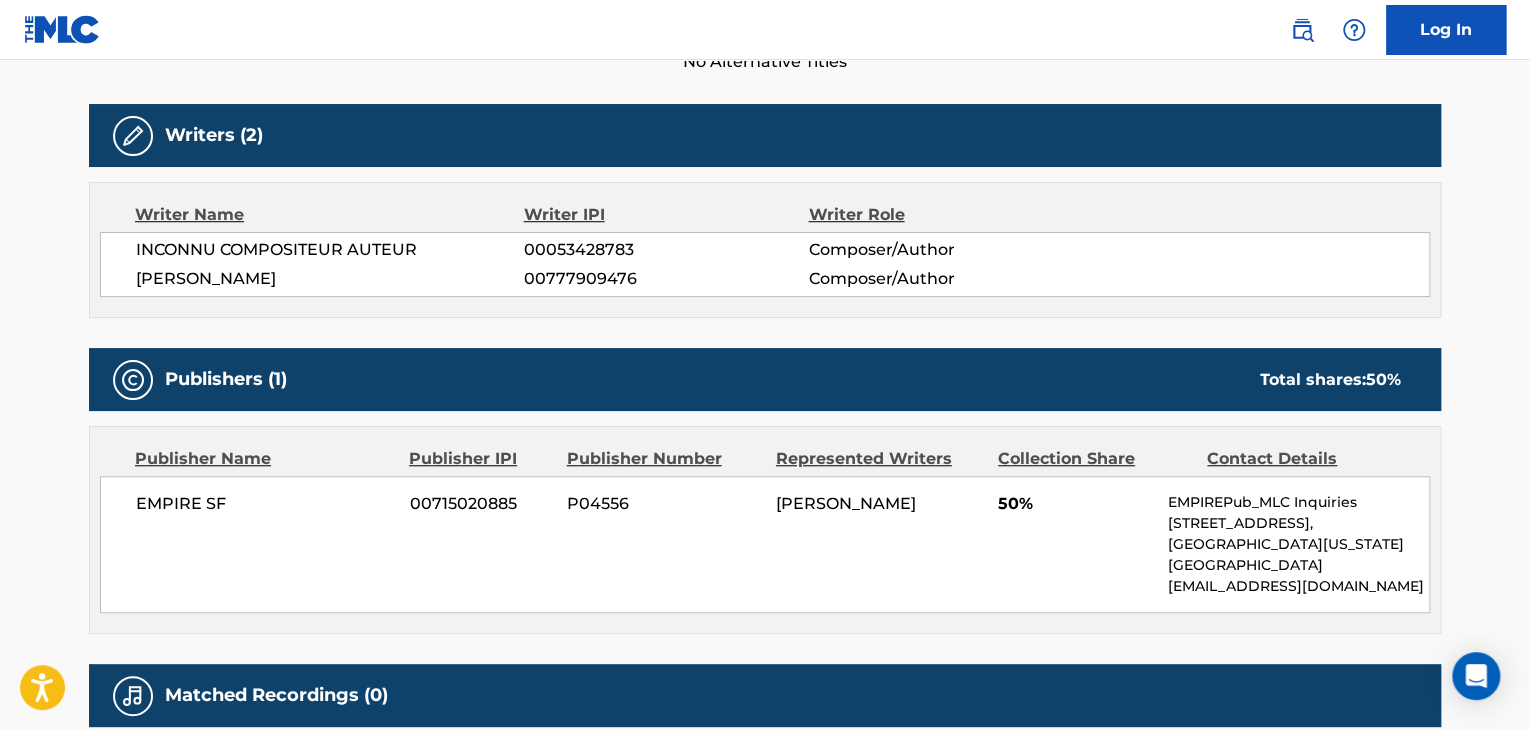 click on "INCONNU COMPOSITEUR AUTEUR" at bounding box center [330, 250] 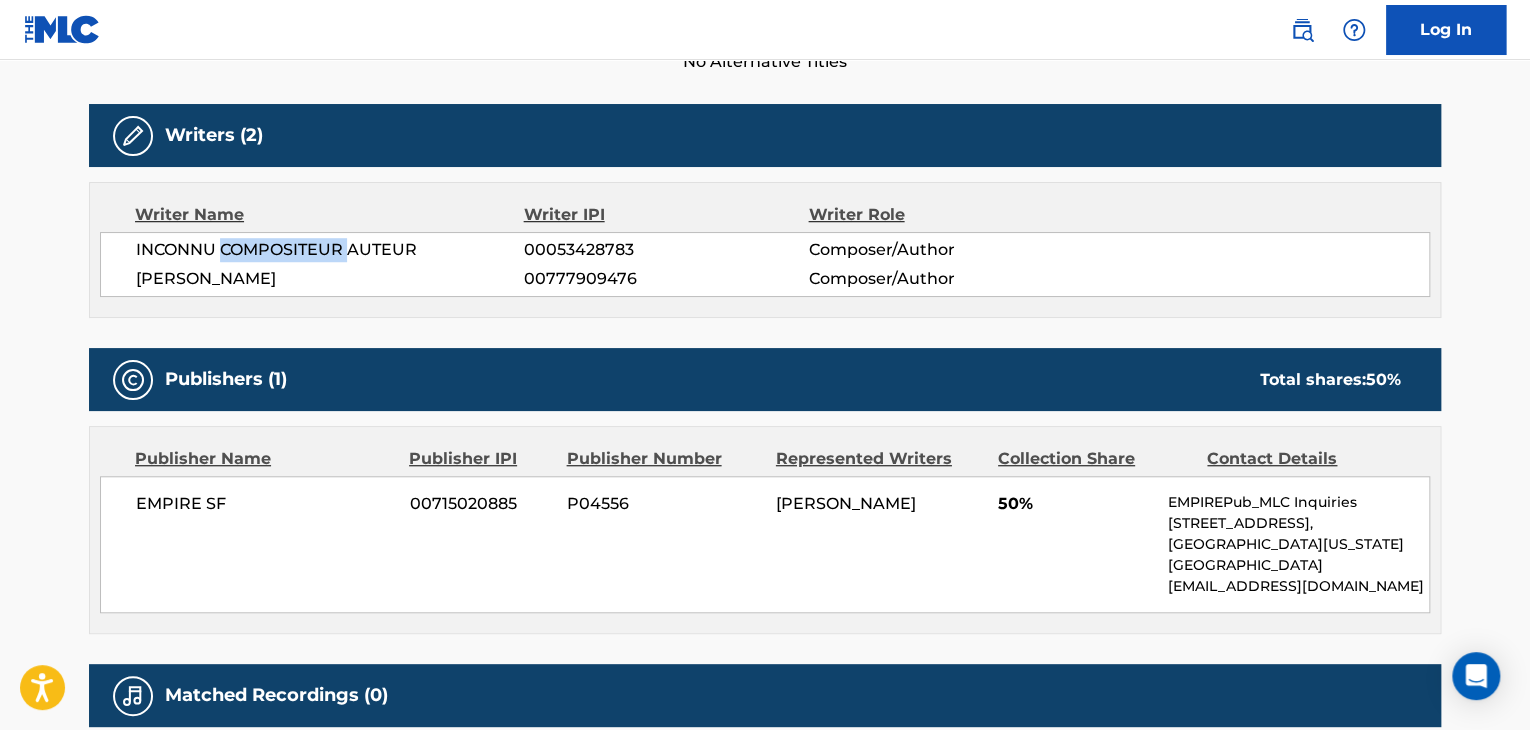 click on "INCONNU COMPOSITEUR AUTEUR" at bounding box center [330, 250] 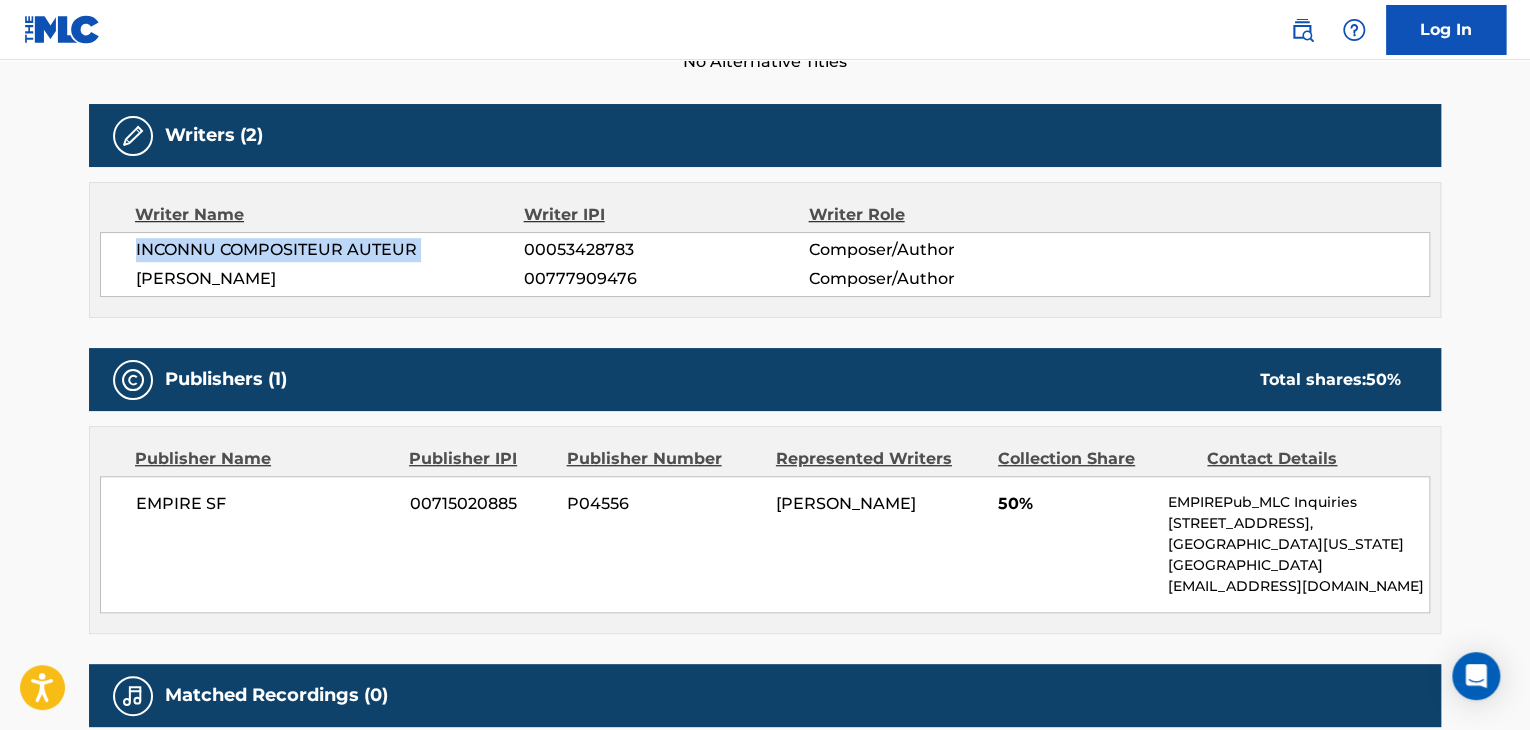 click on "INCONNU COMPOSITEUR AUTEUR" at bounding box center (330, 250) 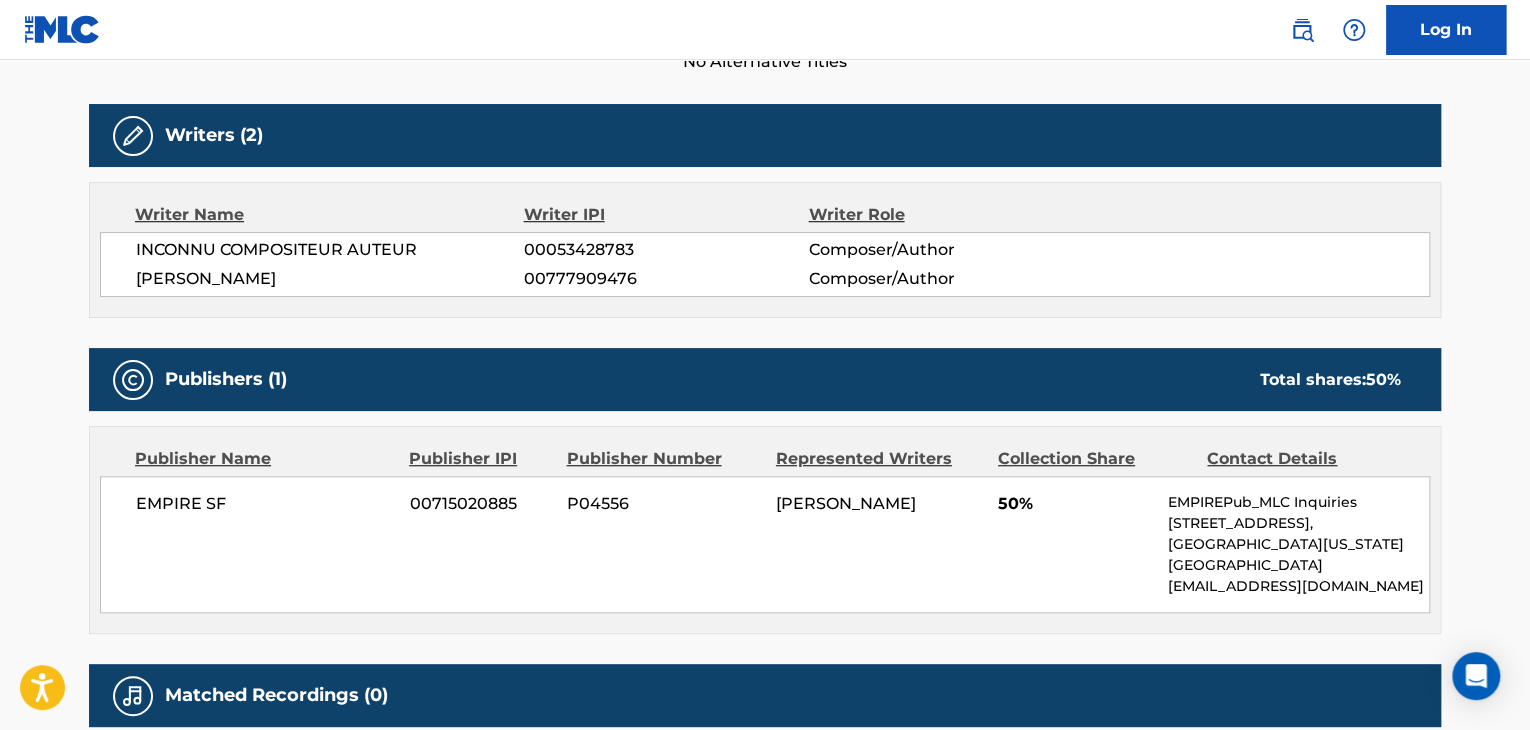 click on "00053428783" at bounding box center [666, 250] 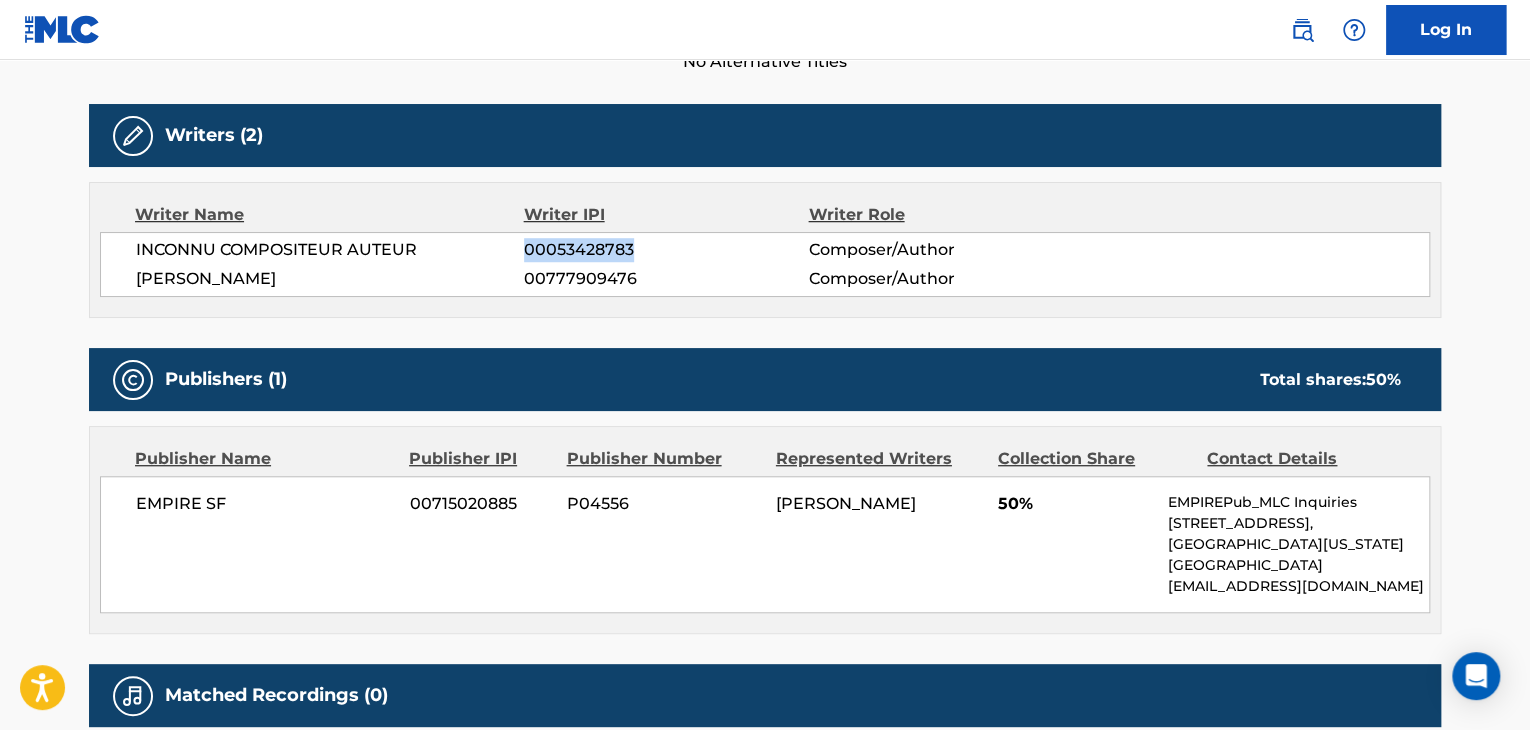 click on "00053428783" at bounding box center (666, 250) 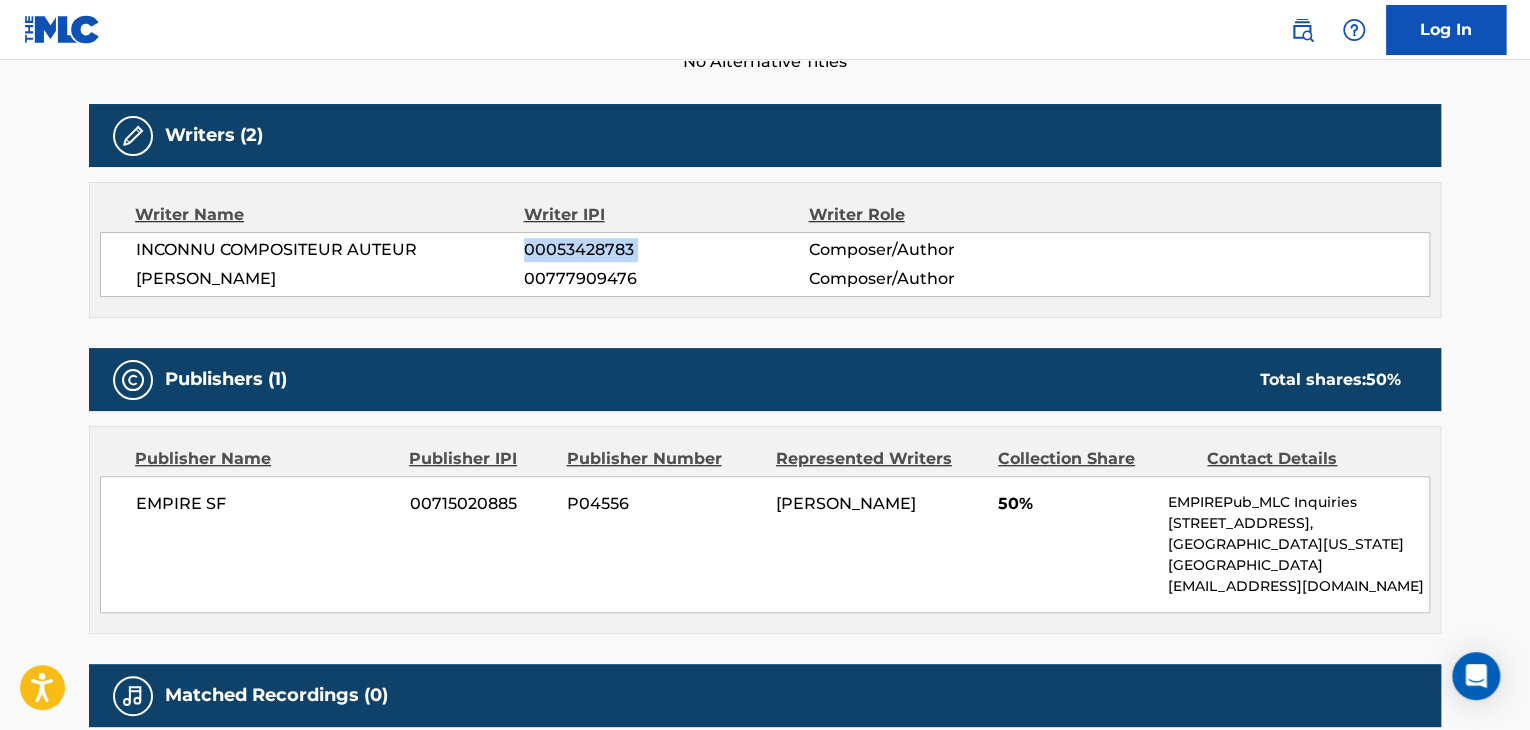 click on "00053428783" at bounding box center (666, 250) 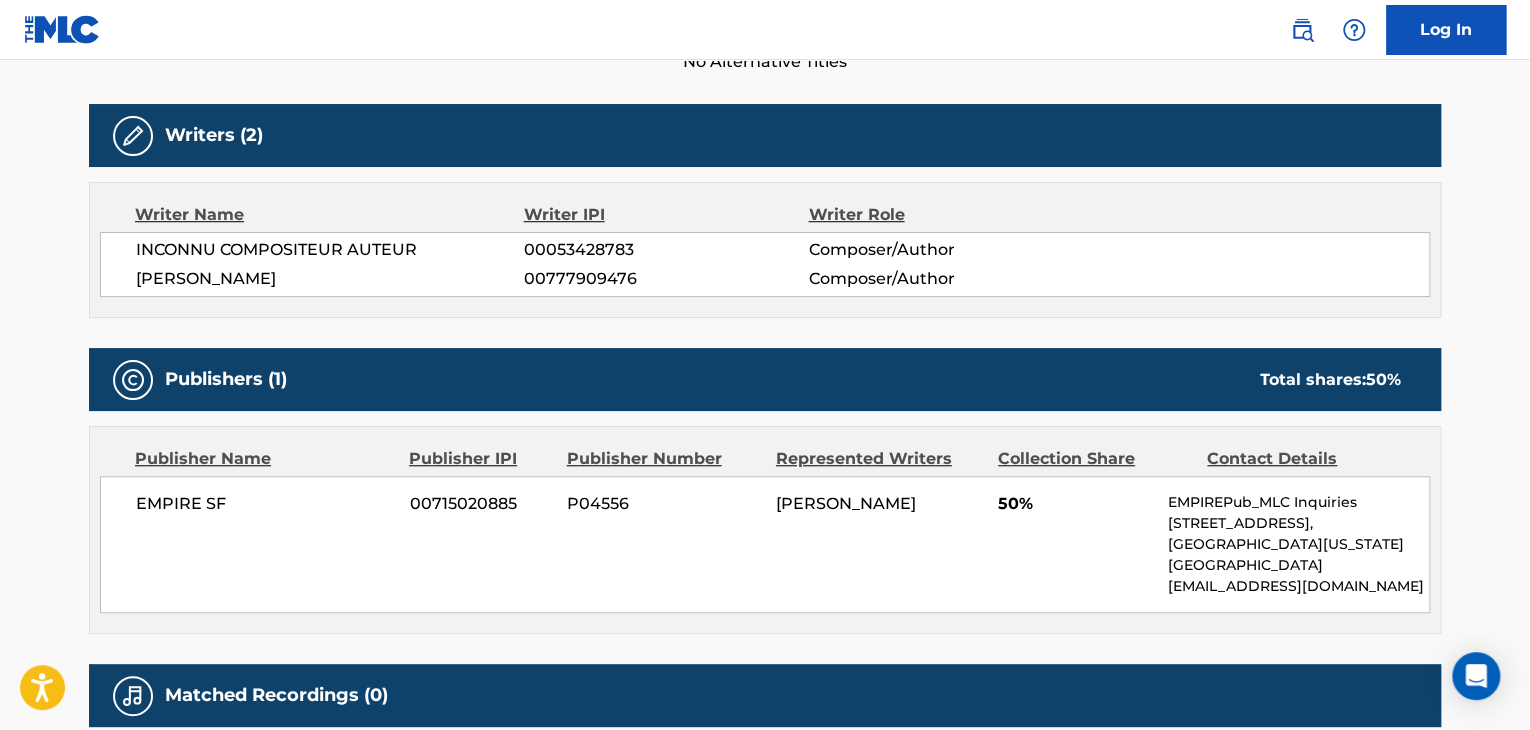click on "[PERSON_NAME]" at bounding box center (330, 279) 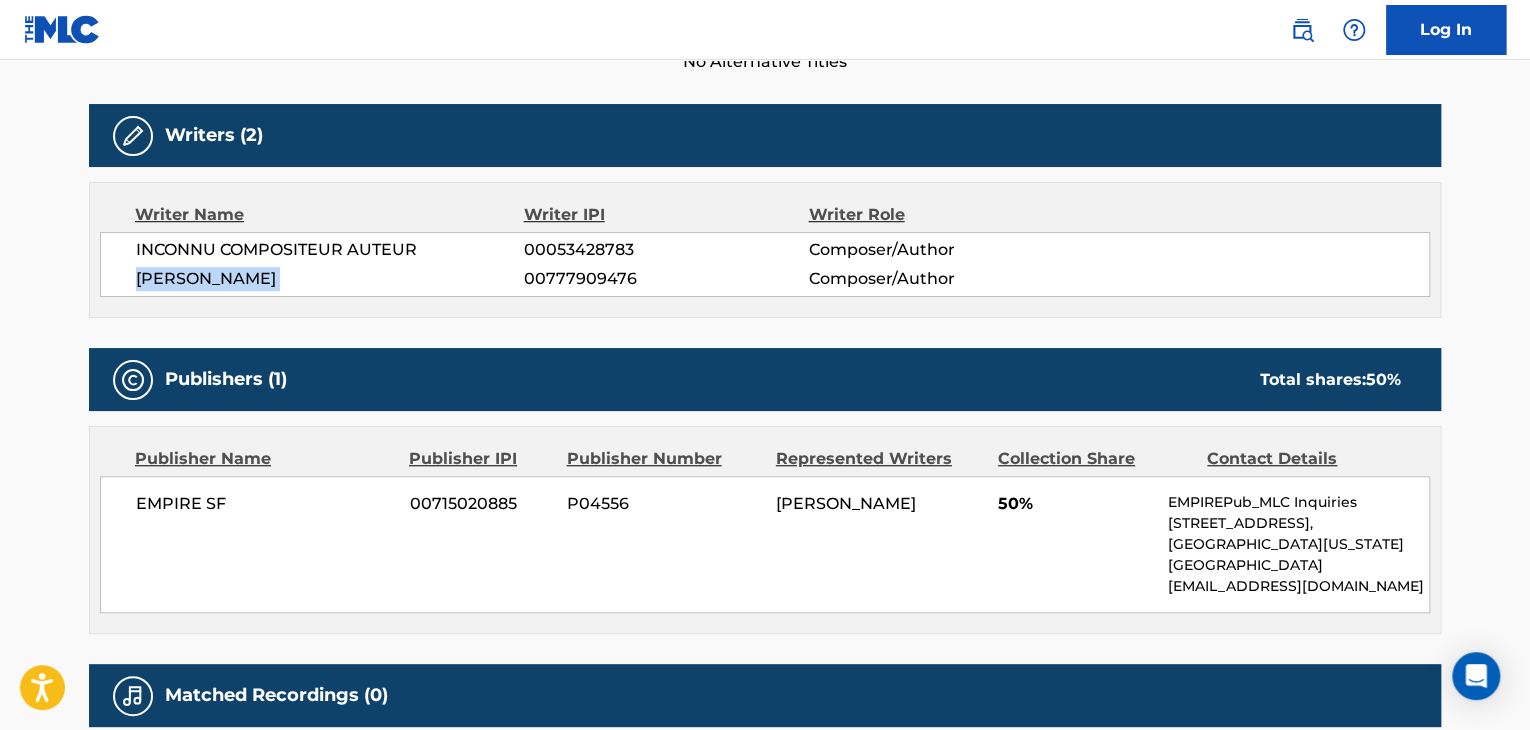click on "[PERSON_NAME]" at bounding box center (330, 279) 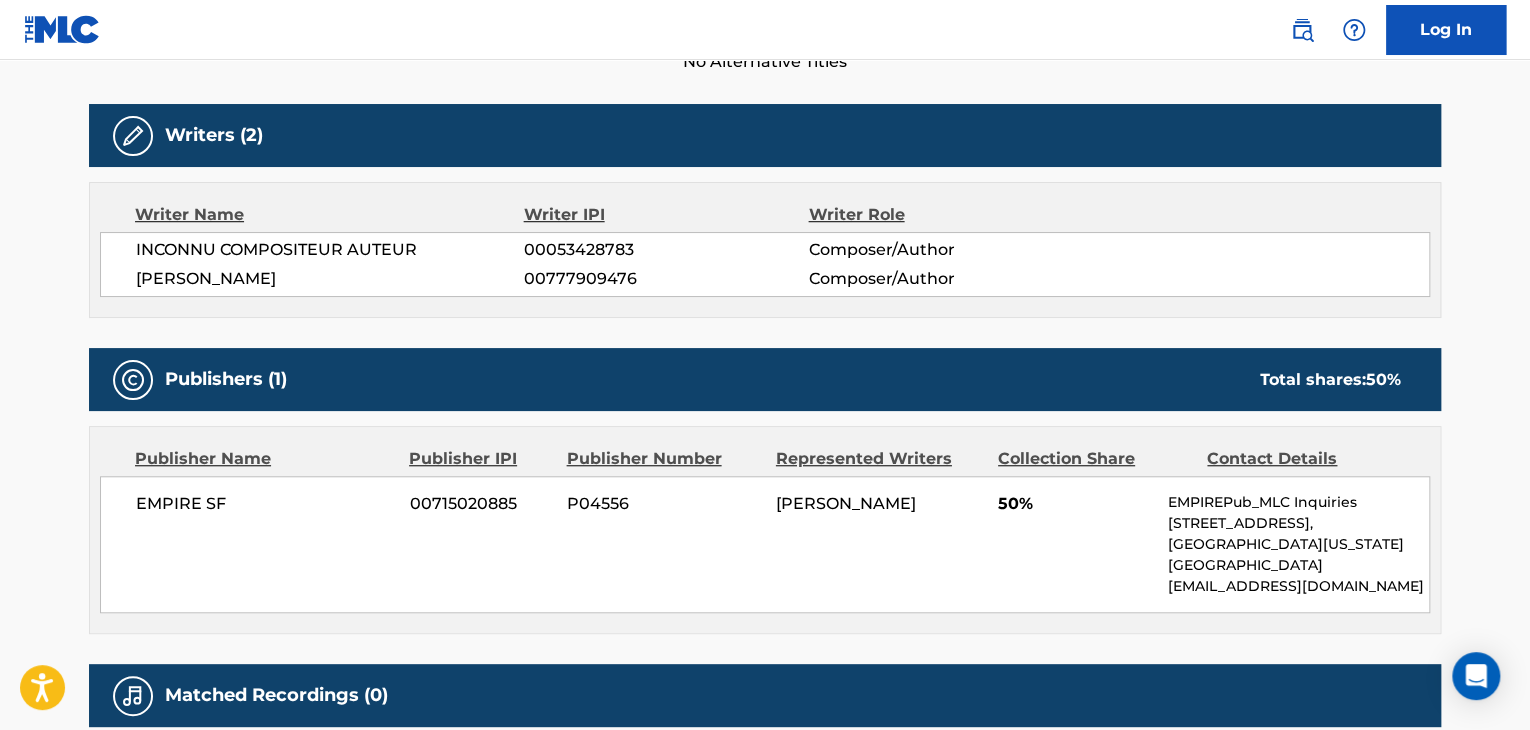 drag, startPoint x: 324, startPoint y: 277, endPoint x: 478, endPoint y: 256, distance: 155.42522 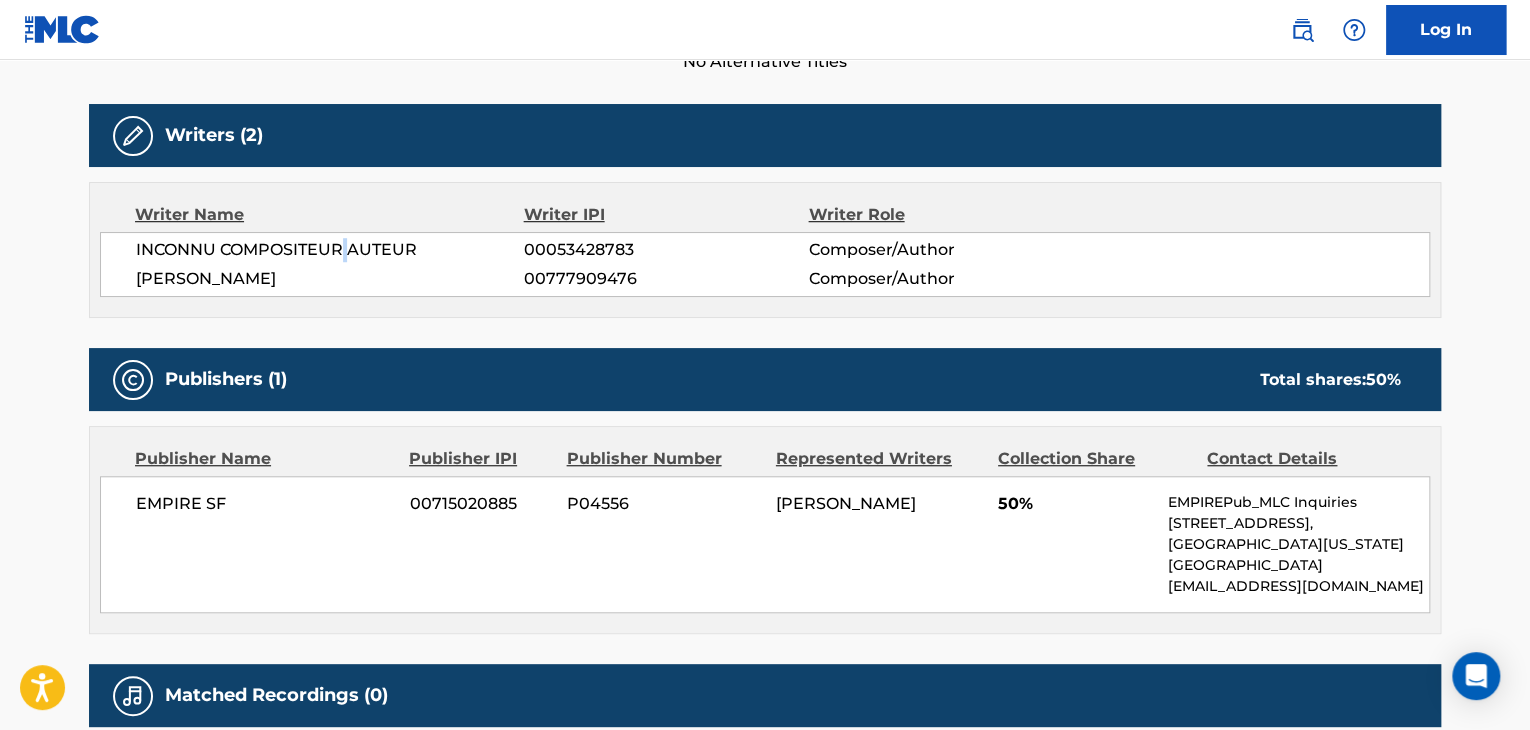 click on "INCONNU COMPOSITEUR AUTEUR" at bounding box center [330, 250] 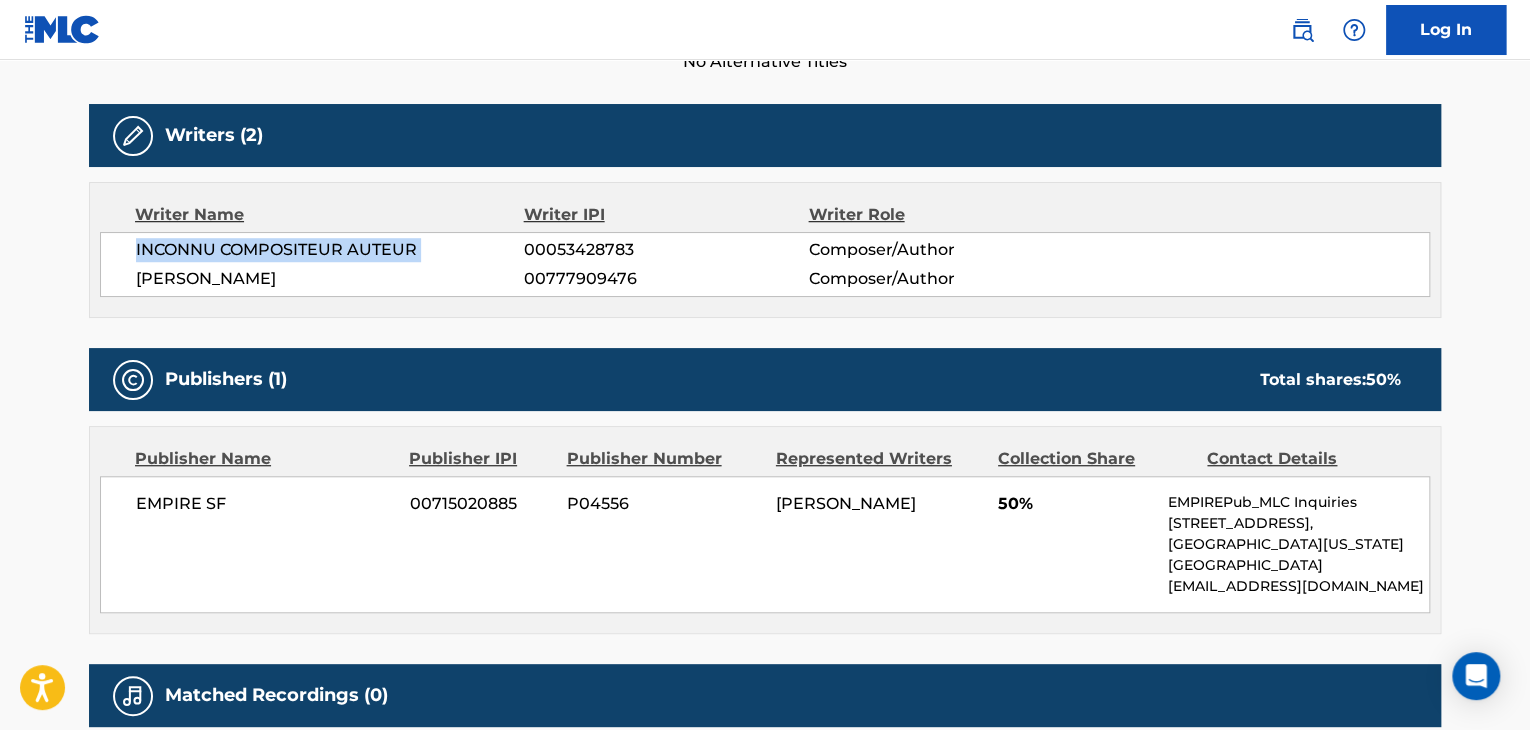 click on "INCONNU COMPOSITEUR AUTEUR" at bounding box center [330, 250] 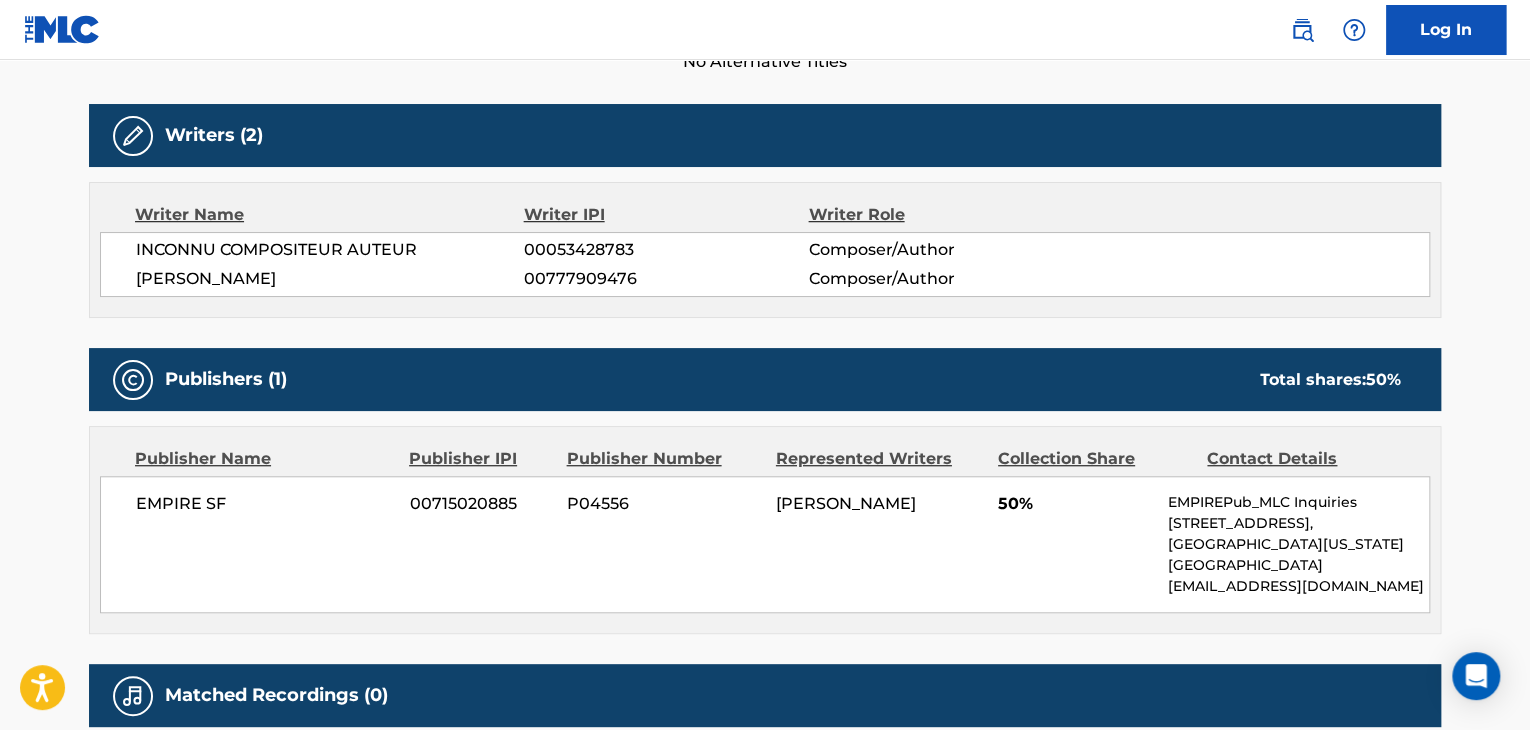 drag, startPoint x: 346, startPoint y: 253, endPoint x: 300, endPoint y: 381, distance: 136.01471 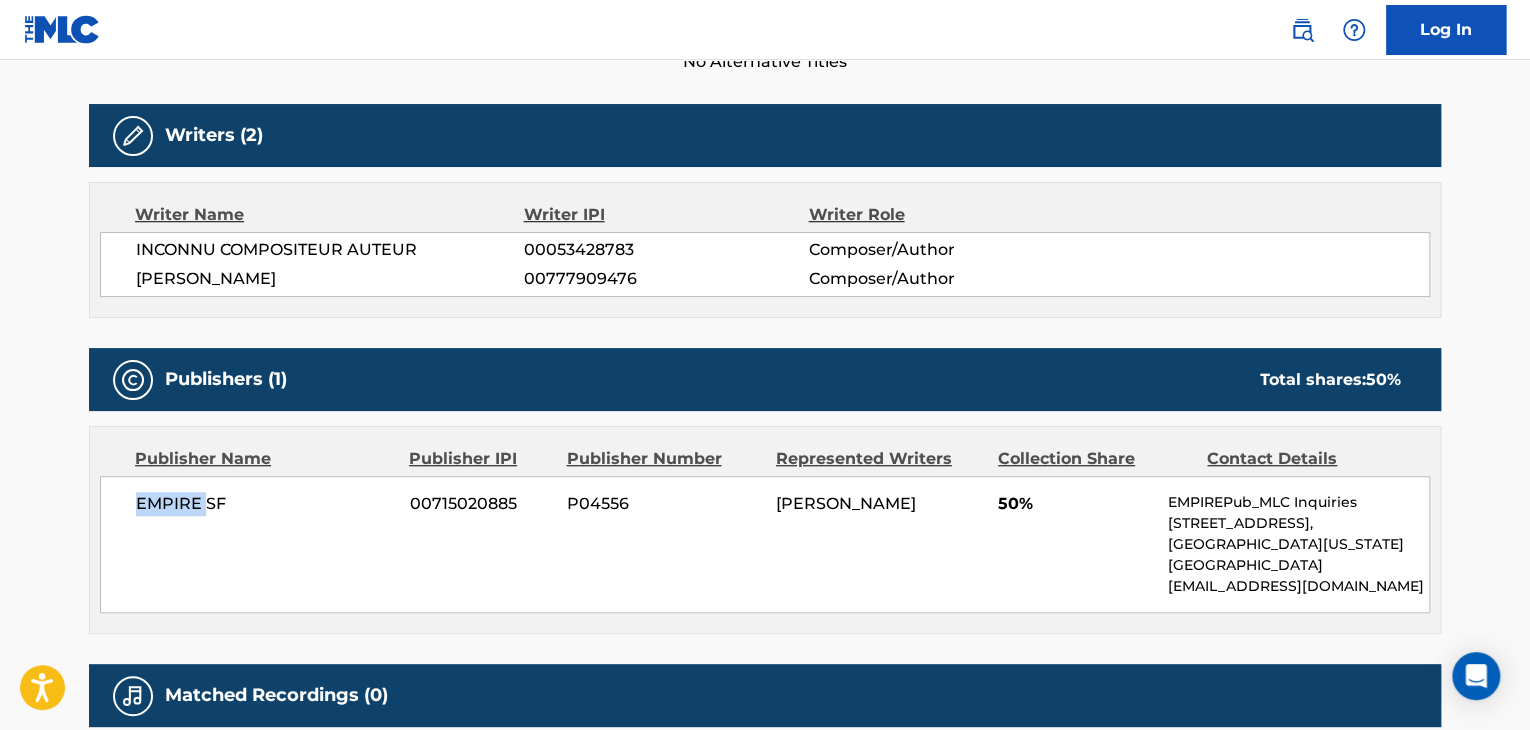 click on "EMPIRE SF" at bounding box center [265, 504] 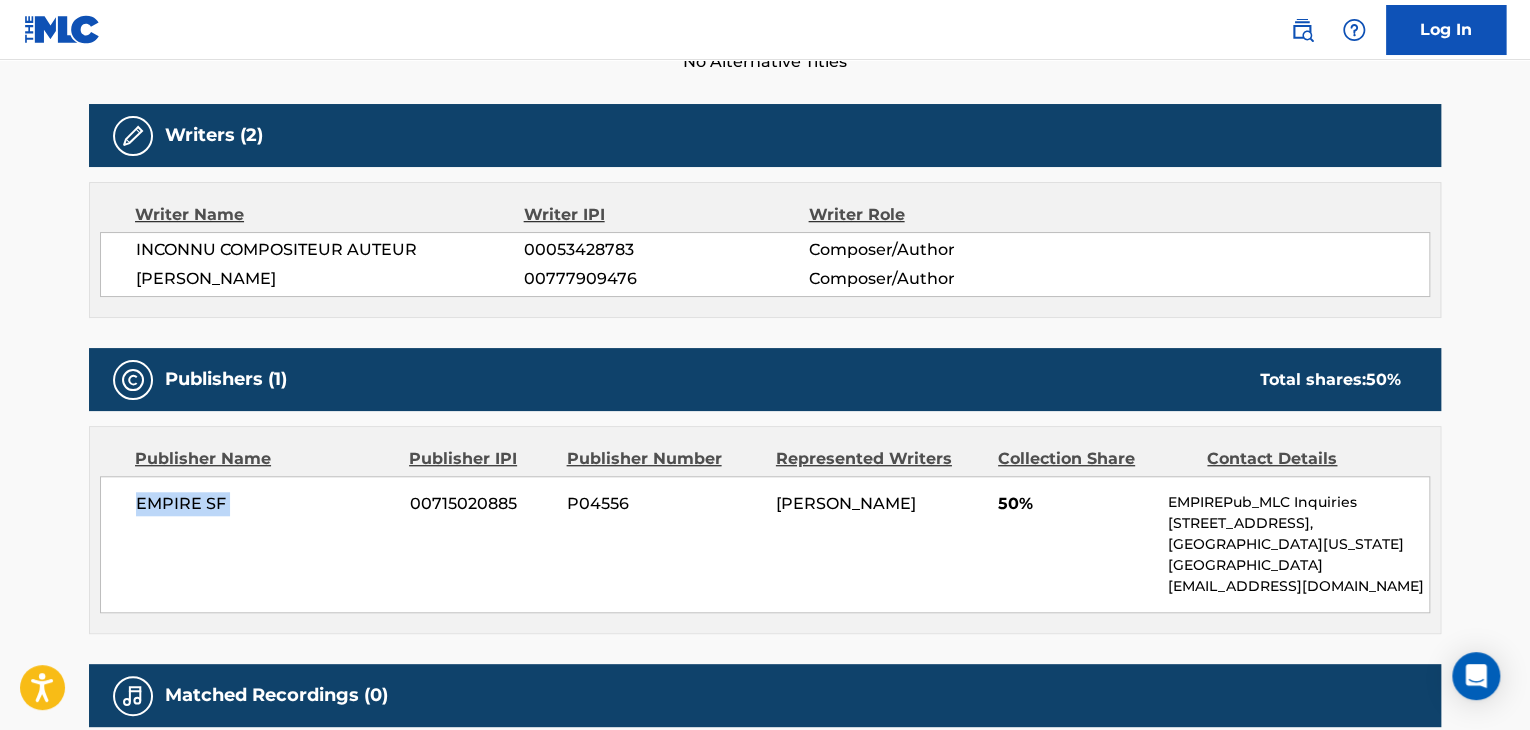 click on "EMPIRE SF" at bounding box center (265, 504) 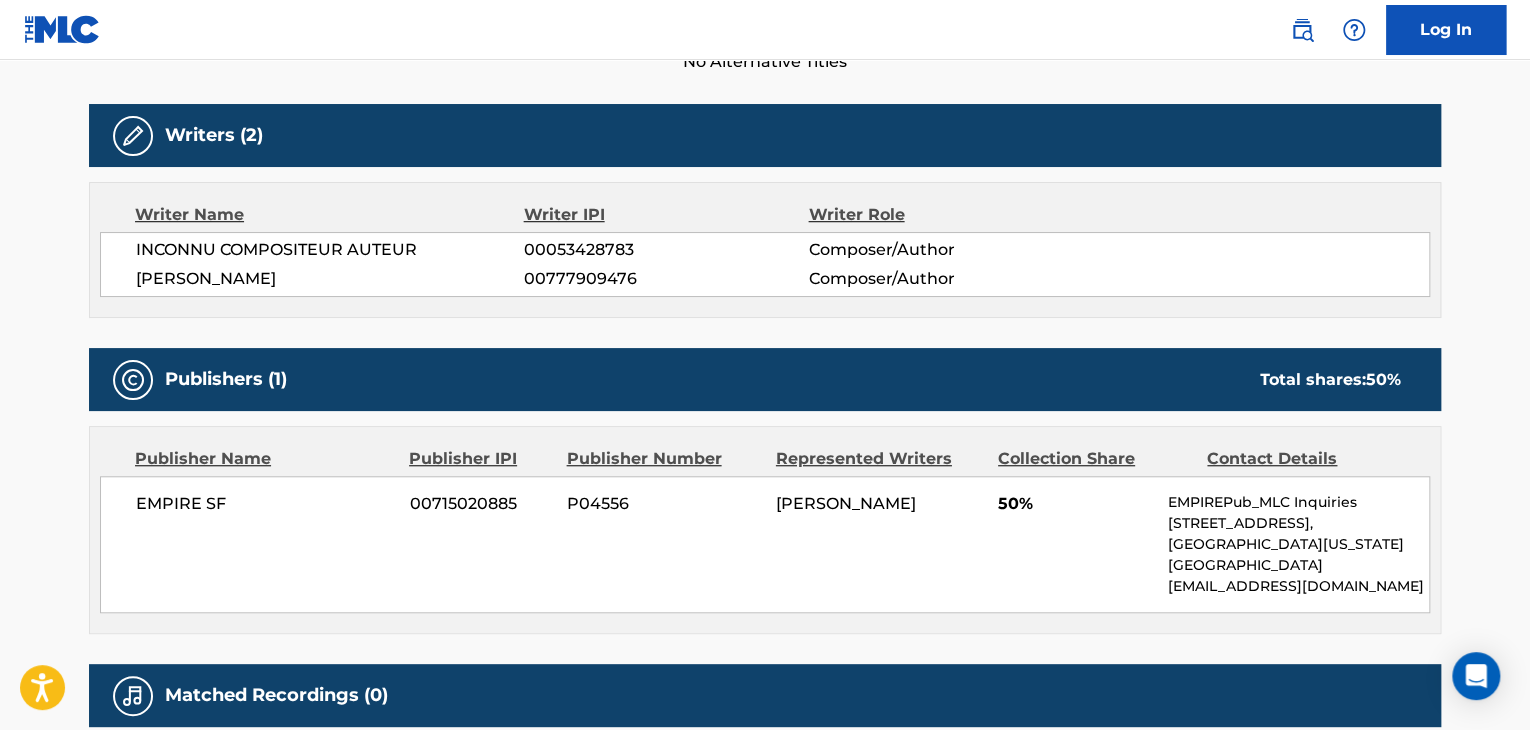 click on "00715020885" at bounding box center [481, 504] 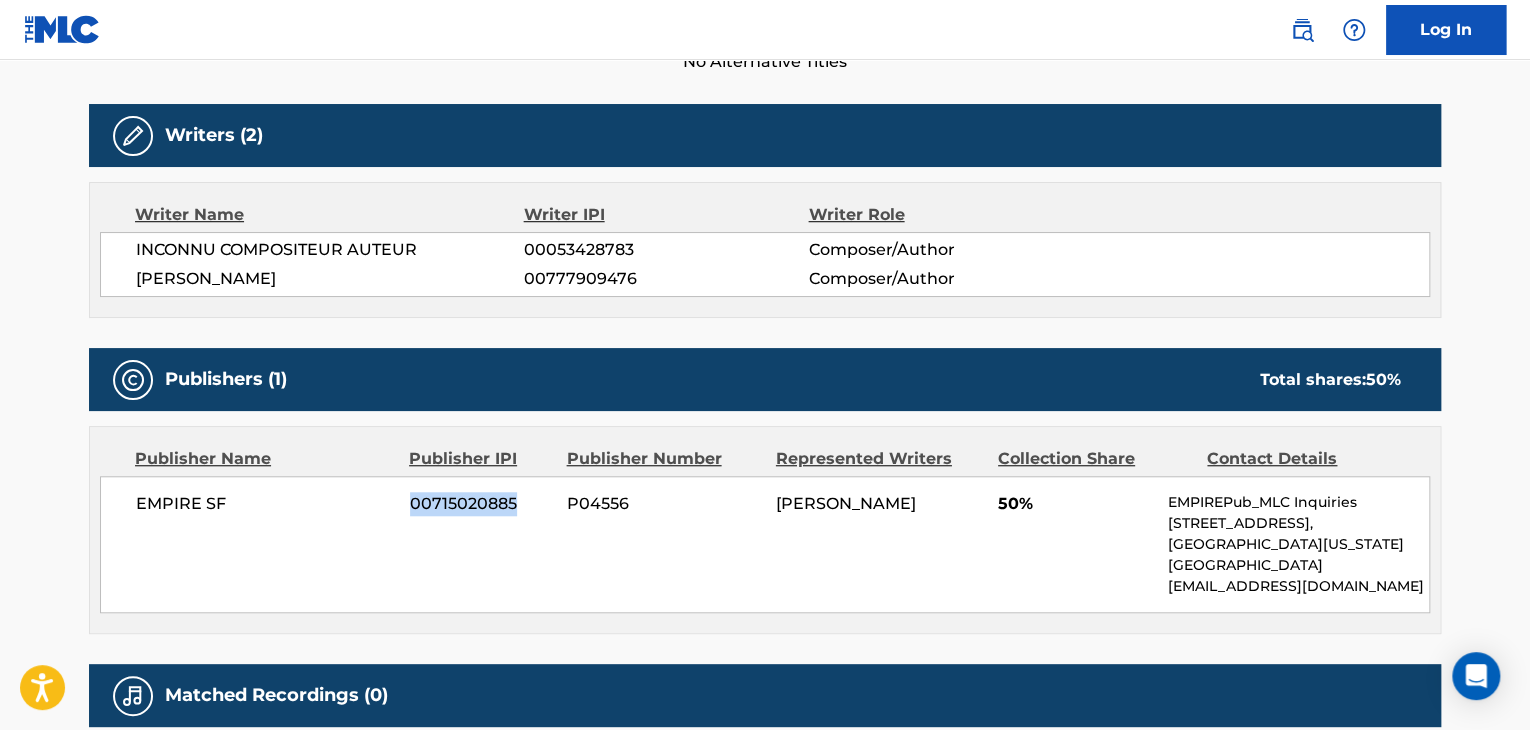 click on "00715020885" at bounding box center (481, 504) 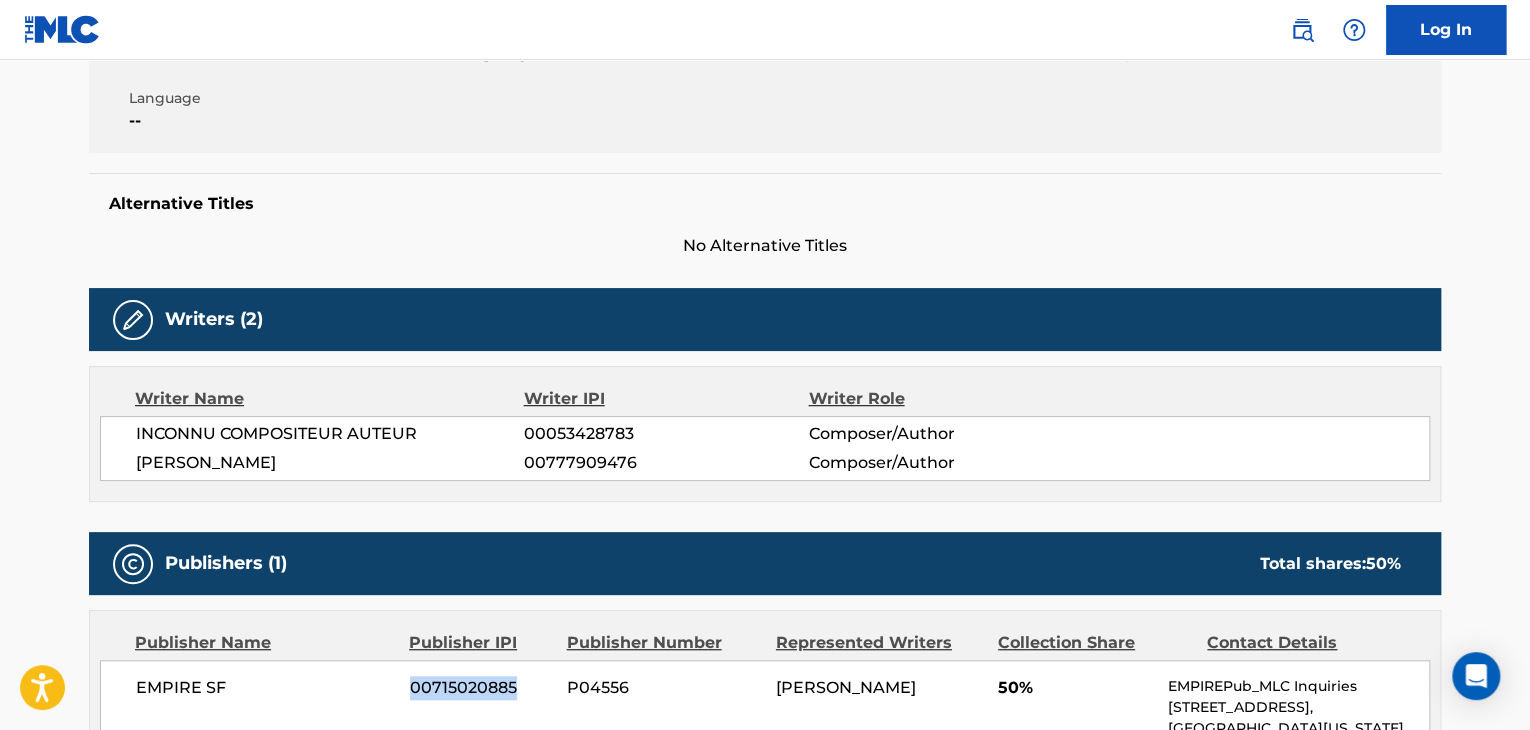 scroll, scrollTop: 200, scrollLeft: 0, axis: vertical 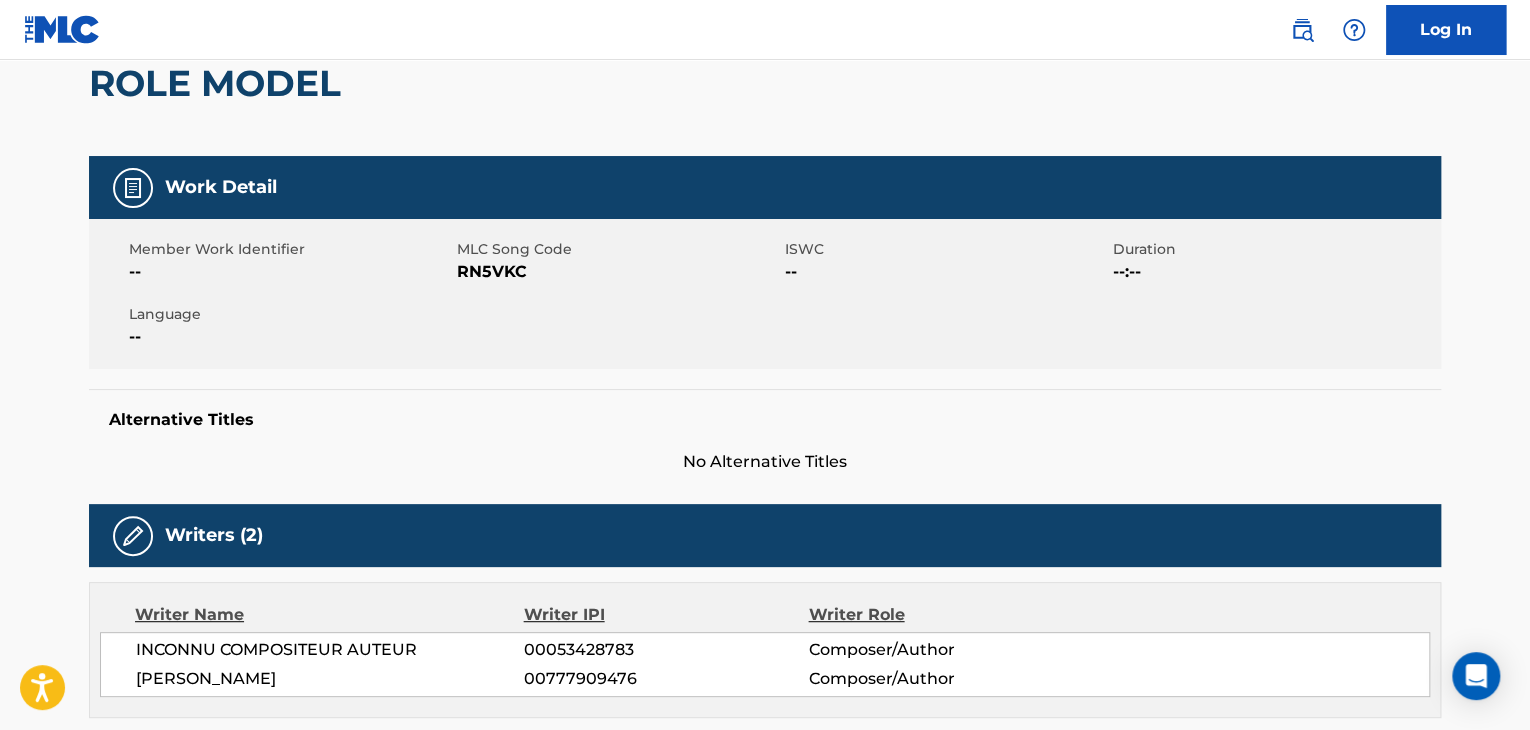 click on "RN5VKC" at bounding box center [618, 272] 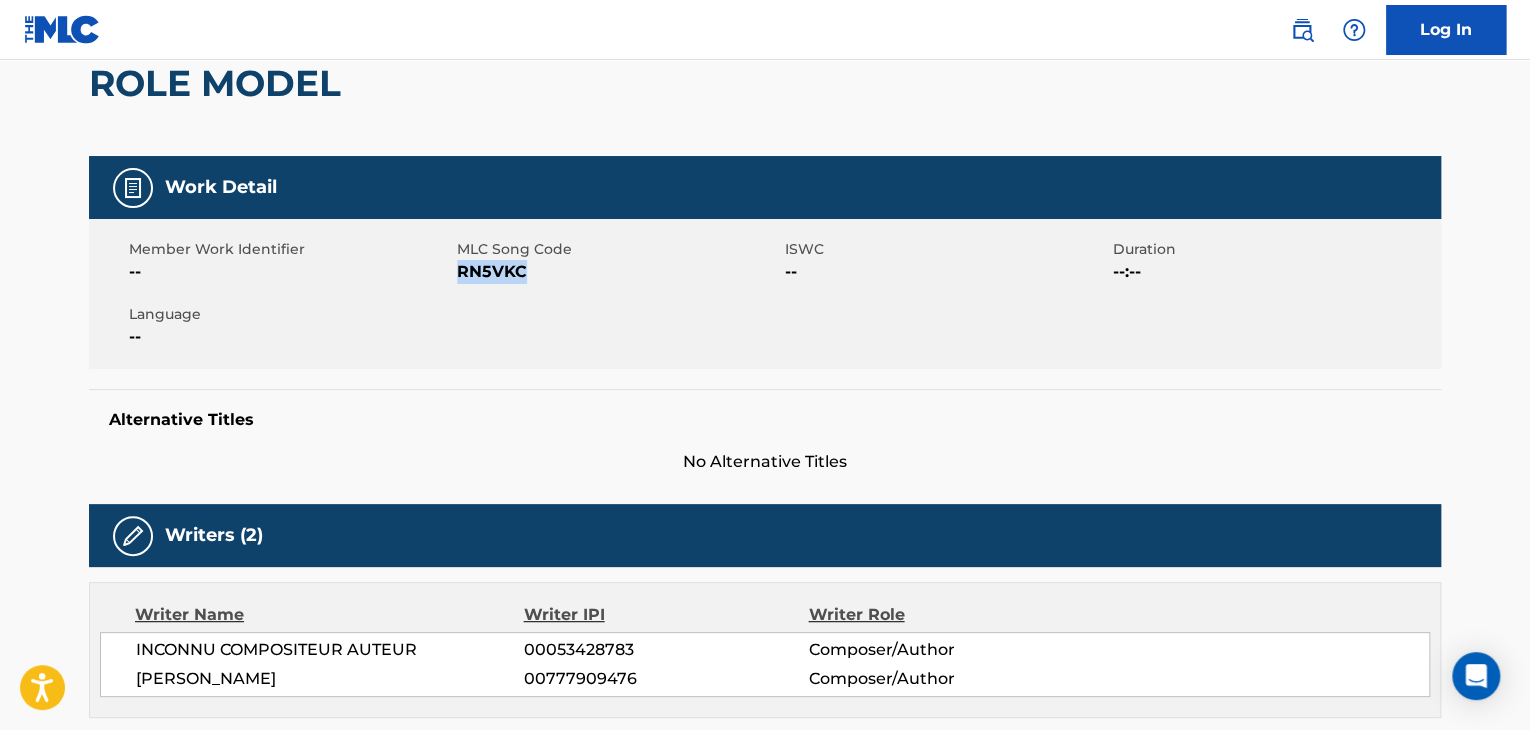 click on "RN5VKC" at bounding box center (618, 272) 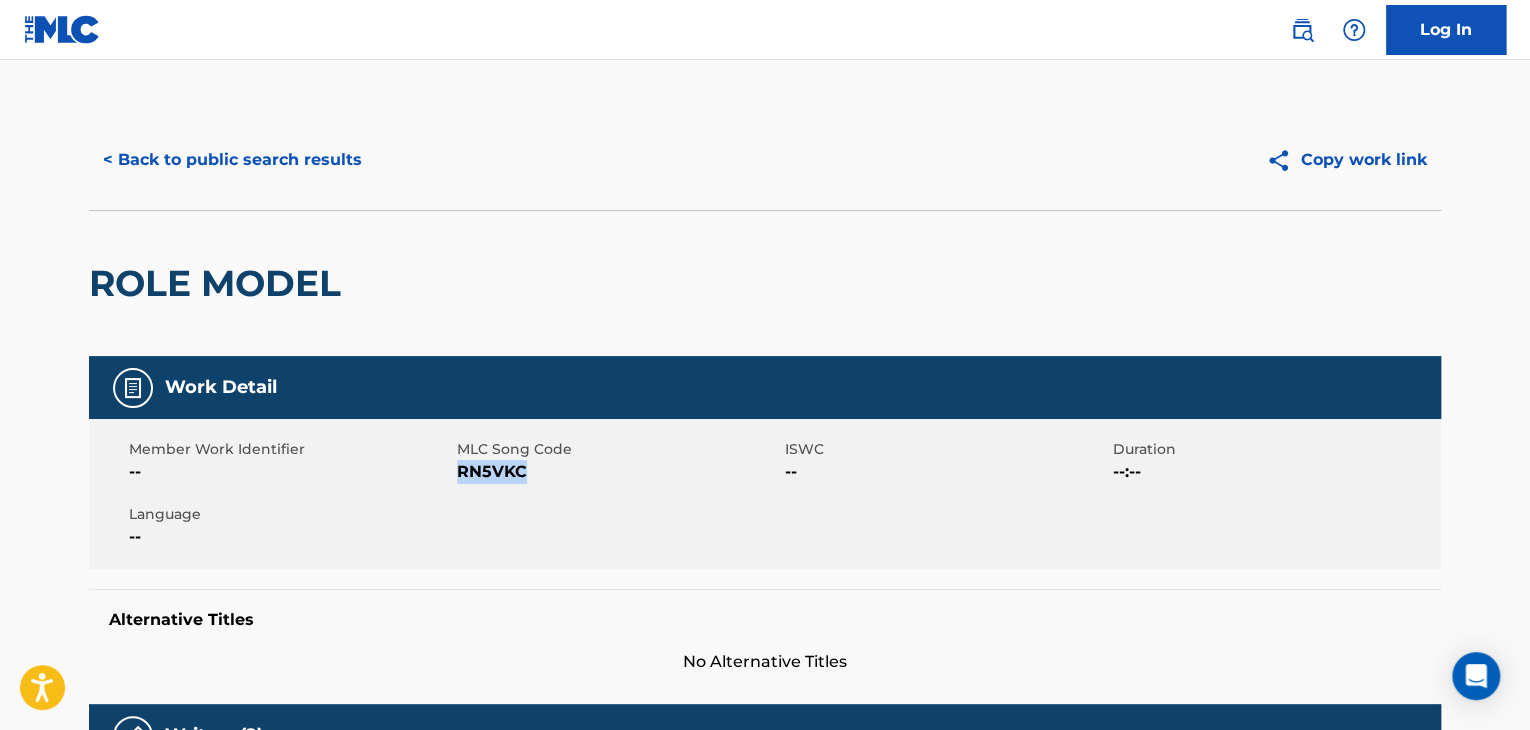 click on "< Back to public search results" at bounding box center (232, 160) 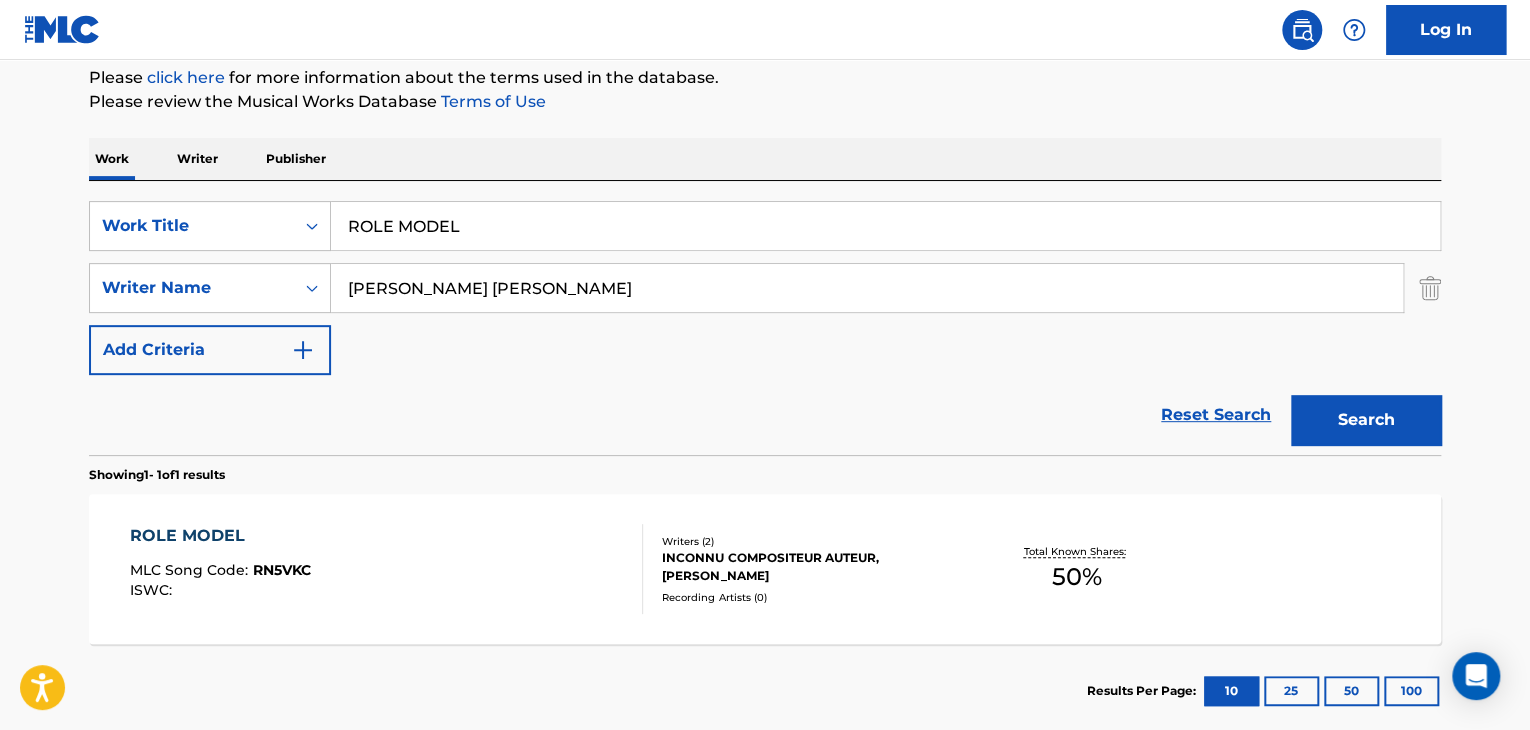 click on "Writer" at bounding box center (197, 159) 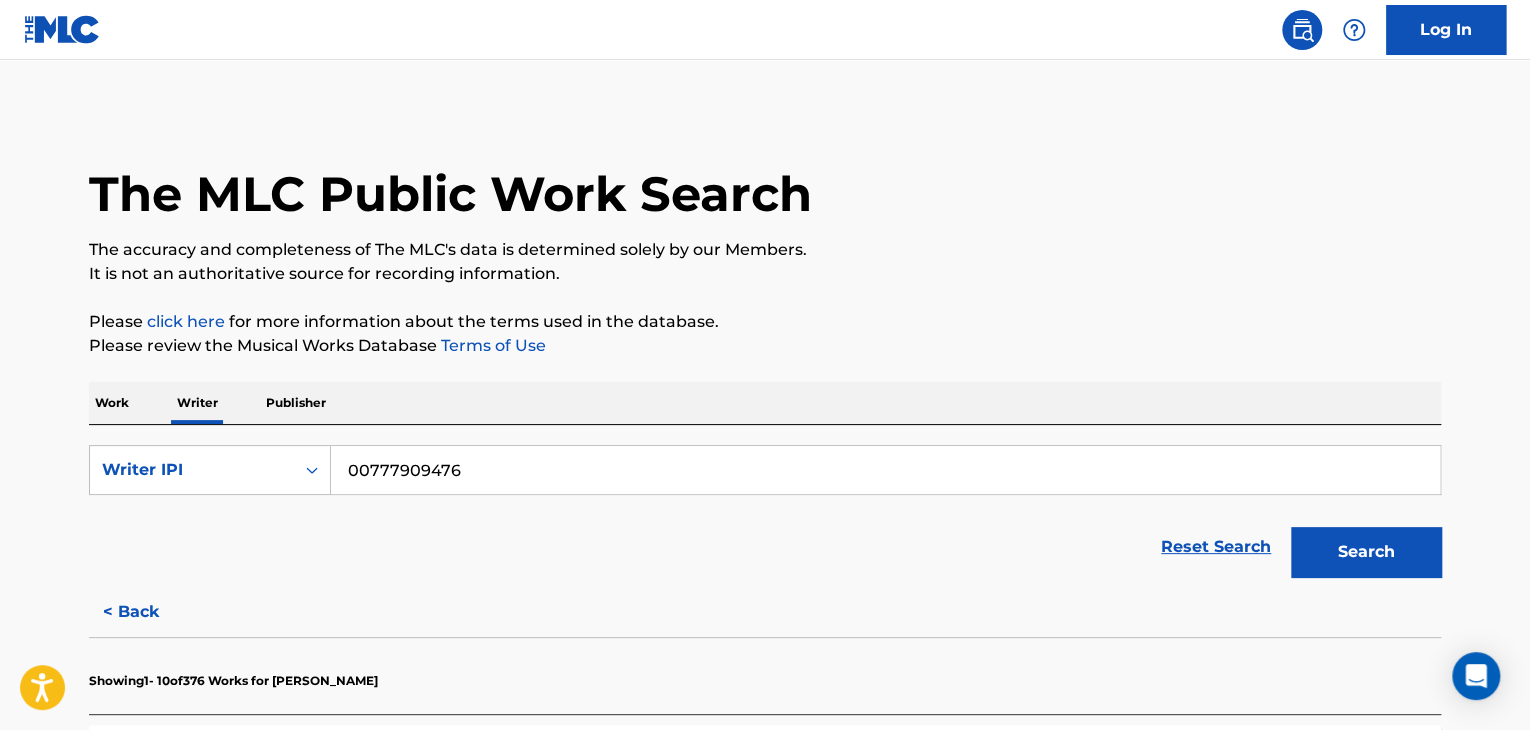 click on "00777909476" at bounding box center [885, 470] 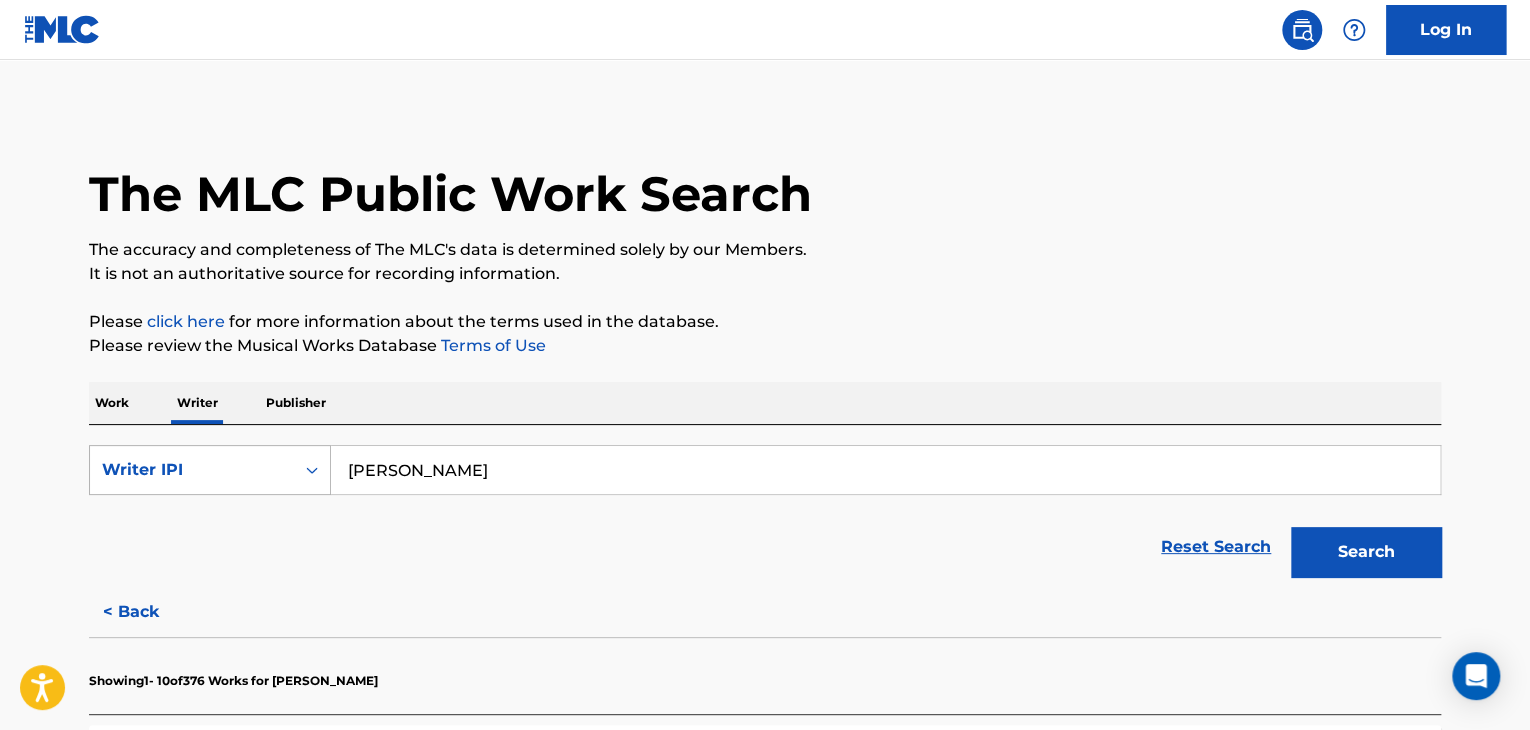 type on "[PERSON_NAME]" 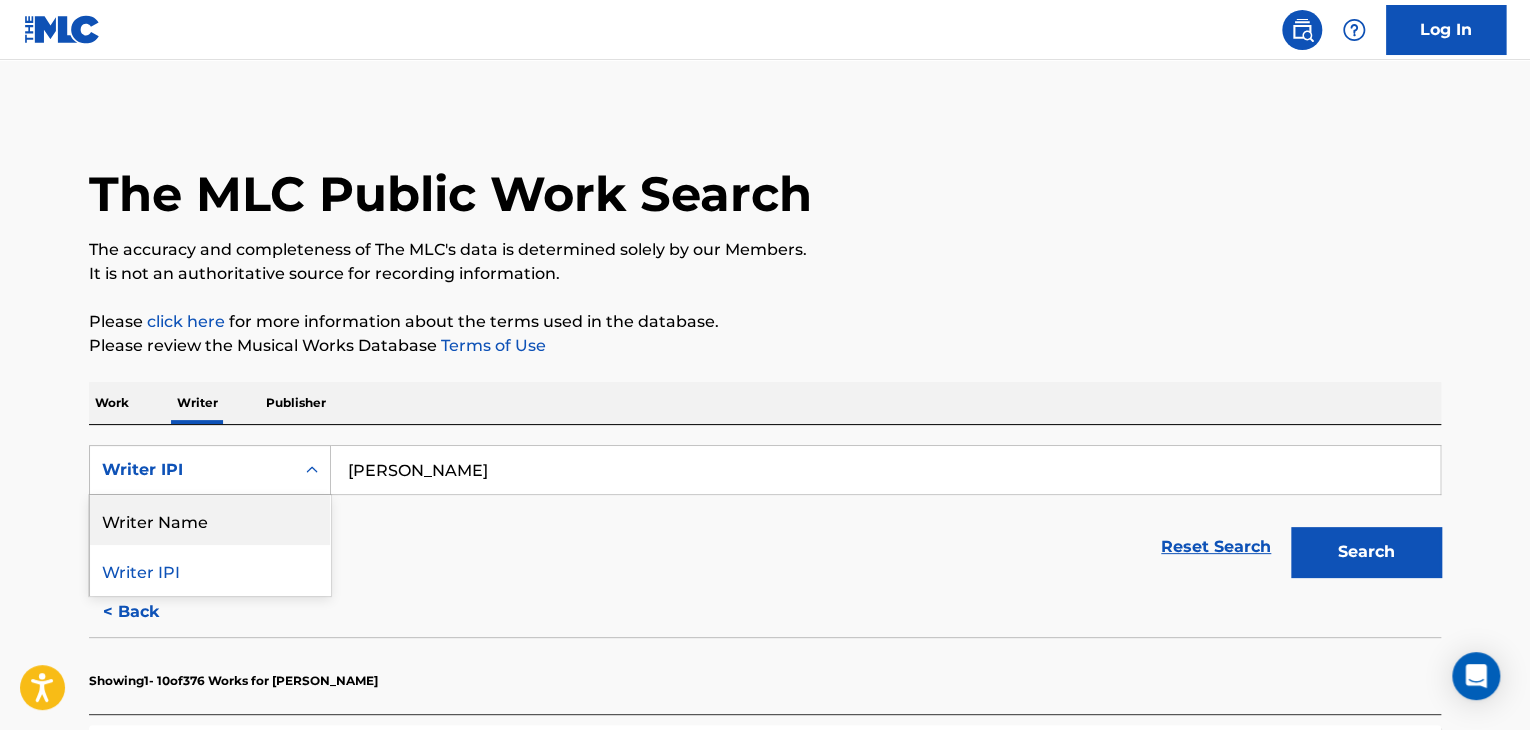 click on "Writer Name" at bounding box center [210, 520] 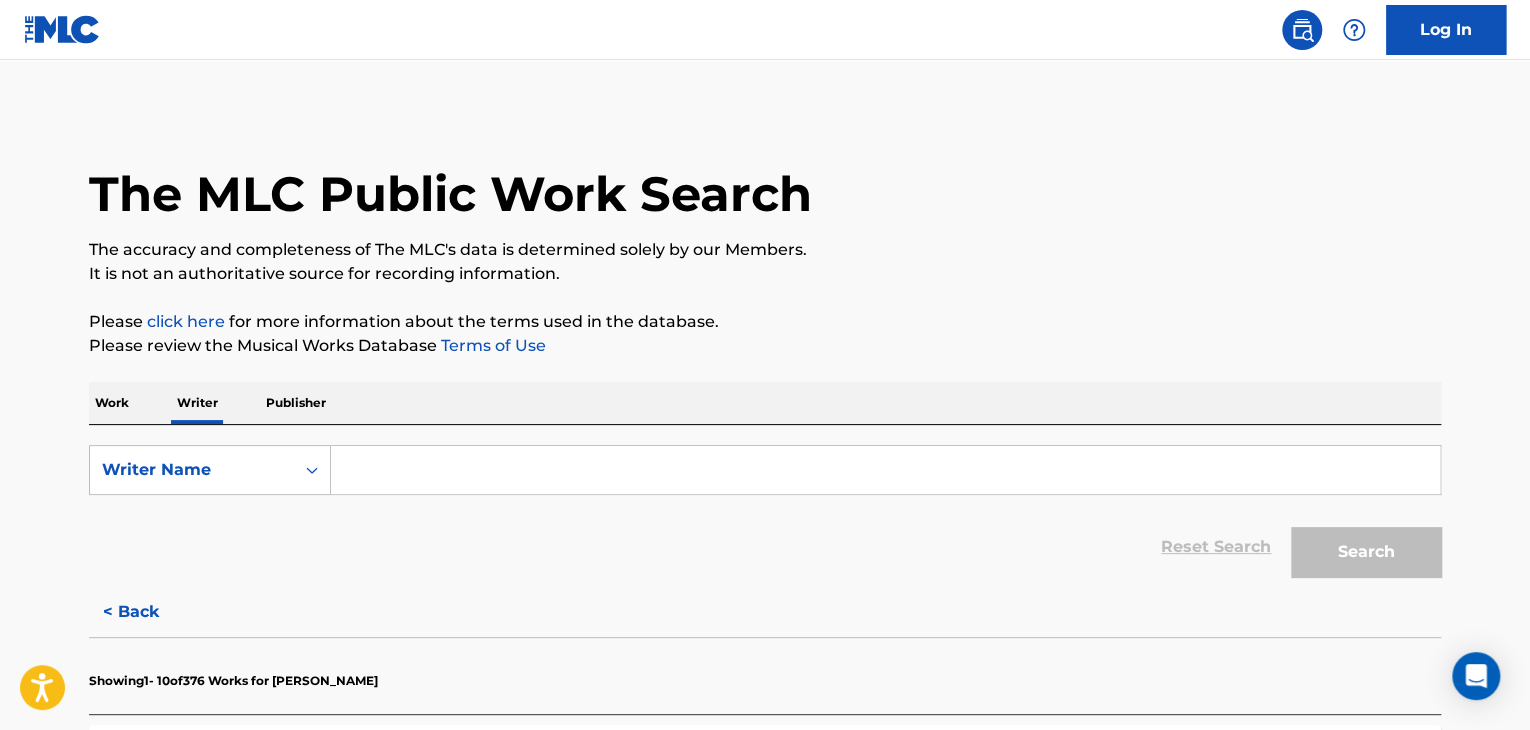 click at bounding box center (885, 470) 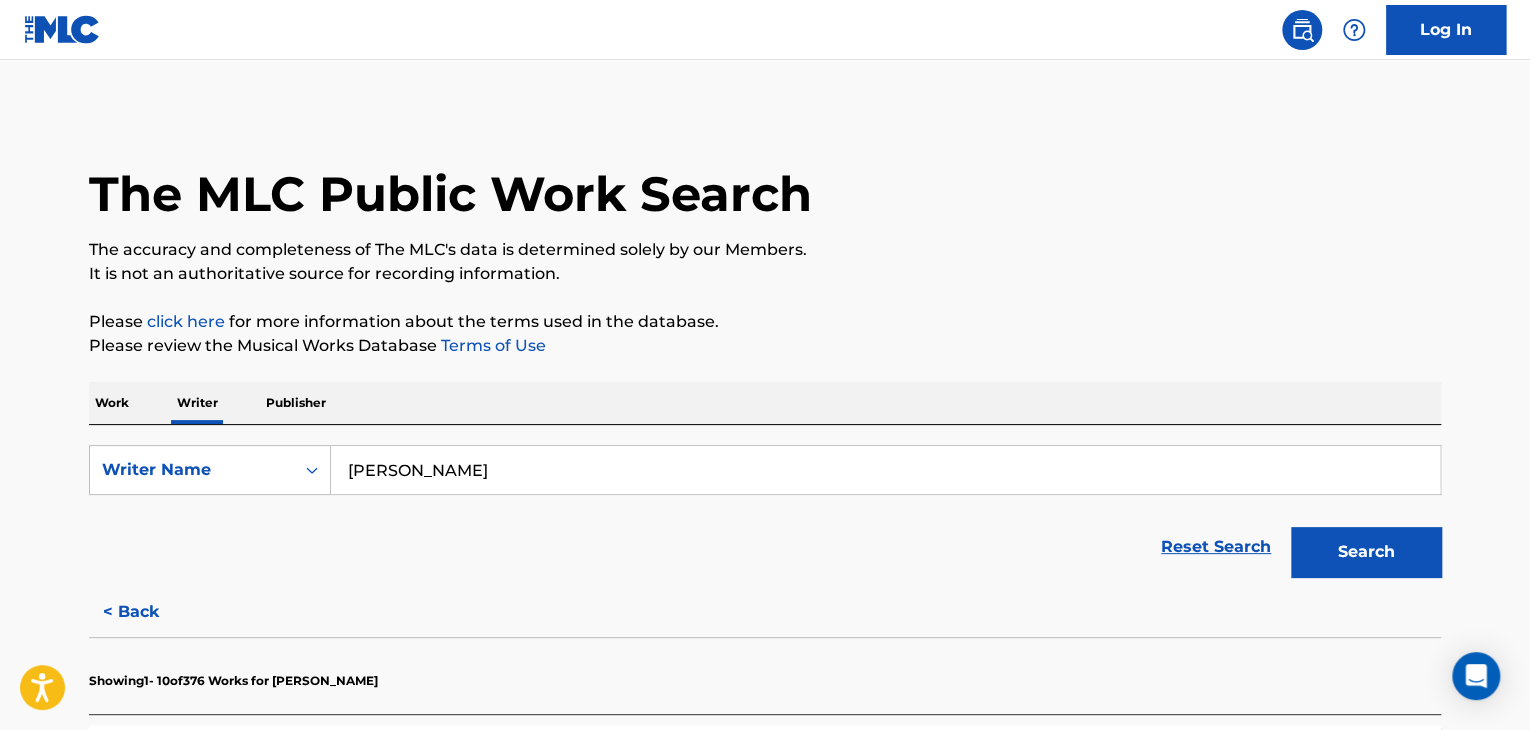 type on "[PERSON_NAME]" 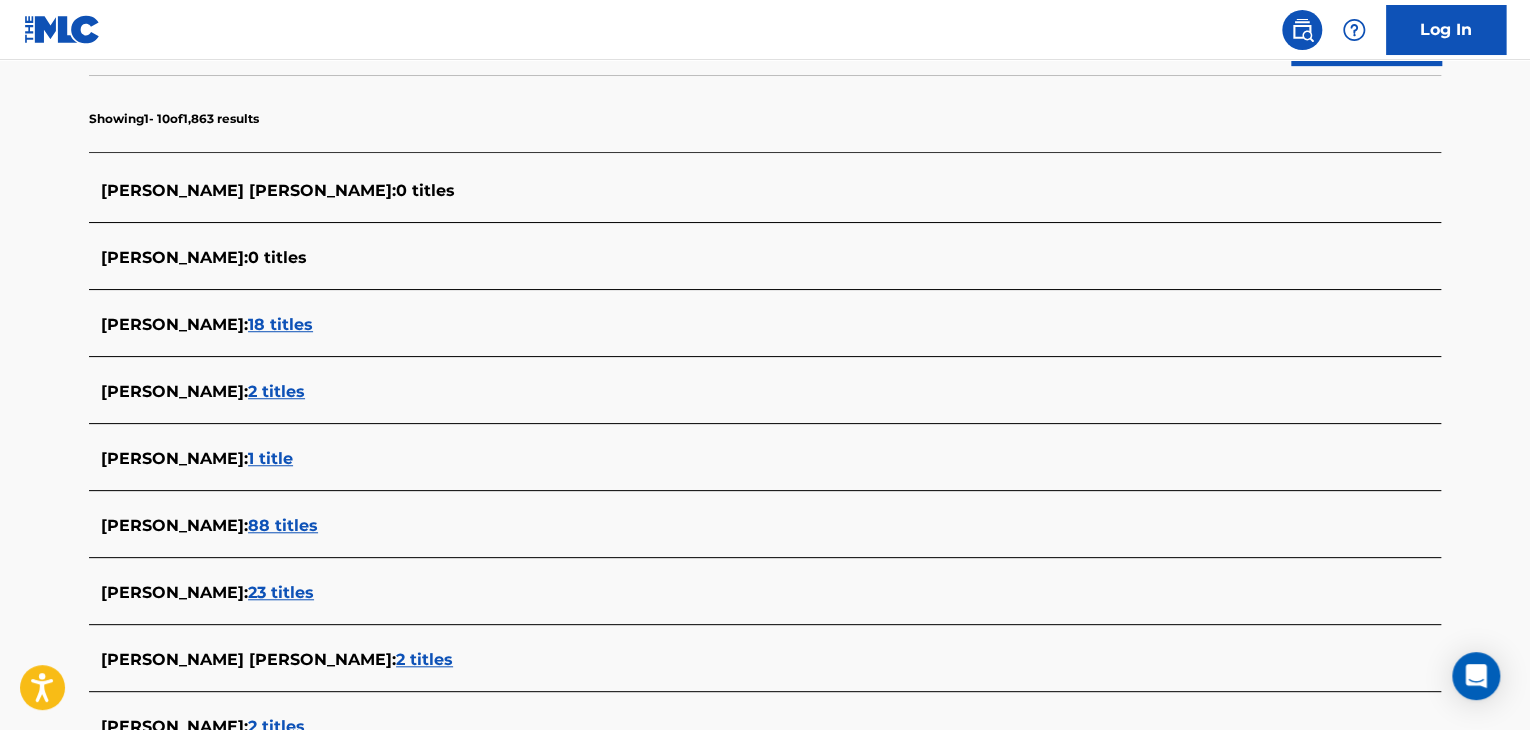 scroll, scrollTop: 848, scrollLeft: 0, axis: vertical 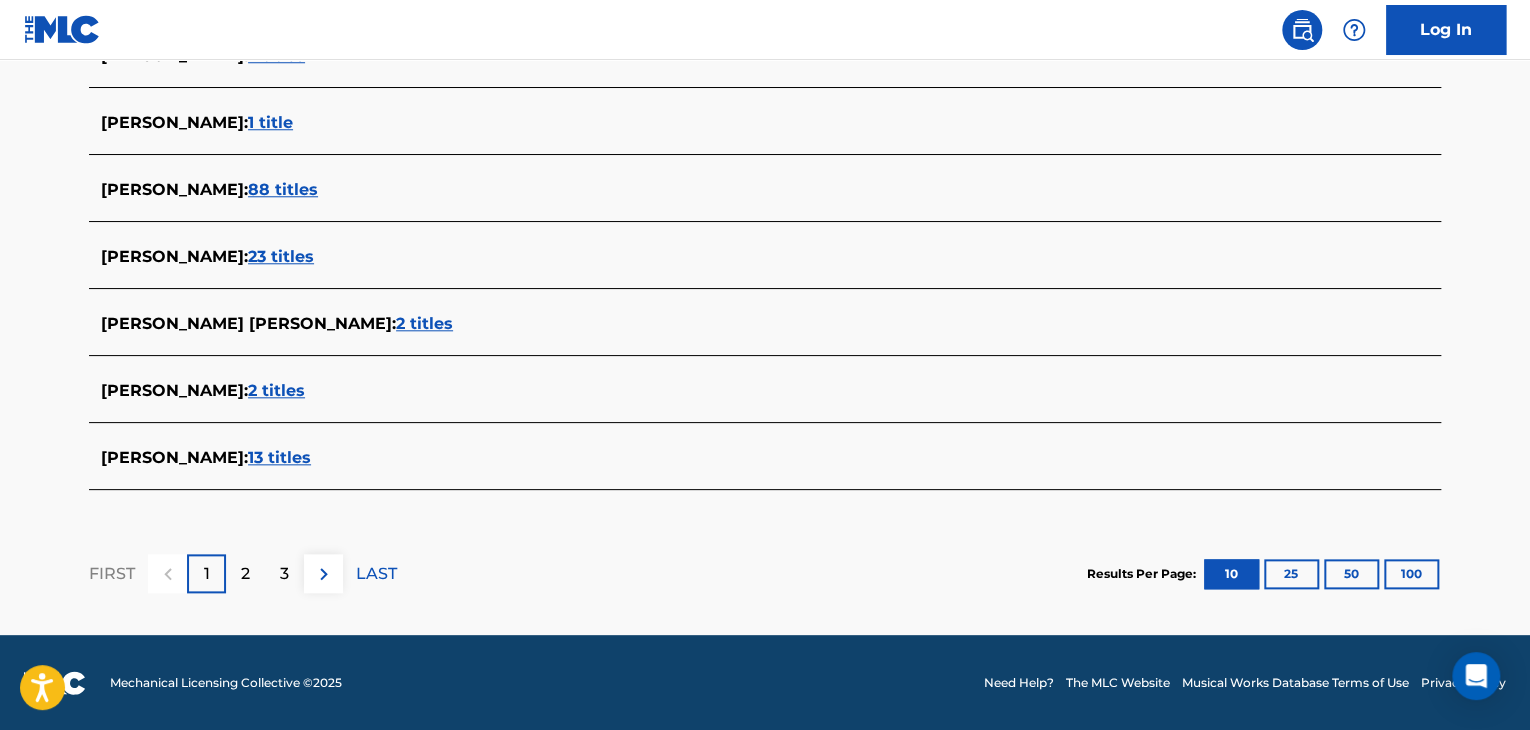 click on "13 titles" at bounding box center [279, 457] 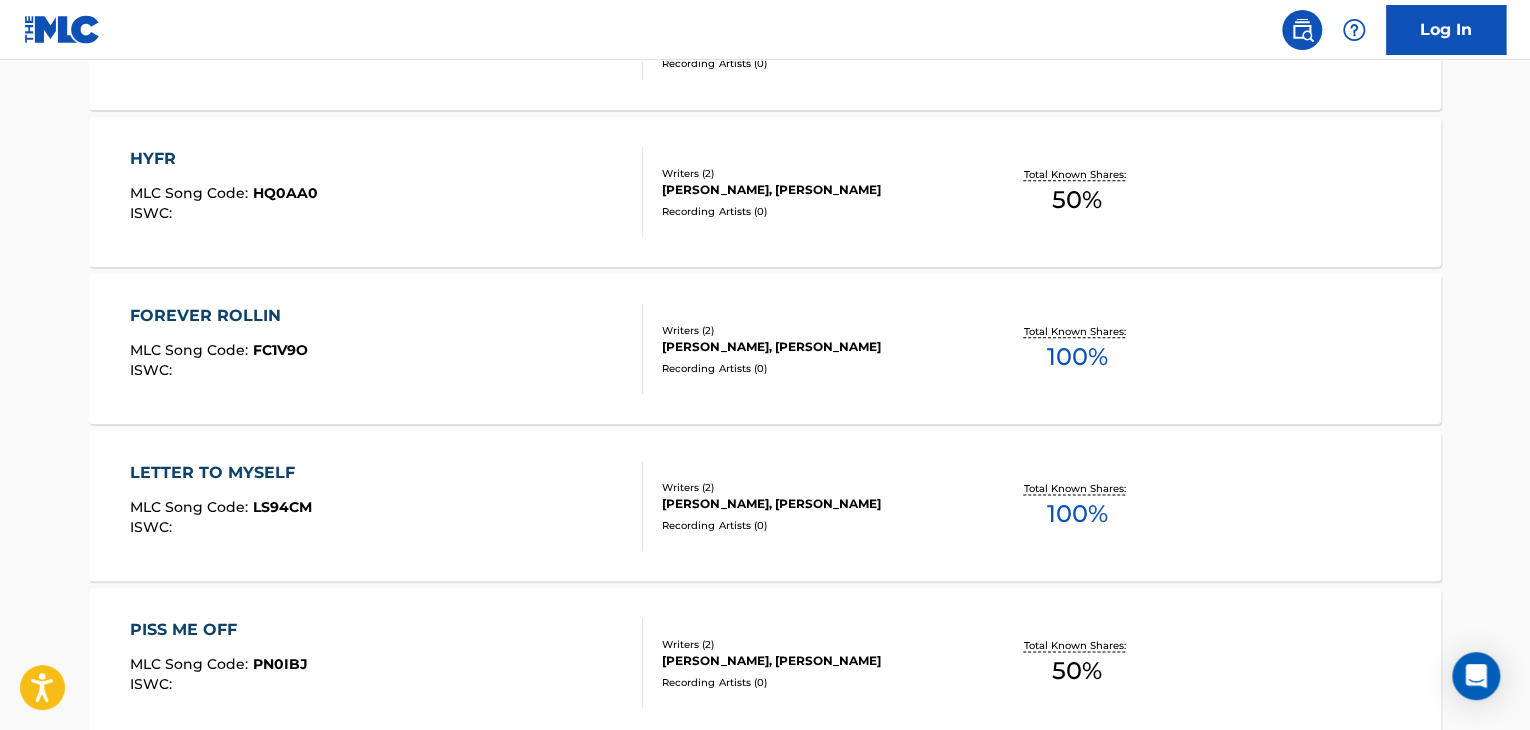 scroll, scrollTop: 1148, scrollLeft: 0, axis: vertical 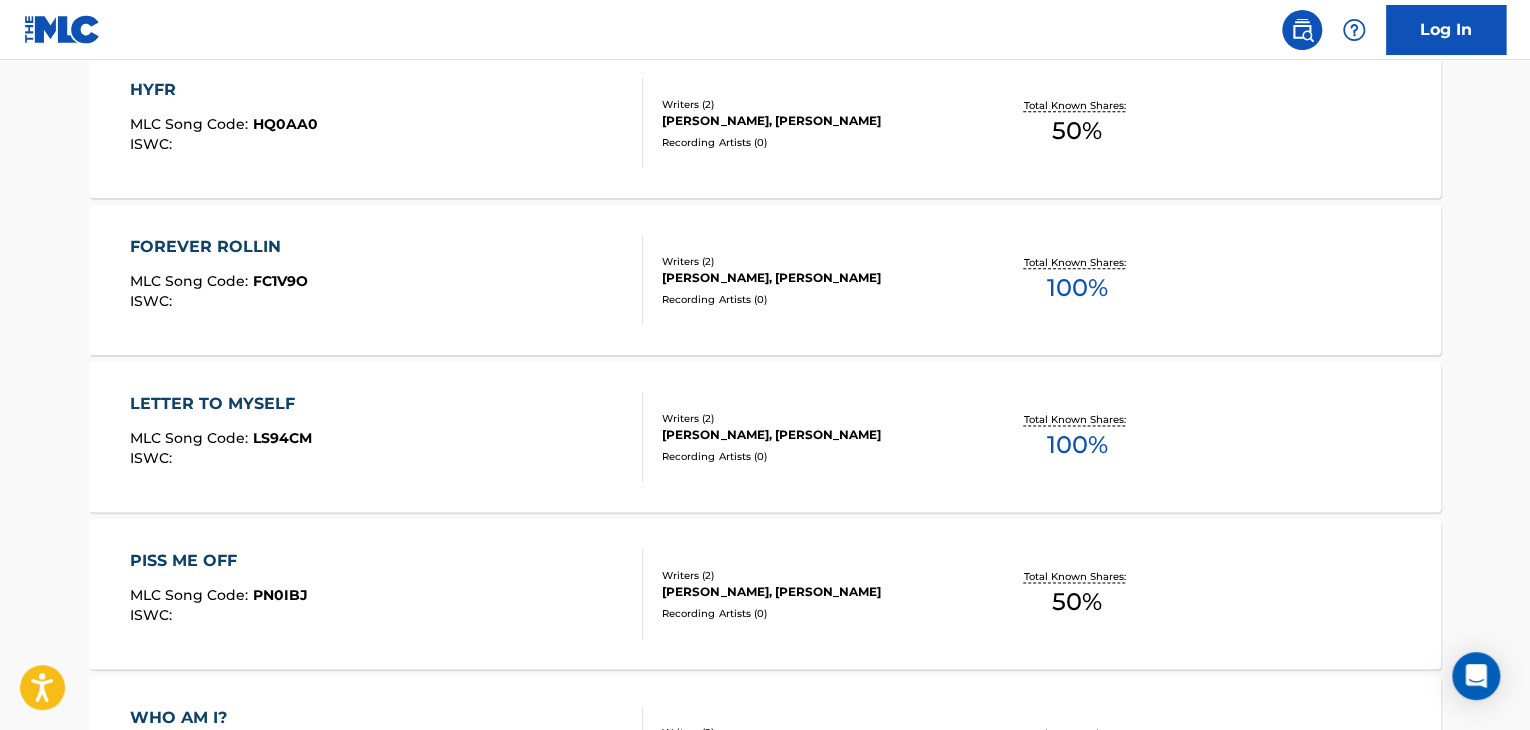 click on "FOREVER ROLLIN MLC Song Code : FC1V9O ISWC :" at bounding box center (387, 280) 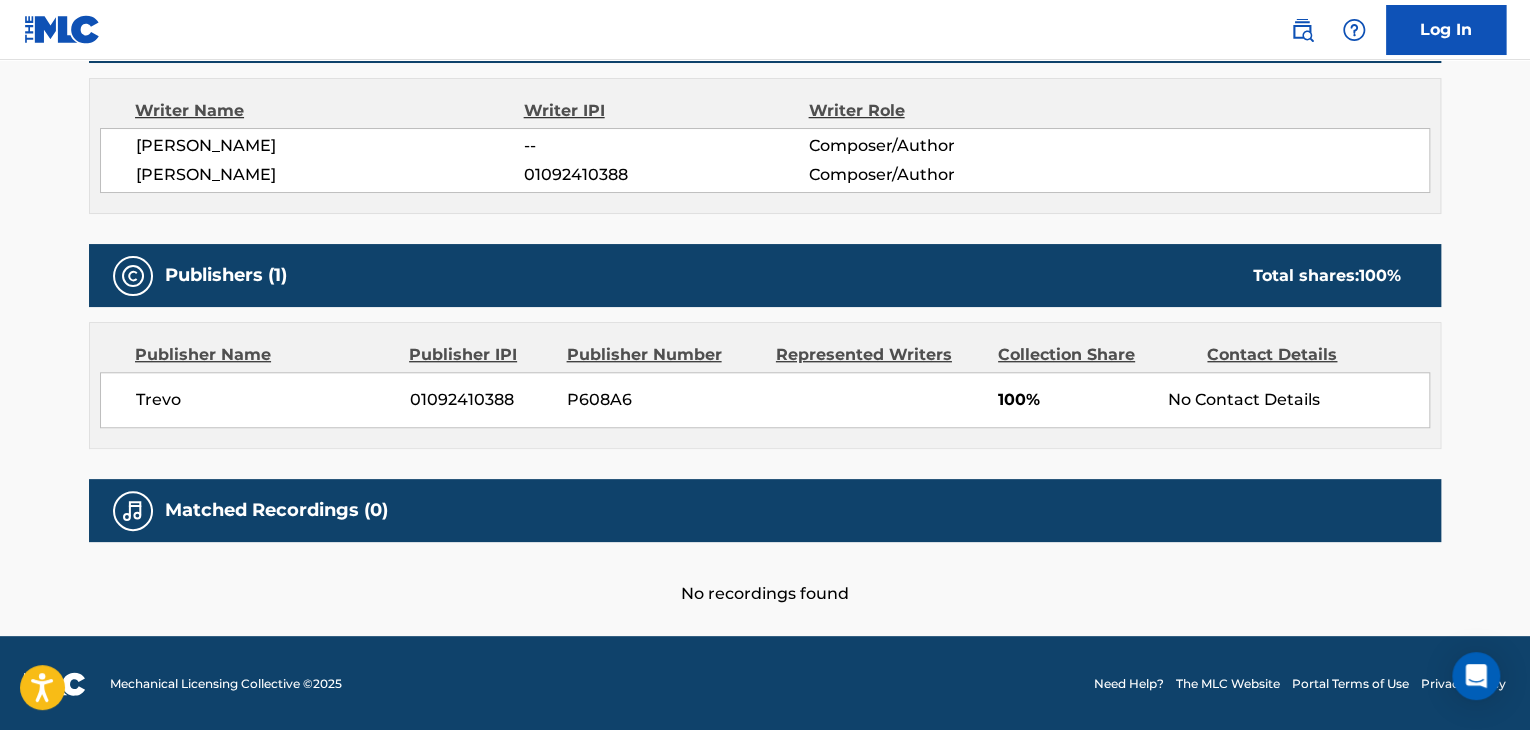 scroll, scrollTop: 704, scrollLeft: 0, axis: vertical 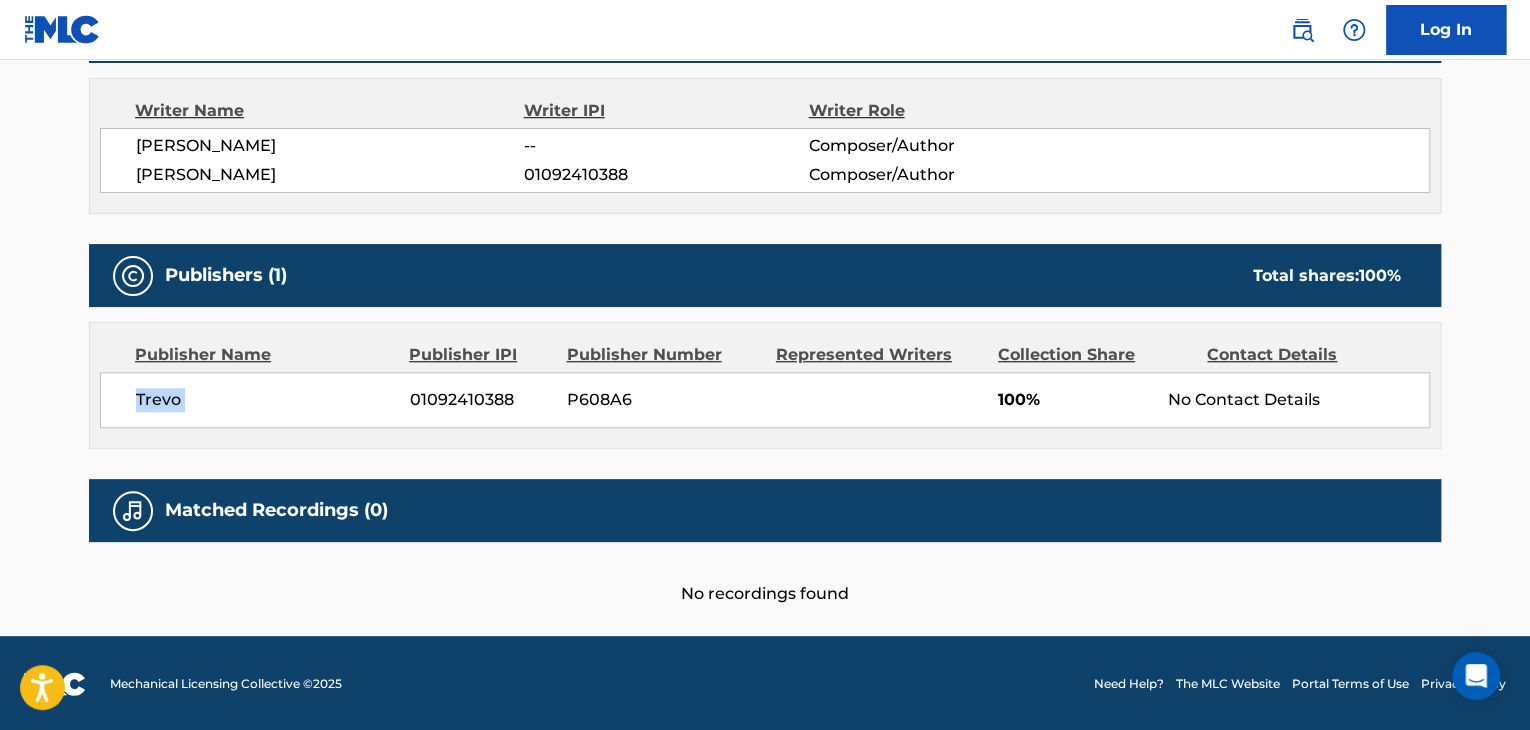 click on "Trevo" at bounding box center (265, 400) 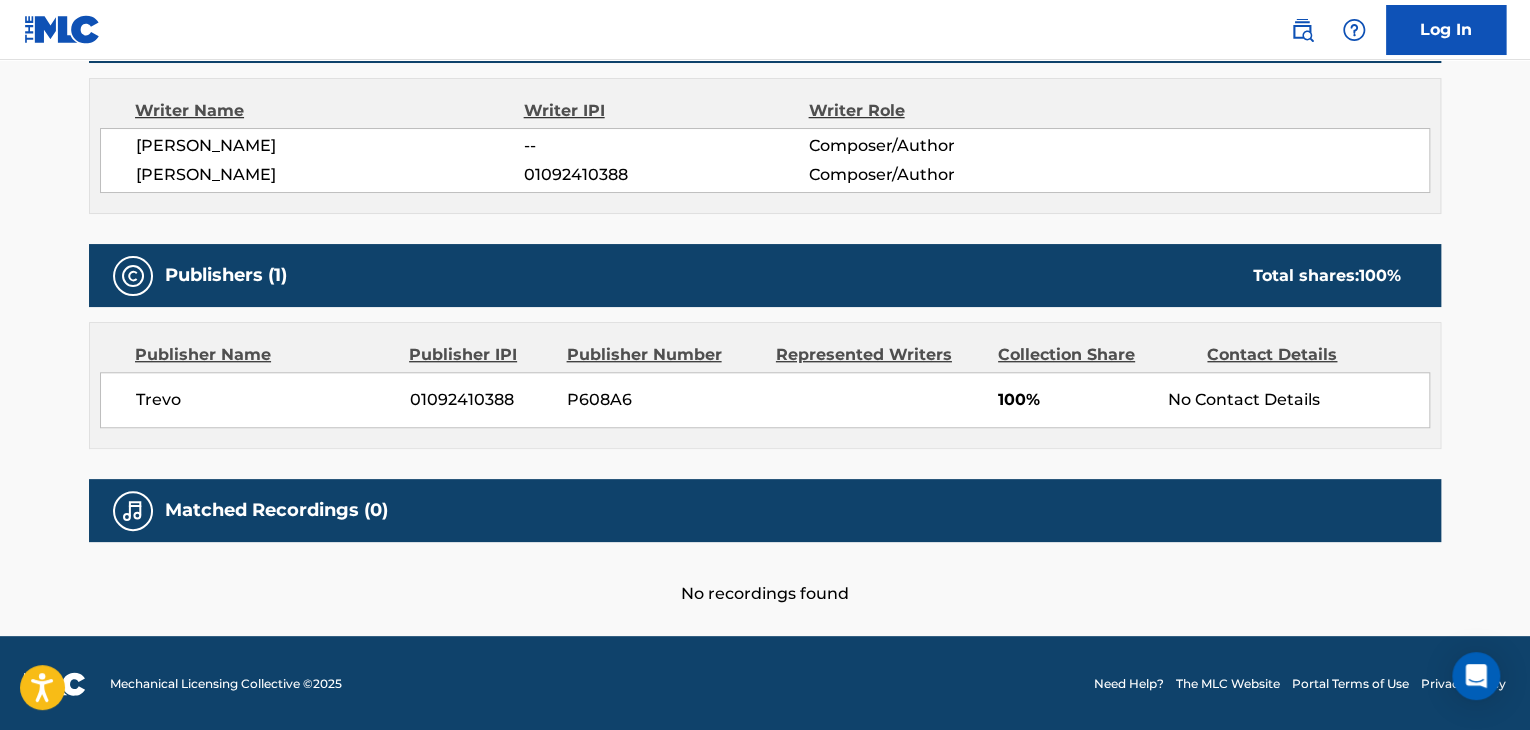 click on "01092410388" at bounding box center (481, 400) 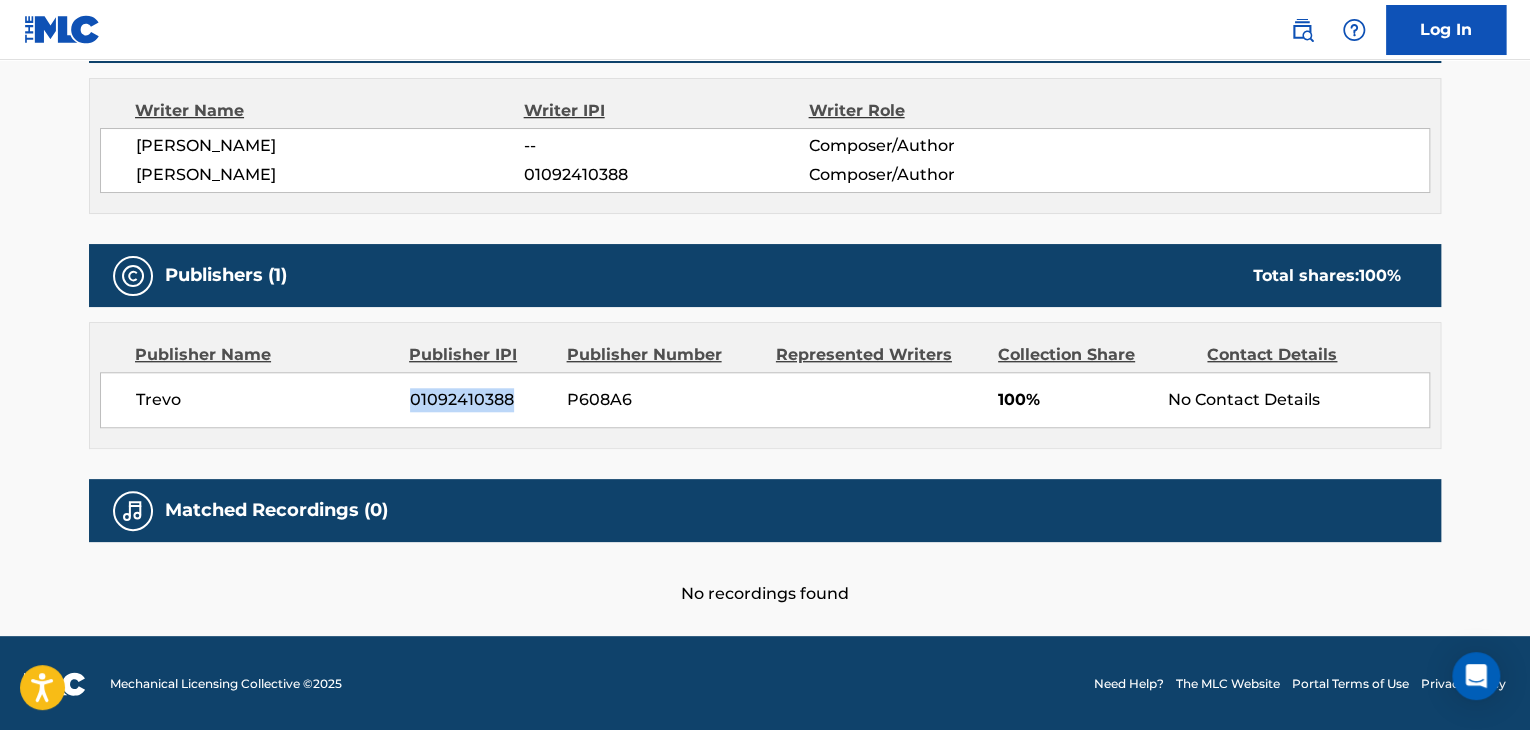 click on "01092410388" at bounding box center [481, 400] 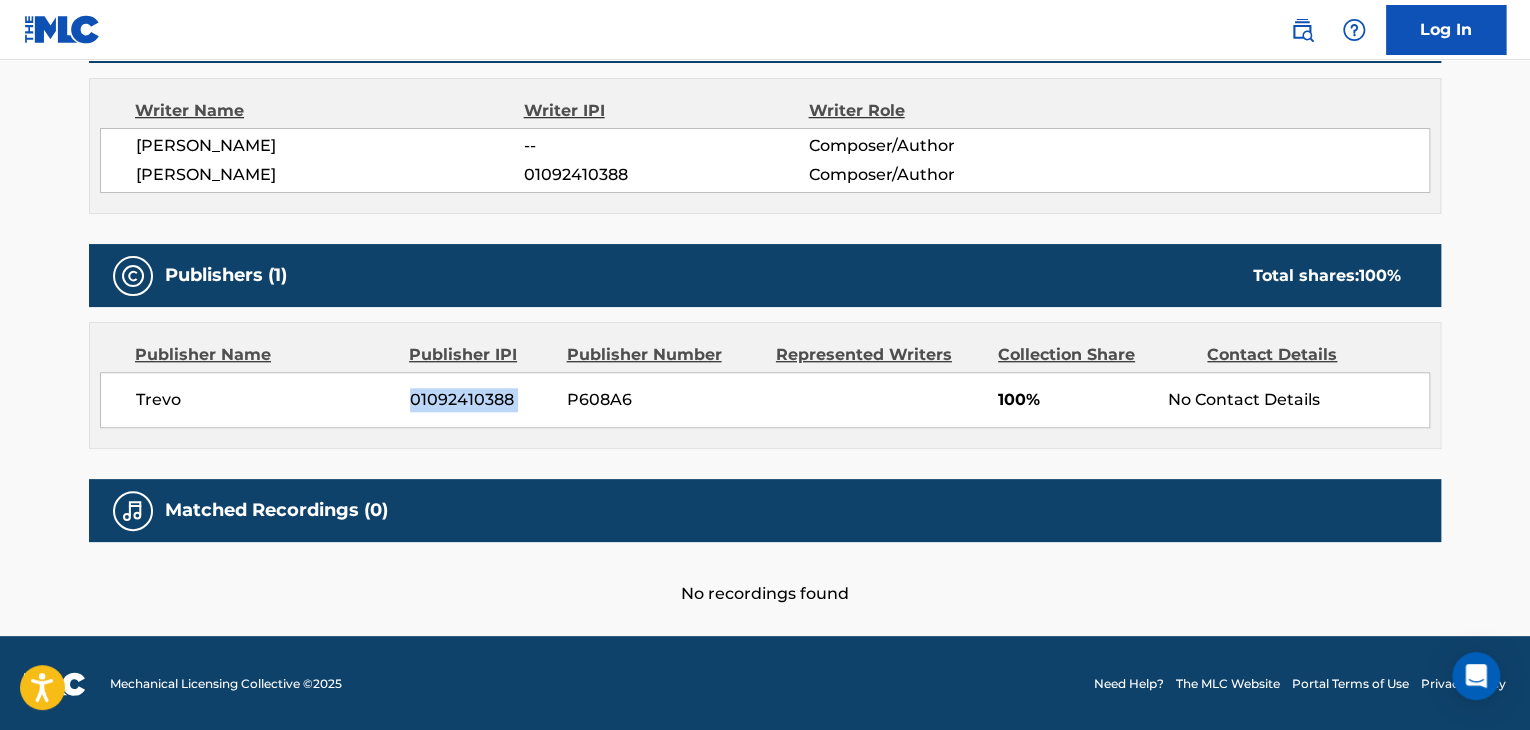 click on "01092410388" at bounding box center [481, 400] 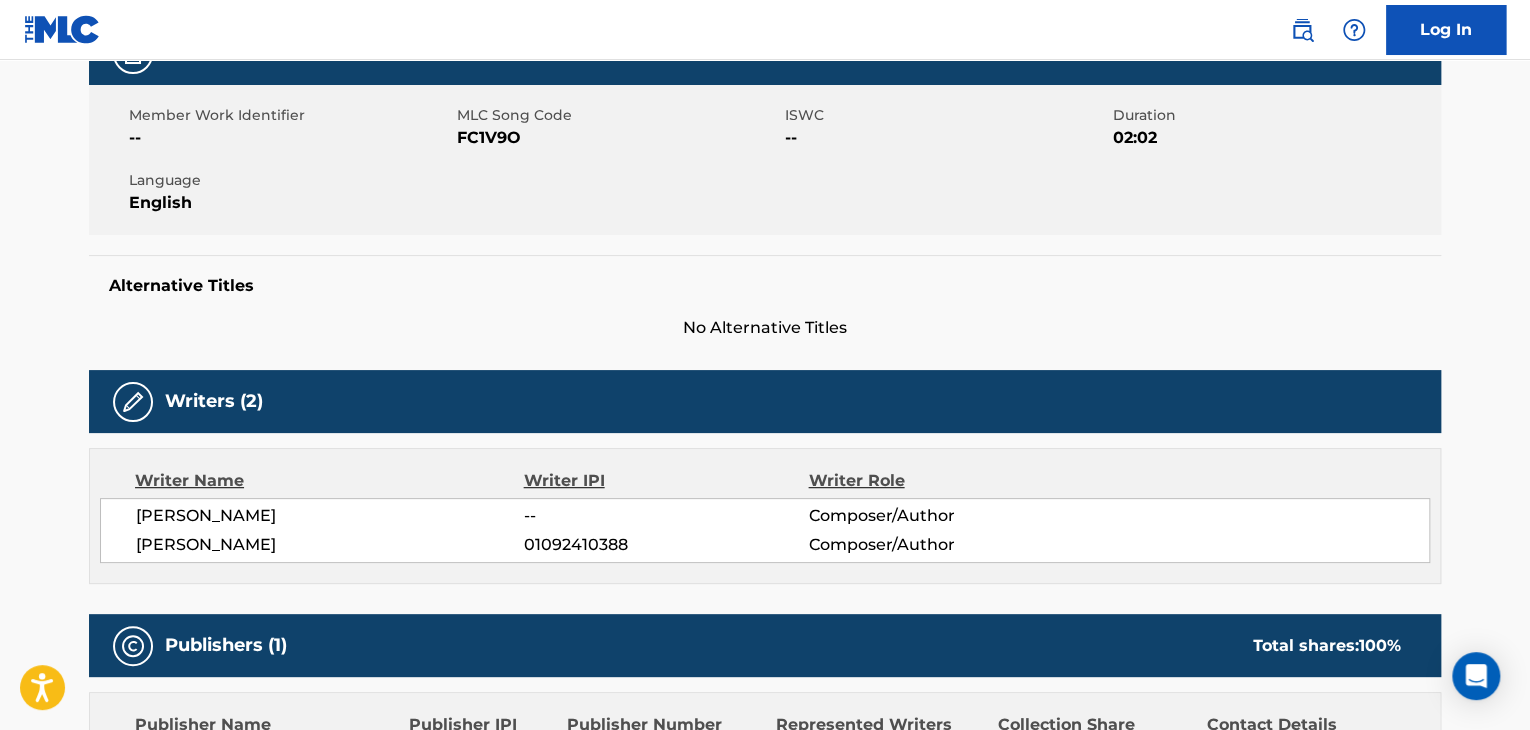 scroll, scrollTop: 104, scrollLeft: 0, axis: vertical 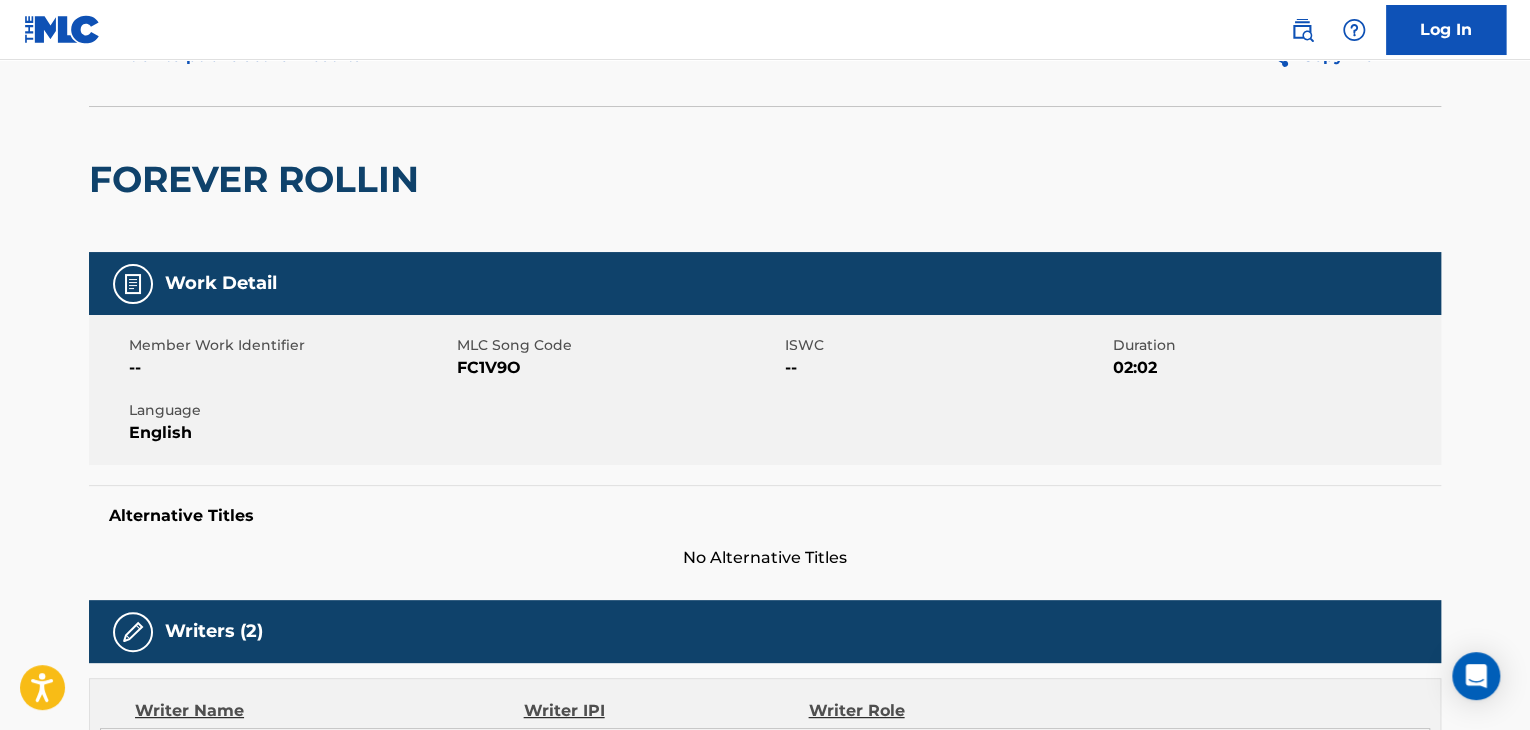 click on "FC1V9O" at bounding box center (618, 368) 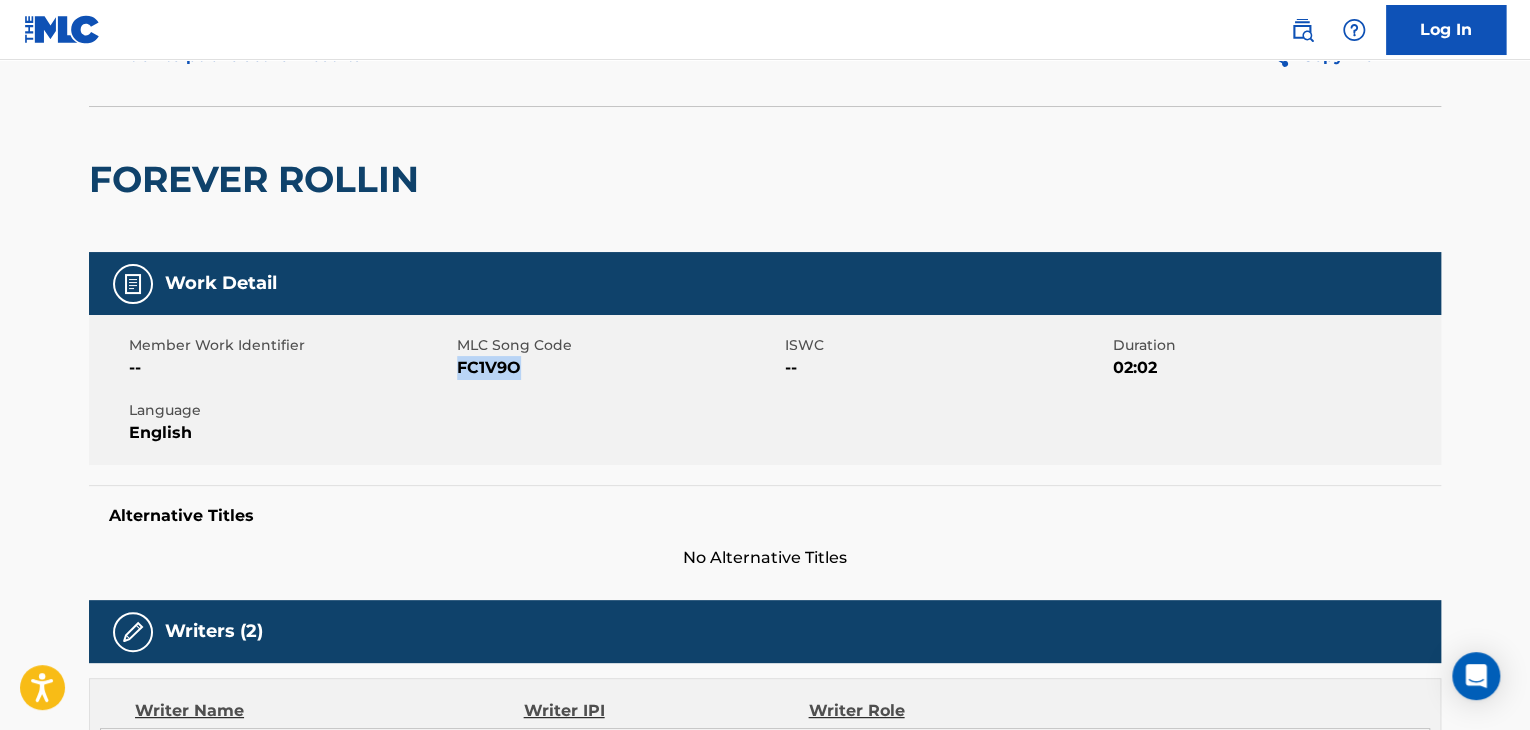 click on "FC1V9O" at bounding box center [618, 368] 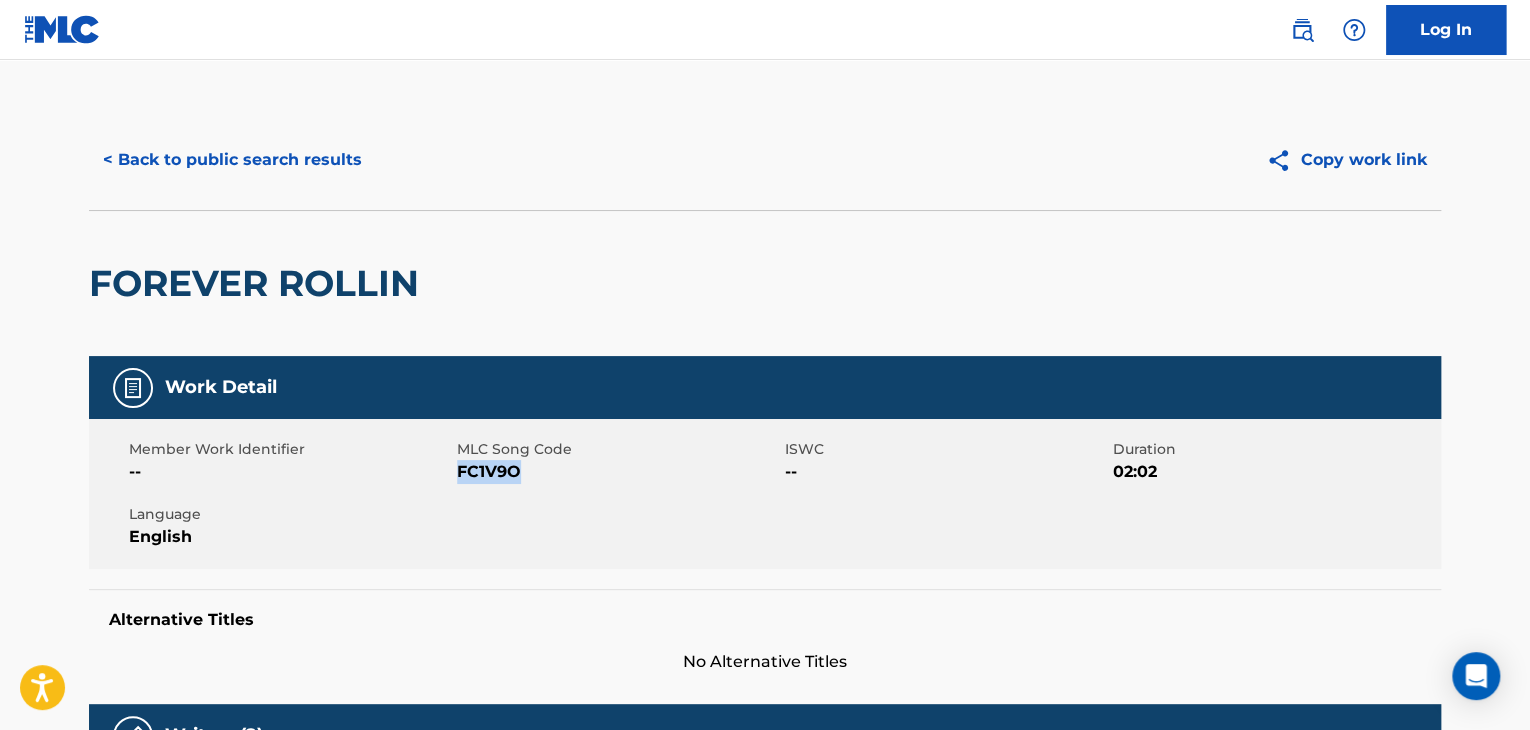 scroll, scrollTop: 0, scrollLeft: 0, axis: both 